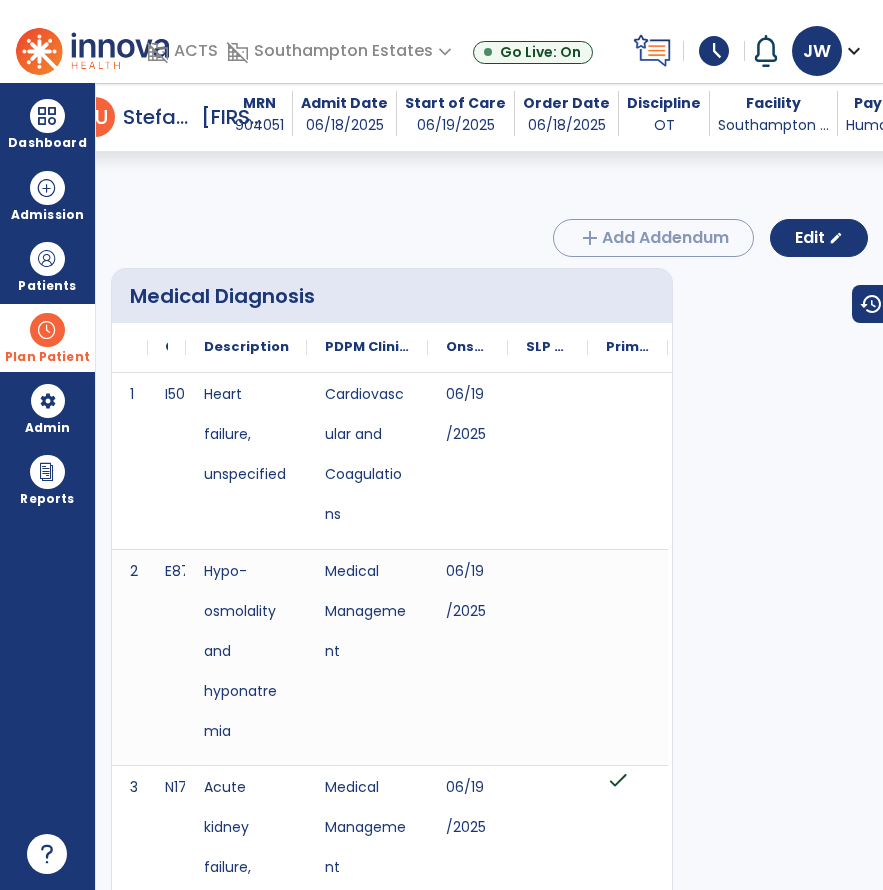 scroll, scrollTop: 0, scrollLeft: 0, axis: both 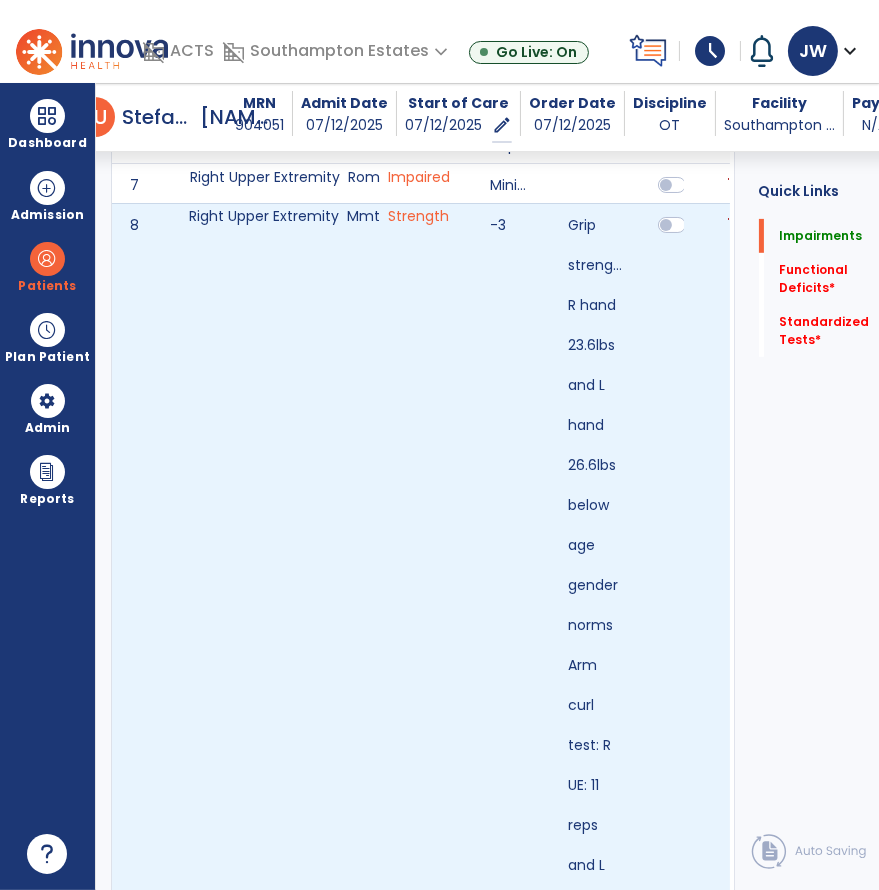 click on "Right Upper Extremity    Mmt    Strength" 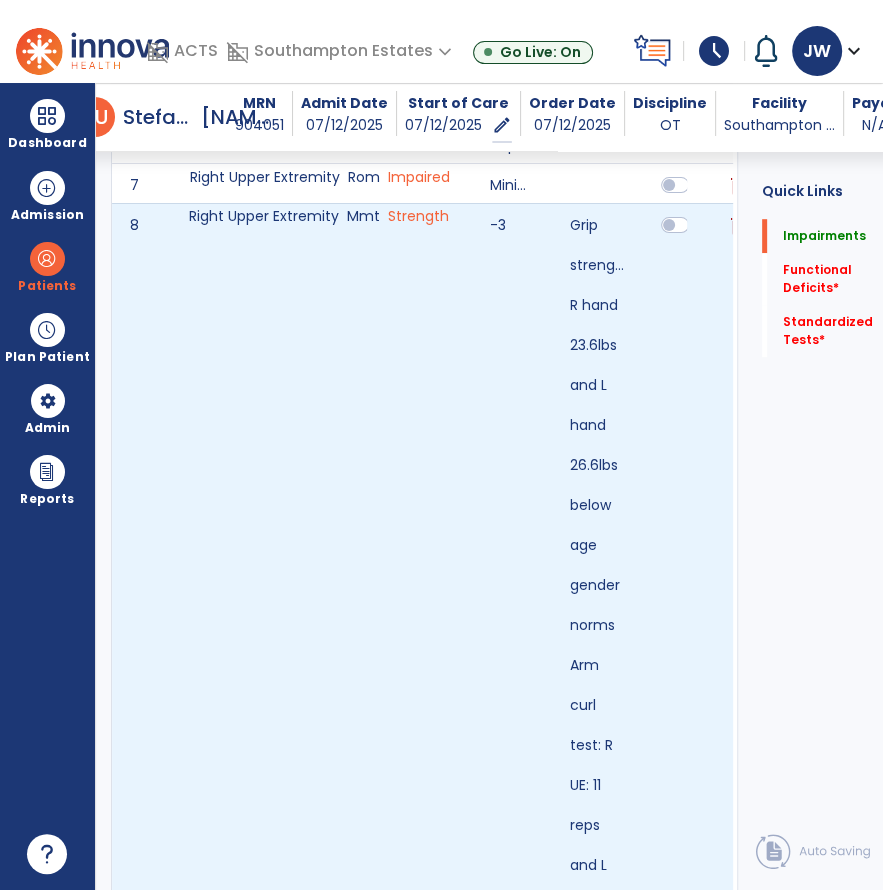 drag, startPoint x: 298, startPoint y: 413, endPoint x: 309, endPoint y: 349, distance: 64.93843 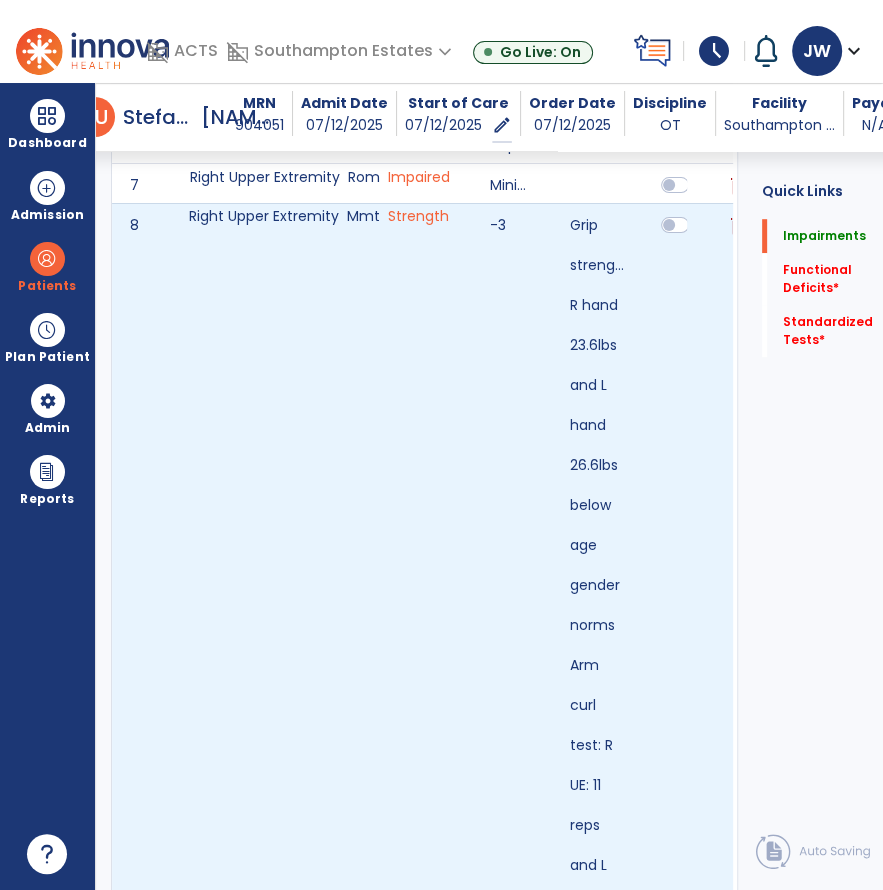 click on "Right Upper Extremity    Mmt    Strength" 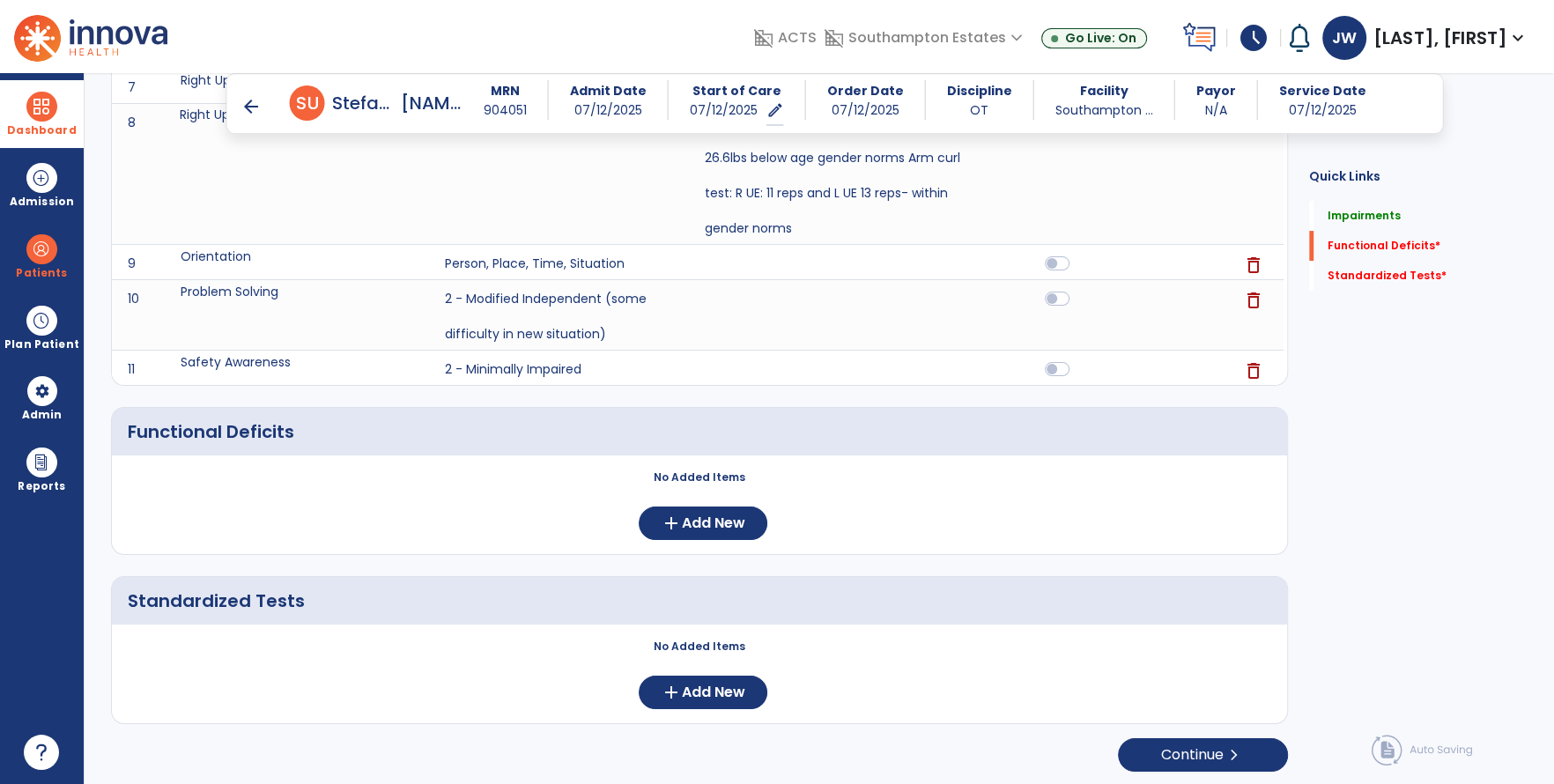 click at bounding box center (41, 107) 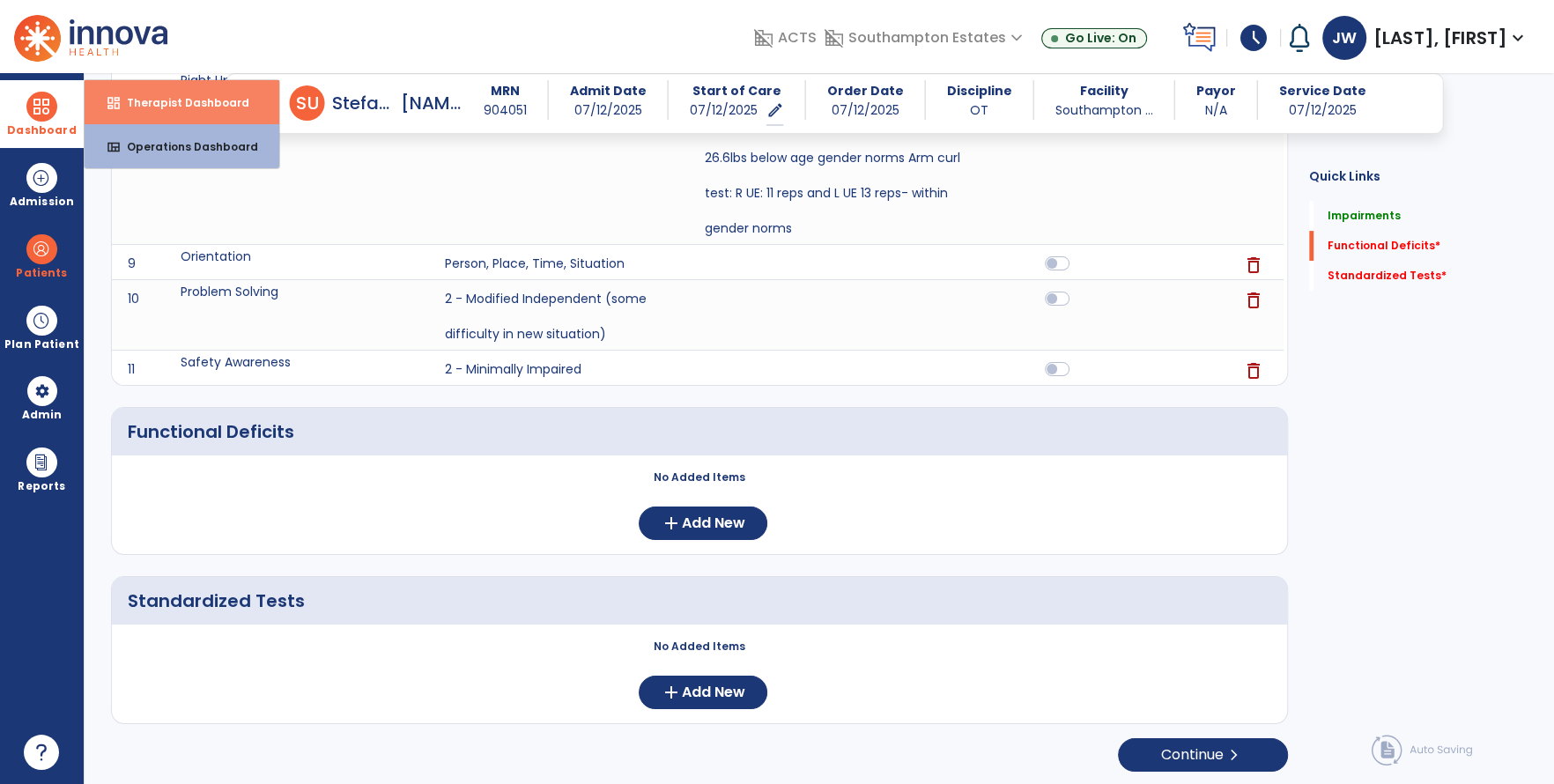 click on "Therapist Dashboard" at bounding box center (181, 102) 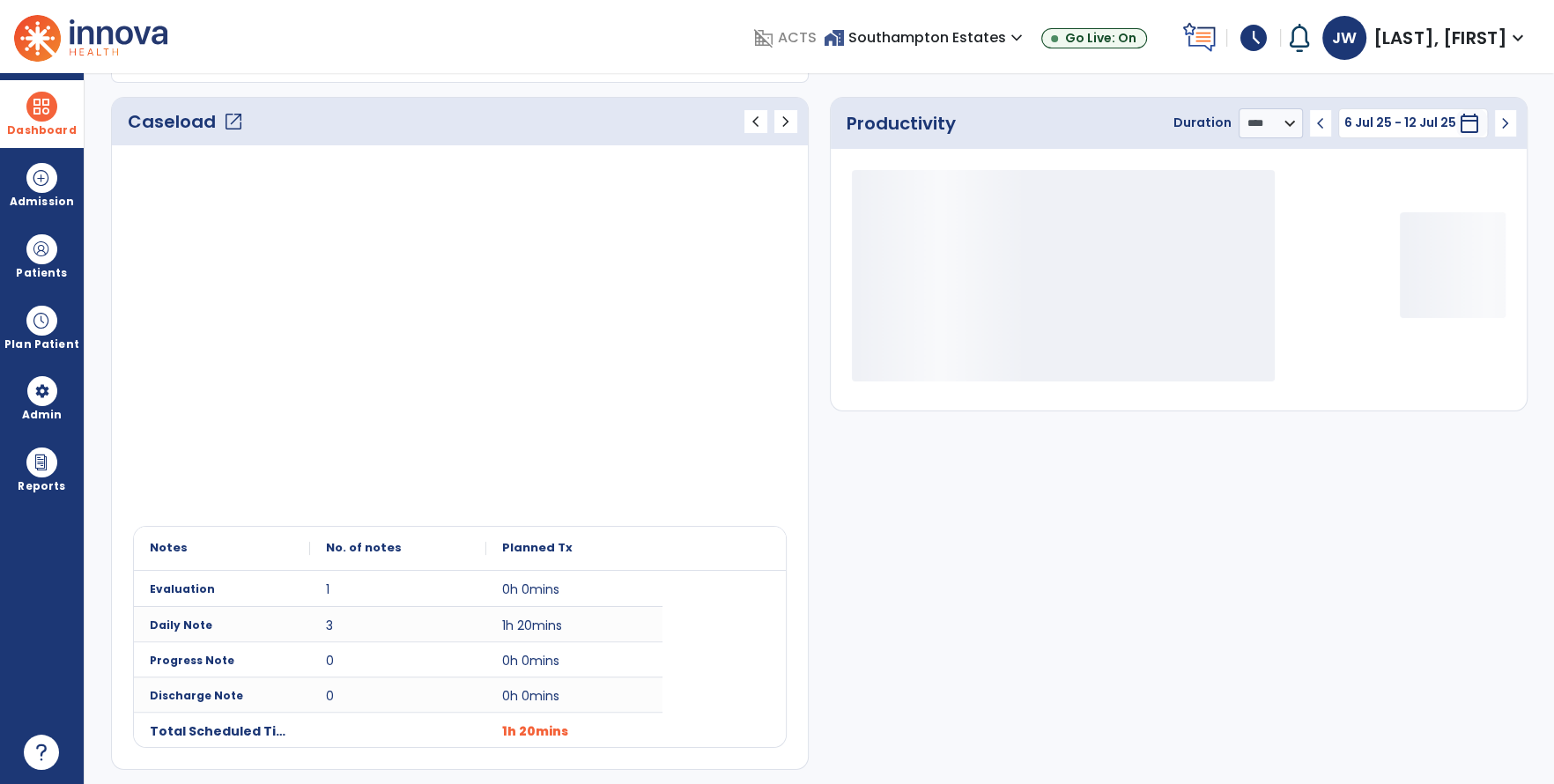 scroll, scrollTop: 0, scrollLeft: 0, axis: both 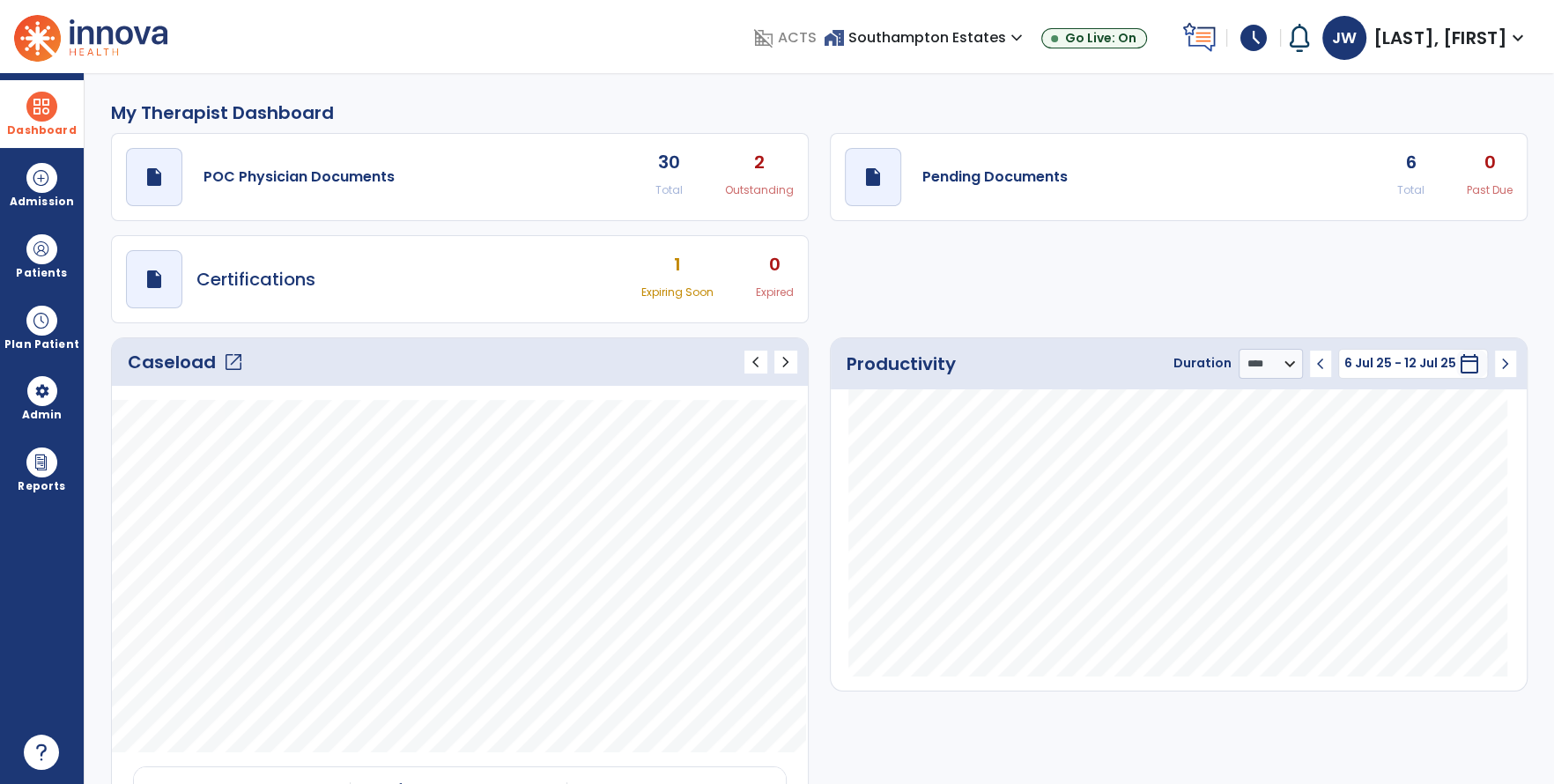 click on "open_in_new" 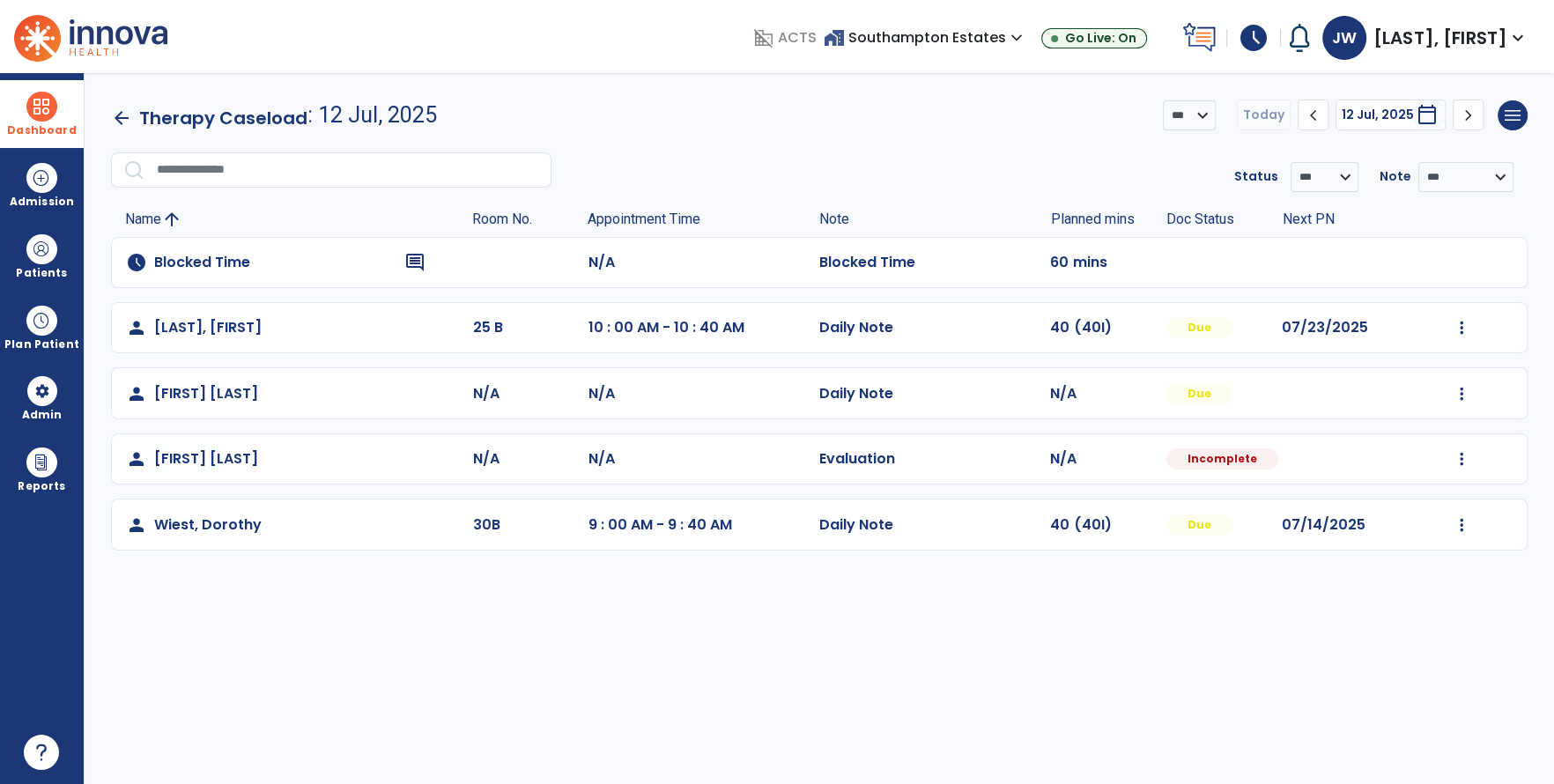click on "Mark Visit As Complete   Reset Note   Open Document   G + C Mins" 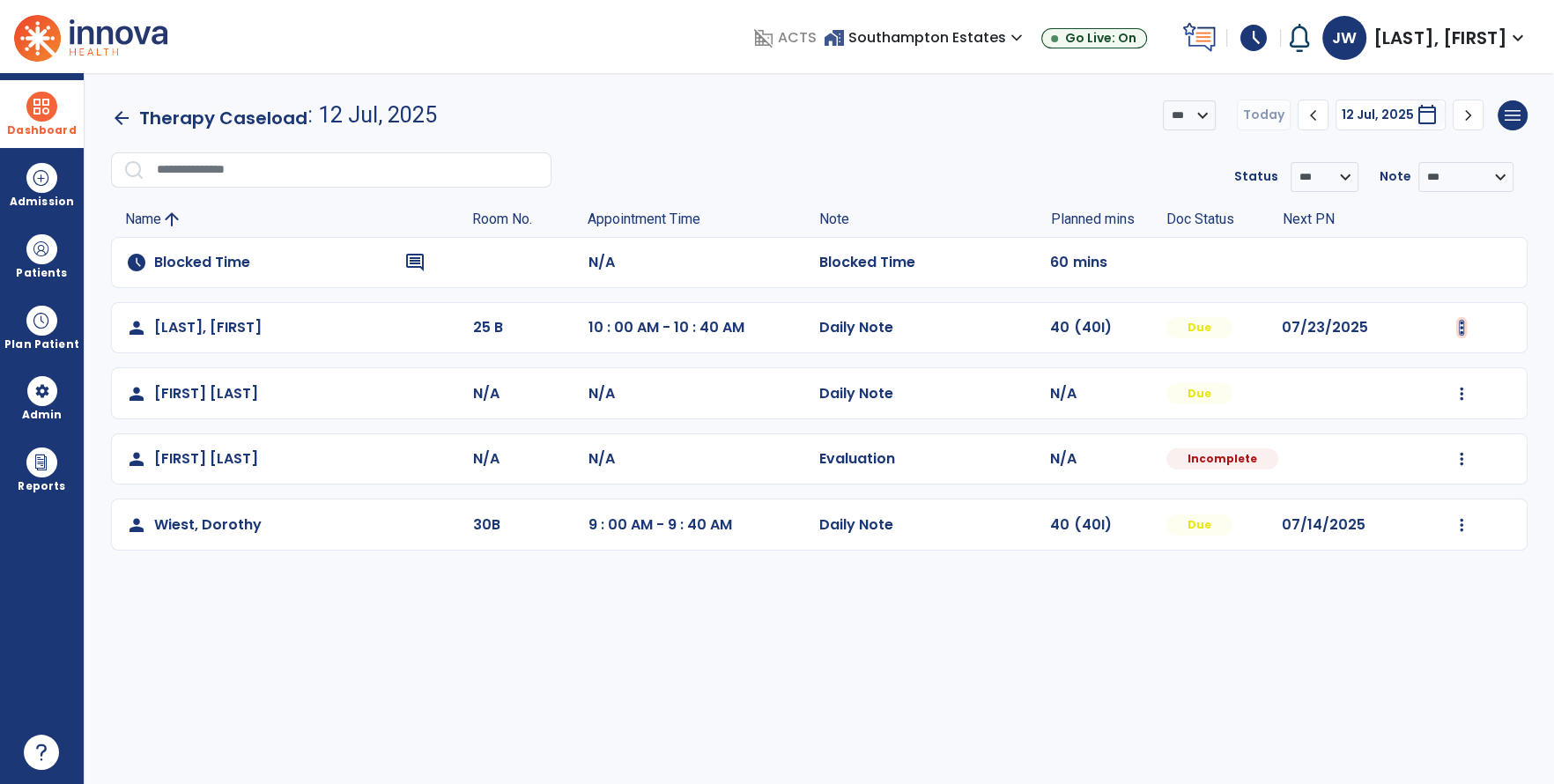 click at bounding box center [1462, 328] 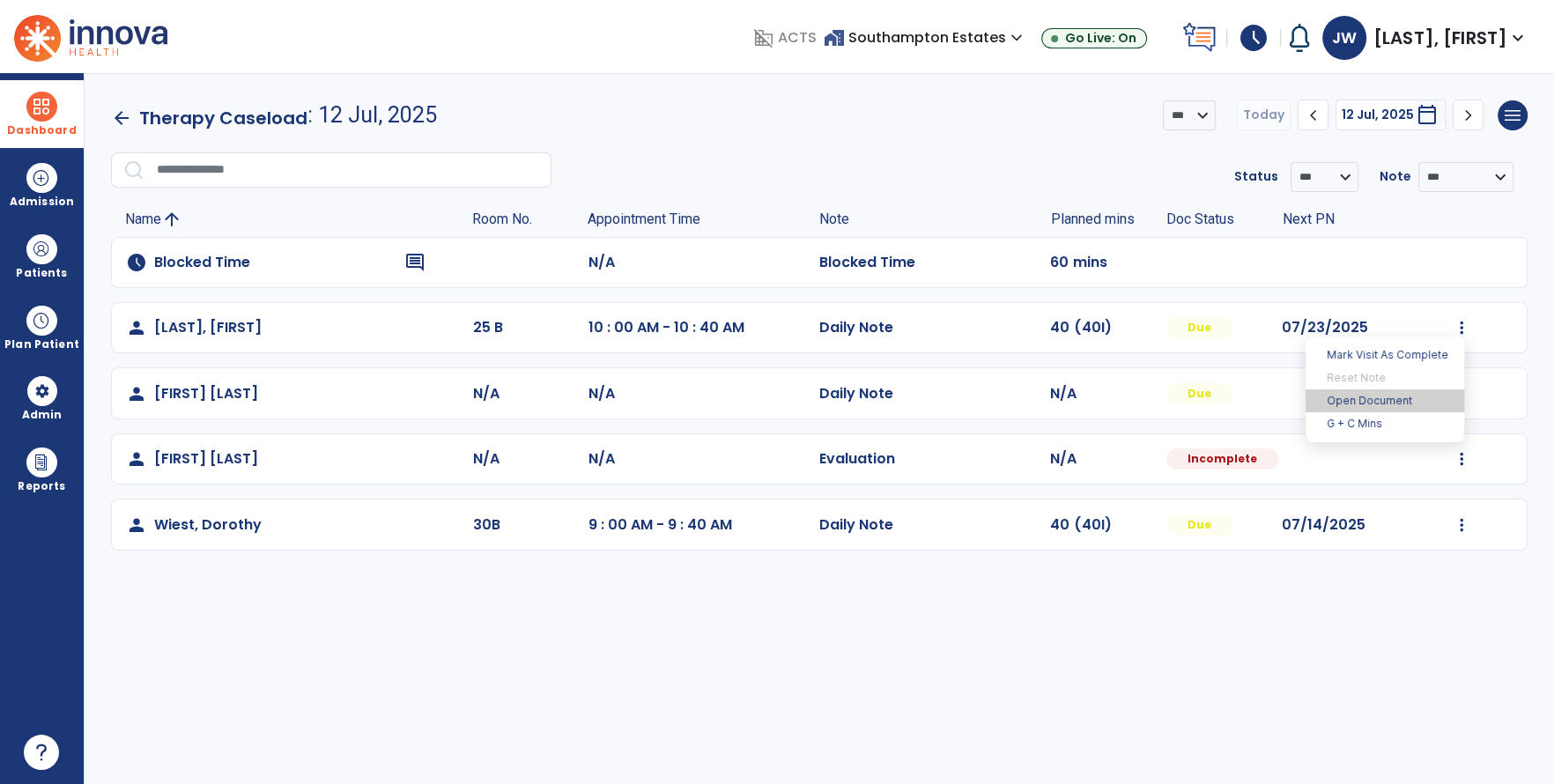 click on "Open Document" at bounding box center [1385, 401] 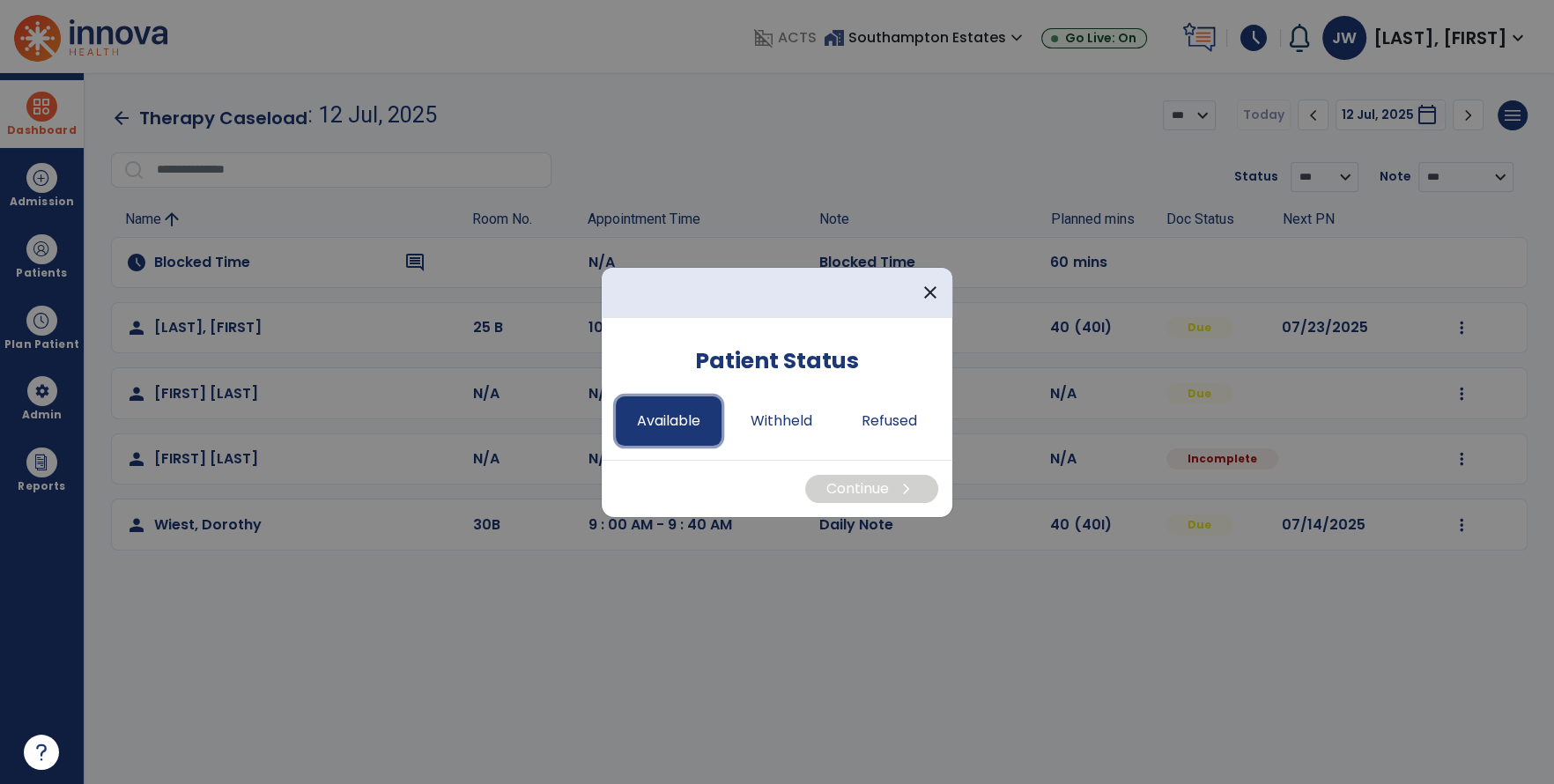 click on "Available" at bounding box center [669, 421] 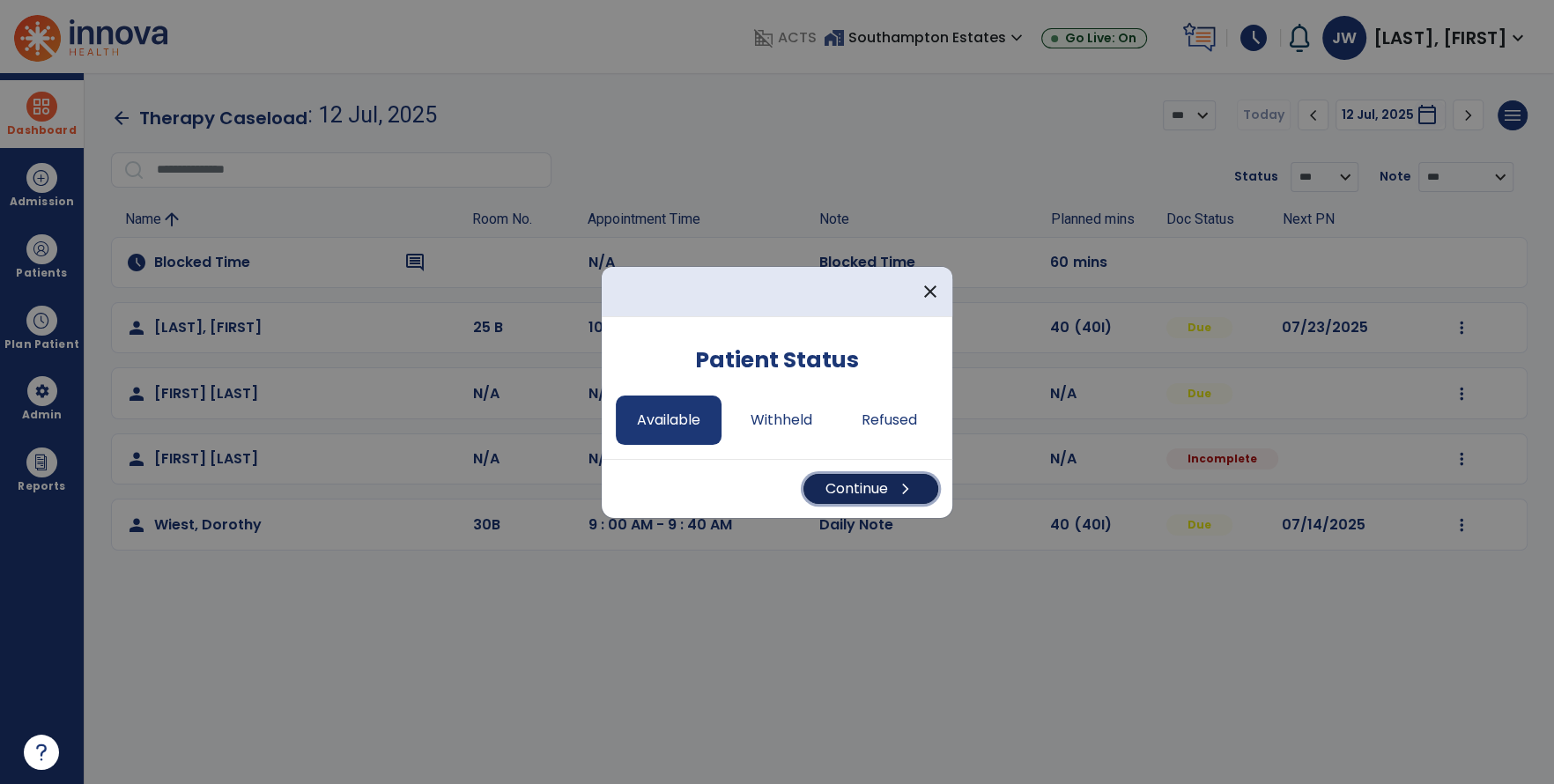 click on "chevron_right" at bounding box center (906, 489) 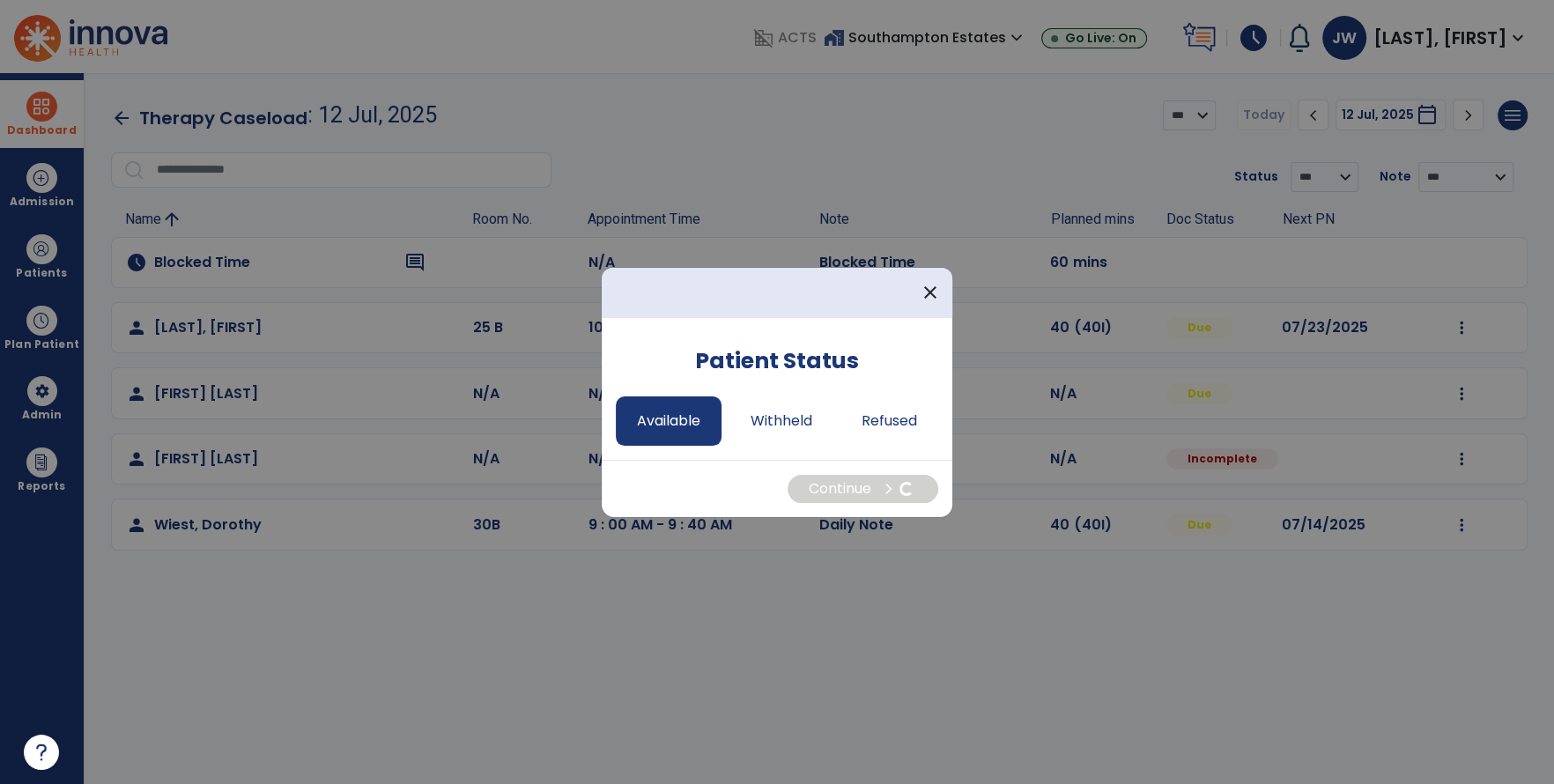 select on "*" 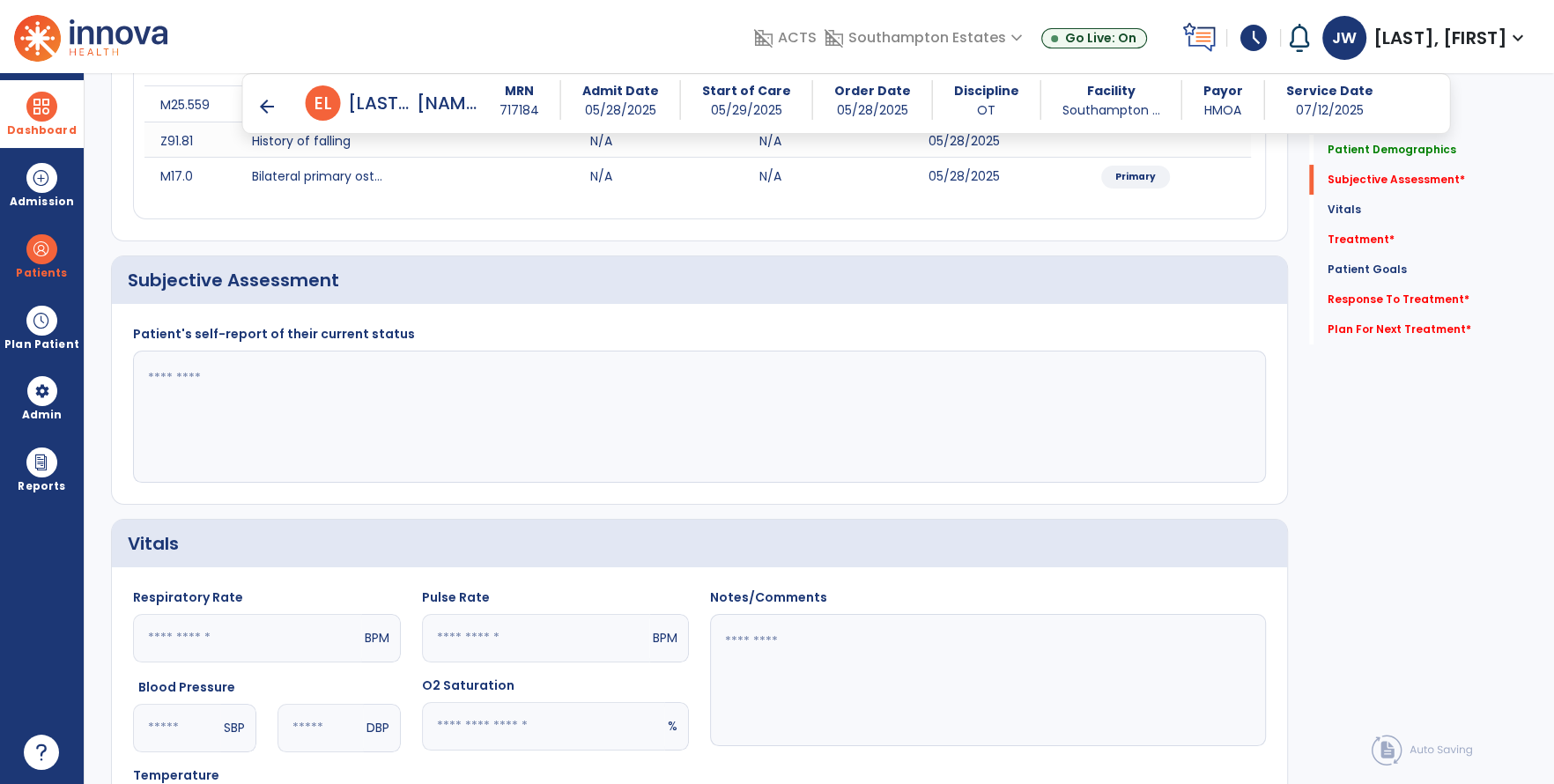 scroll, scrollTop: 317, scrollLeft: 0, axis: vertical 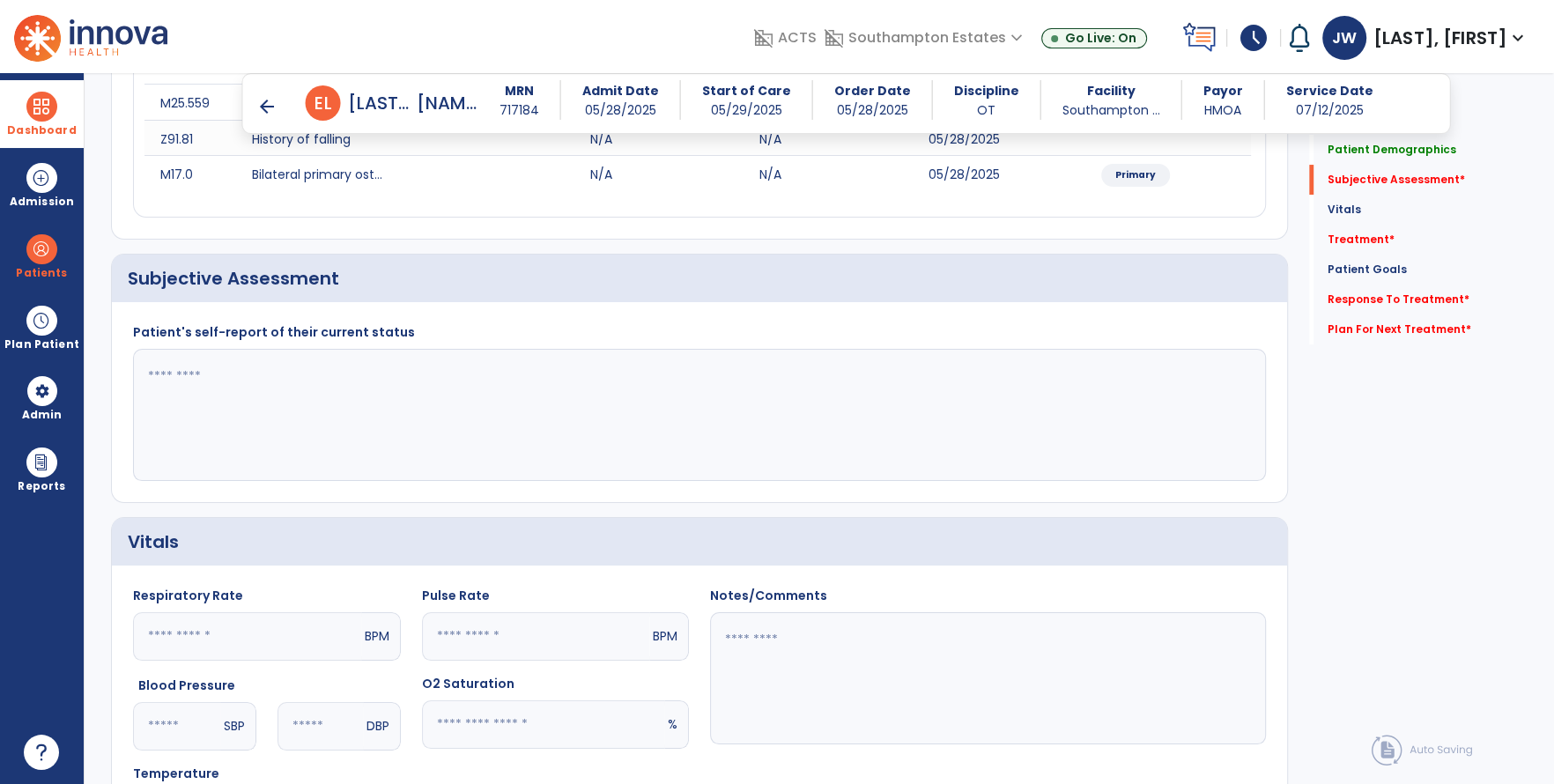 click 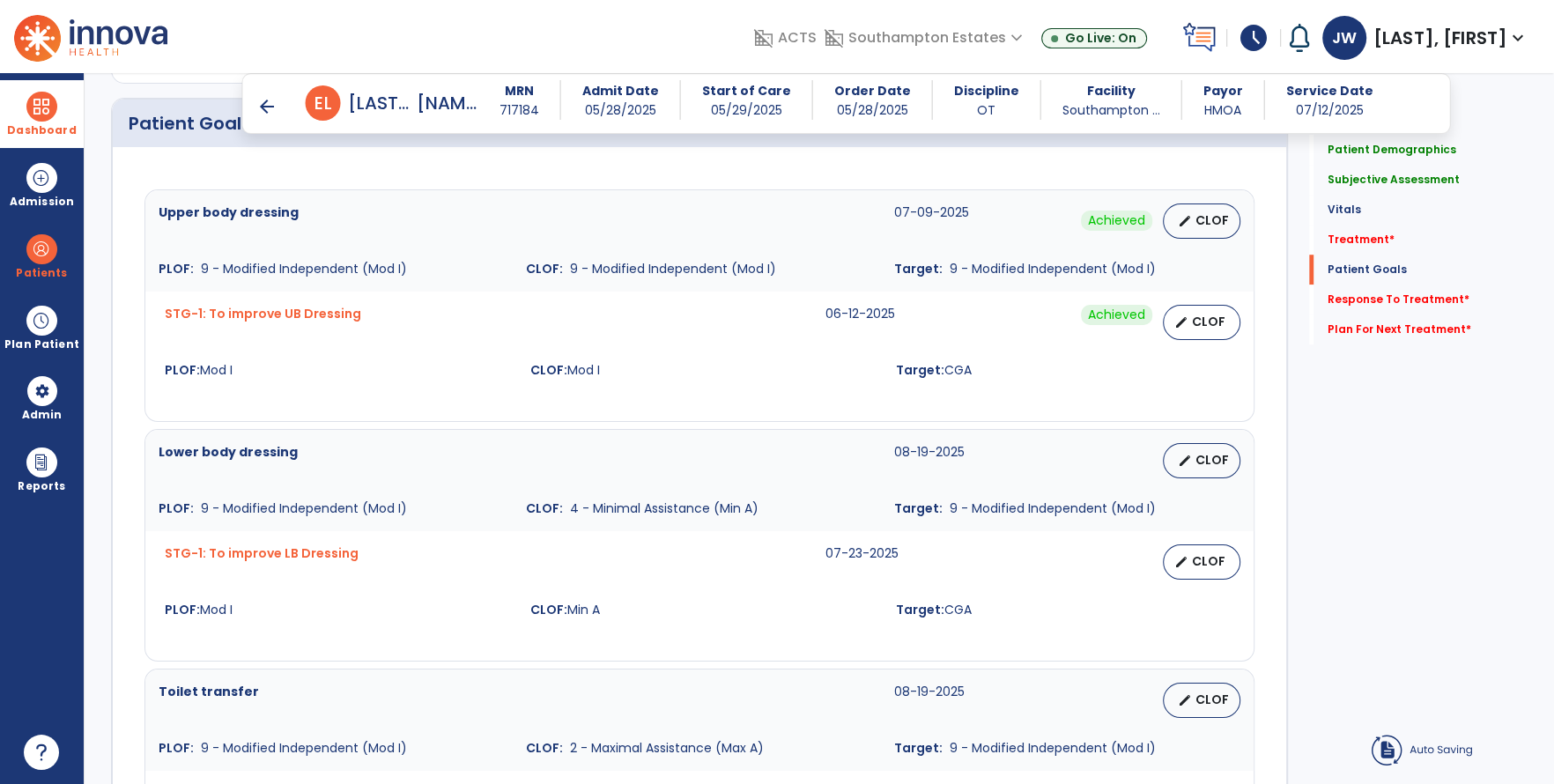 scroll, scrollTop: 951, scrollLeft: 0, axis: vertical 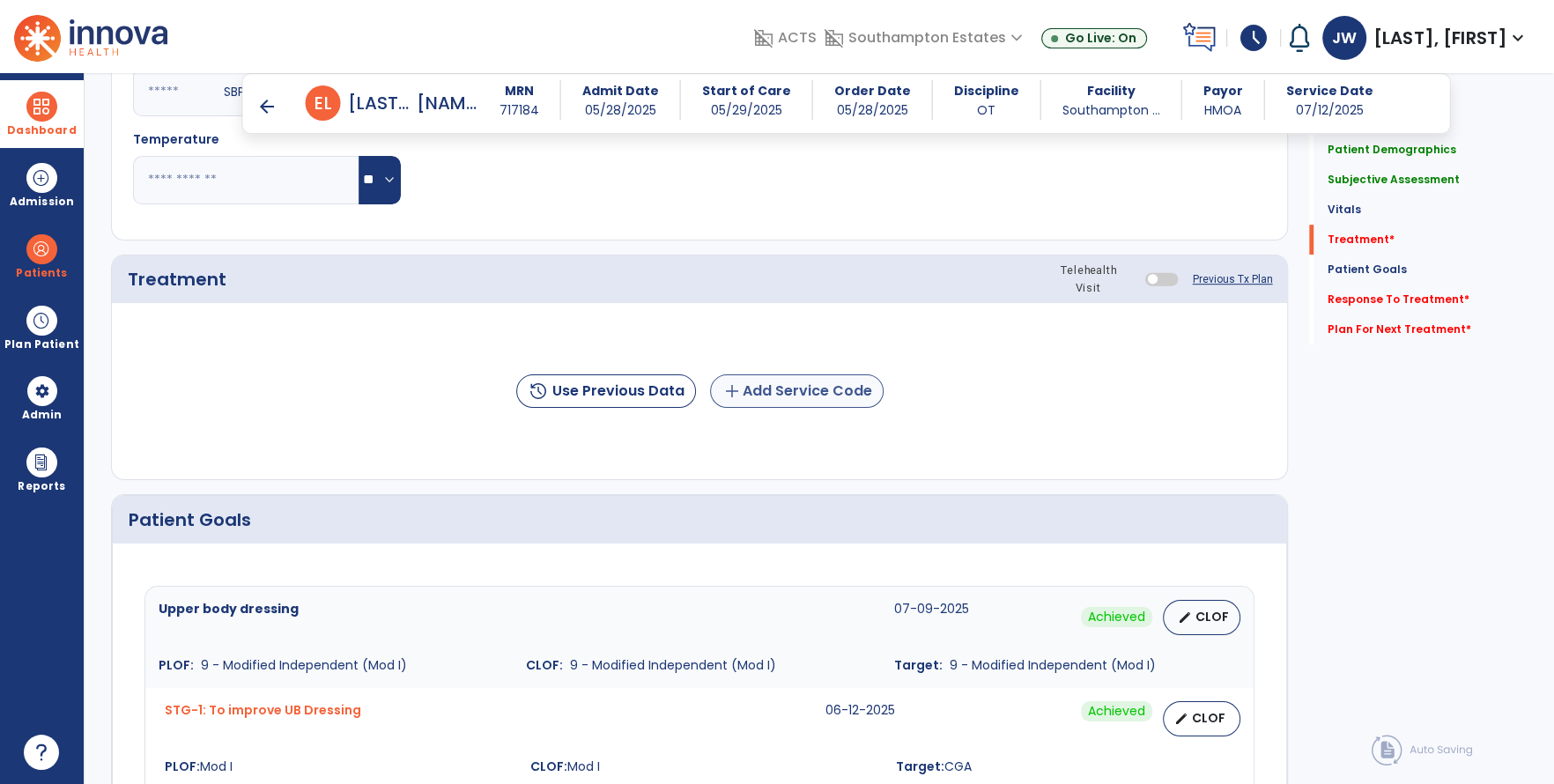 type on "**********" 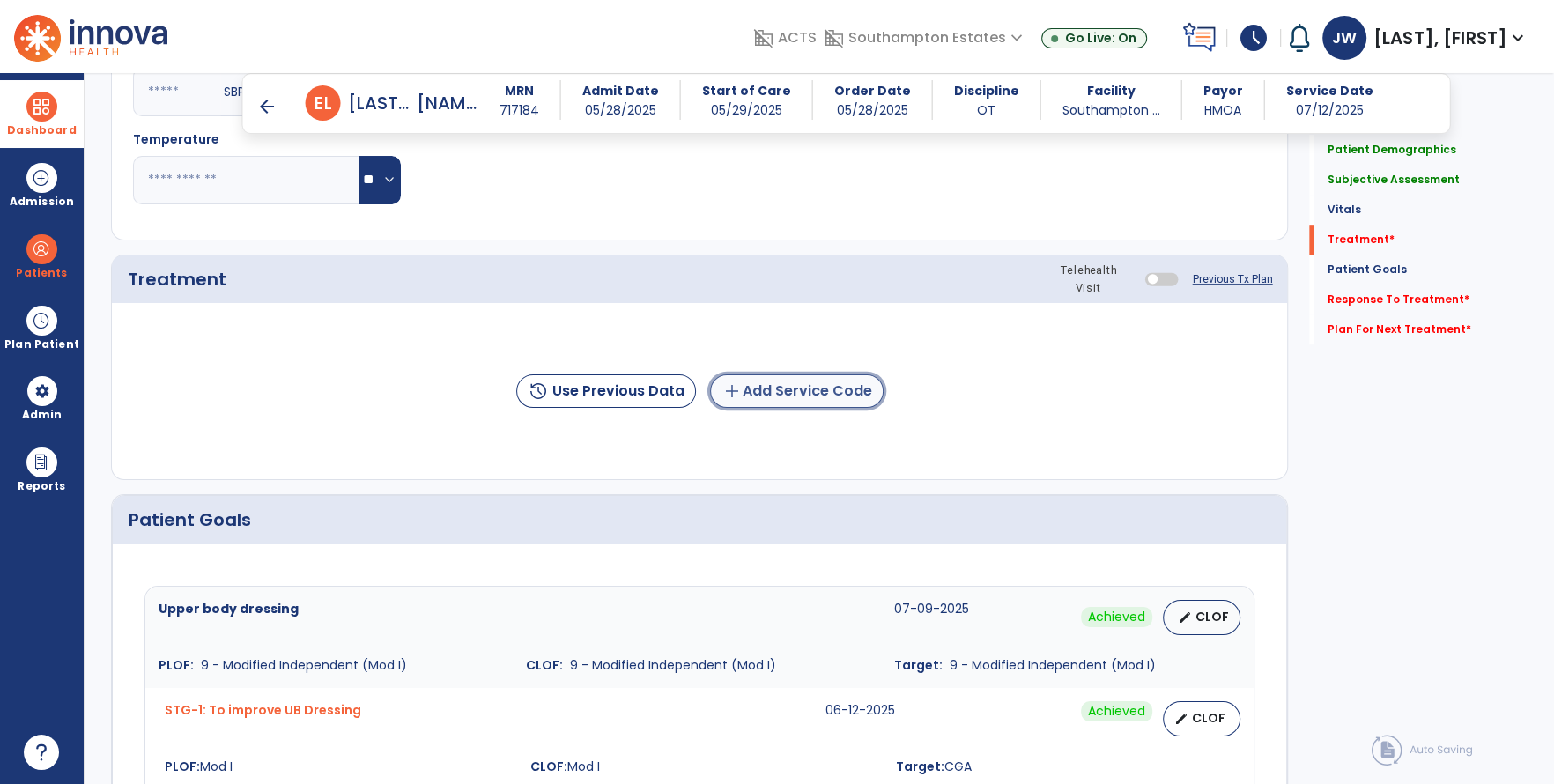 click on "add  Add Service Code" 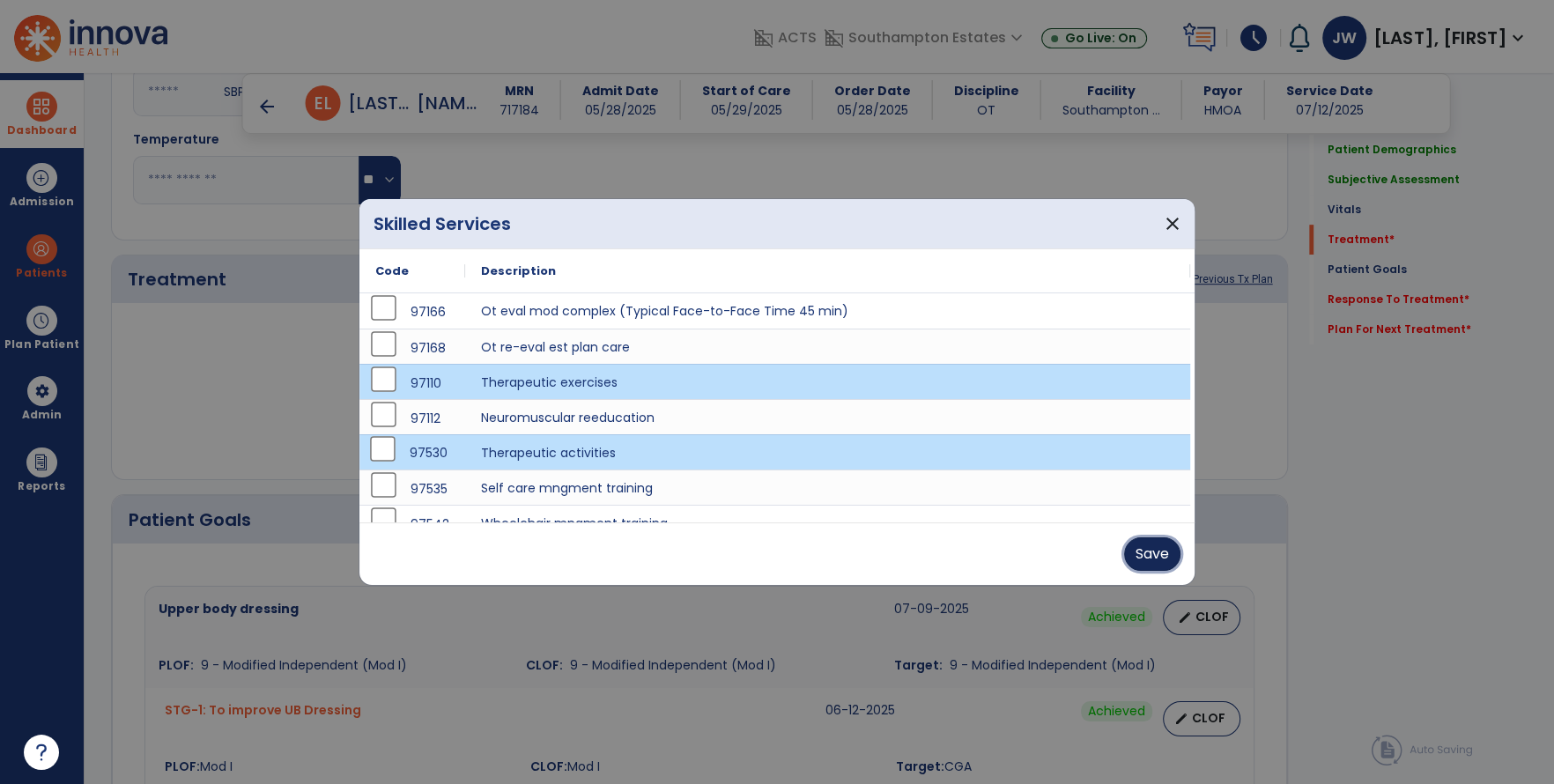 click on "Save" at bounding box center [1152, 554] 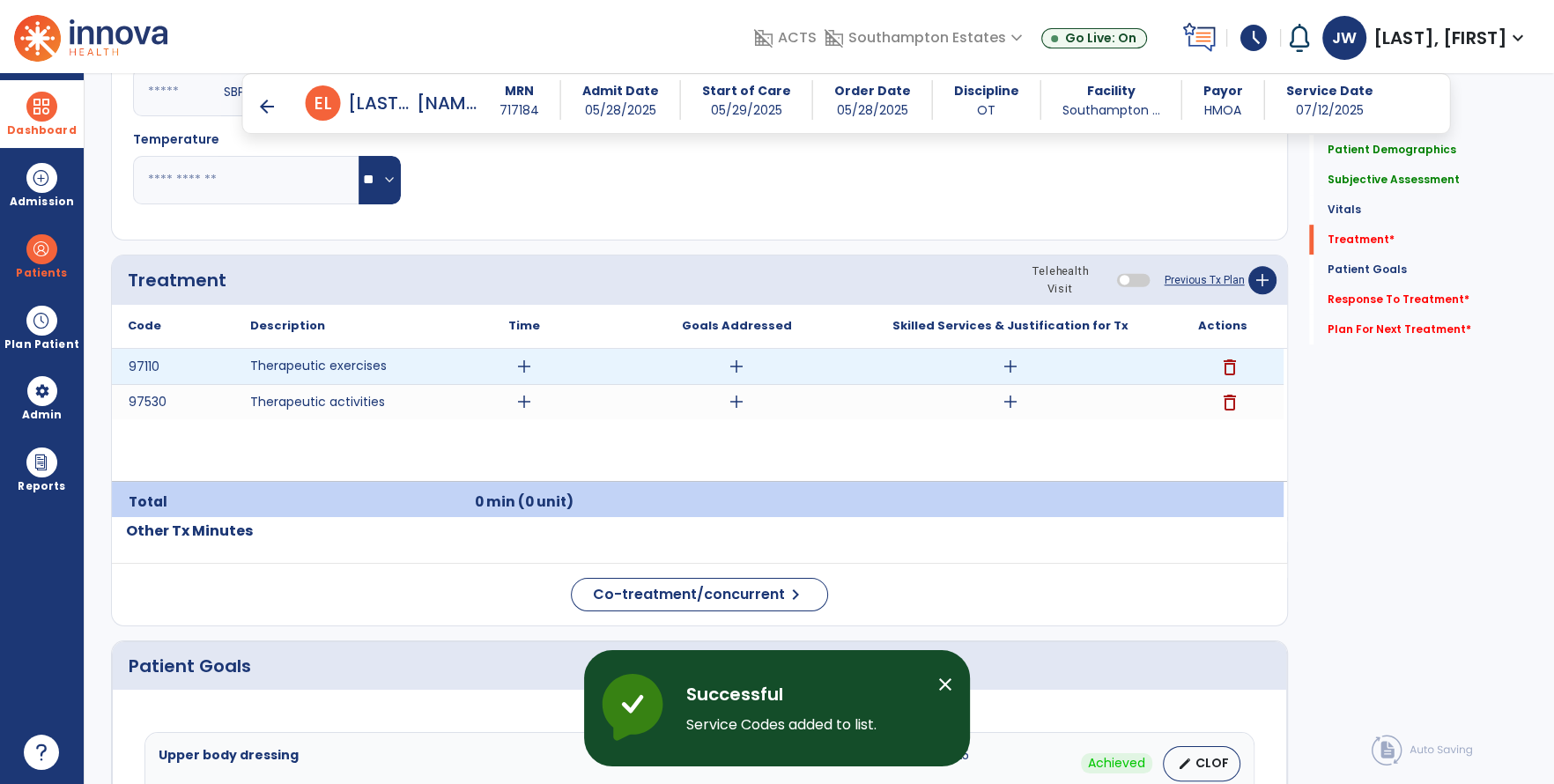 click on "add" at bounding box center [524, 366] 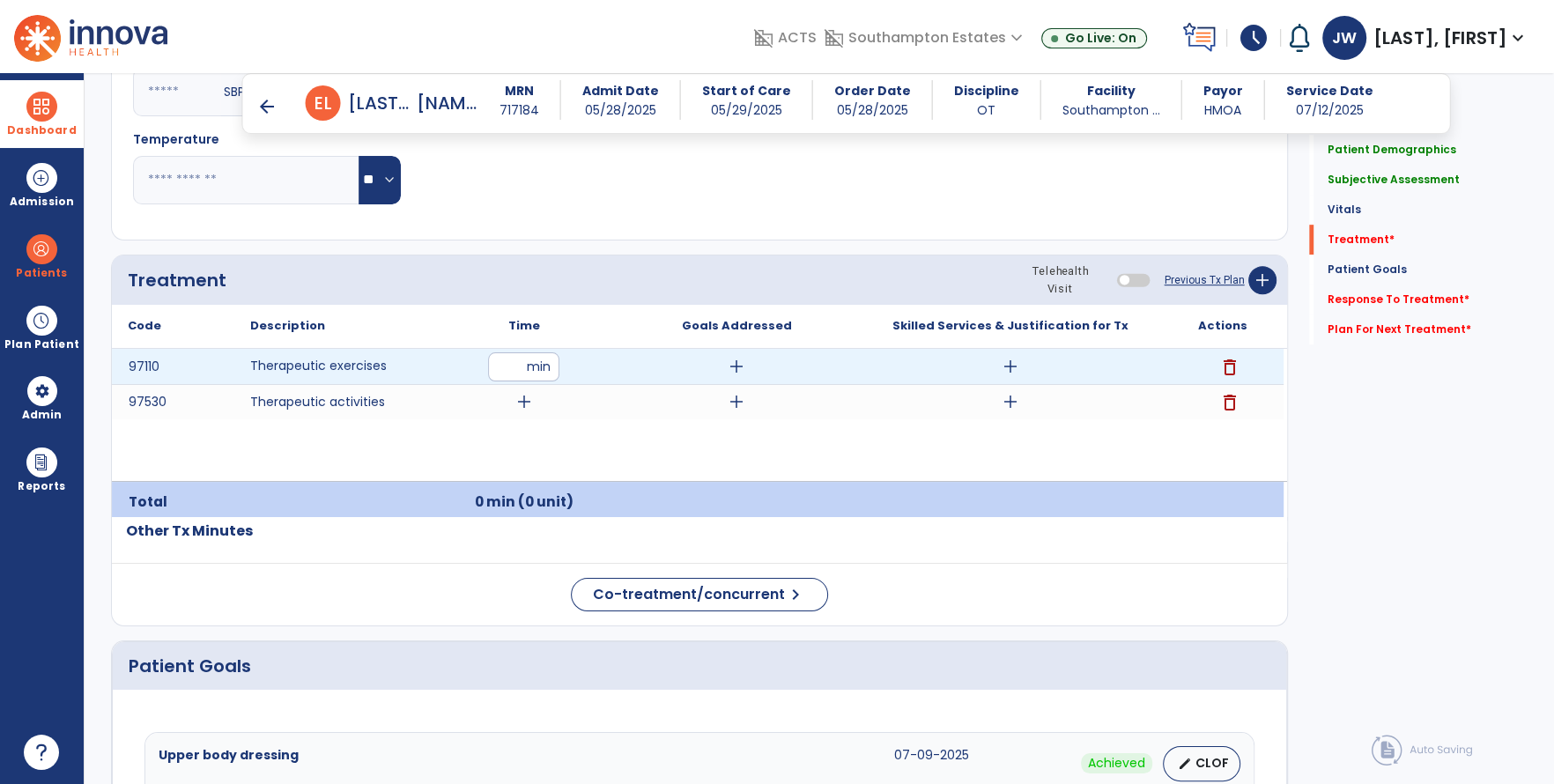 type on "**" 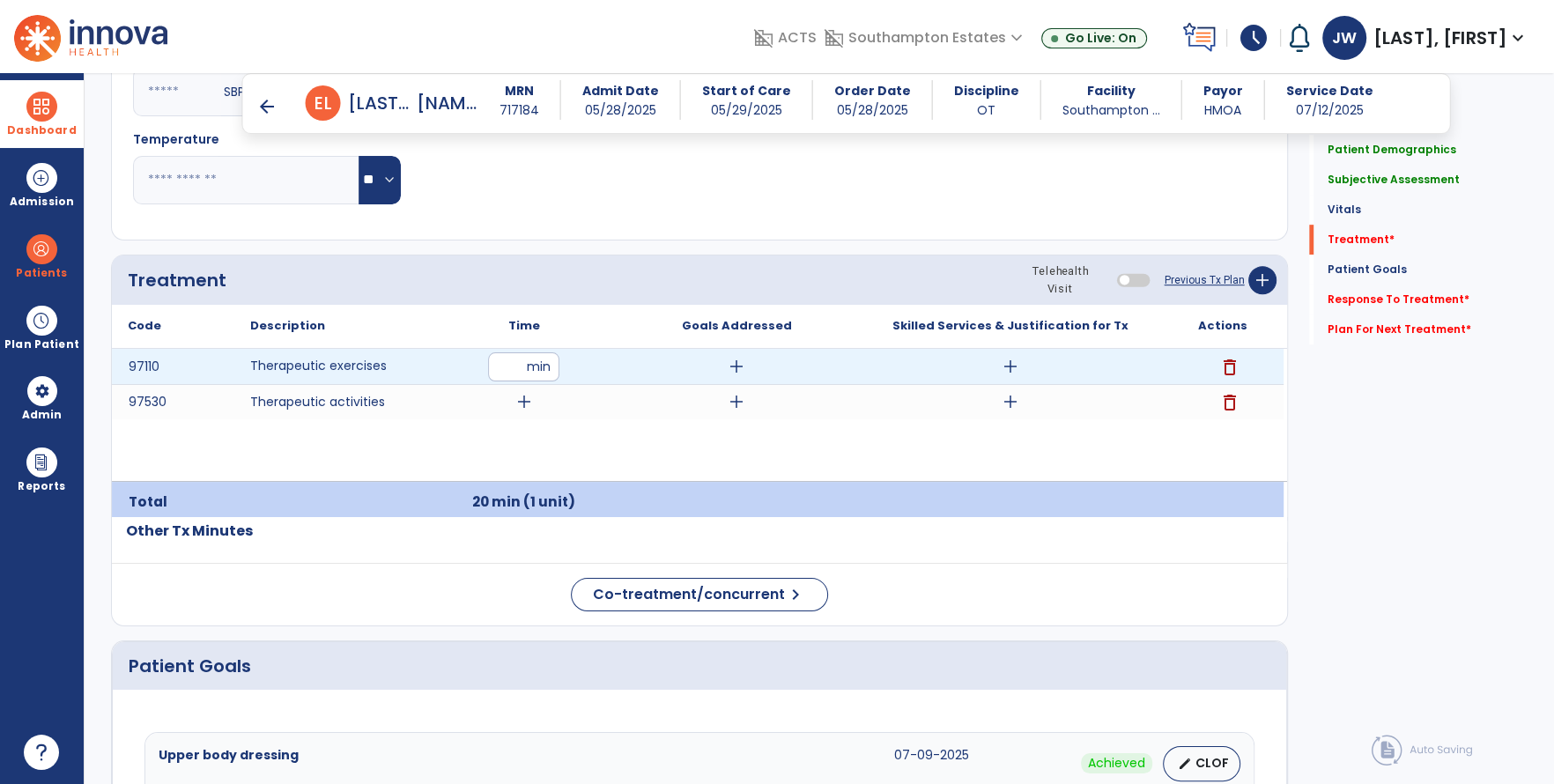 click on "add" at bounding box center (736, 366) 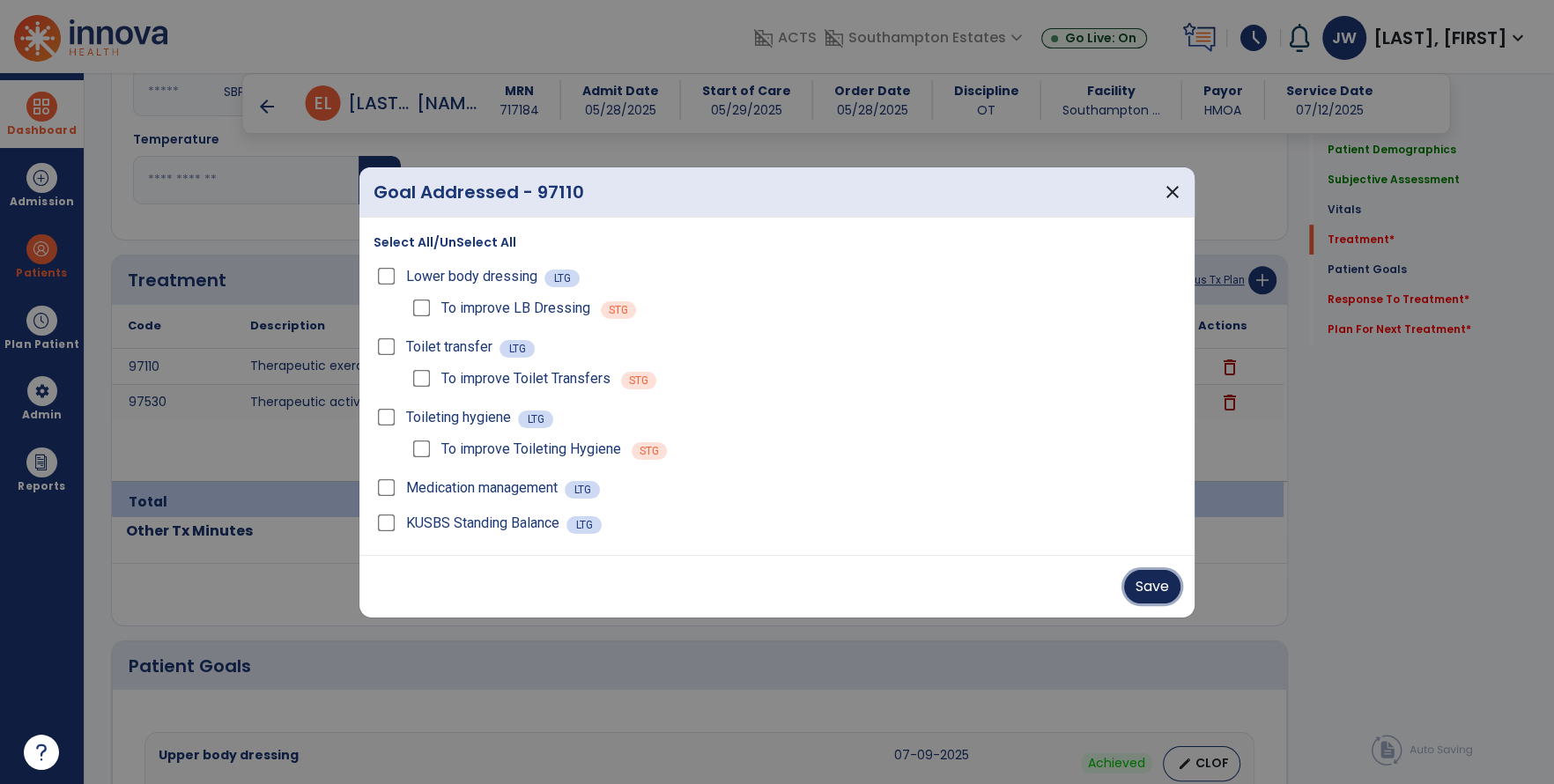 click on "Save" at bounding box center [1152, 587] 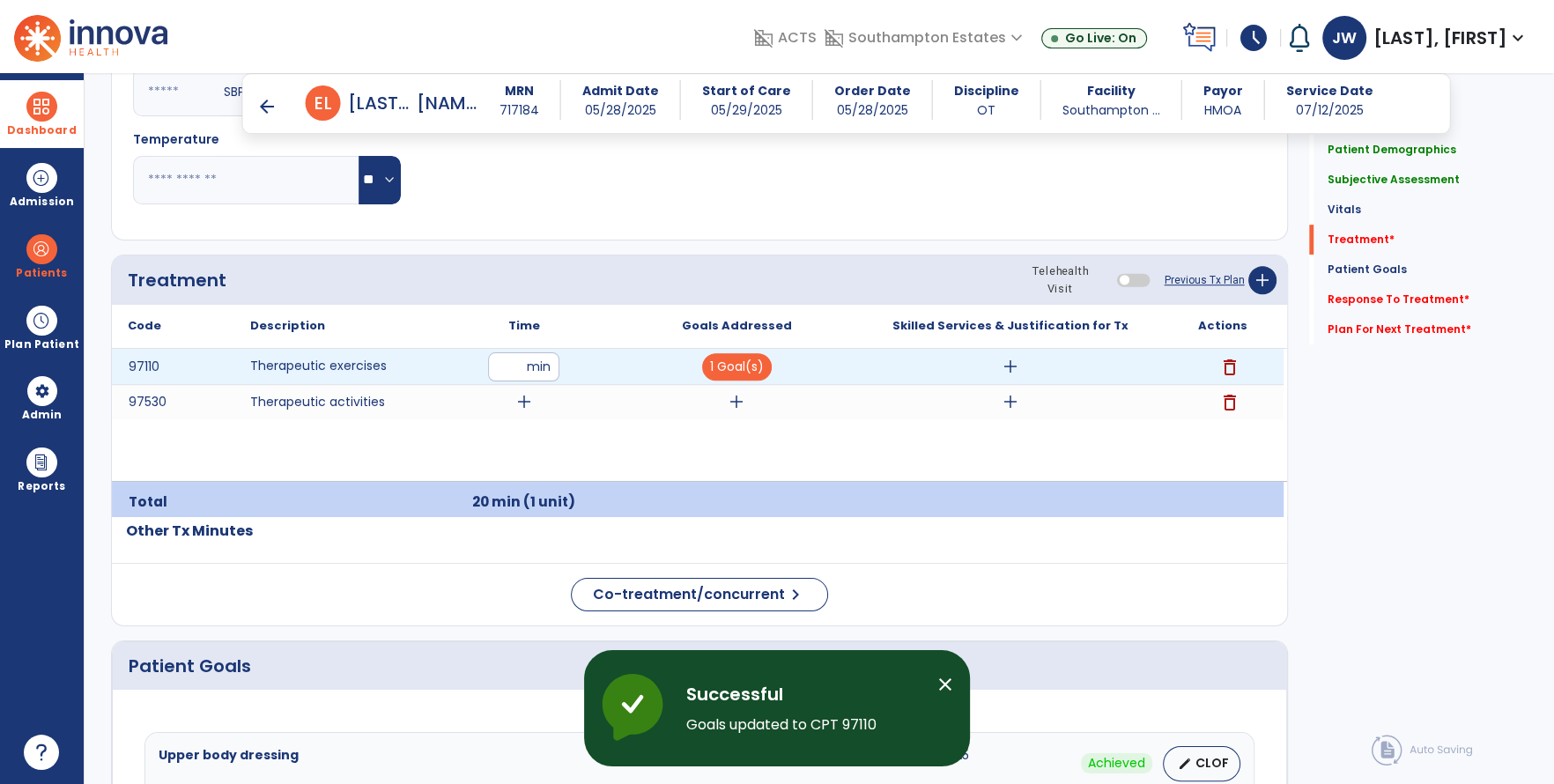click on "add" at bounding box center [1010, 366] 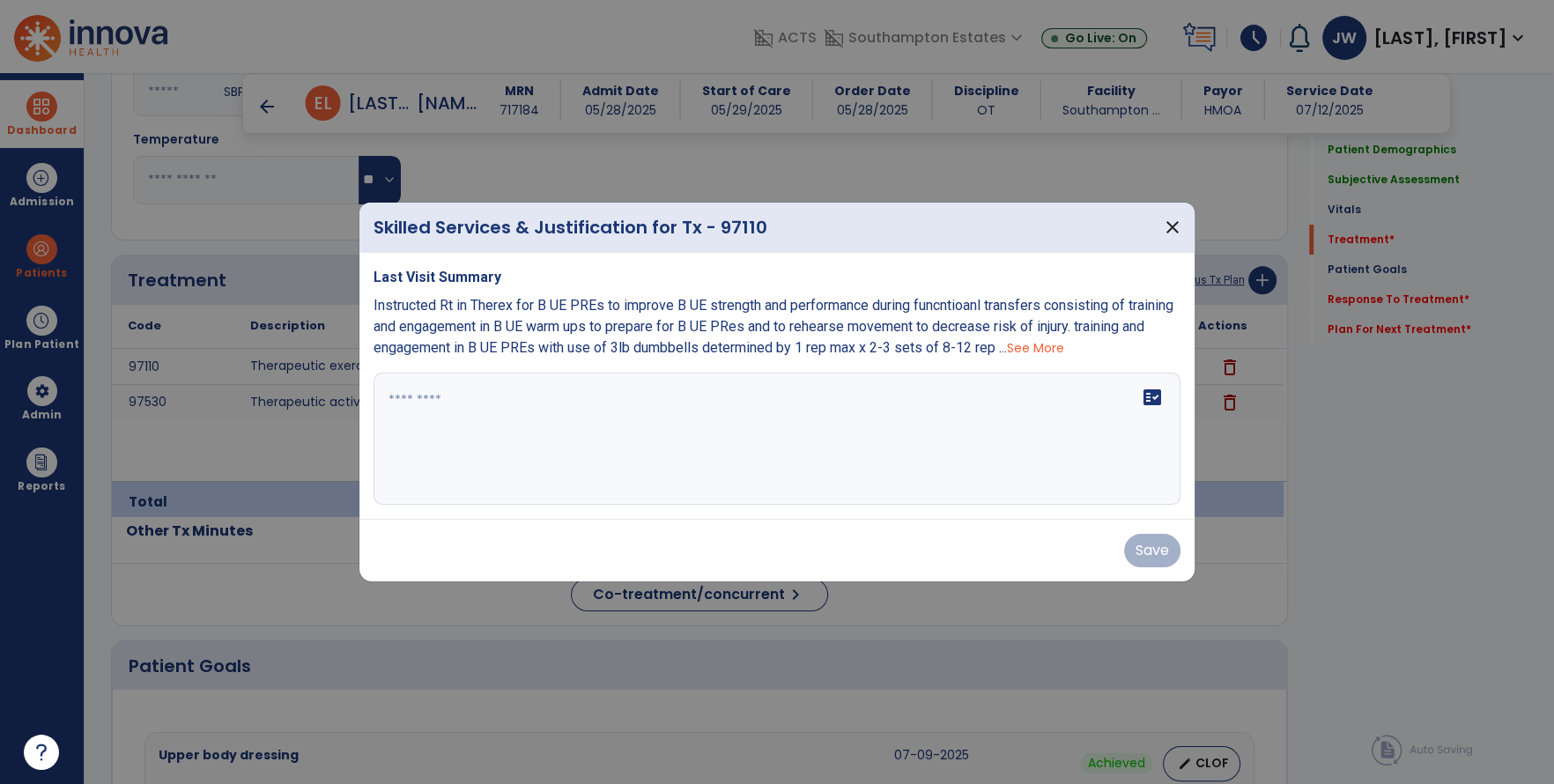 click on "fact_check" at bounding box center (777, 439) 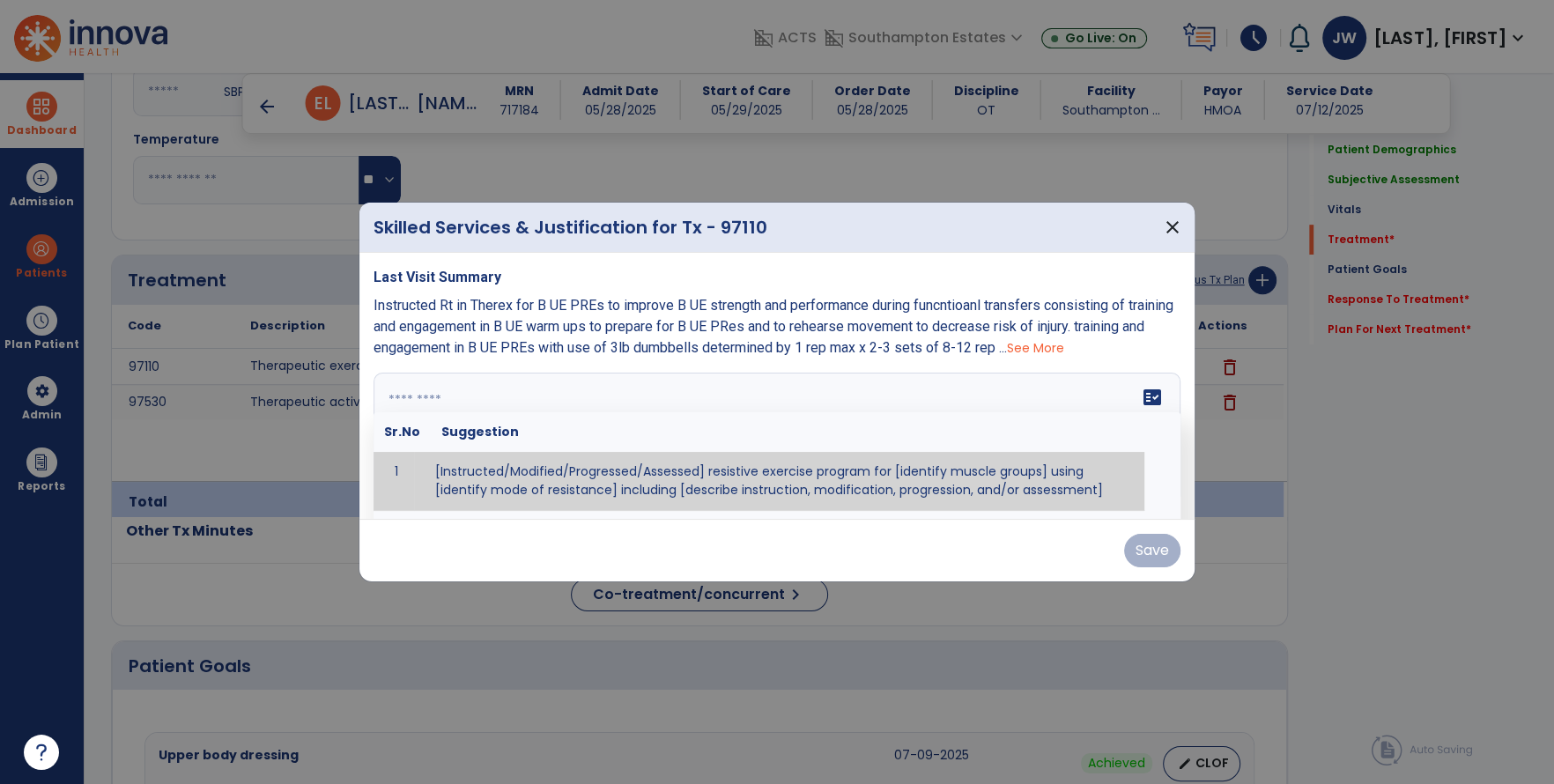 click at bounding box center [775, 439] 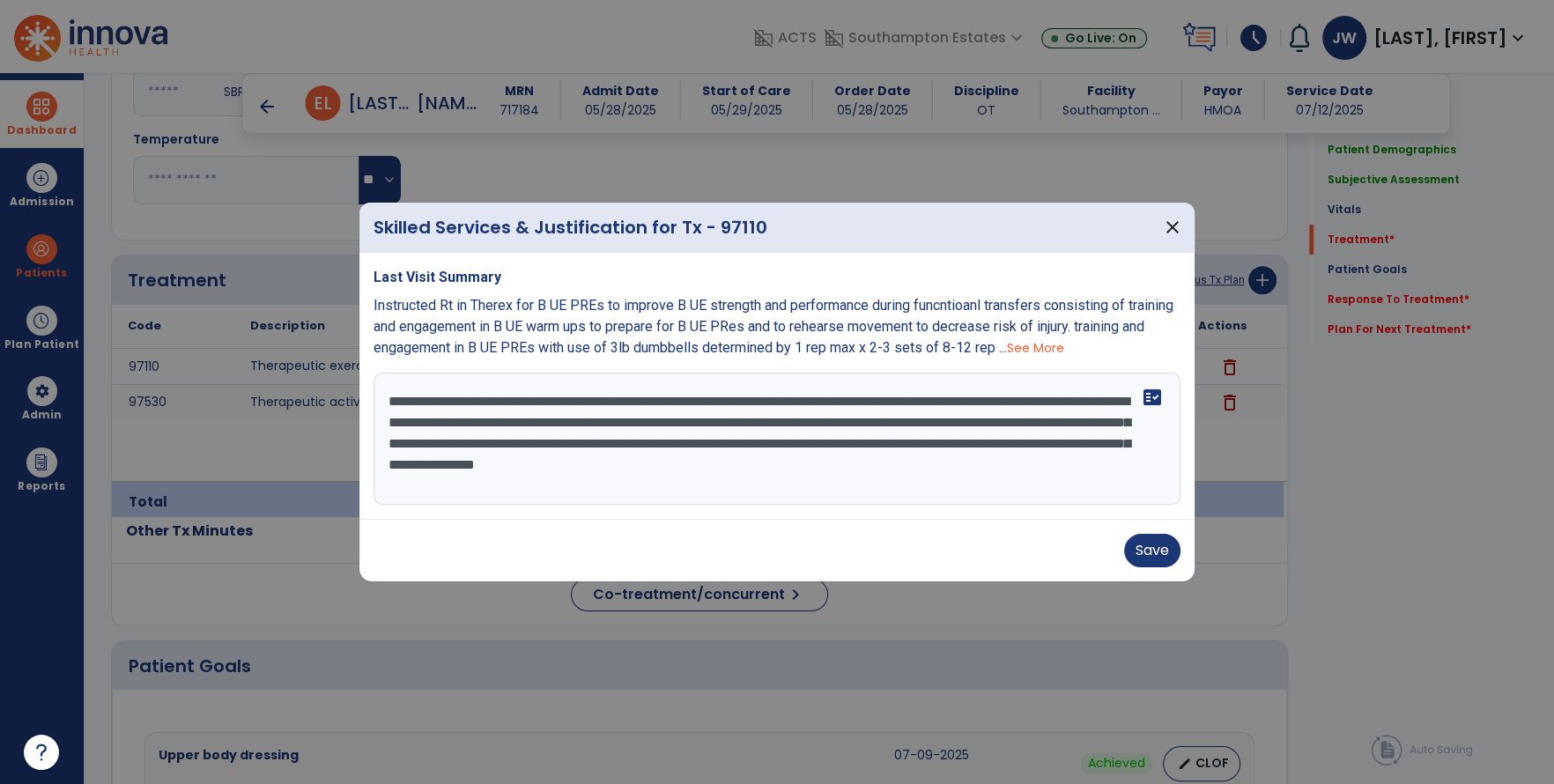 drag, startPoint x: 574, startPoint y: 396, endPoint x: 593, endPoint y: 423, distance: 33.015148 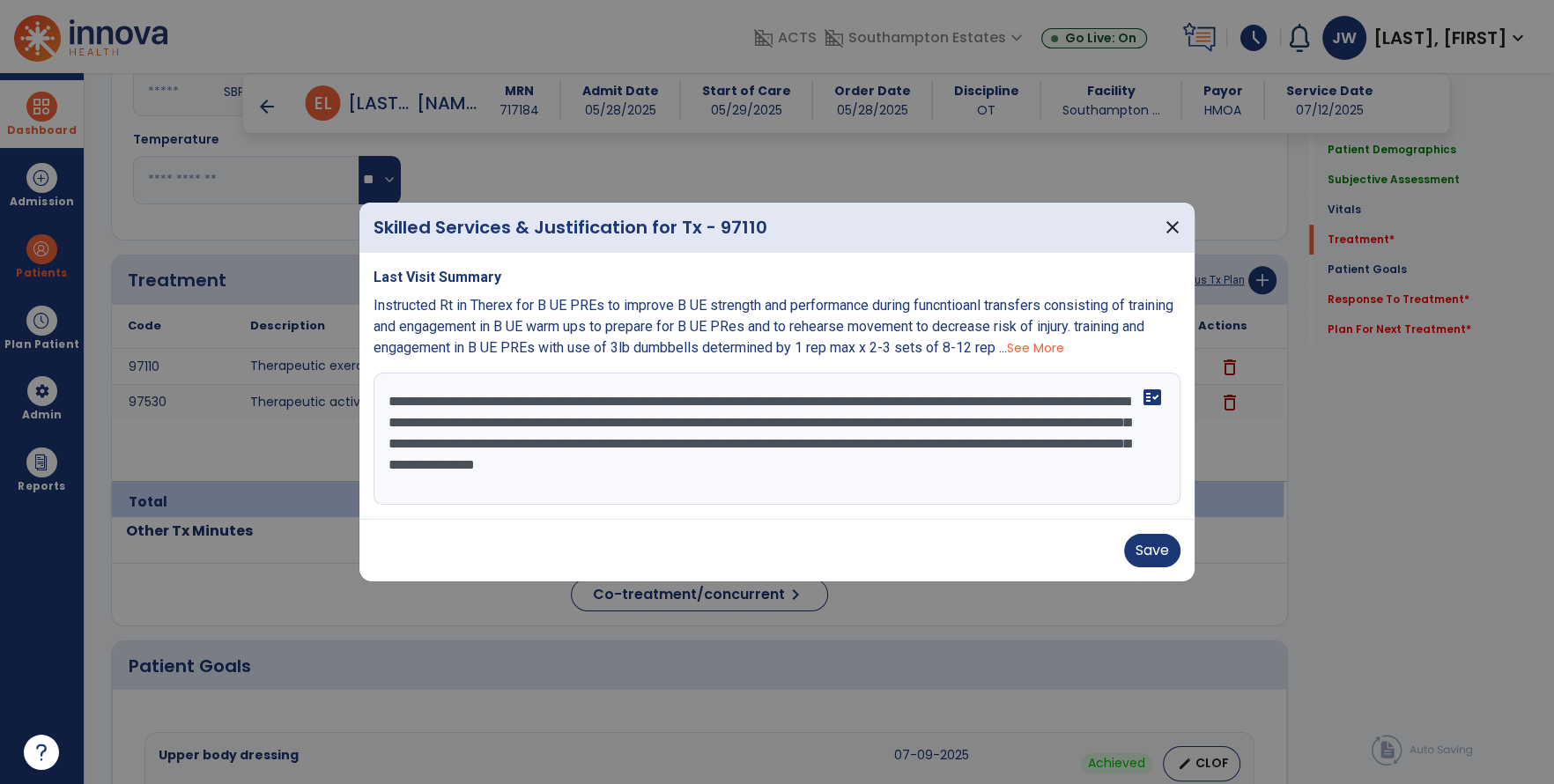 click on "**********" at bounding box center [777, 439] 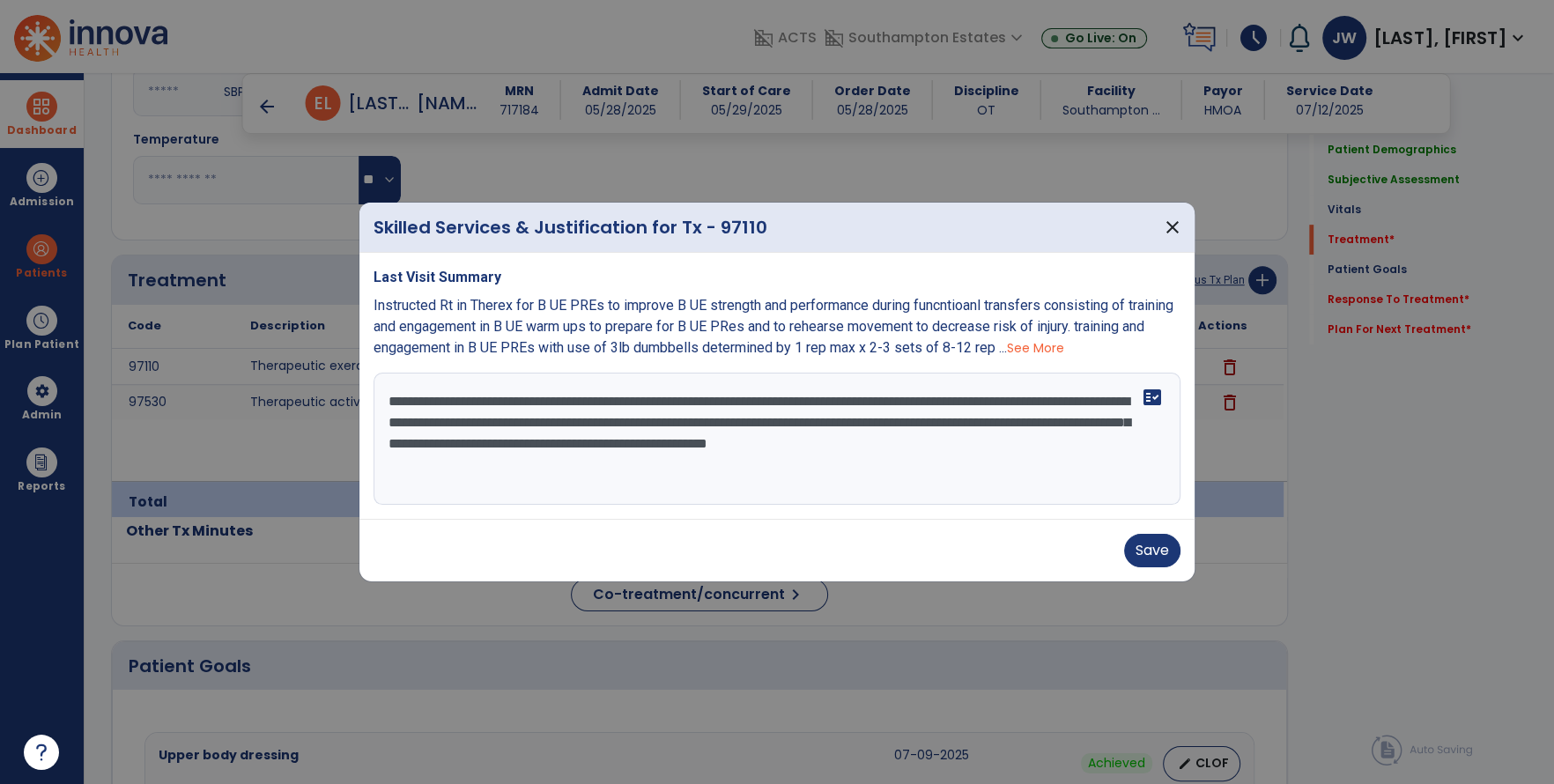 drag, startPoint x: 721, startPoint y: 396, endPoint x: 936, endPoint y: 410, distance: 215.45533 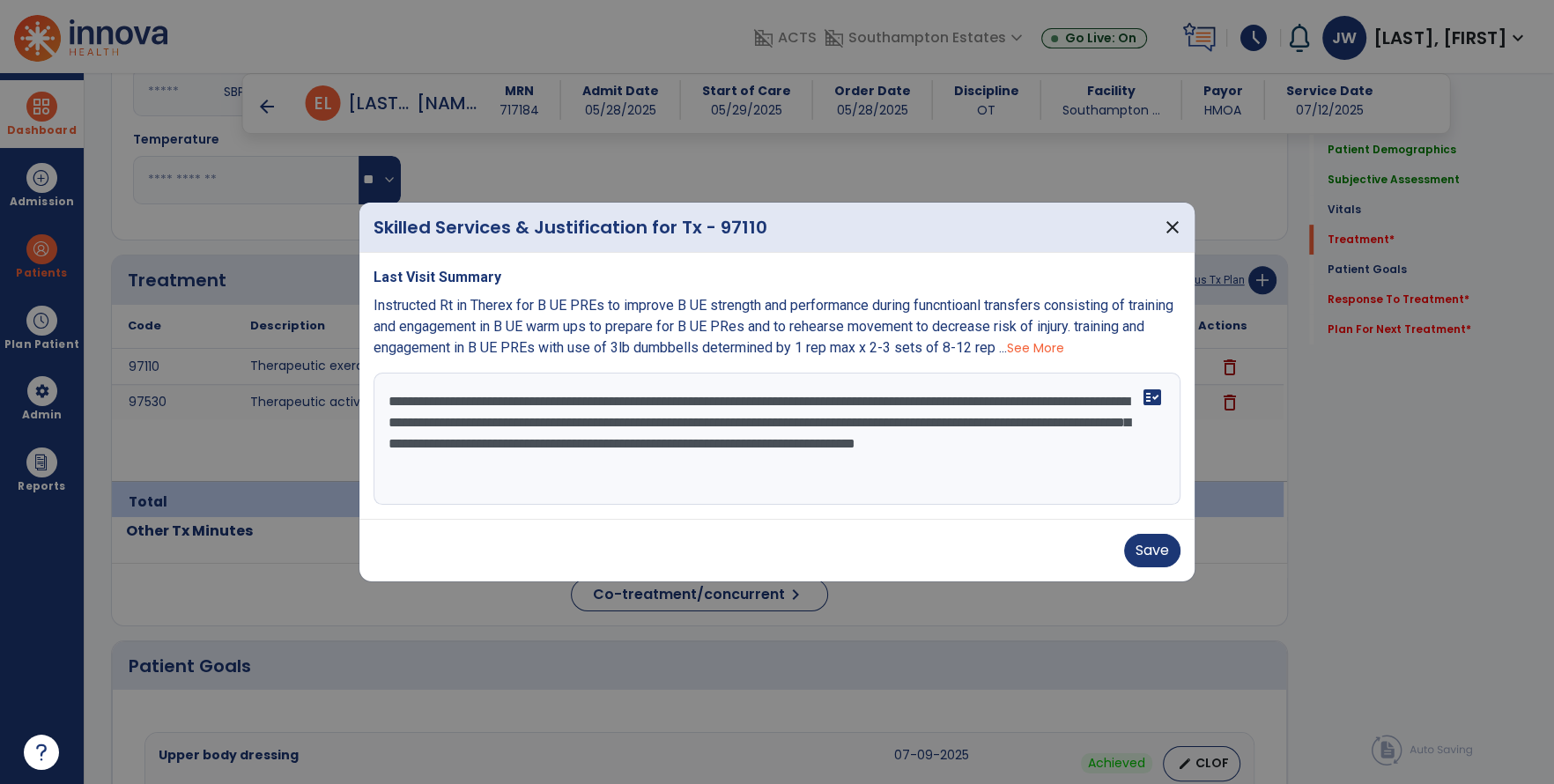 drag, startPoint x: 481, startPoint y: 419, endPoint x: 822, endPoint y: 418, distance: 341.00147 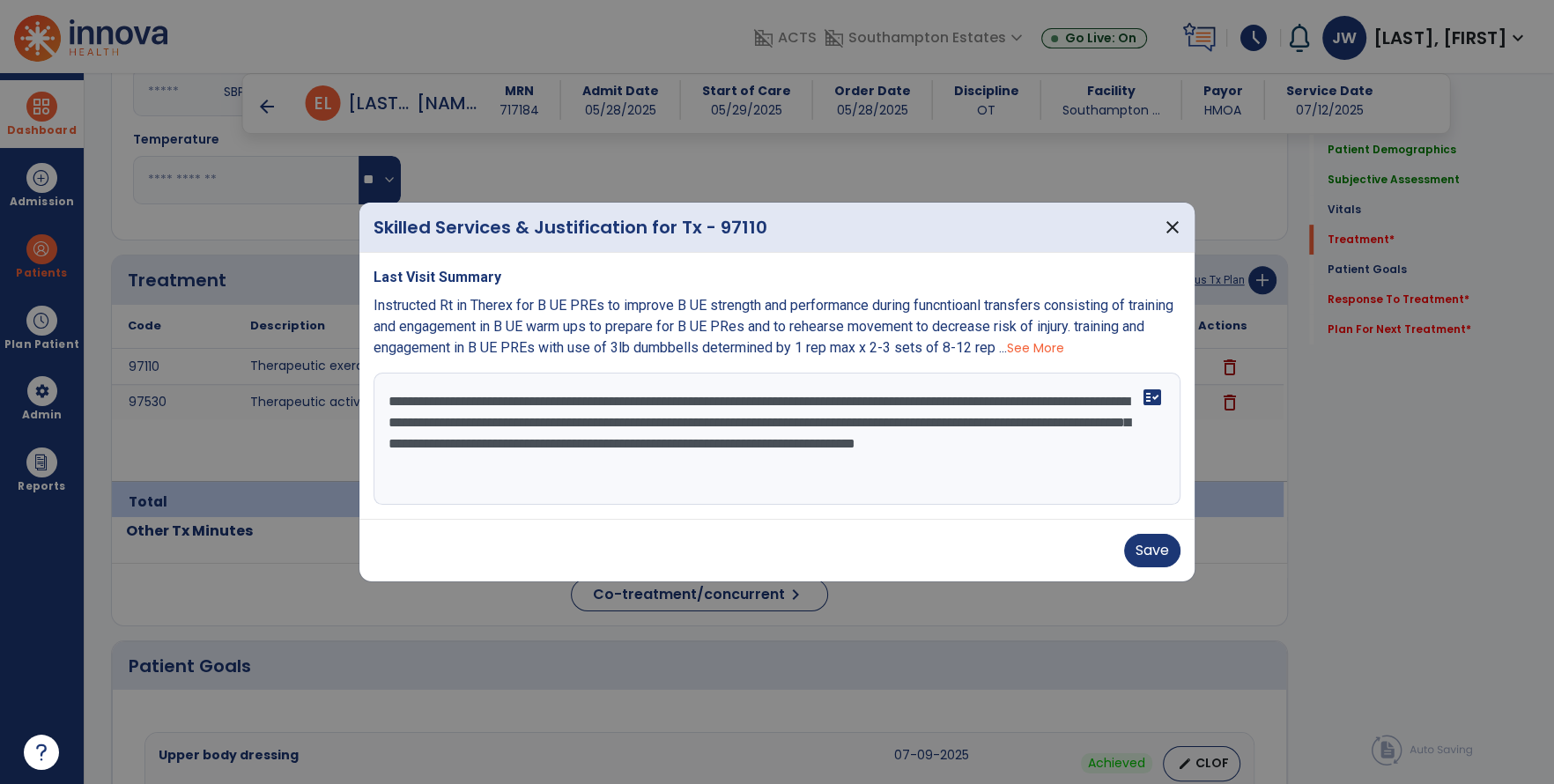 click on "**********" at bounding box center [777, 439] 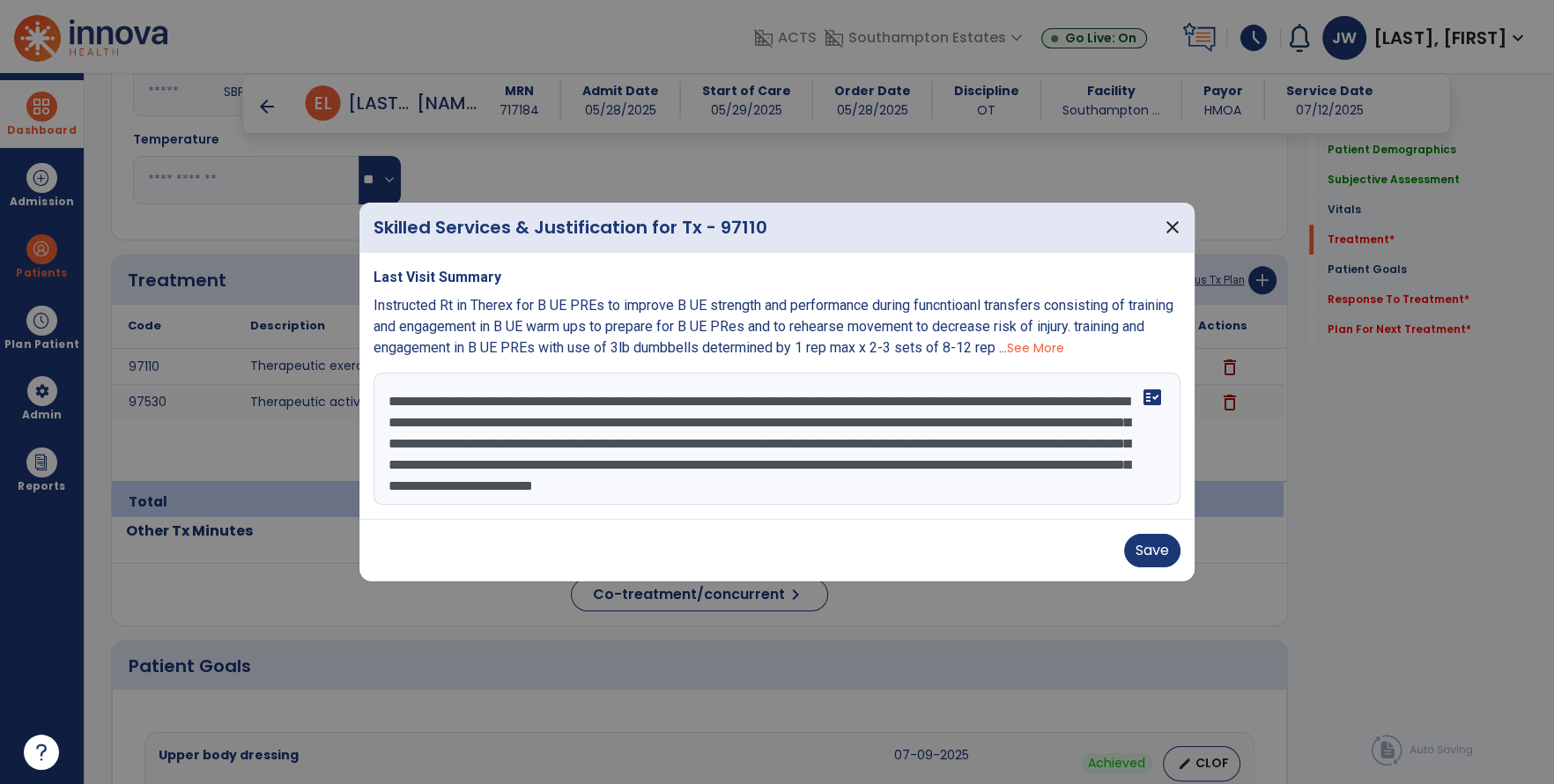 scroll, scrollTop: 20, scrollLeft: 0, axis: vertical 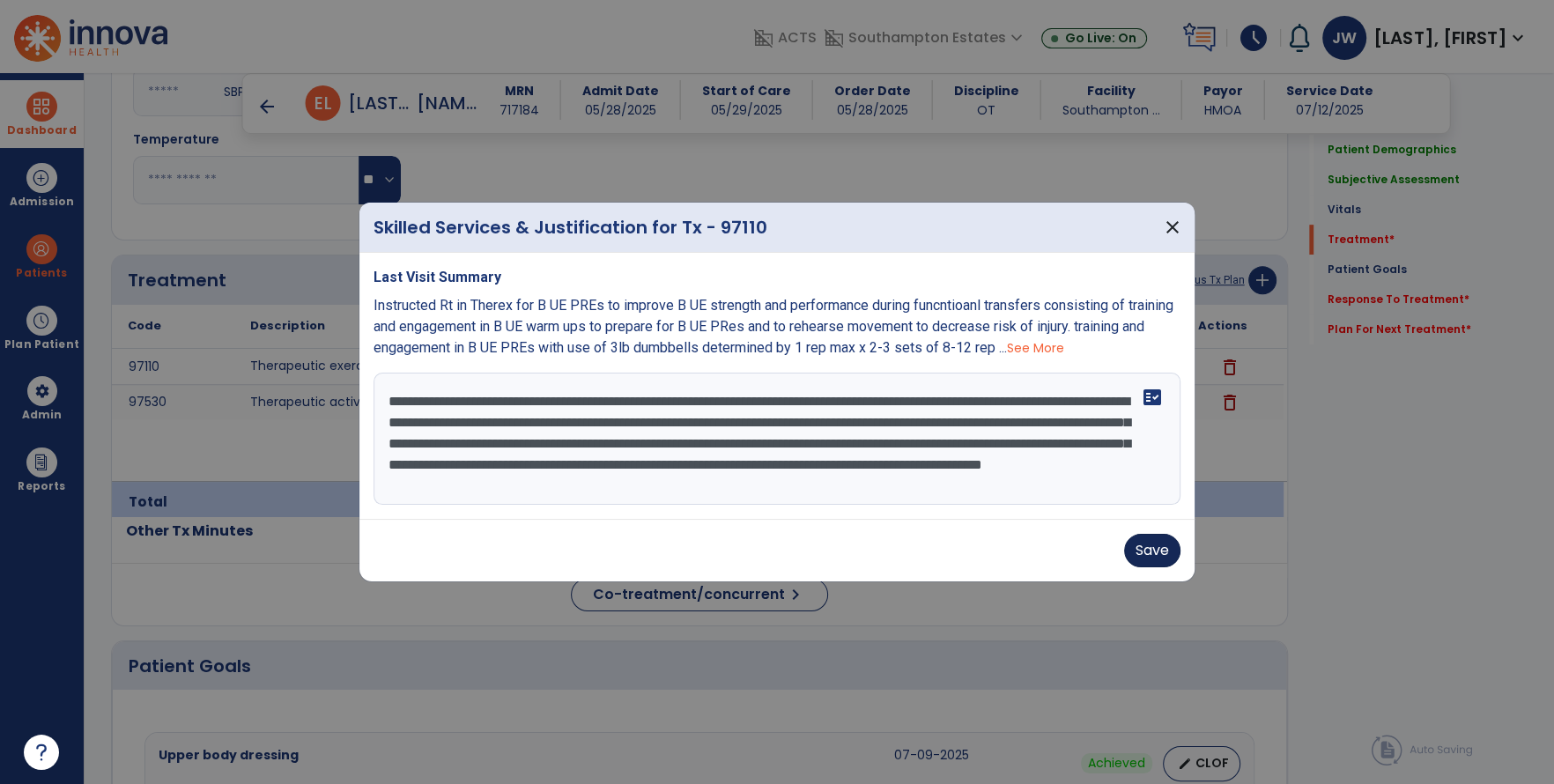 type on "**********" 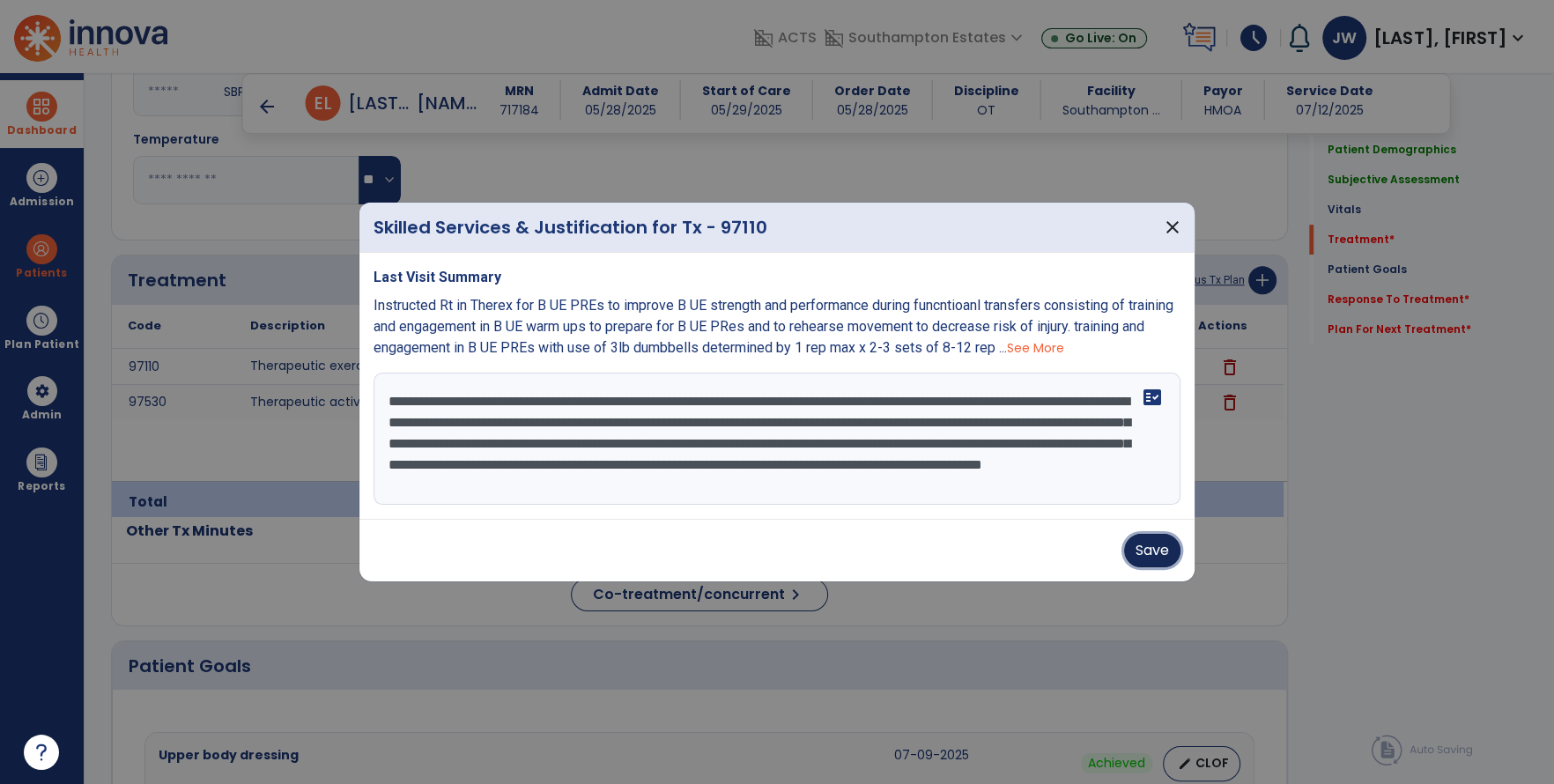 drag, startPoint x: 1159, startPoint y: 555, endPoint x: 1125, endPoint y: 551, distance: 34.234486 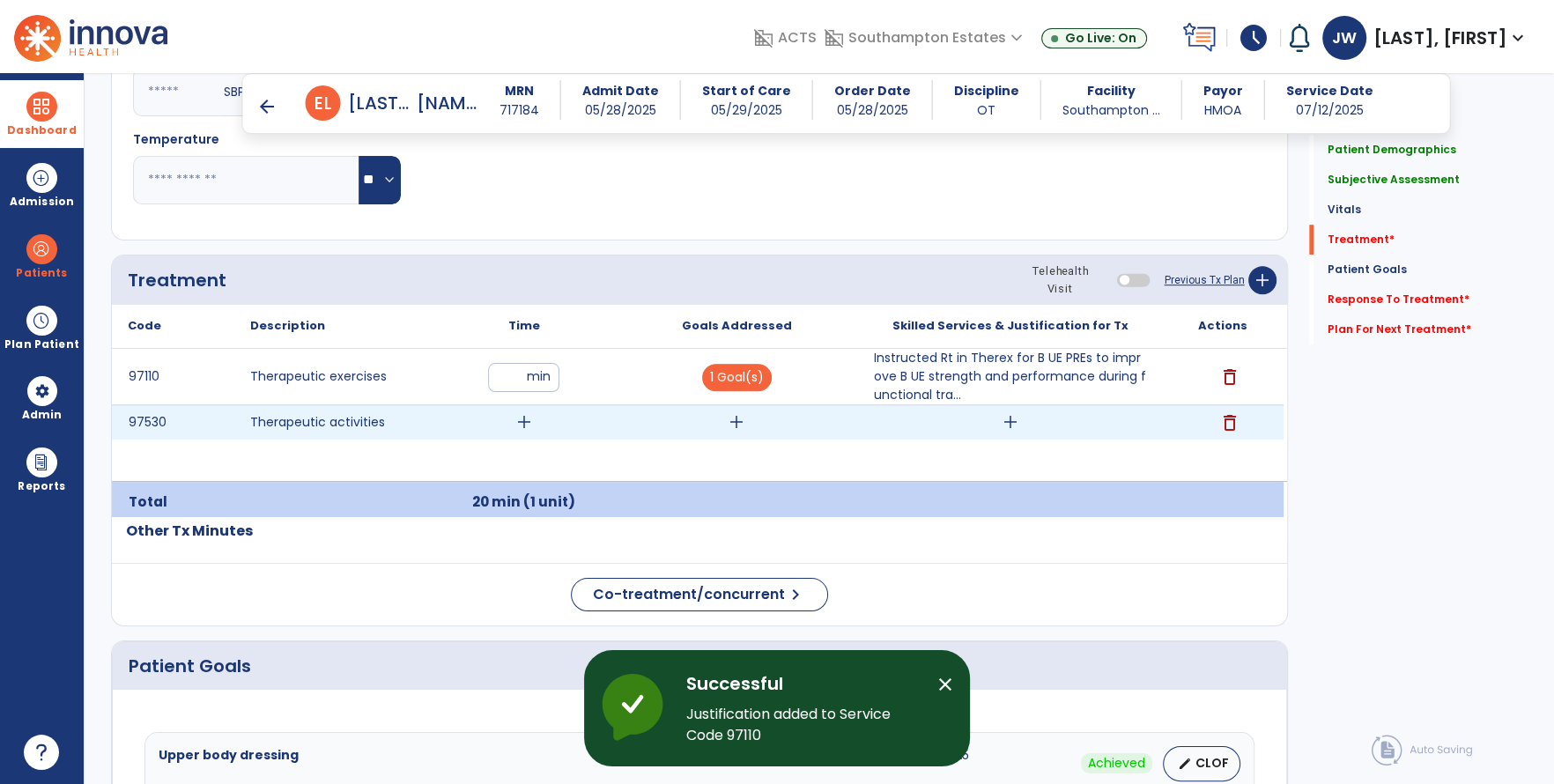 click on "add" at bounding box center [523, 422] 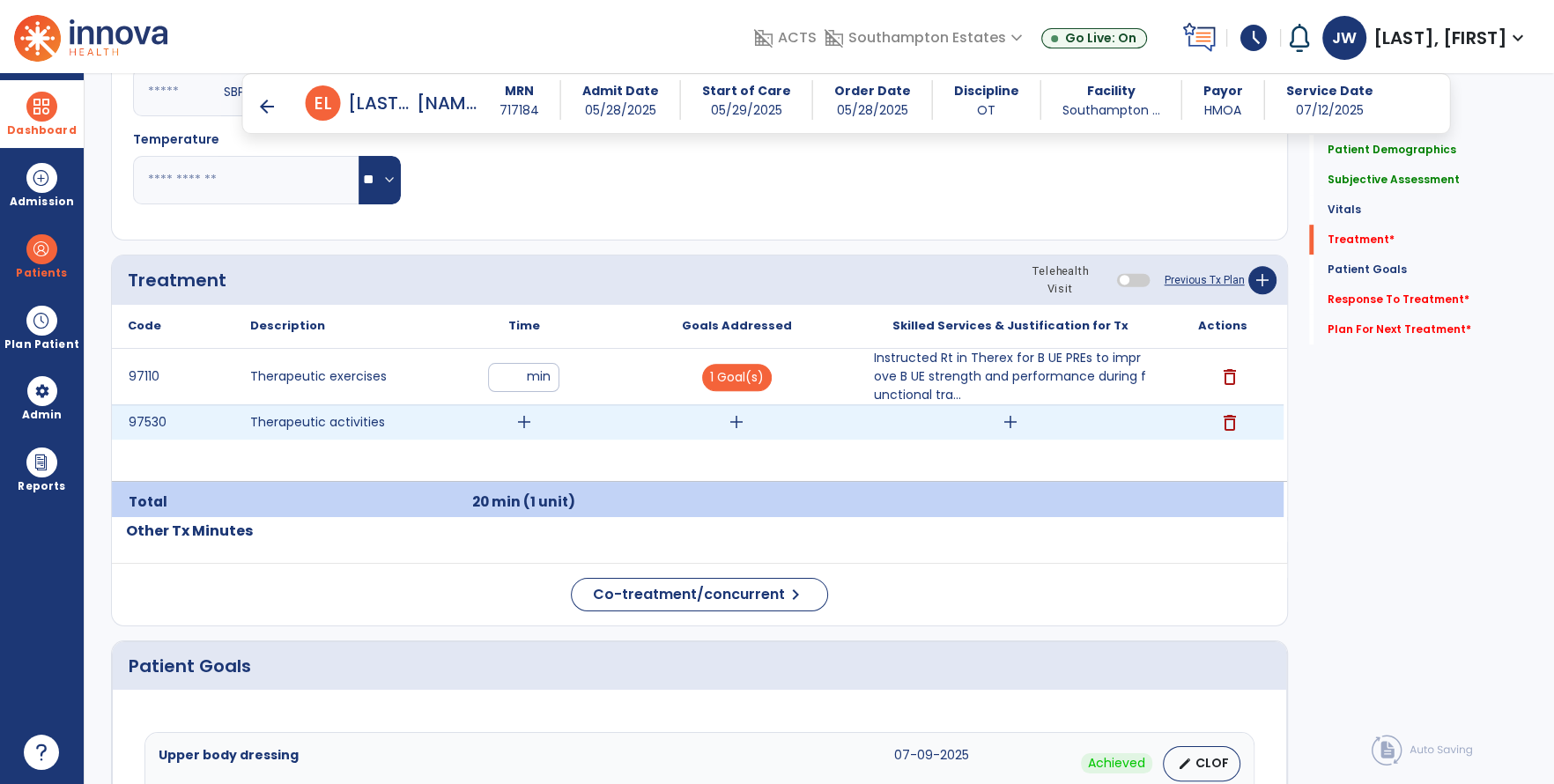 click on "add" at bounding box center (1010, 422) 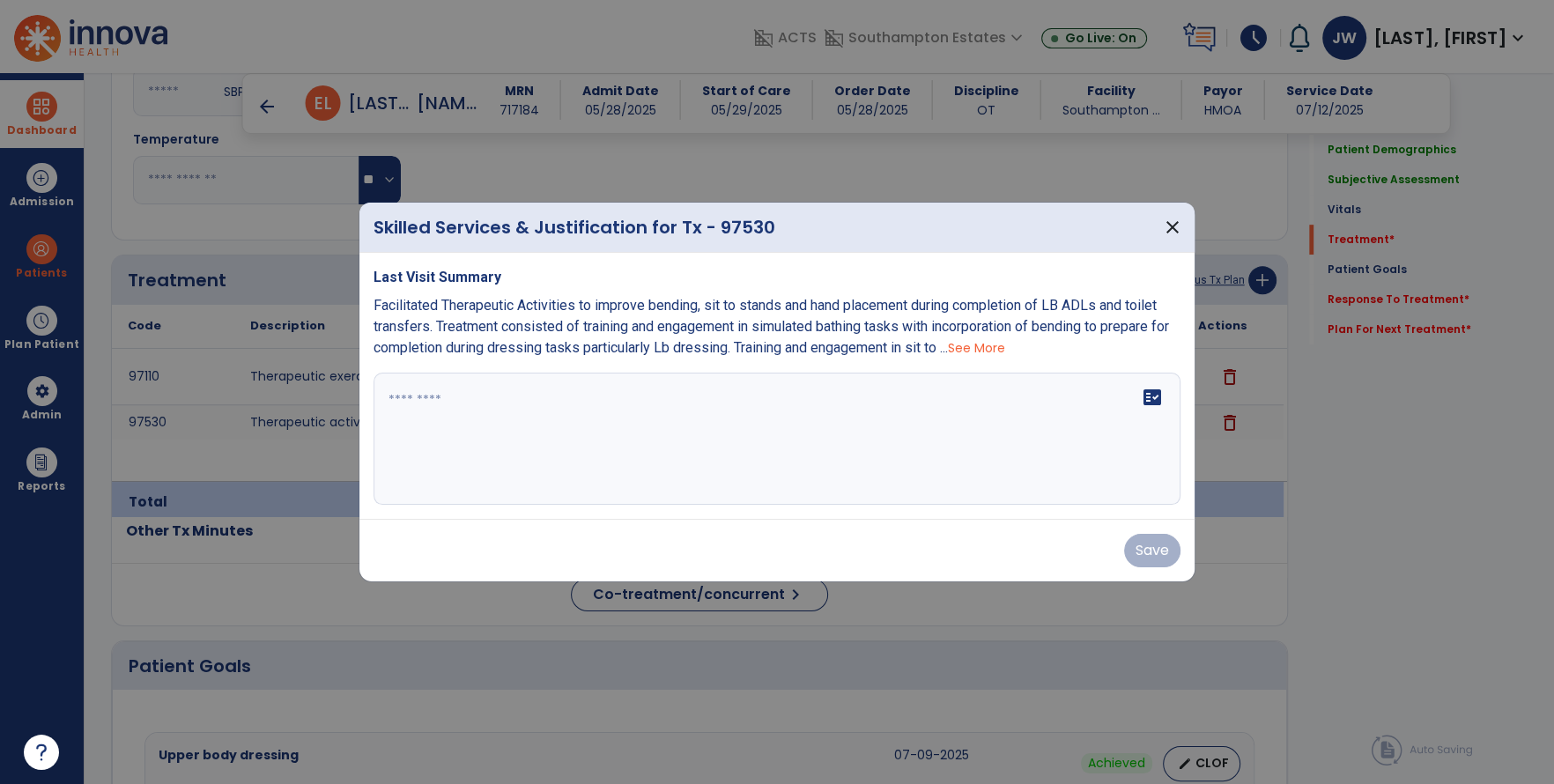 click at bounding box center [777, 439] 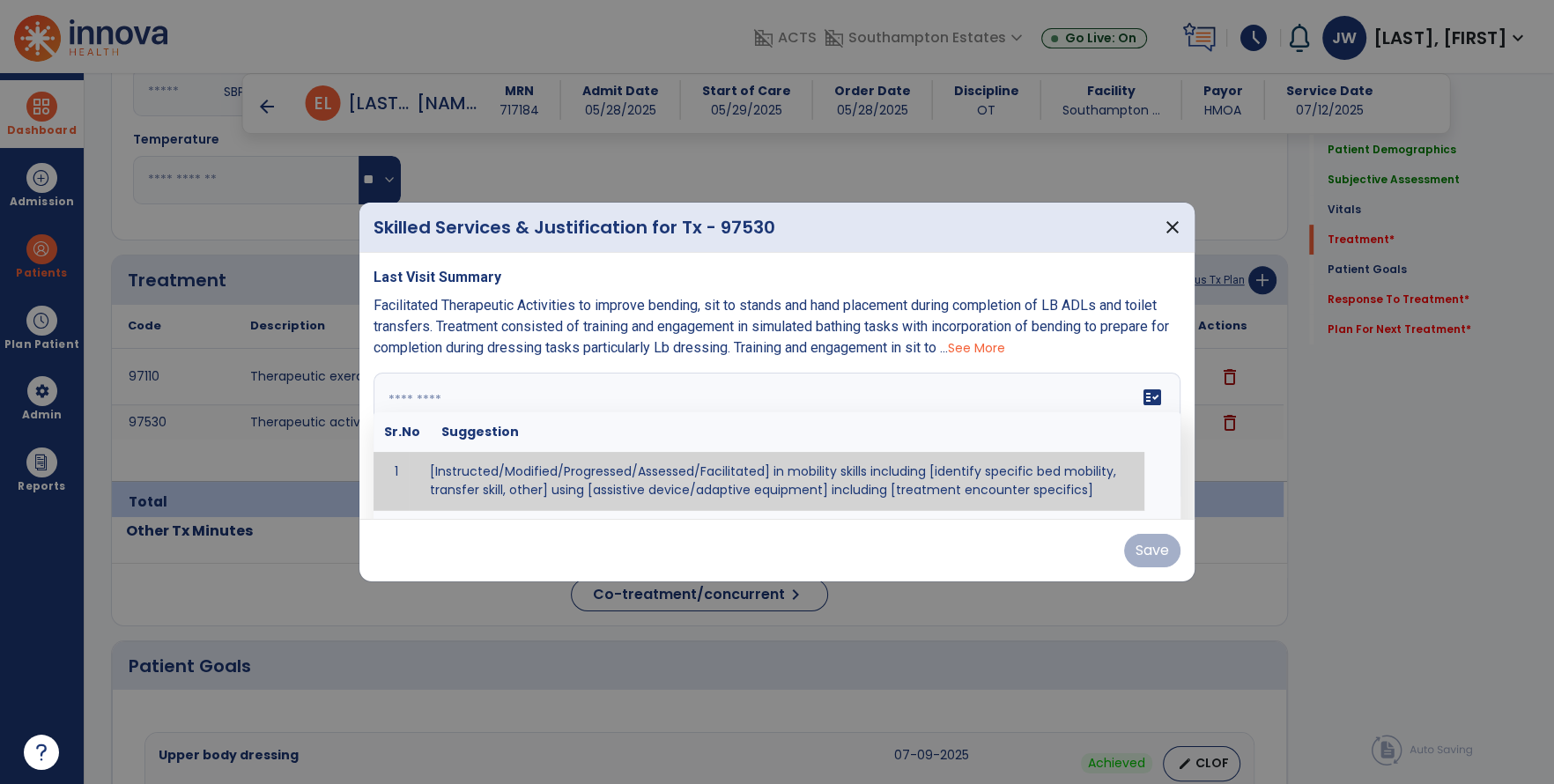click at bounding box center (775, 439) 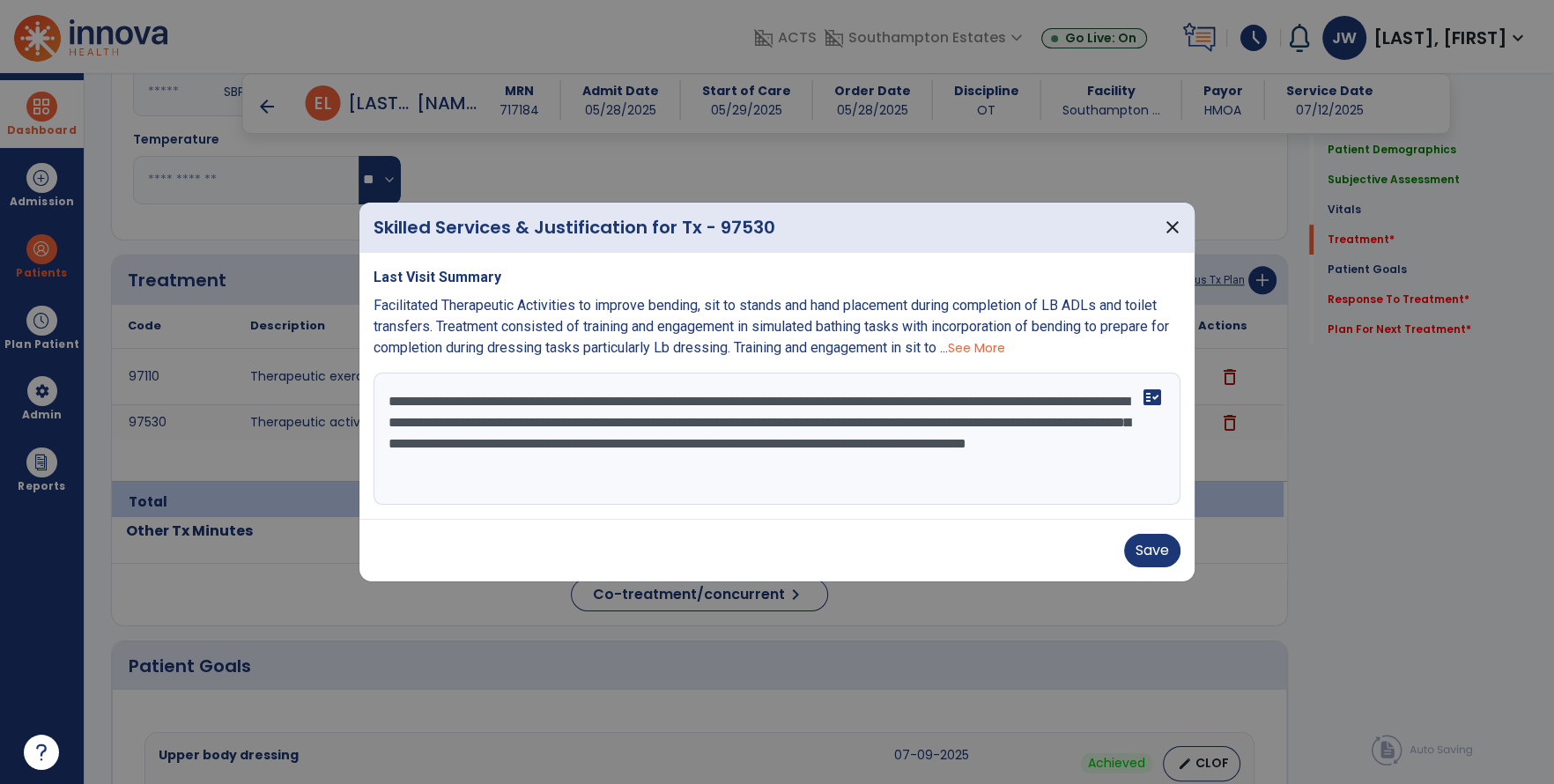 drag, startPoint x: 702, startPoint y: 396, endPoint x: 560, endPoint y: 420, distance: 144.01389 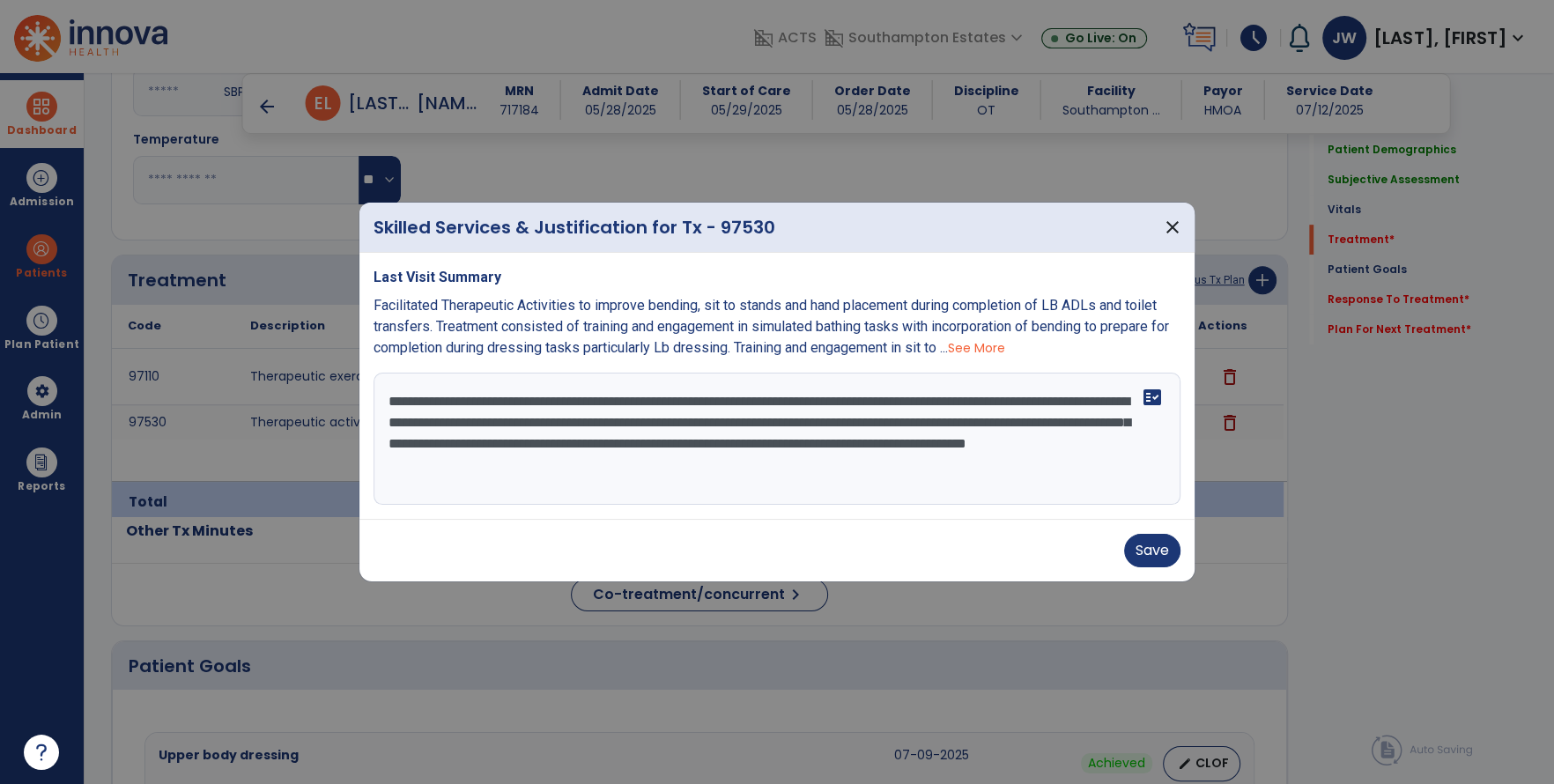click on "**********" at bounding box center [777, 439] 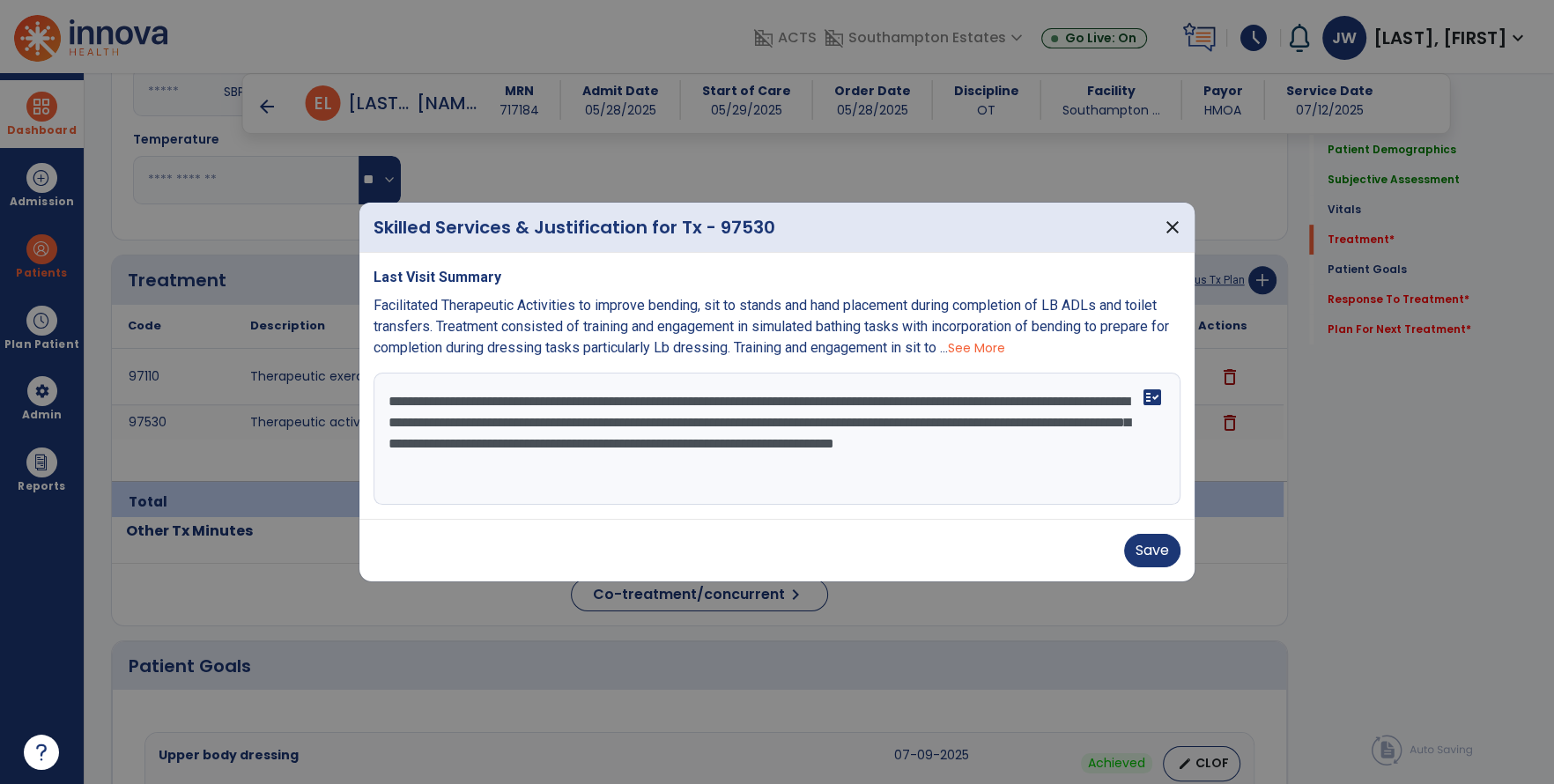 drag, startPoint x: 442, startPoint y: 421, endPoint x: 774, endPoint y: 423, distance: 332.006 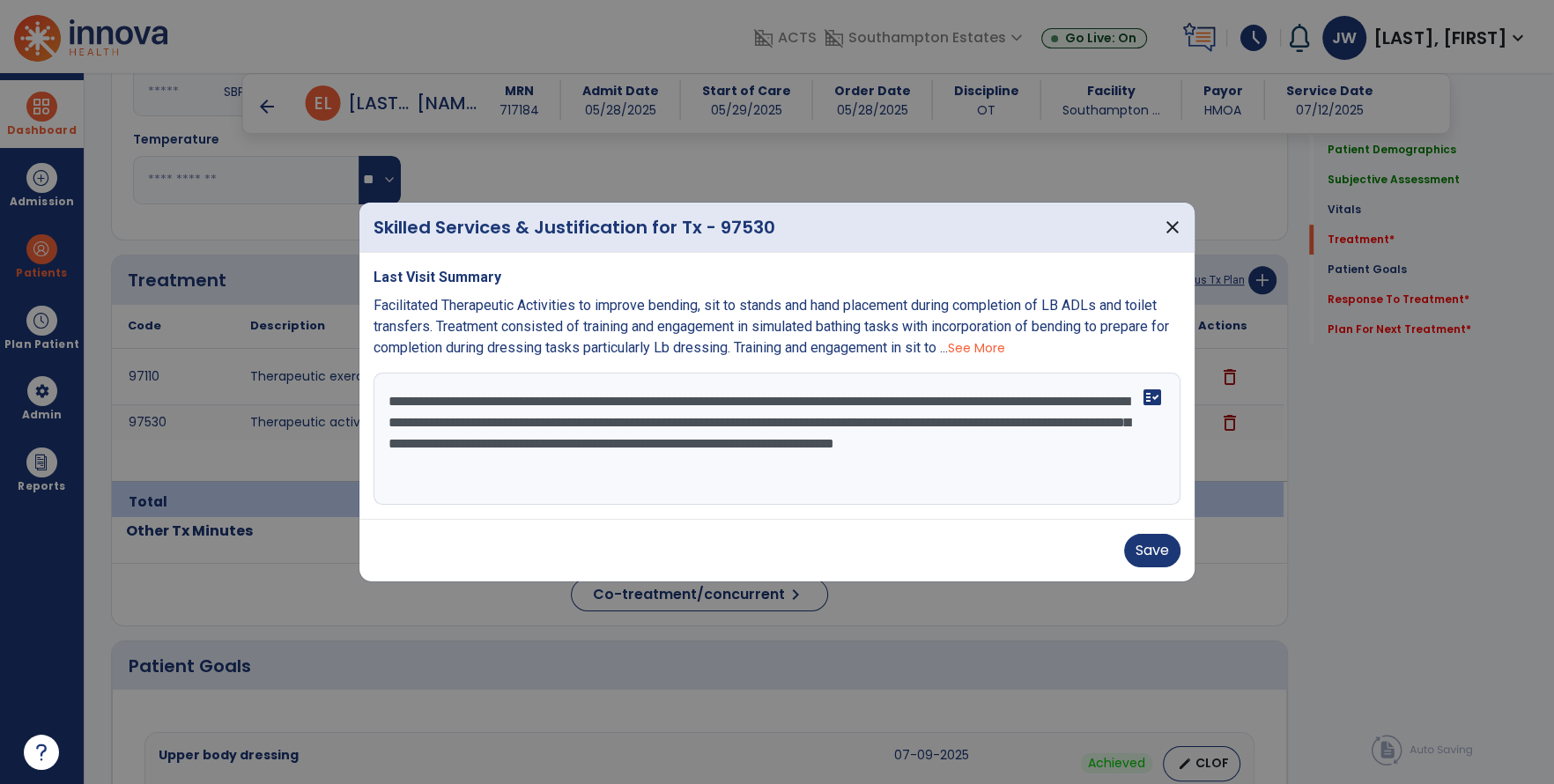 click on "**********" at bounding box center [777, 439] 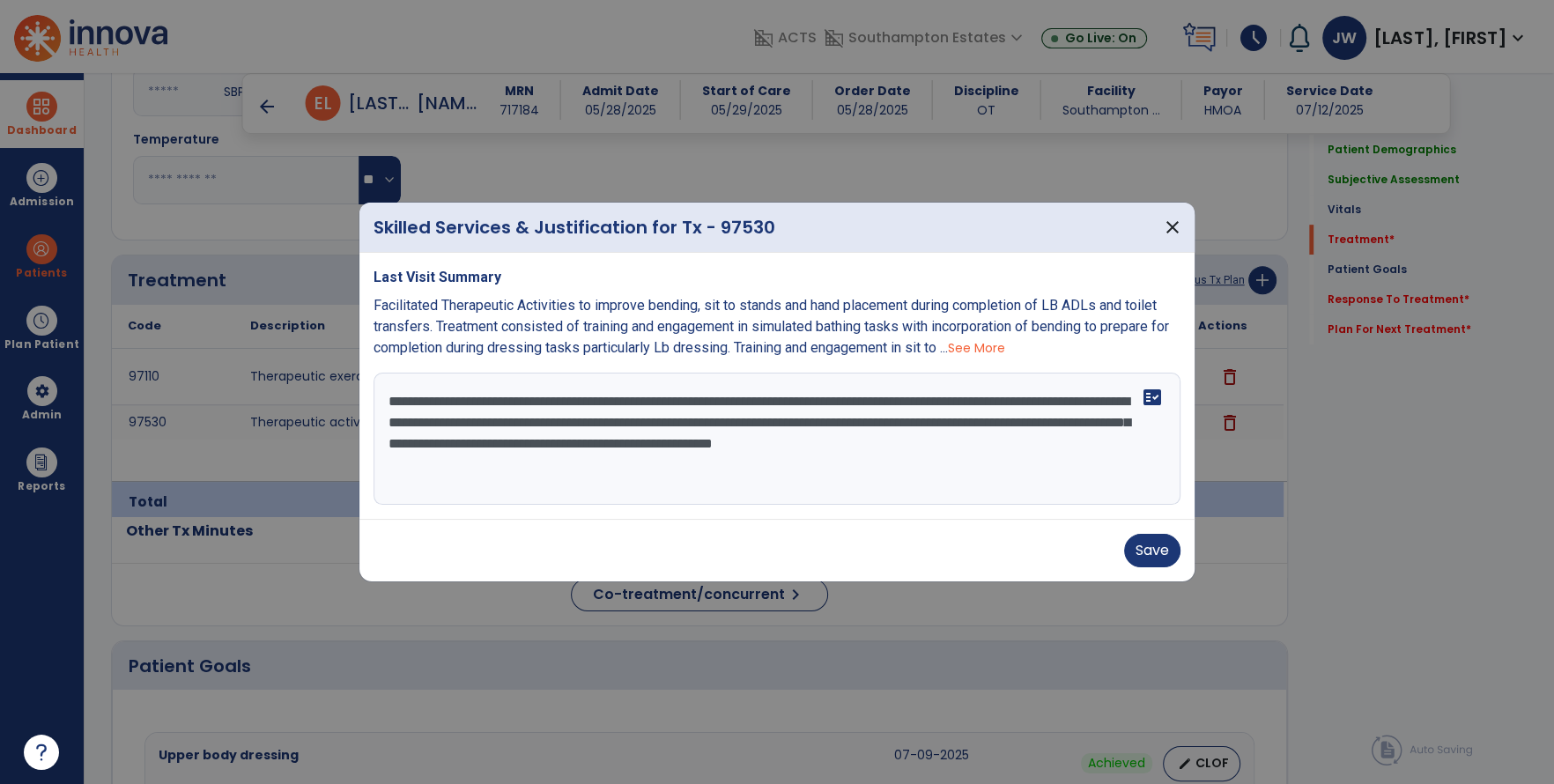drag, startPoint x: 780, startPoint y: 422, endPoint x: 734, endPoint y: 445, distance: 51.429563 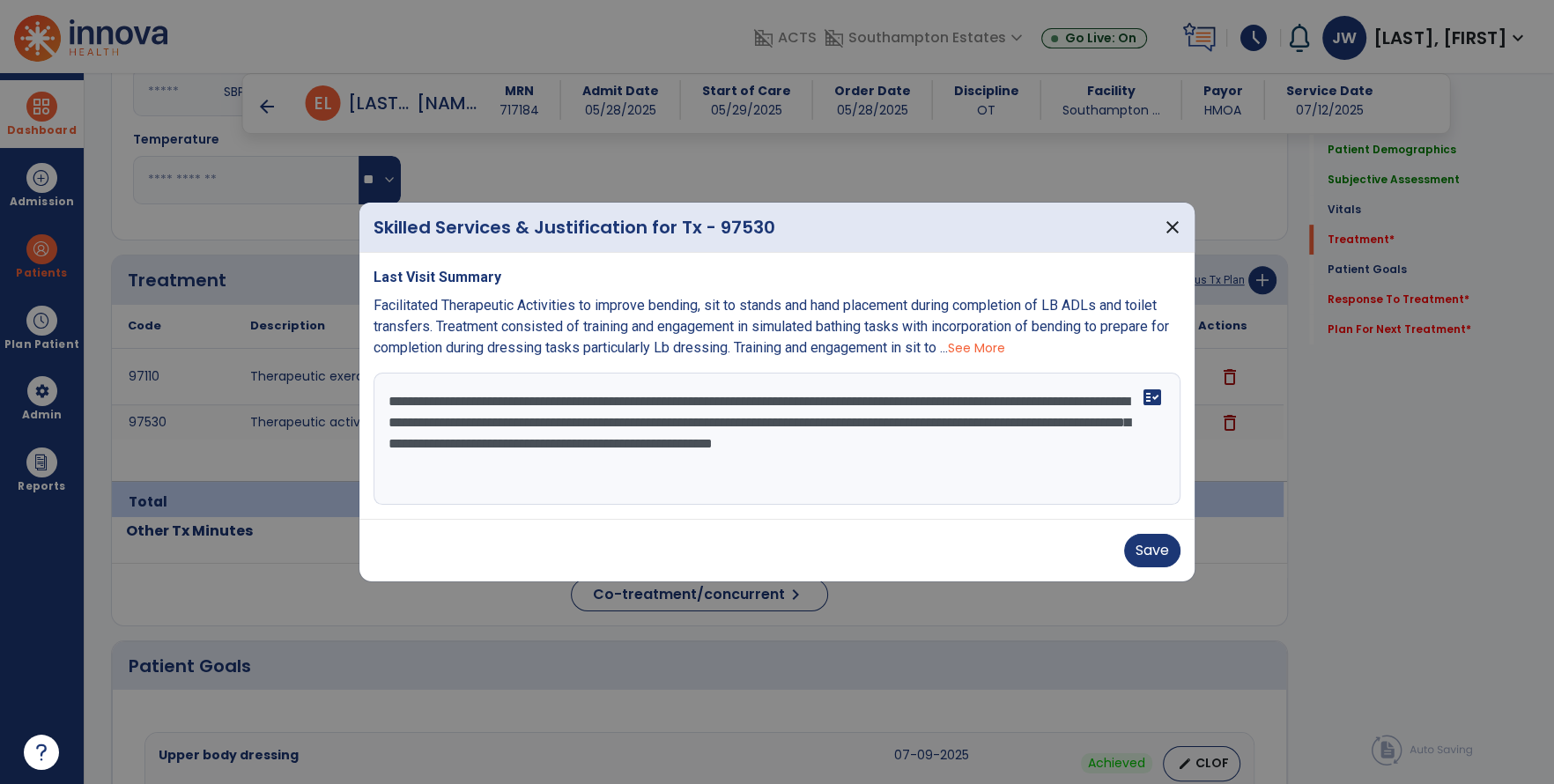 click on "**********" at bounding box center [777, 439] 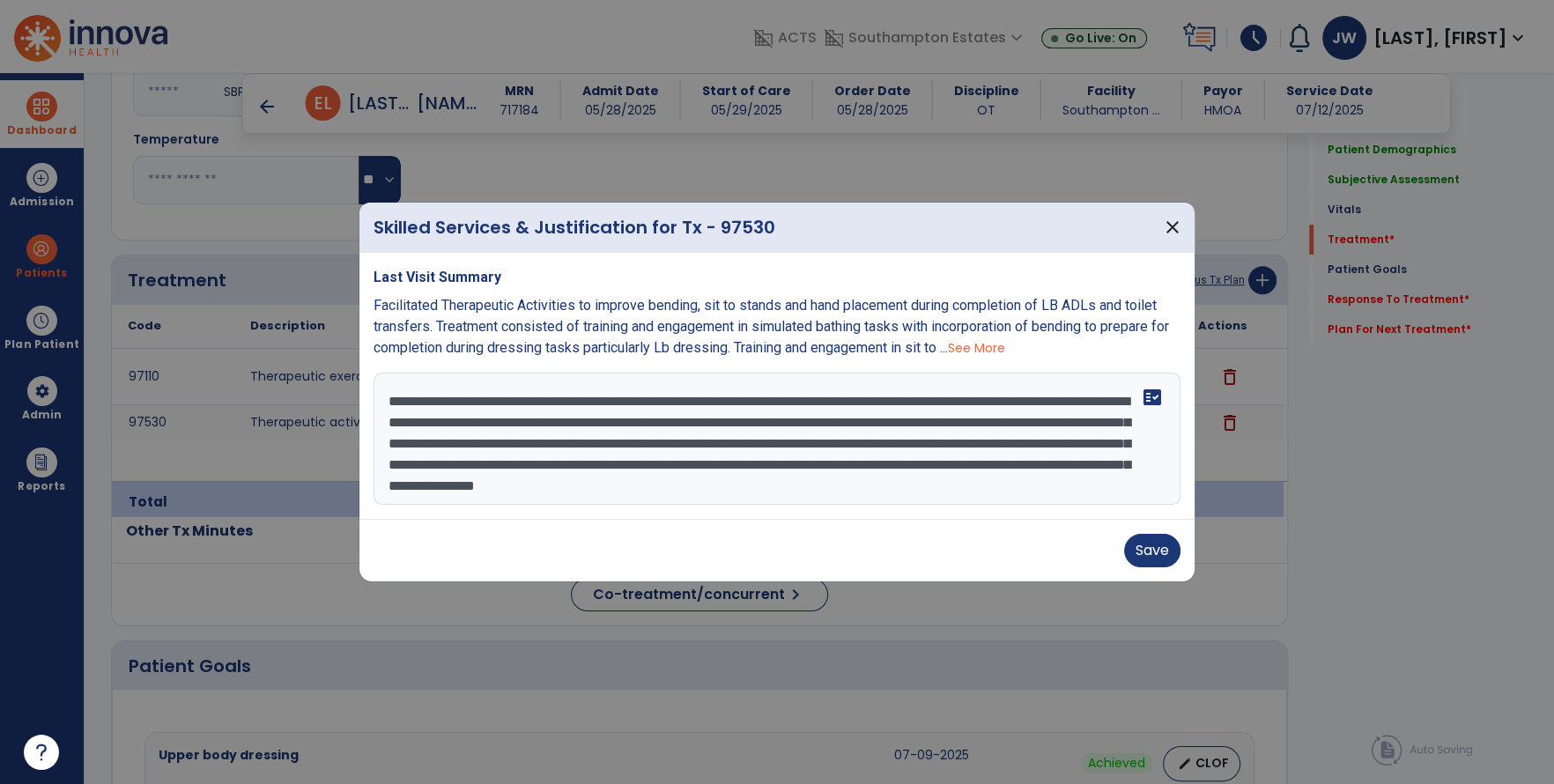 scroll, scrollTop: 20, scrollLeft: 0, axis: vertical 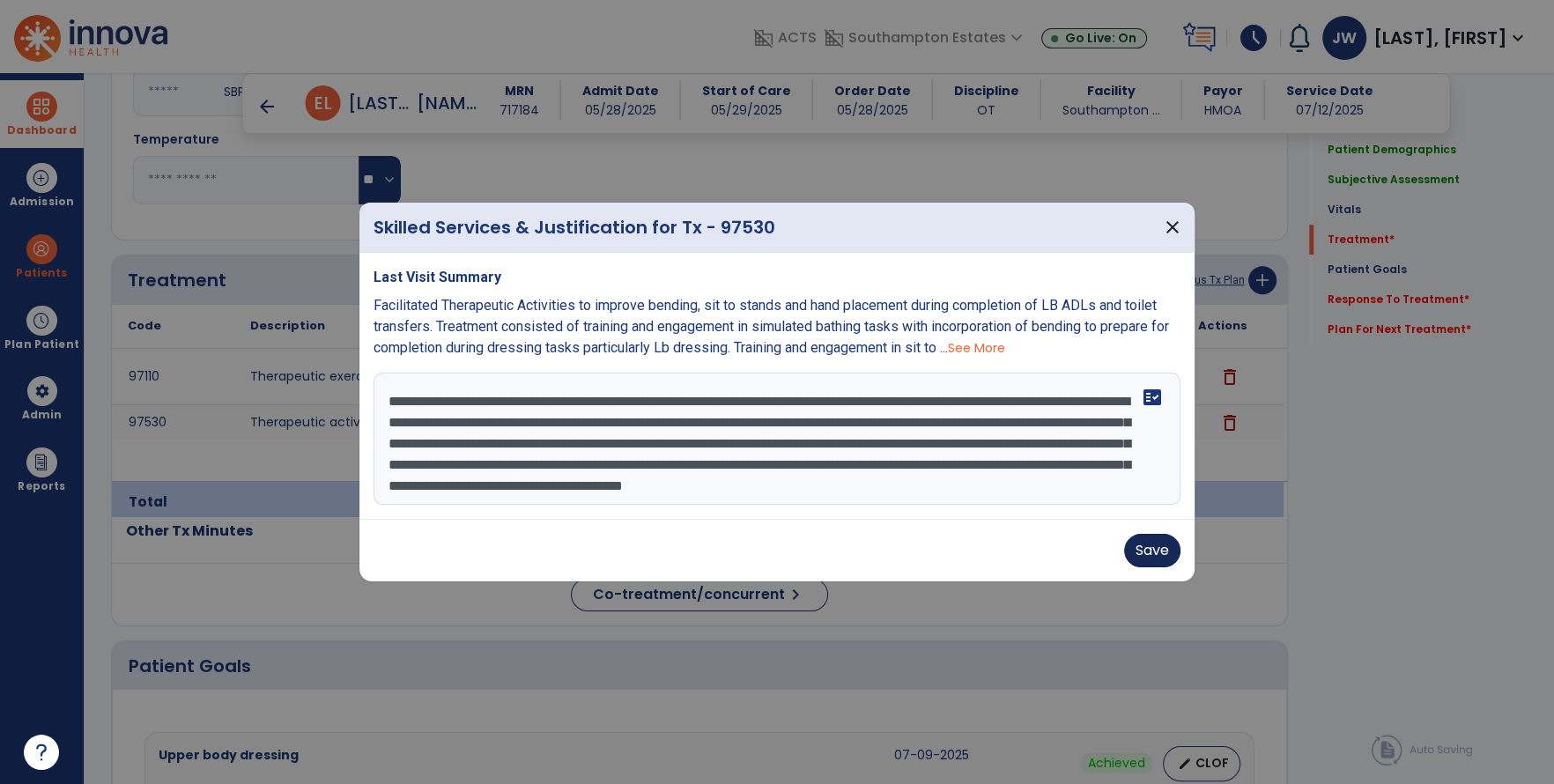 type on "**********" 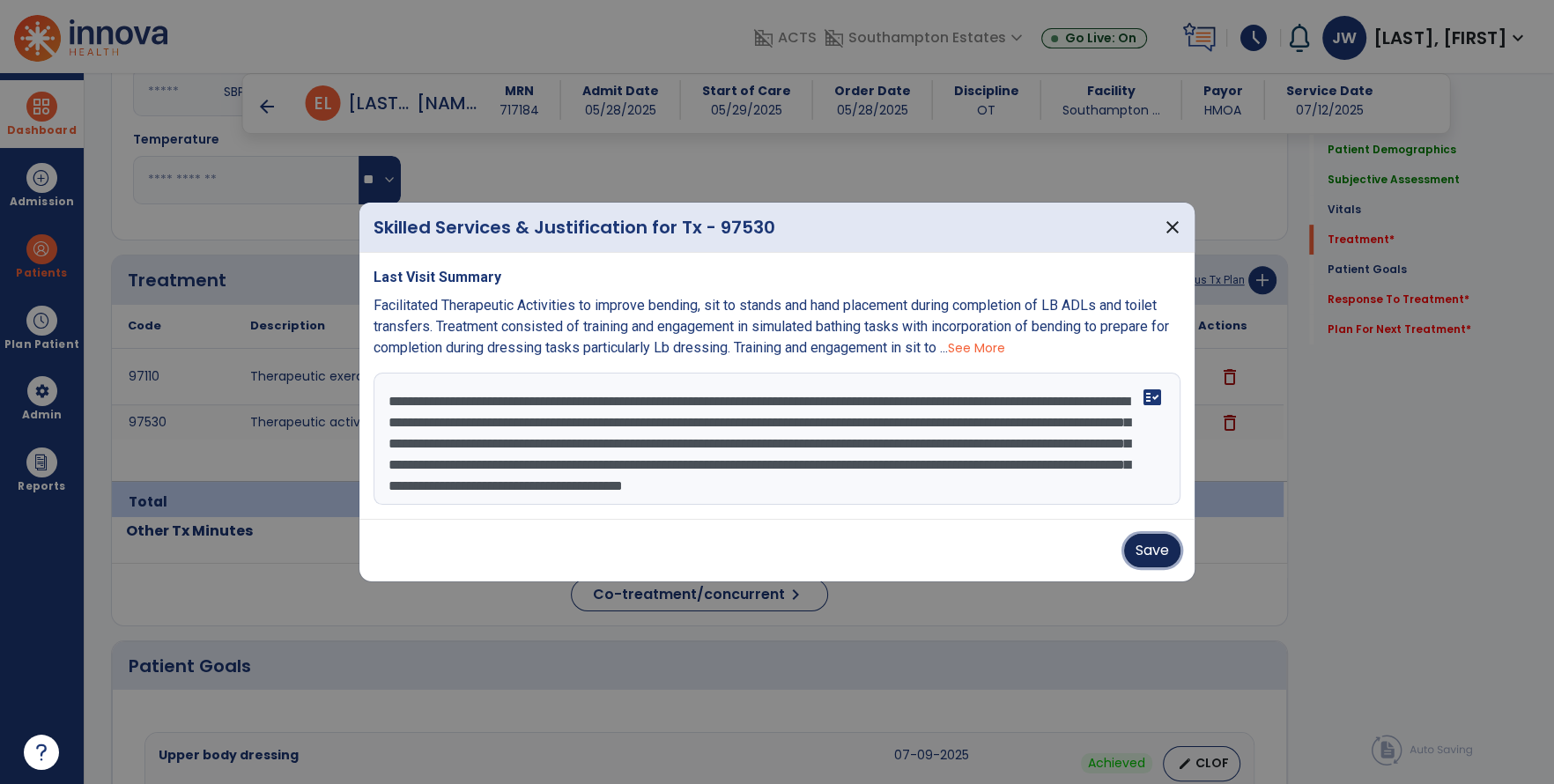 click on "Save" at bounding box center [1152, 551] 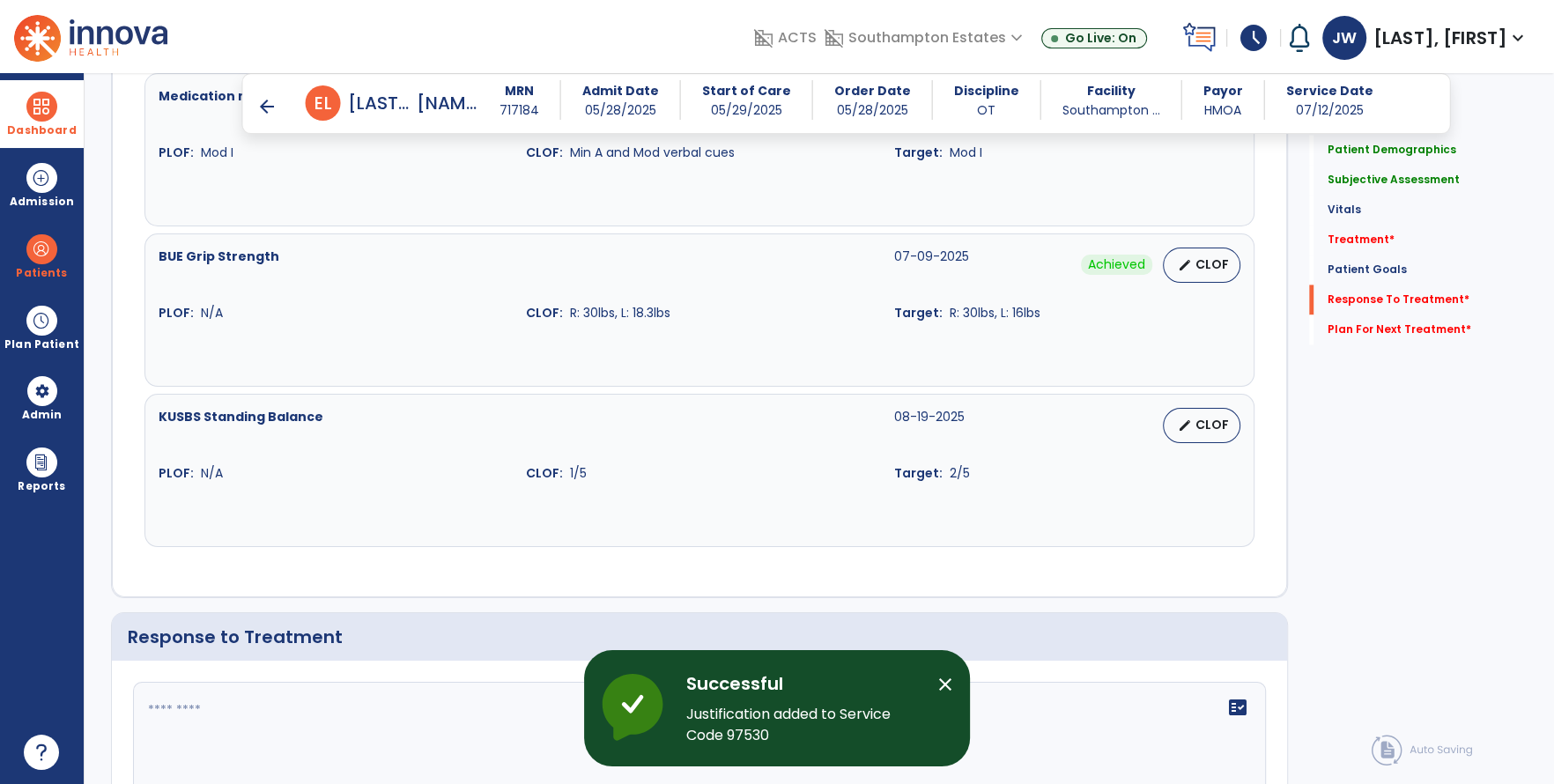 scroll, scrollTop: 2913, scrollLeft: 0, axis: vertical 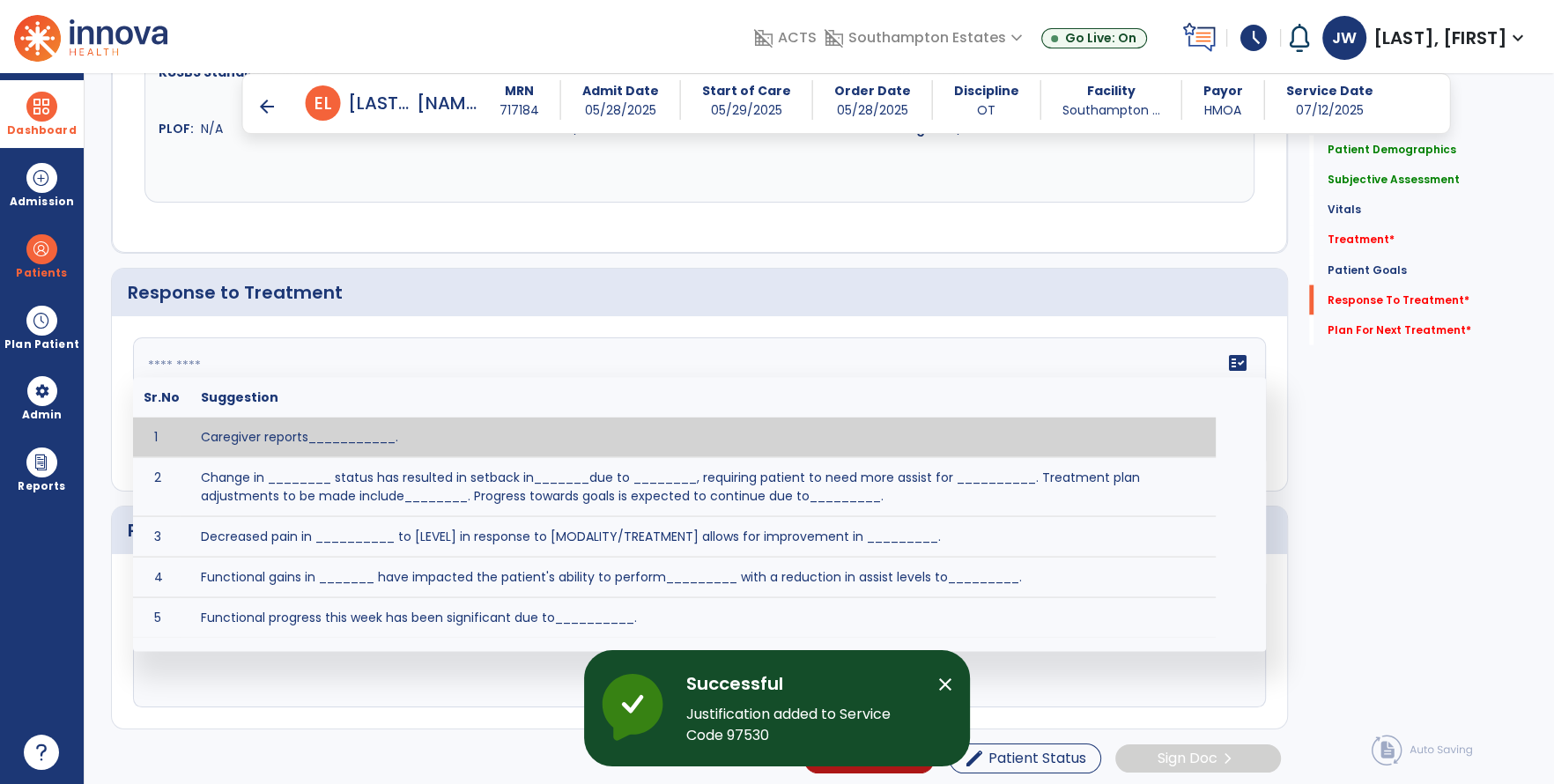 click on "fact_check  Sr.No Suggestion 1 Caregiver reports___________. 2 Change in ________ status has resulted in setback in_______due to ________, requiring patient to need more assist for __________.   Treatment plan adjustments to be made include________.  Progress towards goals is expected to continue due to_________. 3 Decreased pain in __________ to [LEVEL] in response to [MODALITY/TREATMENT] allows for improvement in _________. 4 Functional gains in _______ have impacted the patient's ability to perform_________ with a reduction in assist levels to_________. 5 Functional progress this week has been significant due to__________. 6 Gains in ________ have improved the patient's ability to perform ______with decreased levels of assist to___________. 7 Improvement in ________allows patient to tolerate higher levels of challenges in_________. 8 Pain in [AREA] has decreased to [LEVEL] in response to [TREATMENT/MODALITY], allowing fore ease in completing__________. 9 10 11 12 13 14 15 16 17 18 19 20 21" 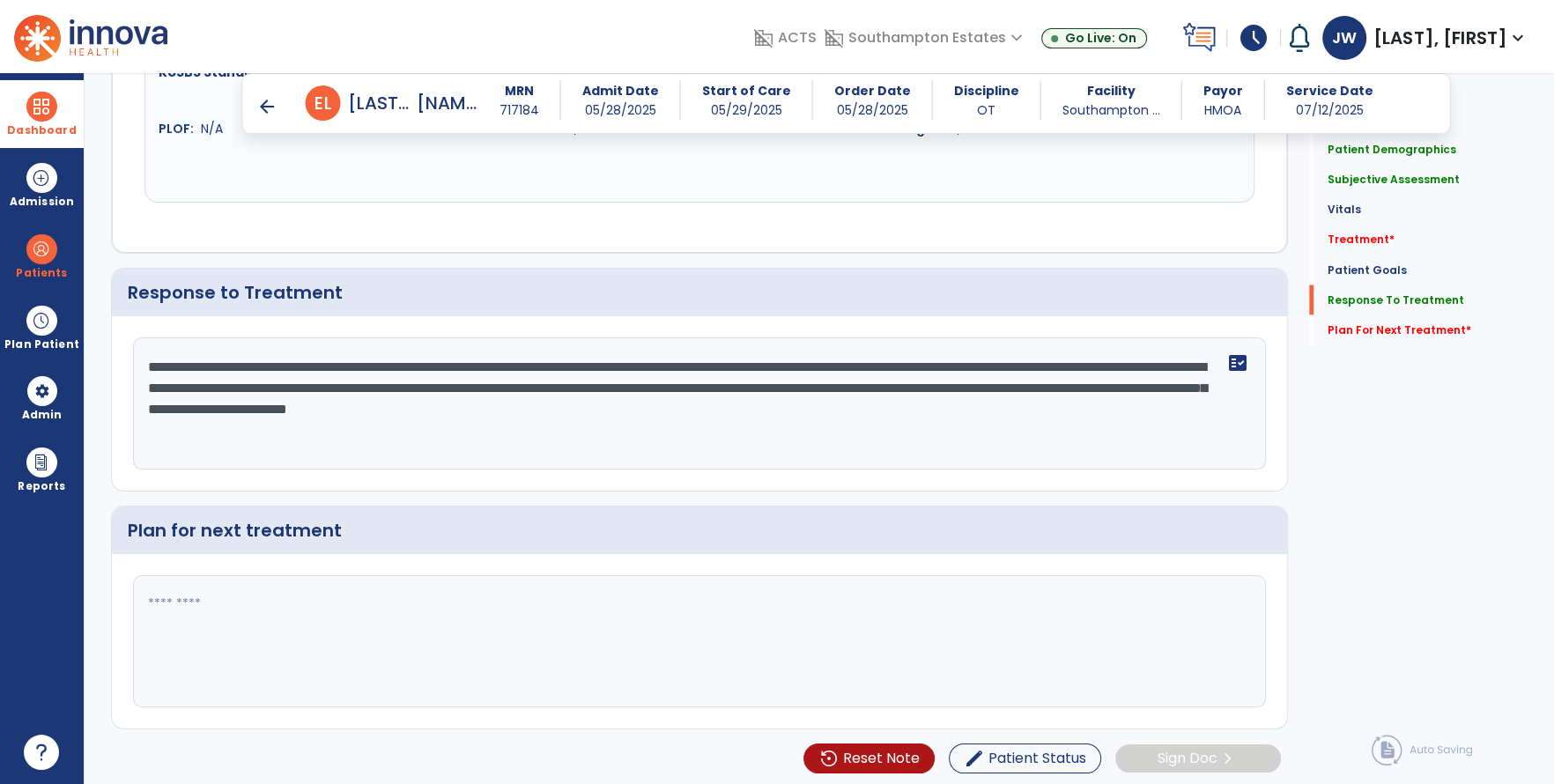 click on "**********" 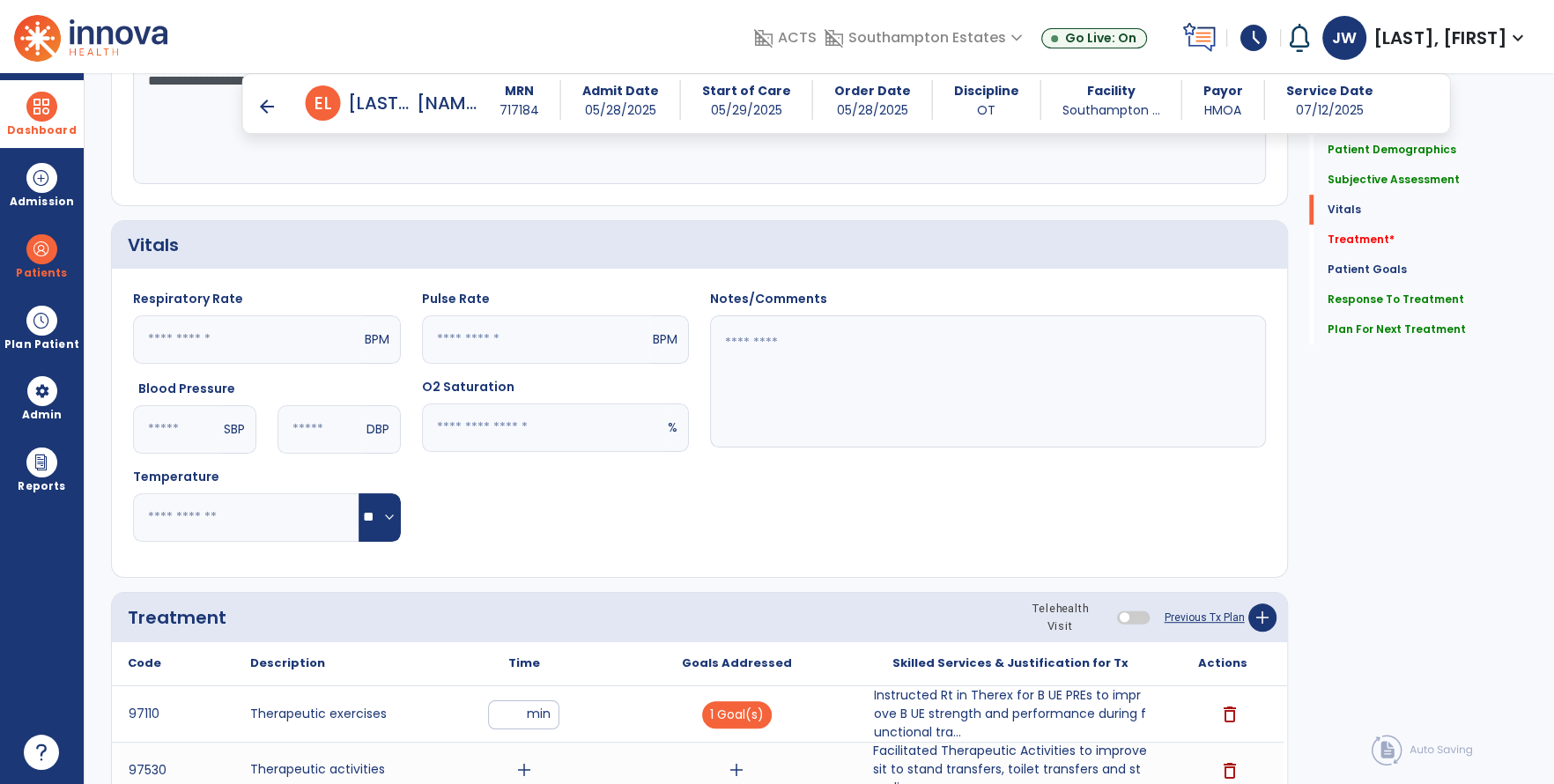 scroll, scrollTop: 852, scrollLeft: 0, axis: vertical 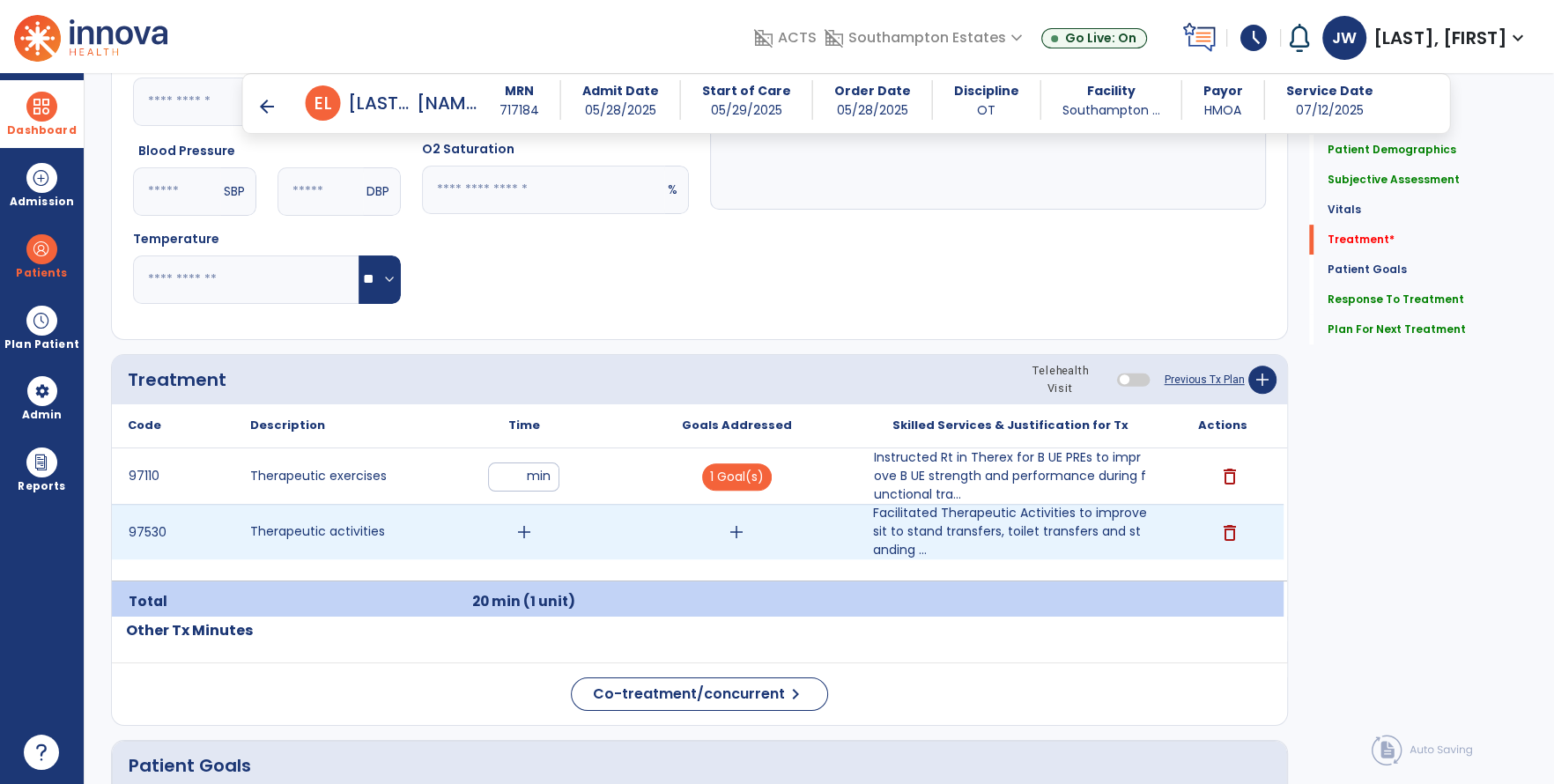 type on "**********" 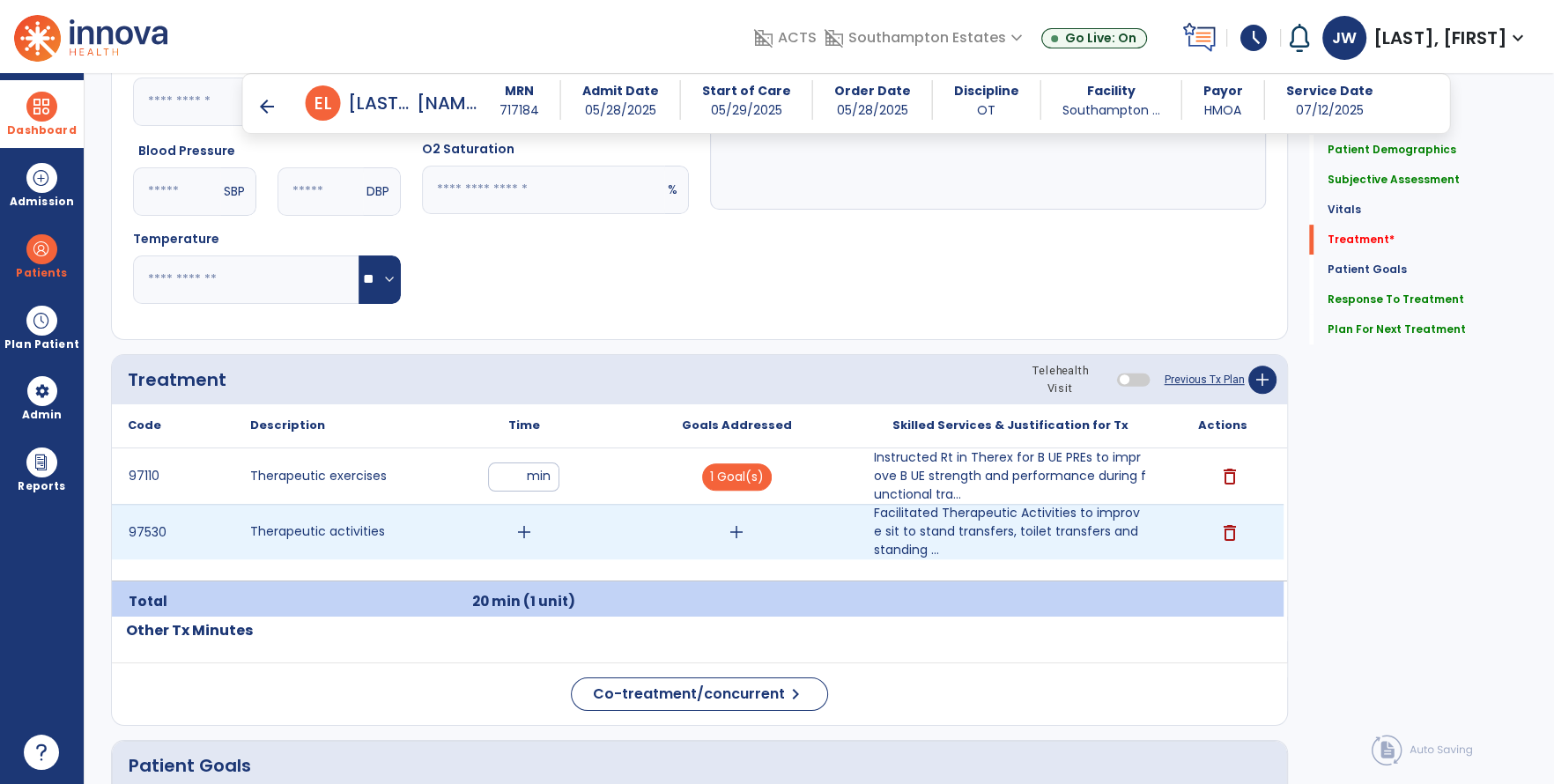 click on "add" at bounding box center [524, 532] 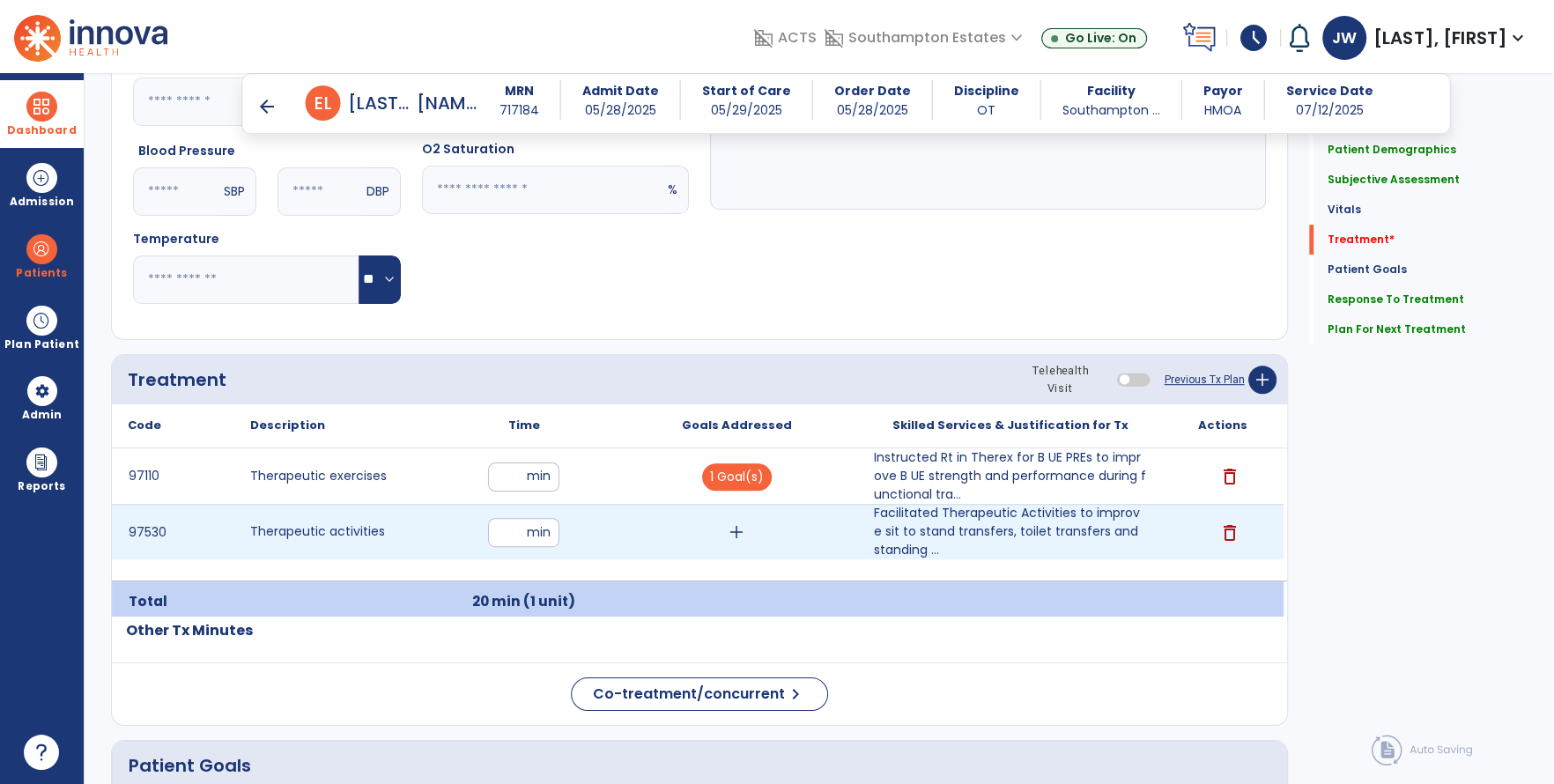 click at bounding box center (523, 532) 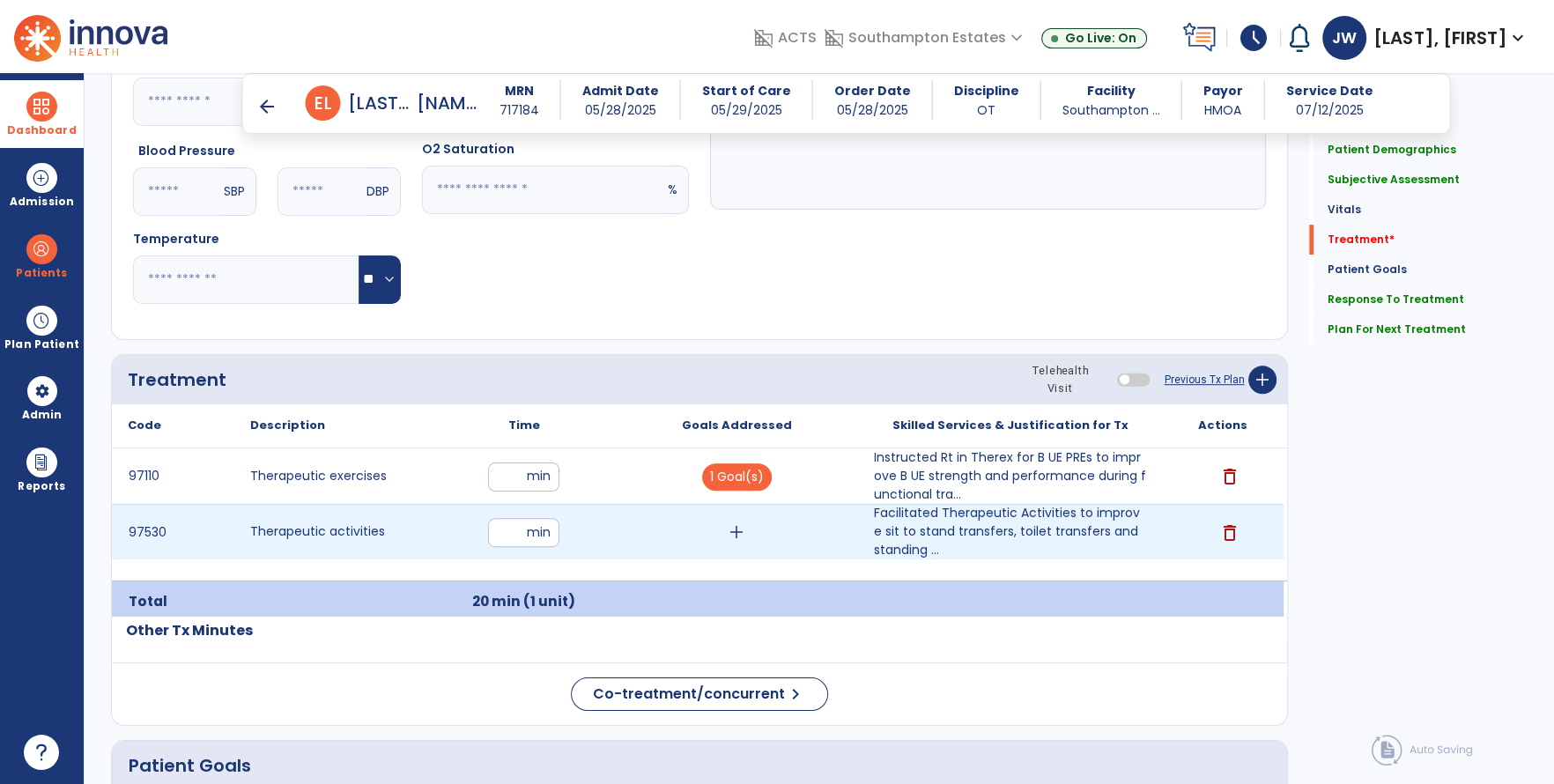 type on "**" 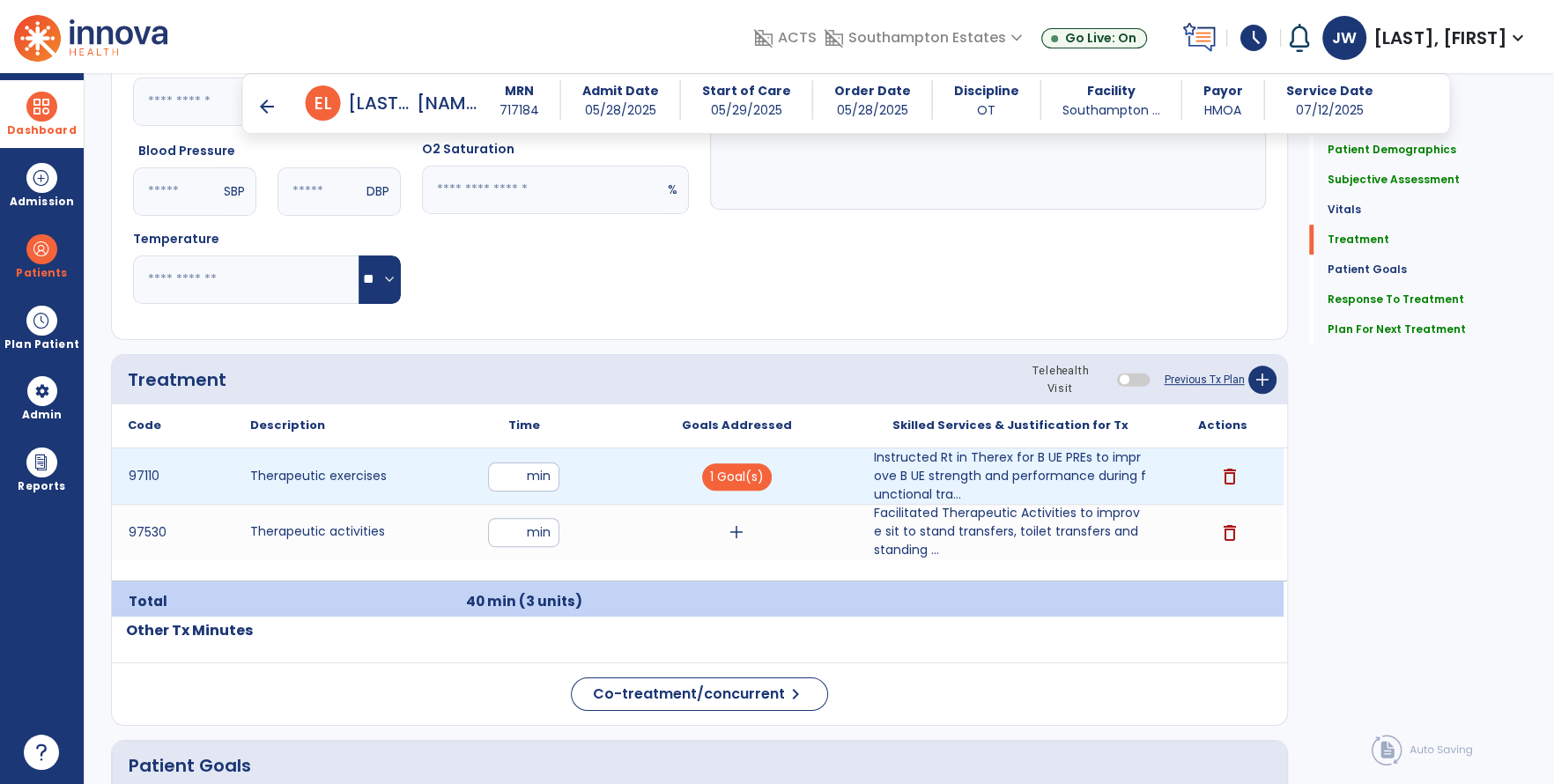 drag, startPoint x: 516, startPoint y: 464, endPoint x: 420, endPoint y: 461, distance: 96.04686 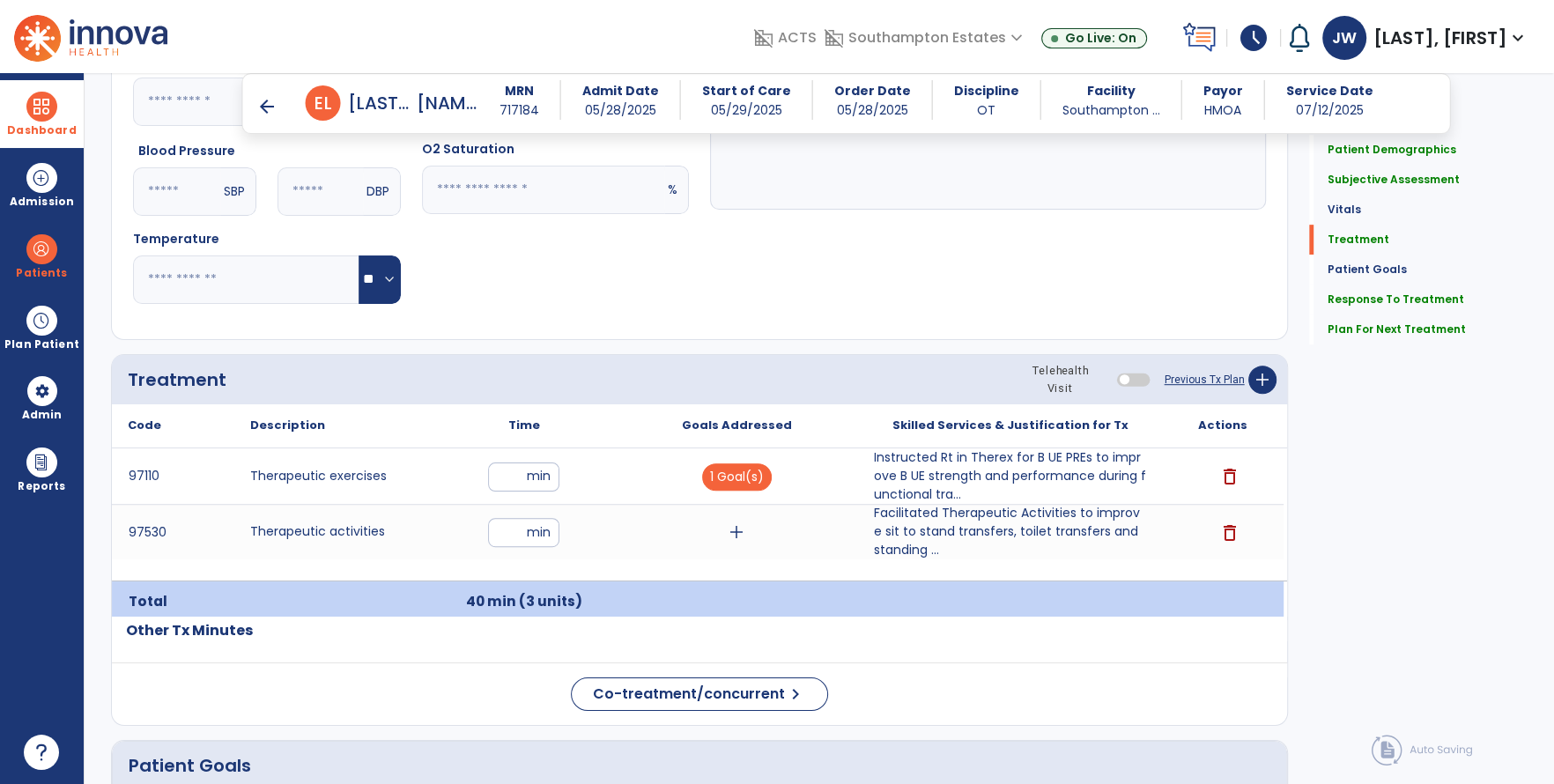 type on "**" 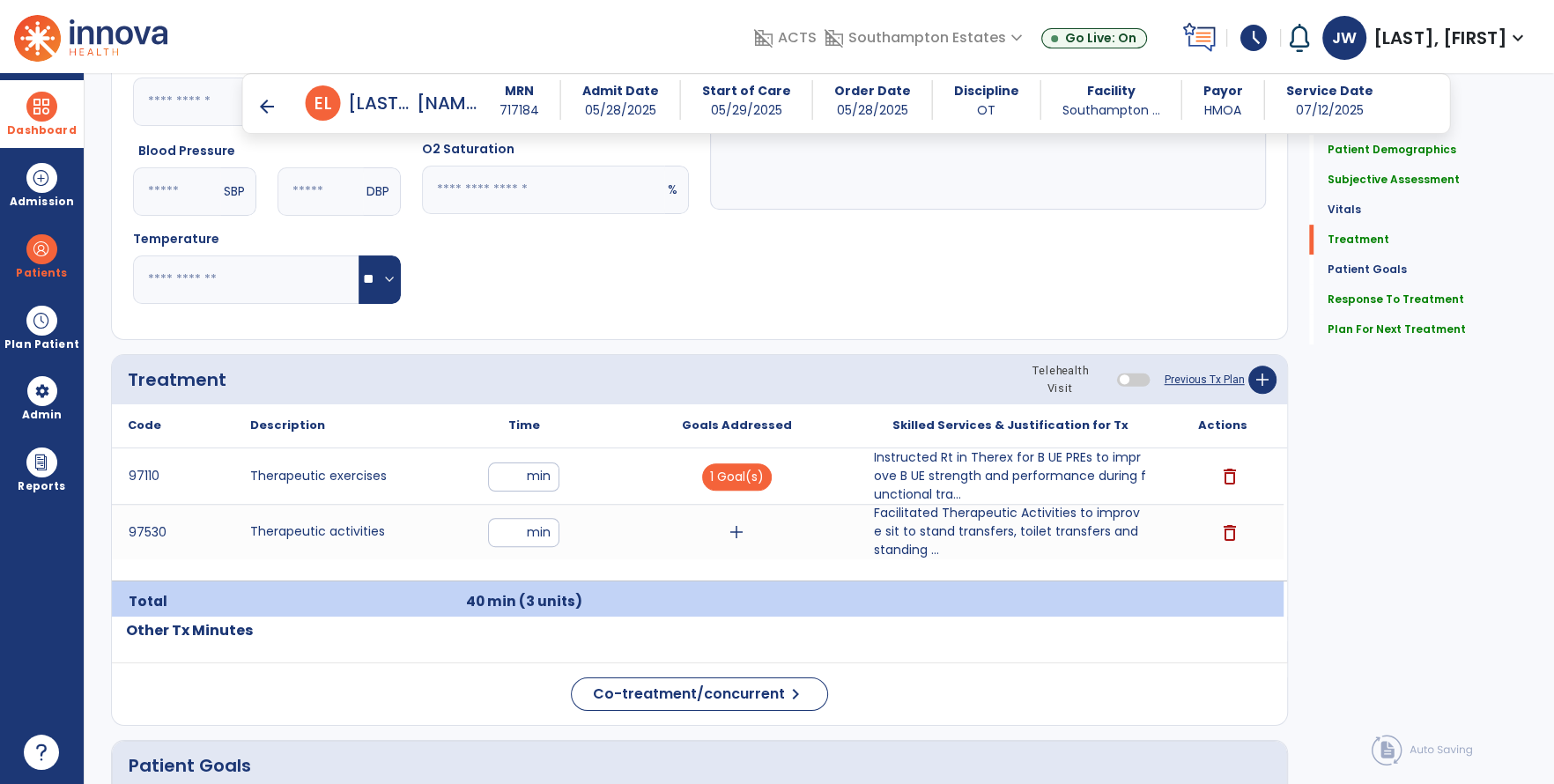 drag, startPoint x: 490, startPoint y: 639, endPoint x: 532, endPoint y: 607, distance: 53 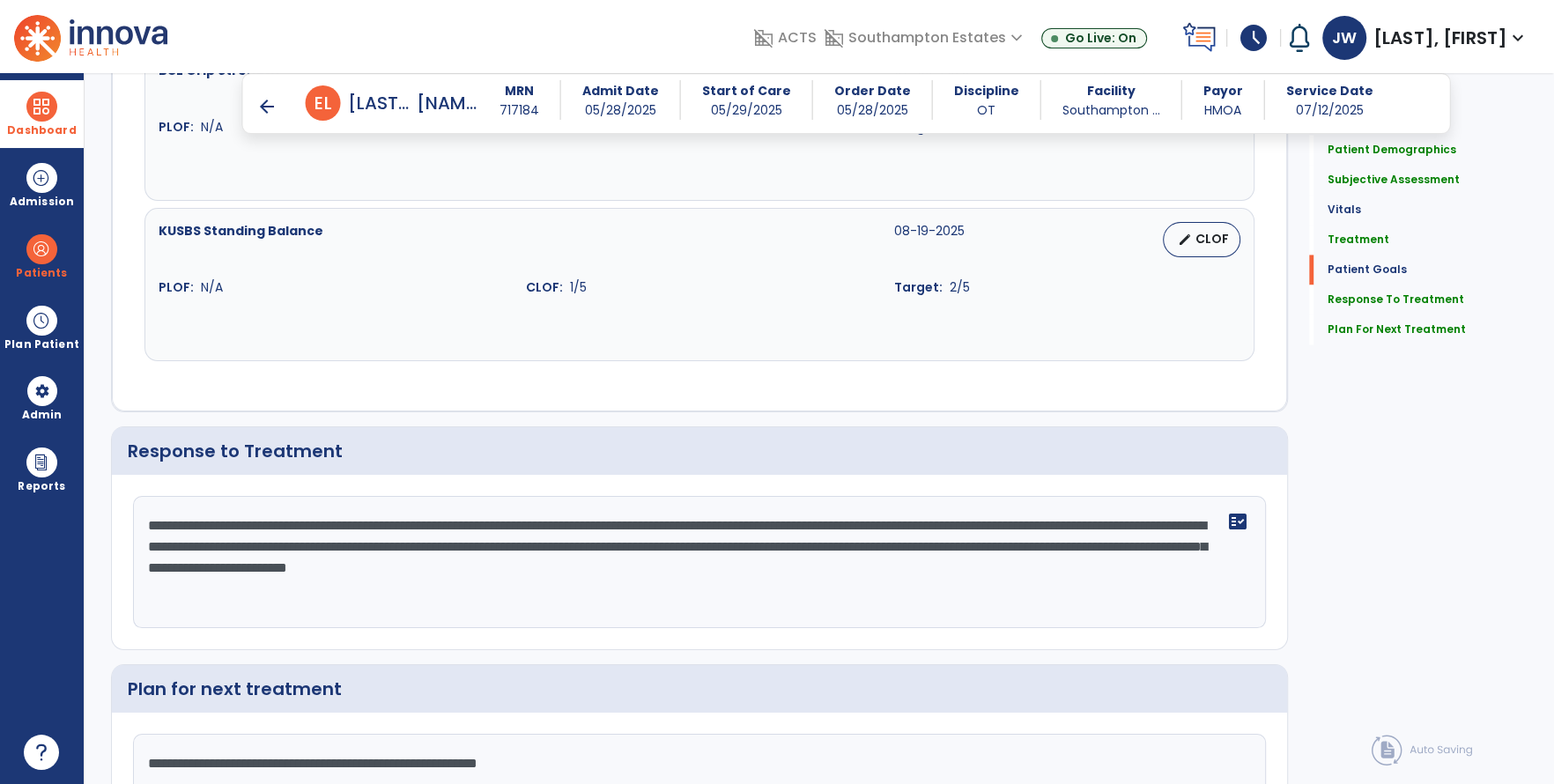 scroll, scrollTop: 2913, scrollLeft: 0, axis: vertical 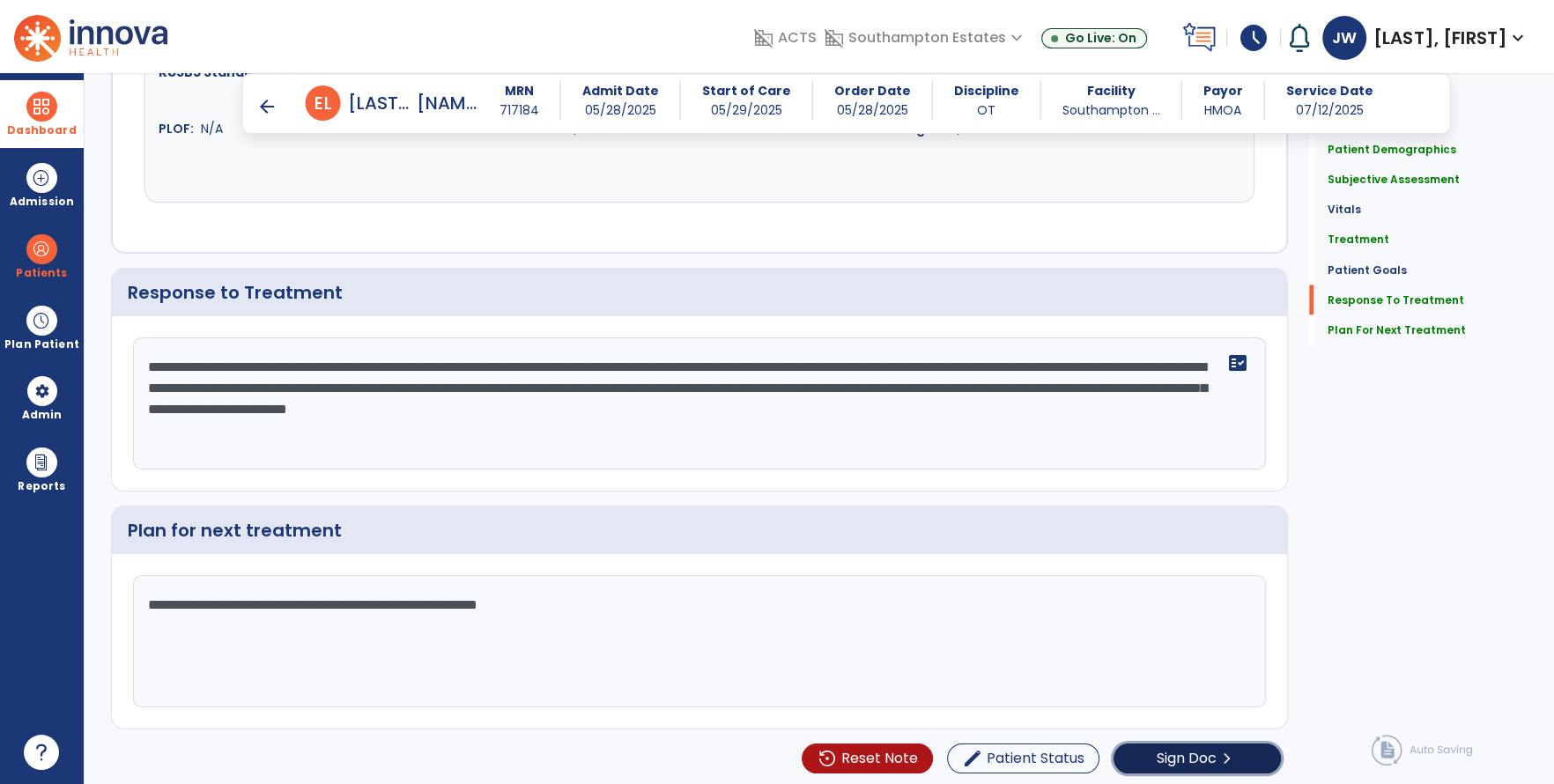 click on "Sign Doc  chevron_right" 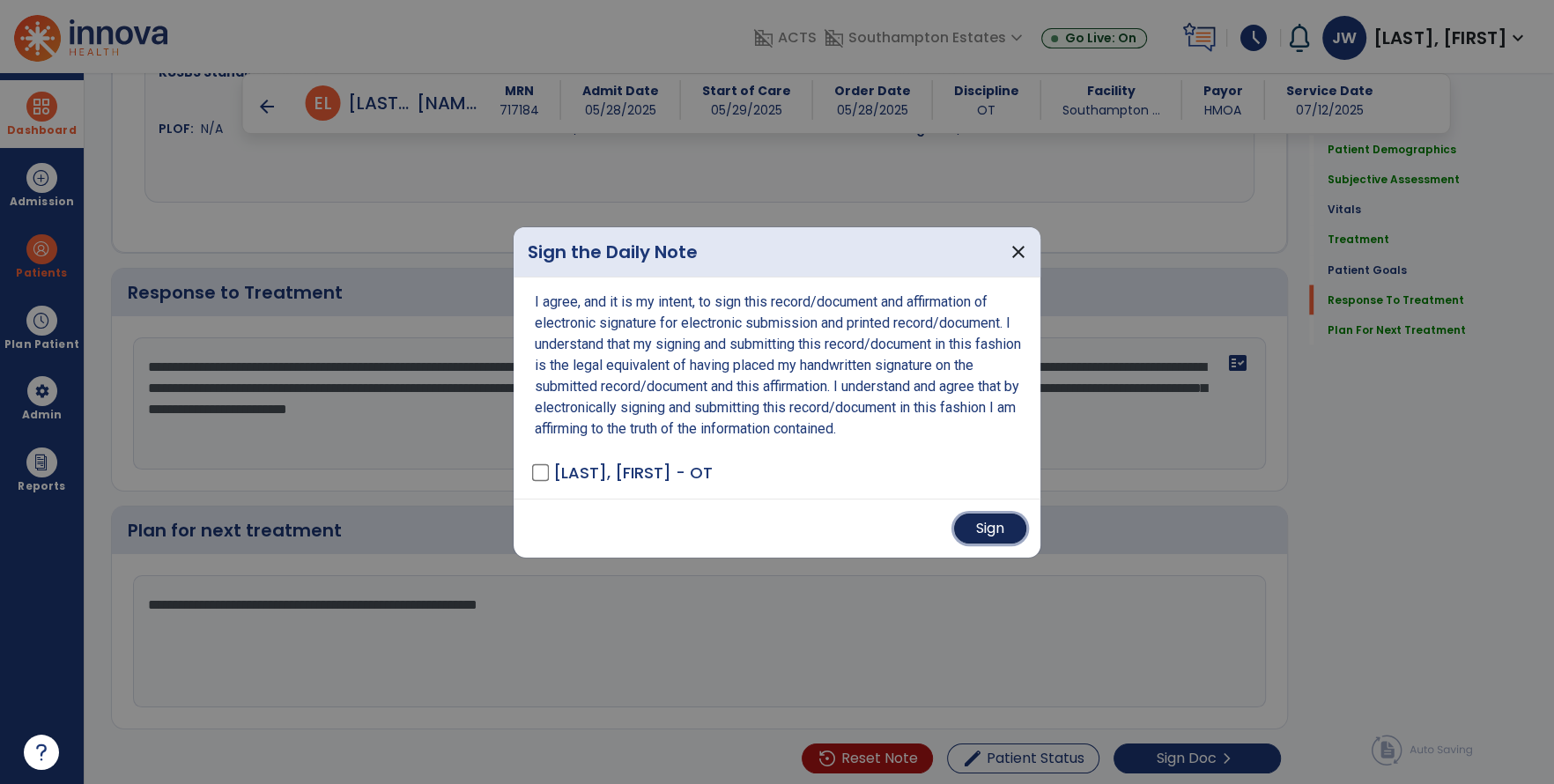 click on "Sign" at bounding box center [990, 529] 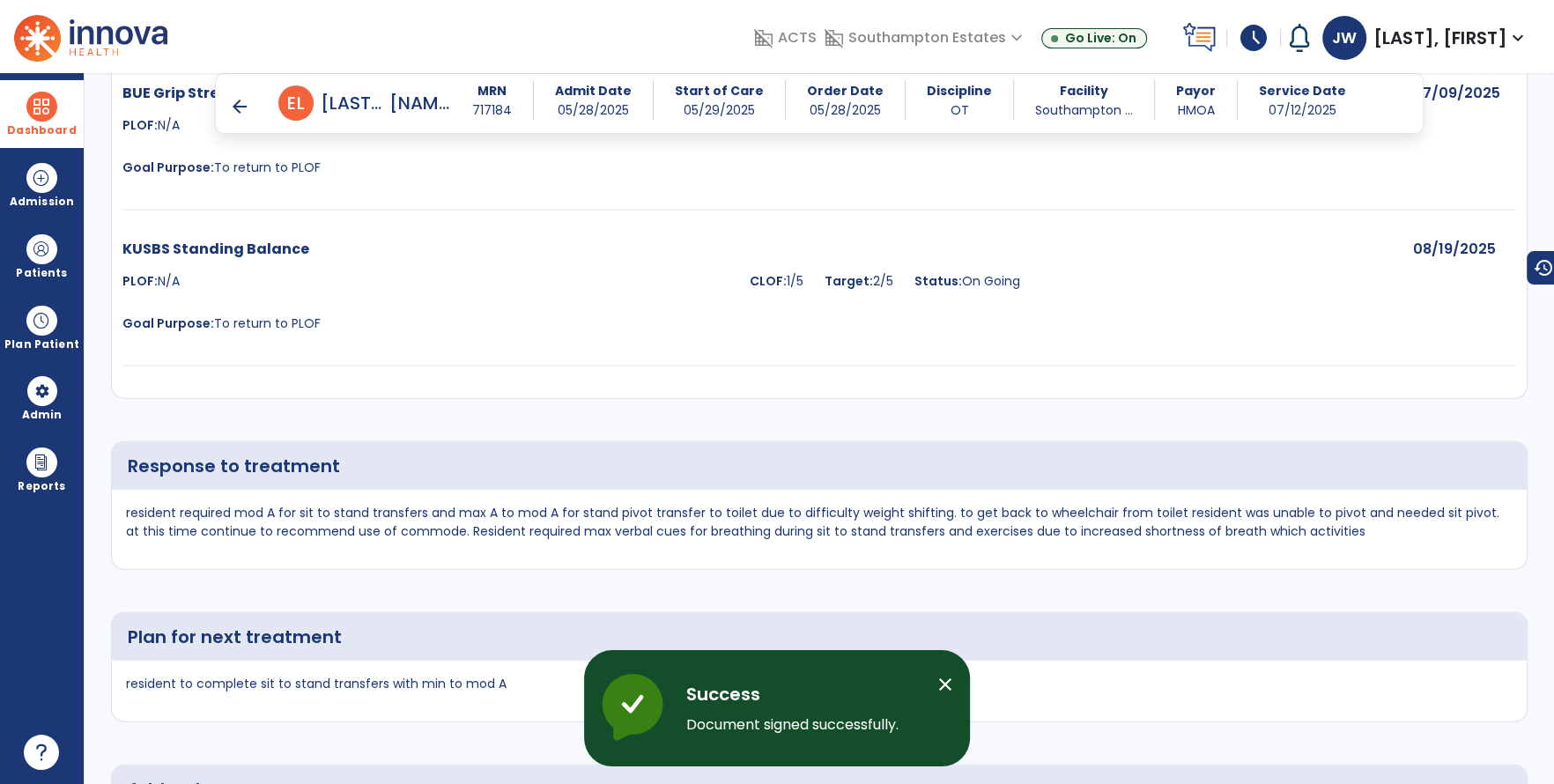 scroll, scrollTop: 4047, scrollLeft: 0, axis: vertical 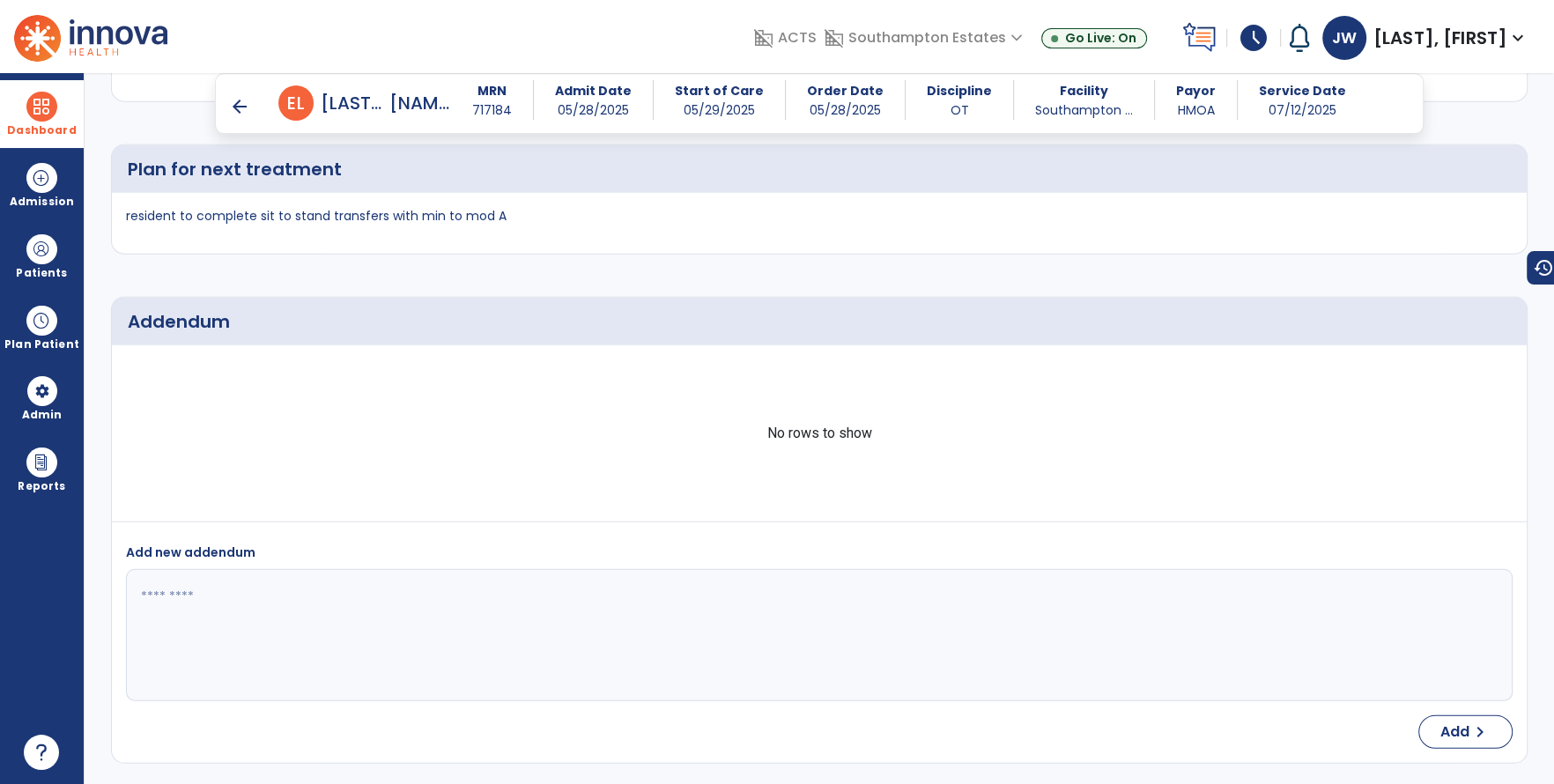 click on "arrow_back" at bounding box center [240, 107] 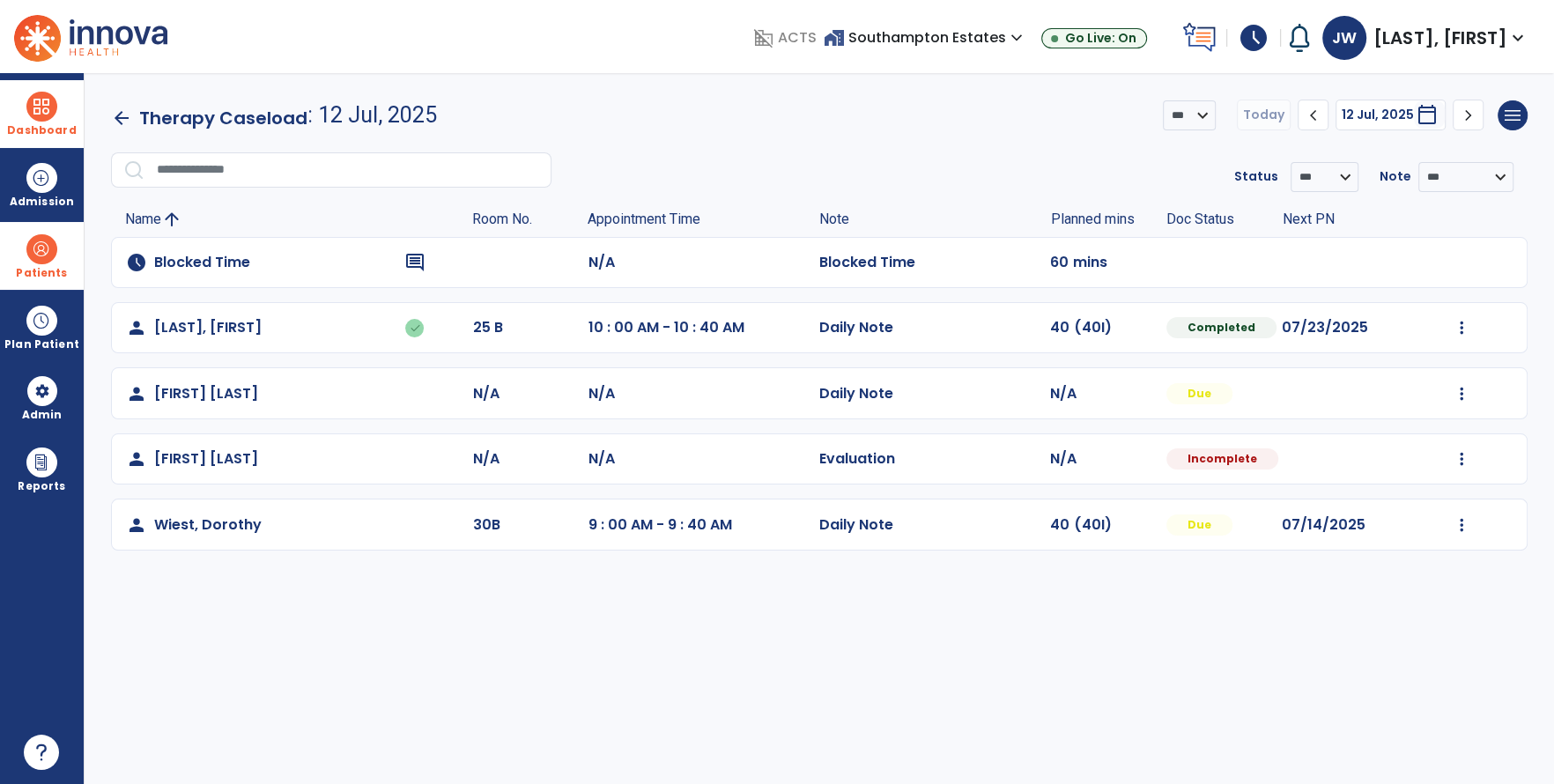 click at bounding box center [41, 249] 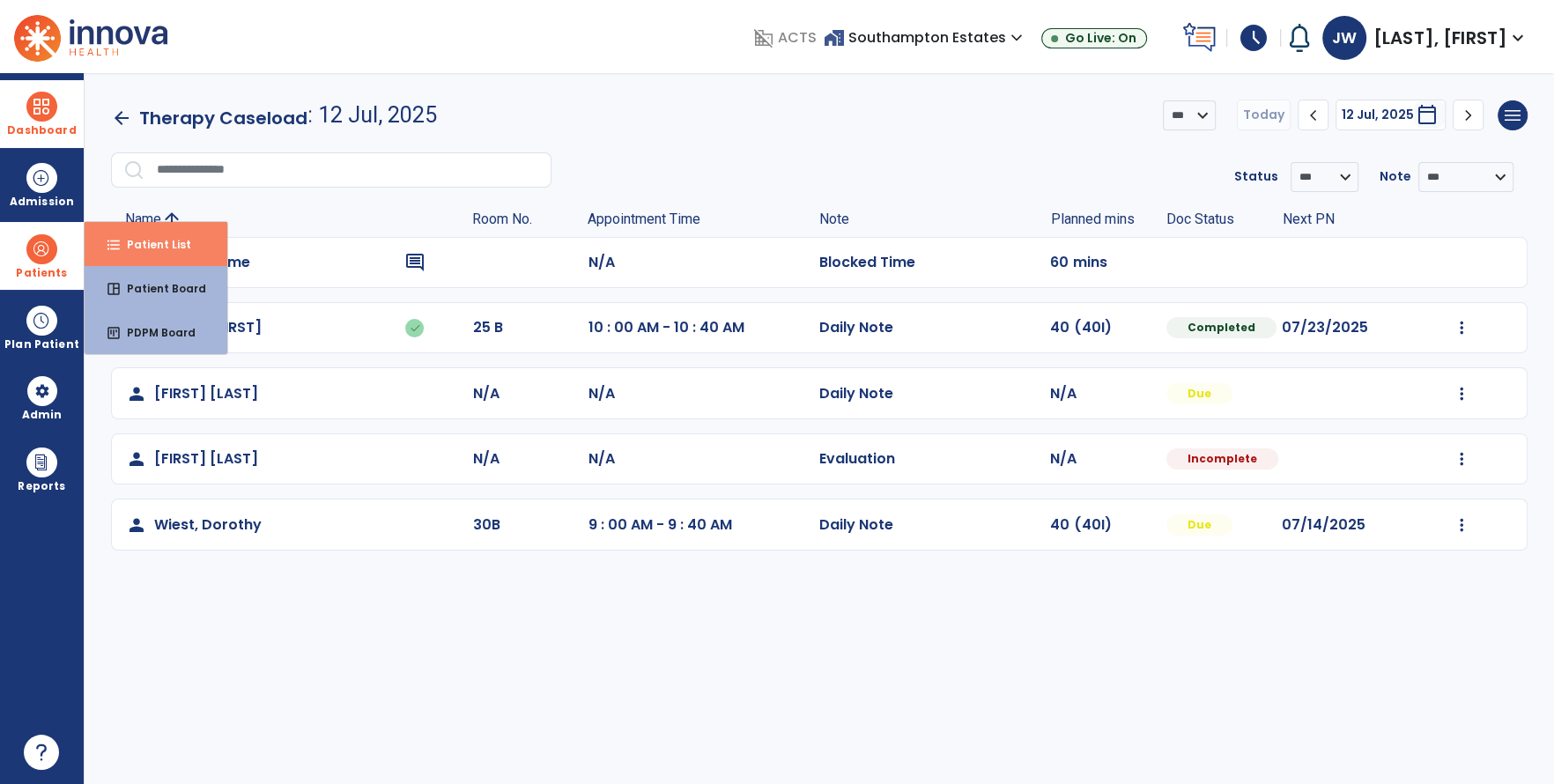 click on "format_list_bulleted" at bounding box center [114, 245] 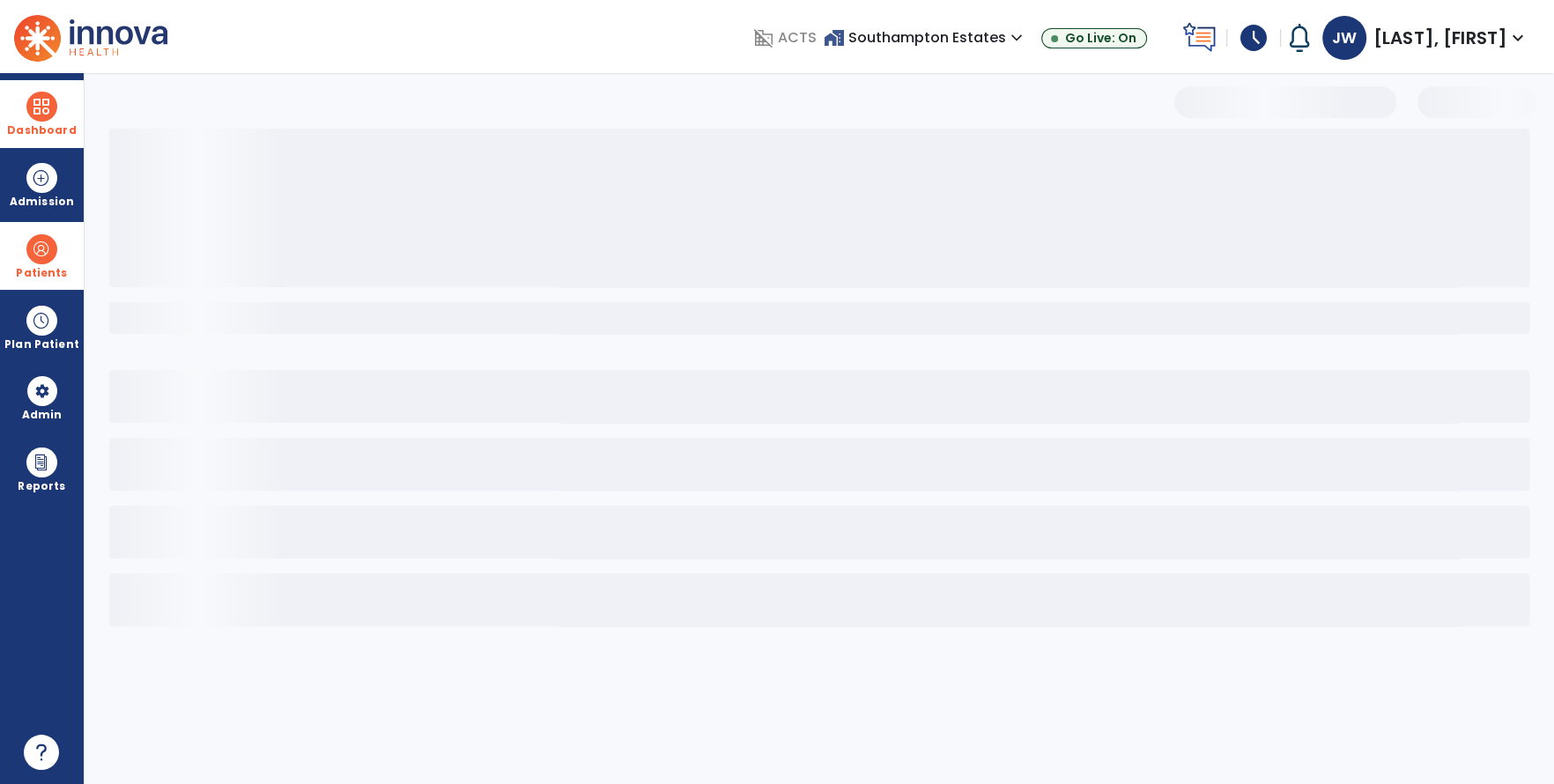 select on "***" 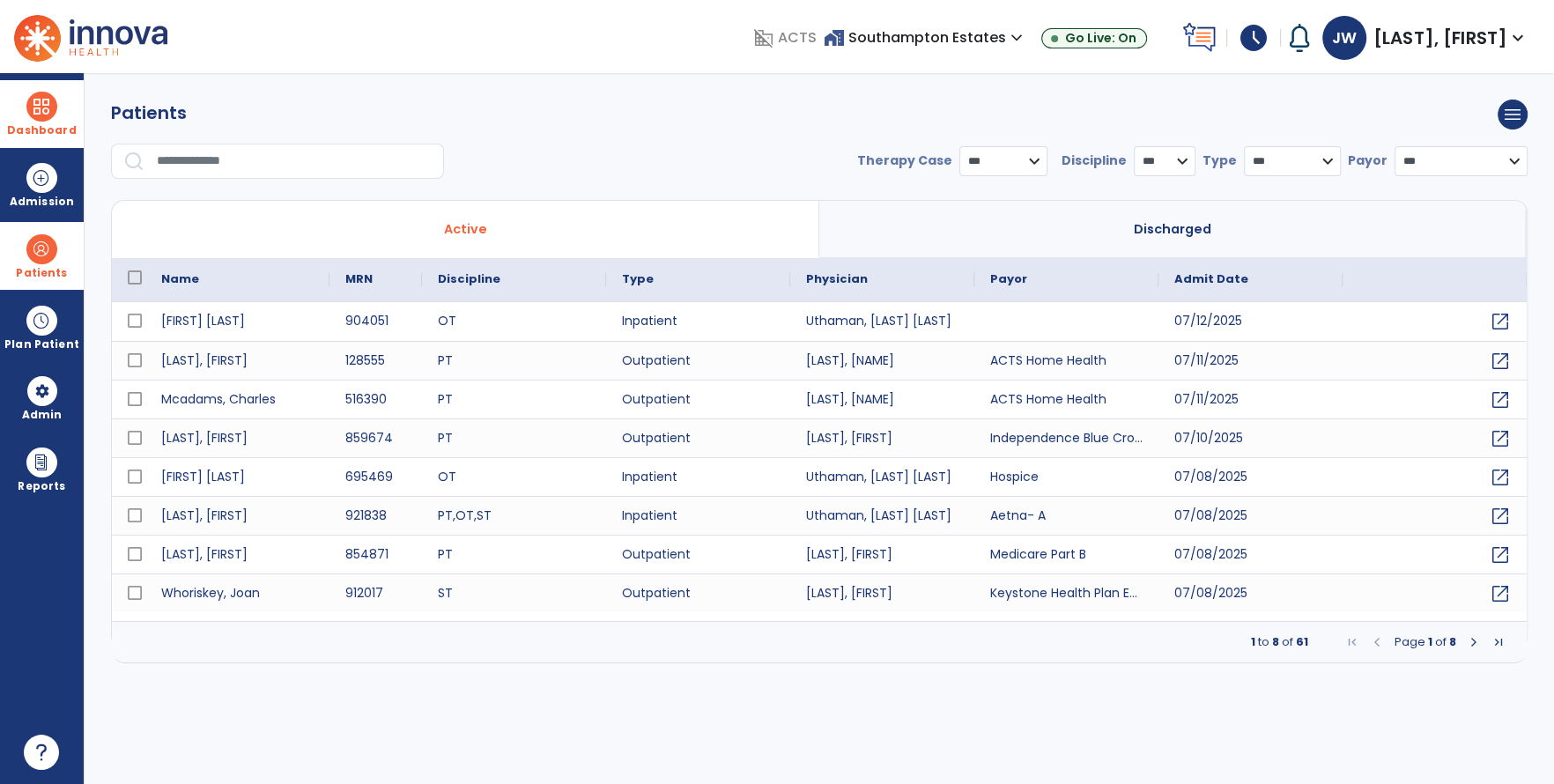click at bounding box center (294, 161) 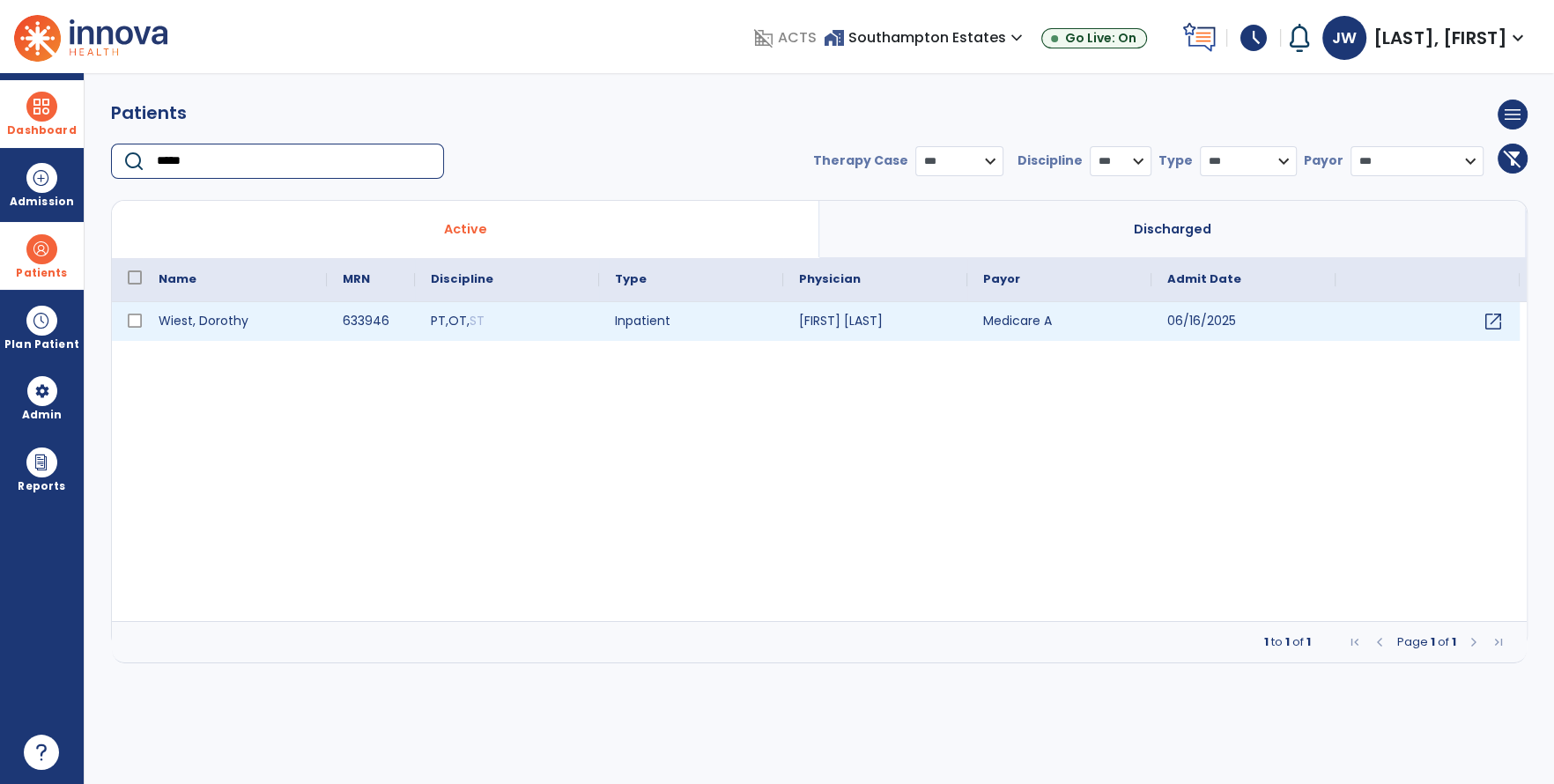 type on "*****" 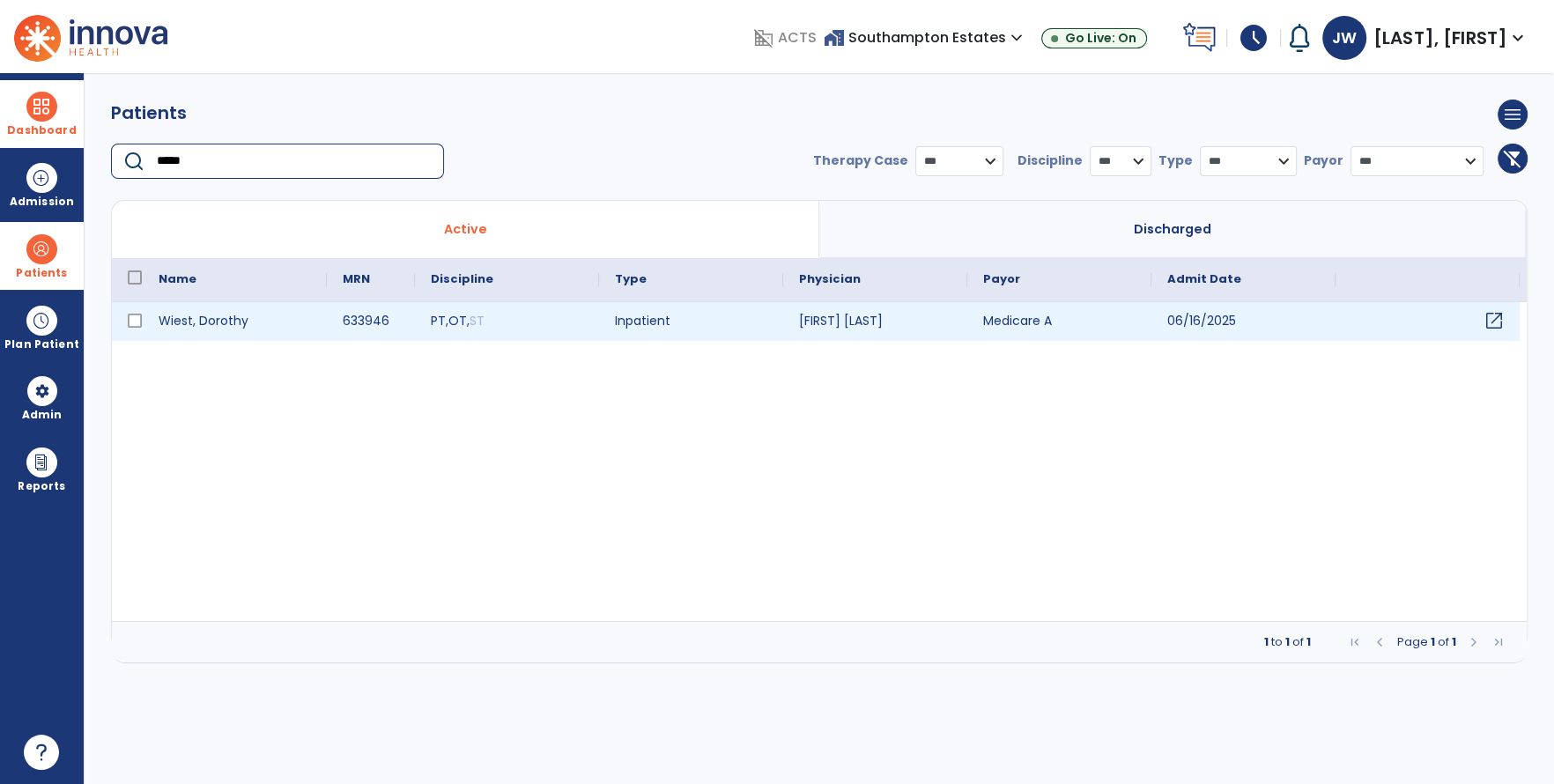 click on "open_in_new" at bounding box center [1494, 321] 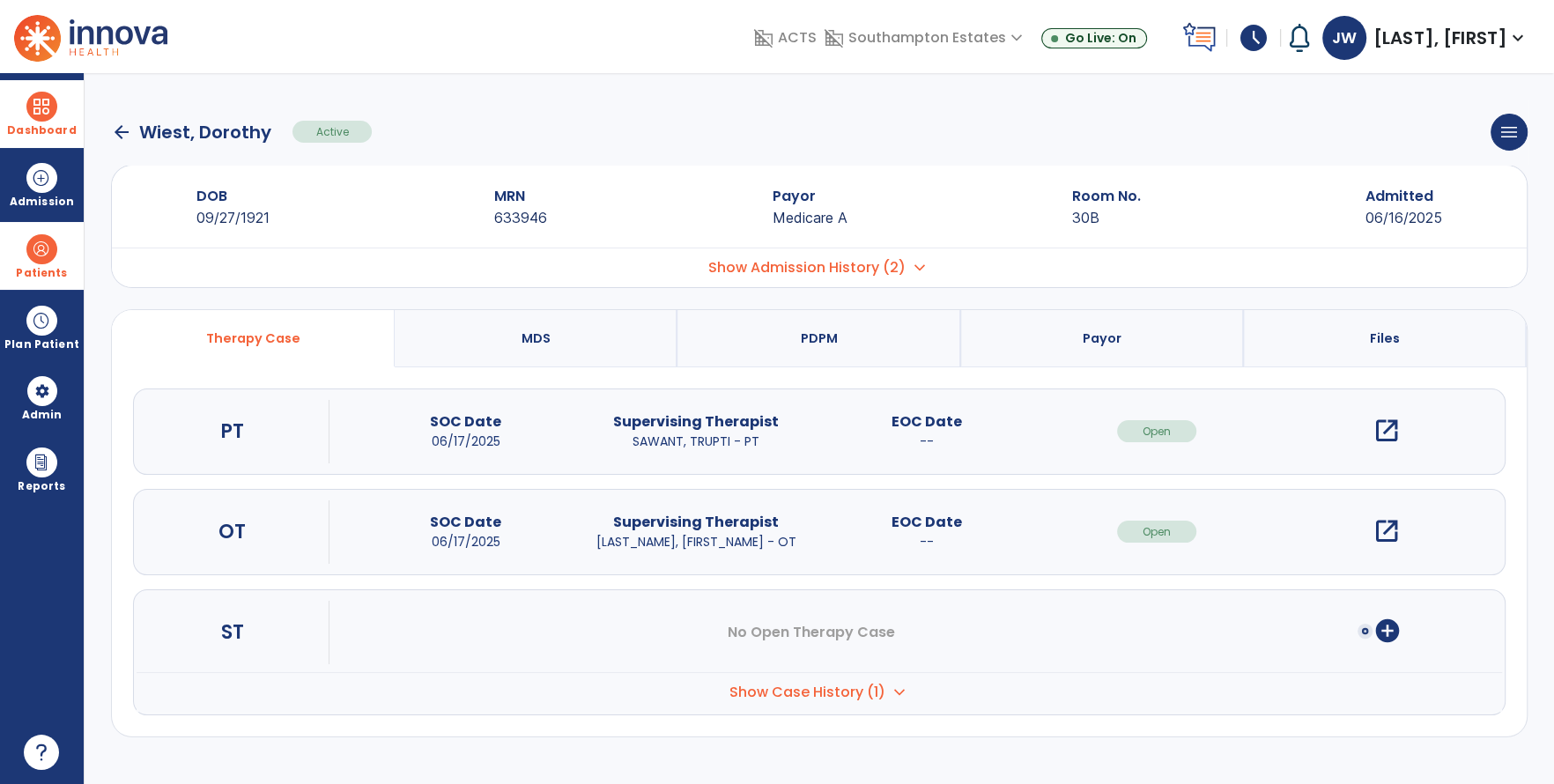 click on "open_in_new" at bounding box center (1387, 531) 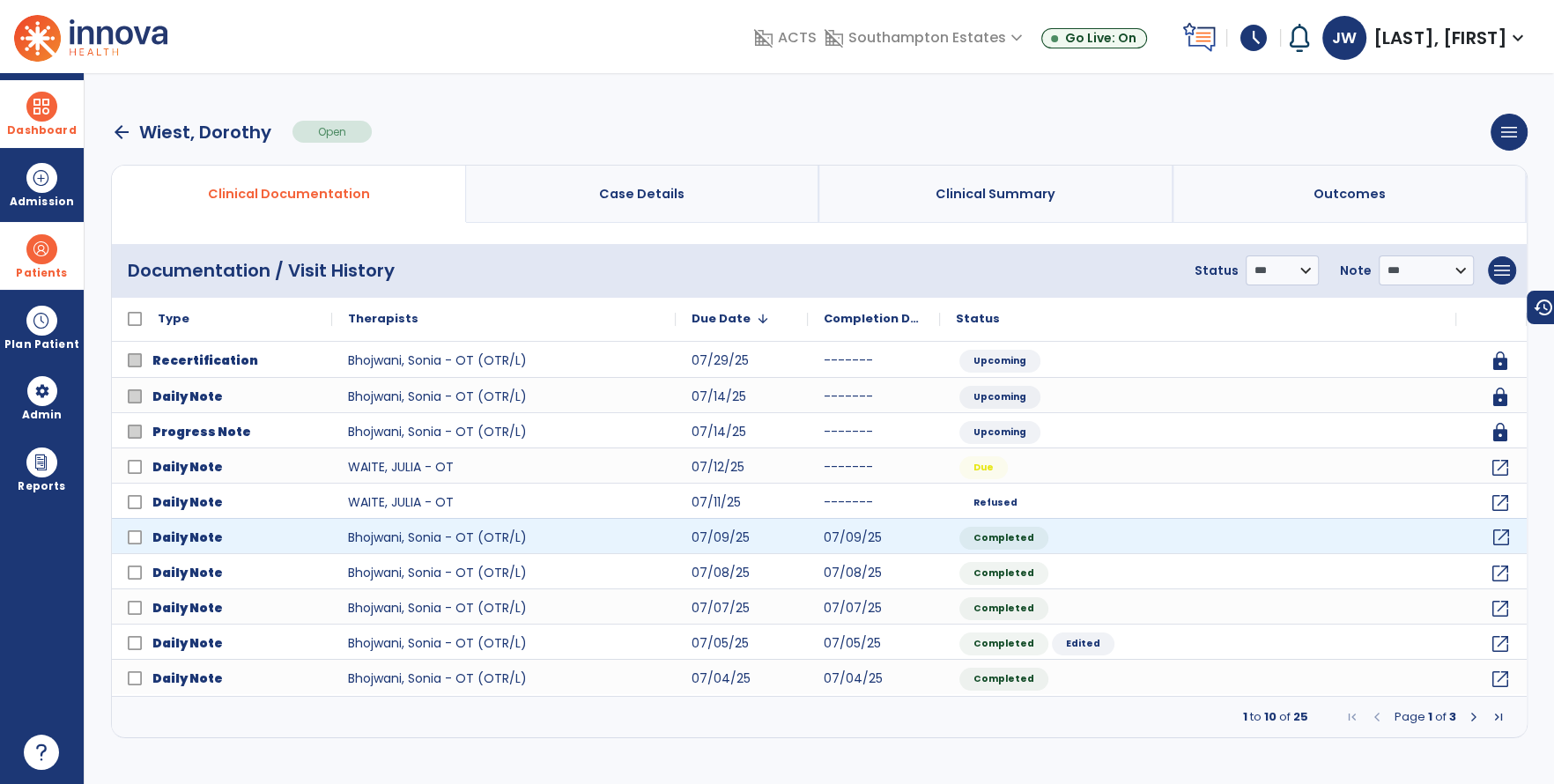 click on "open_in_new" 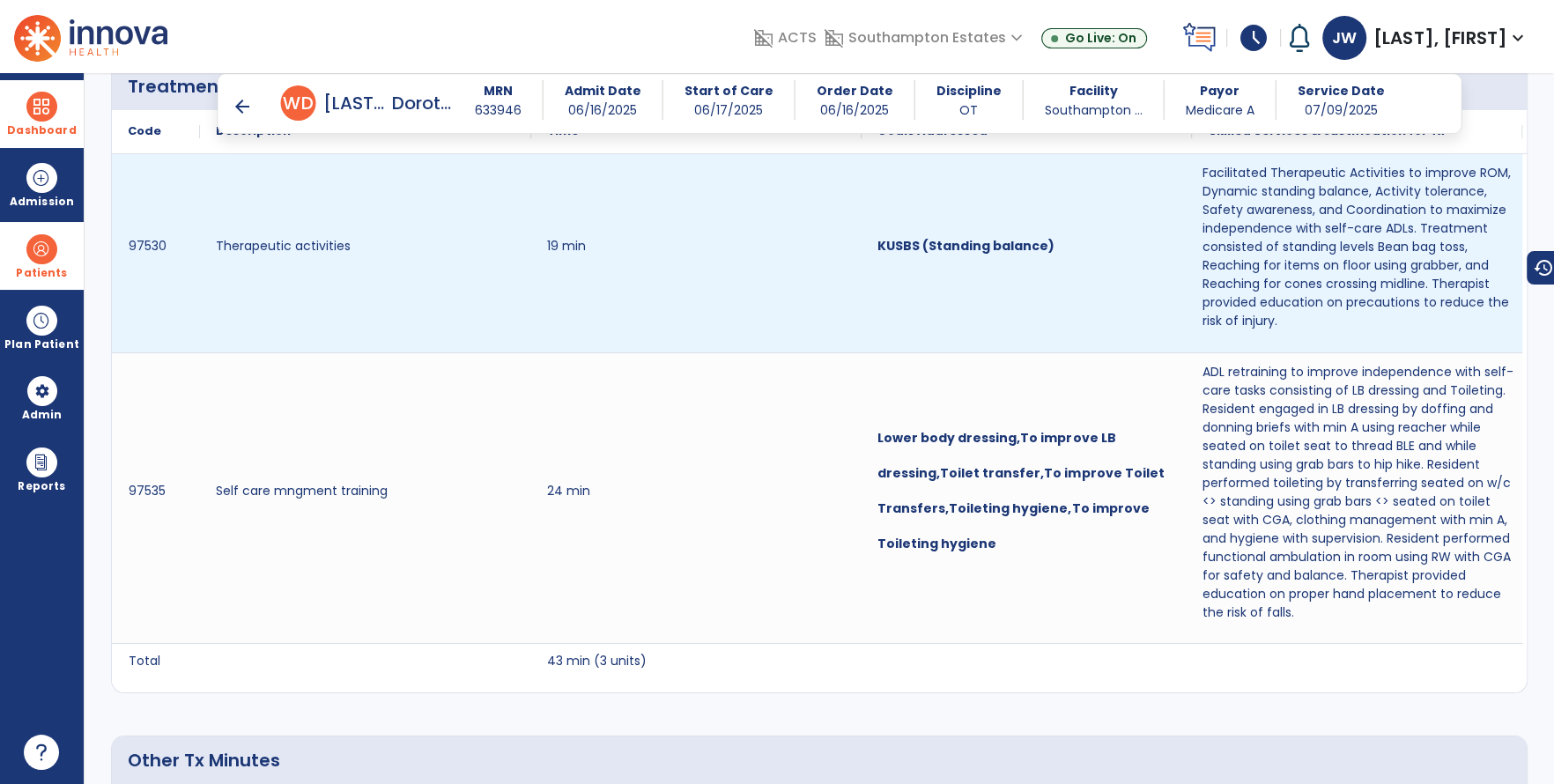 scroll, scrollTop: 1230, scrollLeft: 0, axis: vertical 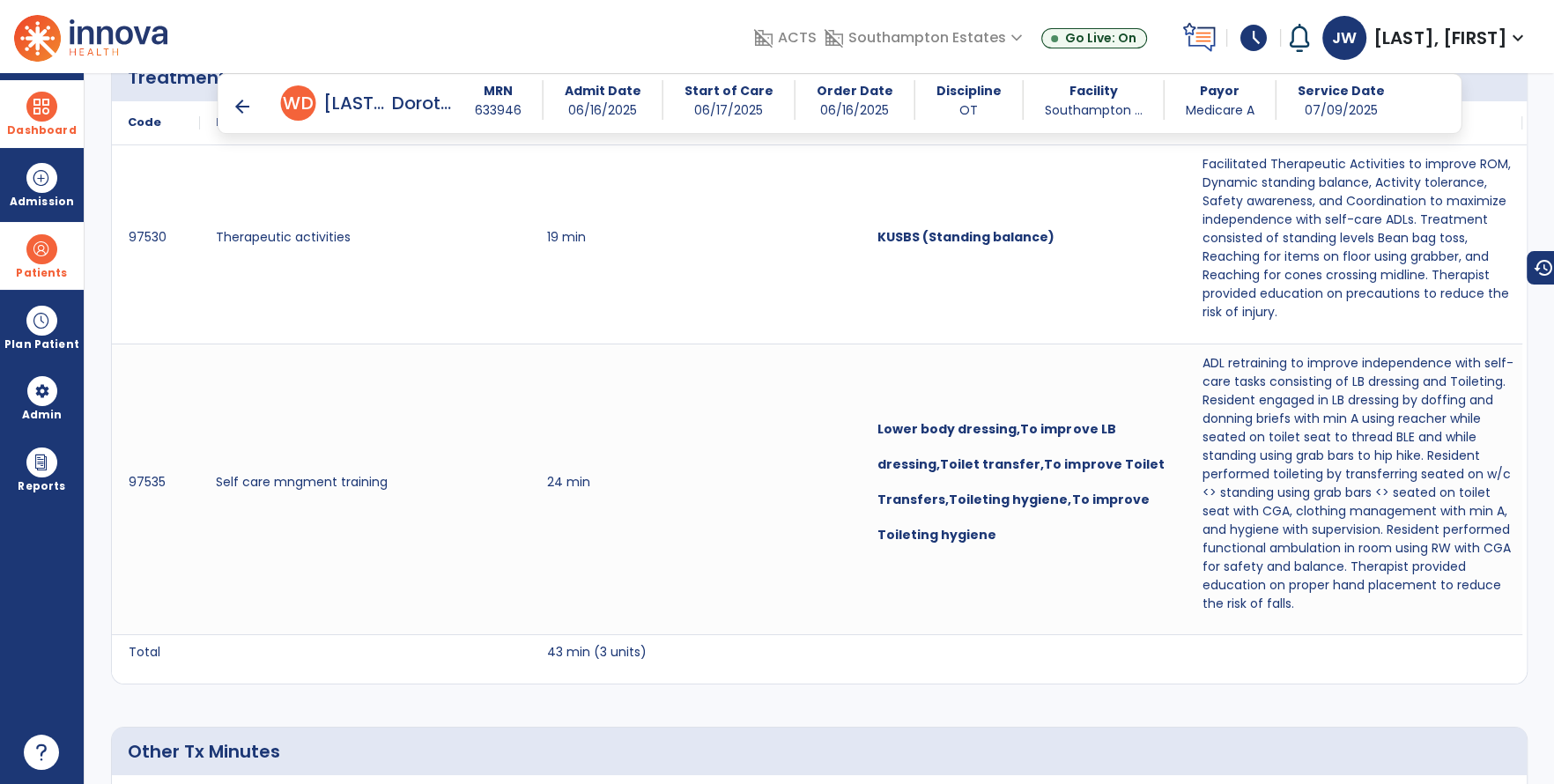 click on "arrow_back" at bounding box center [242, 107] 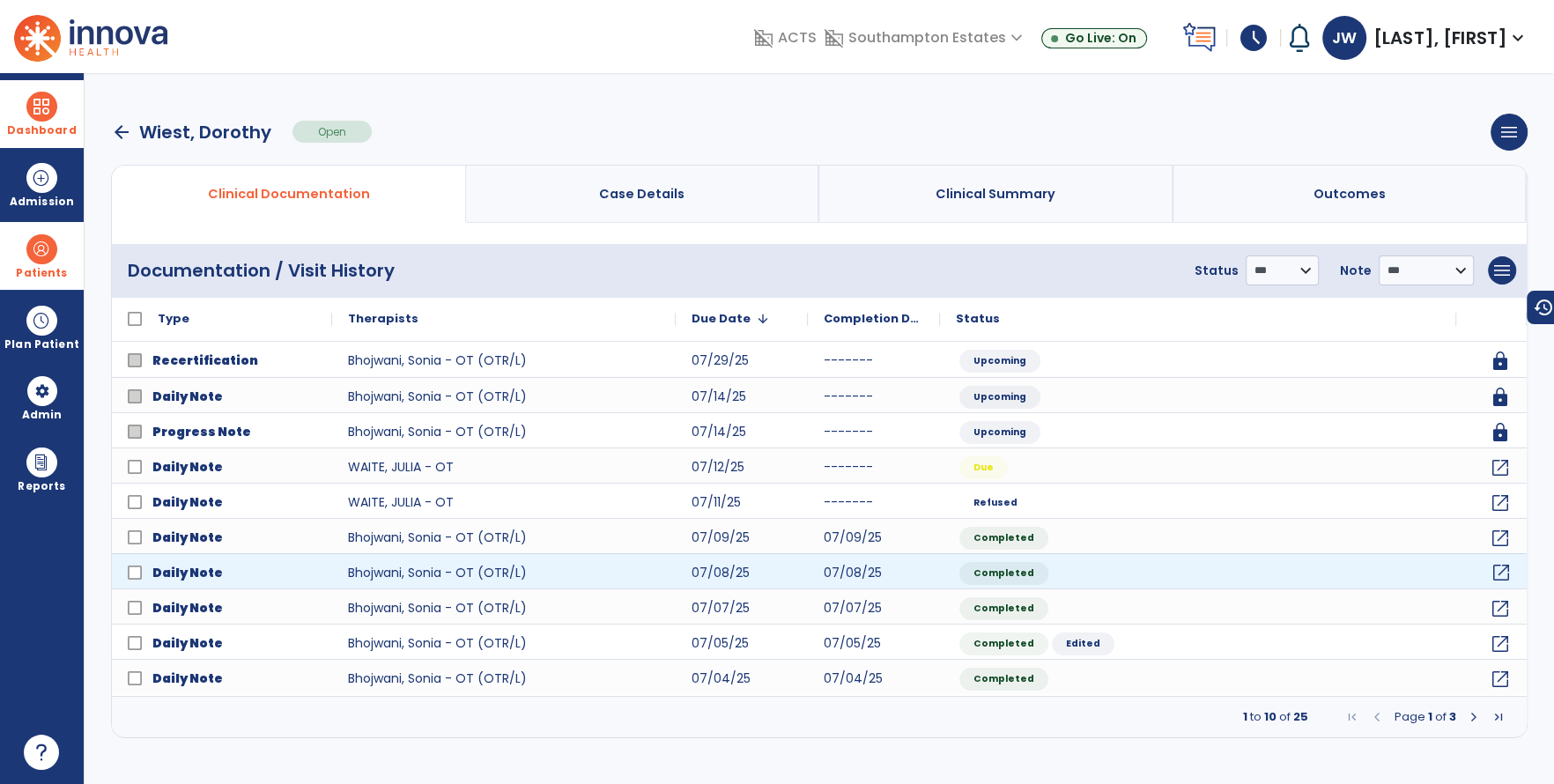 click on "open_in_new" 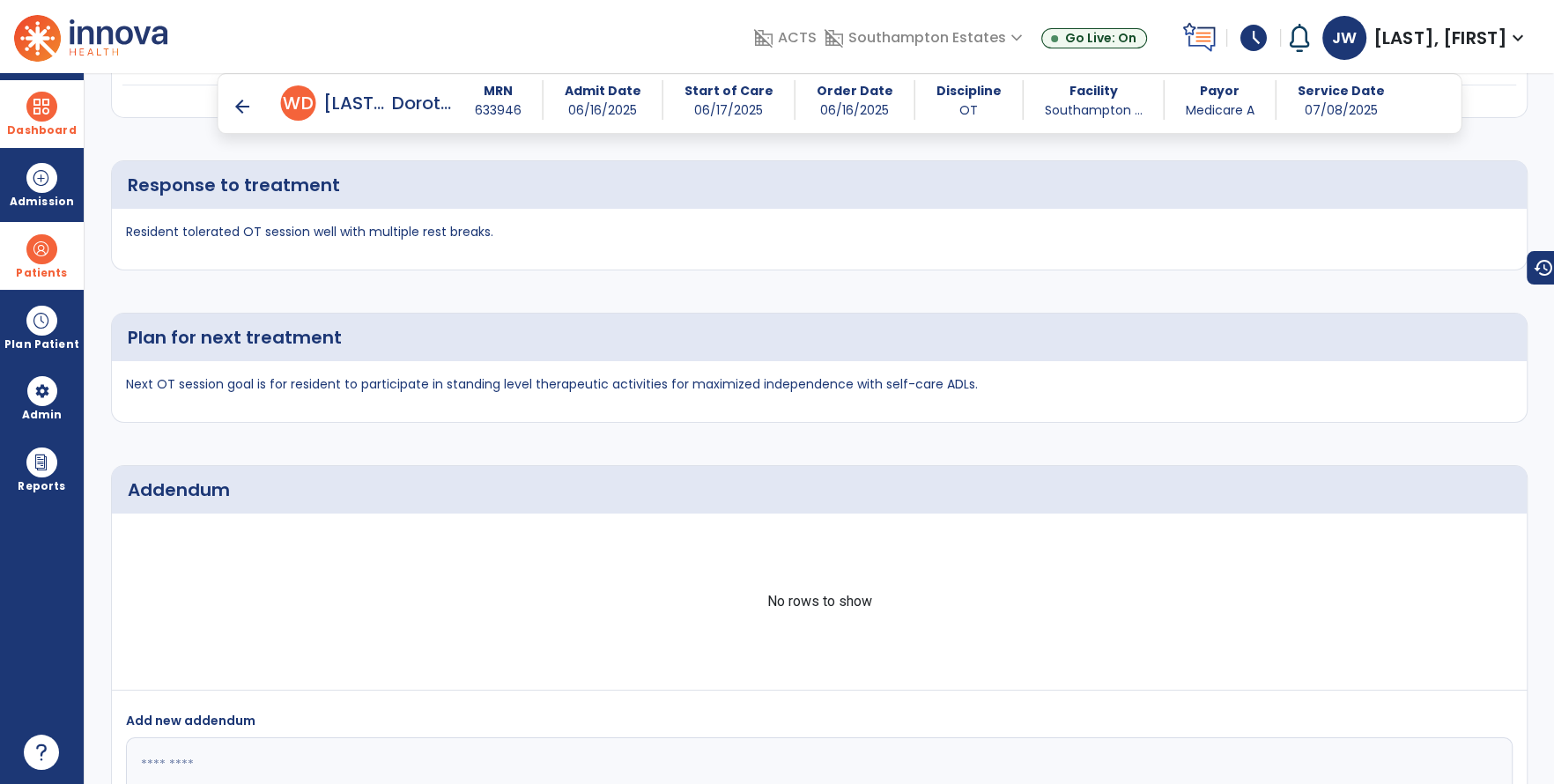 scroll, scrollTop: 4051, scrollLeft: 0, axis: vertical 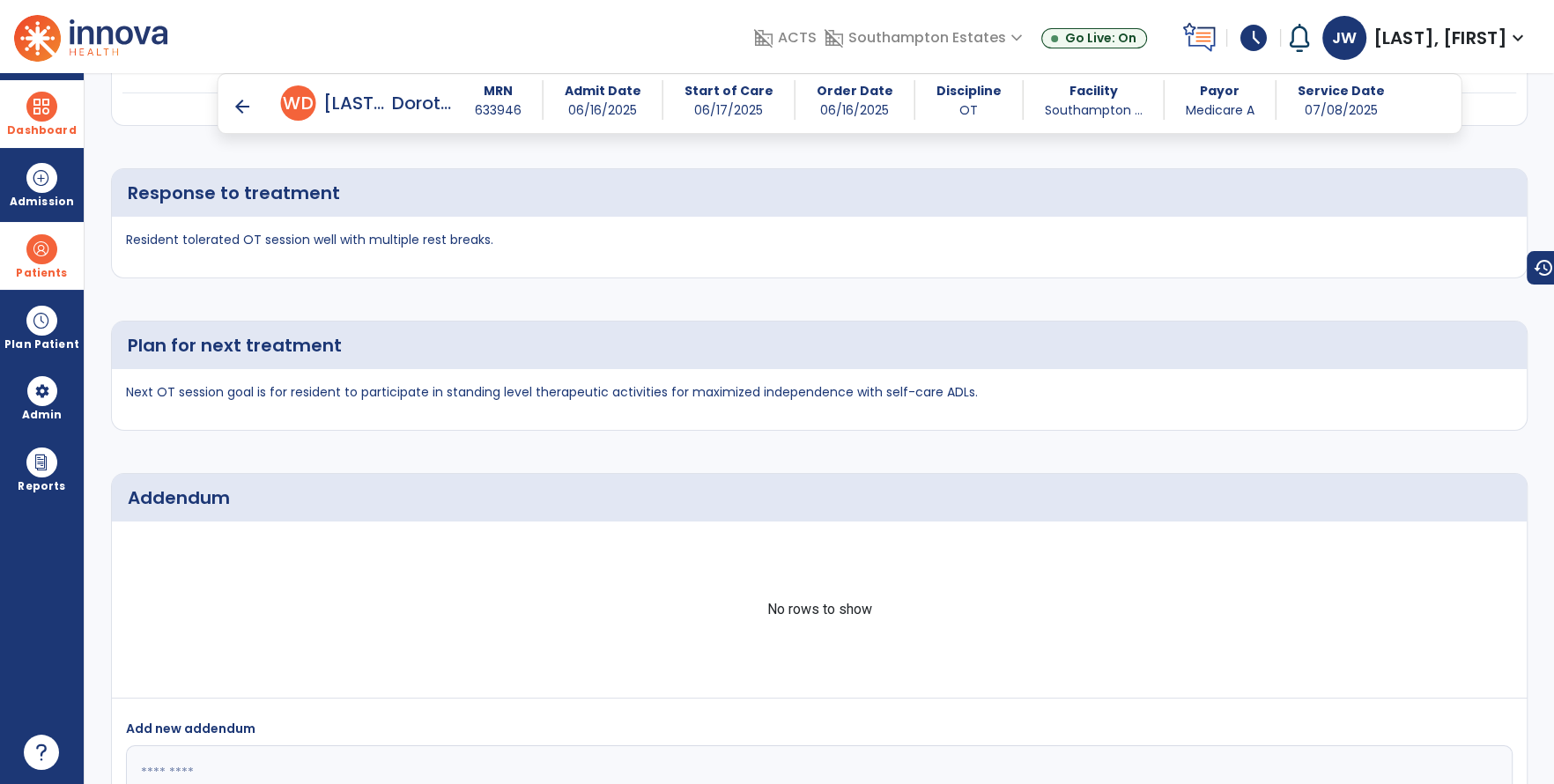 click on "arrow_back" at bounding box center [242, 107] 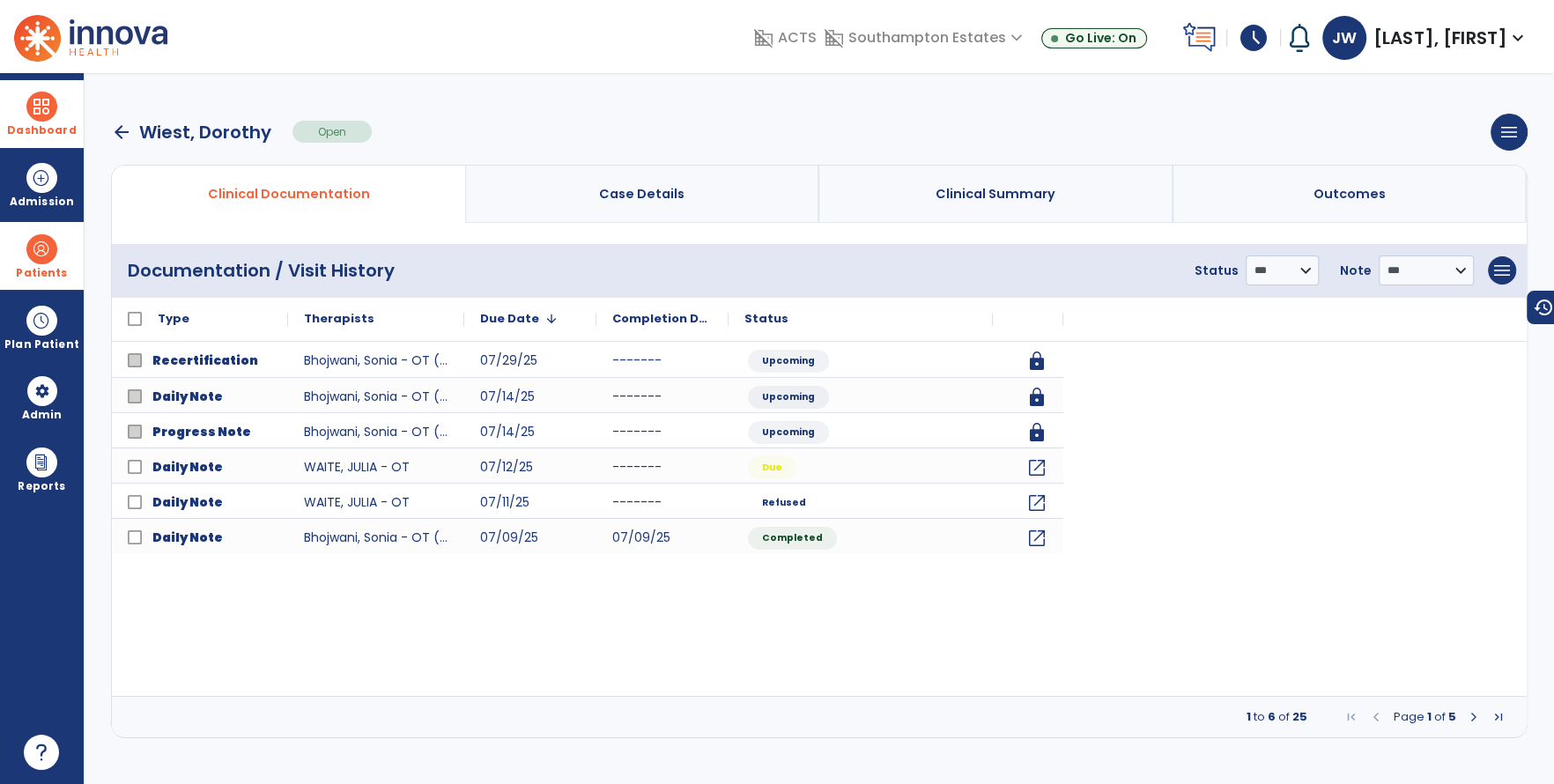 scroll, scrollTop: 0, scrollLeft: 0, axis: both 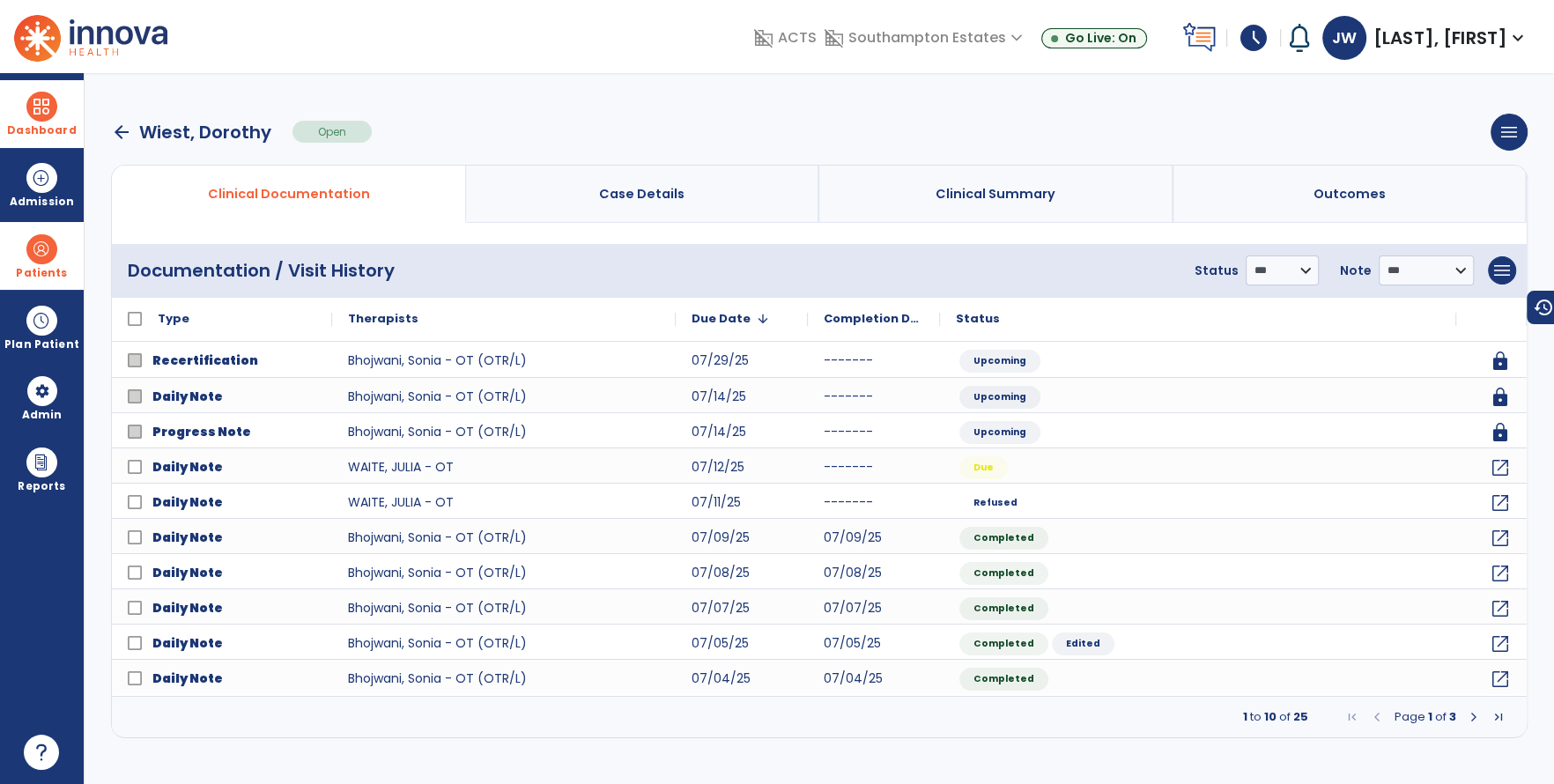 click on "Dashboard" at bounding box center [41, 114] 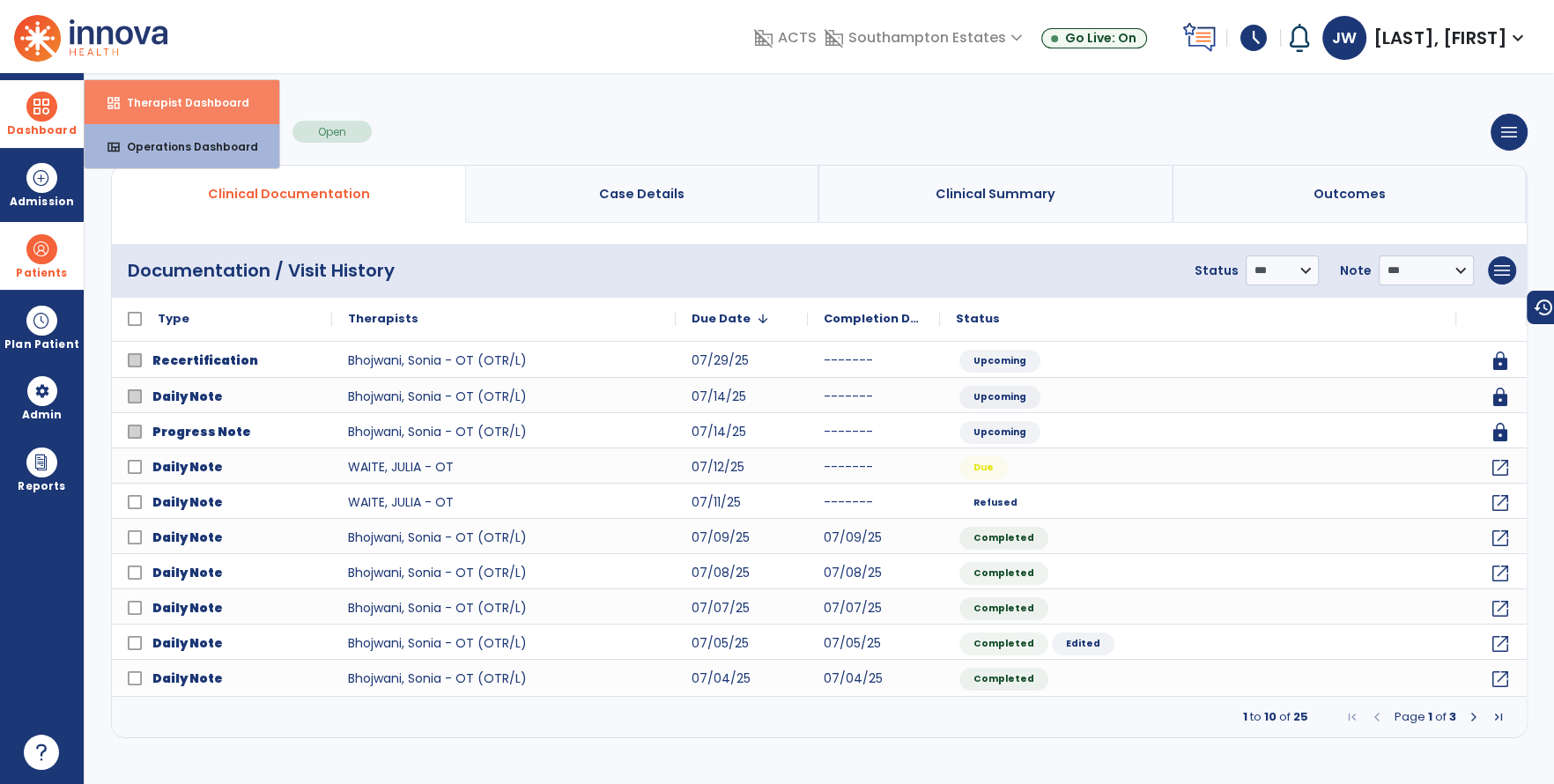 click on "dashboard  Therapist Dashboard" at bounding box center [181, 102] 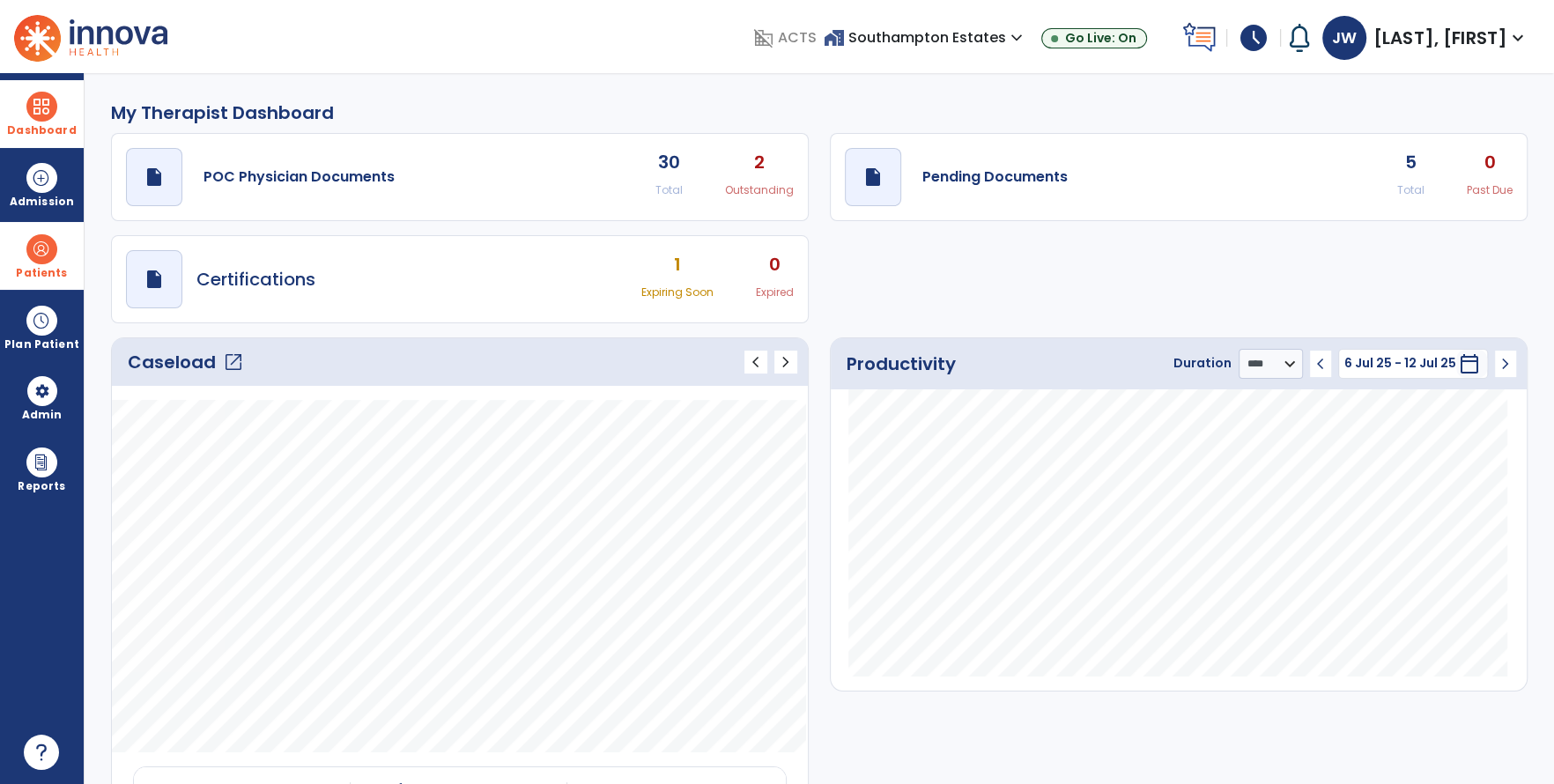 click on "open_in_new" 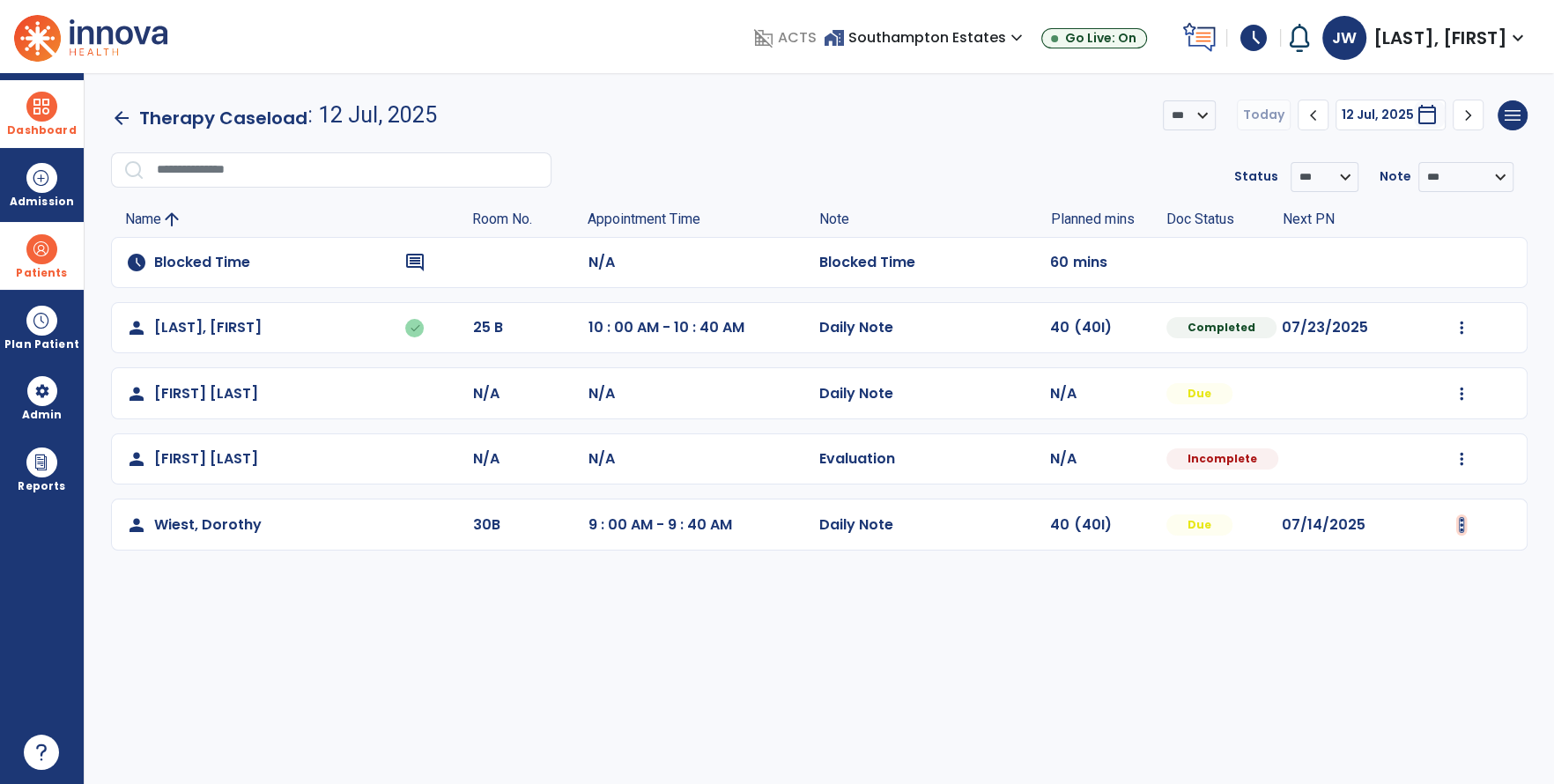click at bounding box center [1462, 328] 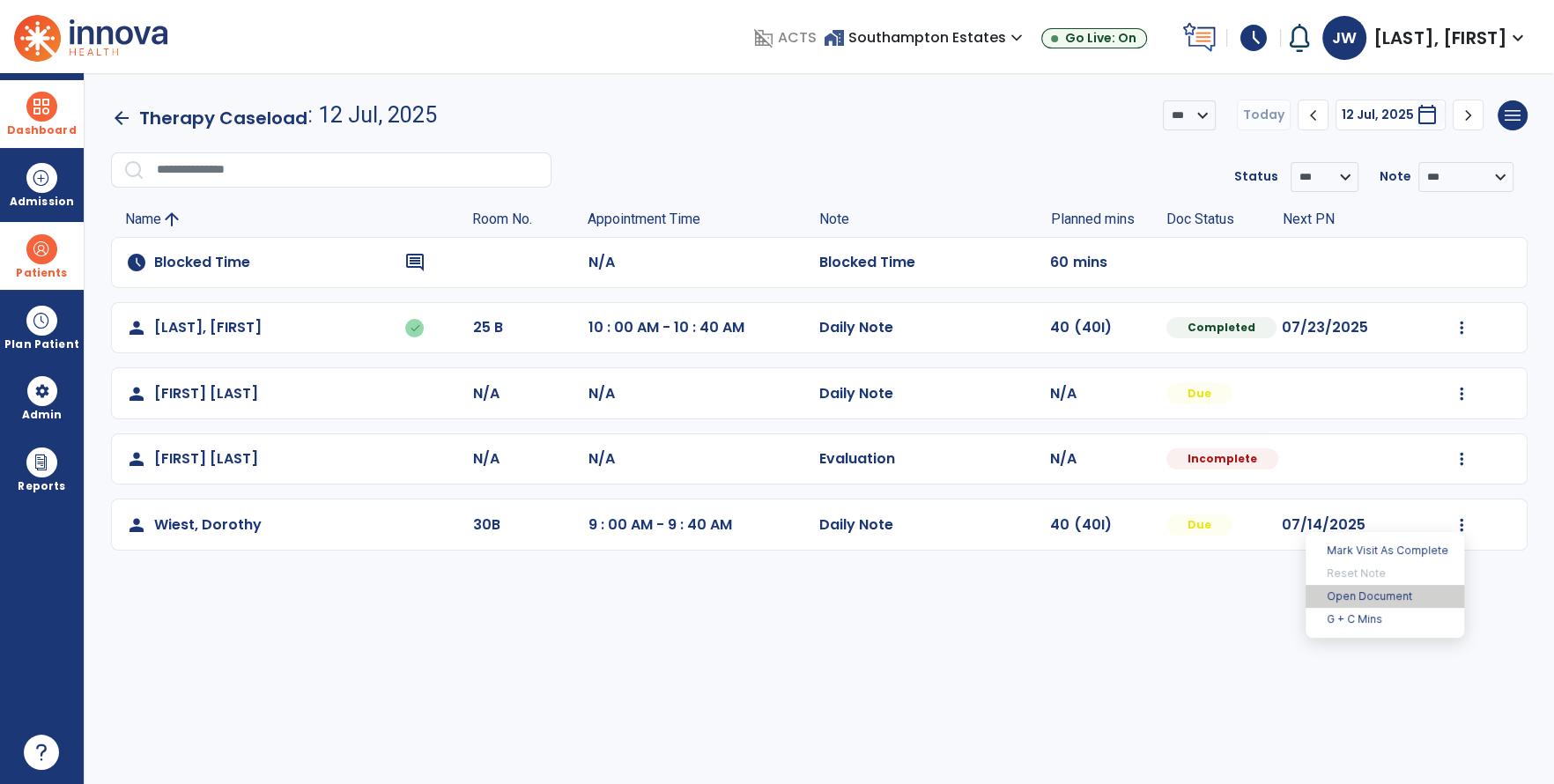 click on "Open Document" at bounding box center (1385, 596) 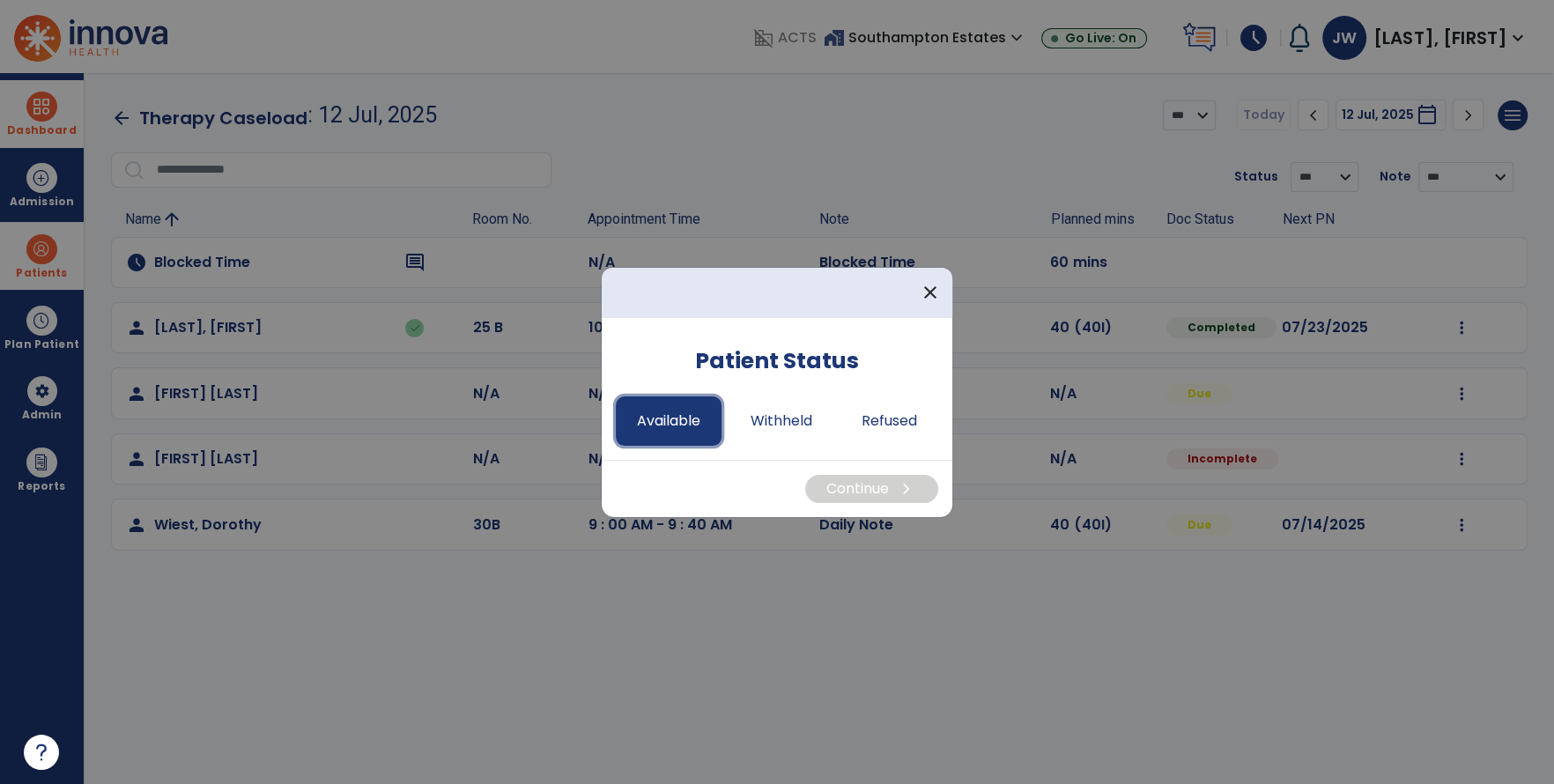 click on "Available" at bounding box center [669, 421] 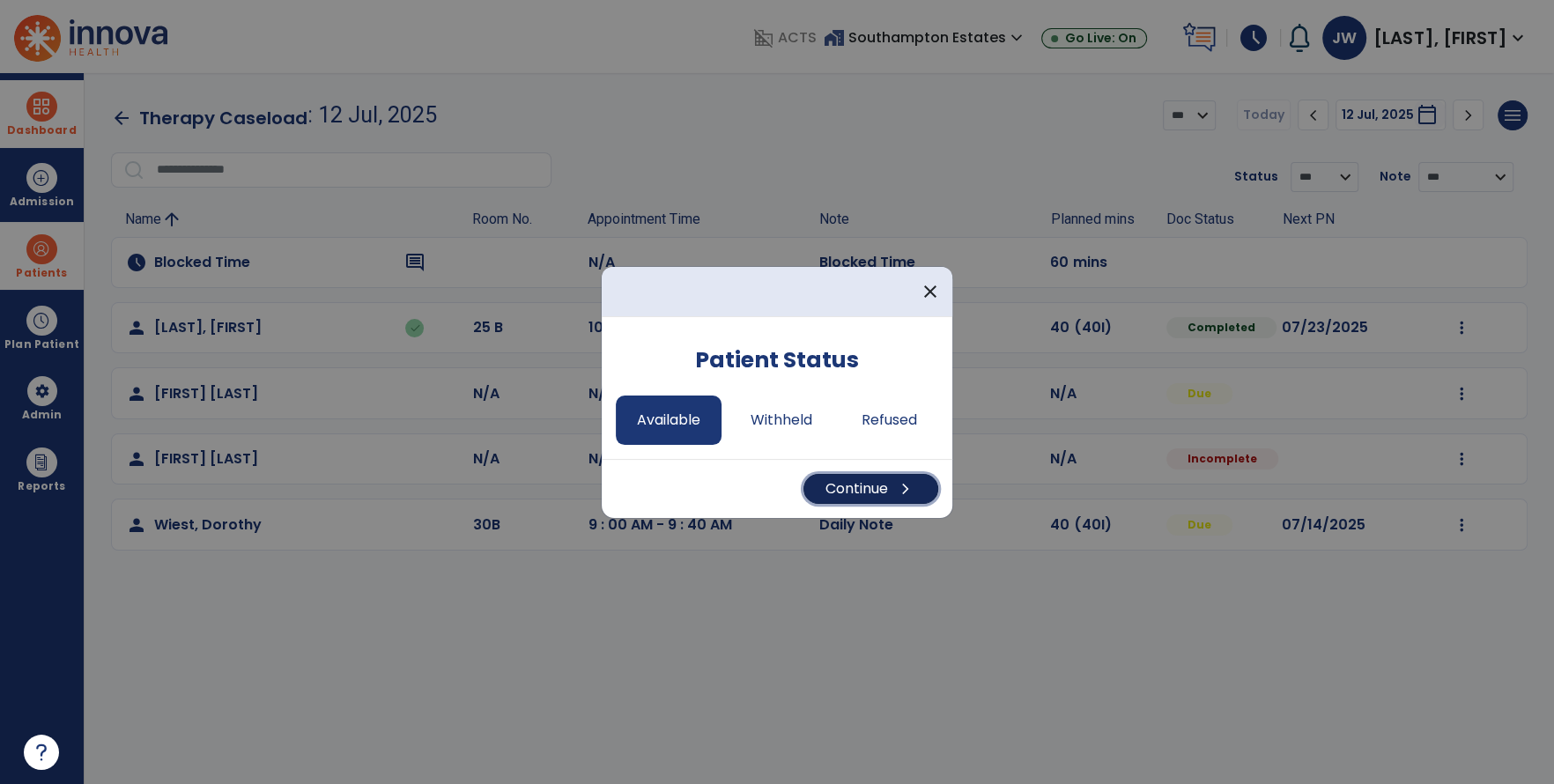 click on "Continue   chevron_right" at bounding box center (870, 489) 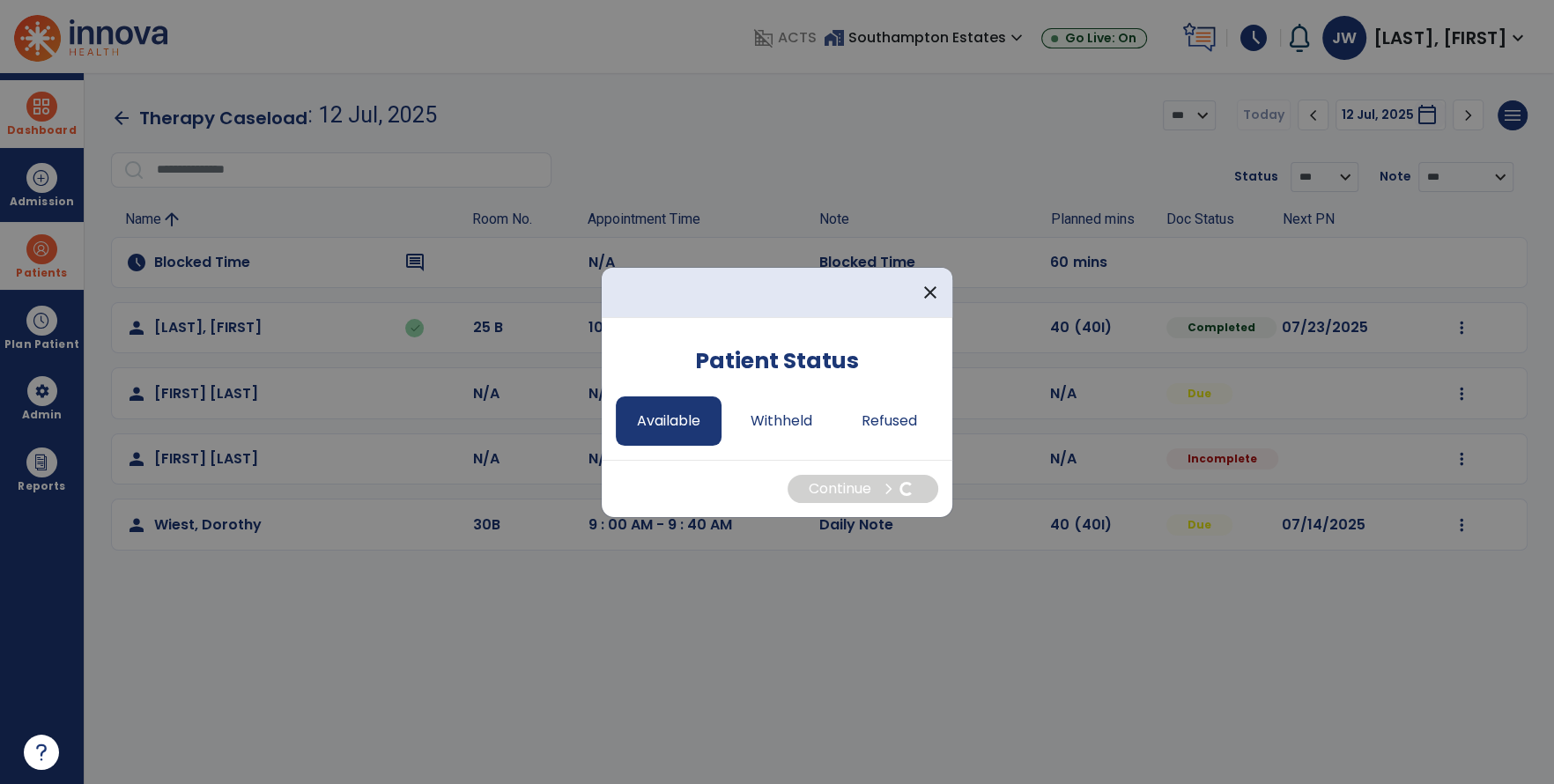 select on "*" 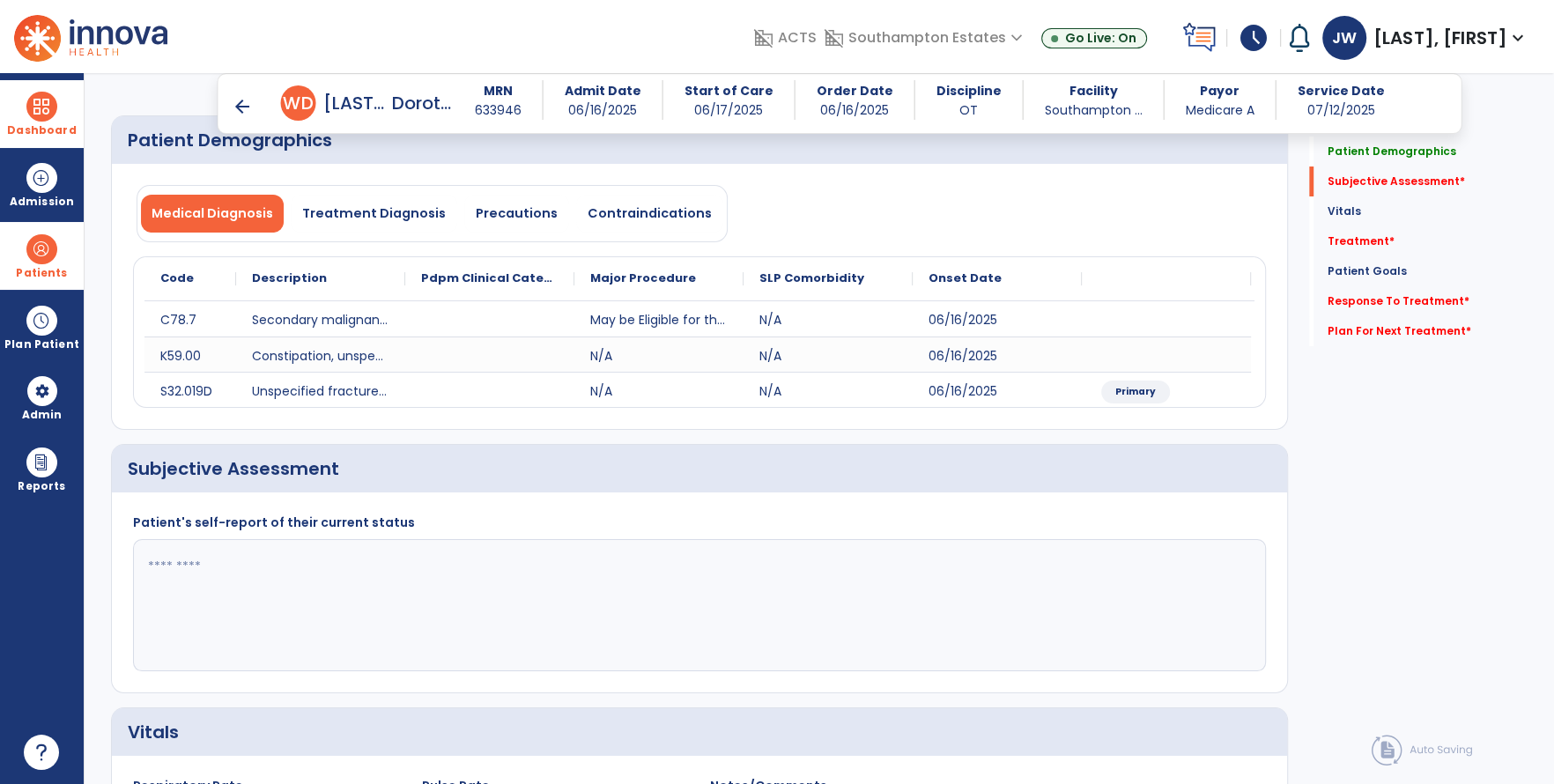 scroll, scrollTop: 238, scrollLeft: 0, axis: vertical 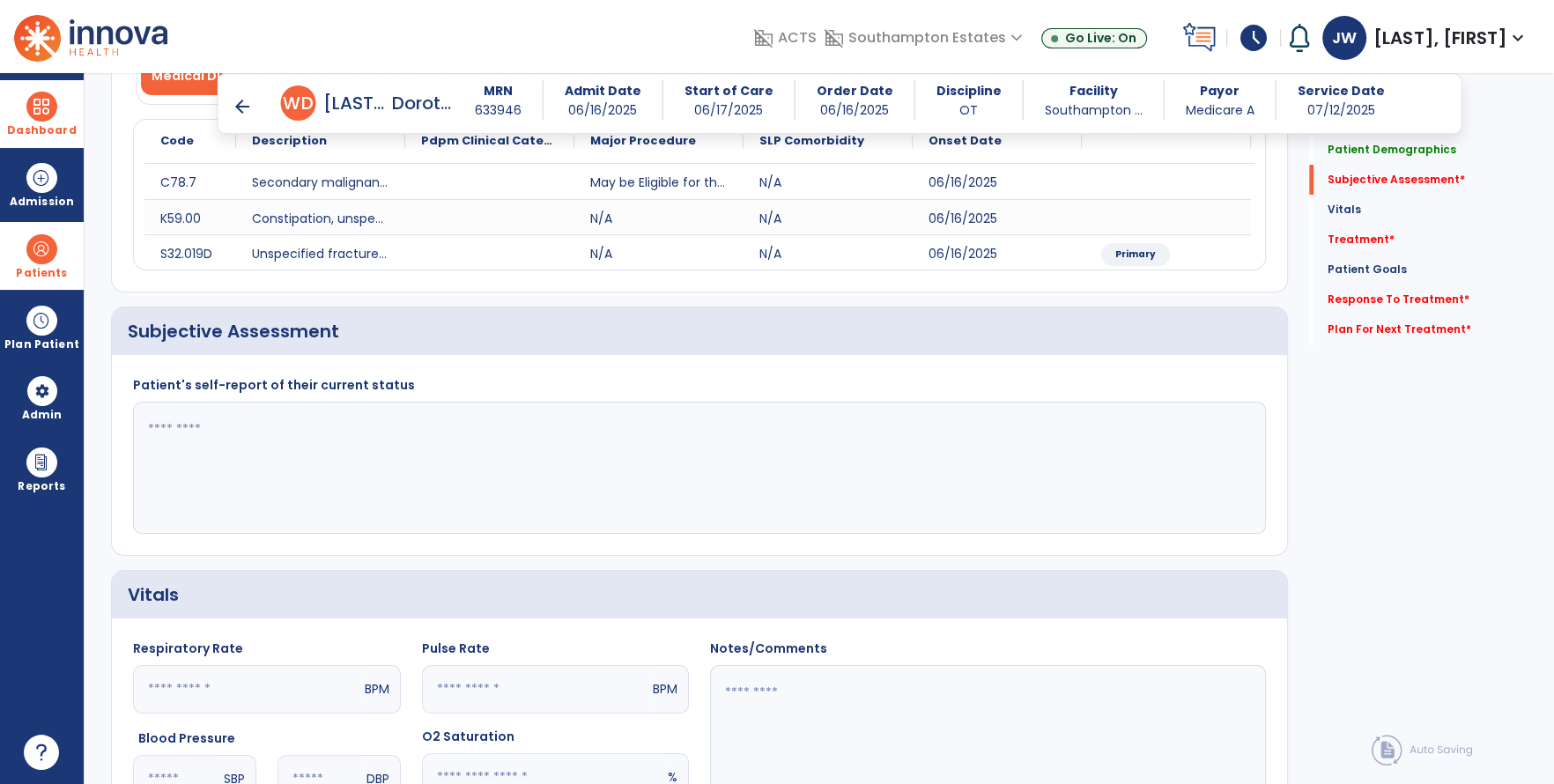 click 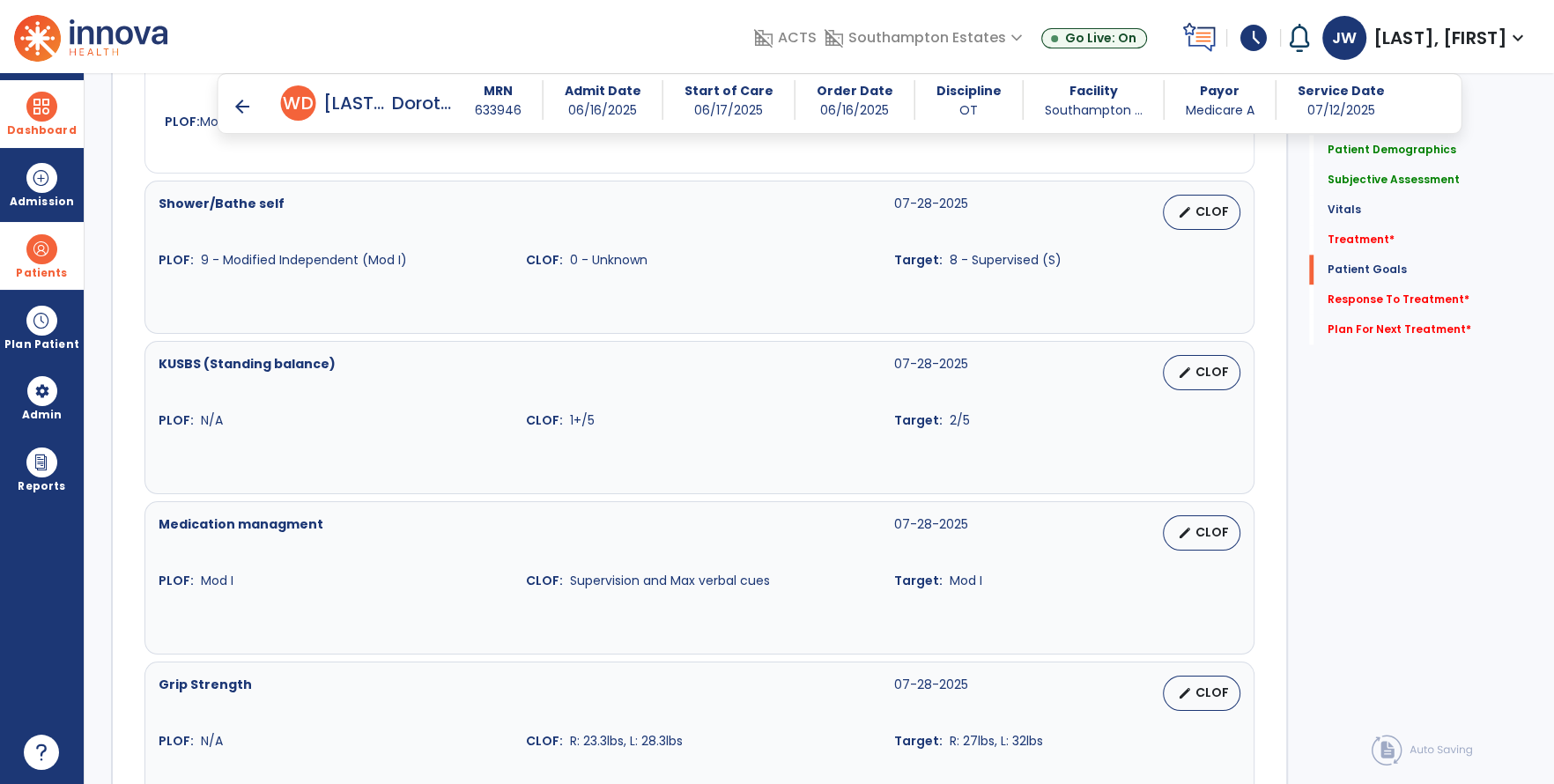 scroll, scrollTop: 2900, scrollLeft: 0, axis: vertical 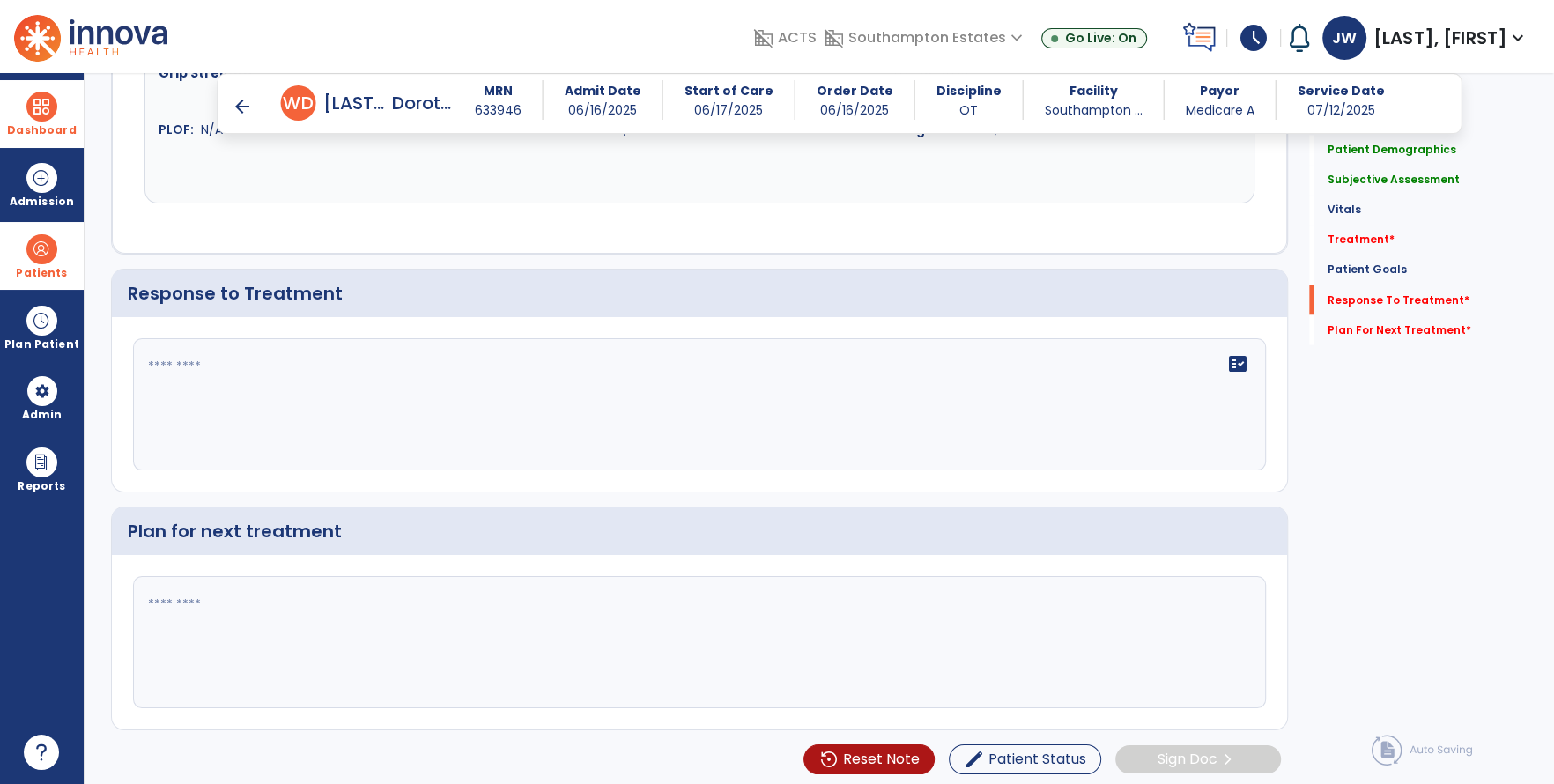 type on "**********" 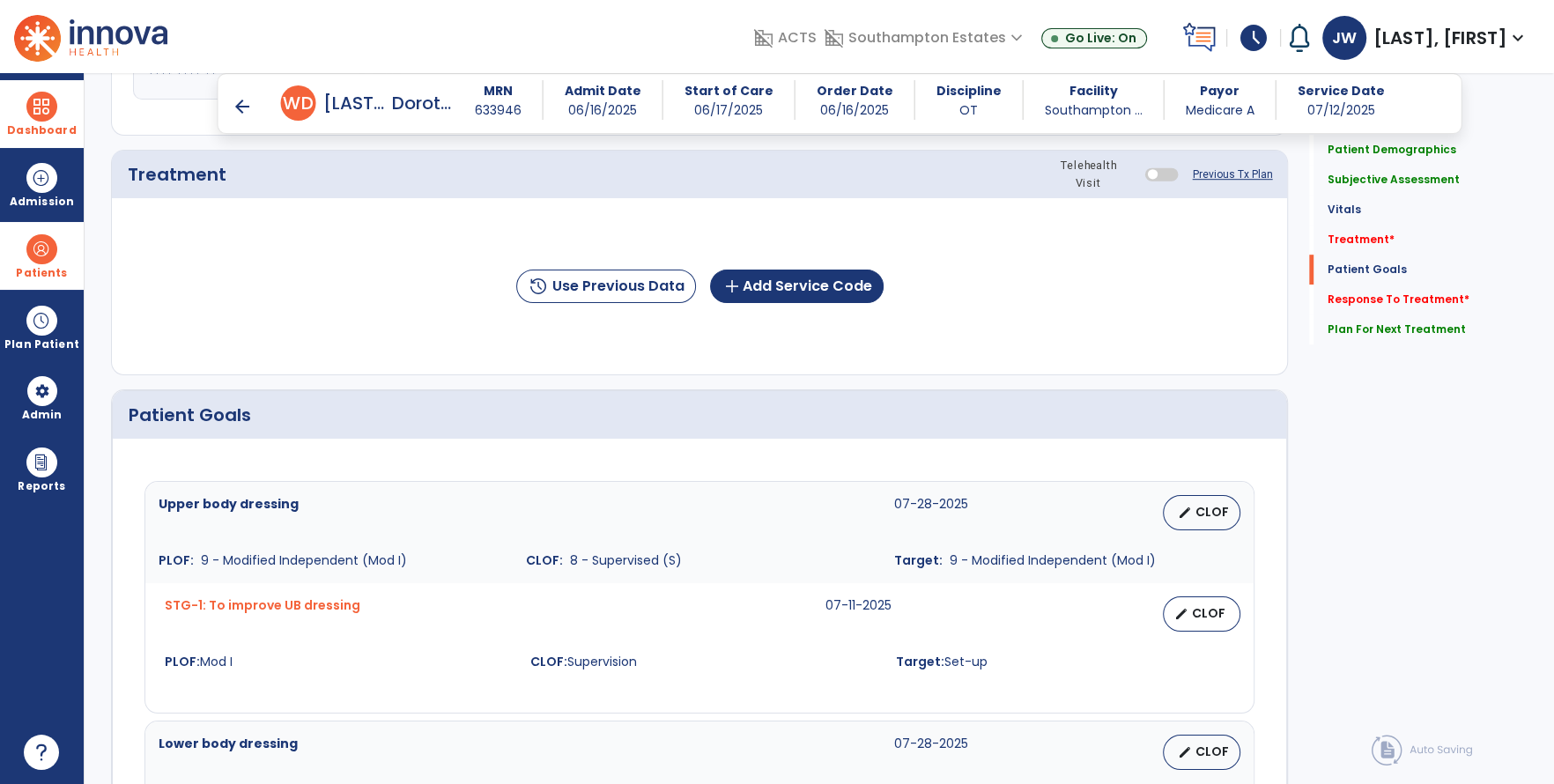 scroll, scrollTop: 918, scrollLeft: 0, axis: vertical 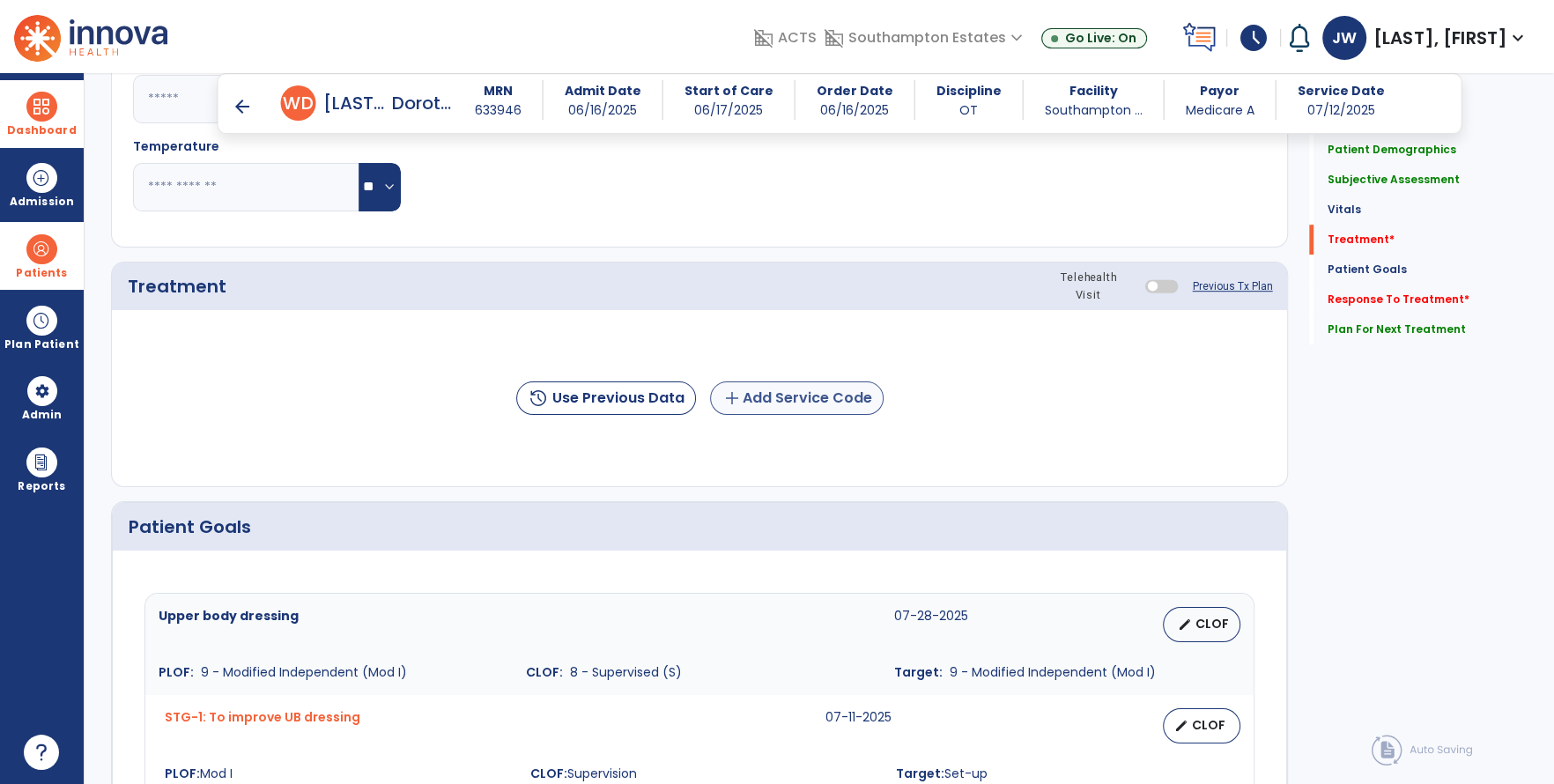 type on "**********" 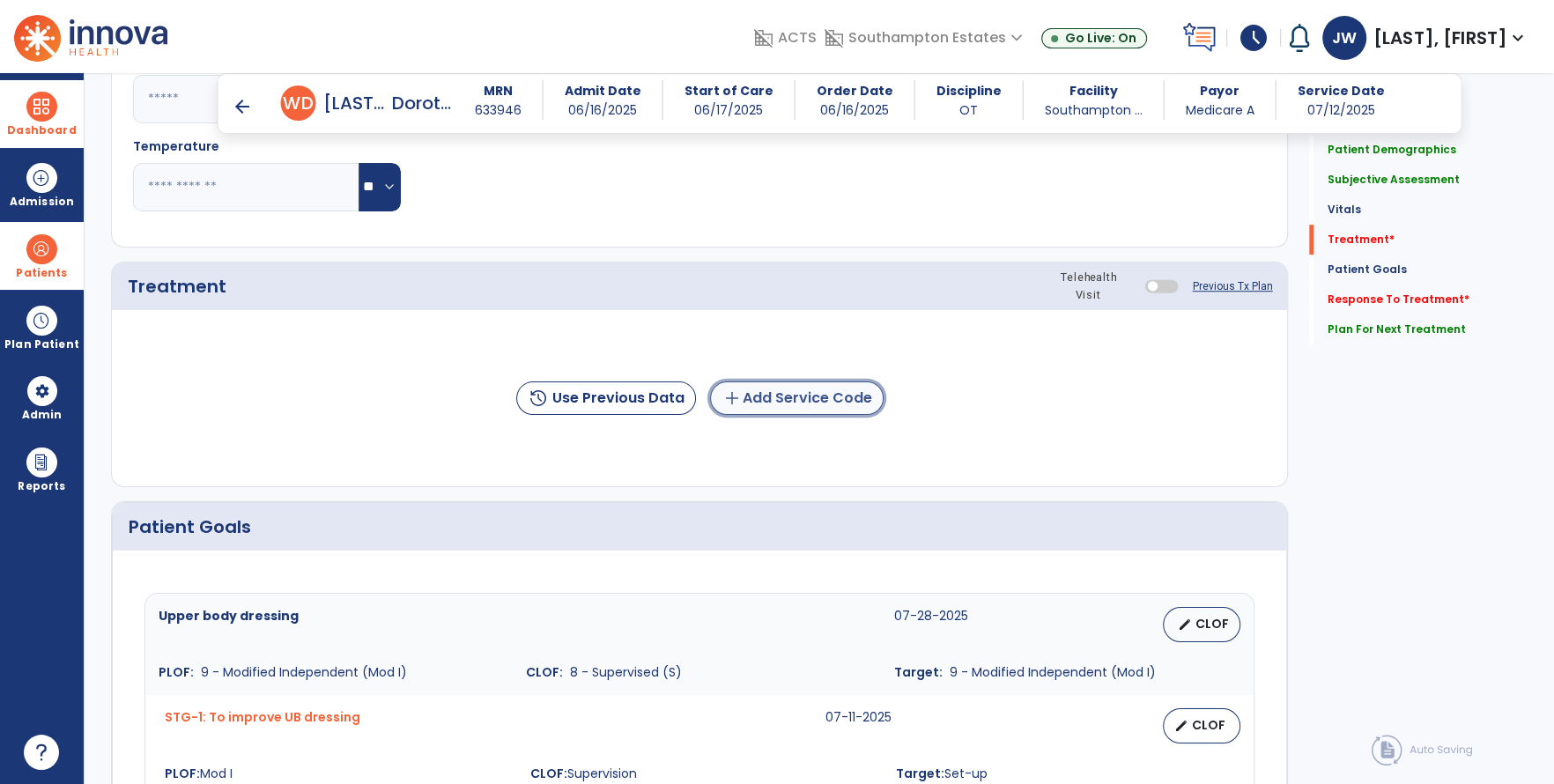 click on "add  Add Service Code" 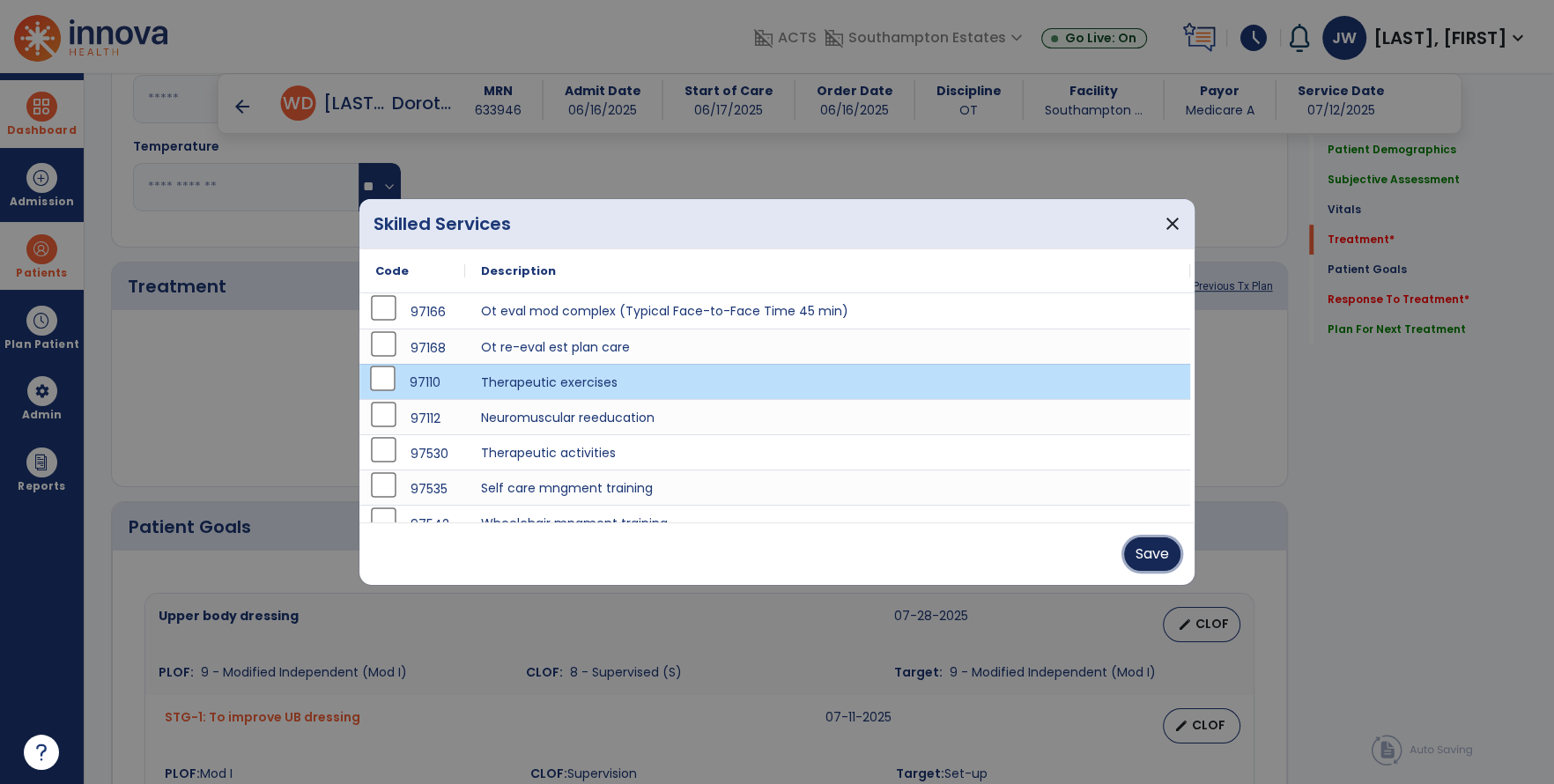 click on "Save" at bounding box center (1152, 554) 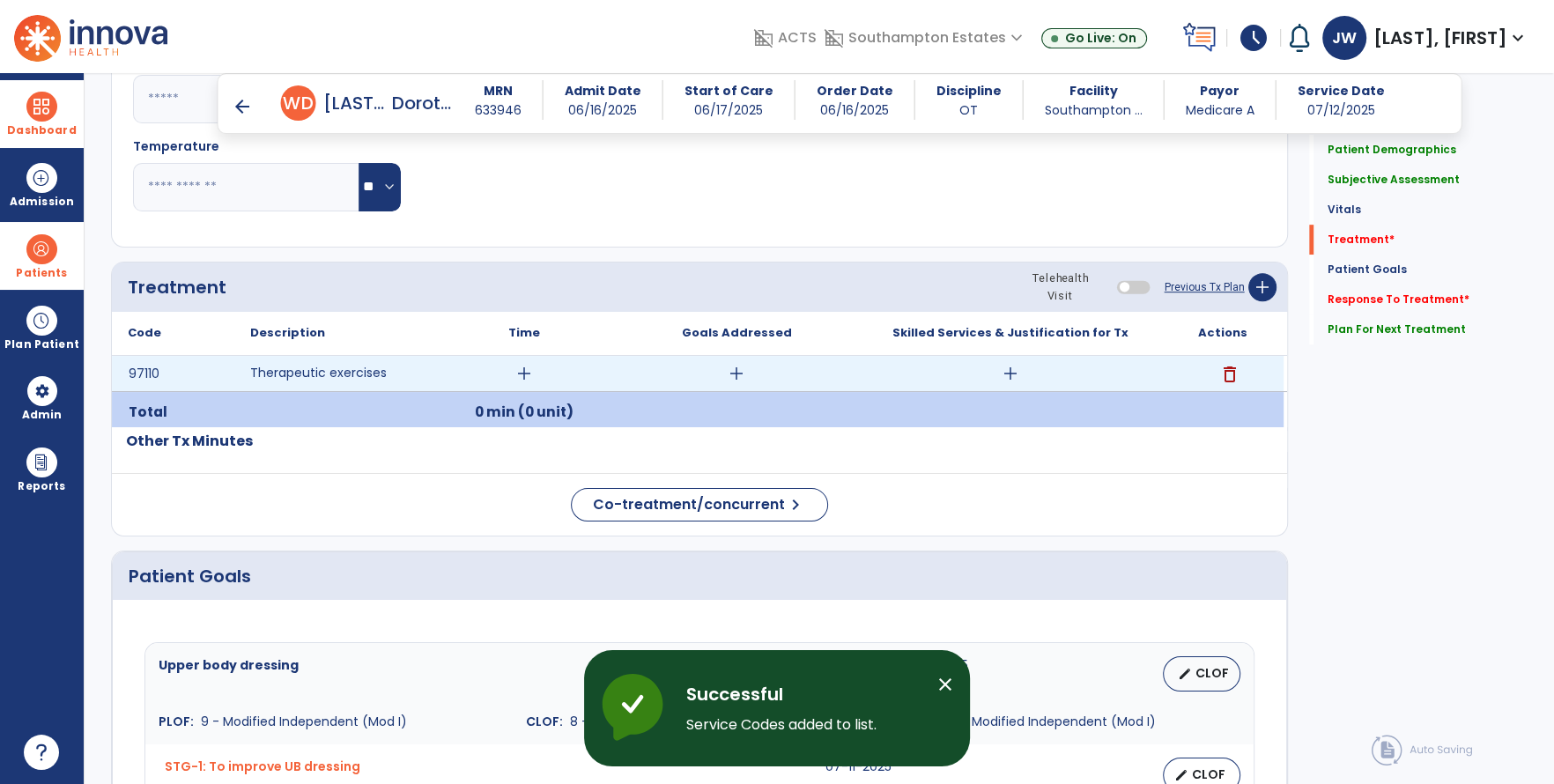 click on "add" at bounding box center [736, 374] 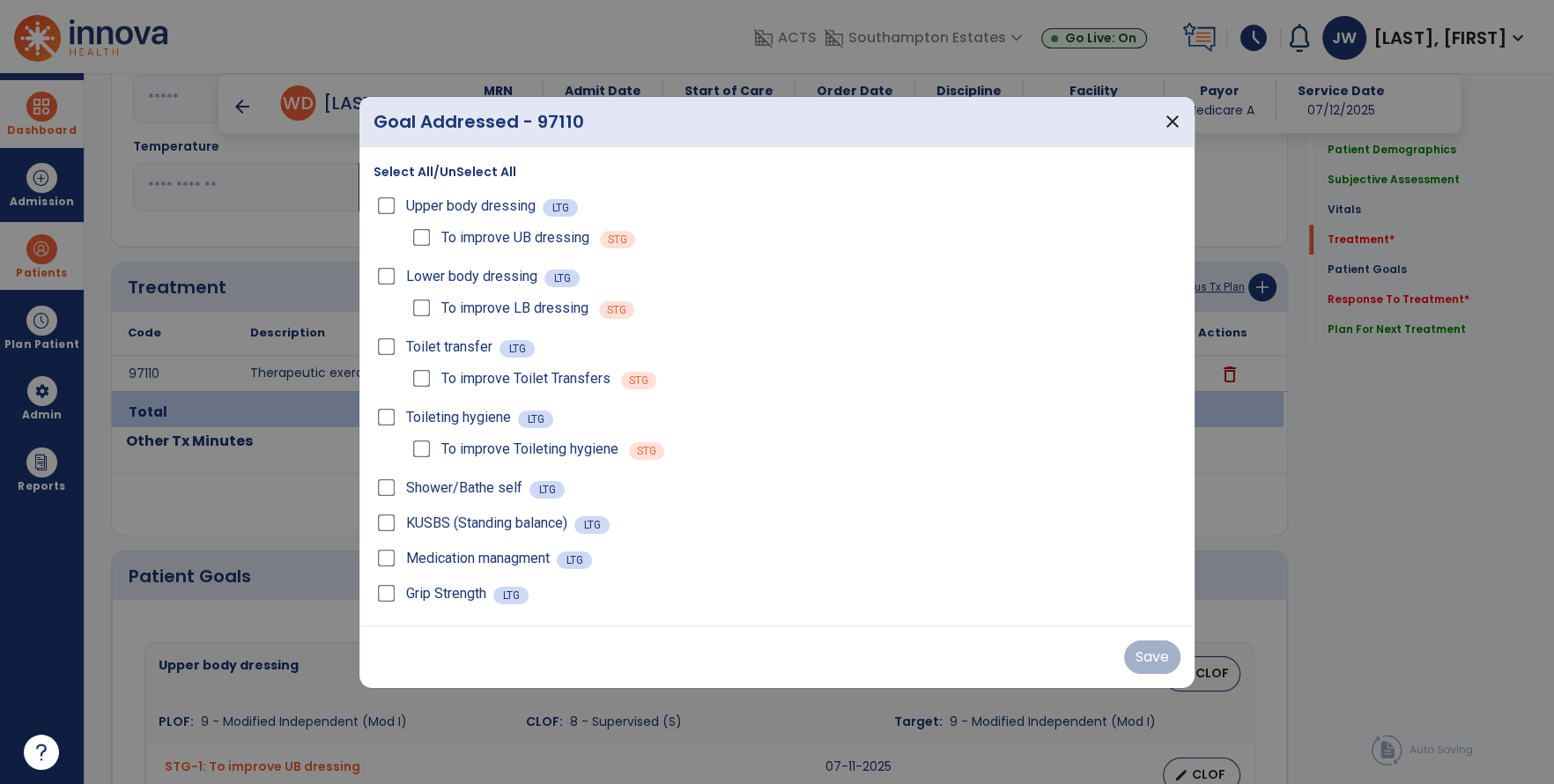 click on "Grip Strength  LTG" at bounding box center (777, 594) 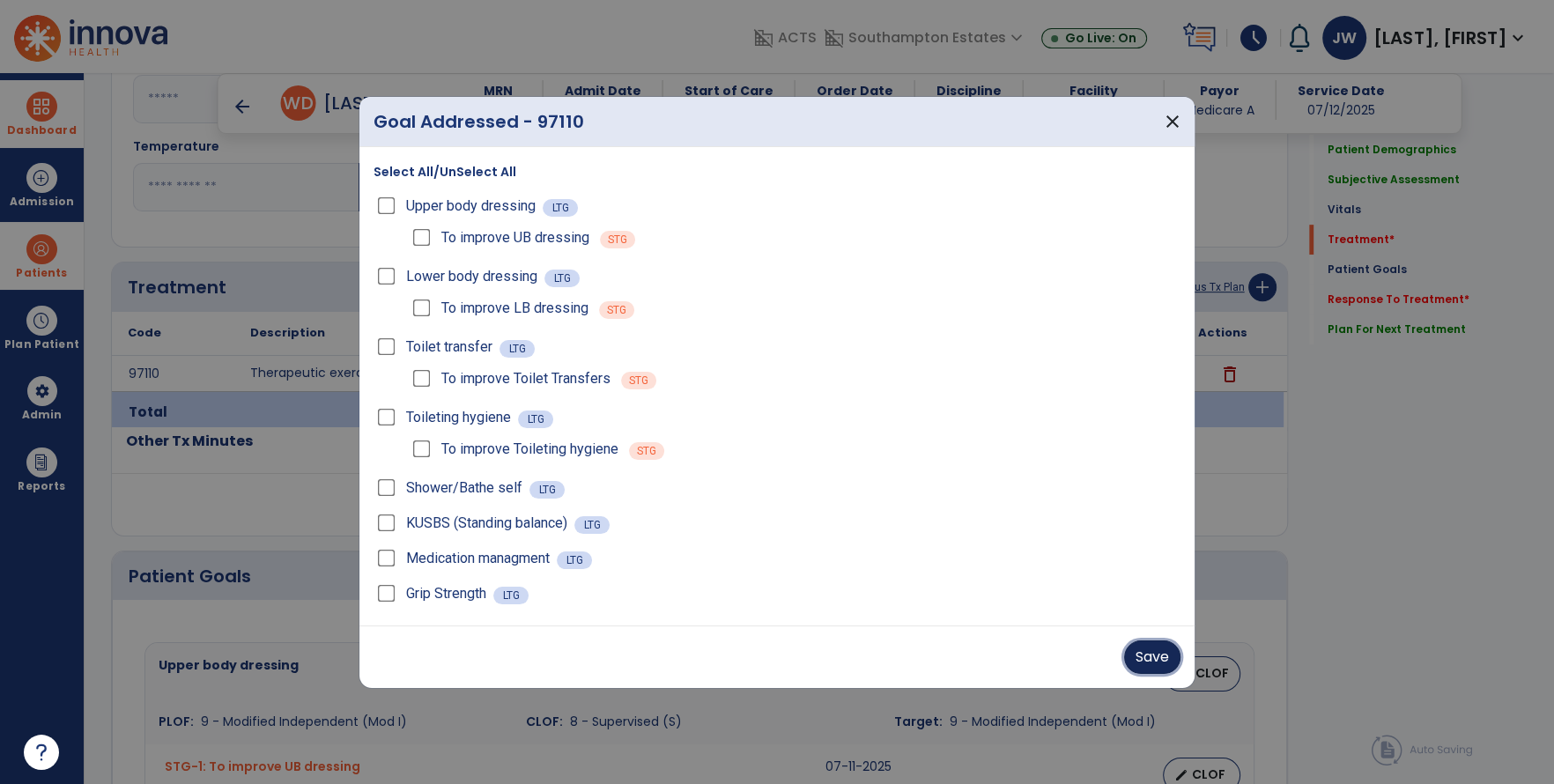 click on "Save" at bounding box center [1152, 657] 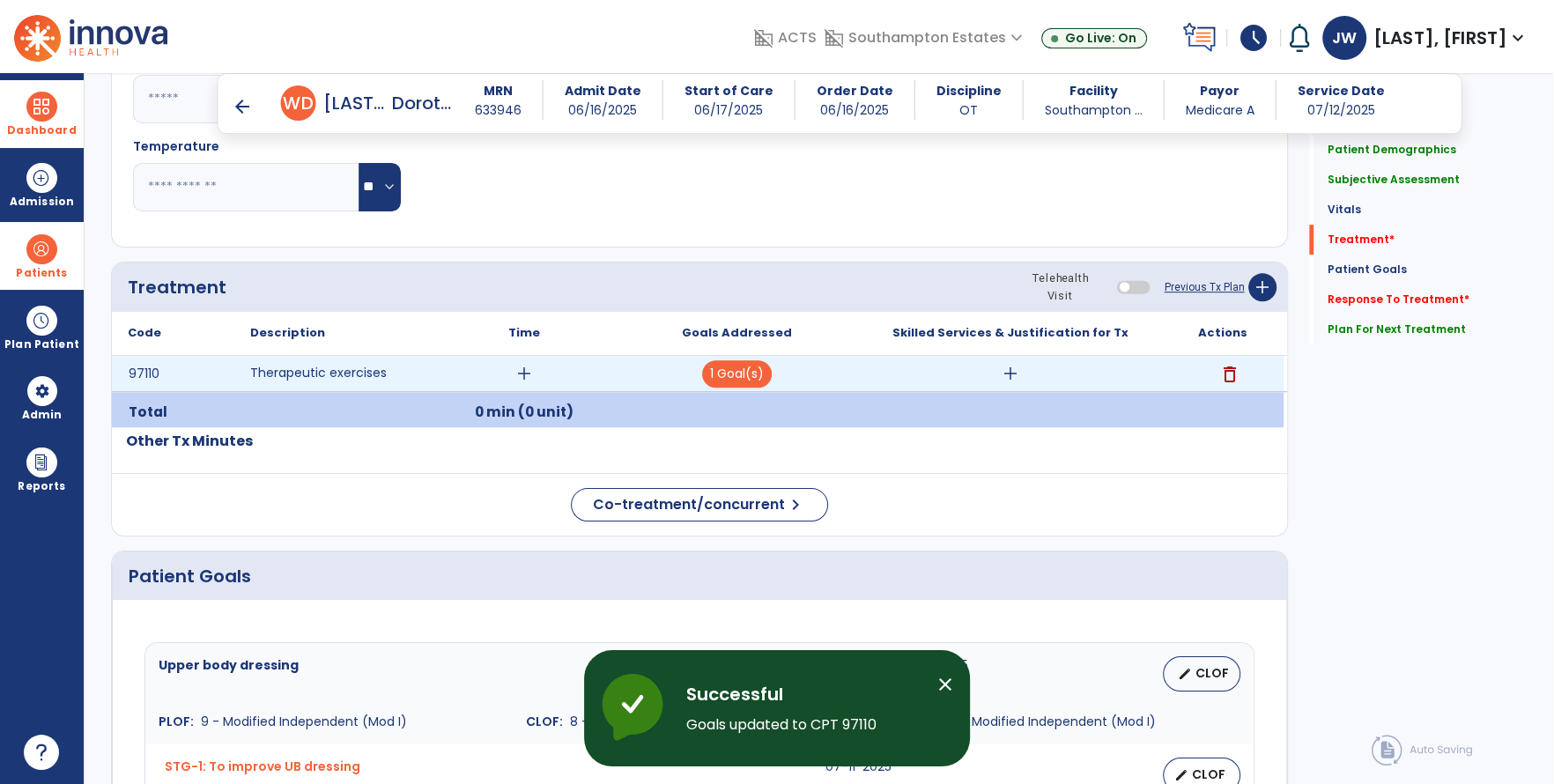 click on "add" at bounding box center (1010, 374) 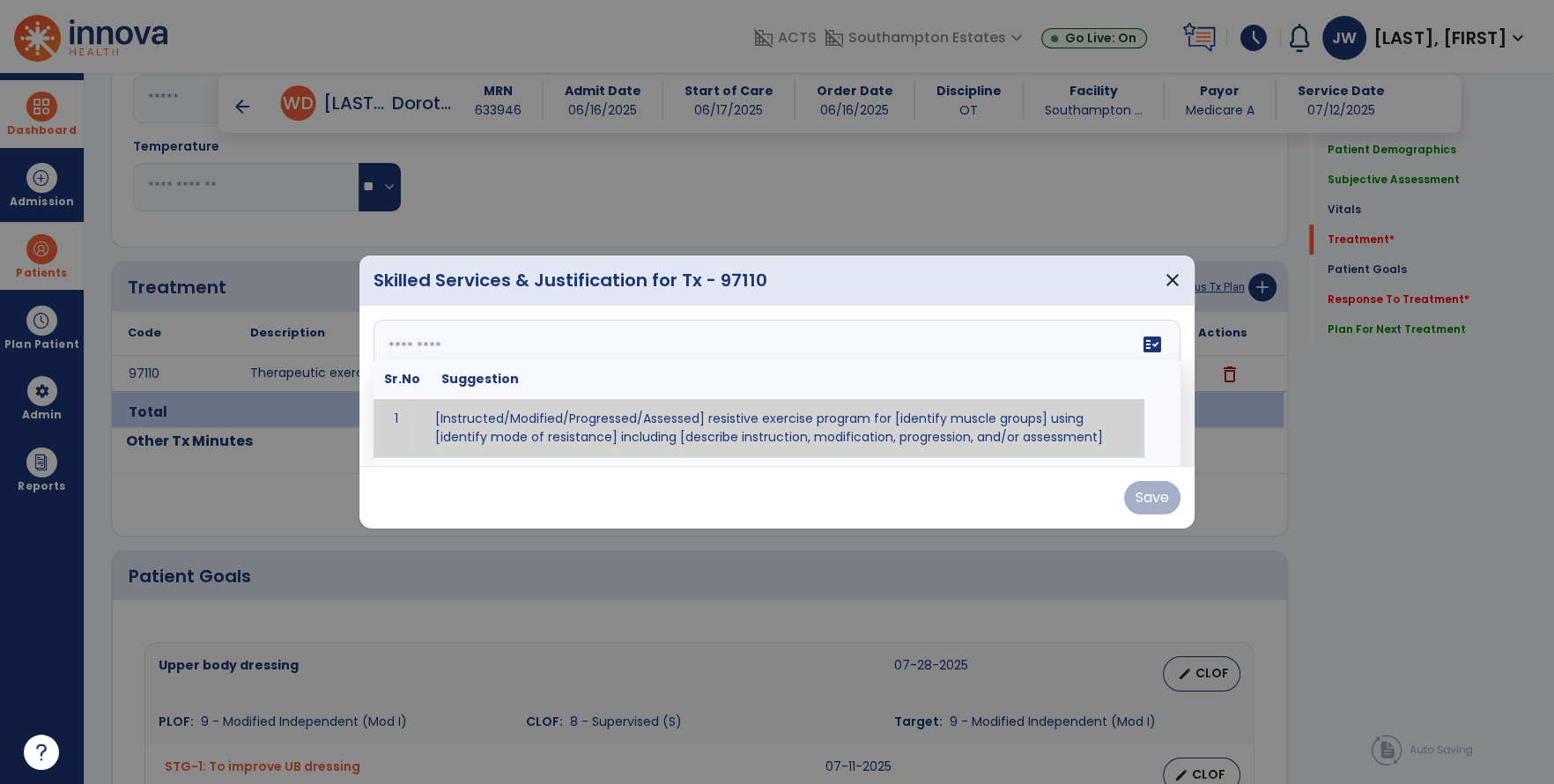 click at bounding box center (777, 386) 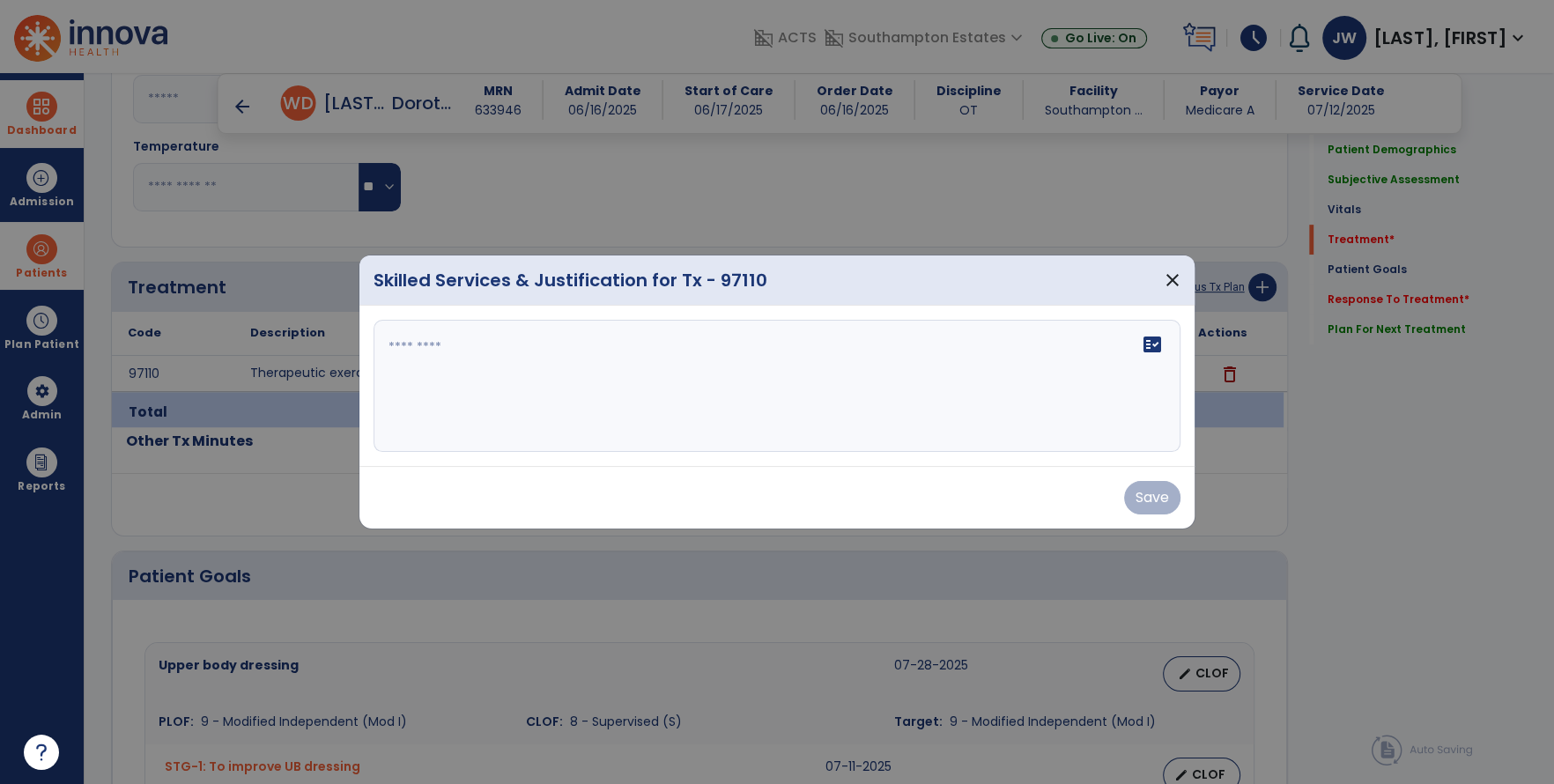 click on "fact_check" at bounding box center (777, 386) 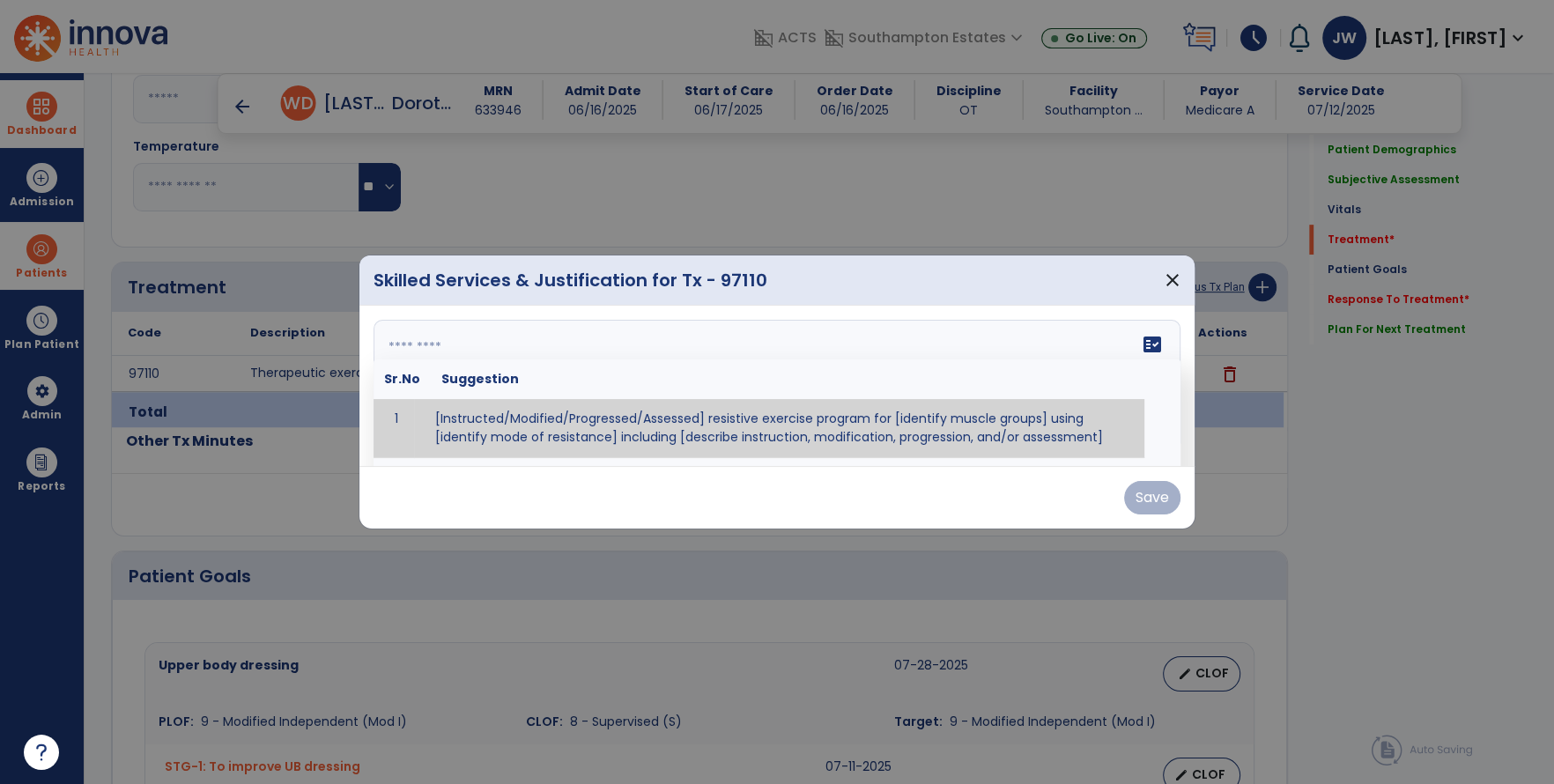 paste on "**********" 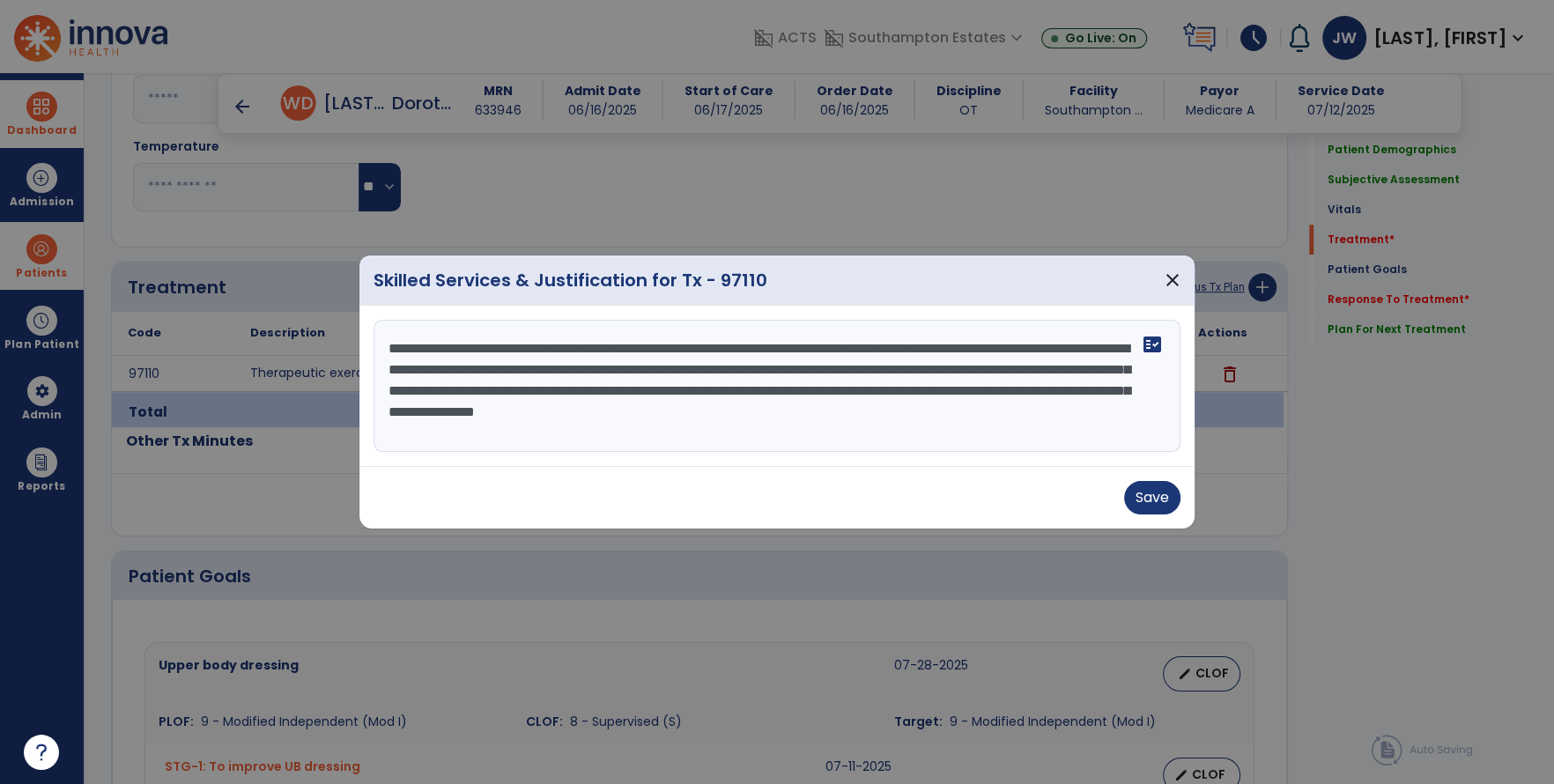 drag, startPoint x: 573, startPoint y: 337, endPoint x: 608, endPoint y: 374, distance: 51 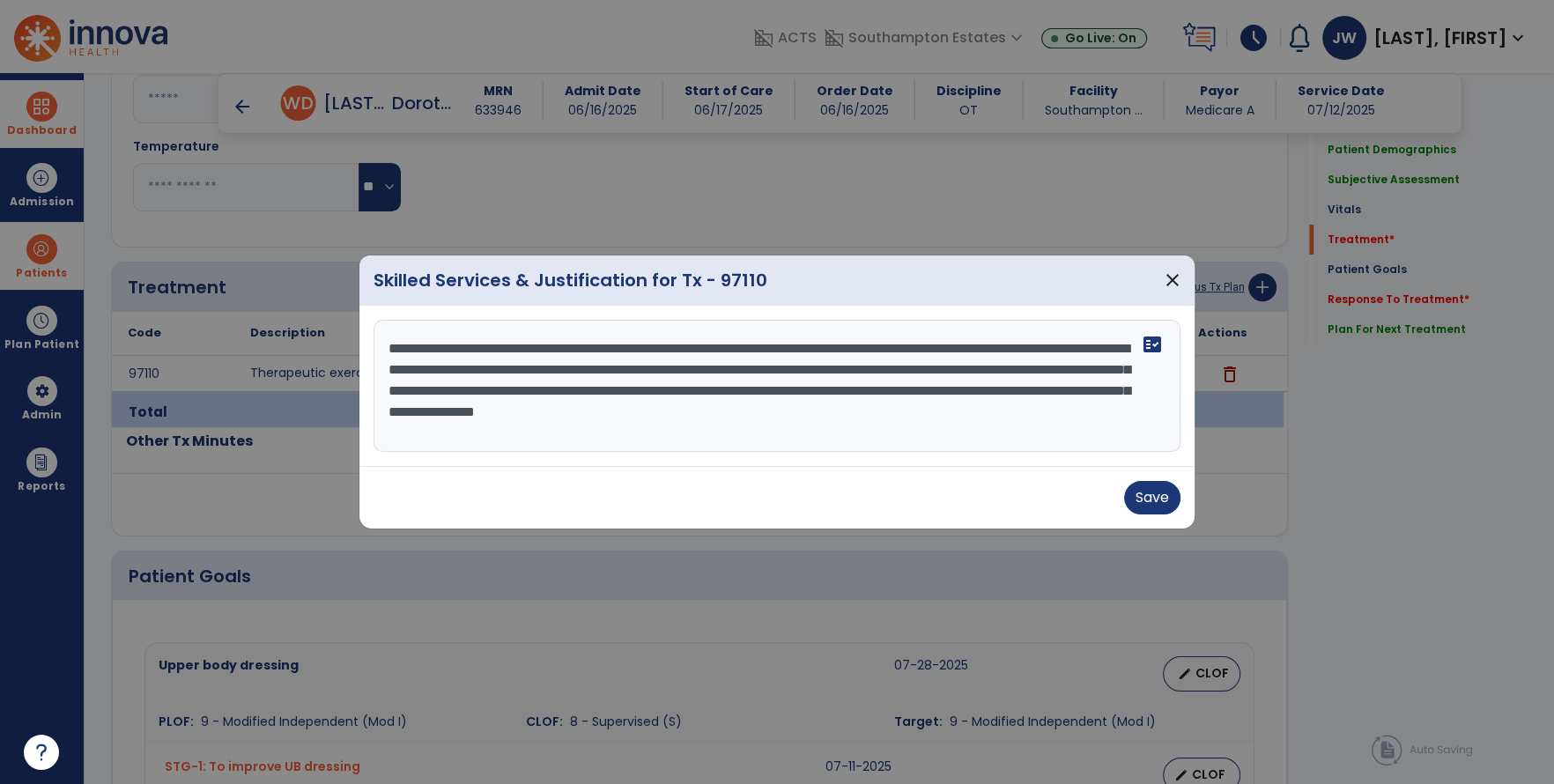click on "**********" at bounding box center [777, 386] 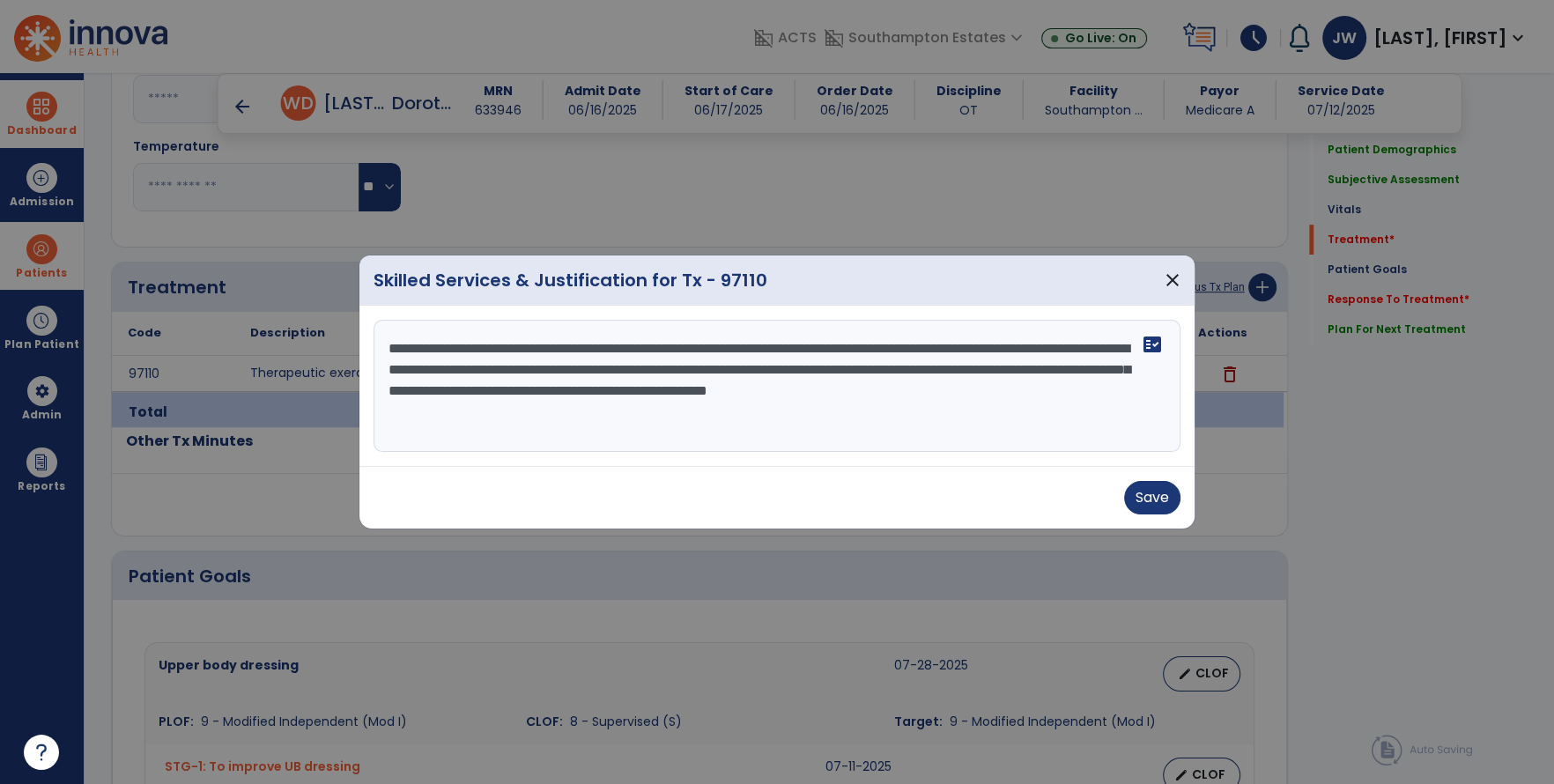 drag, startPoint x: 716, startPoint y: 346, endPoint x: 934, endPoint y: 340, distance: 218.08255 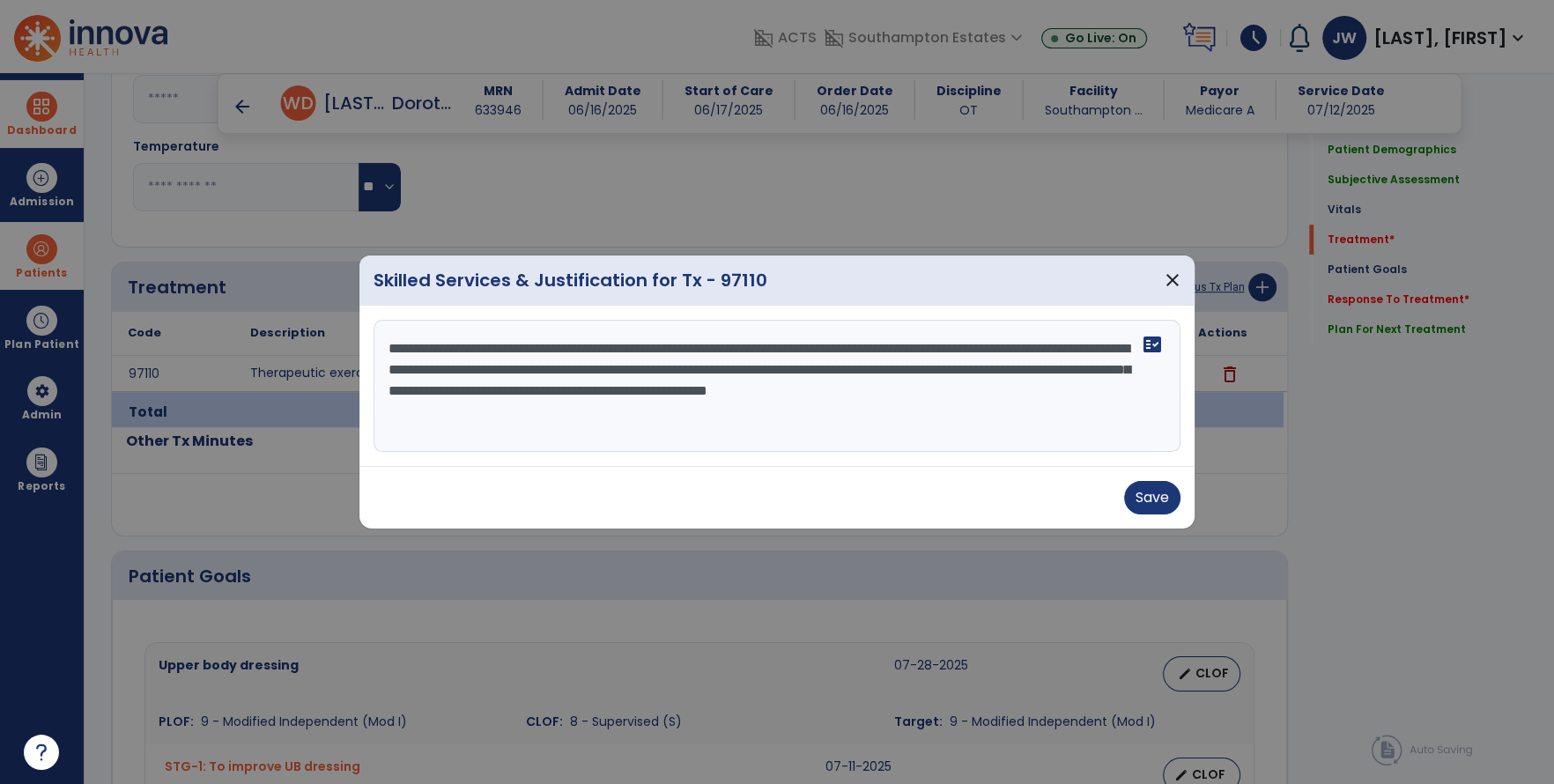 click on "**********" at bounding box center (777, 386) 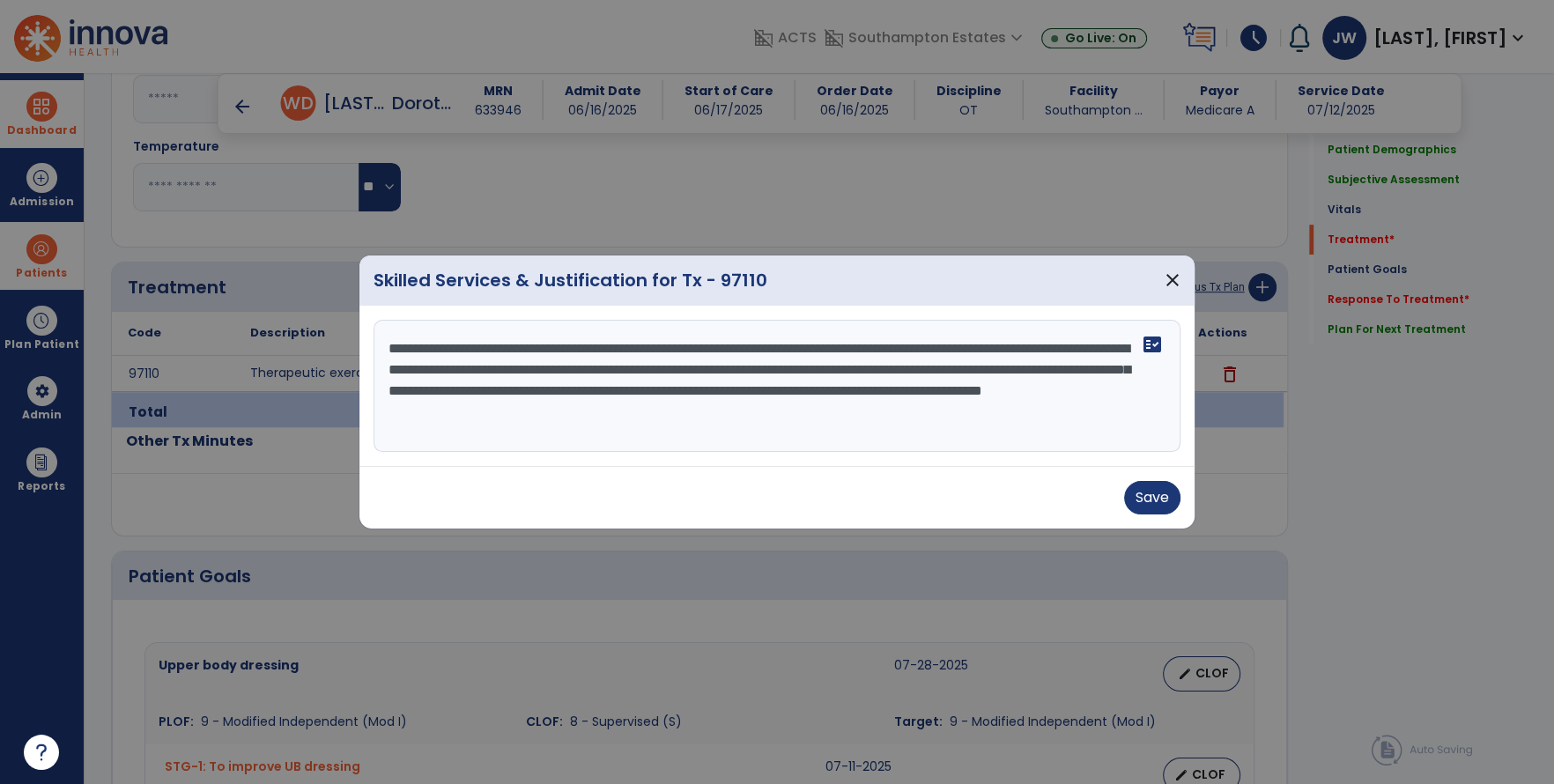 drag, startPoint x: 639, startPoint y: 365, endPoint x: 970, endPoint y: 371, distance: 331.05438 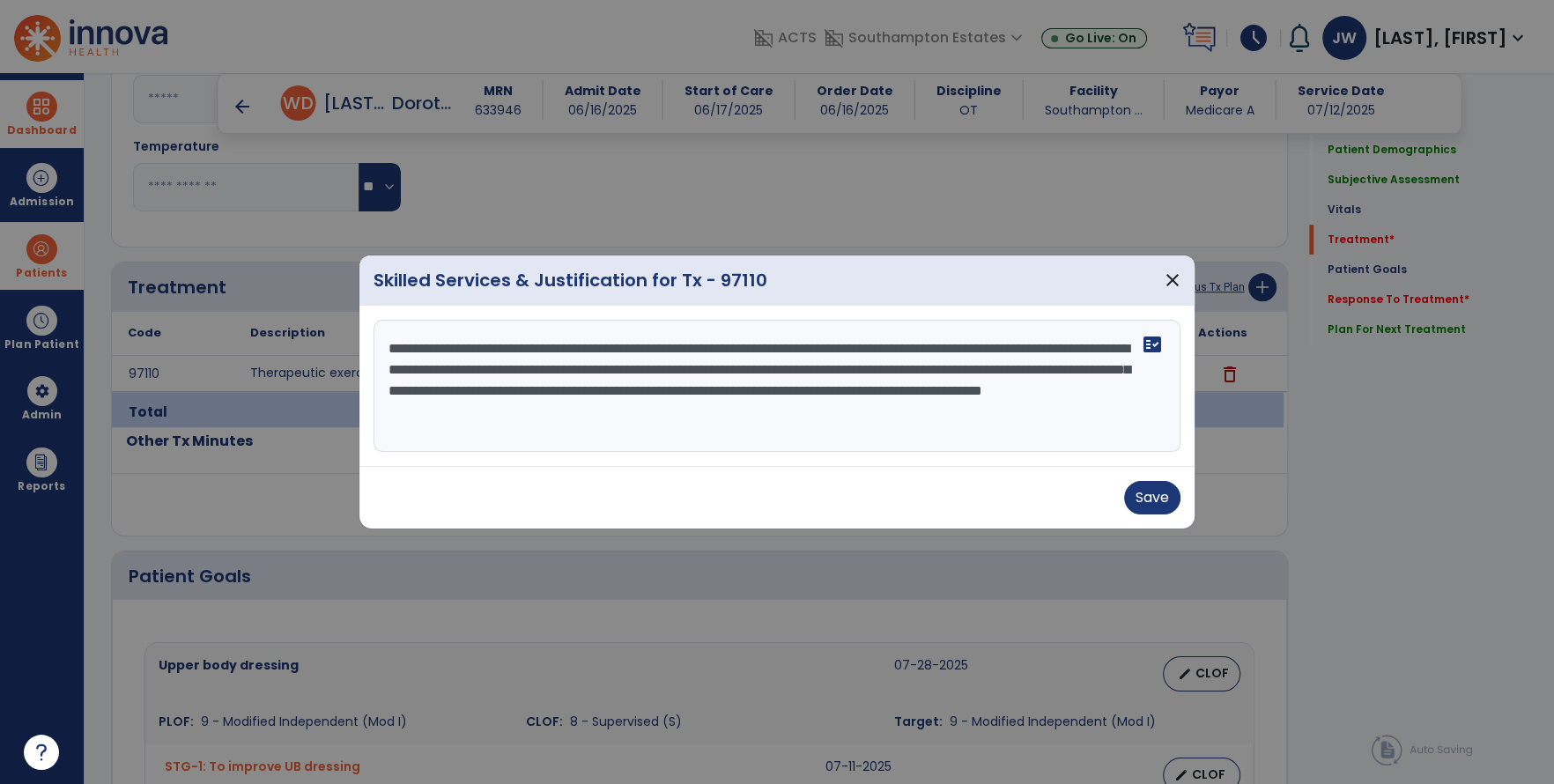 click on "**********" at bounding box center [777, 386] 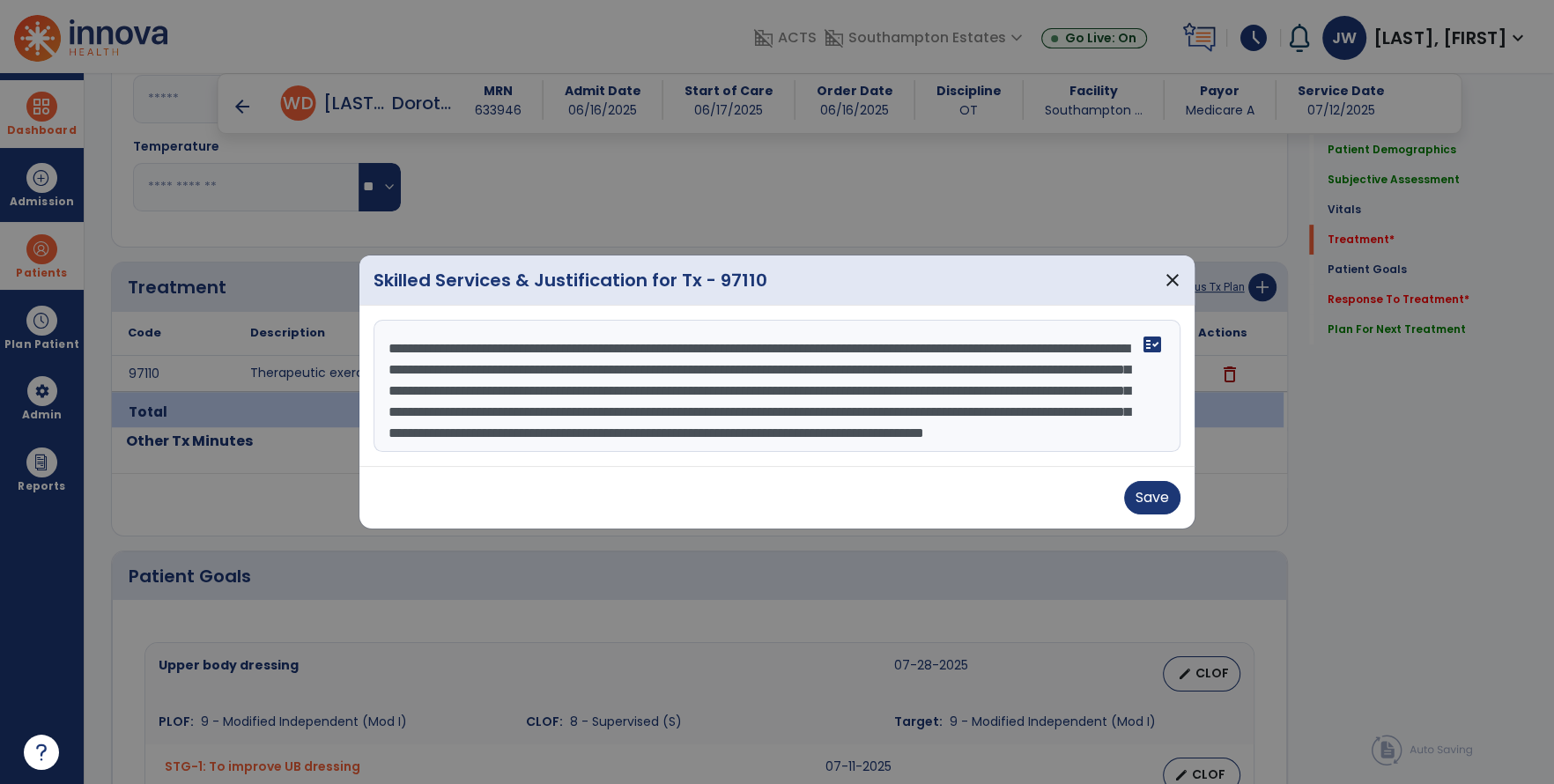 scroll, scrollTop: 41, scrollLeft: 0, axis: vertical 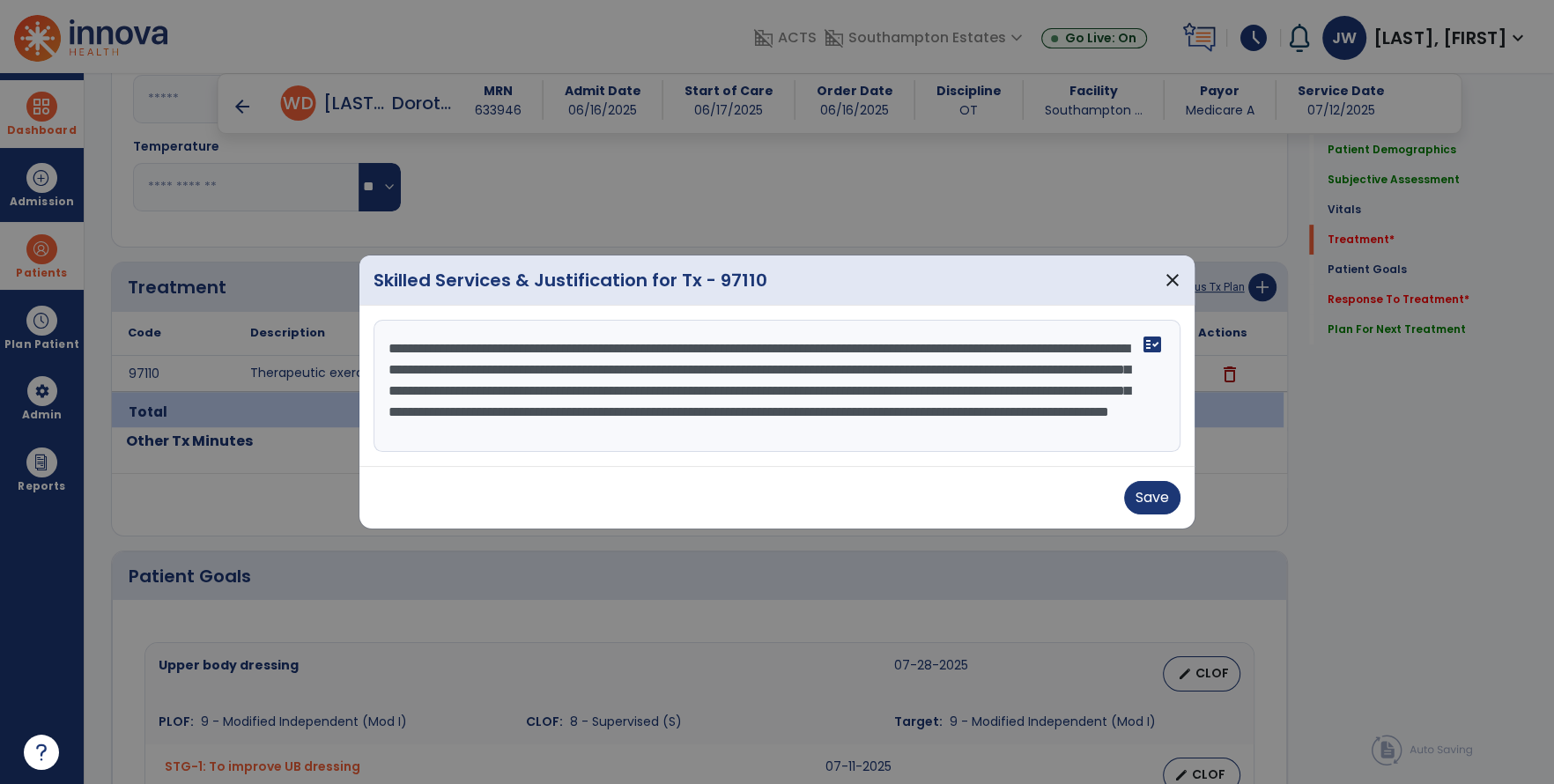 click on "**********" at bounding box center [777, 386] 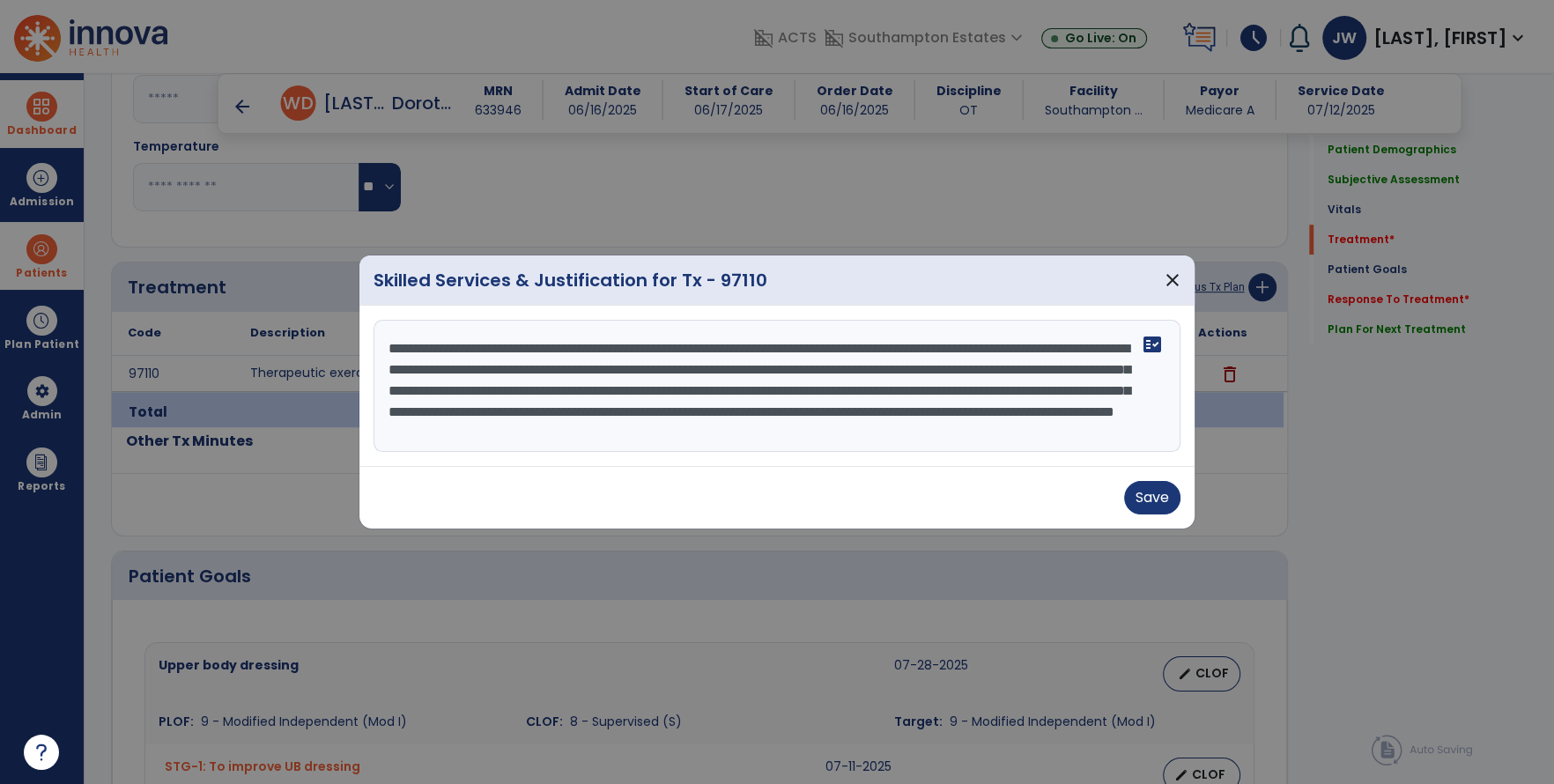 click on "**********" at bounding box center [777, 386] 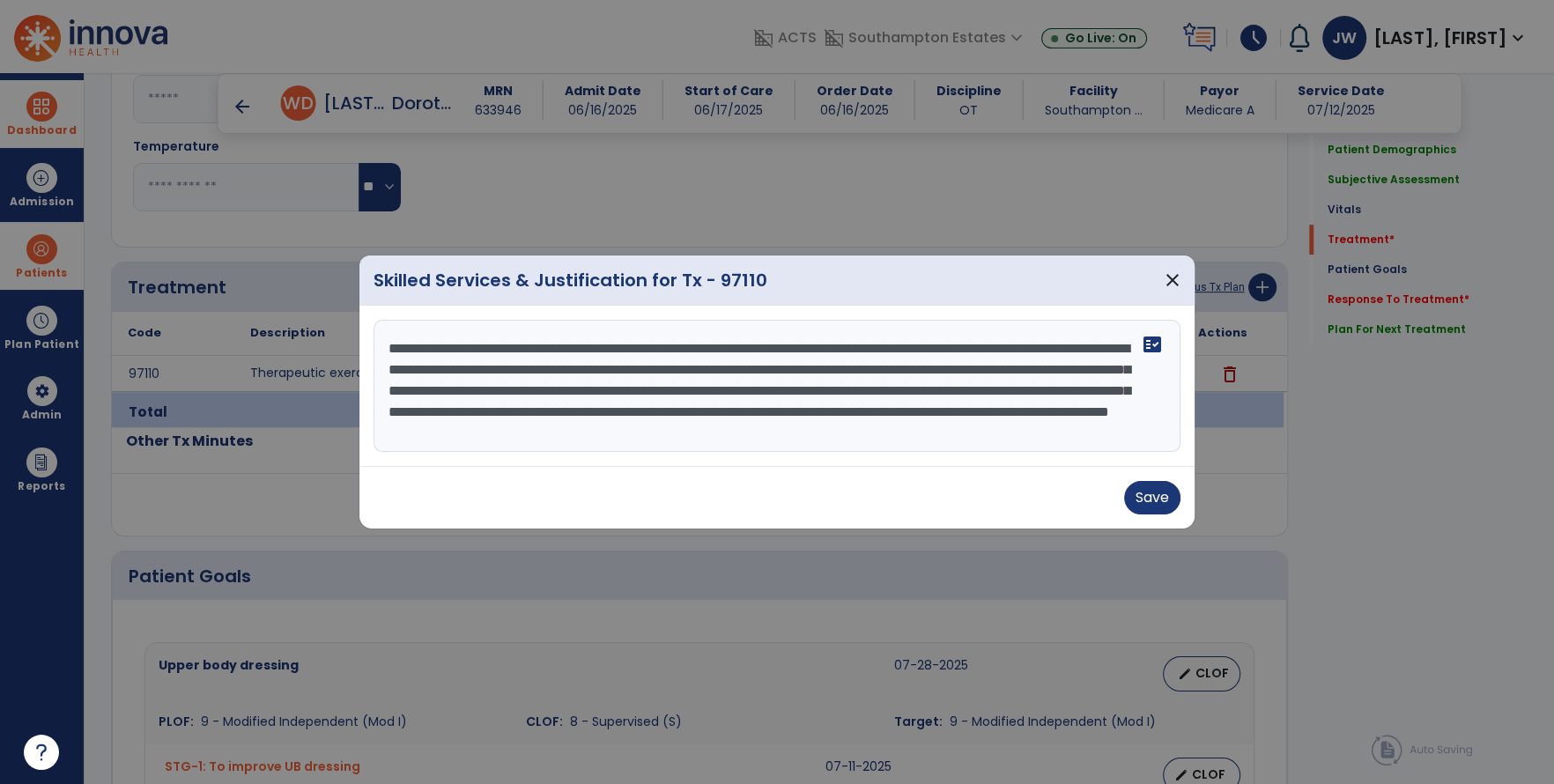 click on "**********" at bounding box center (777, 386) 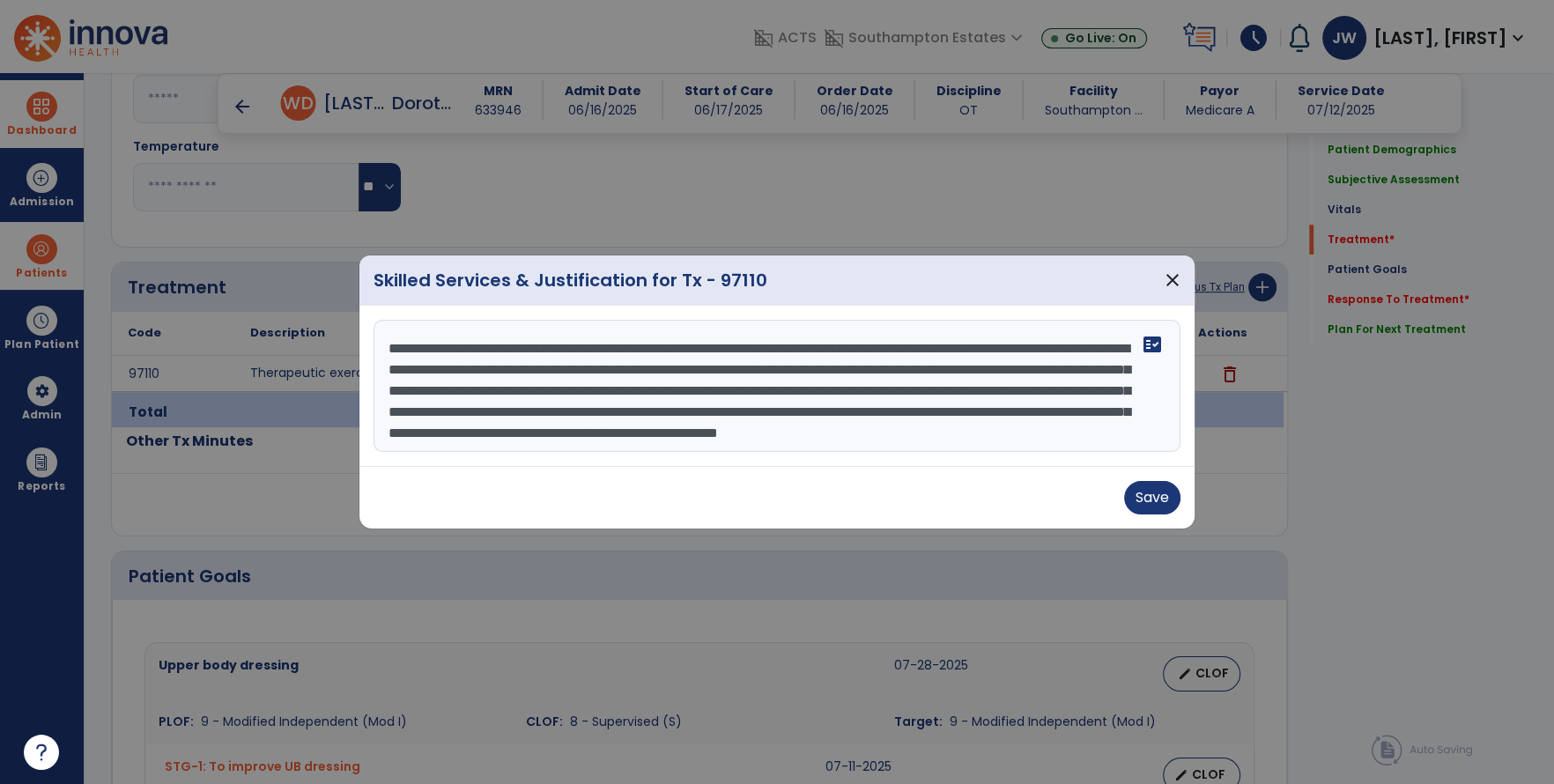 scroll, scrollTop: 34, scrollLeft: 0, axis: vertical 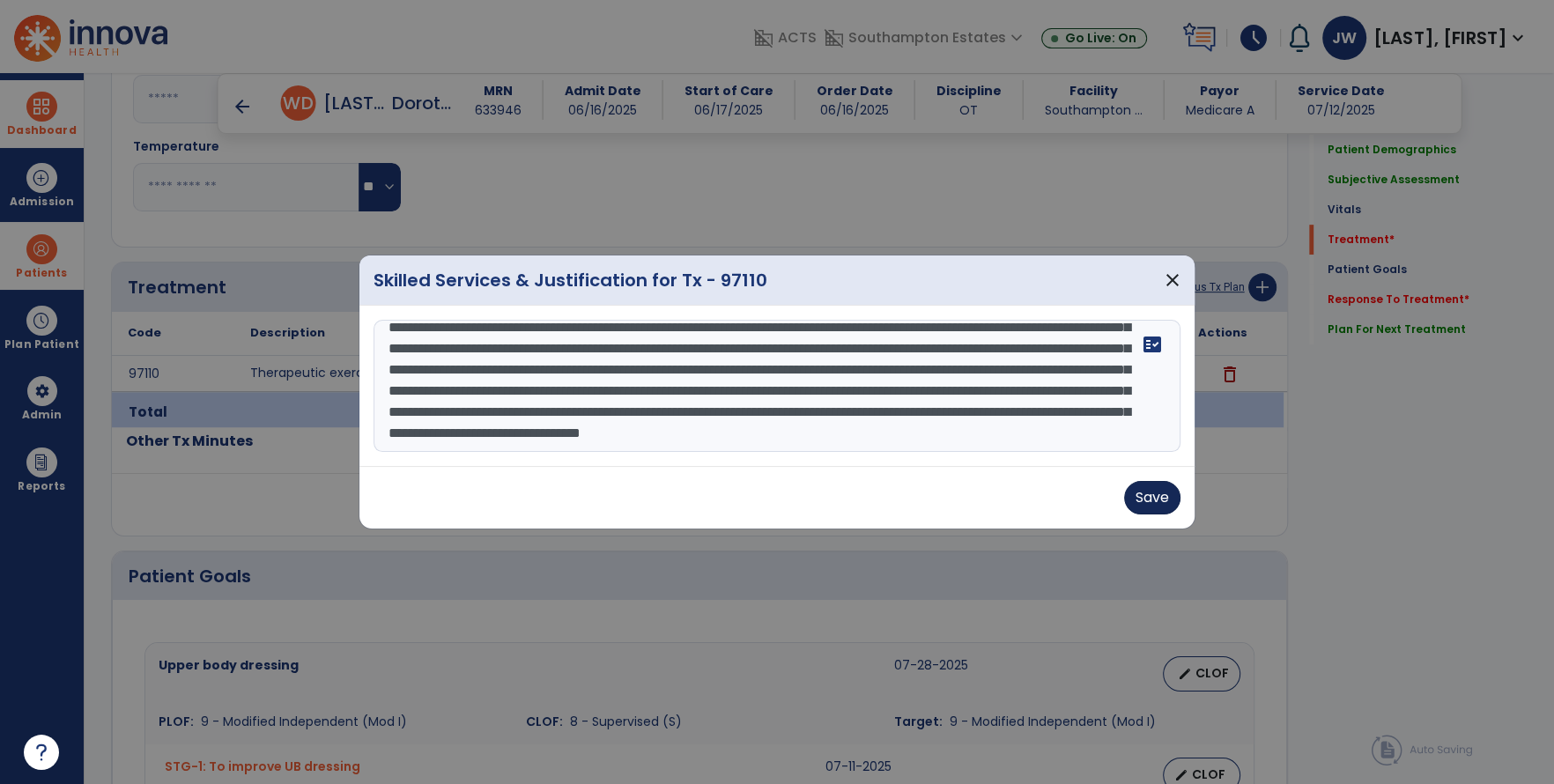 type on "**********" 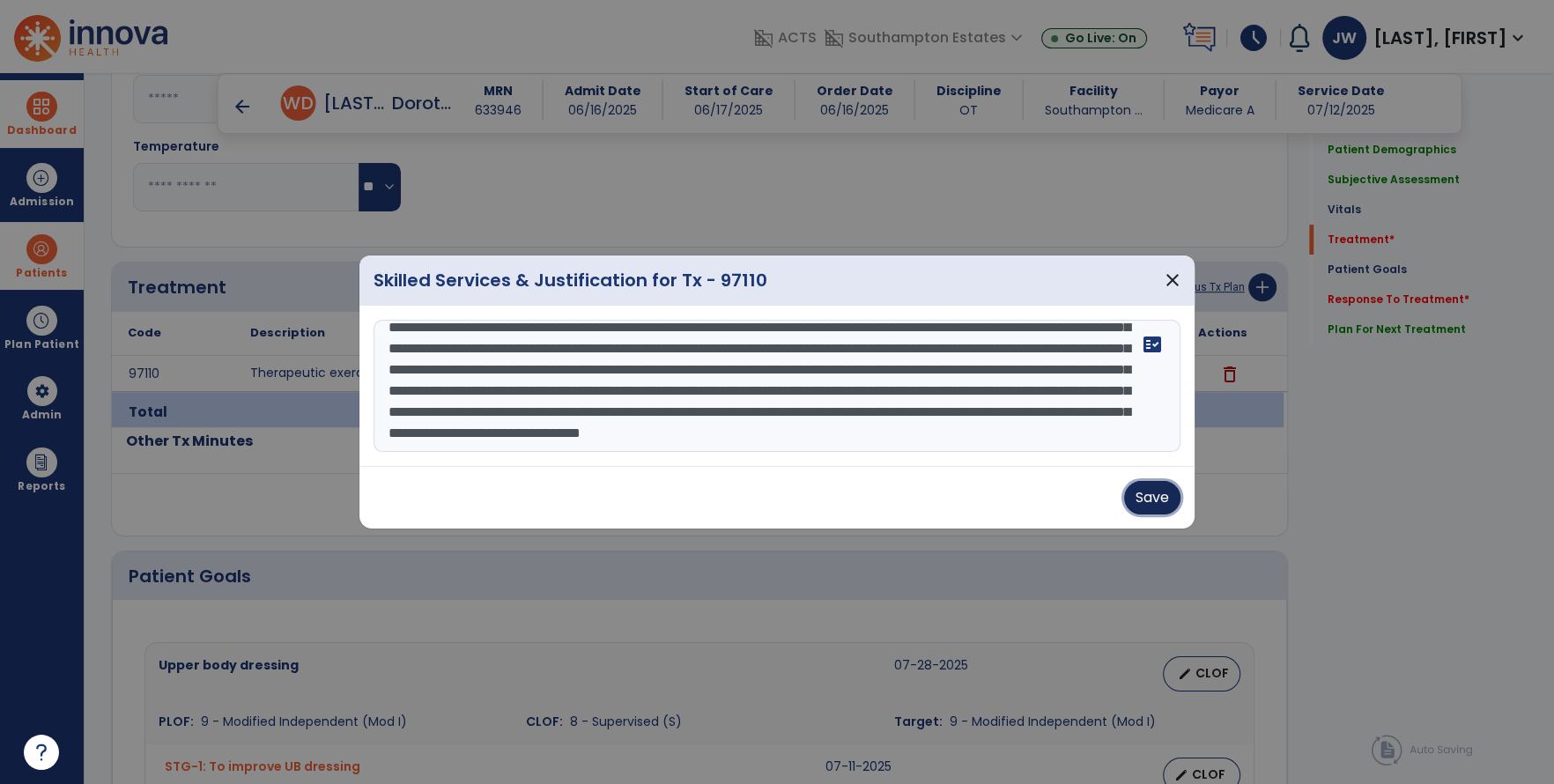 drag, startPoint x: 1139, startPoint y: 500, endPoint x: 878, endPoint y: 529, distance: 262.6062 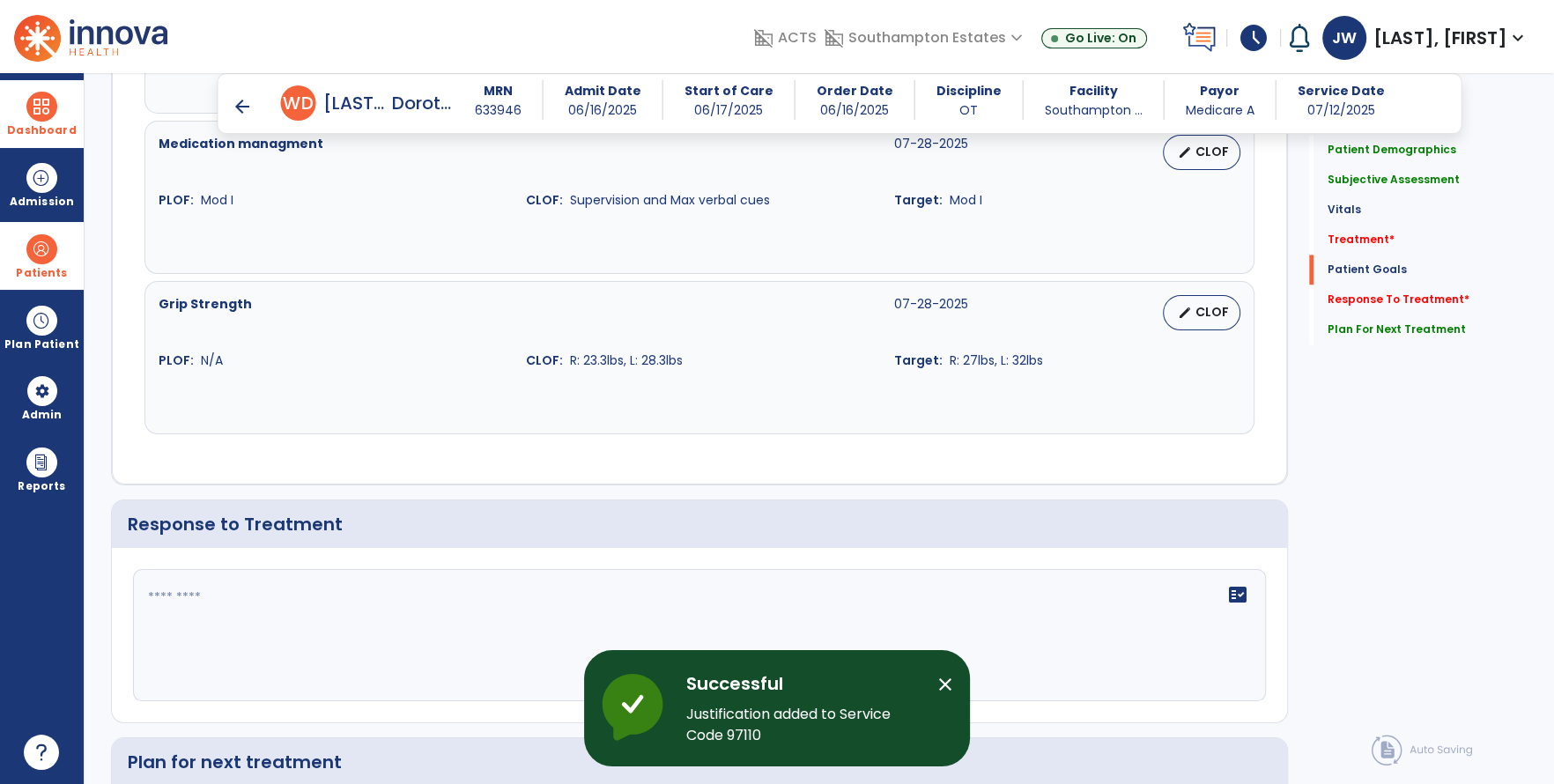 scroll, scrollTop: 2970, scrollLeft: 0, axis: vertical 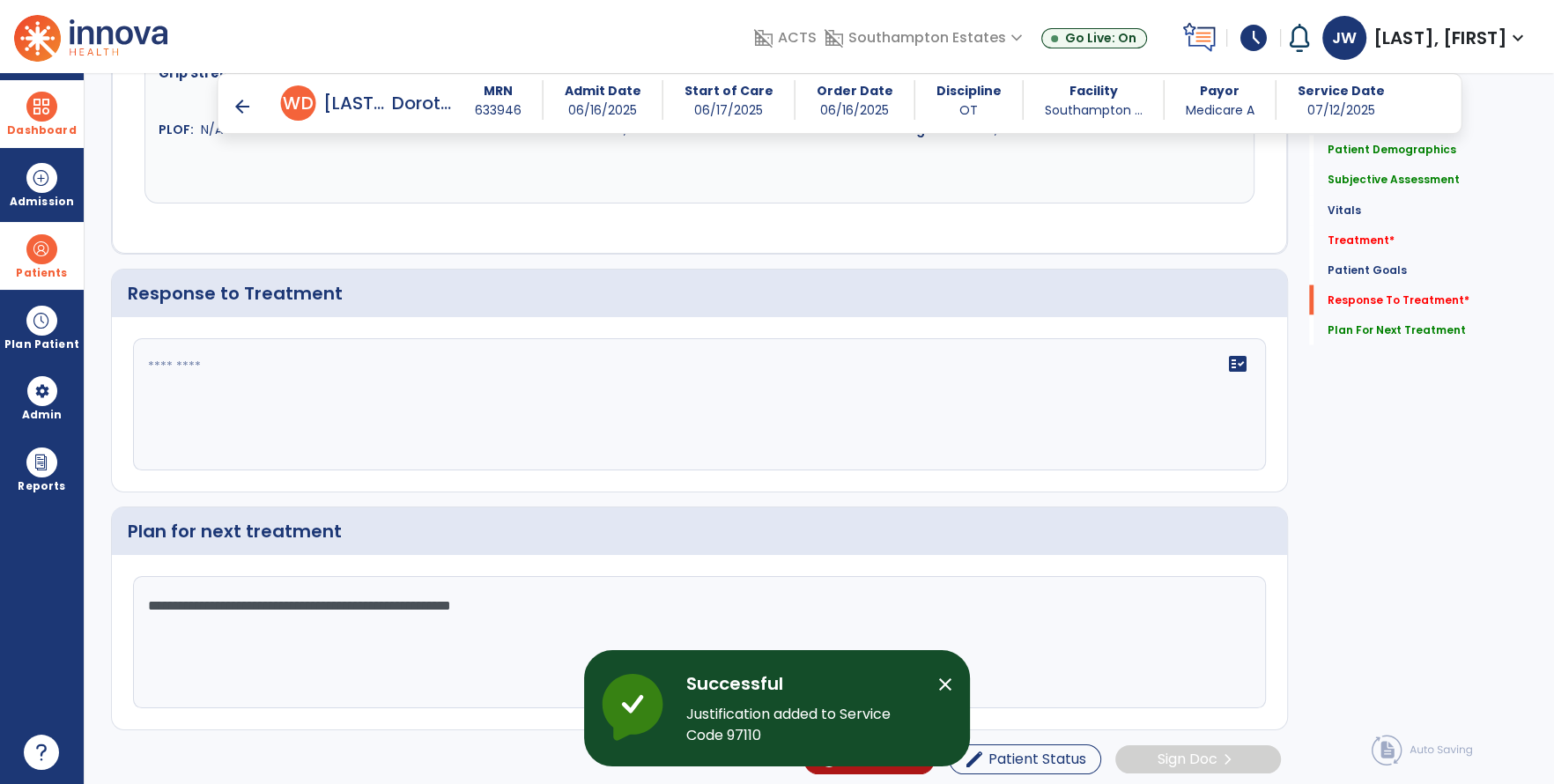 click on "fact_check" 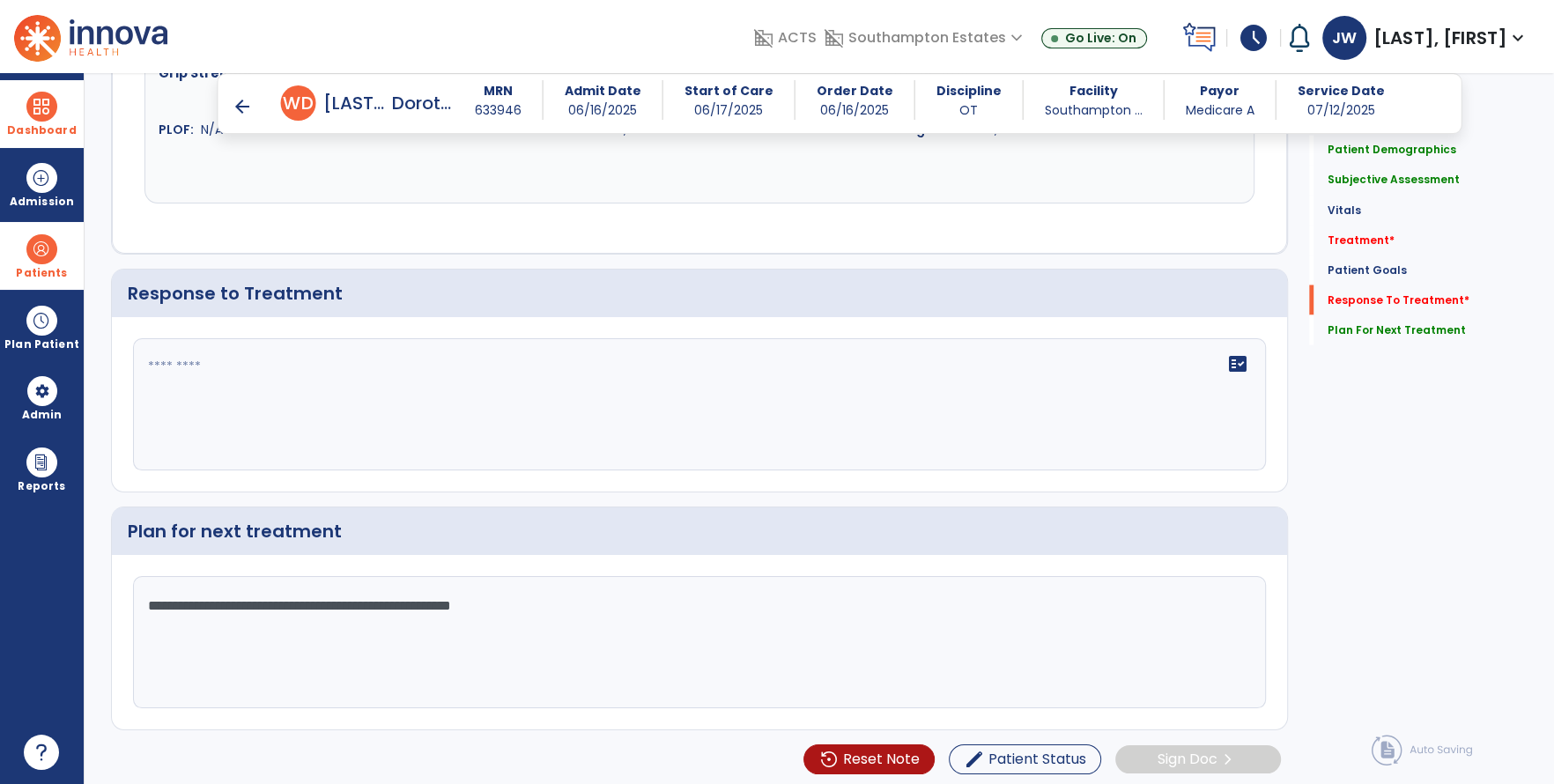 click 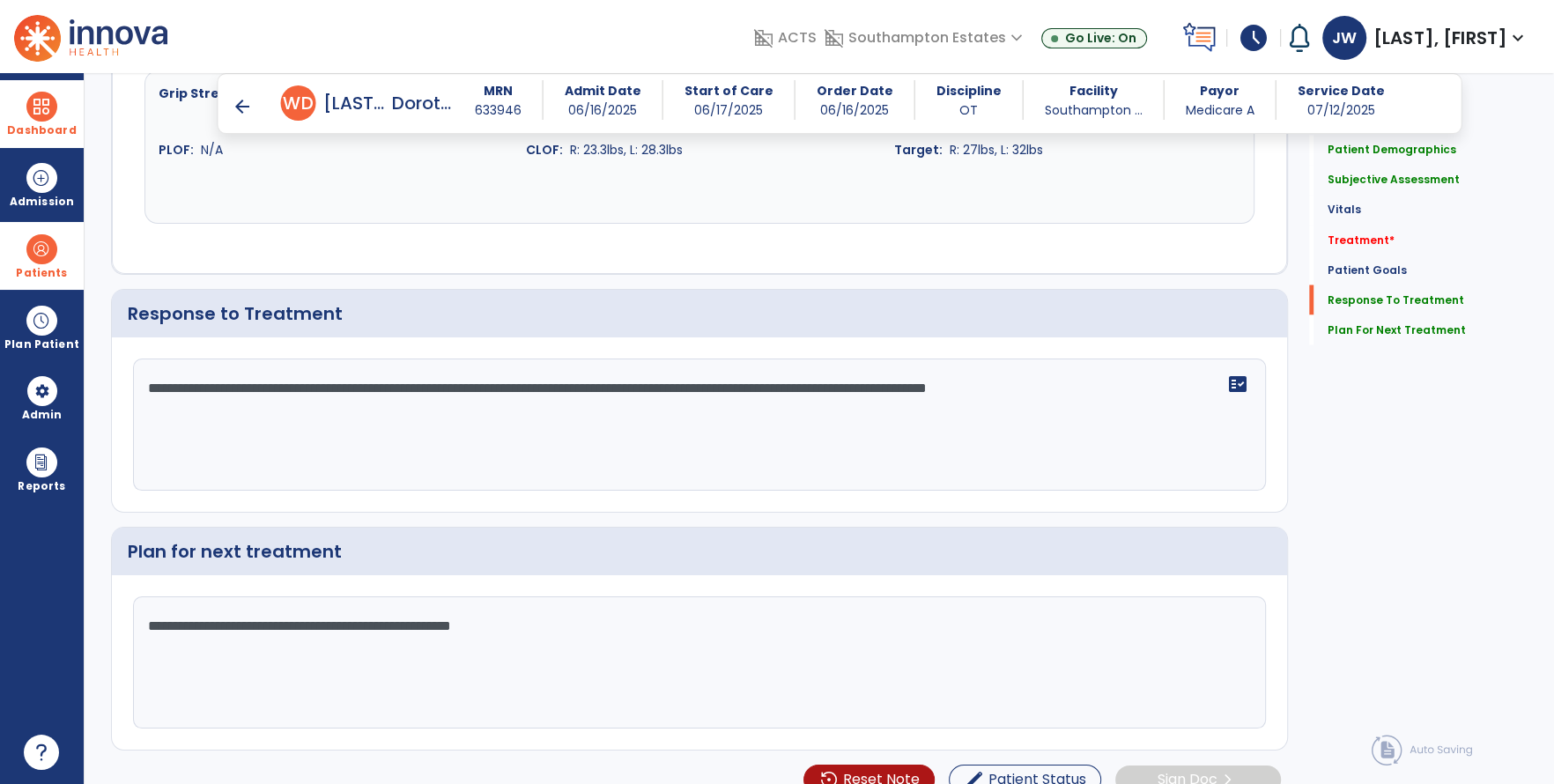 scroll, scrollTop: 2970, scrollLeft: 0, axis: vertical 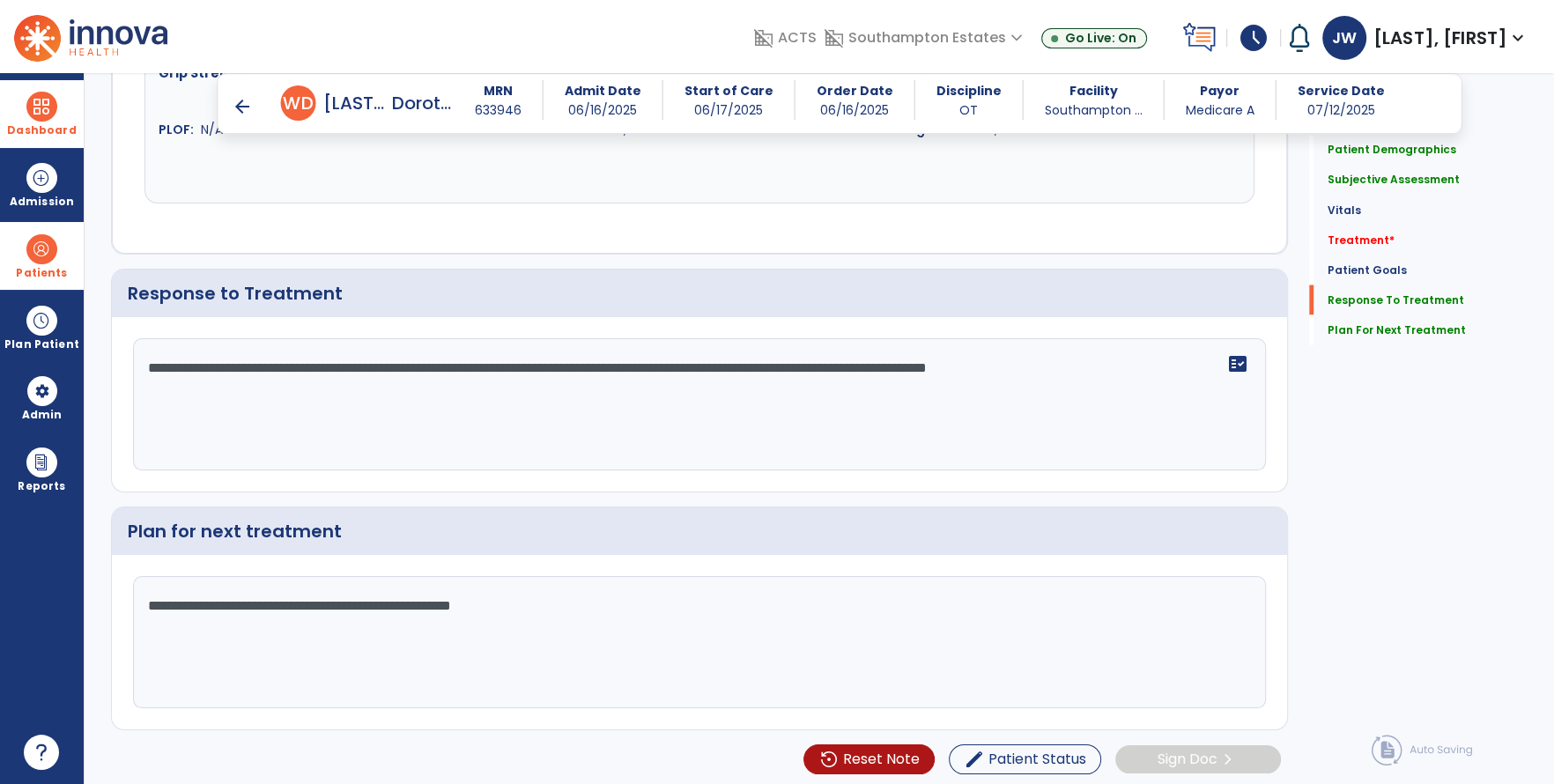 click on "**********" 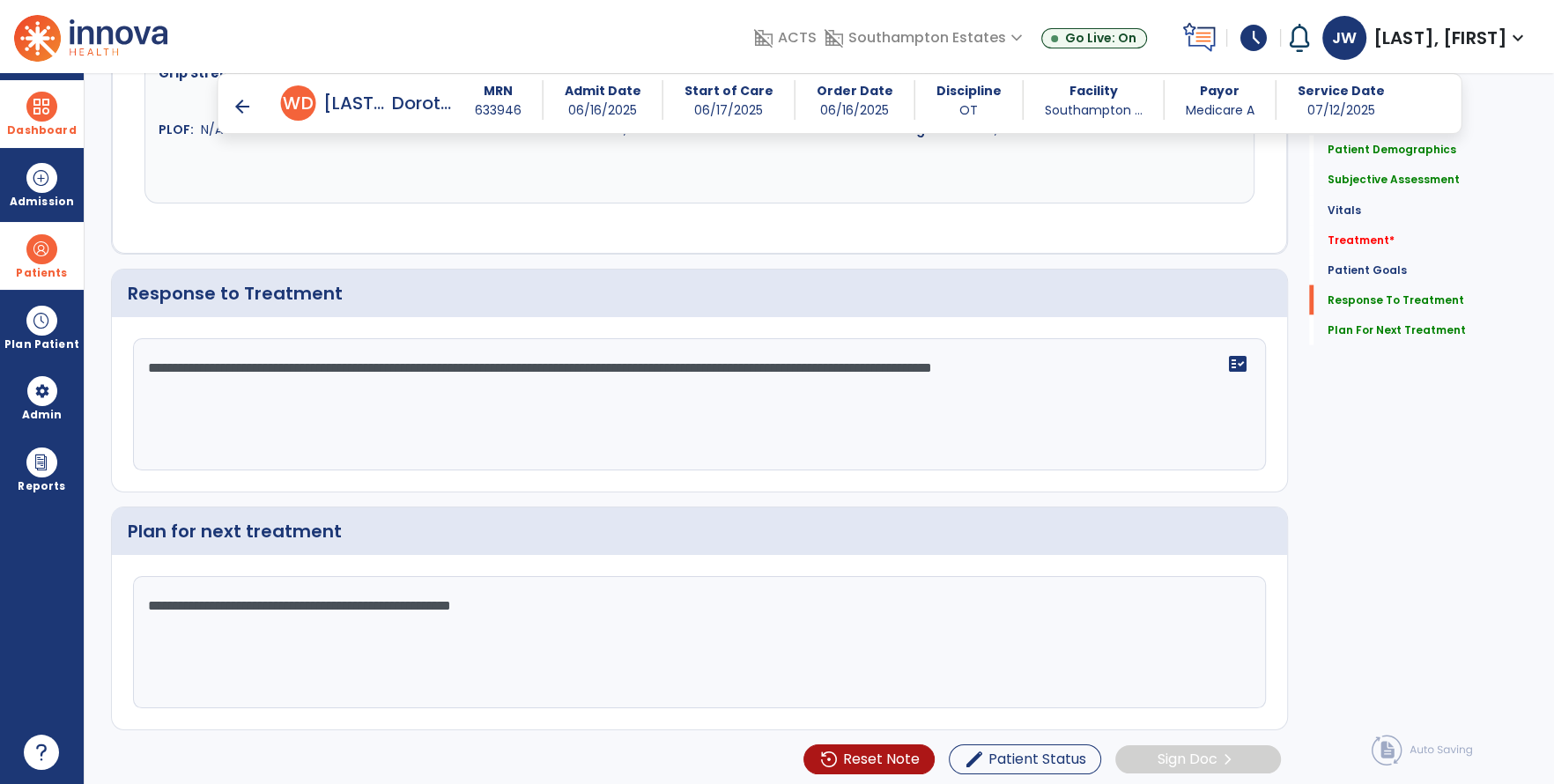 click on "**********" 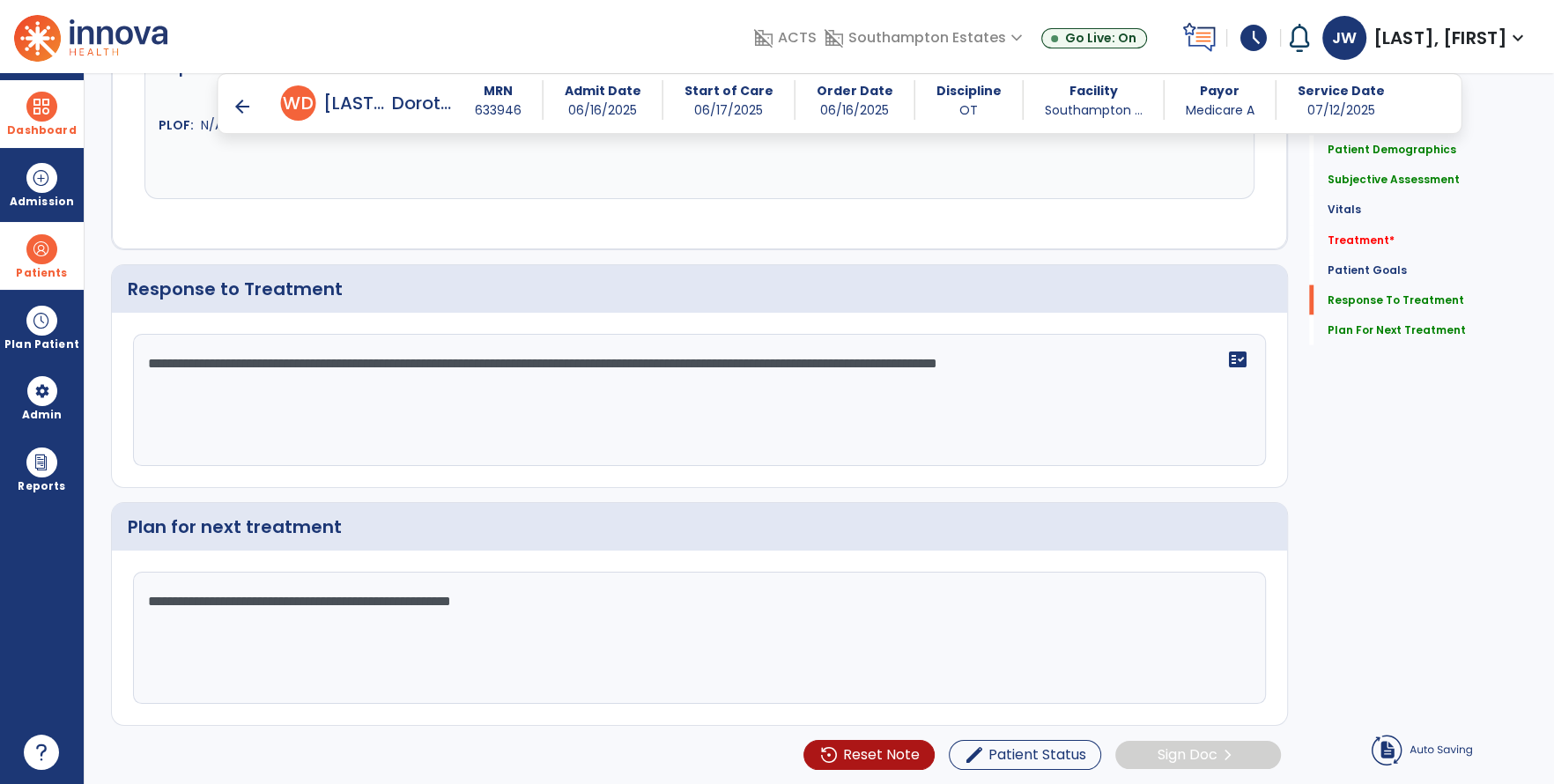 click on "**********" 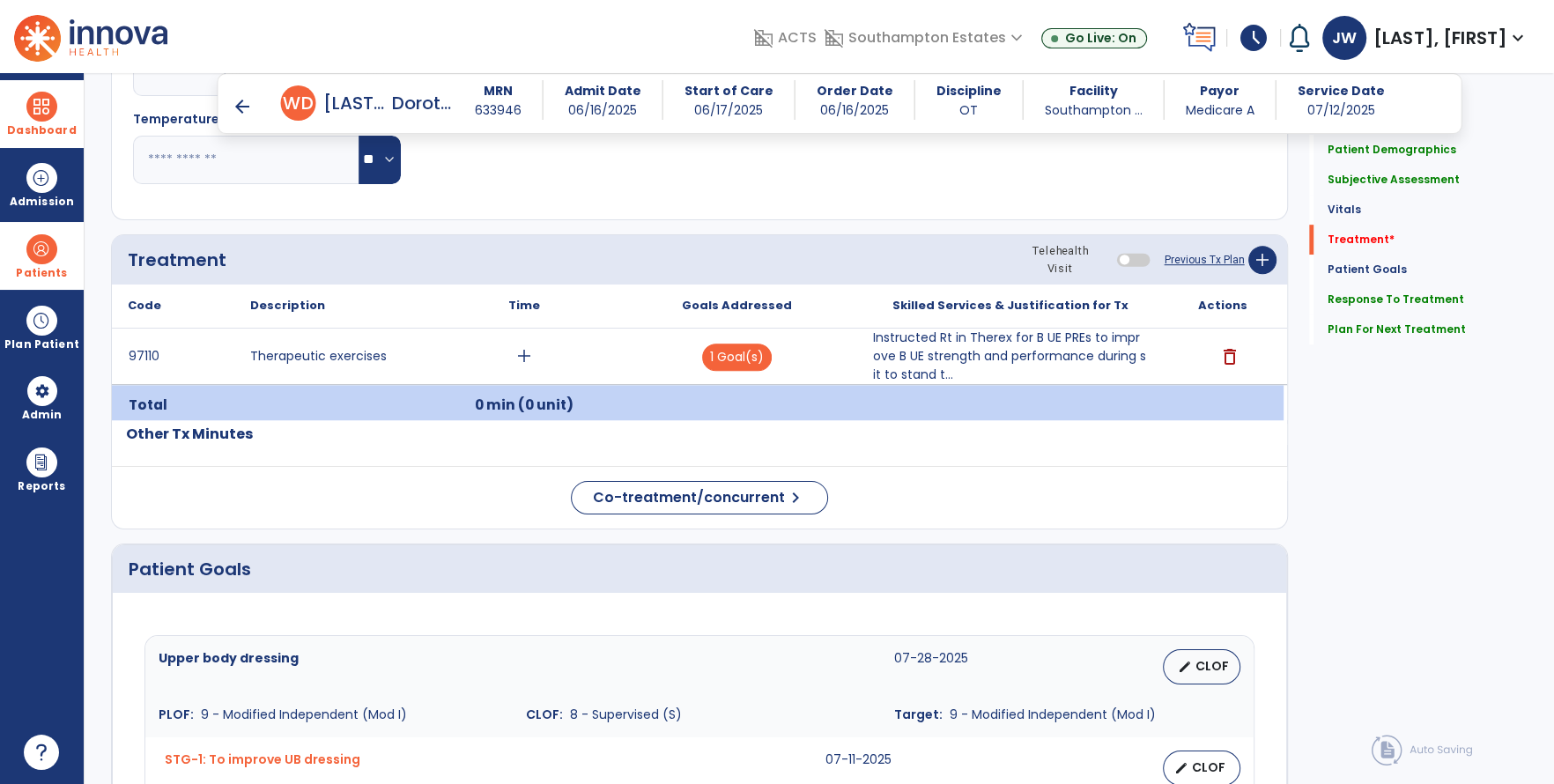 scroll, scrollTop: 908, scrollLeft: 0, axis: vertical 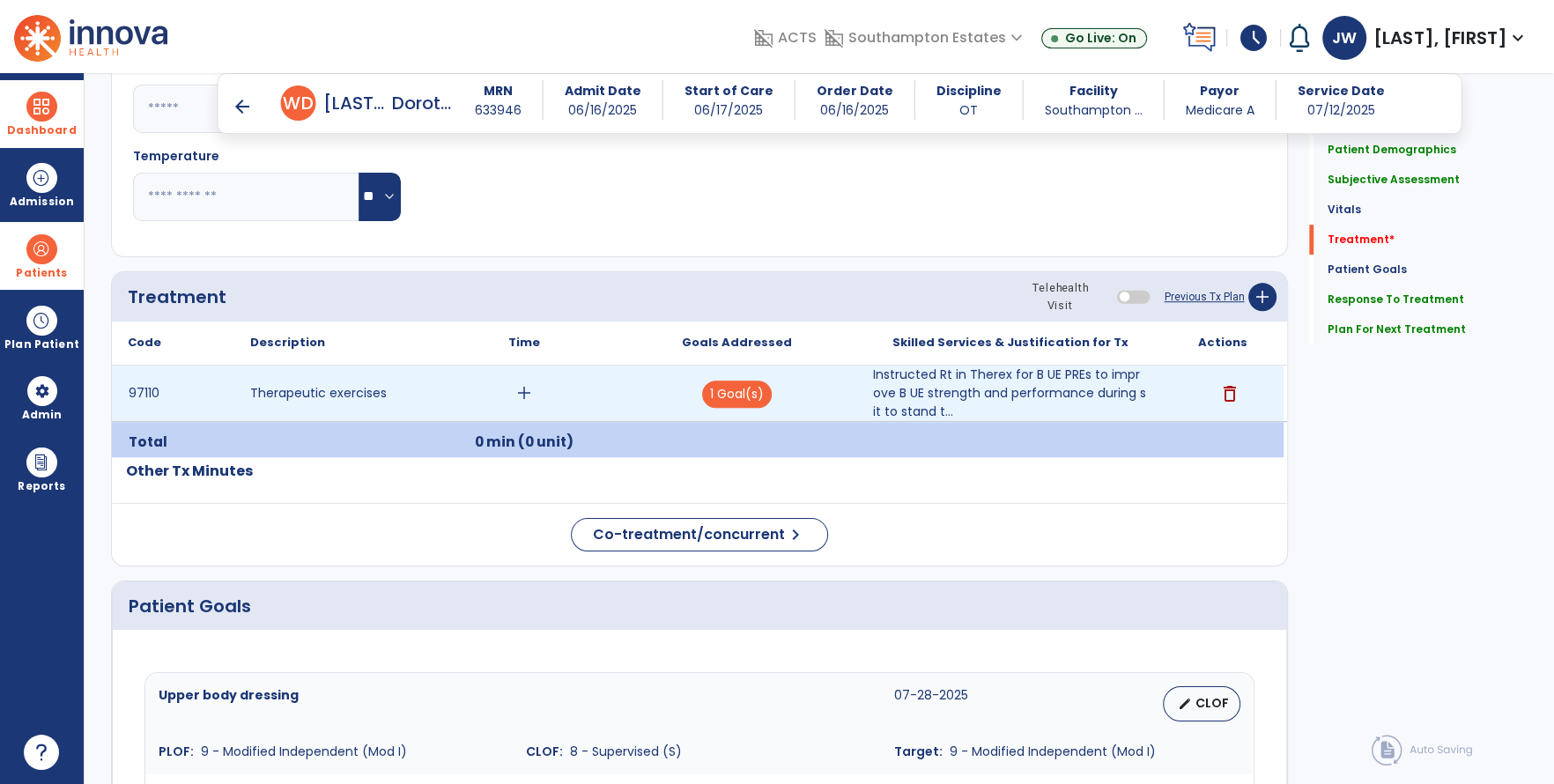 type on "**********" 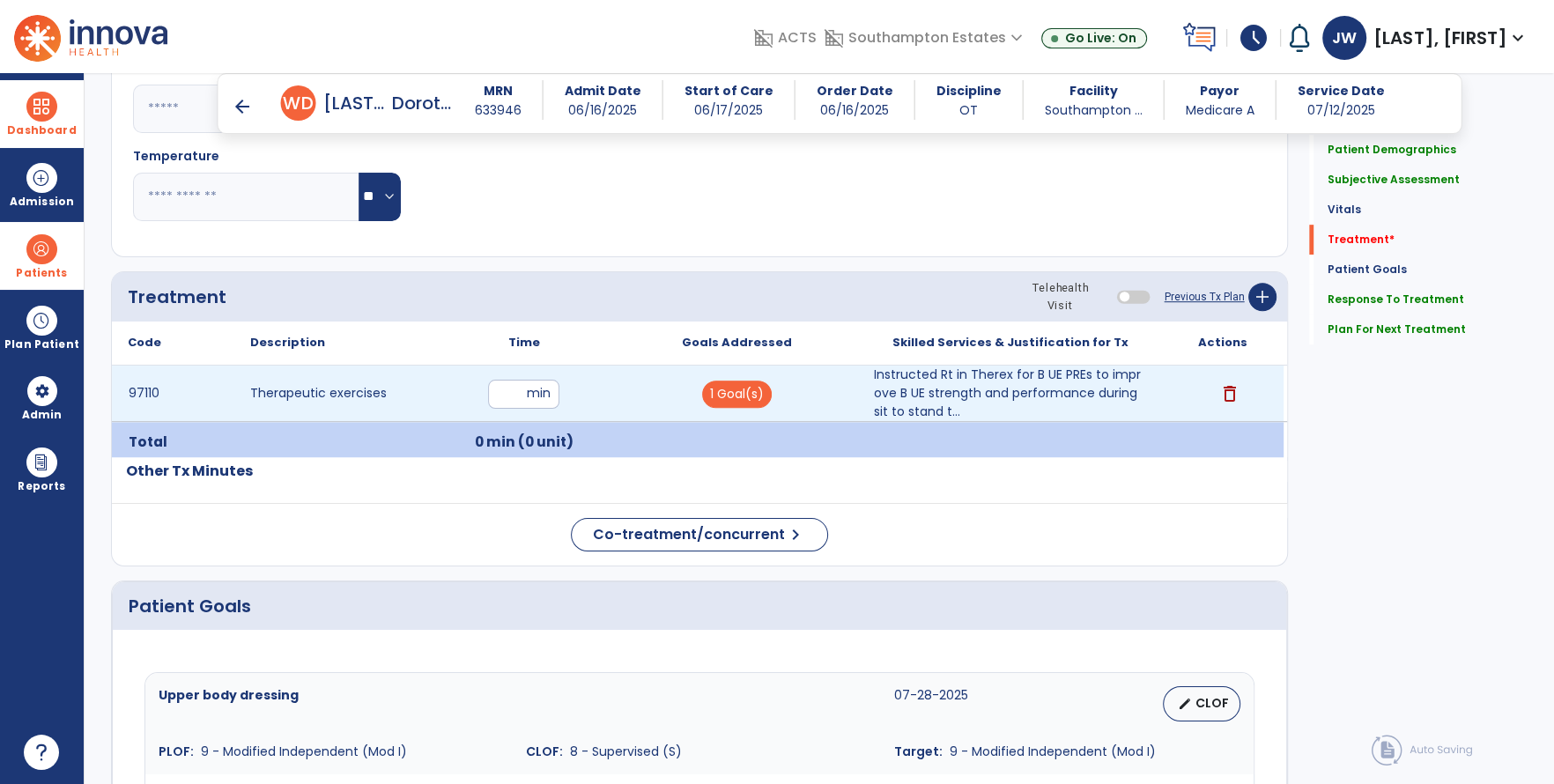 click at bounding box center [523, 394] 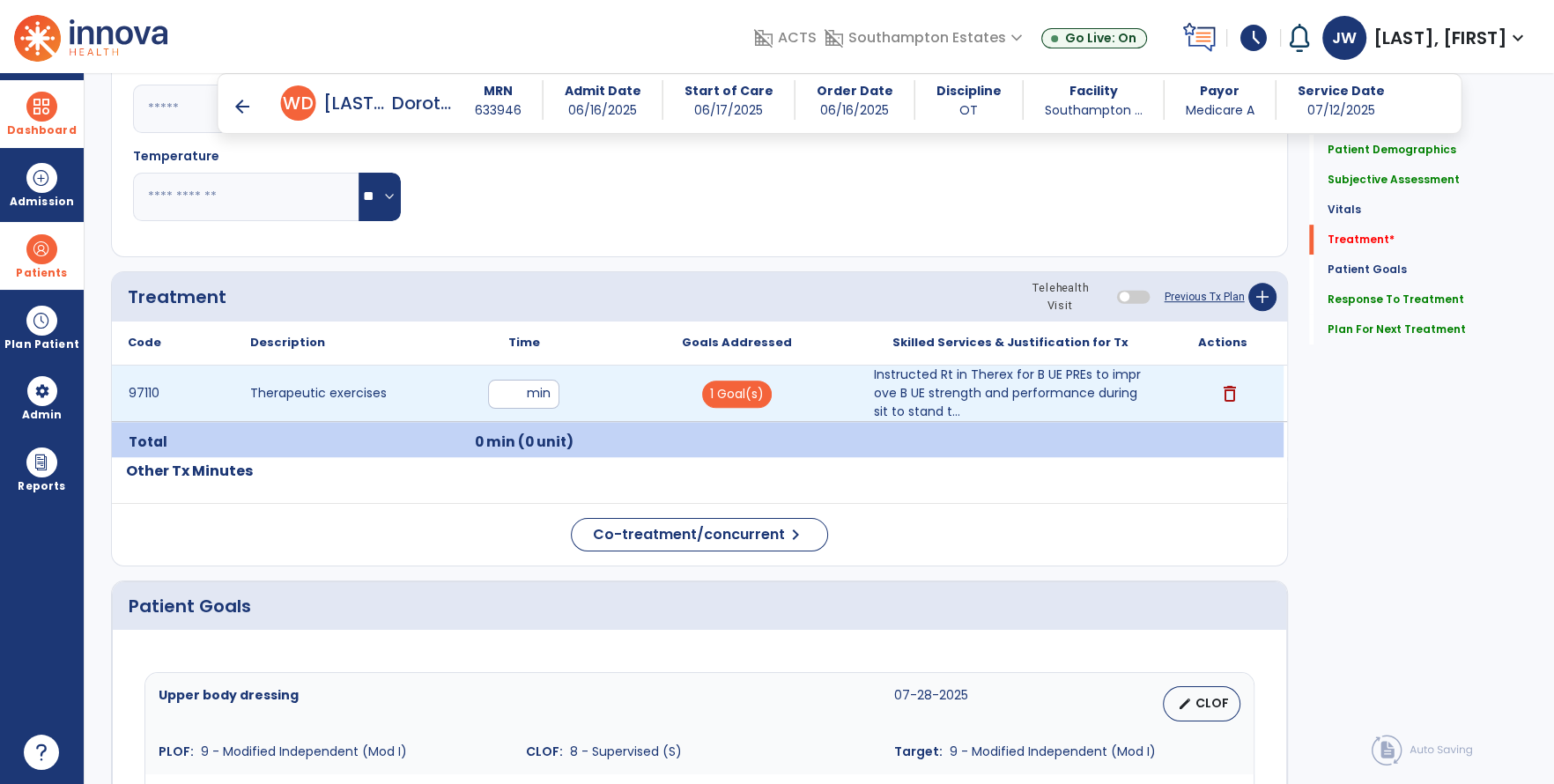 type on "**" 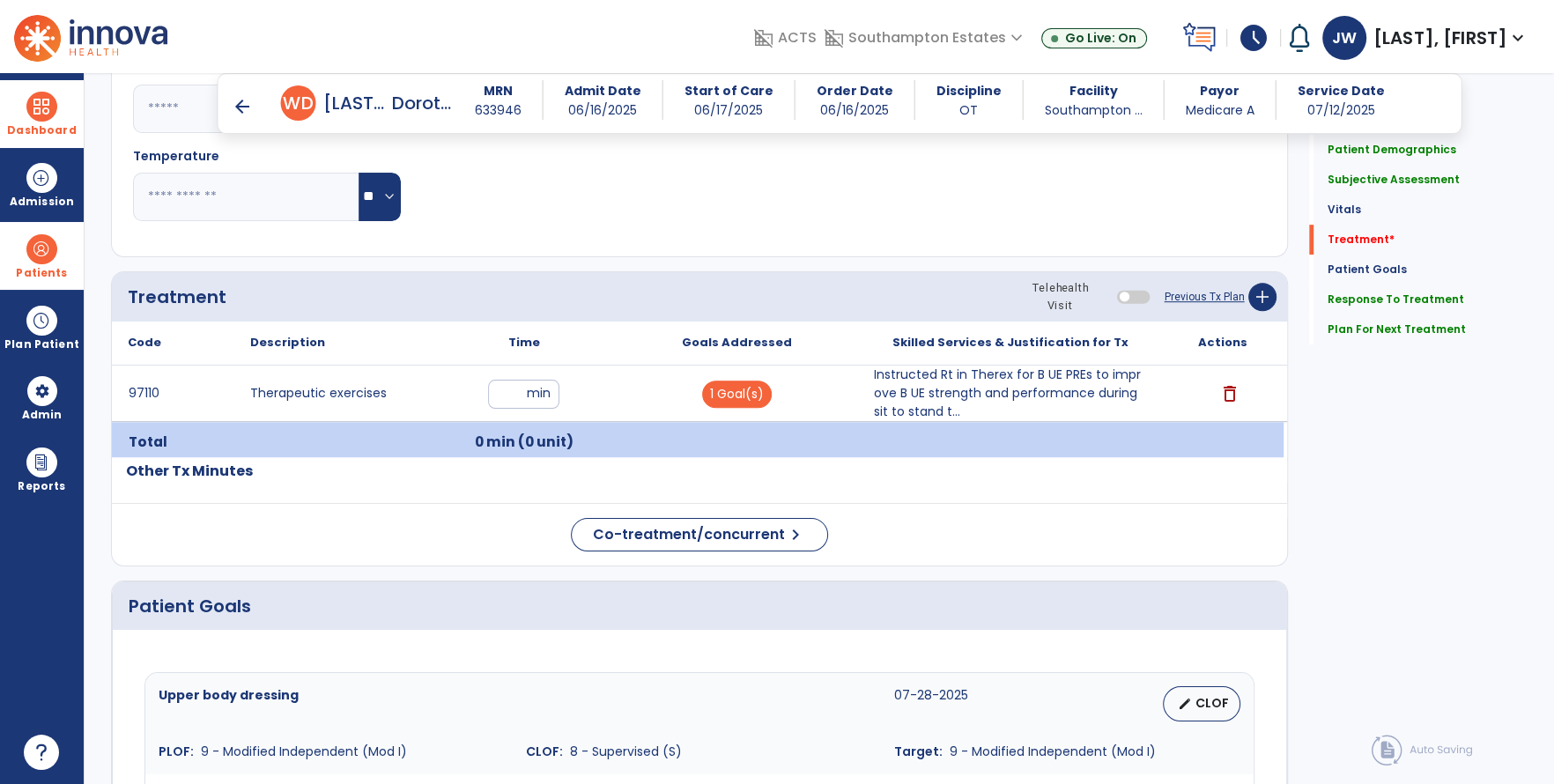 click on "Code
Description
Time" 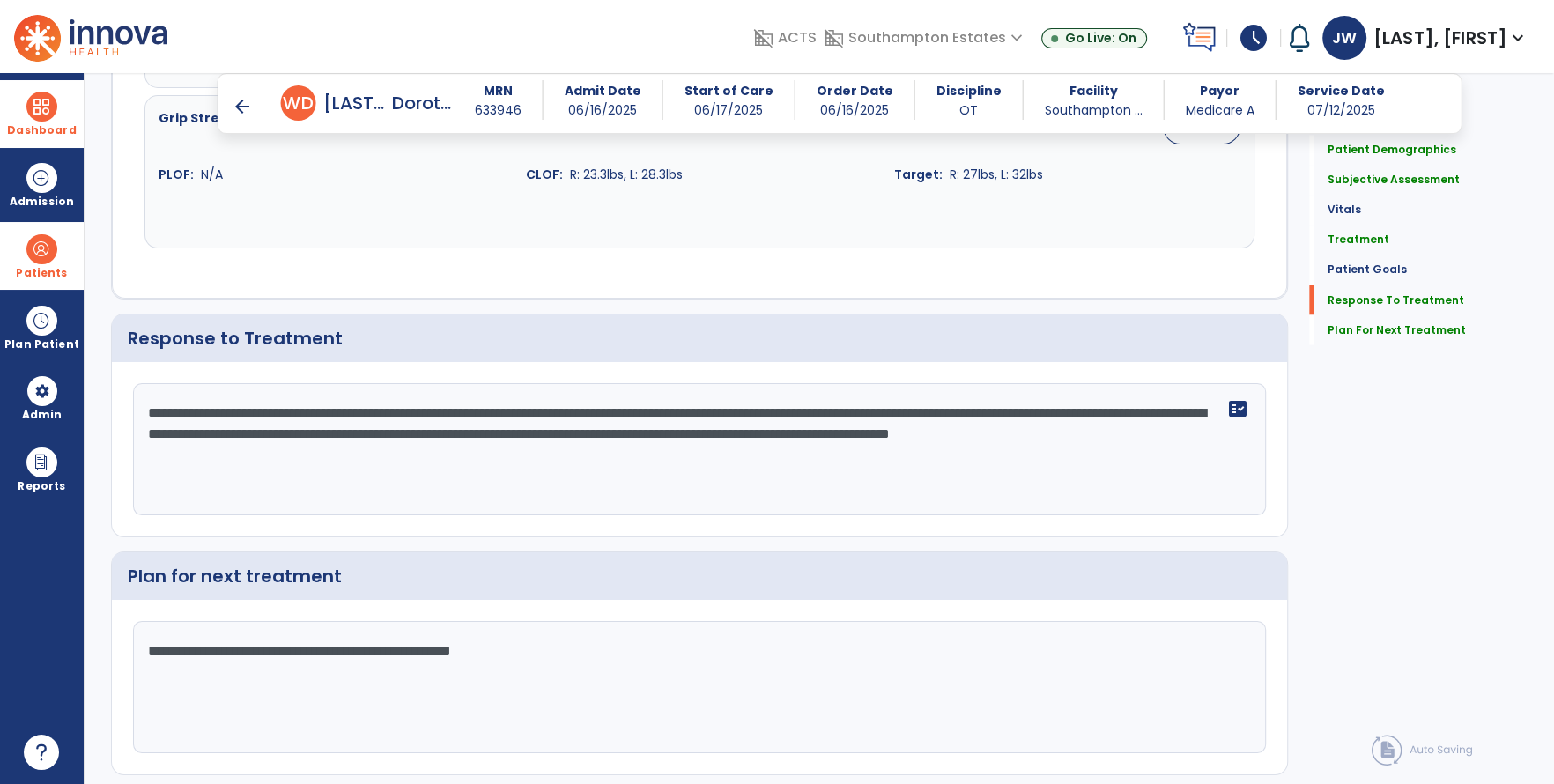 scroll, scrollTop: 2970, scrollLeft: 0, axis: vertical 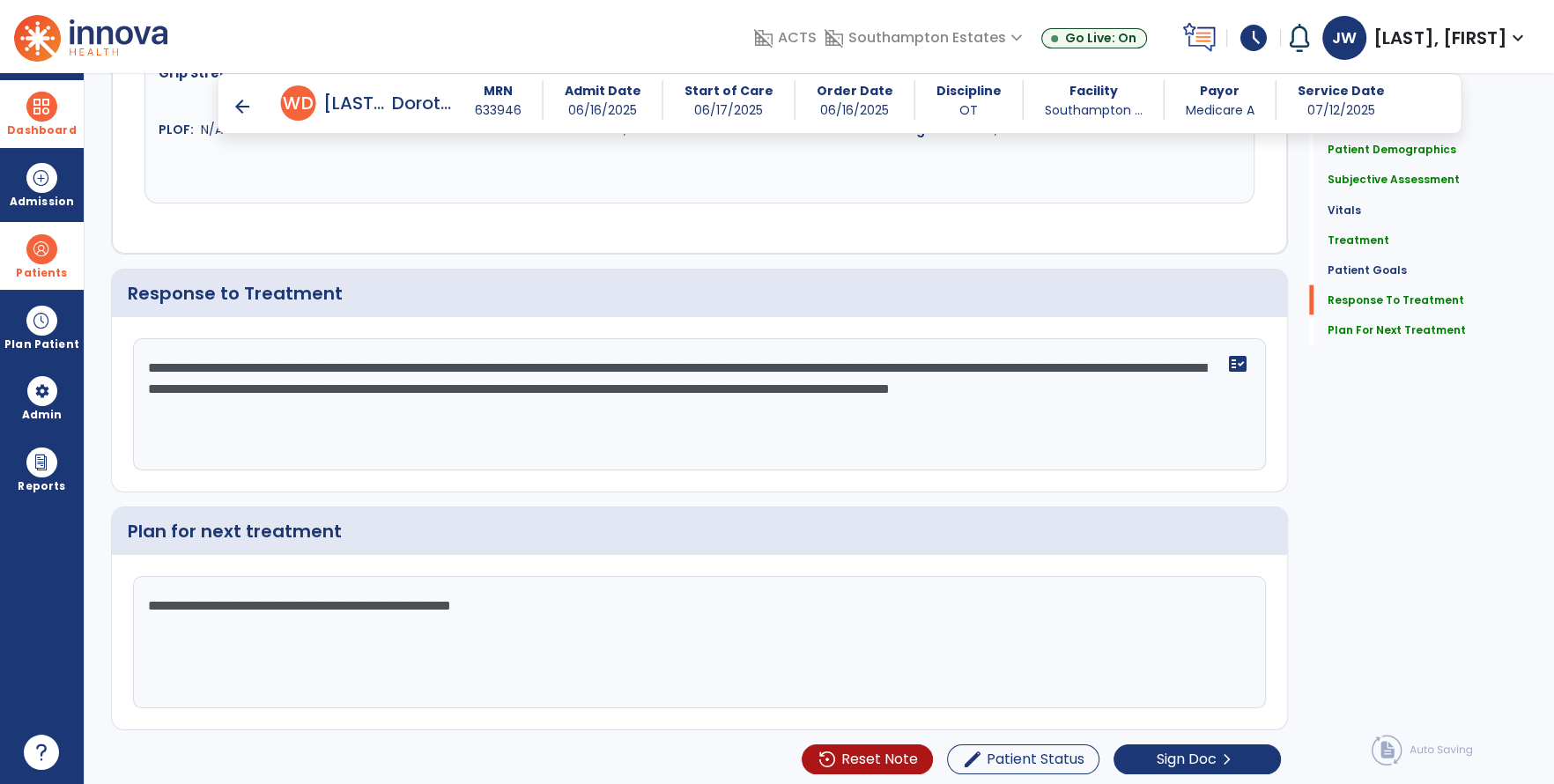 click on "**********" 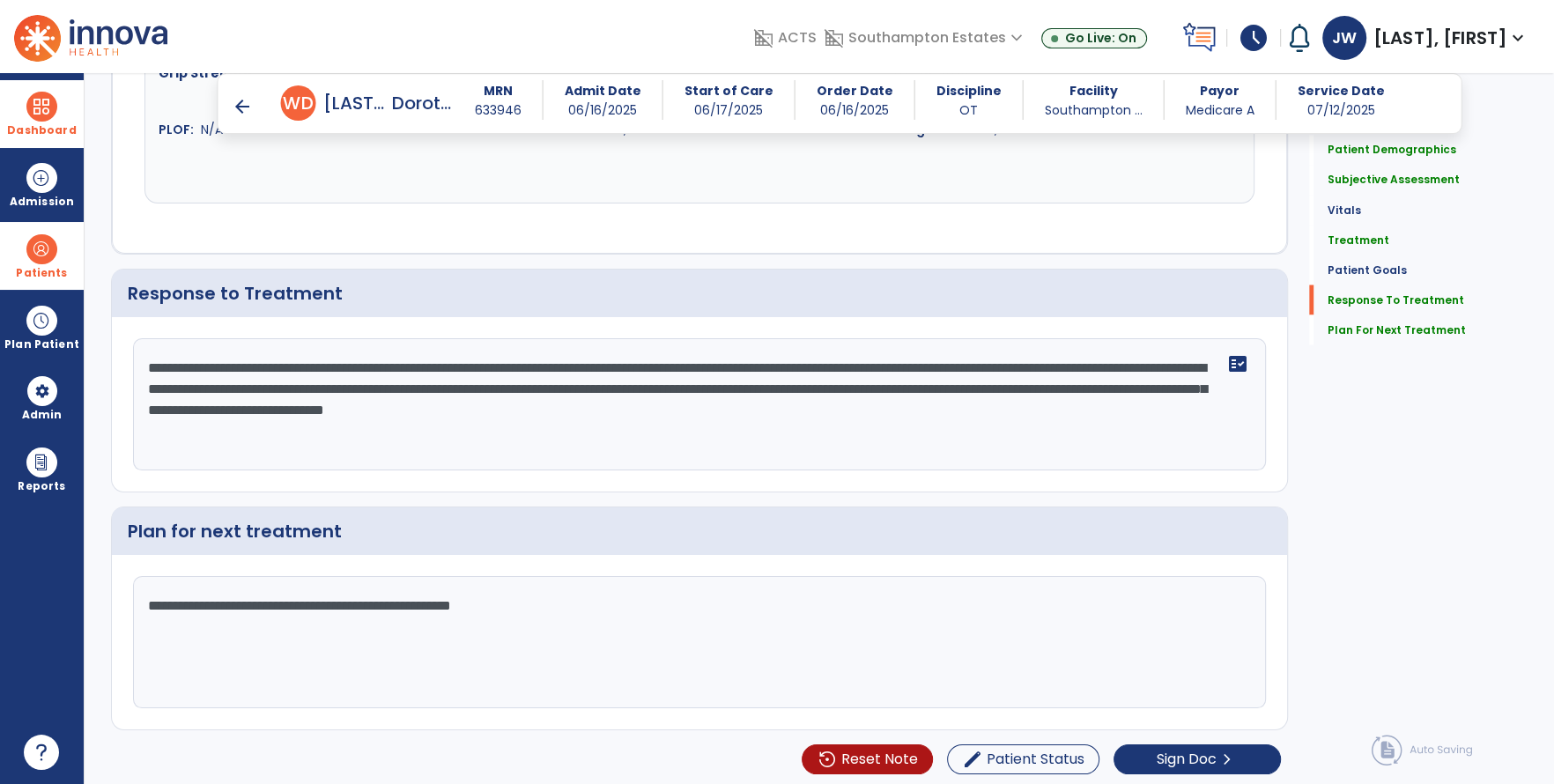 type on "**********" 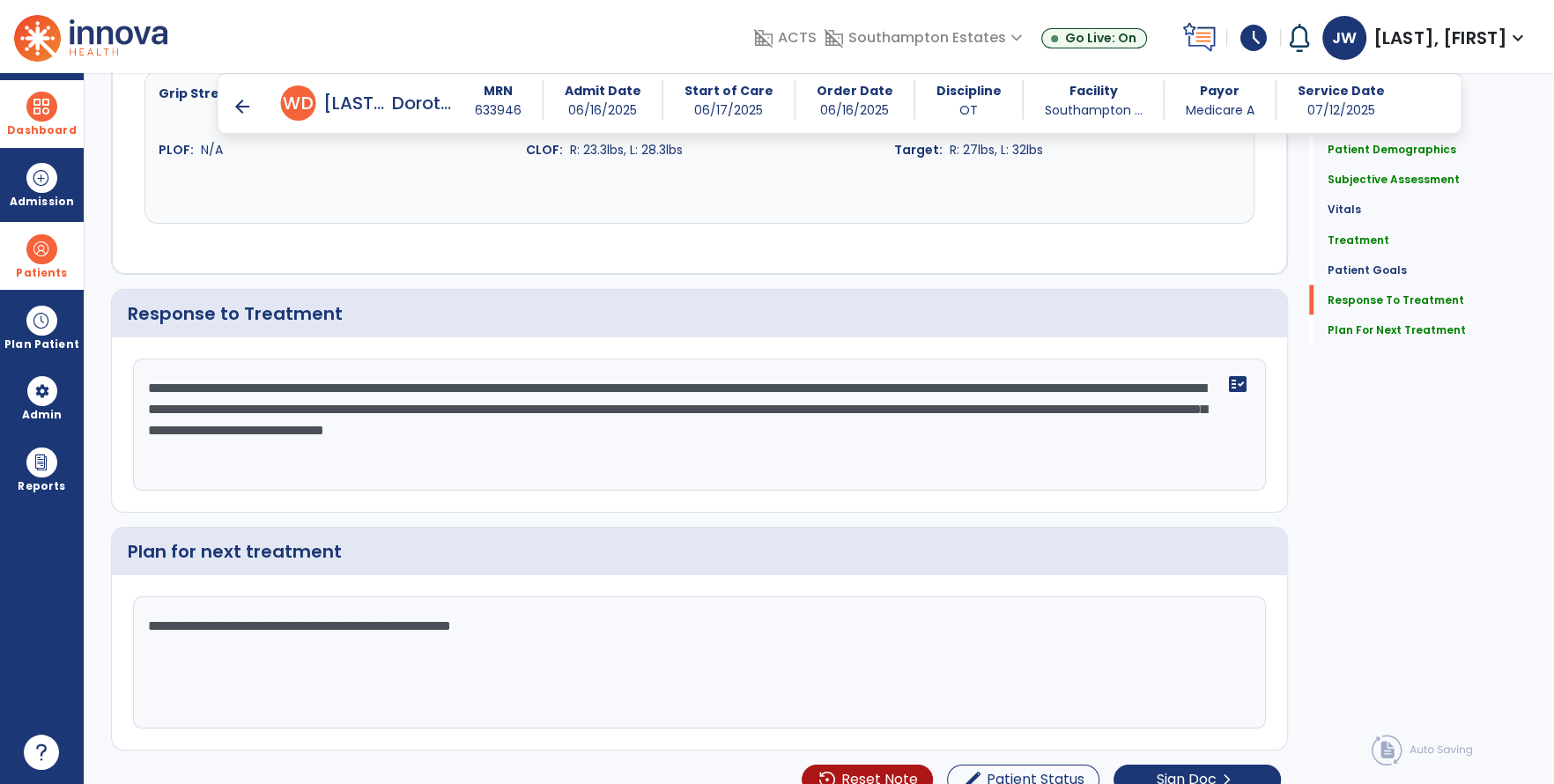 scroll, scrollTop: 2970, scrollLeft: 0, axis: vertical 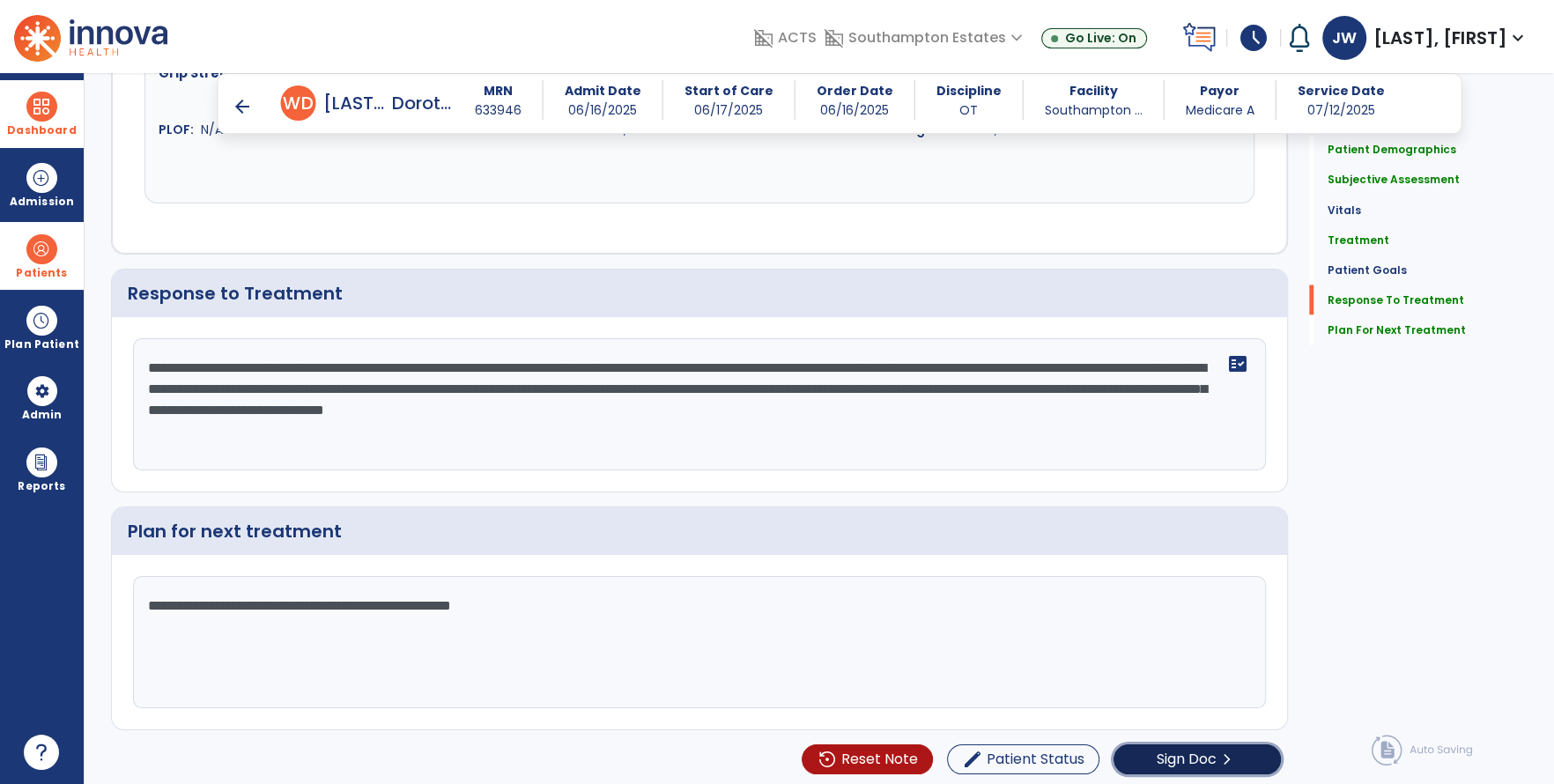click on "Sign Doc" 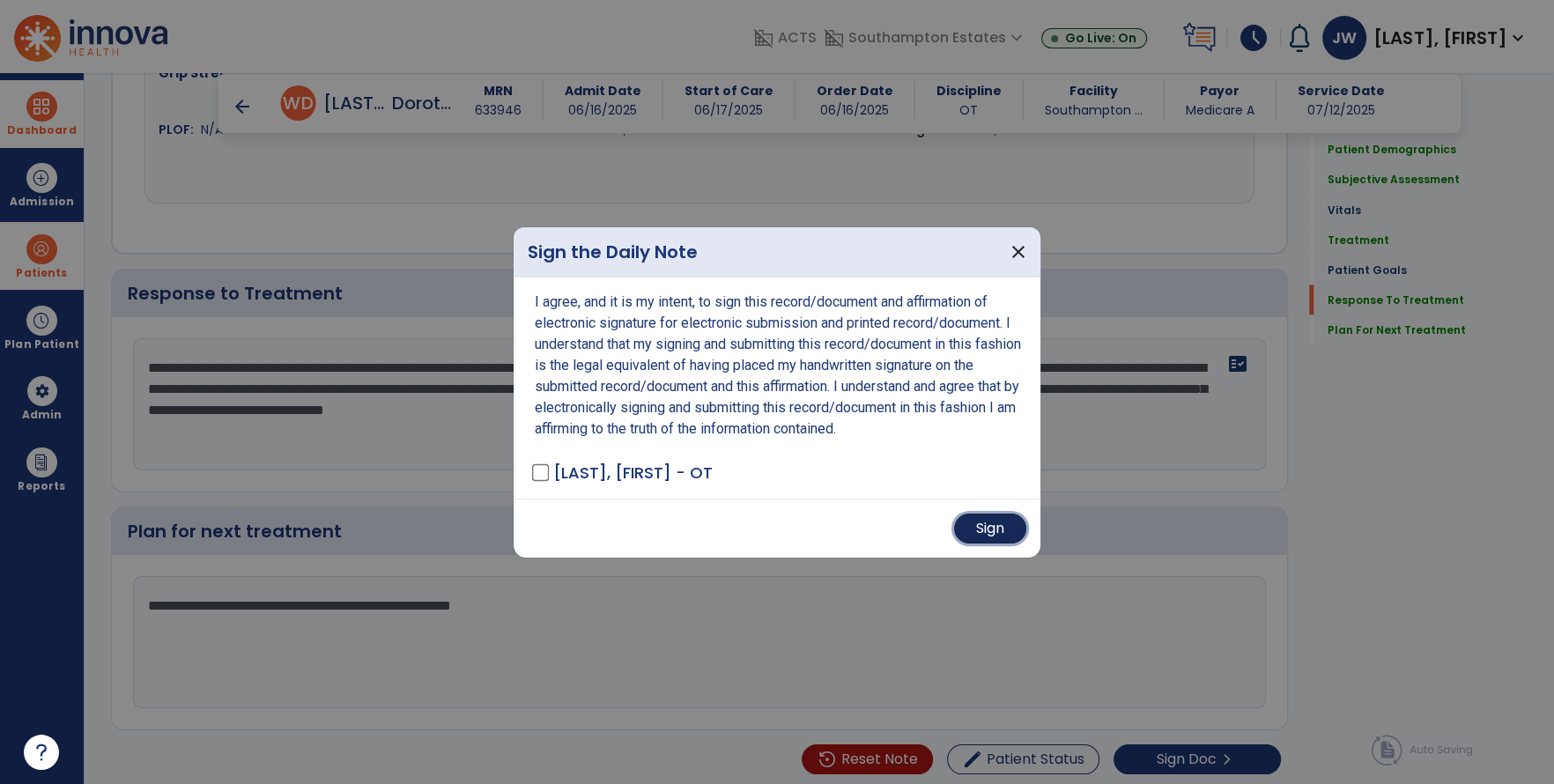 click on "Sign" at bounding box center (990, 529) 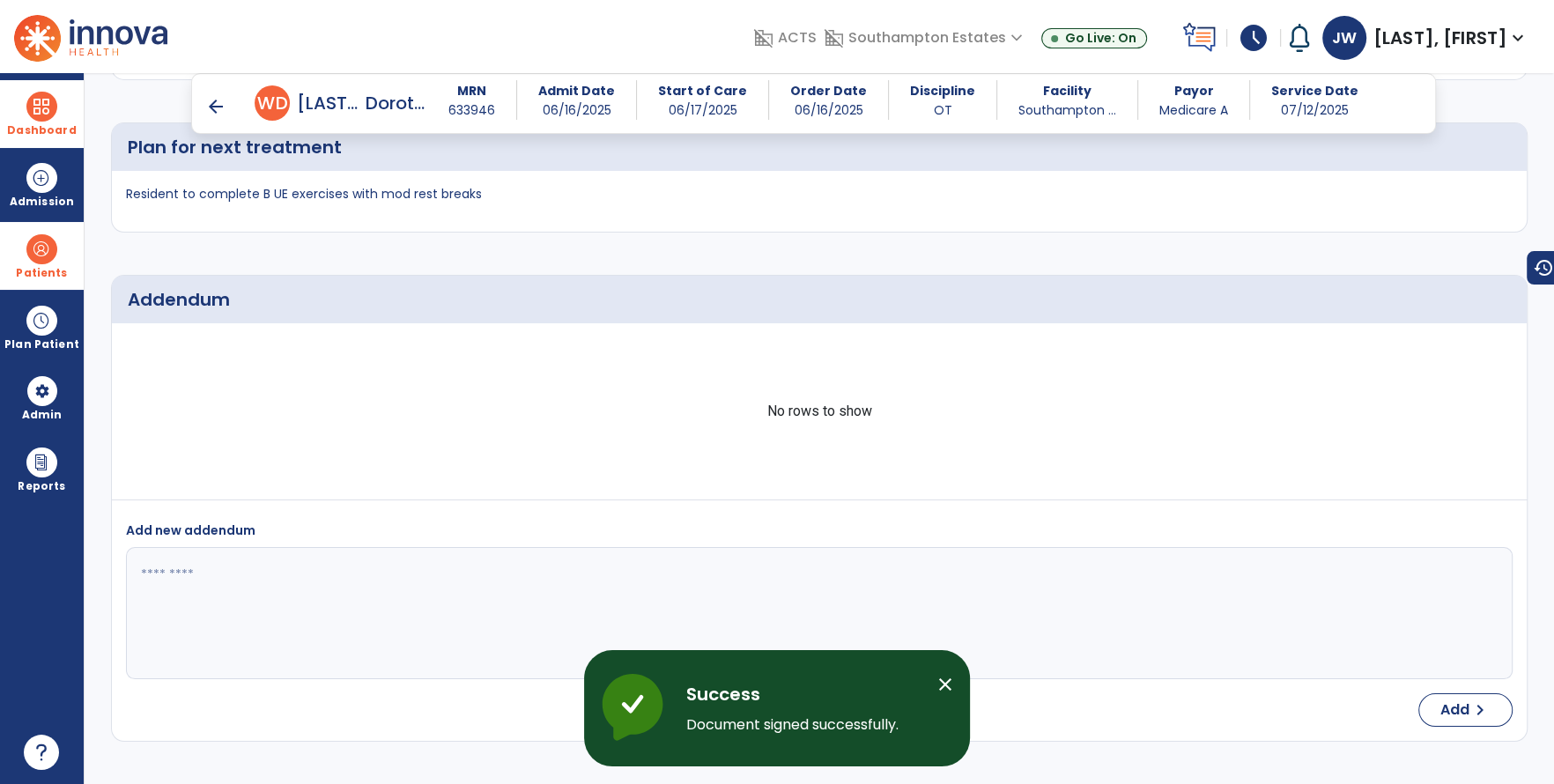 scroll, scrollTop: 4121, scrollLeft: 0, axis: vertical 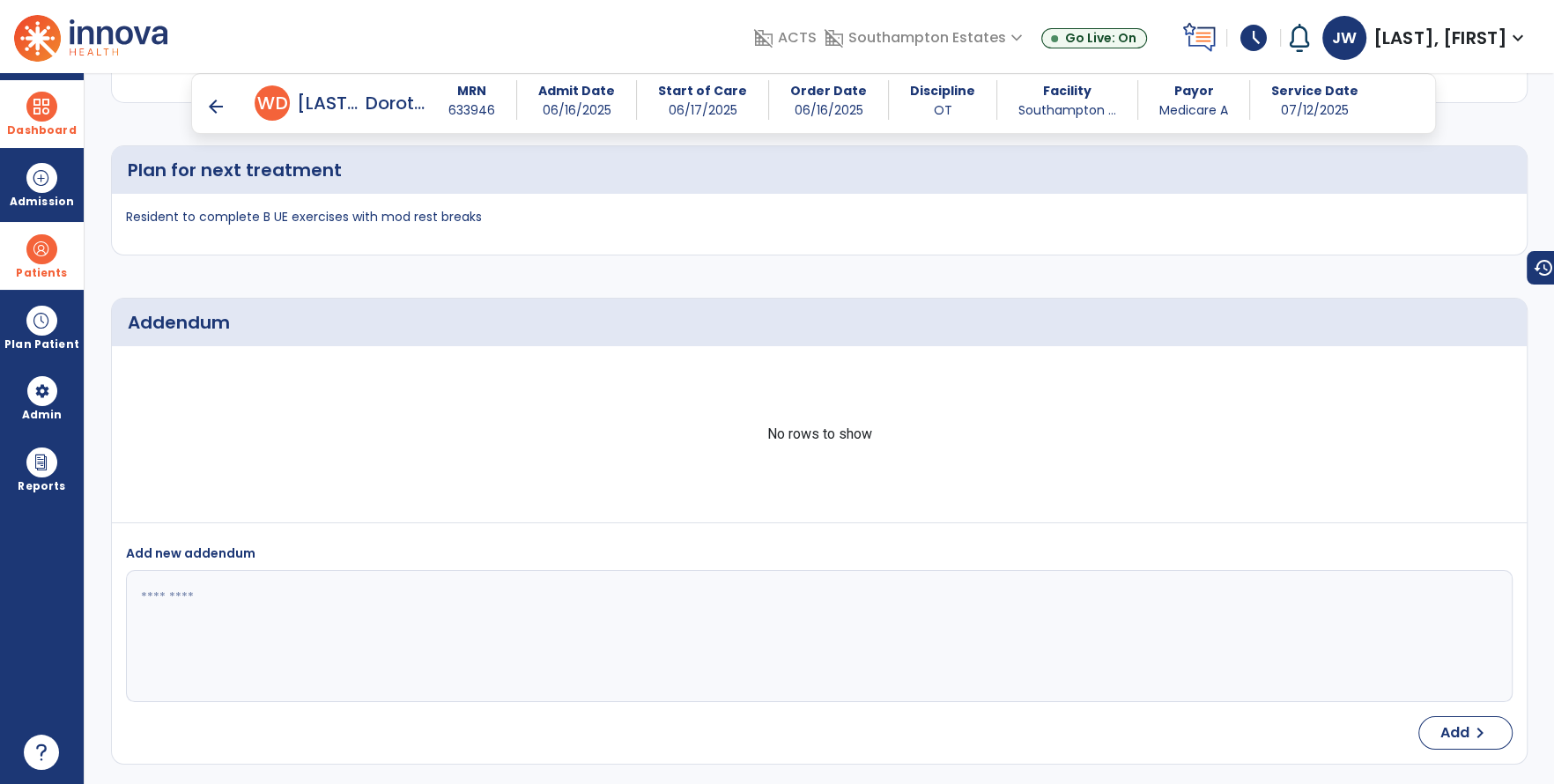 click on "Patients" at bounding box center (41, 273) 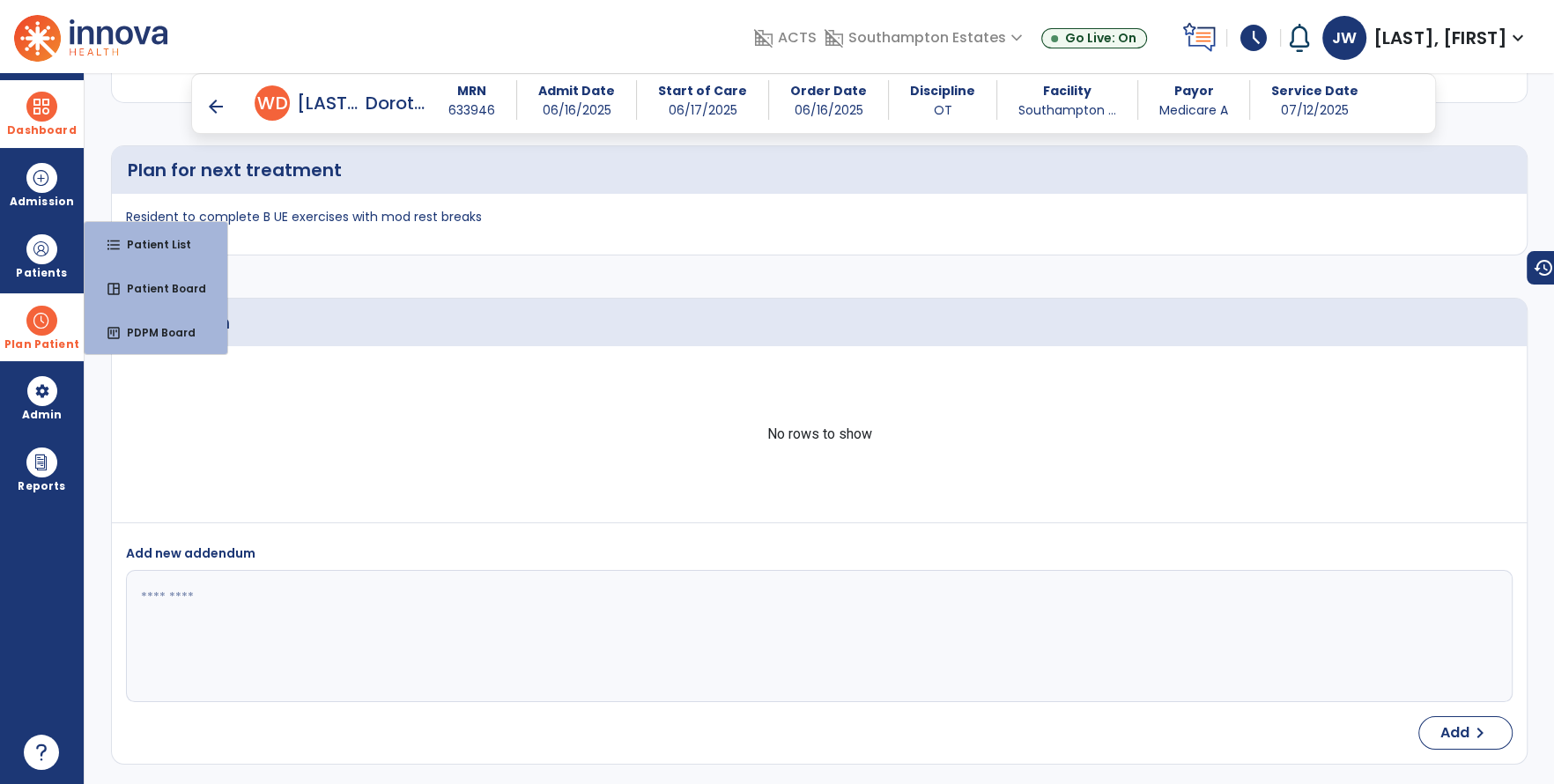 click on "Plan Patient" at bounding box center (41, 255) 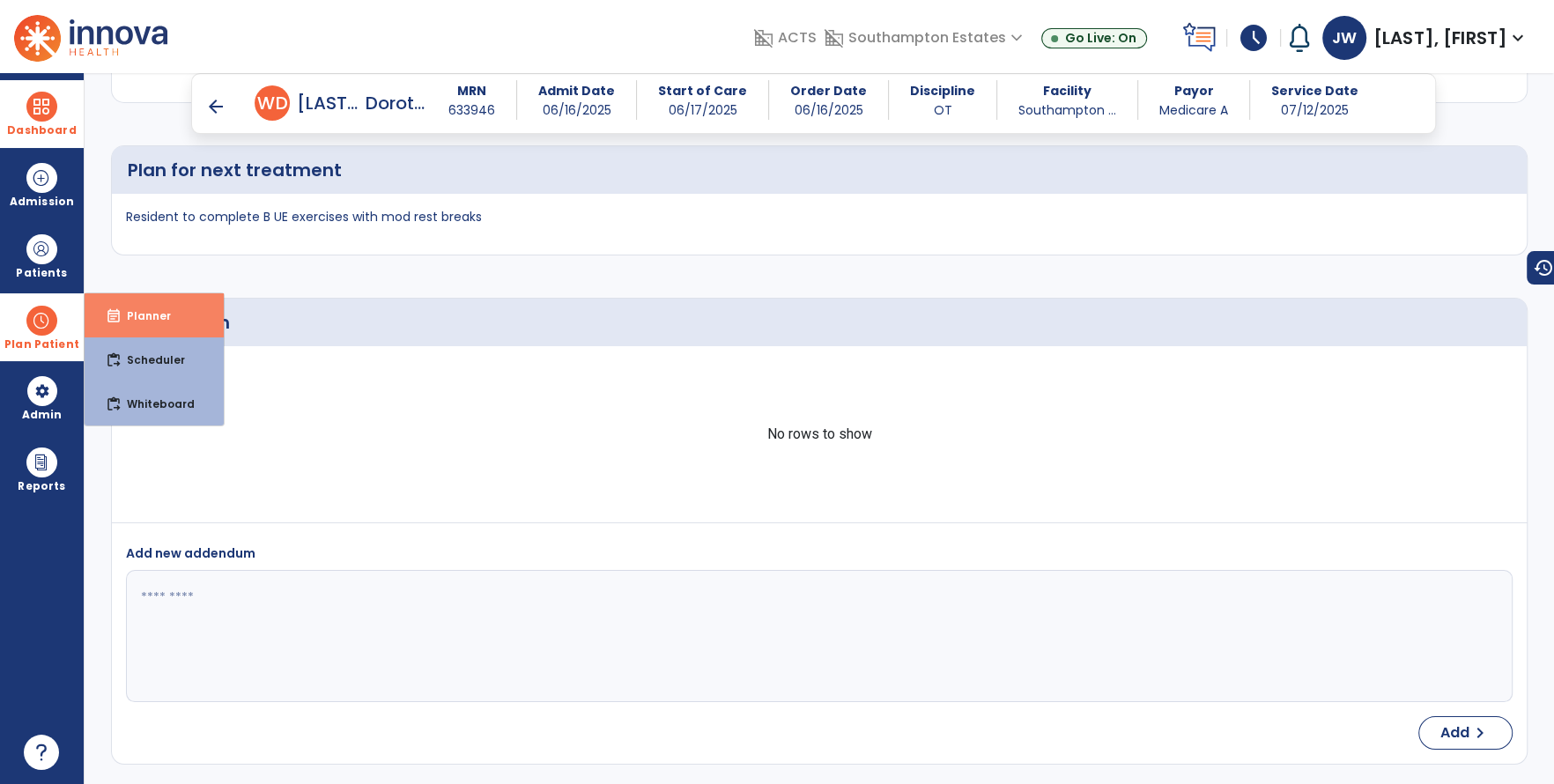 click on "Planner" at bounding box center [142, 315] 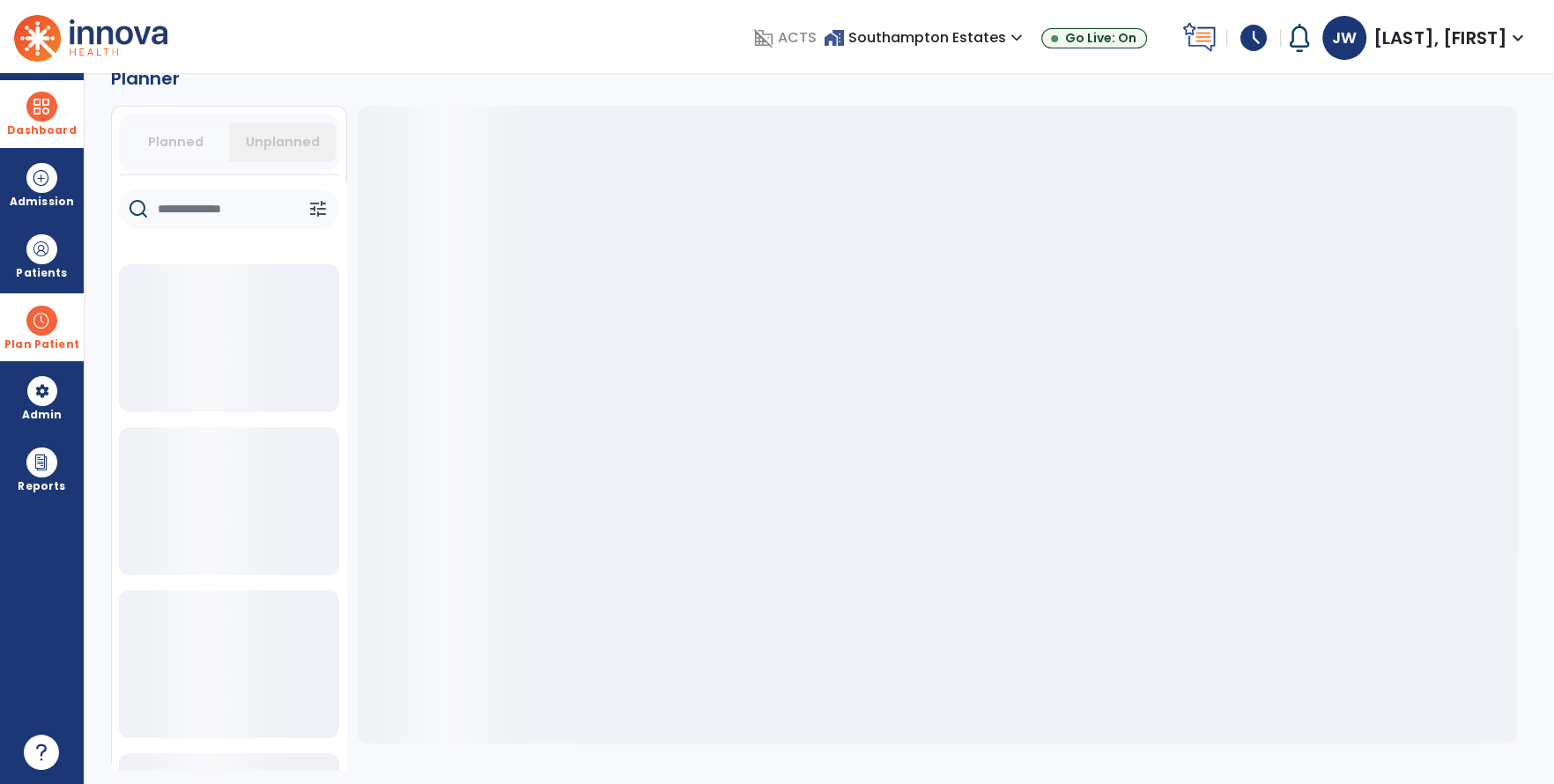 scroll, scrollTop: 41, scrollLeft: 0, axis: vertical 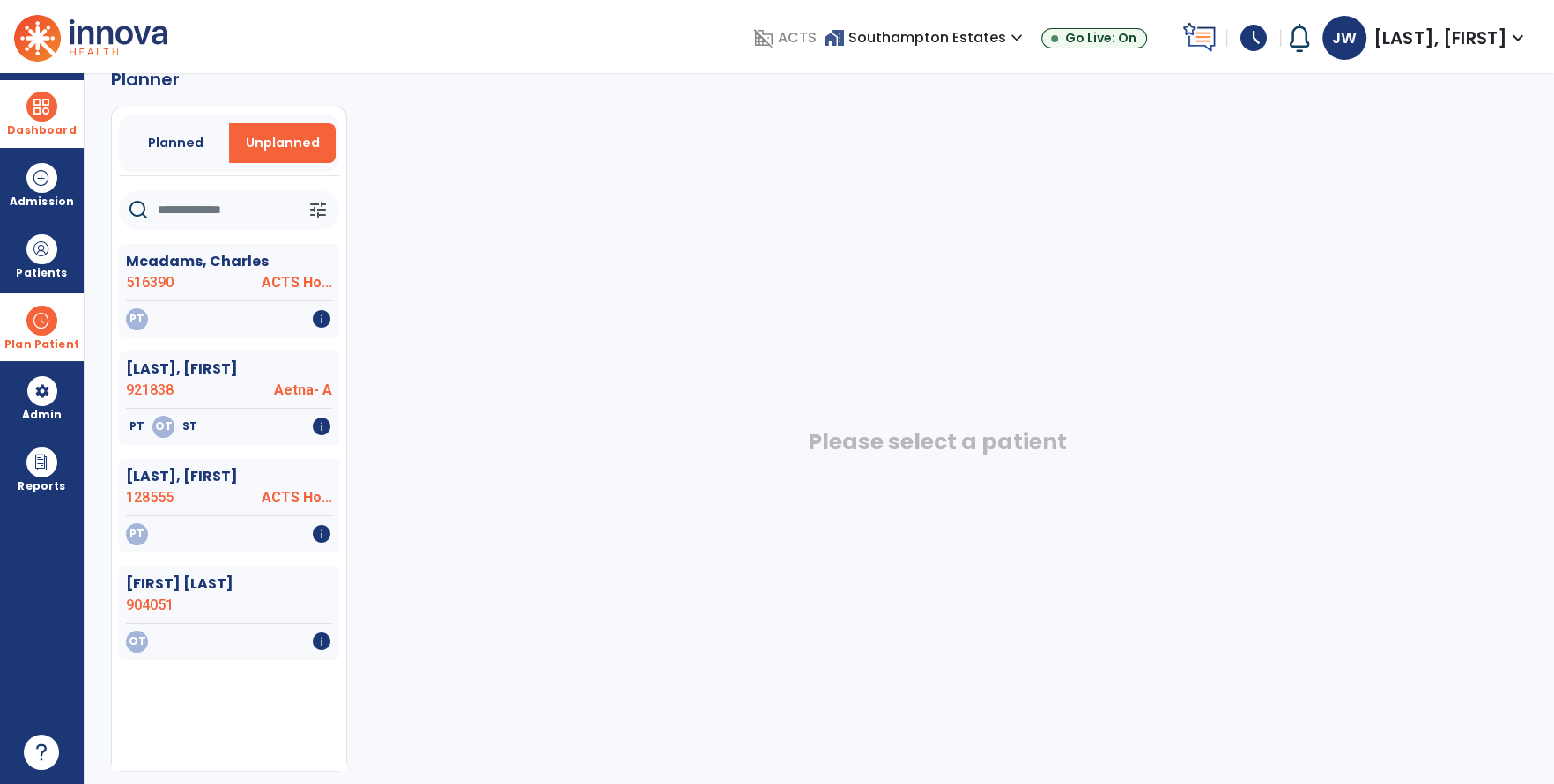 click 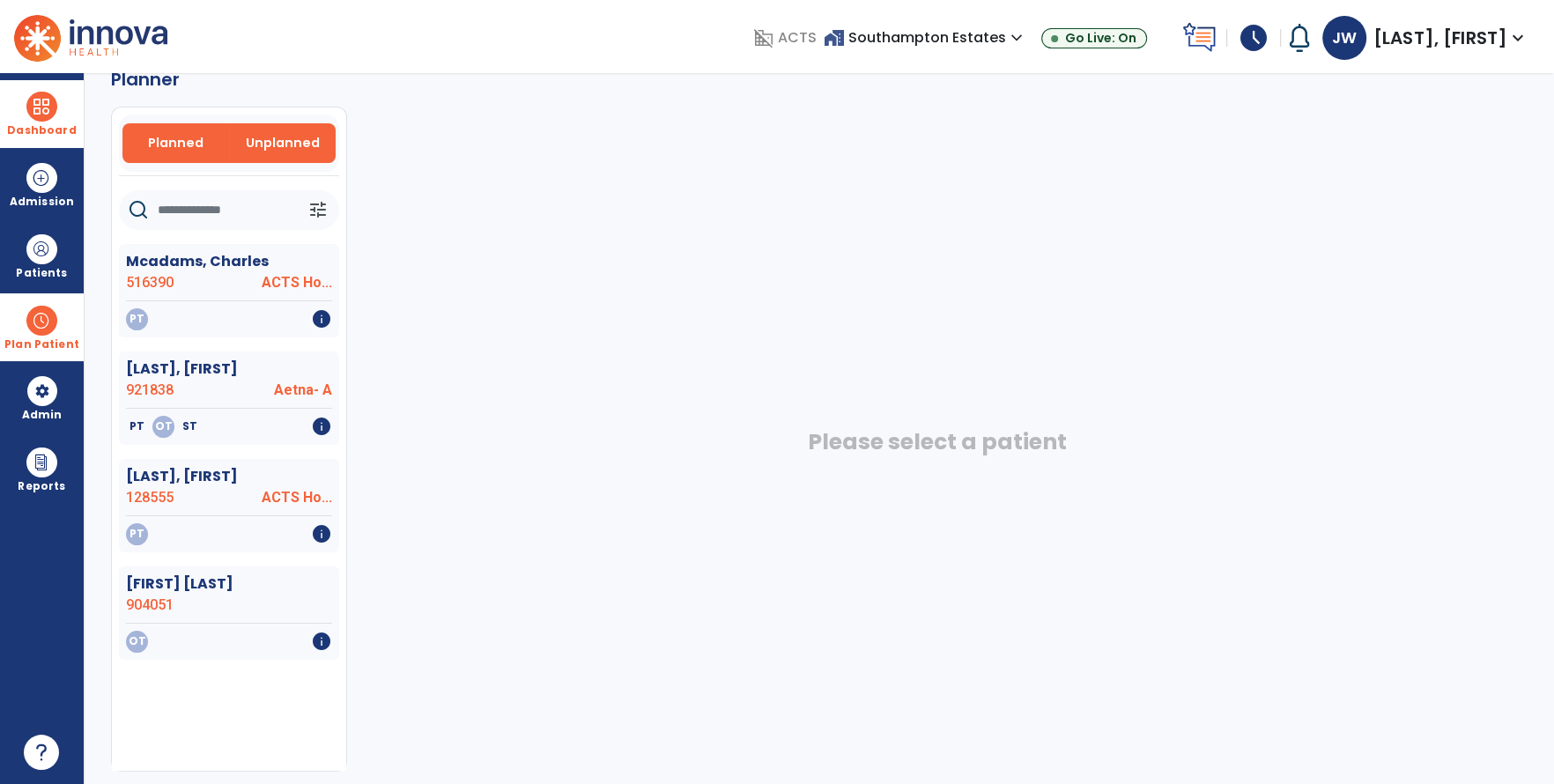 click on "Planned" at bounding box center (175, 143) 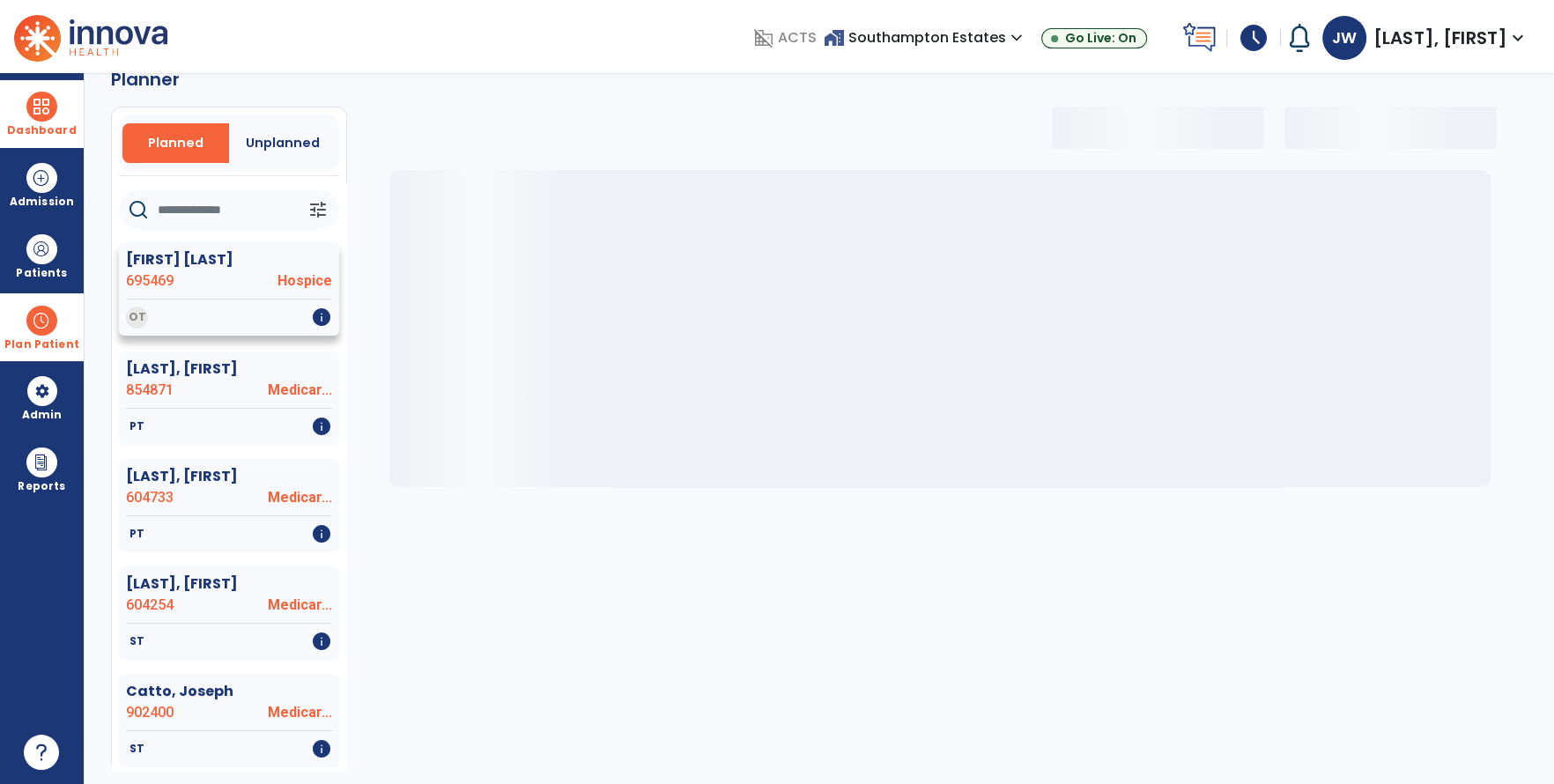 select on "***" 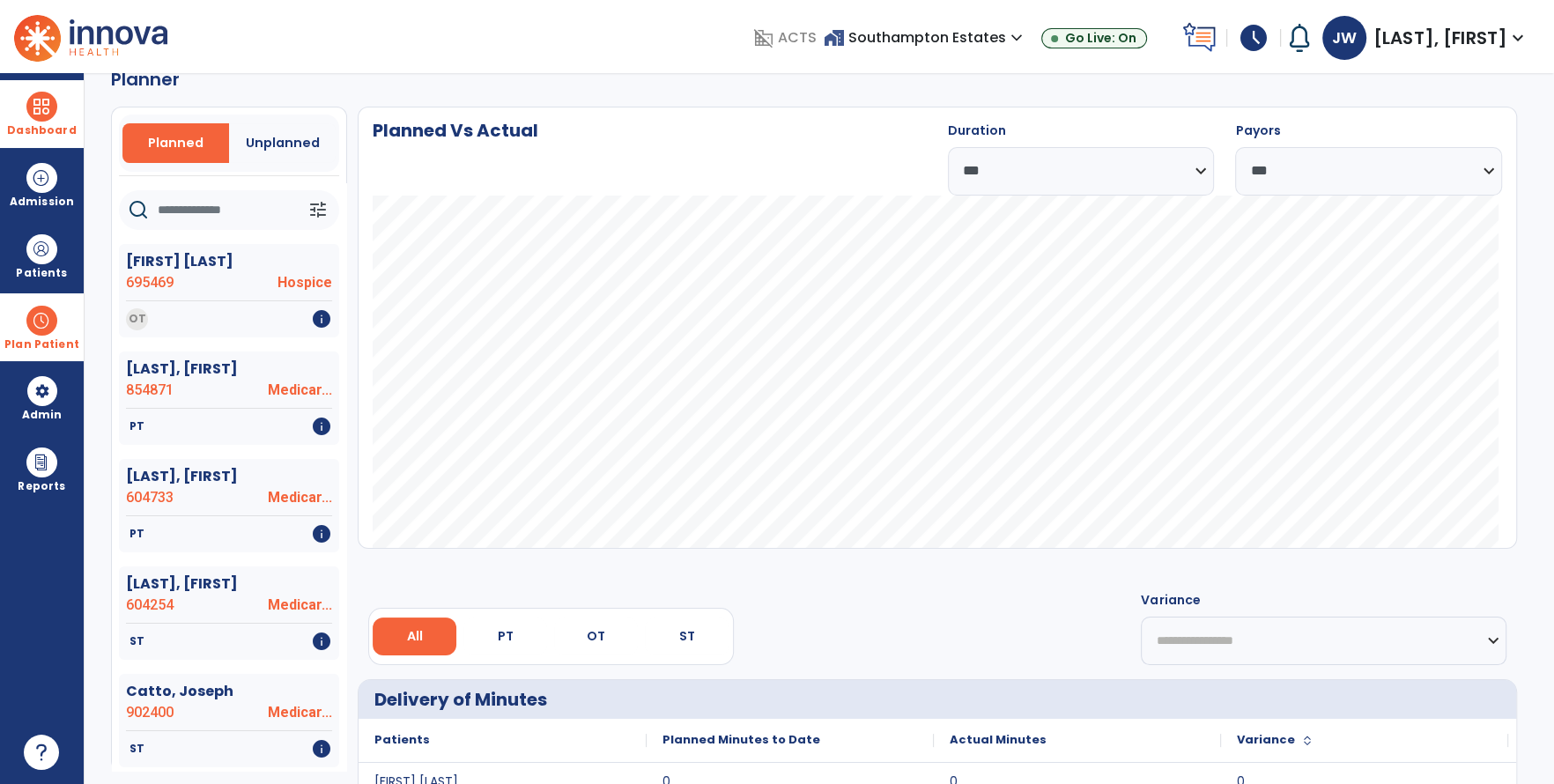 drag, startPoint x: 182, startPoint y: 215, endPoint x: 189, endPoint y: 222, distance: 9.899495 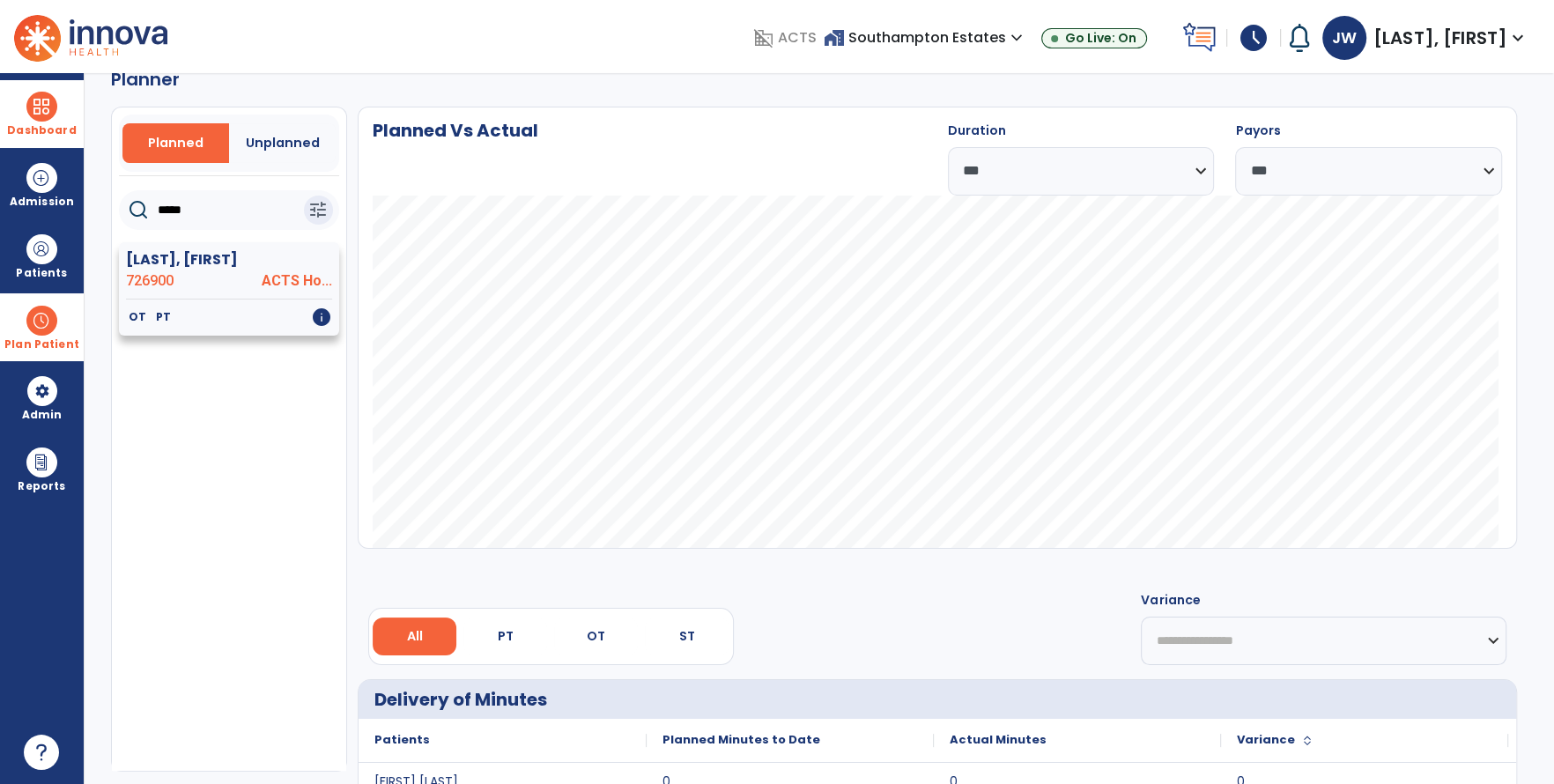 type on "*****" 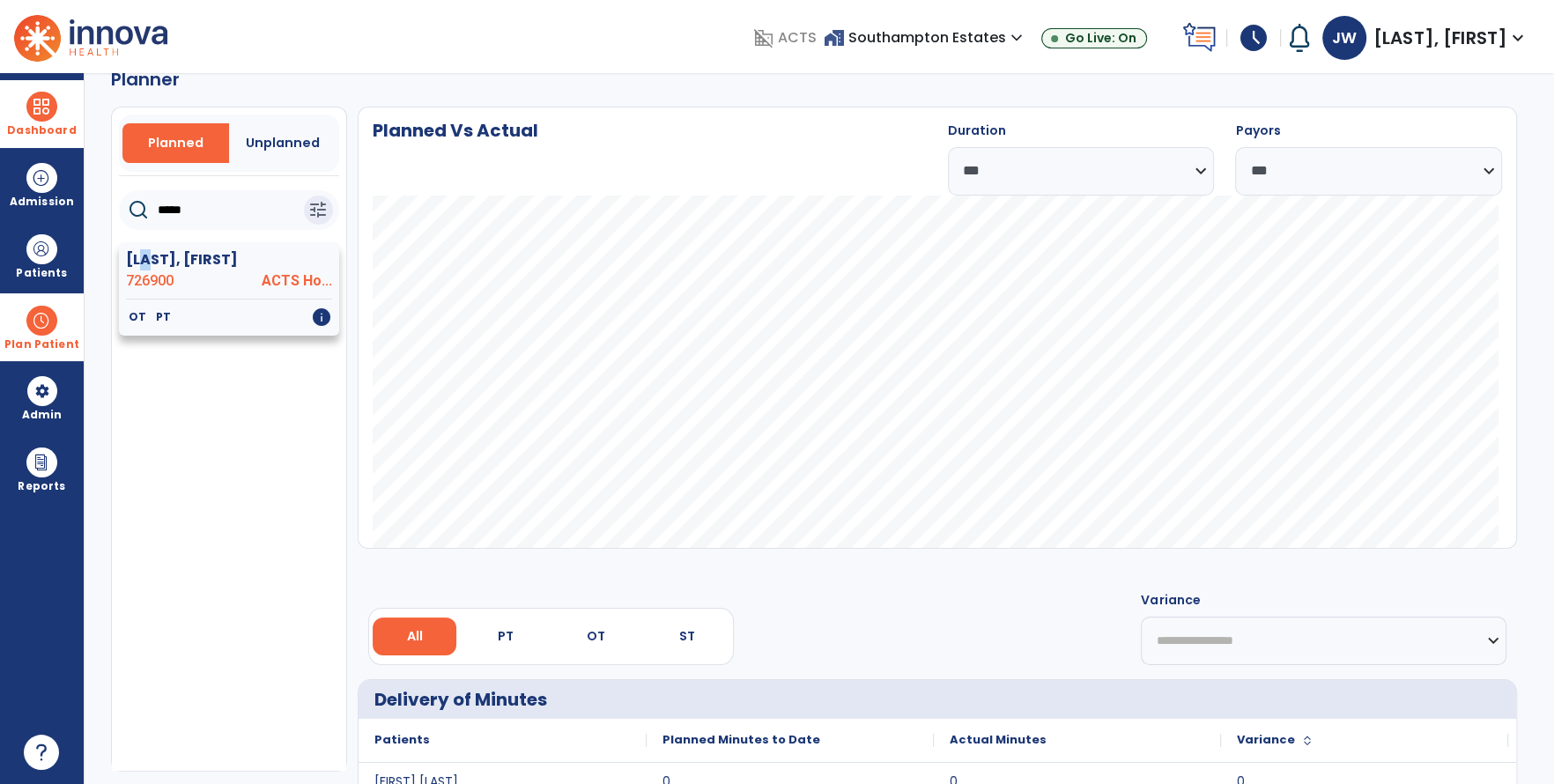 click on "[LAST], [FIRST]" 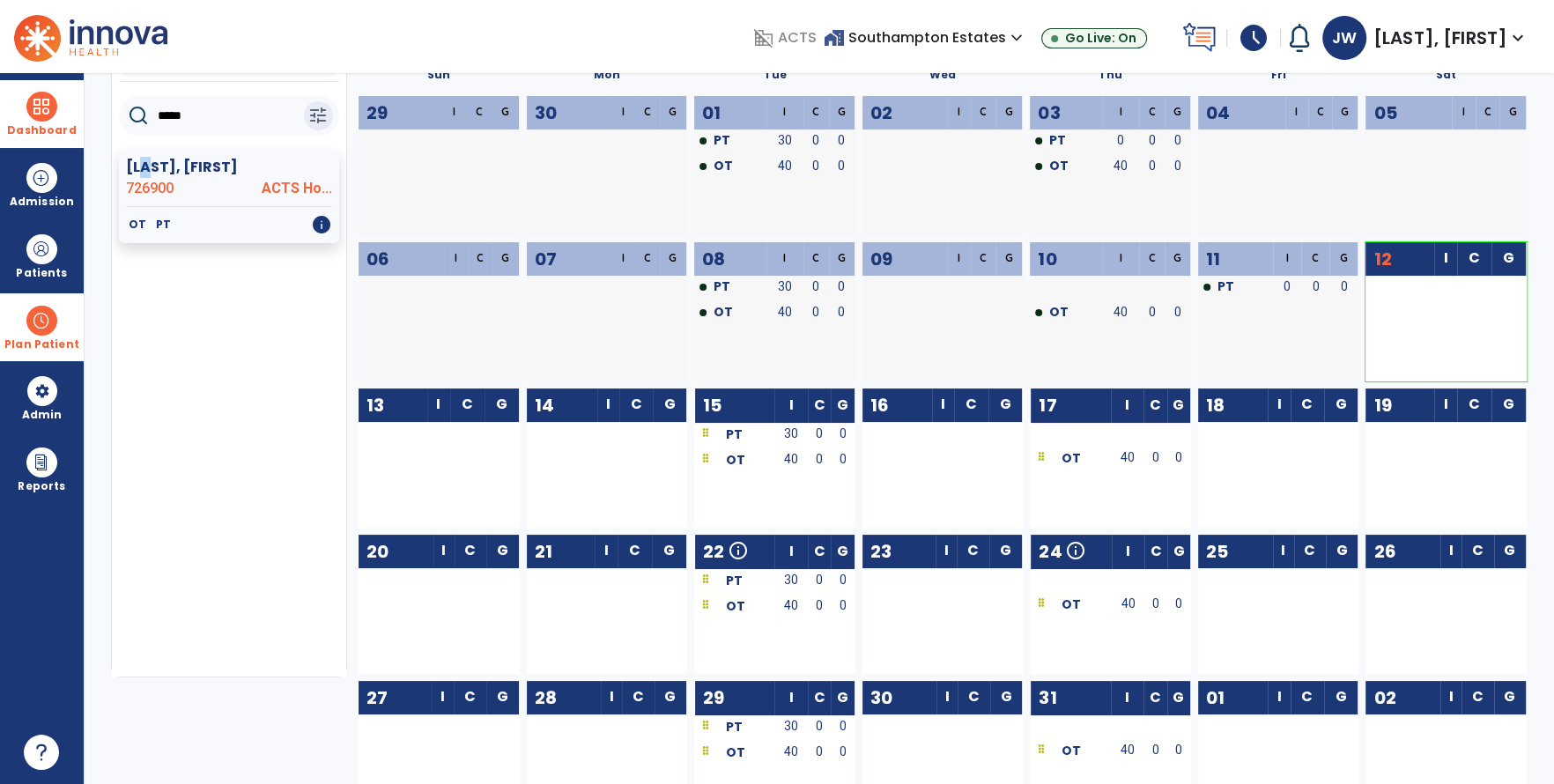 scroll, scrollTop: 171, scrollLeft: 0, axis: vertical 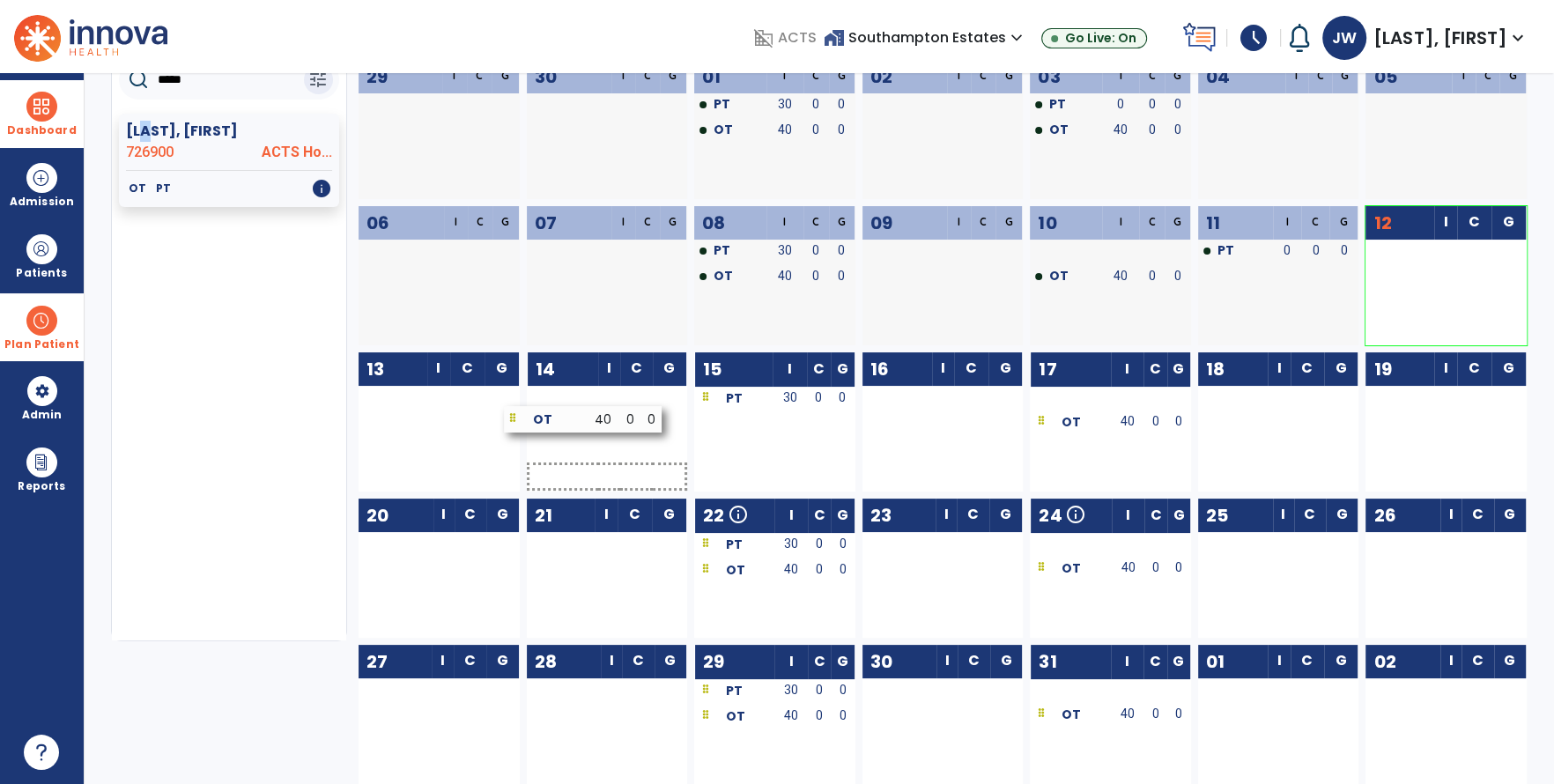 drag, startPoint x: 787, startPoint y: 425, endPoint x: 597, endPoint y: 420, distance: 190.06578 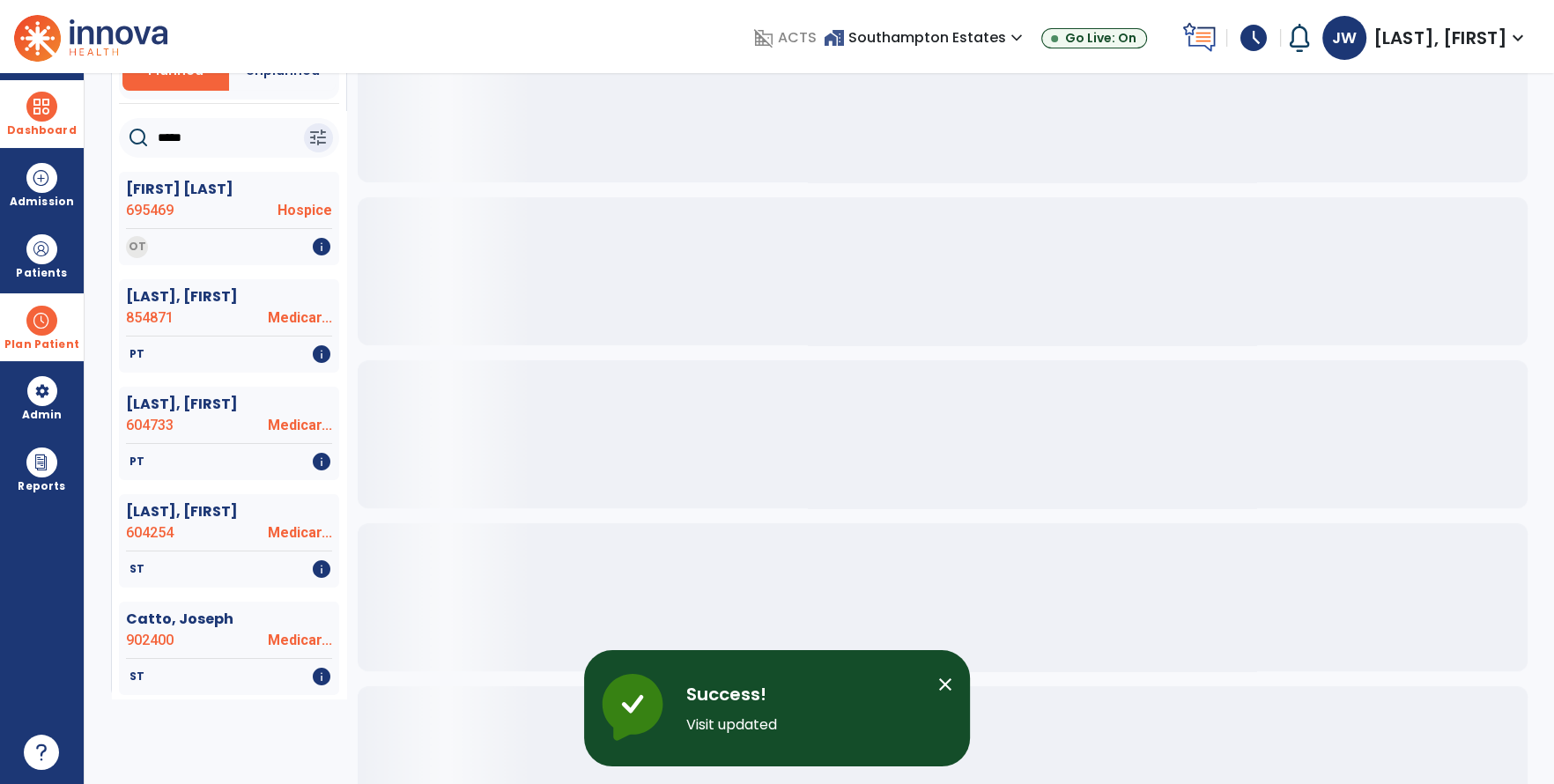 scroll, scrollTop: 0, scrollLeft: 0, axis: both 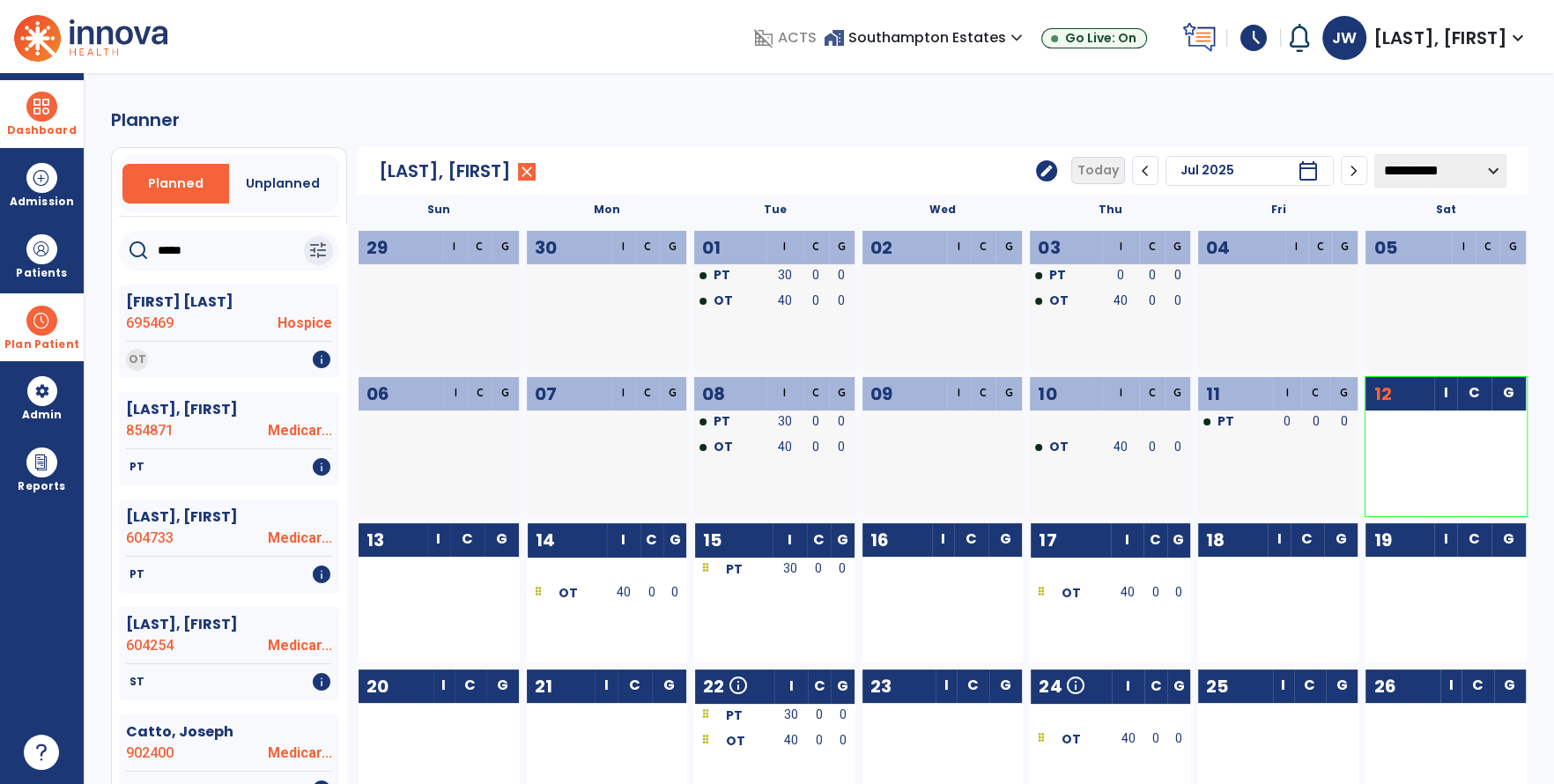 click on "edit" 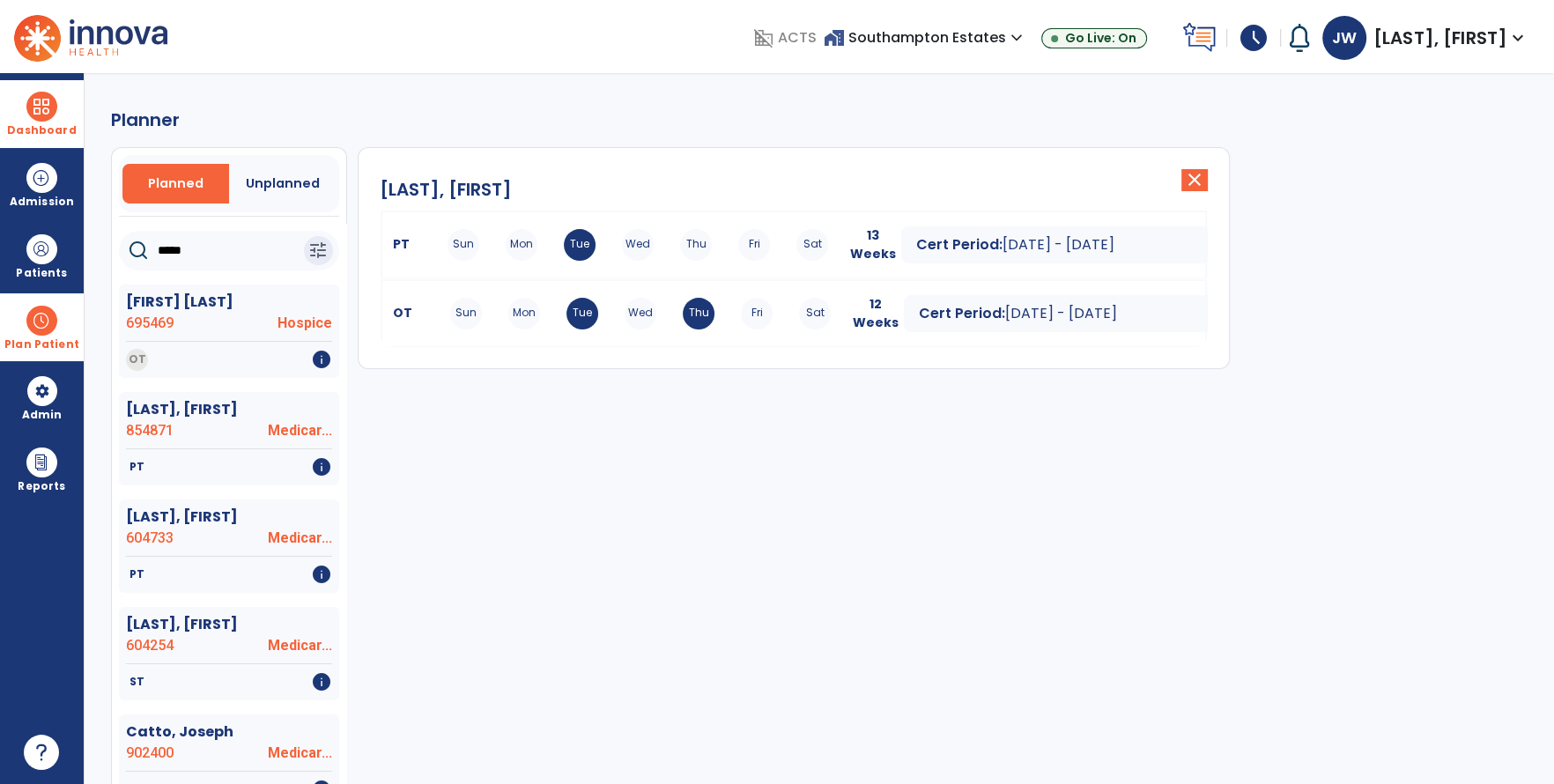 click on "Sun Mon Tue Wed Thu Fri Sat" at bounding box center (640, 314) 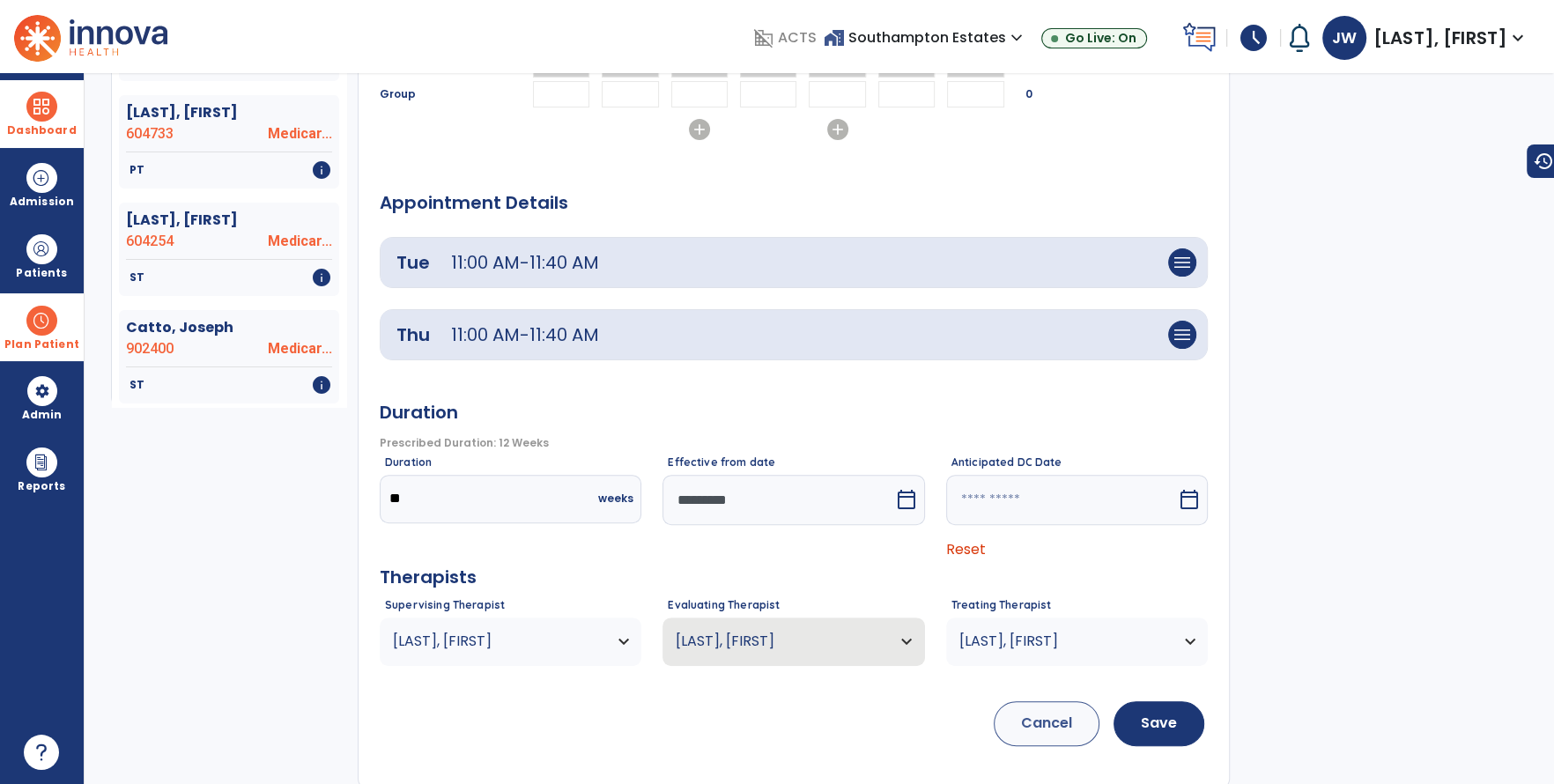 scroll, scrollTop: 408, scrollLeft: 0, axis: vertical 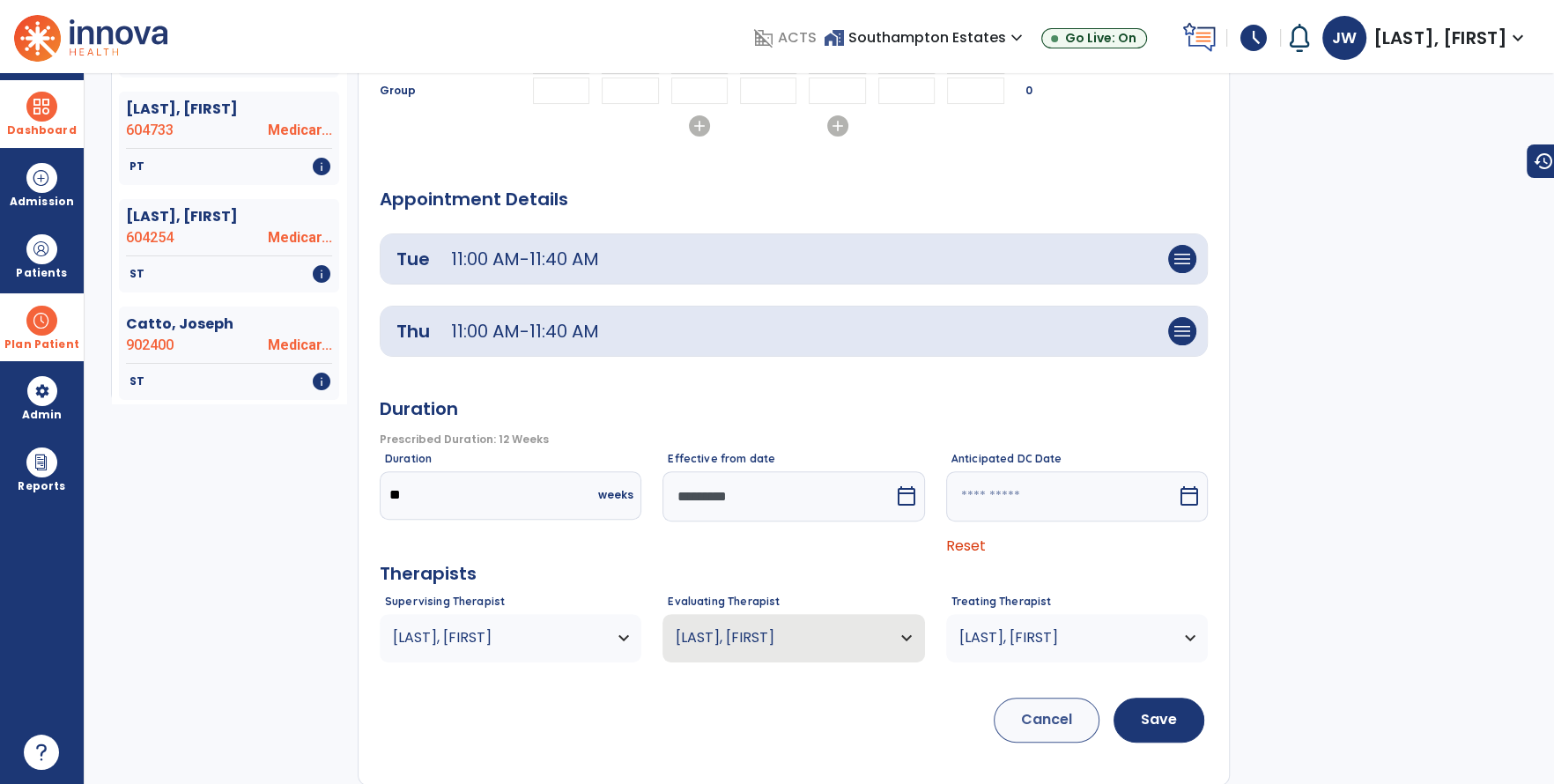 click on "calendar_today" at bounding box center (908, 496) 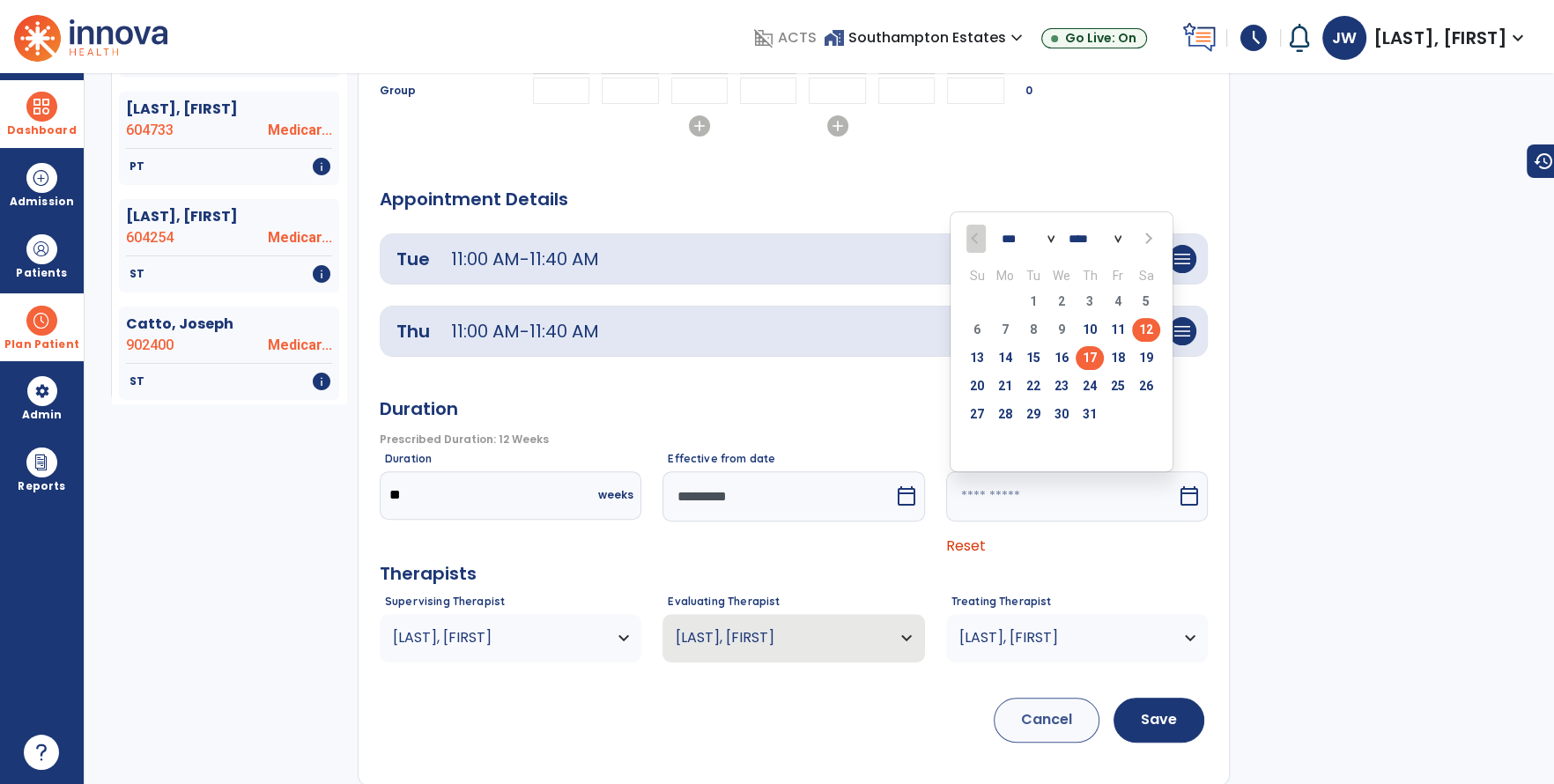 click on "17" at bounding box center [1090, 358] 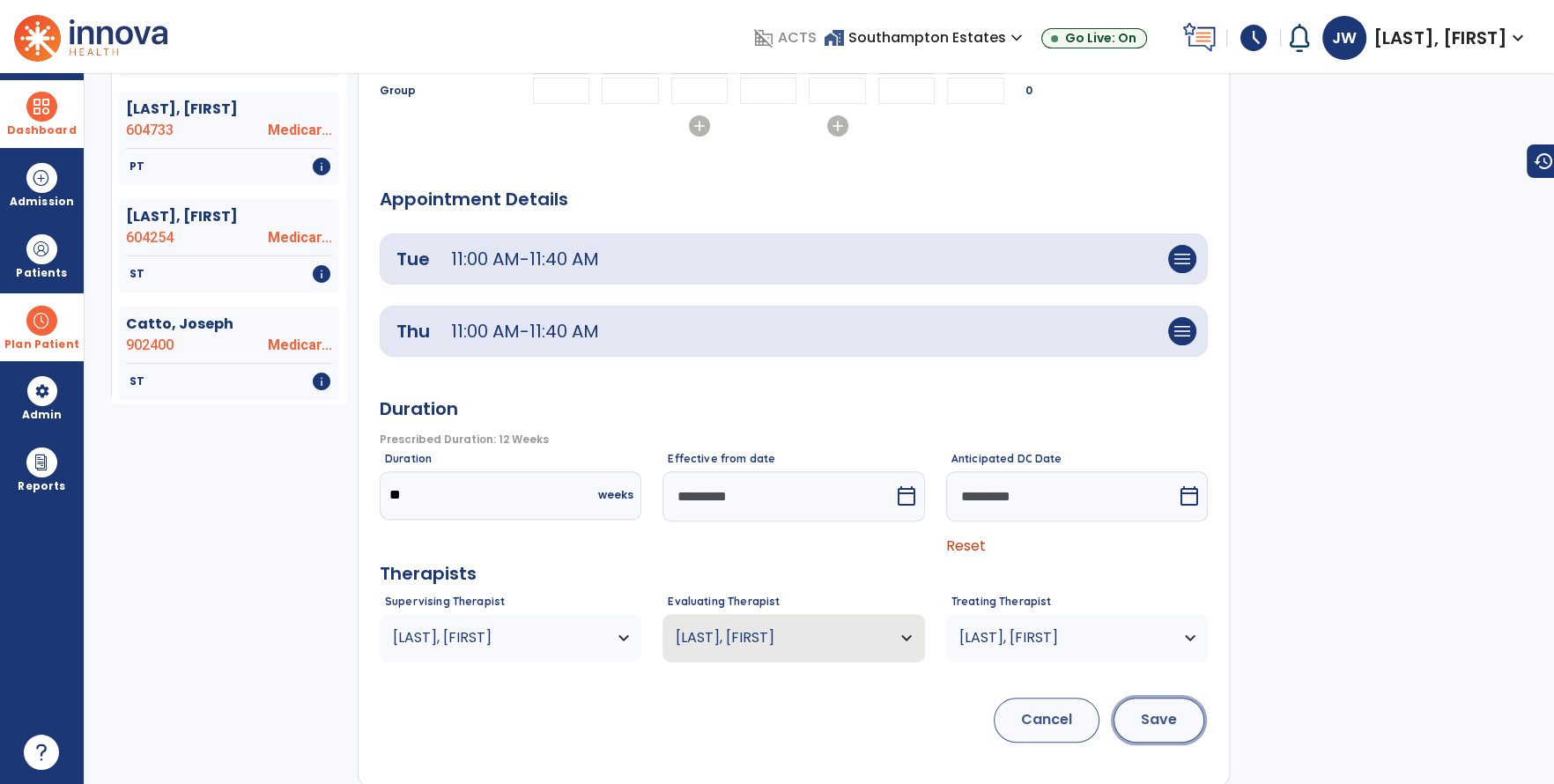 click on "Save" at bounding box center (1158, 720) 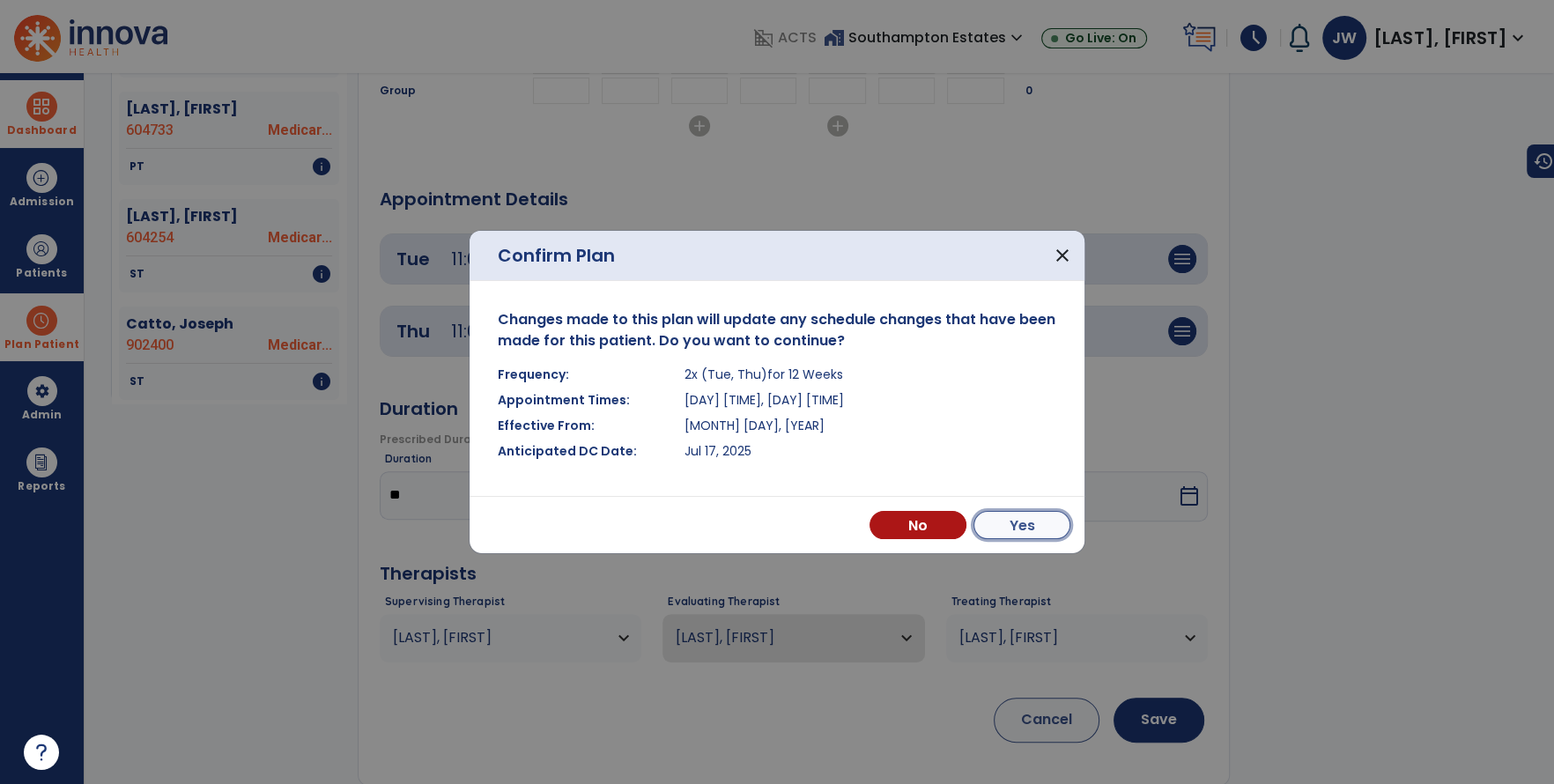 click on "Yes" at bounding box center [1022, 525] 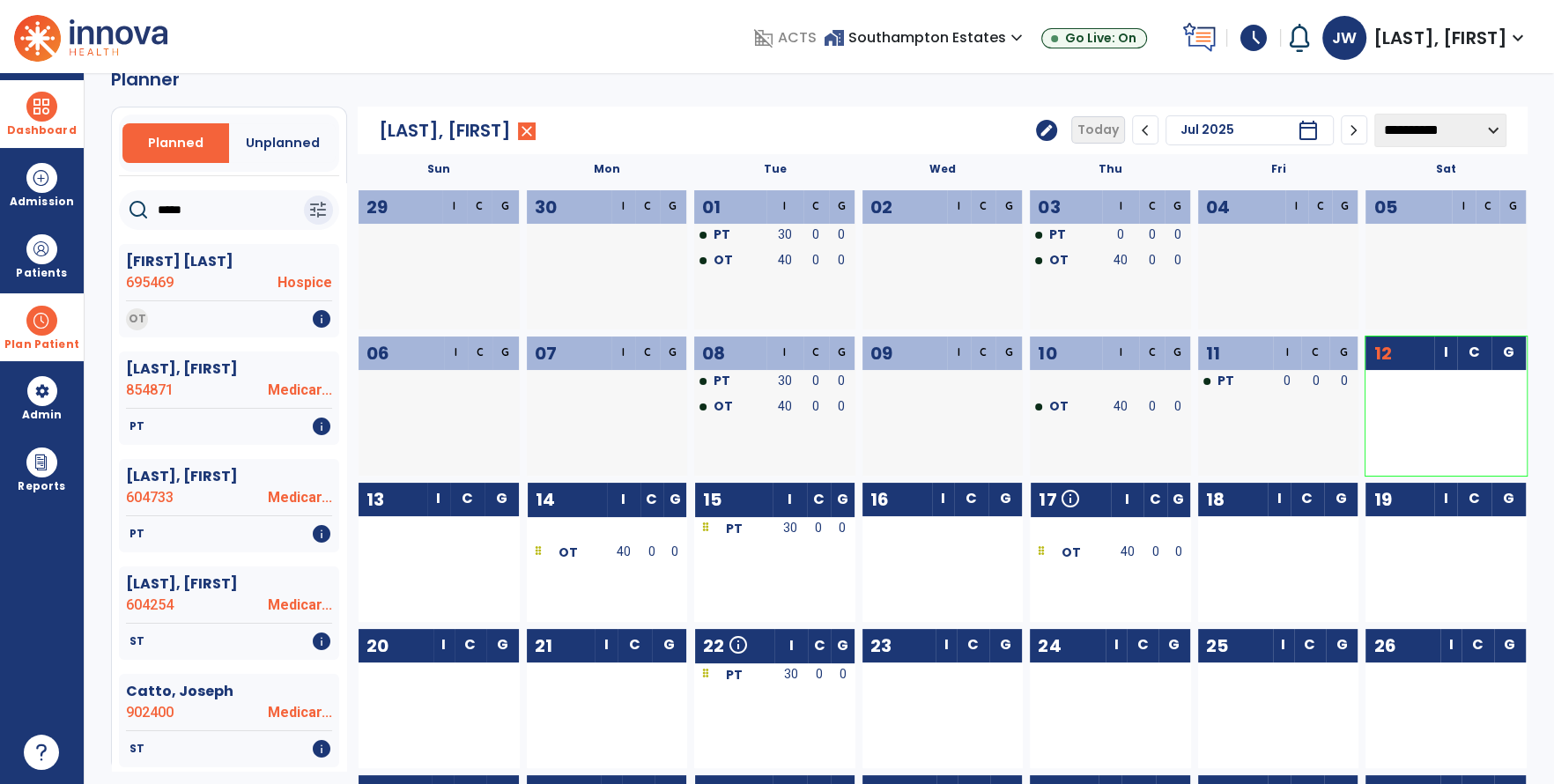 scroll, scrollTop: 0, scrollLeft: 0, axis: both 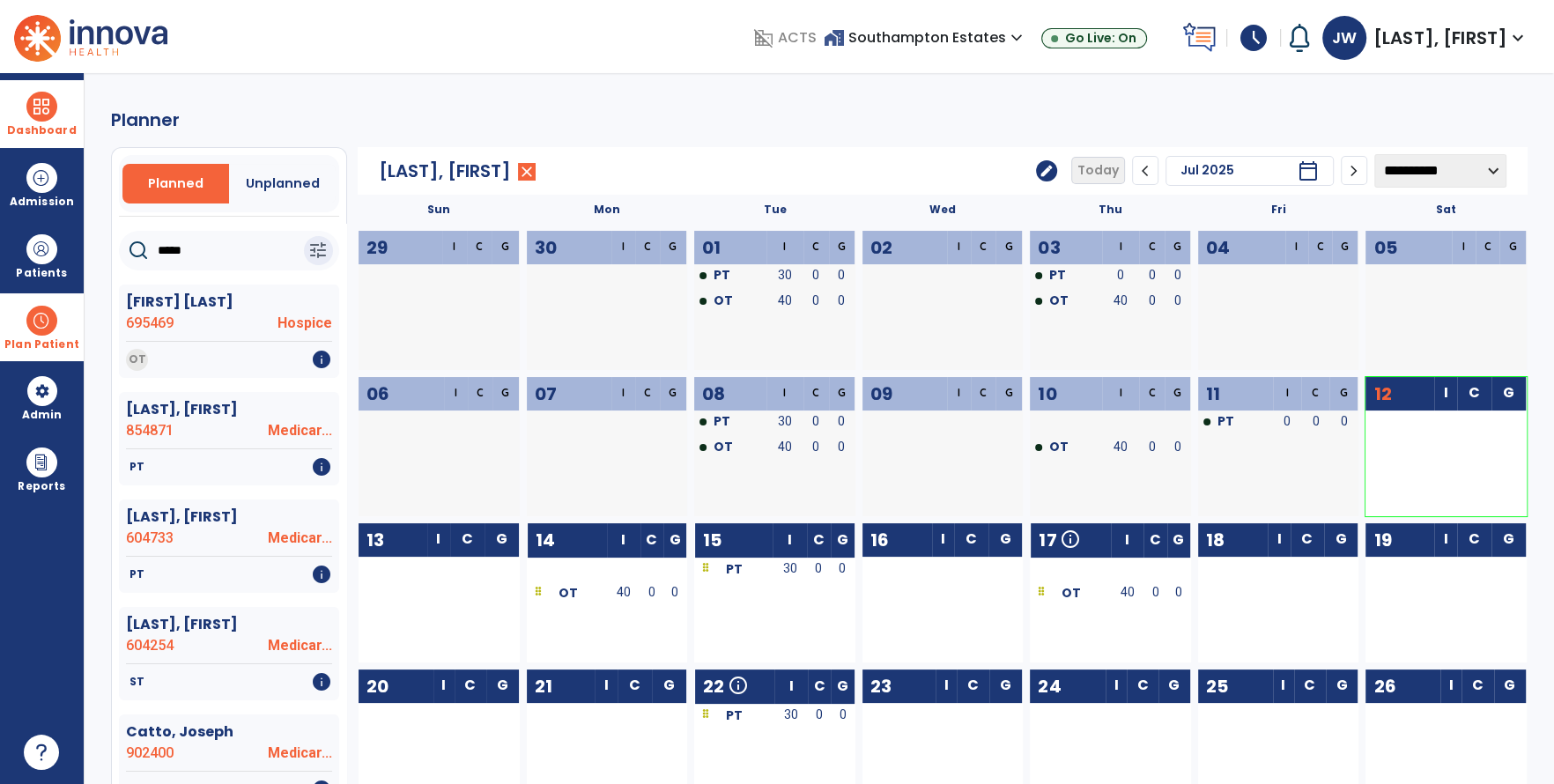 drag, startPoint x: 211, startPoint y: 252, endPoint x: 101, endPoint y: 268, distance: 111.157546 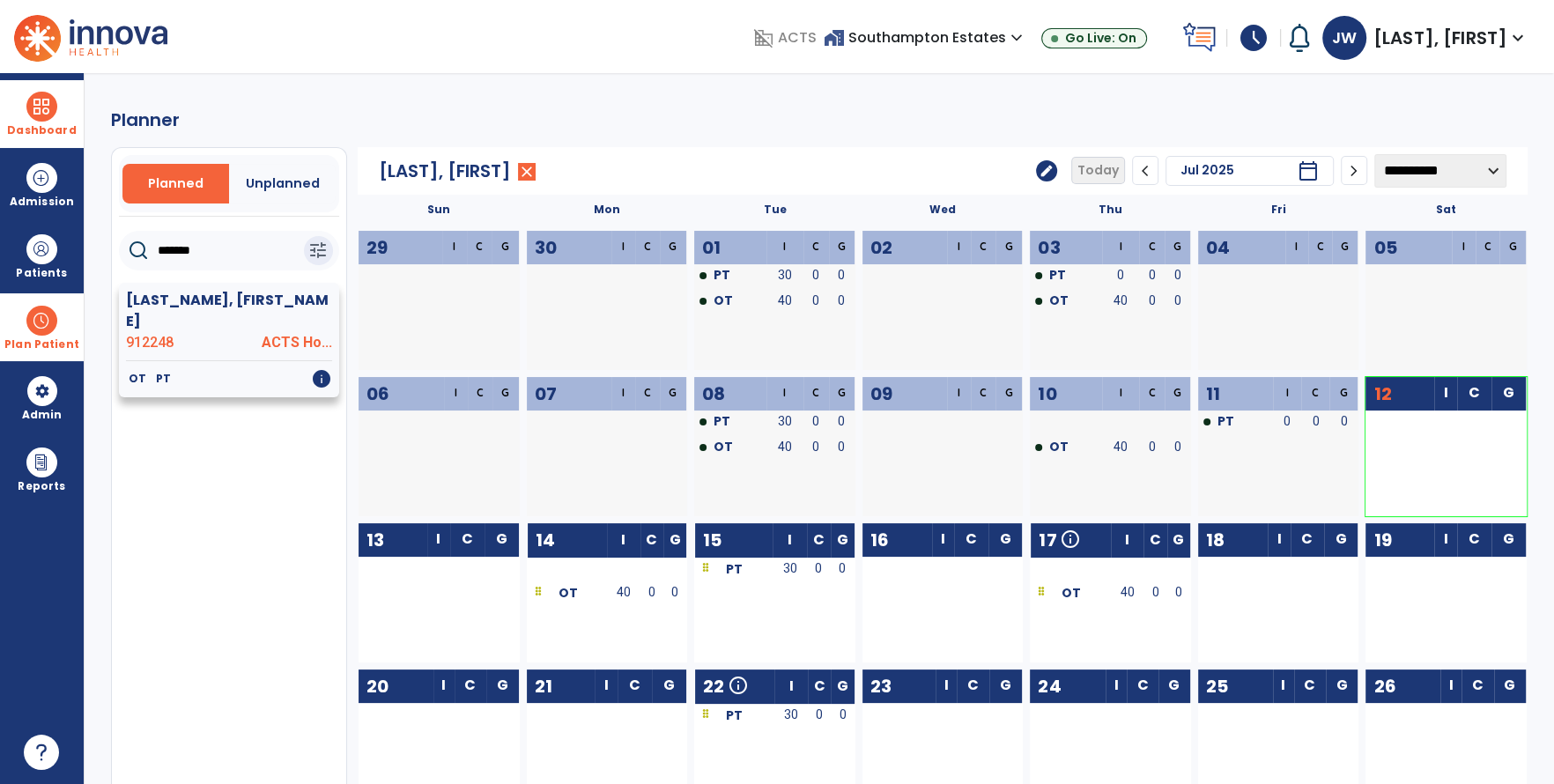 click on "912248" 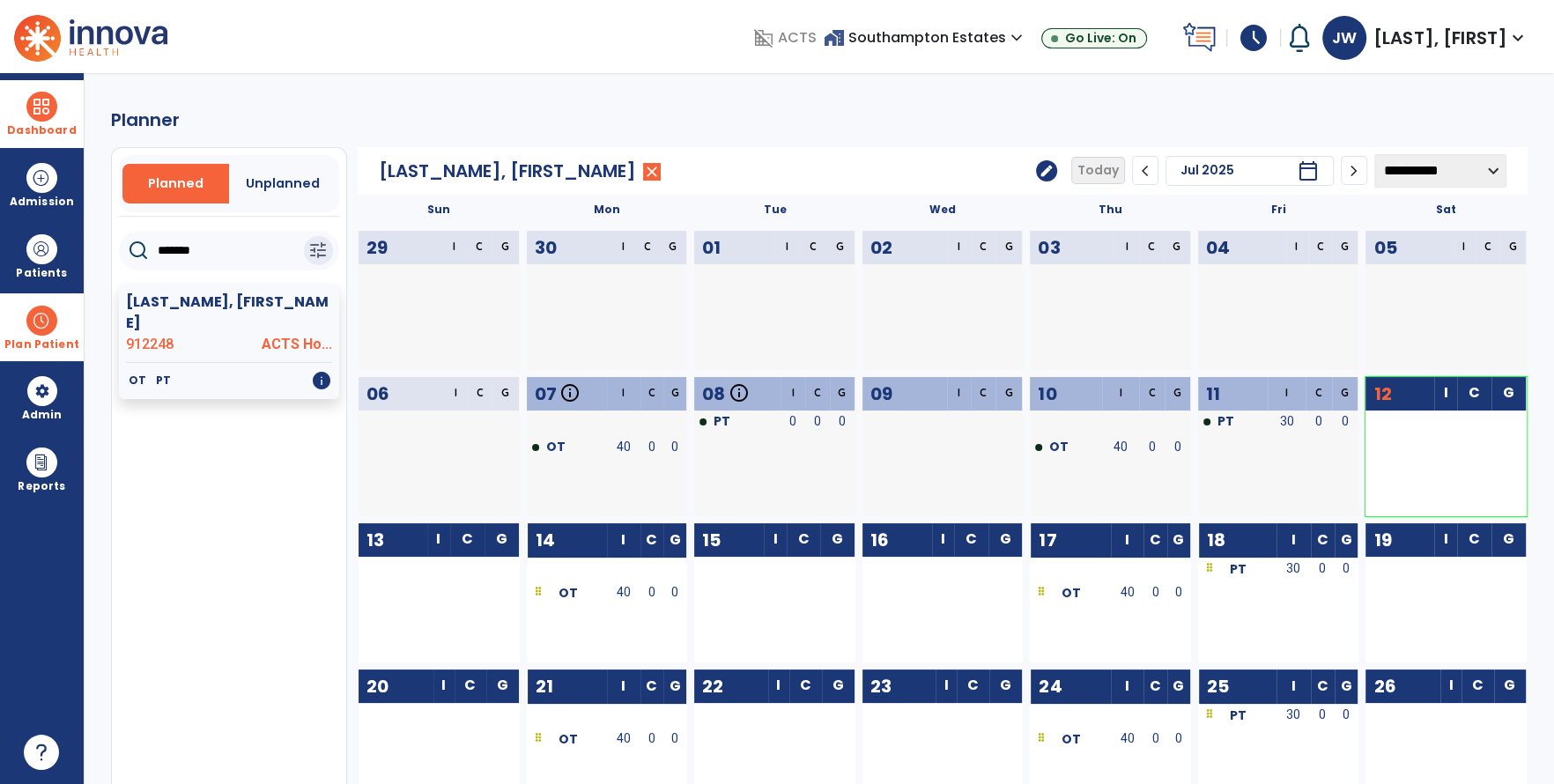 drag, startPoint x: 220, startPoint y: 243, endPoint x: 85, endPoint y: 243, distance: 135 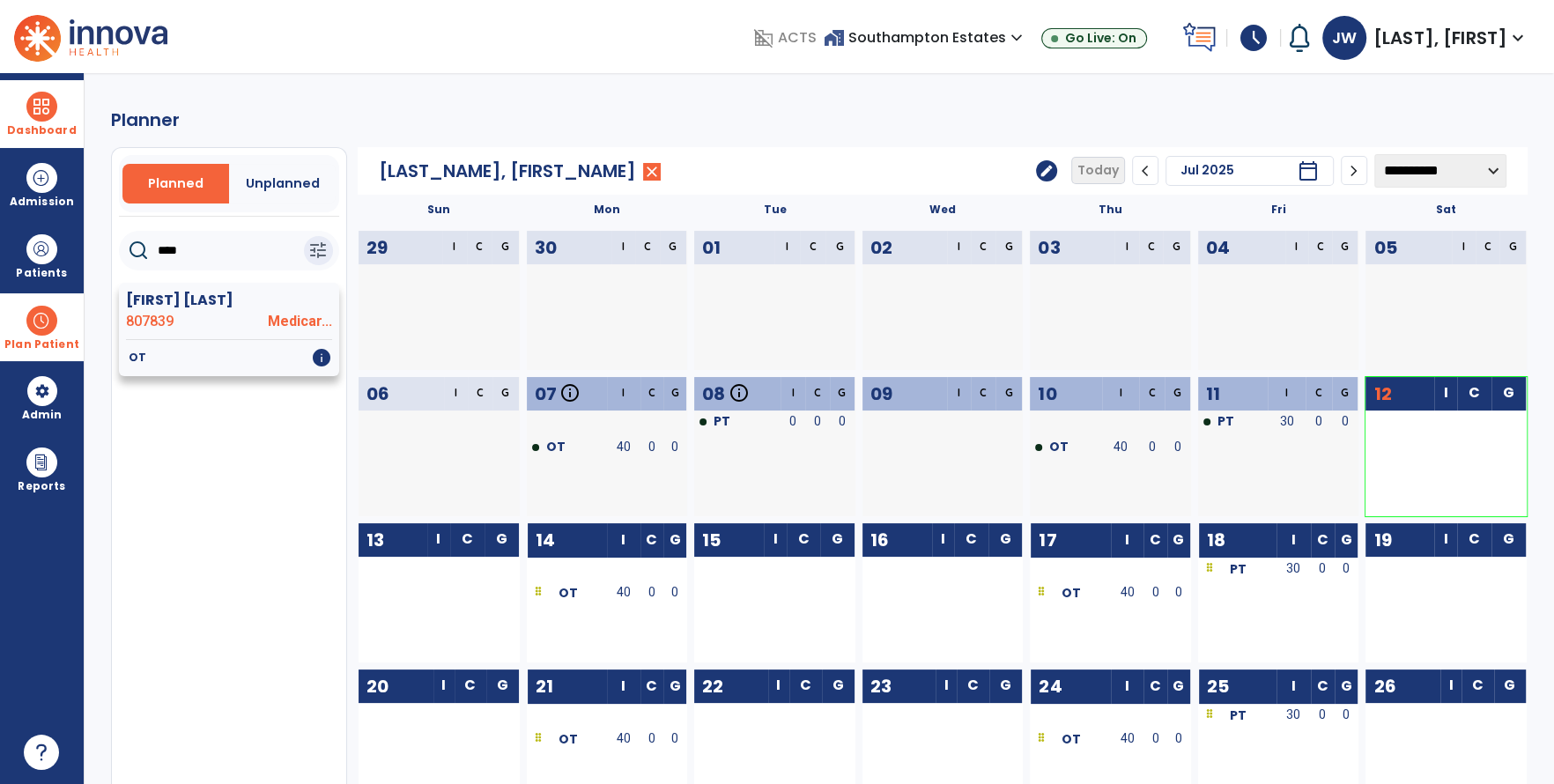 click on "[LAST], [NAME] 807839 Medicar..." 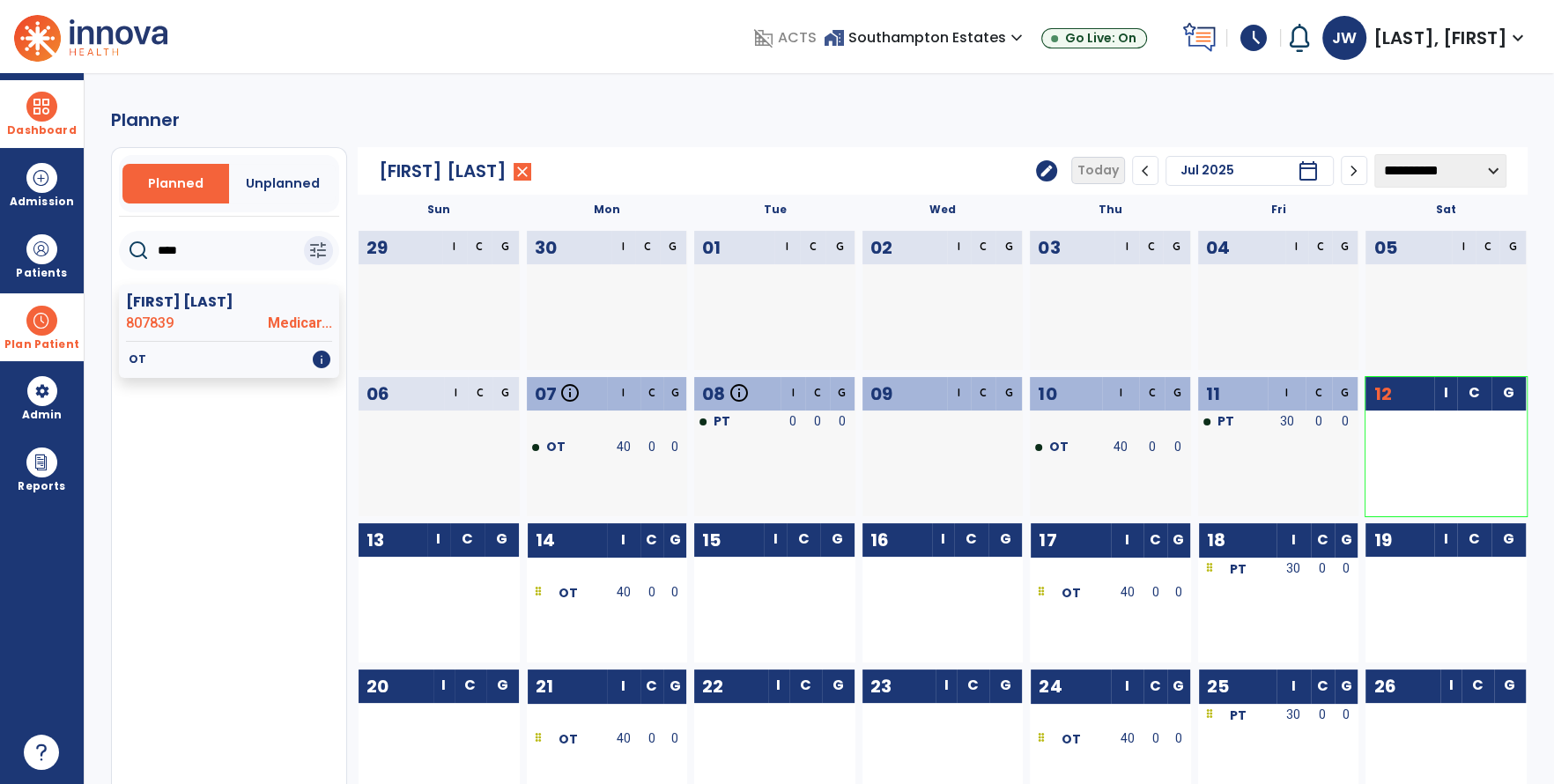 drag, startPoint x: 612, startPoint y: 590, endPoint x: 936, endPoint y: 582, distance: 324.09875 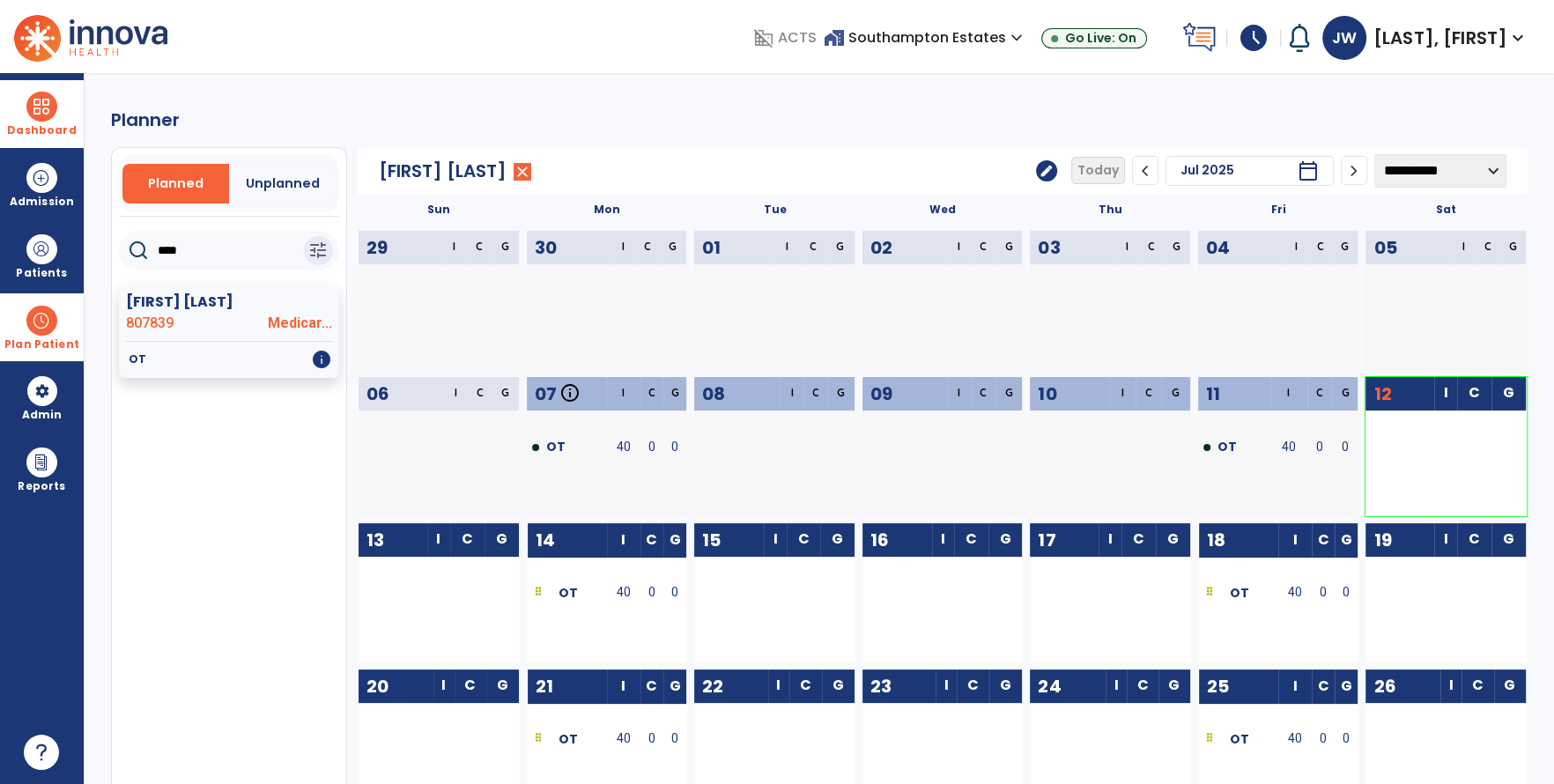 click on "Sun Mon Tue Wed Thu Fri Sat  29  I C G  30  I C G  01  I C G  02  I C G  03  I C G  04  I C G  05  I C G  06  I C G  07  info Certification Evaluation  OT  From Completed I C G OT 40 0 0  08  Certification Evaluation I C G  09  I C G  10  I C G  11  I C G OT 40 0 0  12  I C G        13  I C G        14  I C G   OT  40 0 0    15  I C G        16  I C G        17  I C G        18  I C G   OT  40 0 0    19  I C G        20  I C G        21  I C G   OT  40 0 0    22  I C G        23  I C G        24  I C G        25  I C G   OT  40 0 0    26  I C G        27  I C G        28  I C G   OT  40 0 0    29  I C G        30  I C G        31  I C G        01  Progress Note I C G   OT  40 0 0    02  I C G" 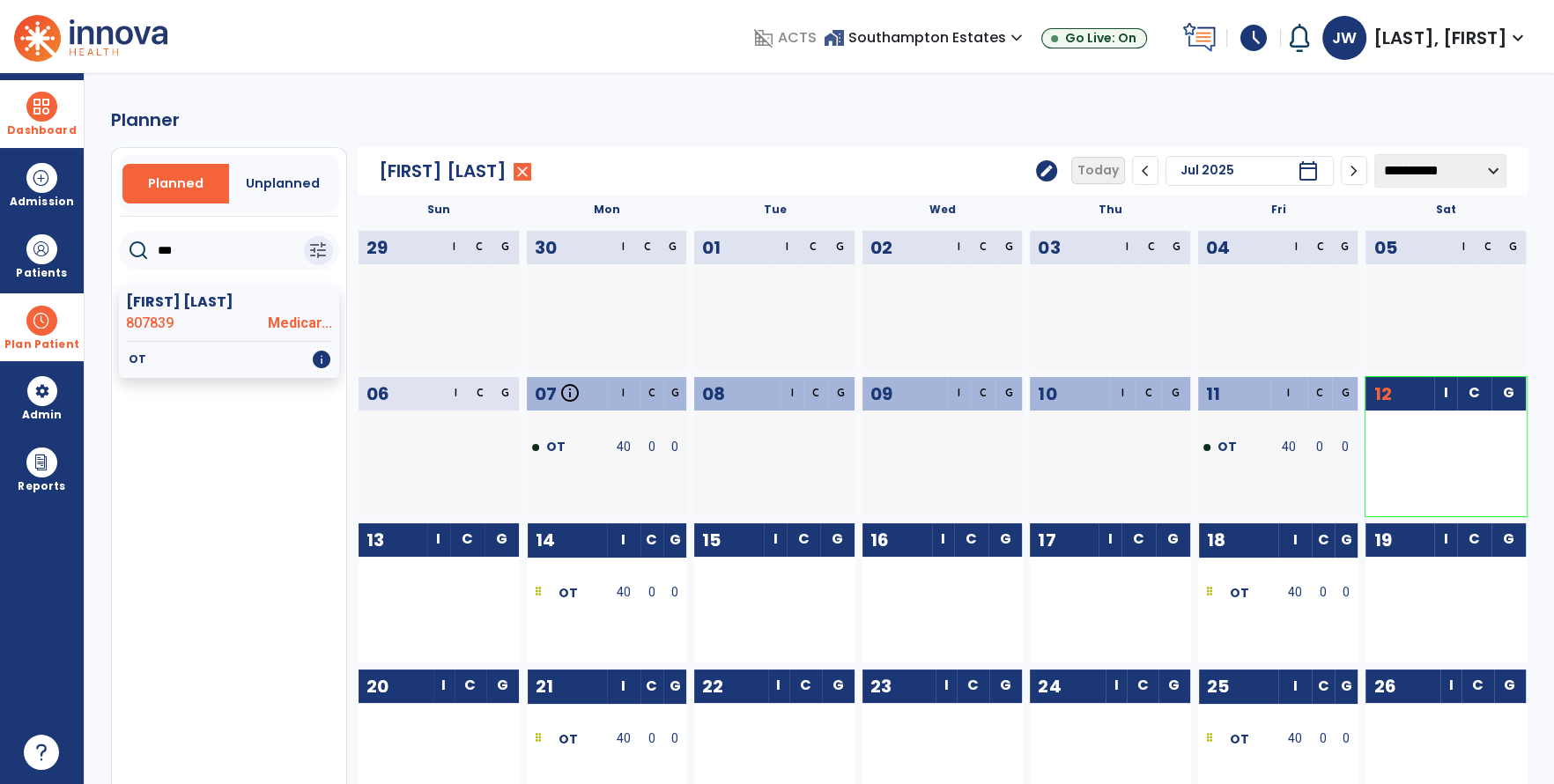type on "****" 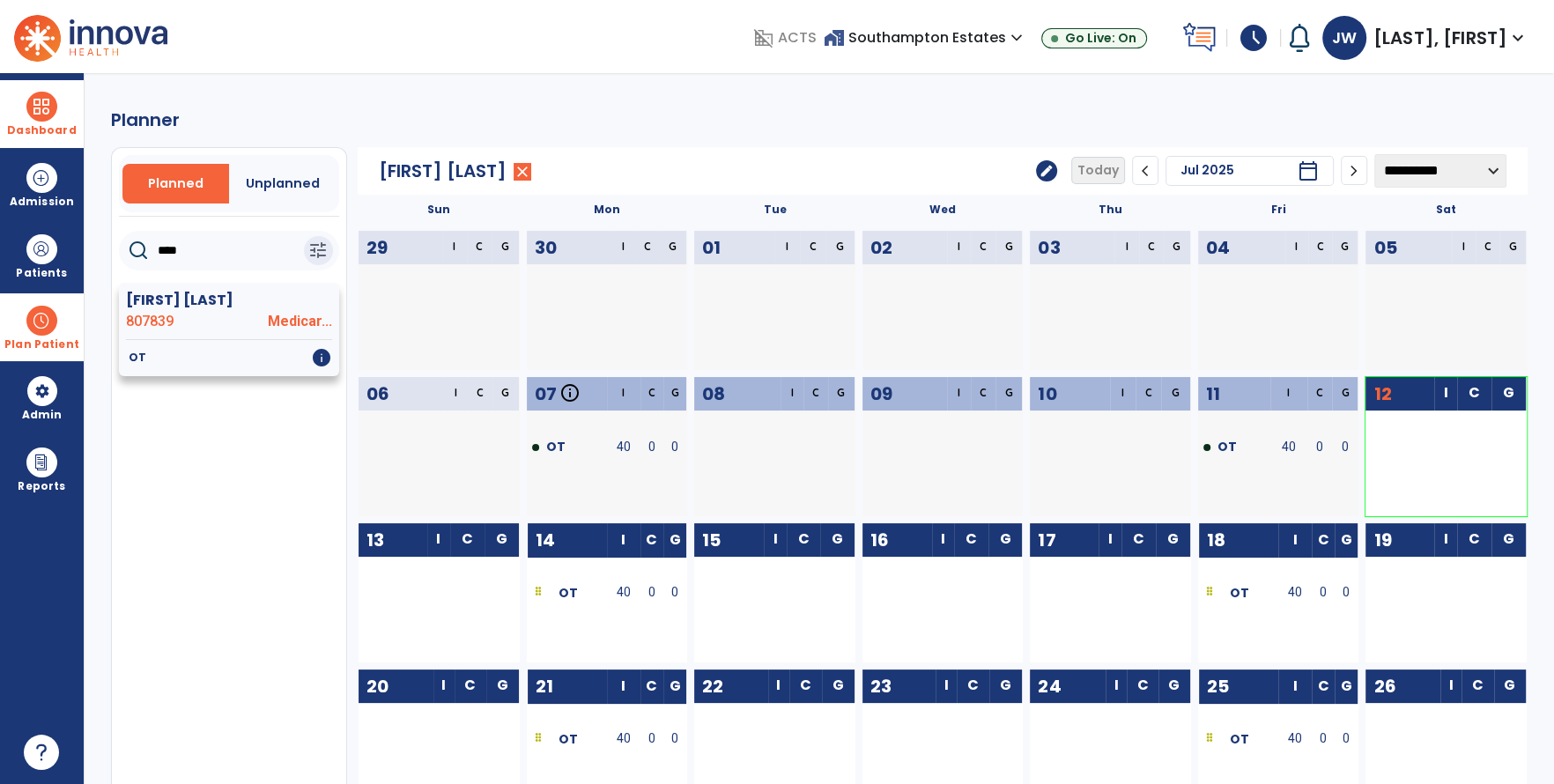 click on "OT   info" 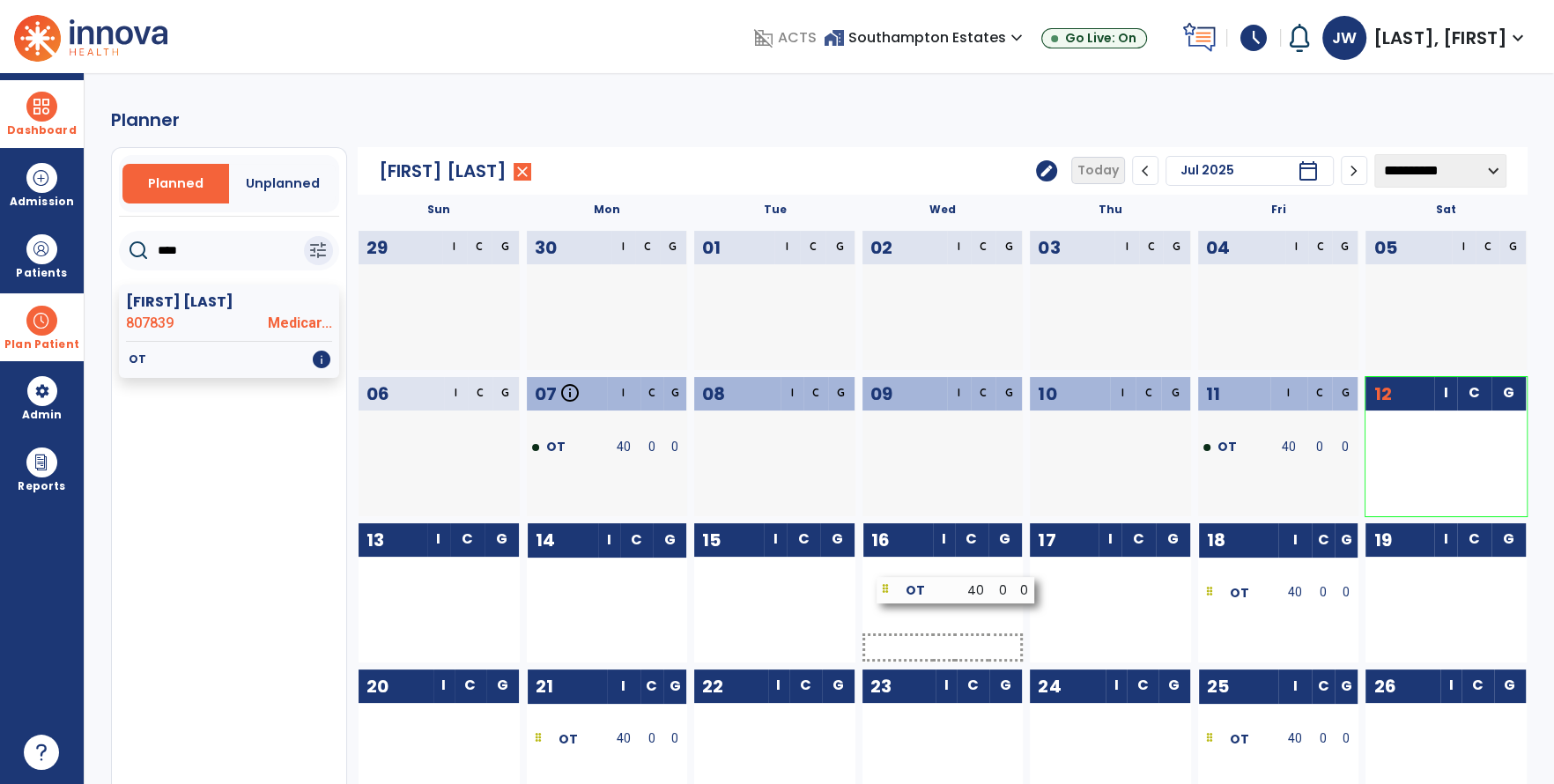 drag, startPoint x: 616, startPoint y: 594, endPoint x: 960, endPoint y: 586, distance: 344.09301 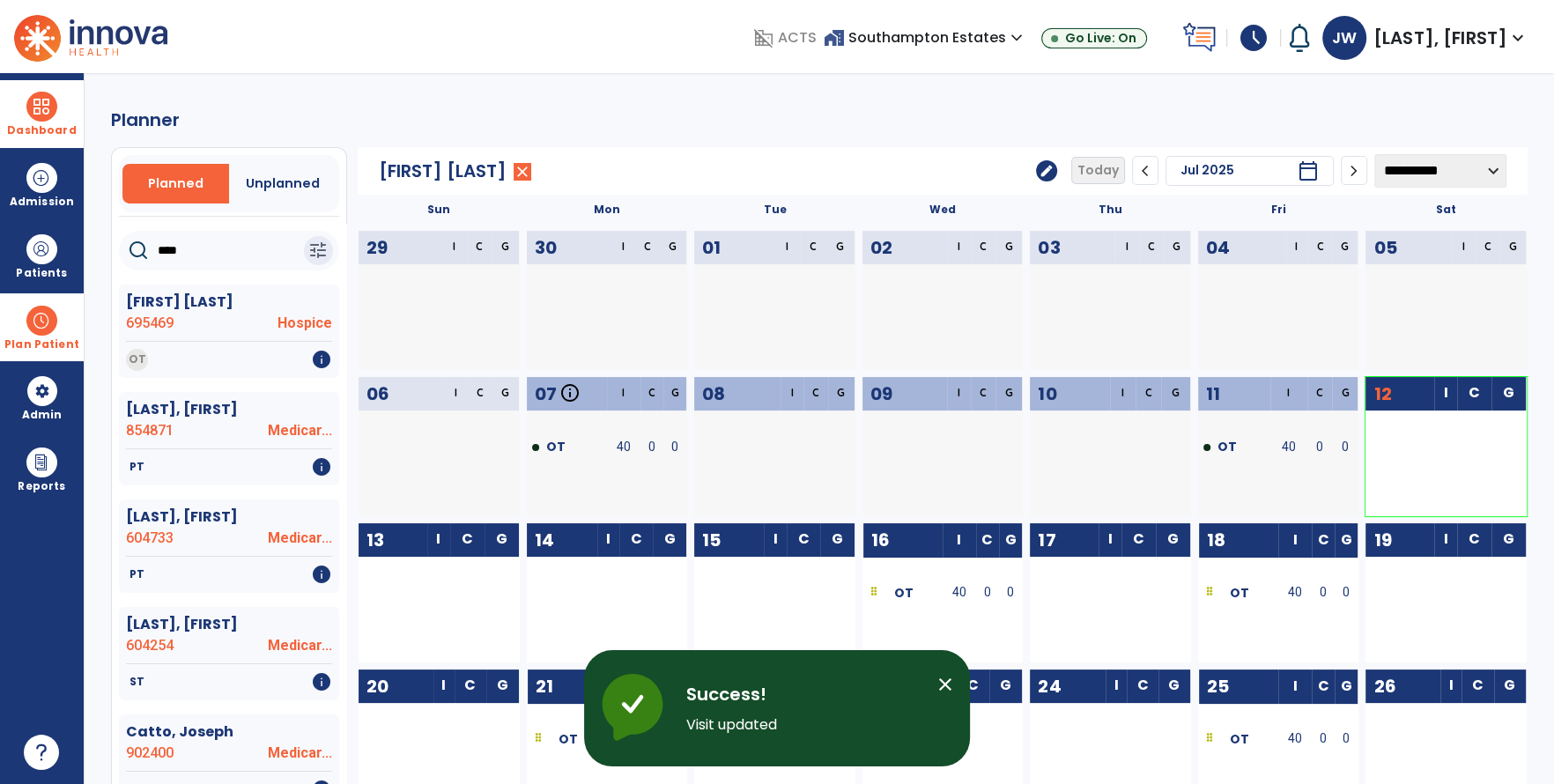 drag, startPoint x: 223, startPoint y: 243, endPoint x: 140, endPoint y: 242, distance: 83.00602 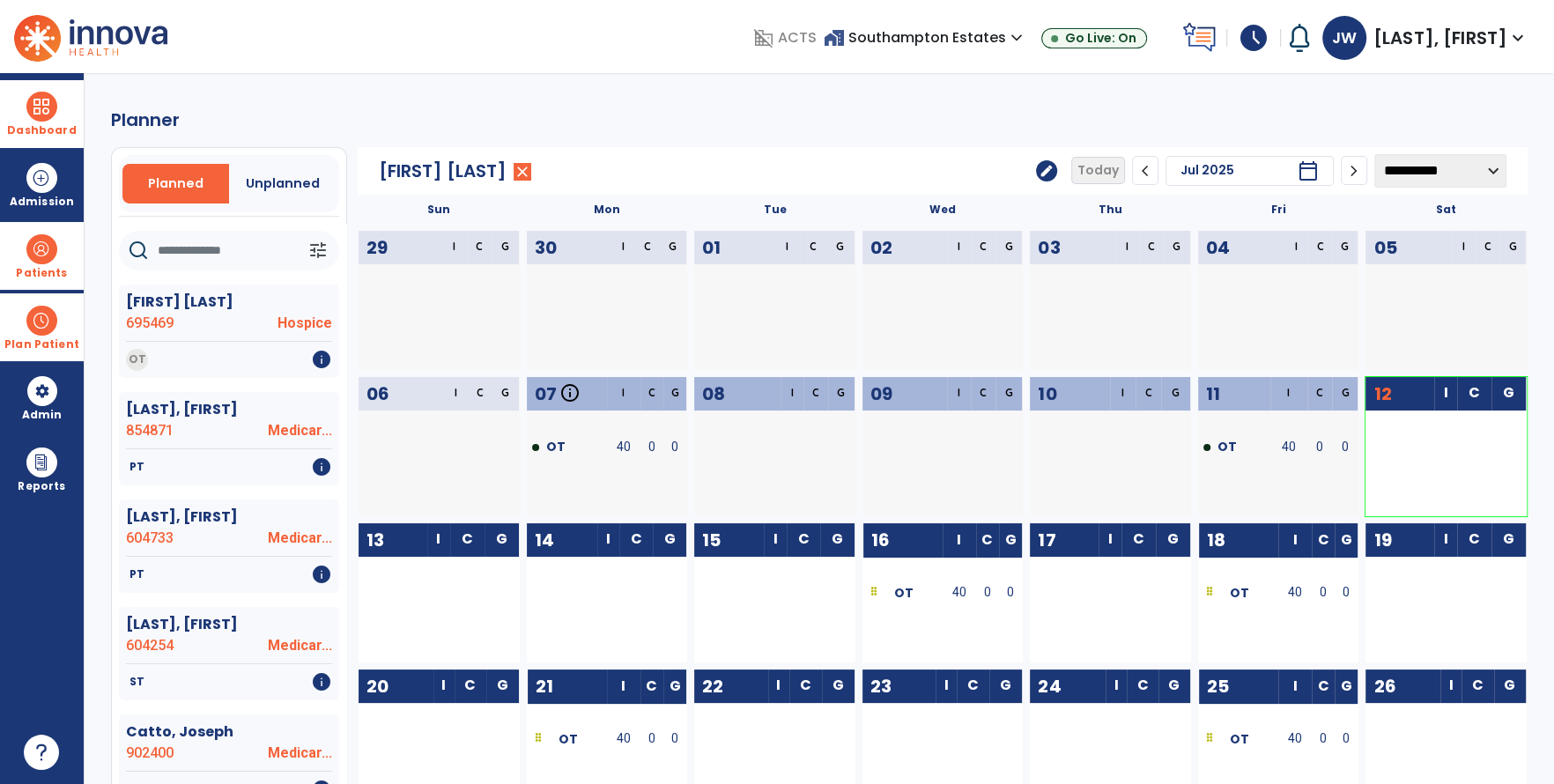 type 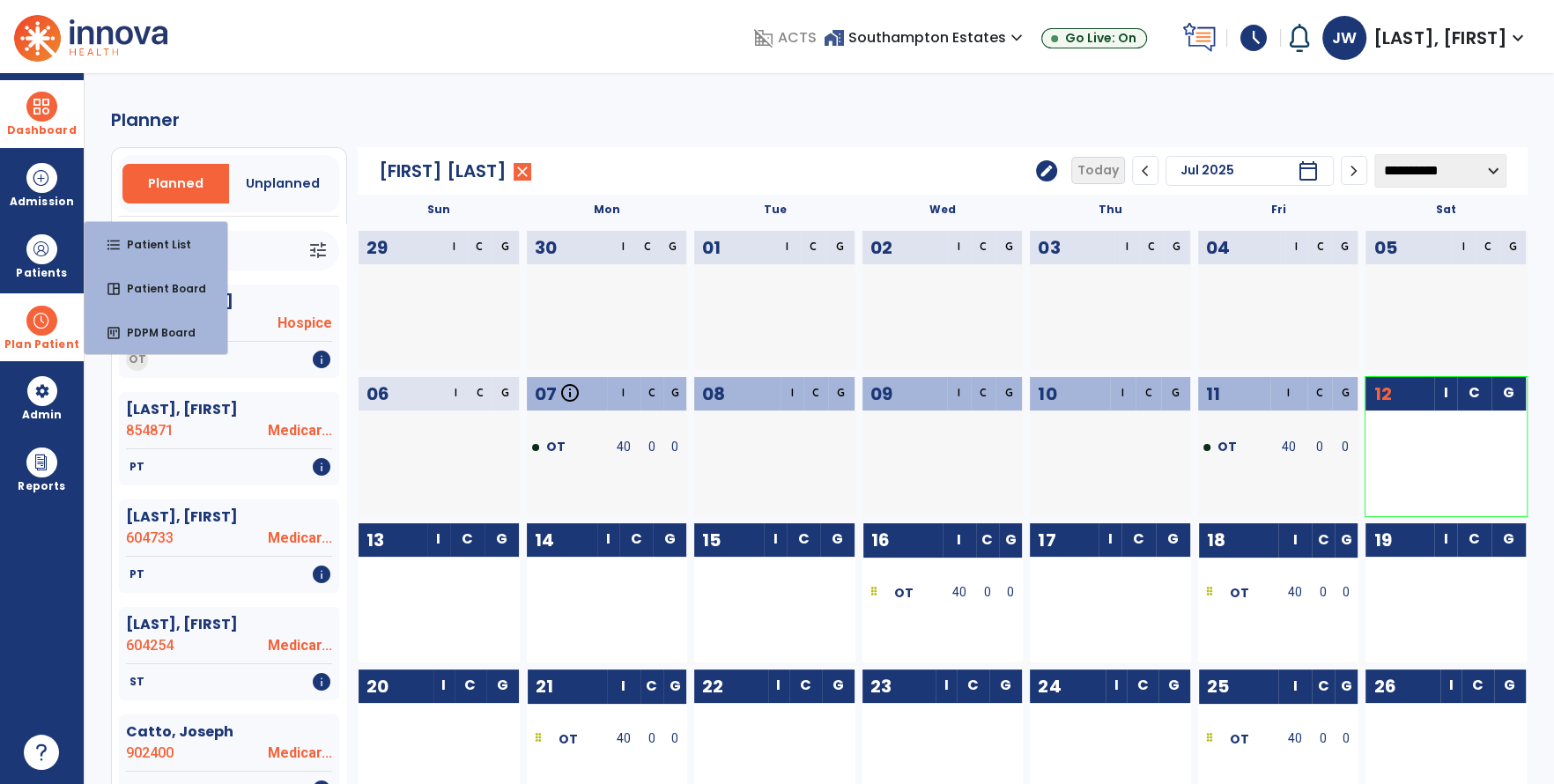 click at bounding box center (41, 321) 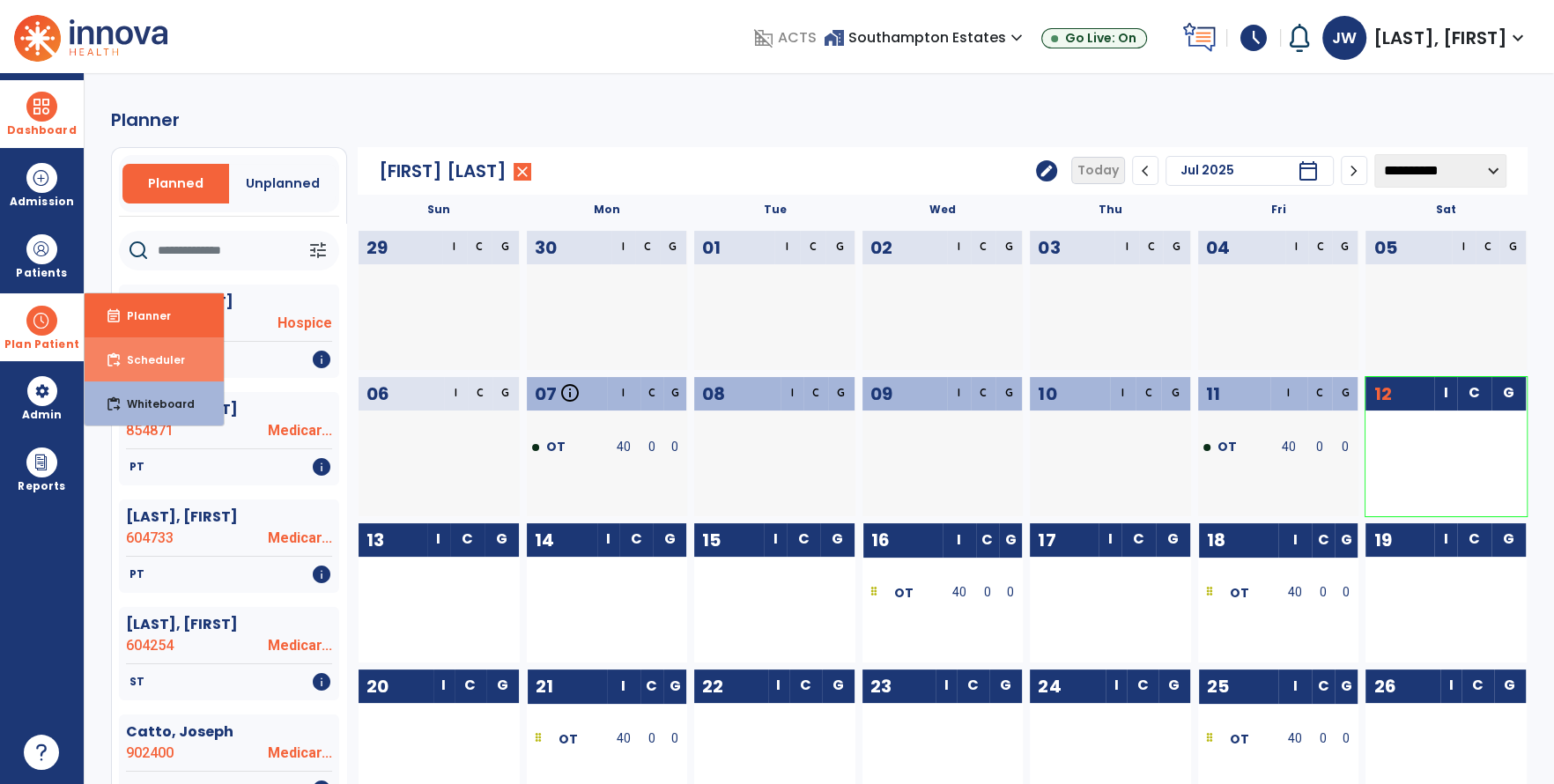 click on "Scheduler" at bounding box center (149, 359) 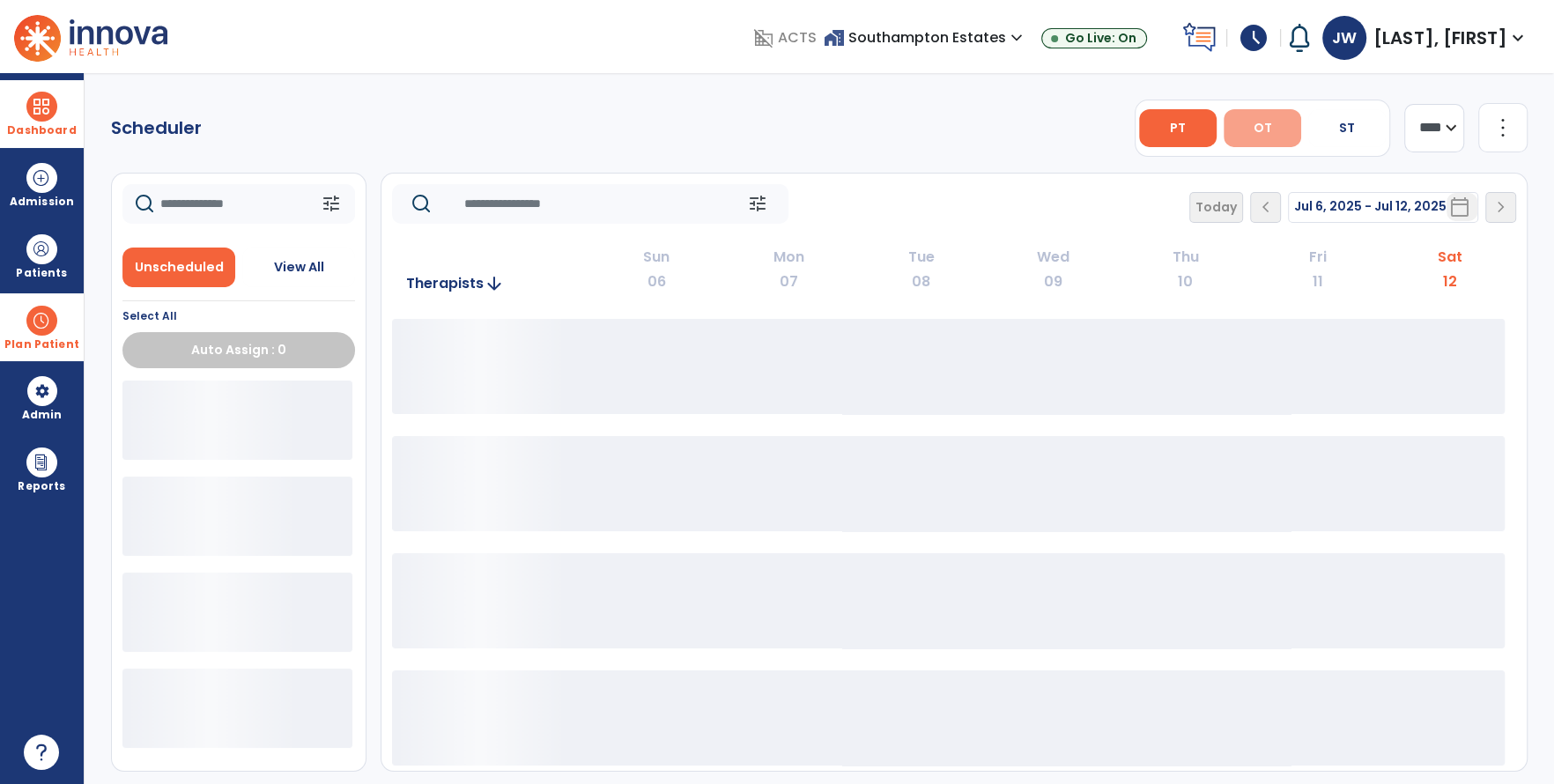 click on "OT" at bounding box center (1262, 128) 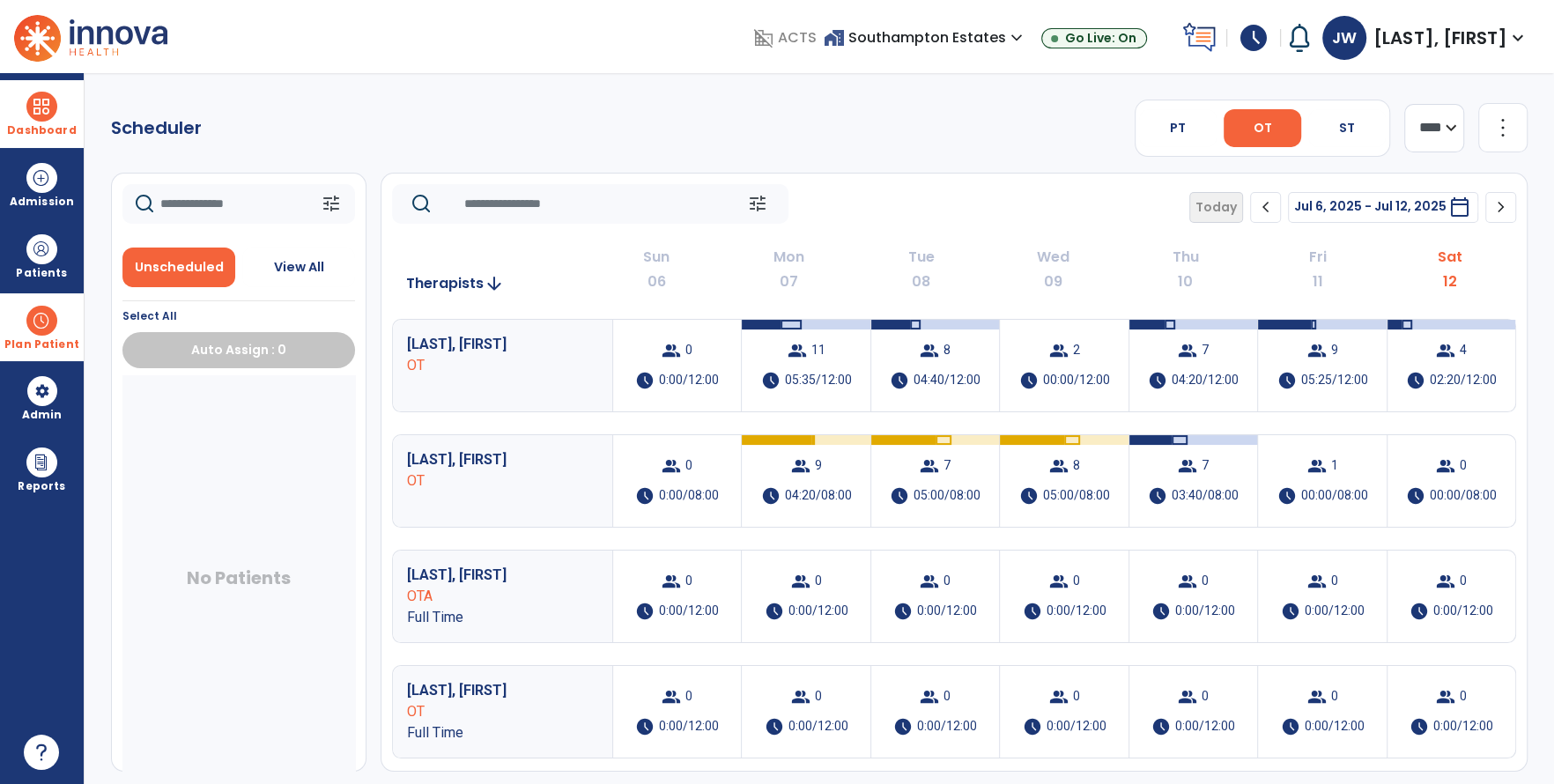 click on "calendar_today" at bounding box center [1460, 207] 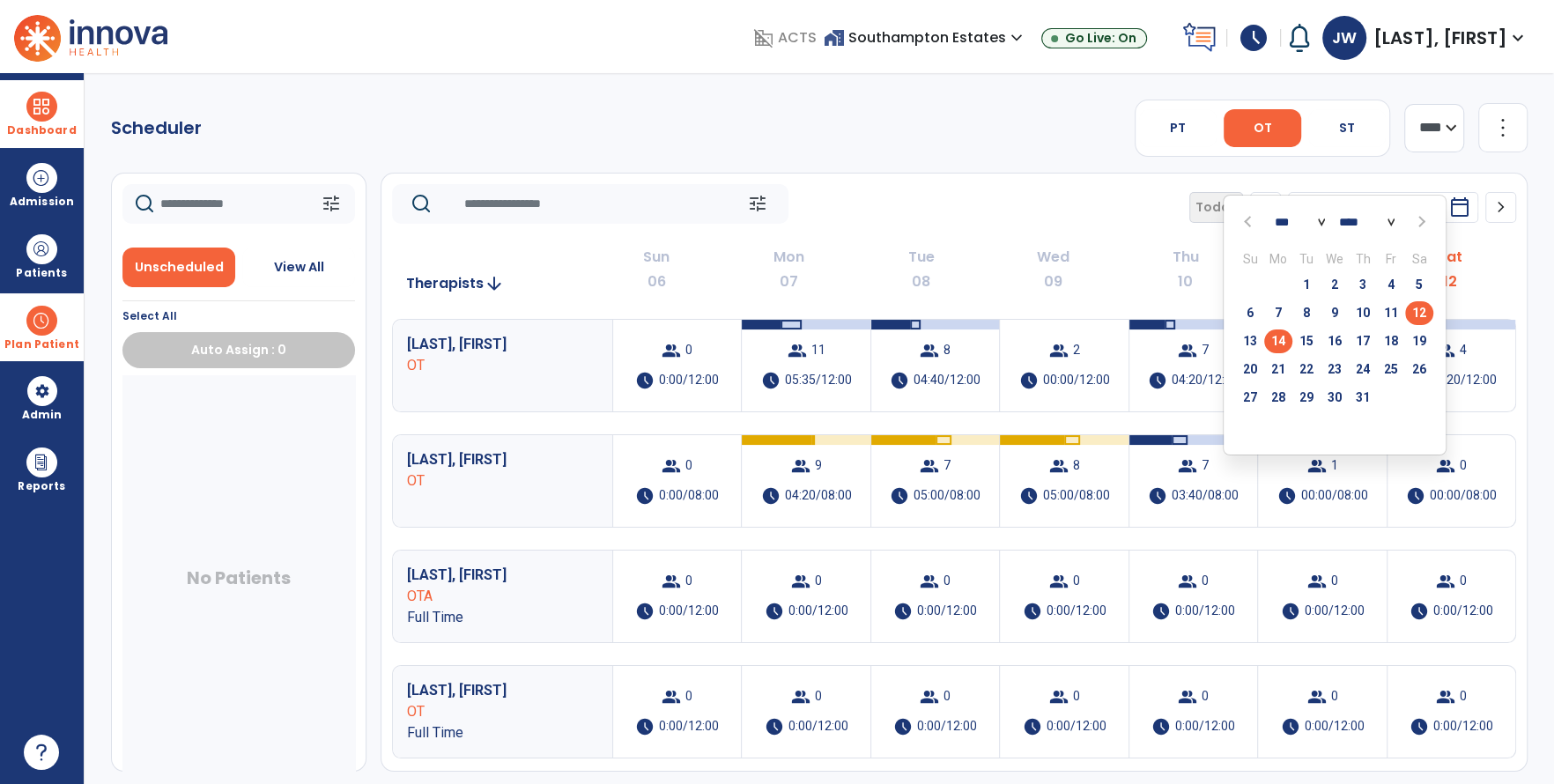 click on "14" at bounding box center (1278, 341) 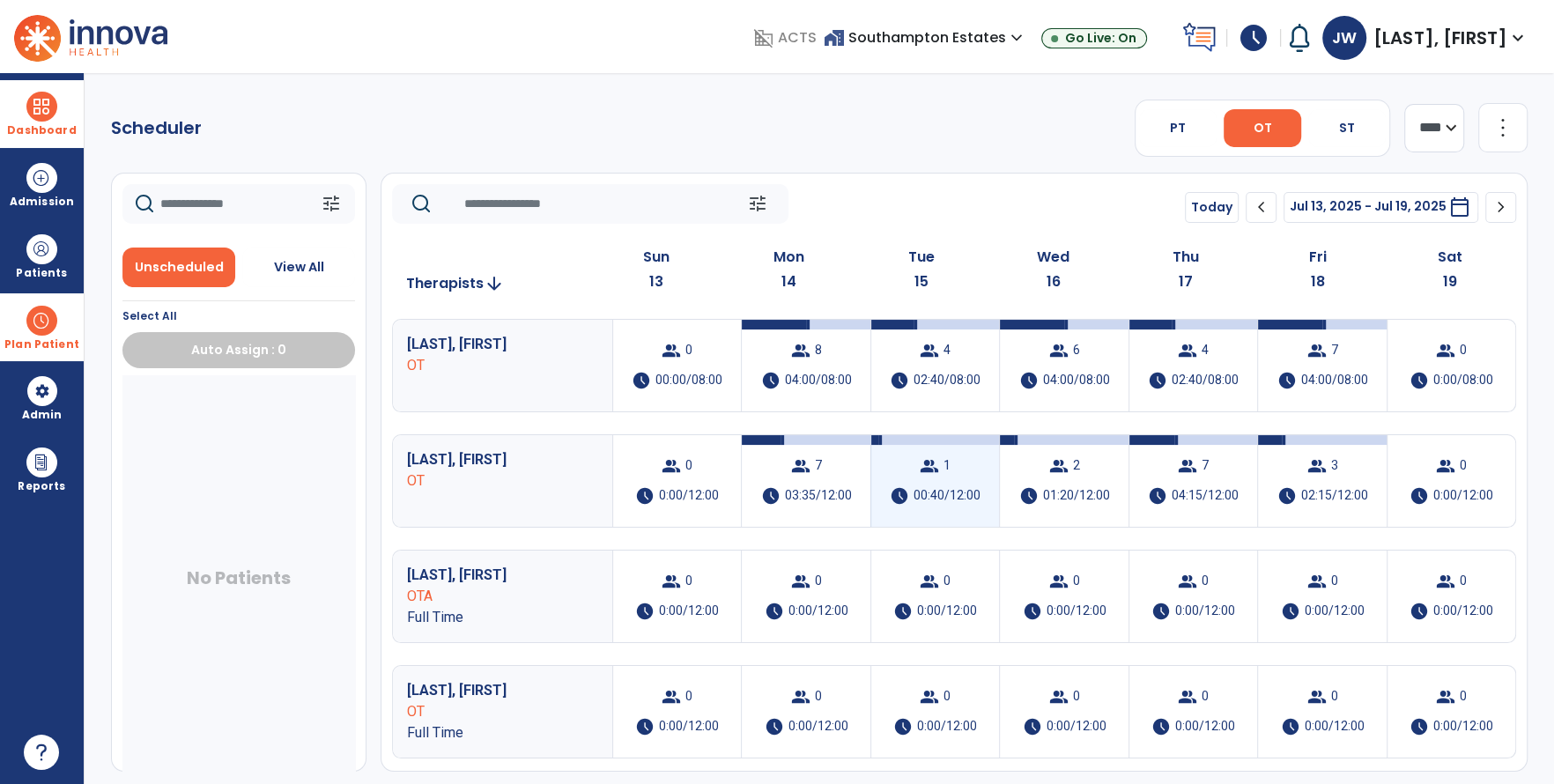 click on "00:40/12:00" at bounding box center [947, 496] 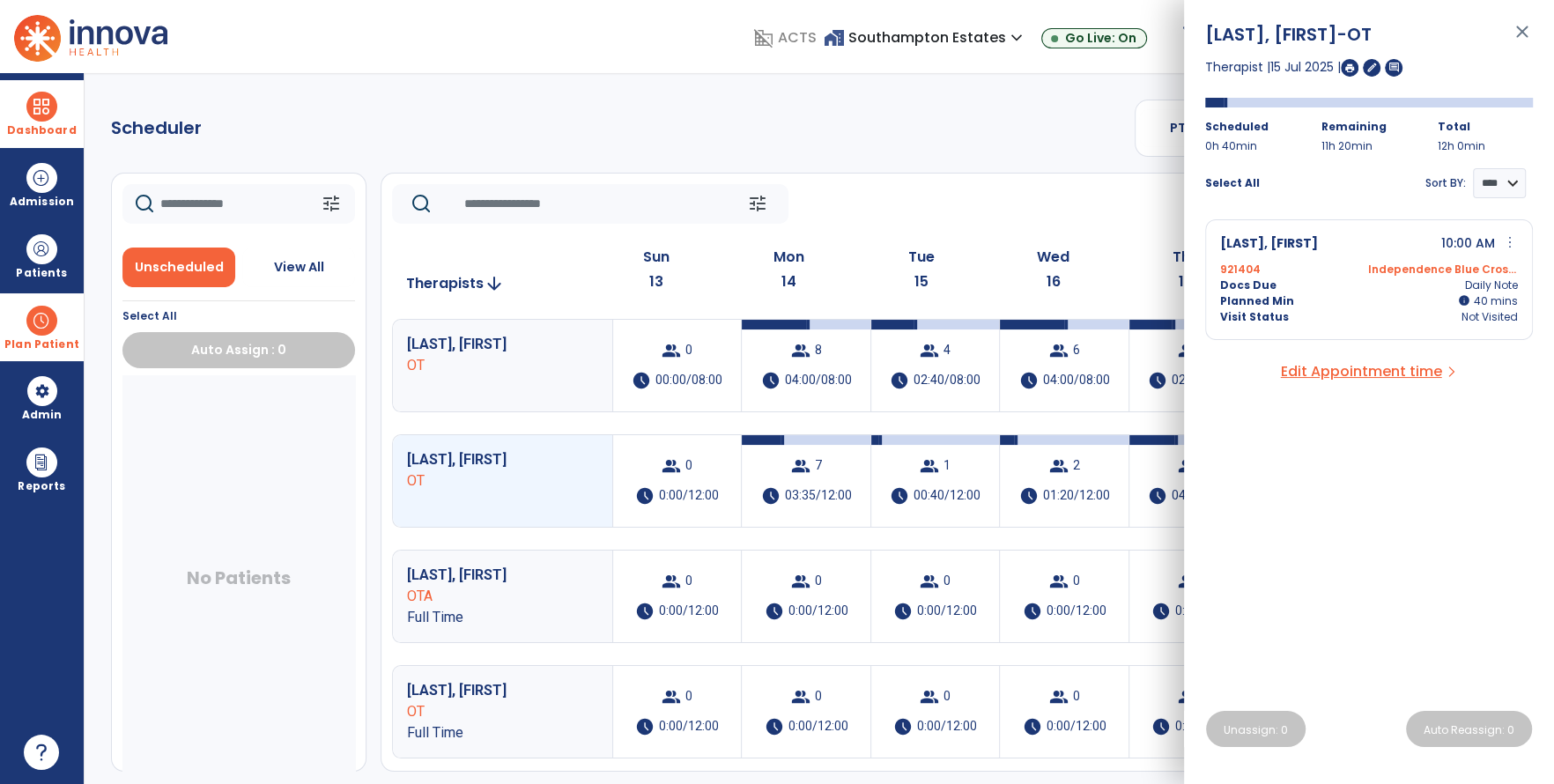 click on "close" at bounding box center [1522, 40] 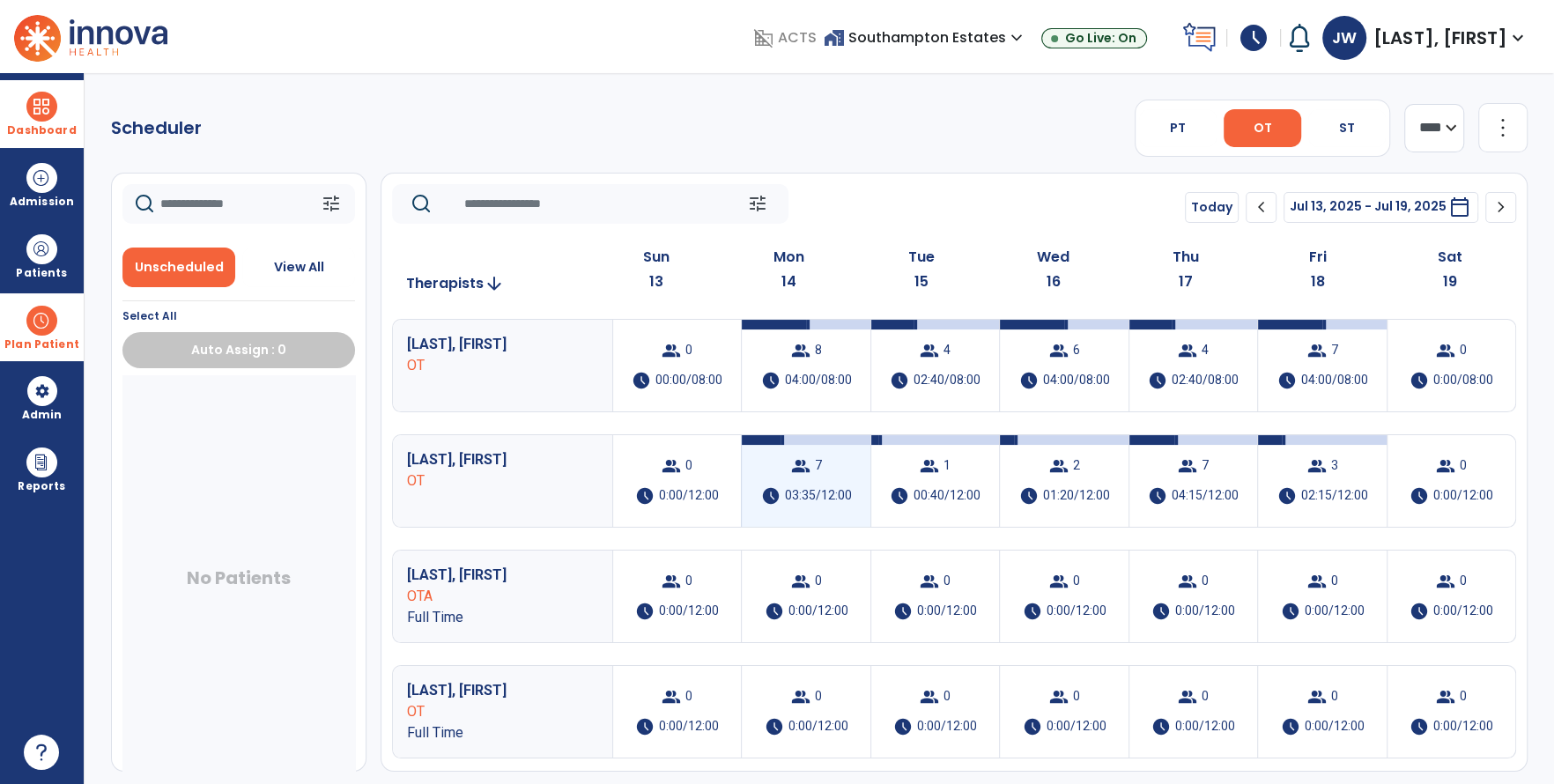 click on "group" at bounding box center (801, 466) 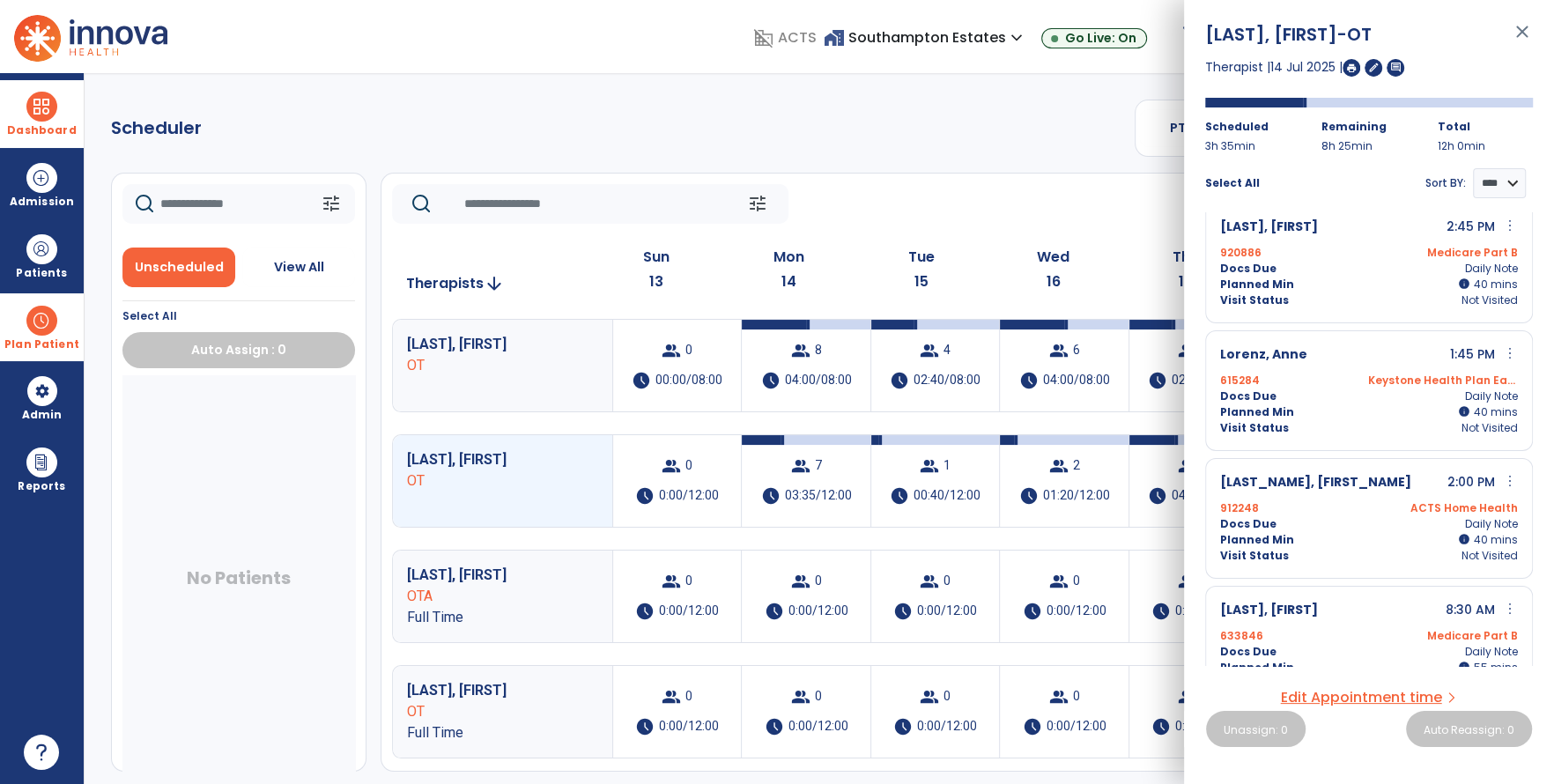 scroll, scrollTop: 0, scrollLeft: 0, axis: both 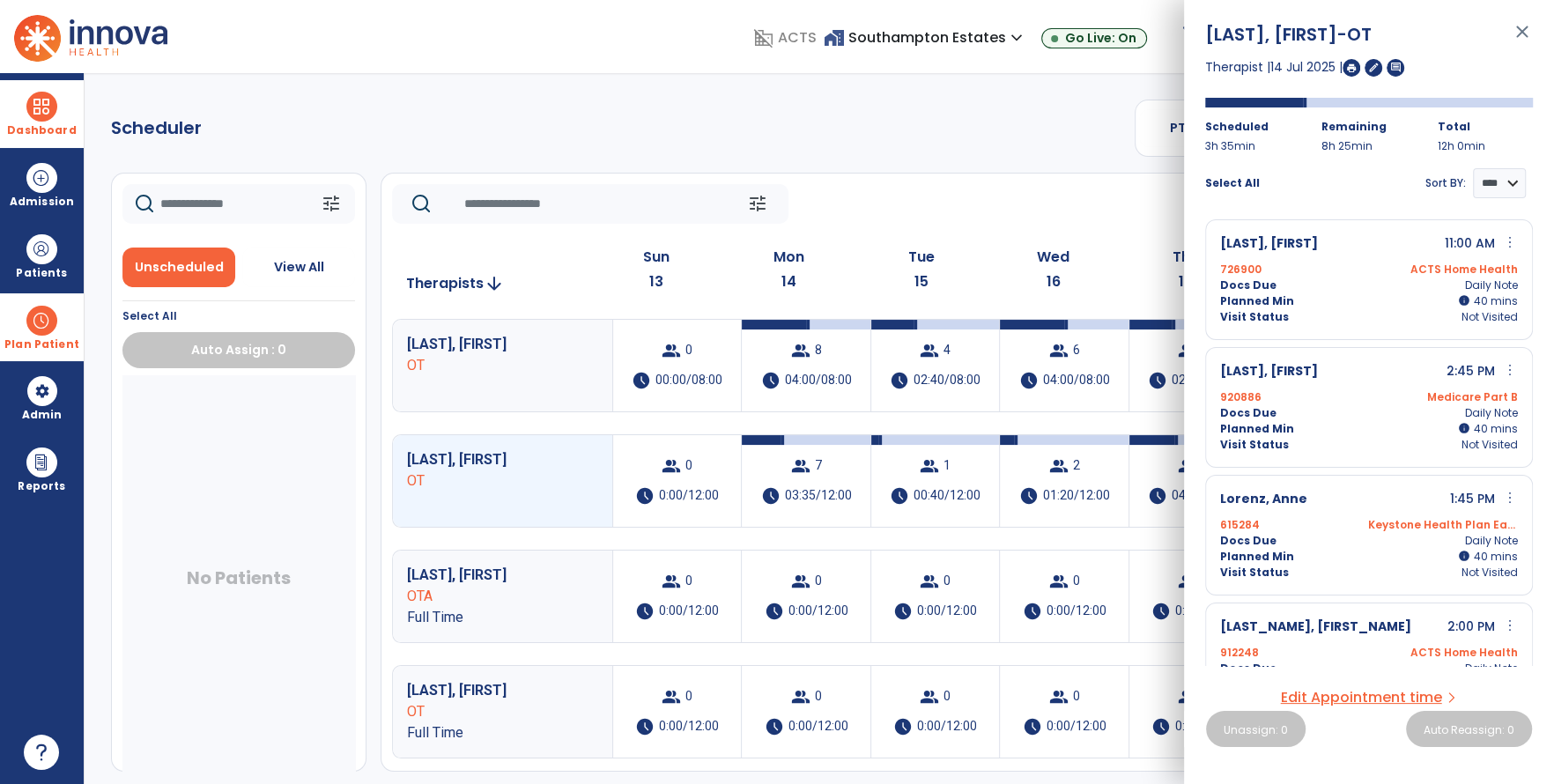 click on "Scheduler   PT   OT   ST  **** *** more_vert  Manage Labor   View All Therapists   Print" 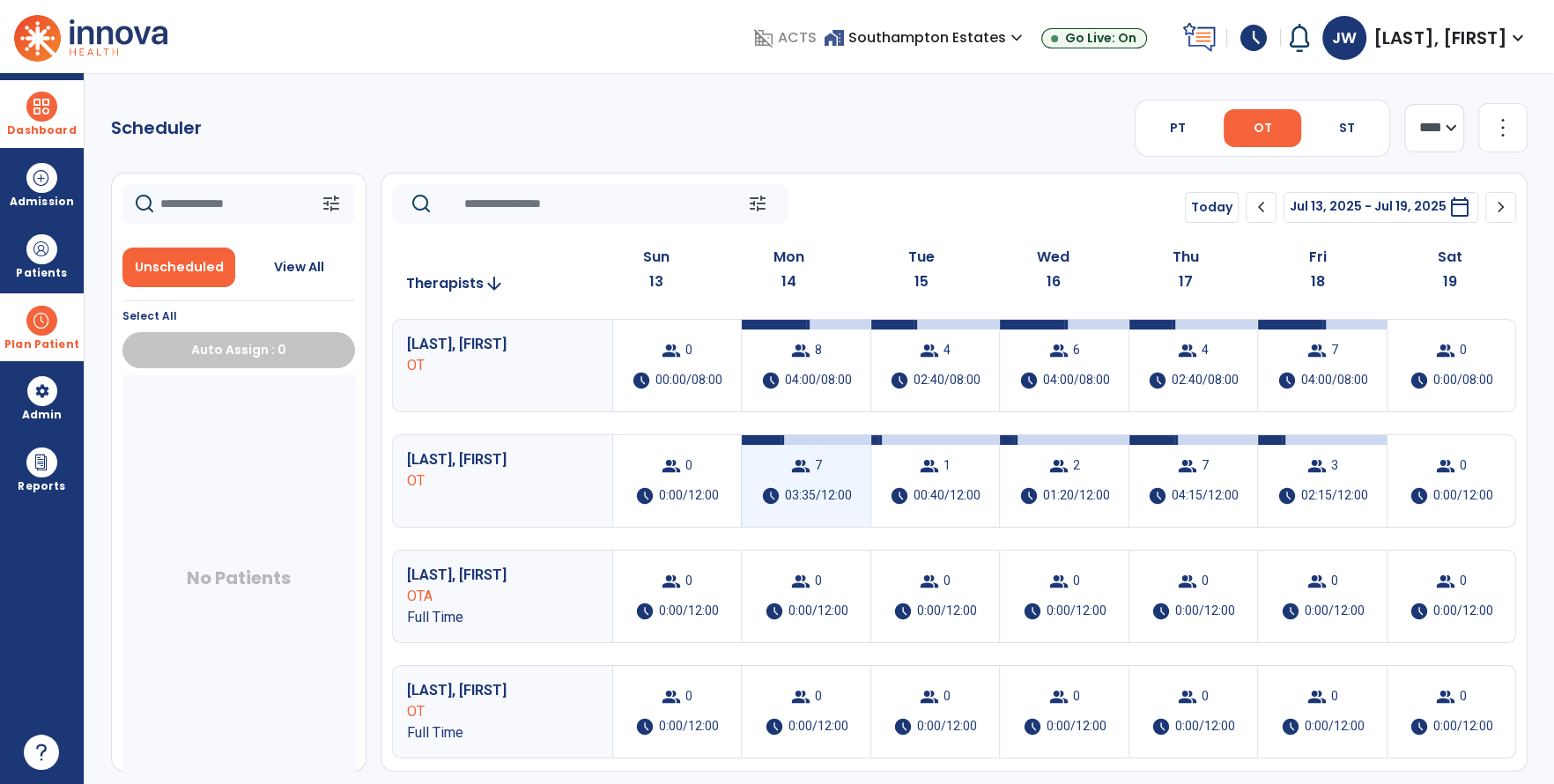 click on "group  7  schedule  03:35/12:00" at bounding box center (805, 481) 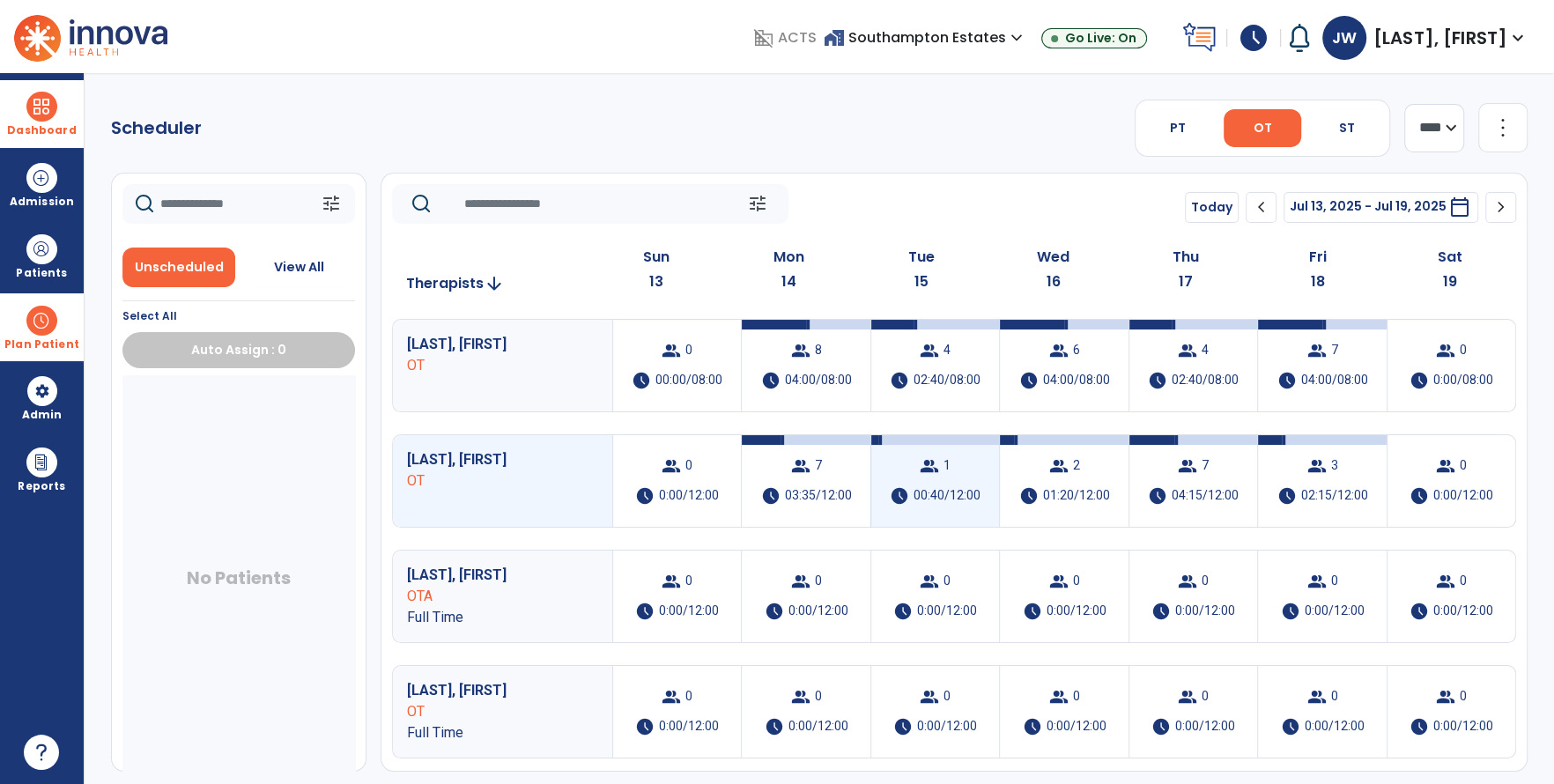 click on "00:40/12:00" at bounding box center (947, 496) 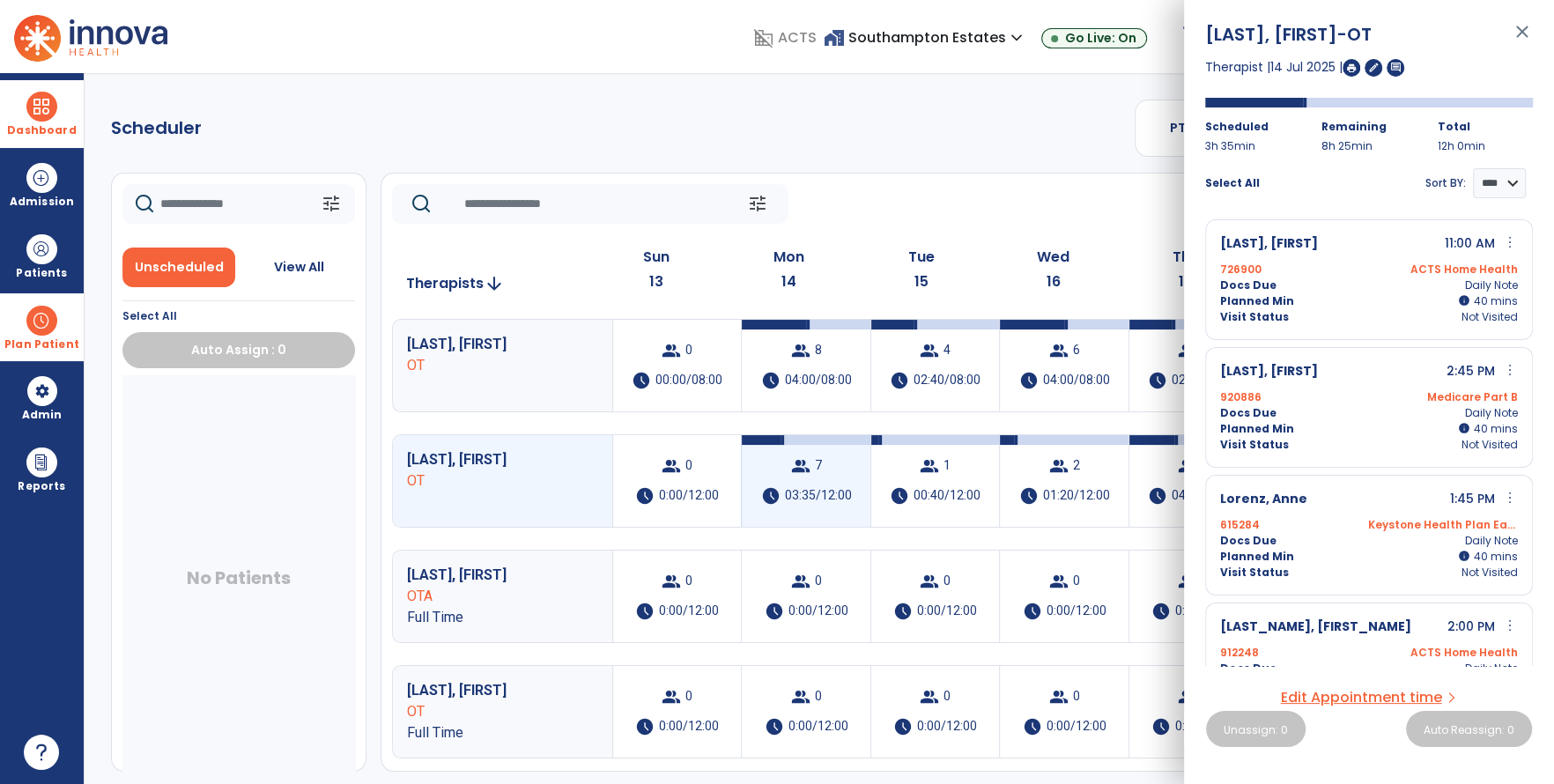 click on "schedule  [TIME]/[TIME]" at bounding box center (806, 496) 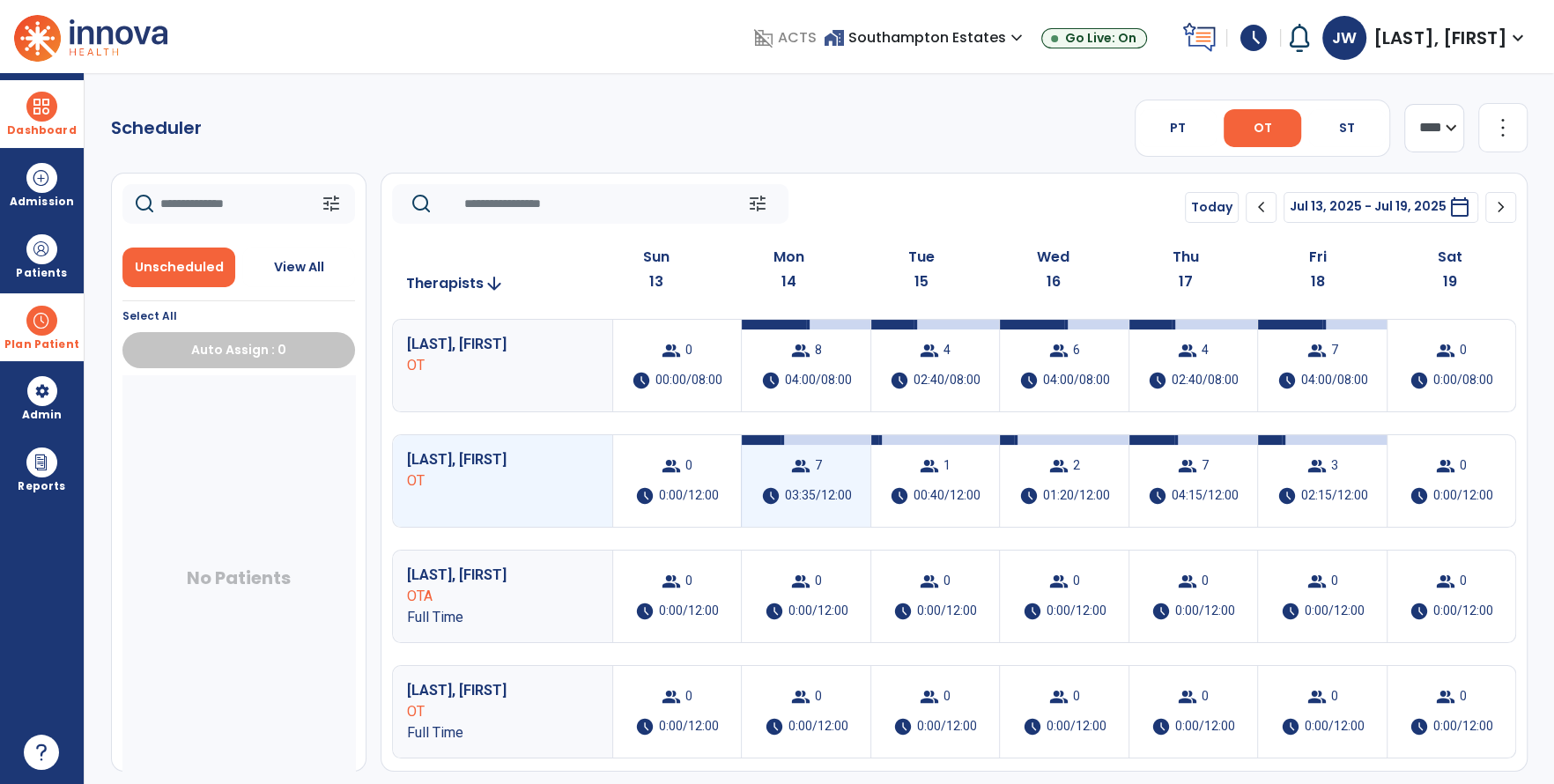click on "03:35/12:00" at bounding box center (818, 496) 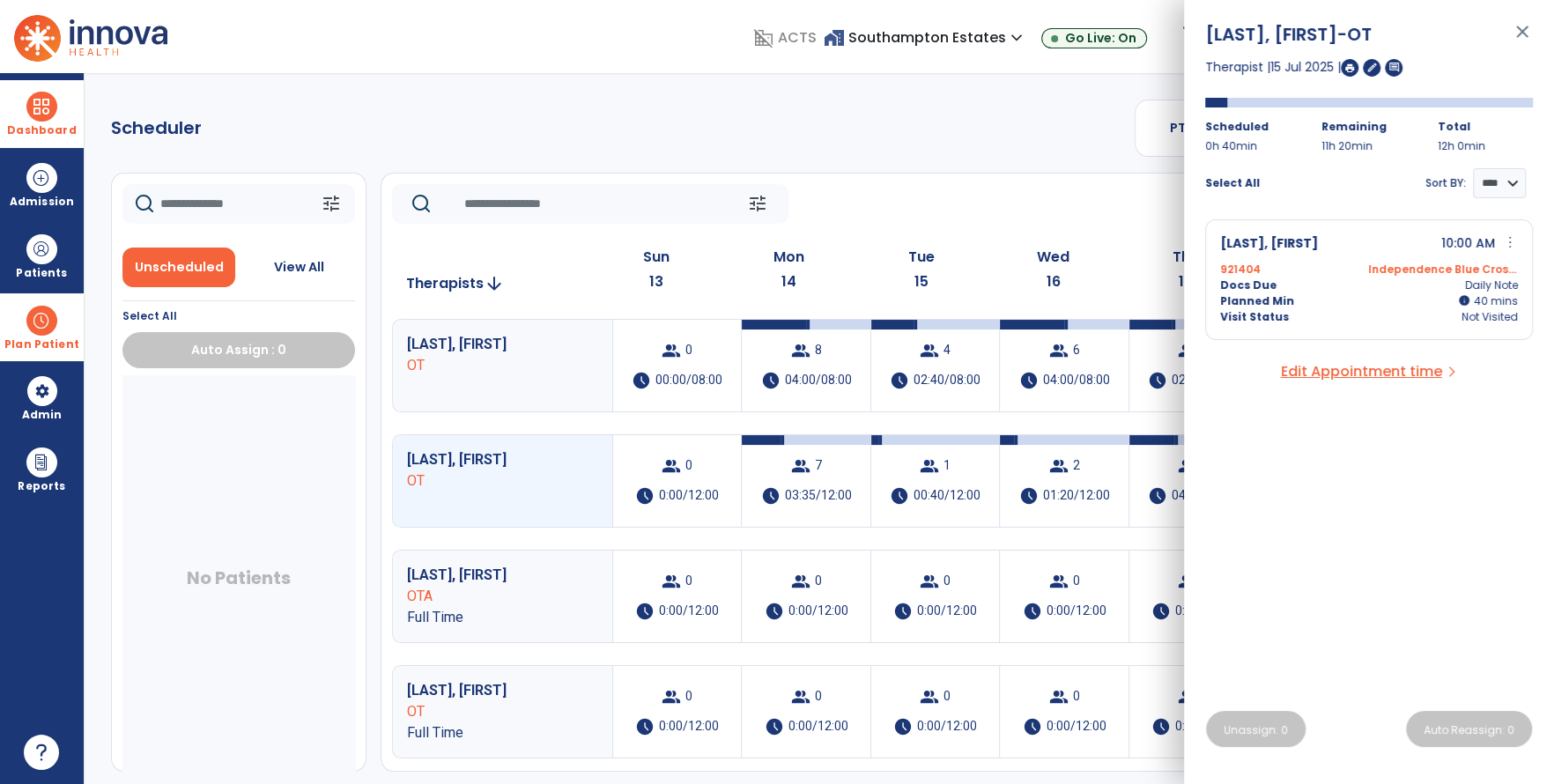 click 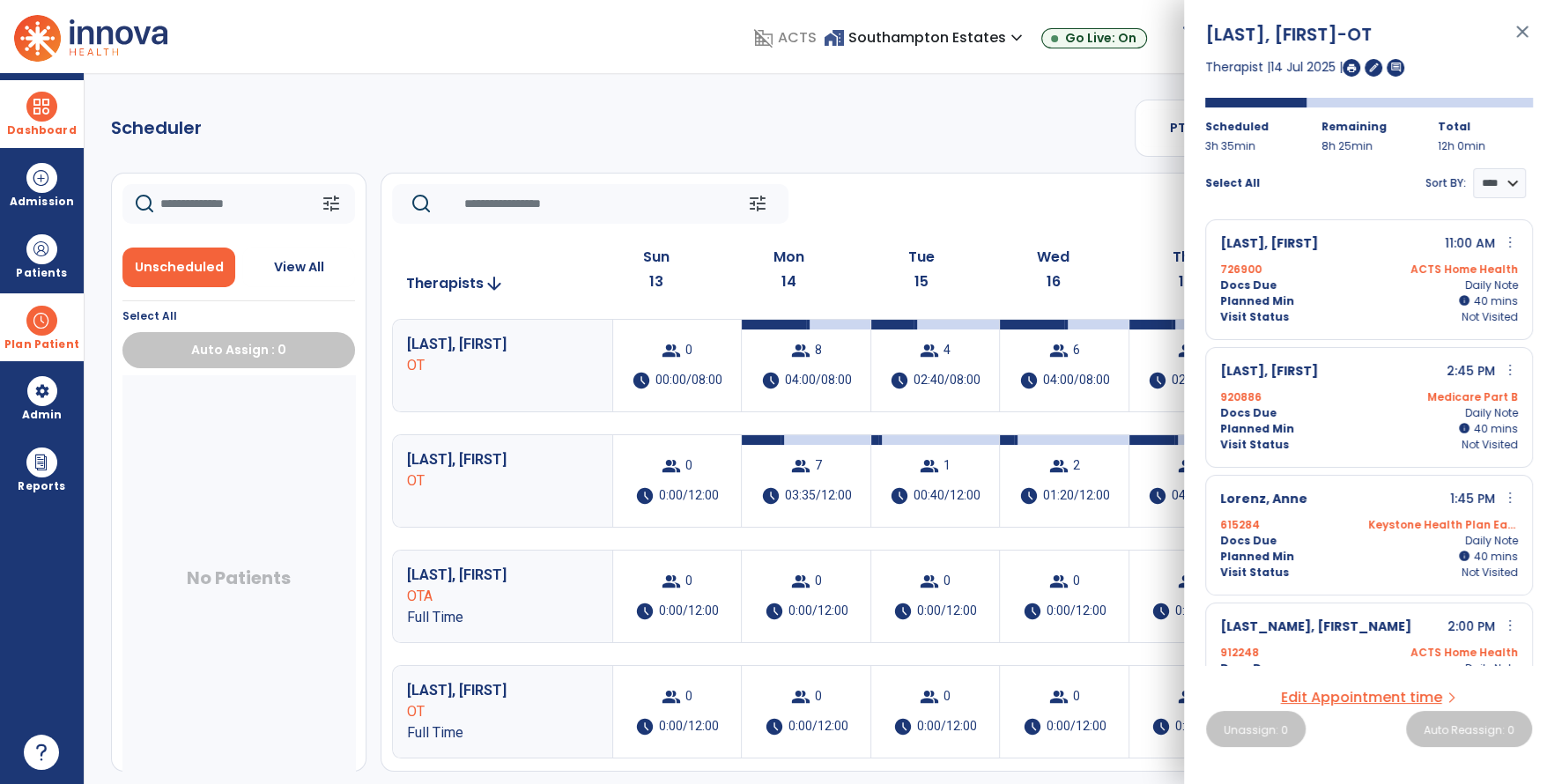 click on "Scheduler   PT   OT   ST  **** *** more_vert  Manage Labor   View All Therapists   Print" 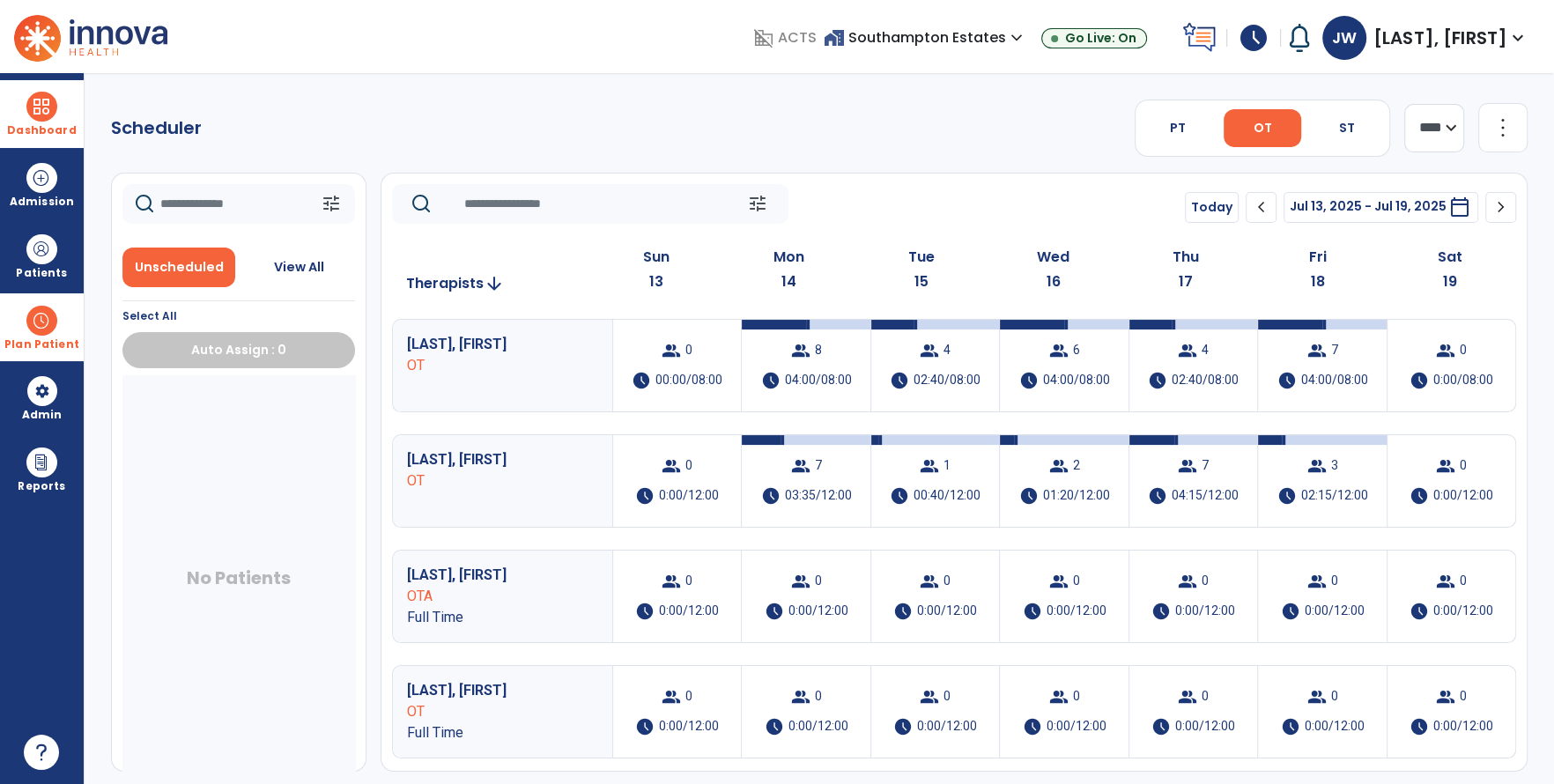 click 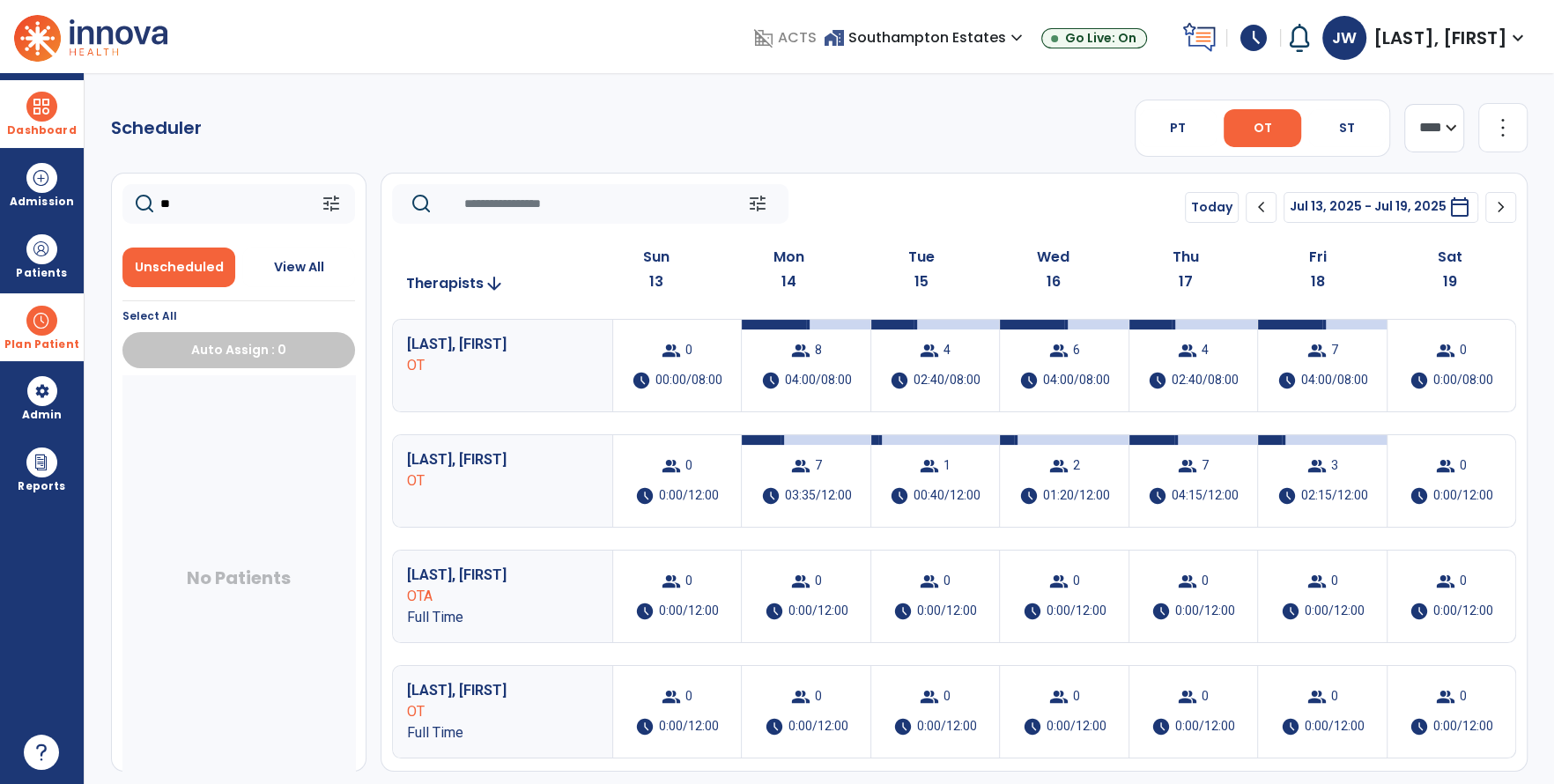 type on "***" 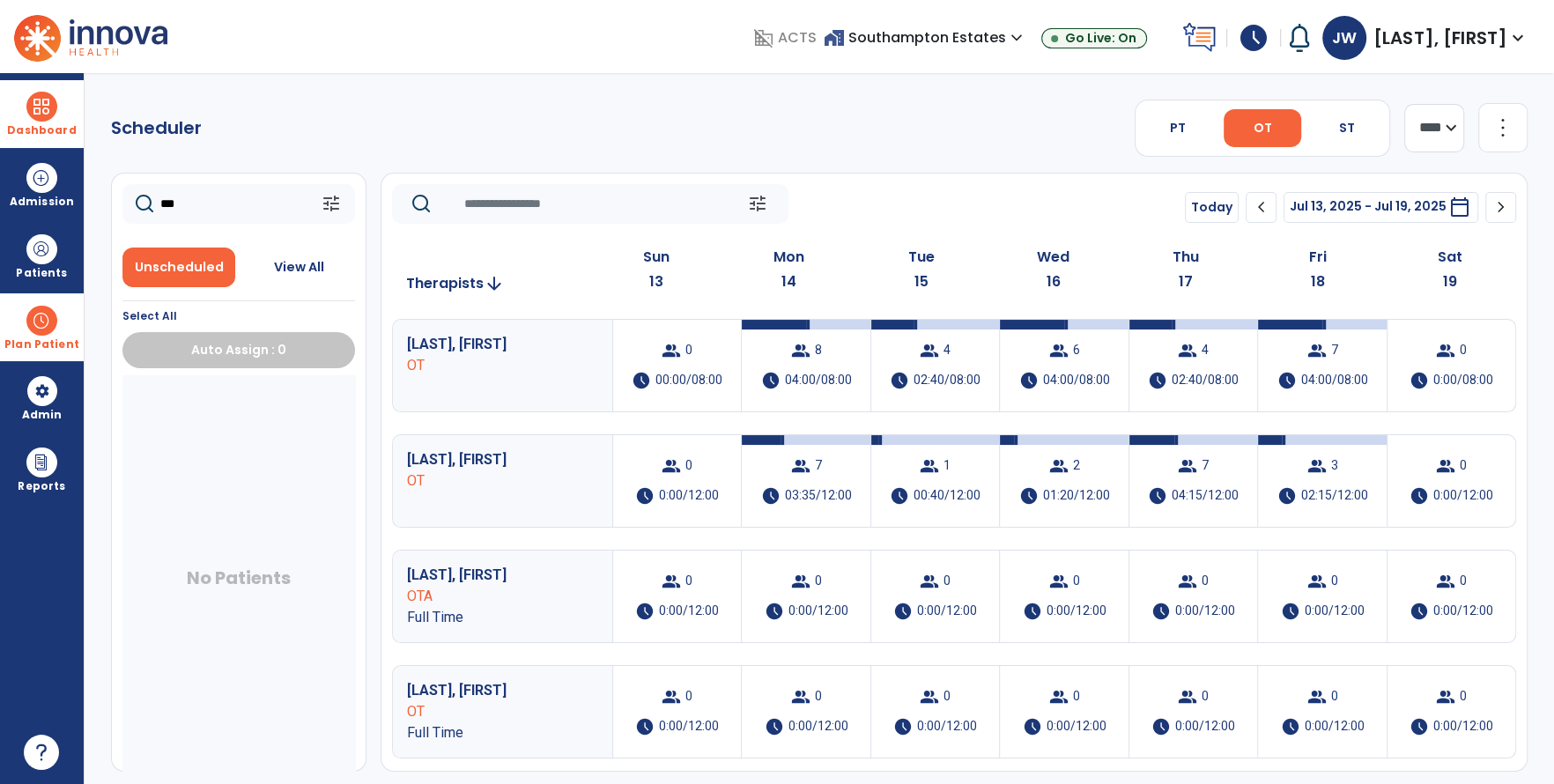 drag, startPoint x: 201, startPoint y: 196, endPoint x: 107, endPoint y: 205, distance: 94.42987 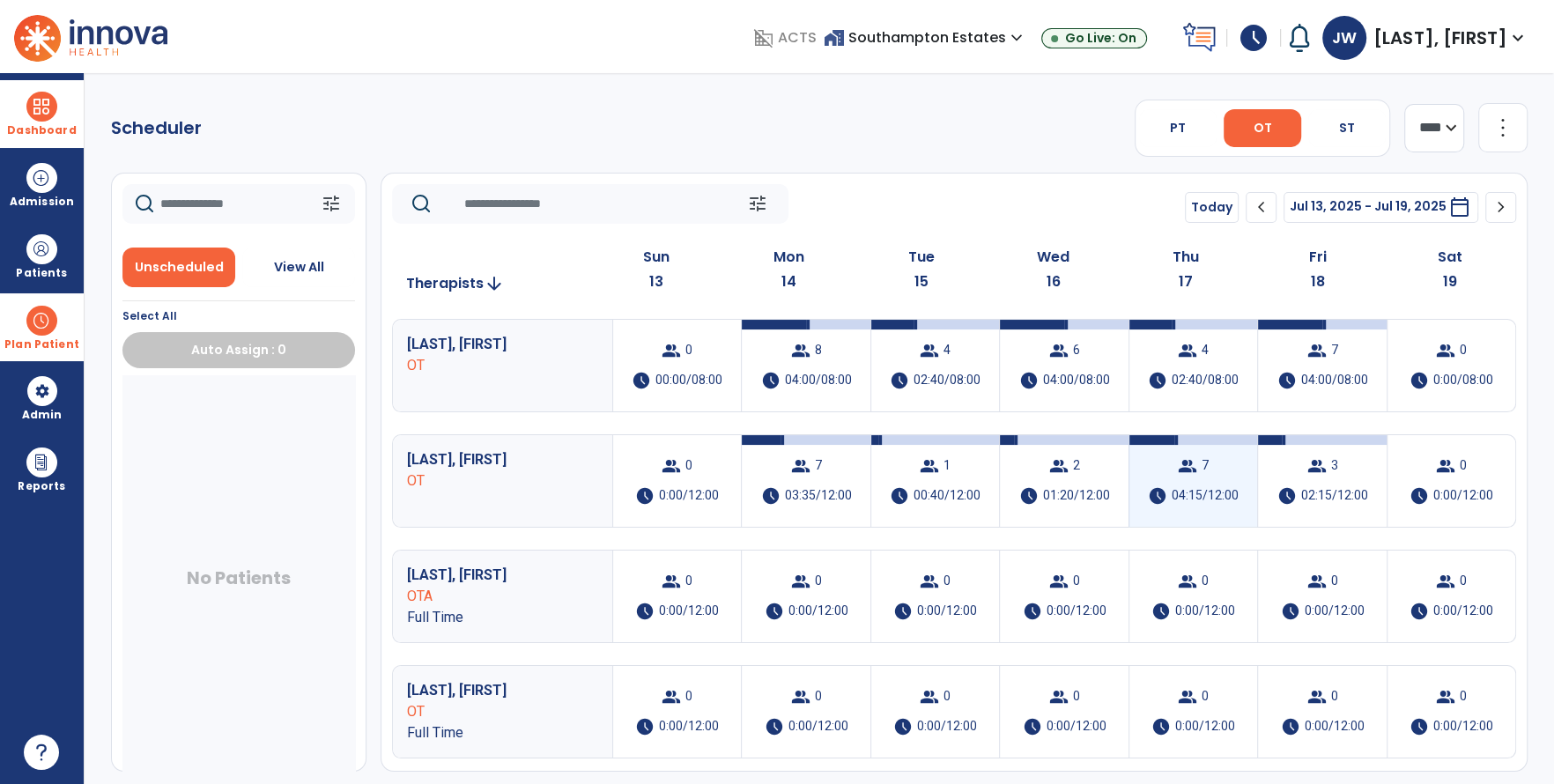 click on "04:15/12:00" at bounding box center [1205, 496] 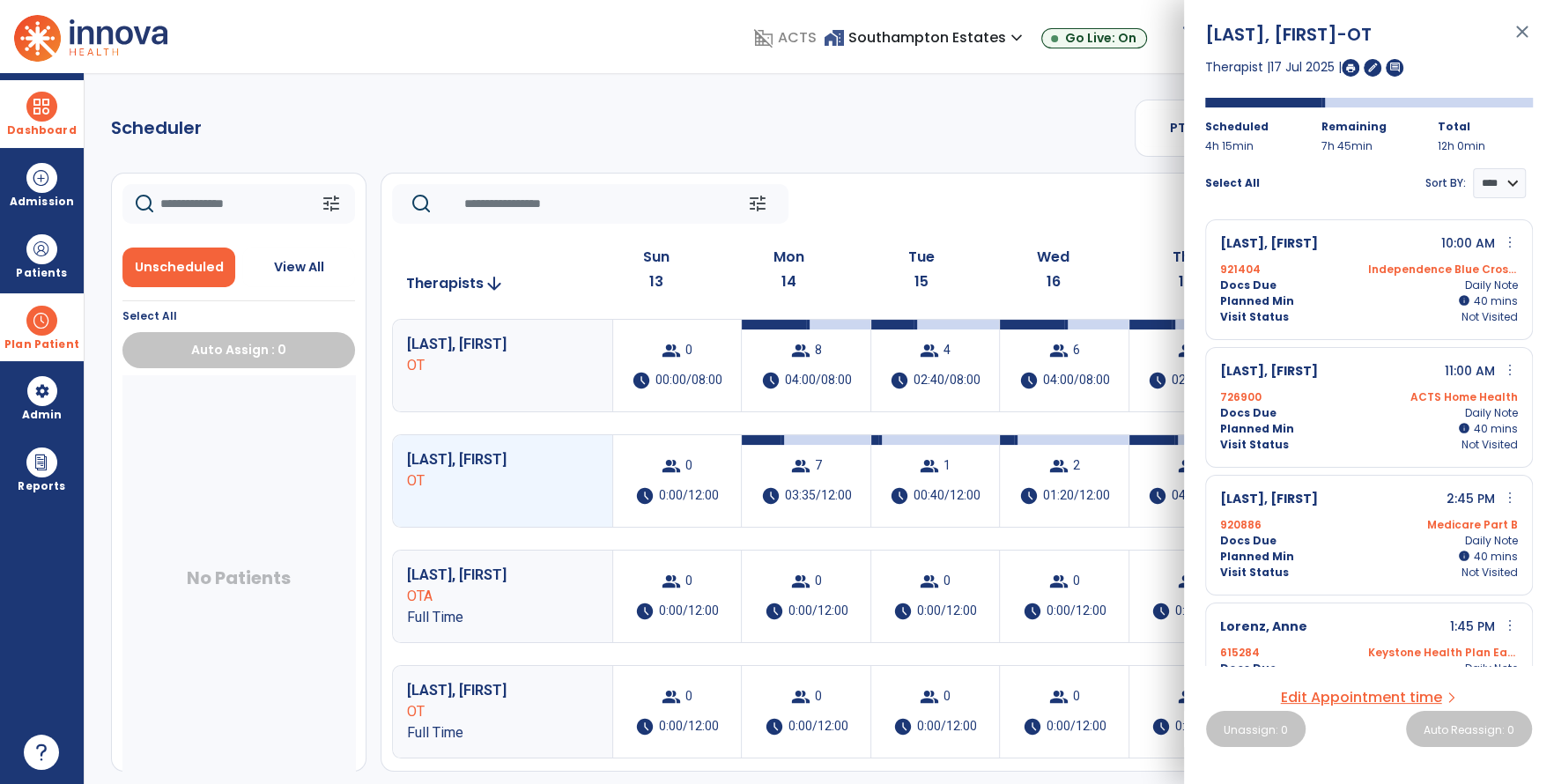 click on "No Patients" at bounding box center (239, 581) 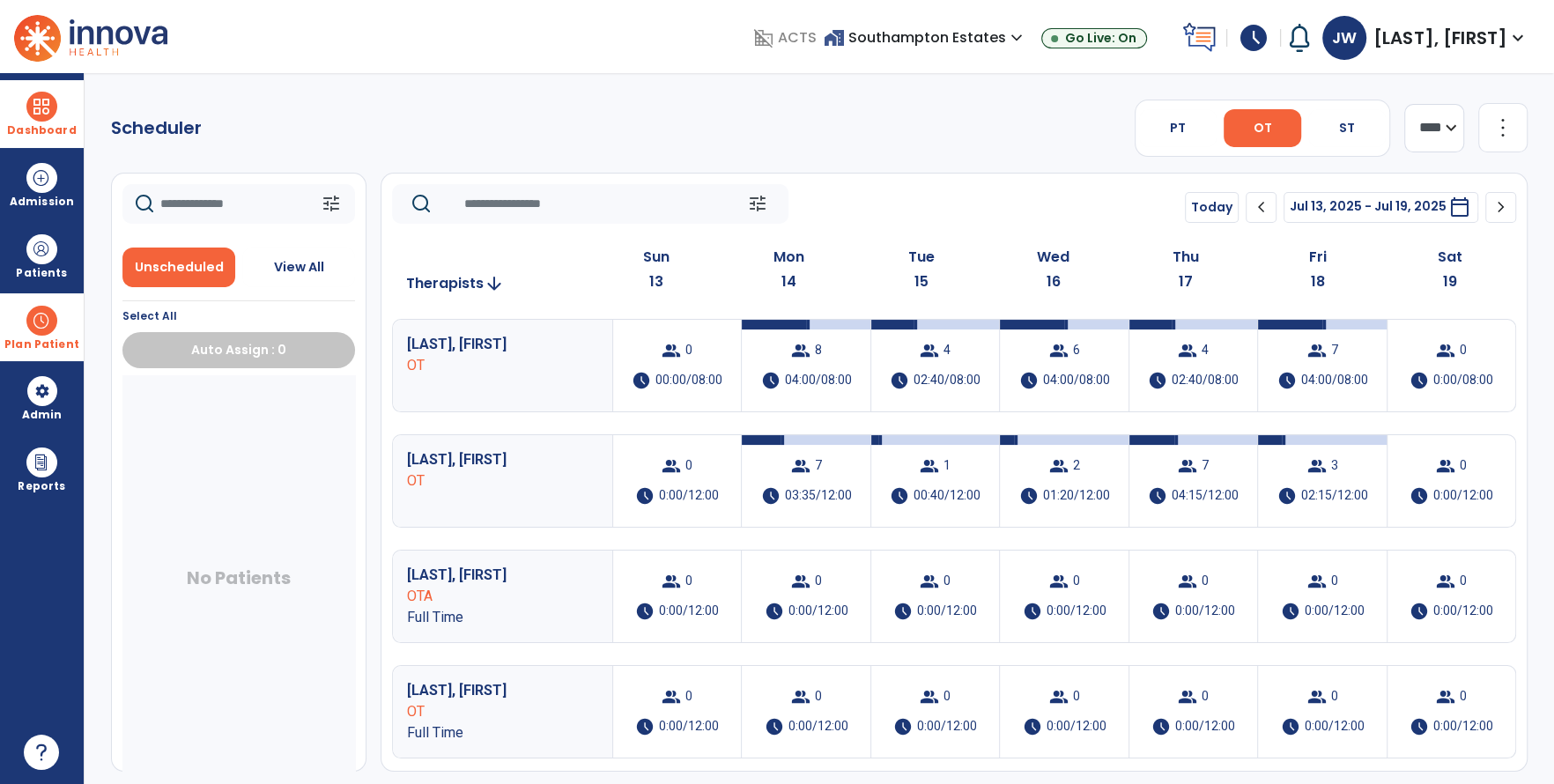 click on "Plan Patient" at bounding box center [41, 327] 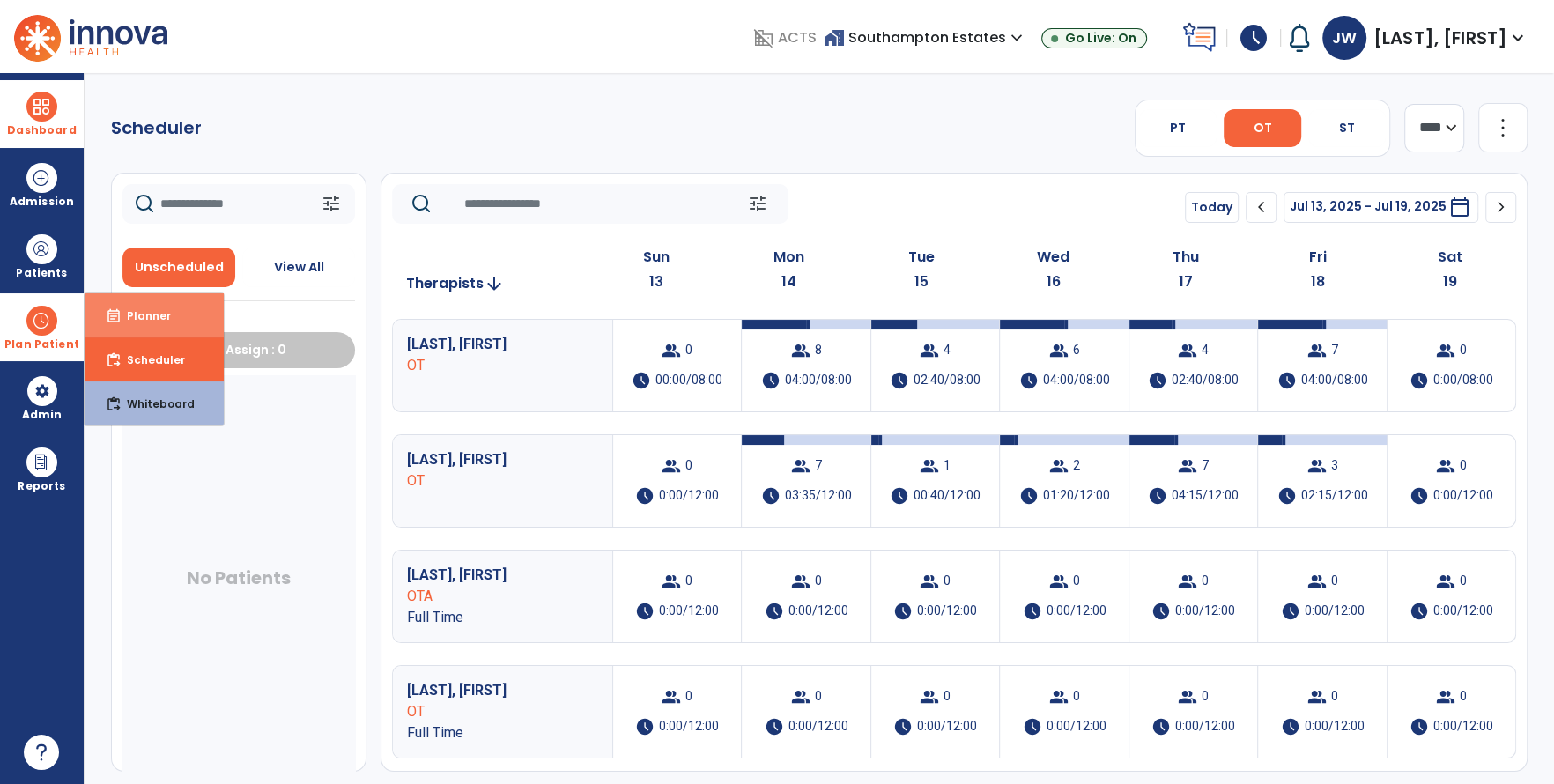 click on "event_note  Planner" at bounding box center (154, 315) 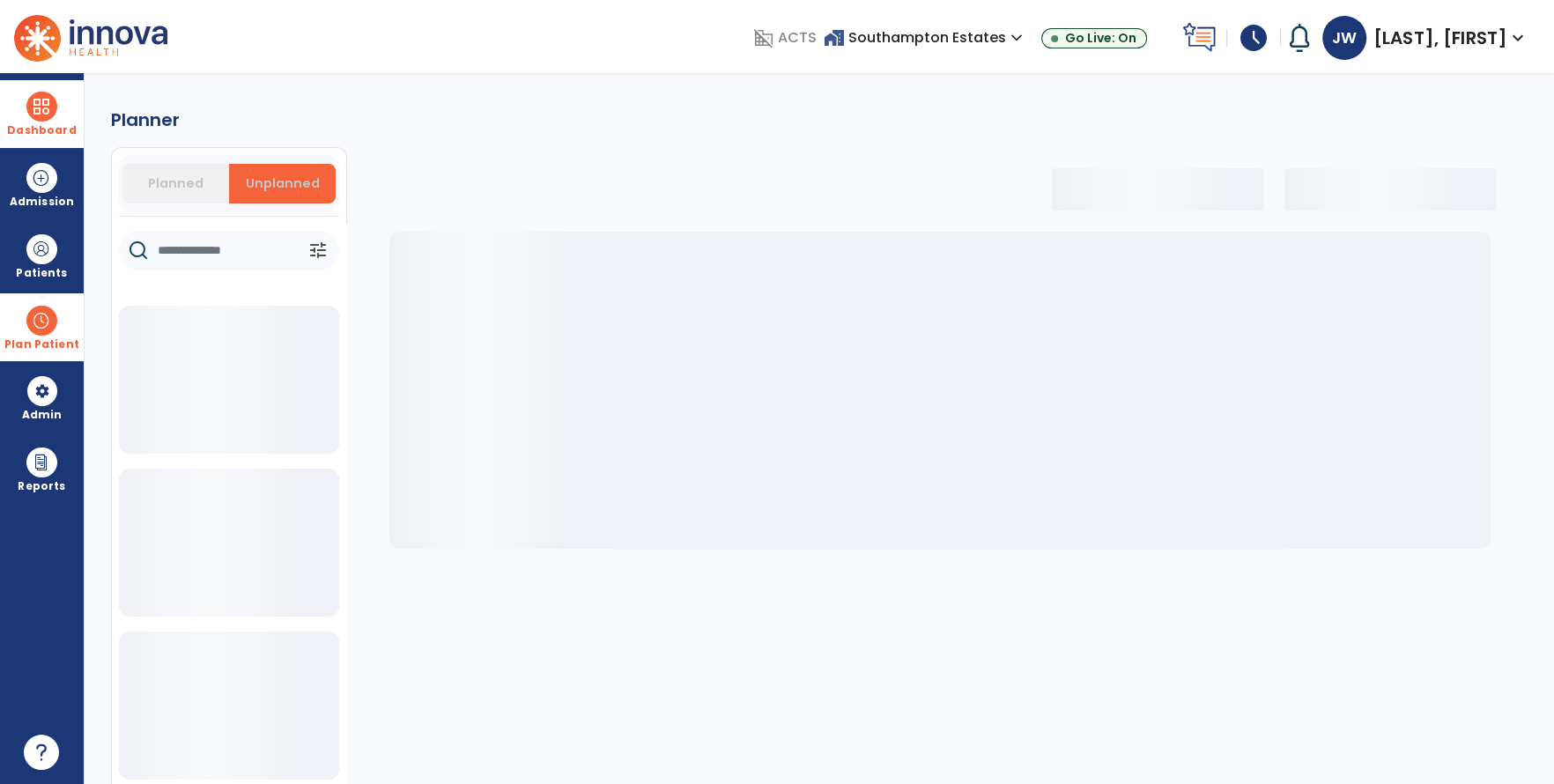 select on "***" 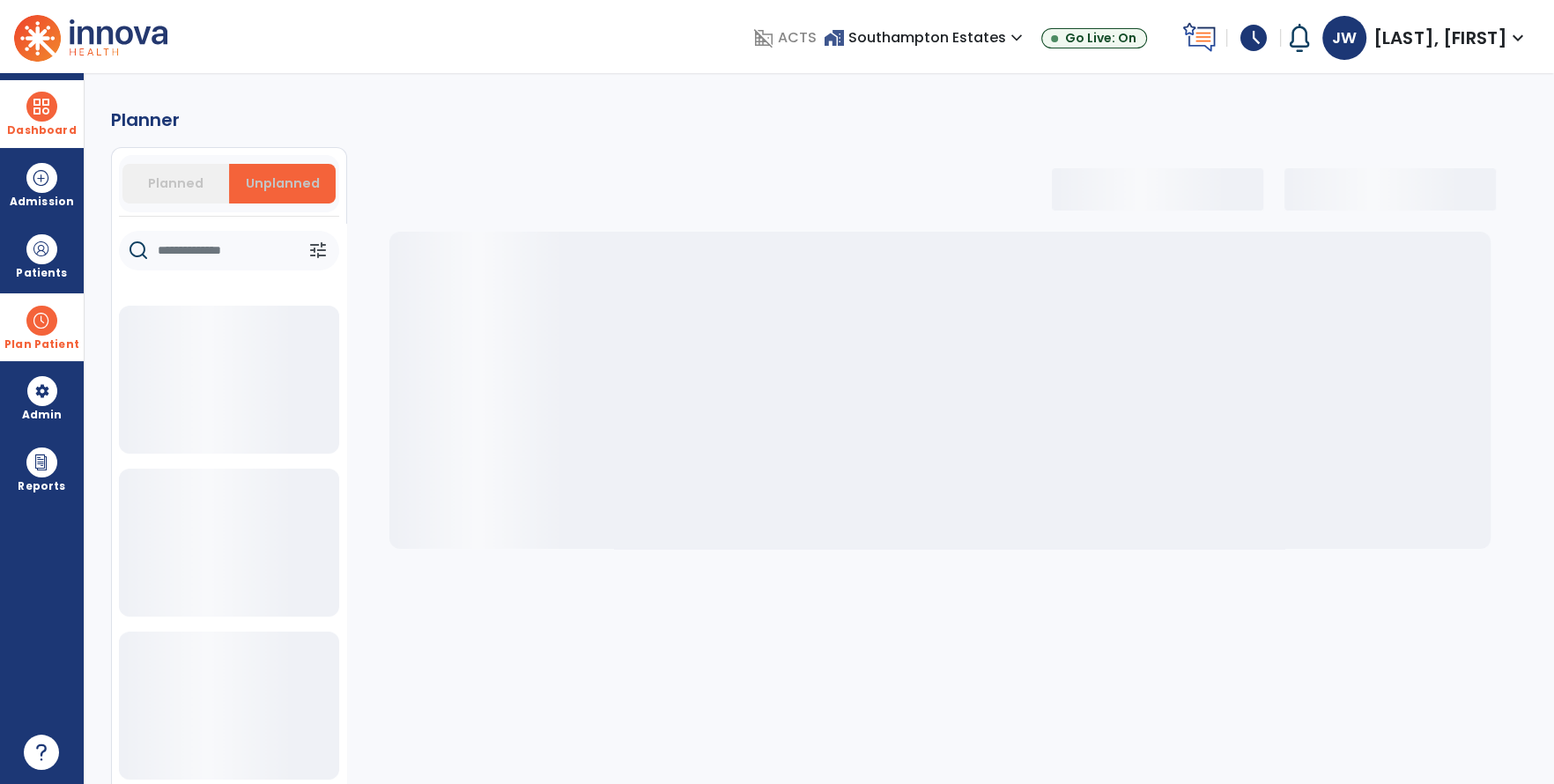 select on "***" 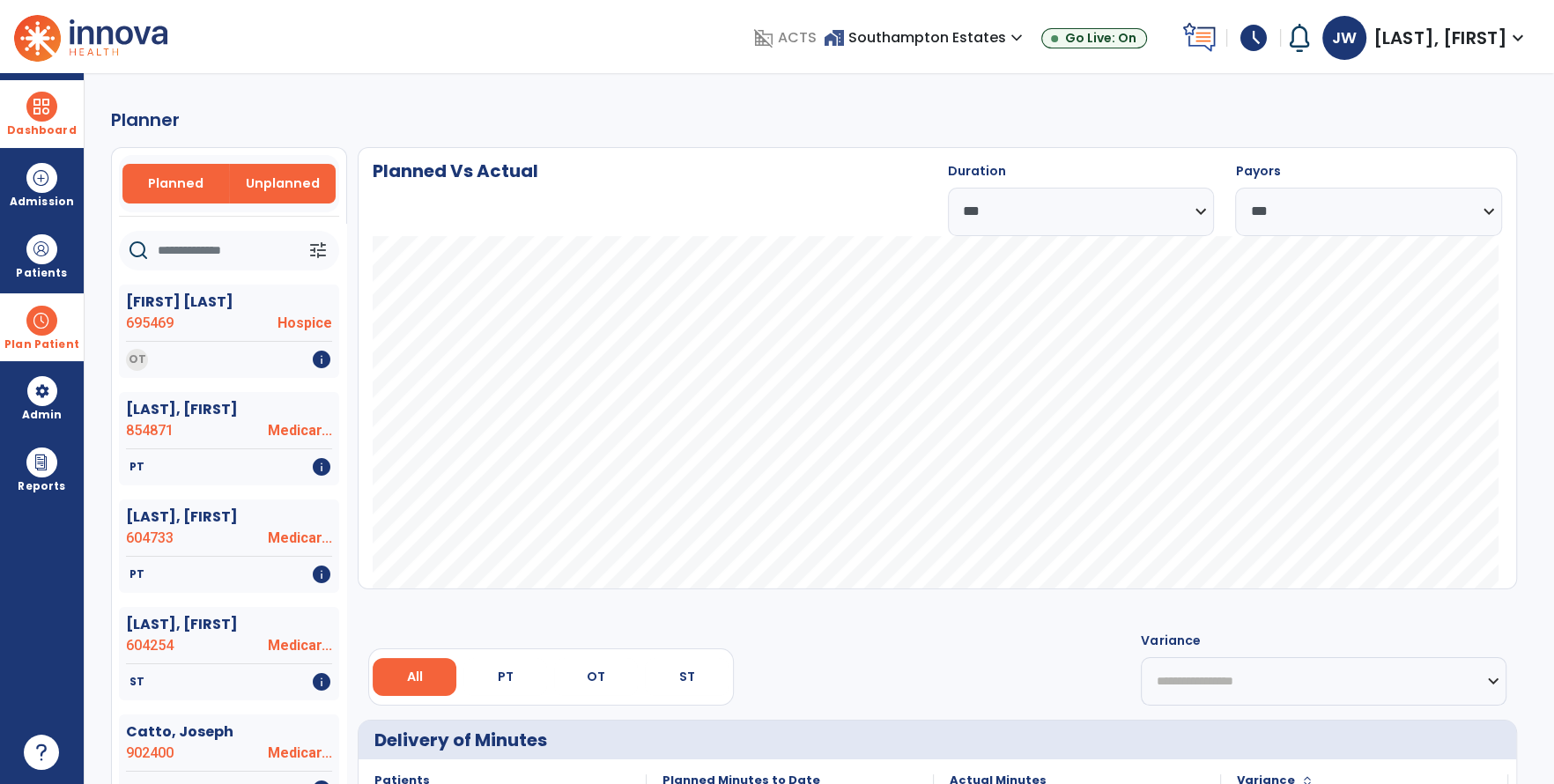 click on "Unplanned" at bounding box center [282, 183] 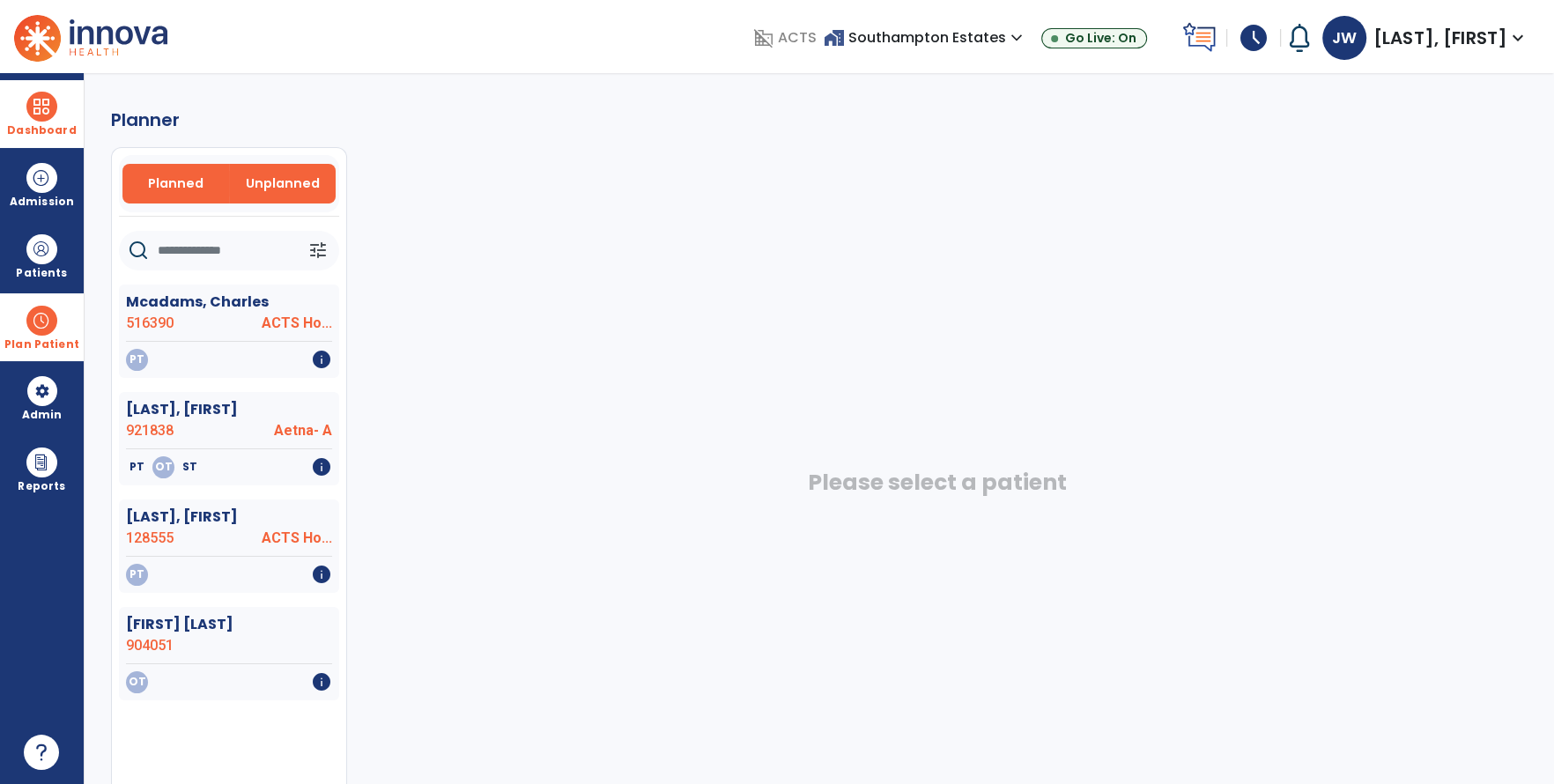 click on "Planned" at bounding box center (175, 183) 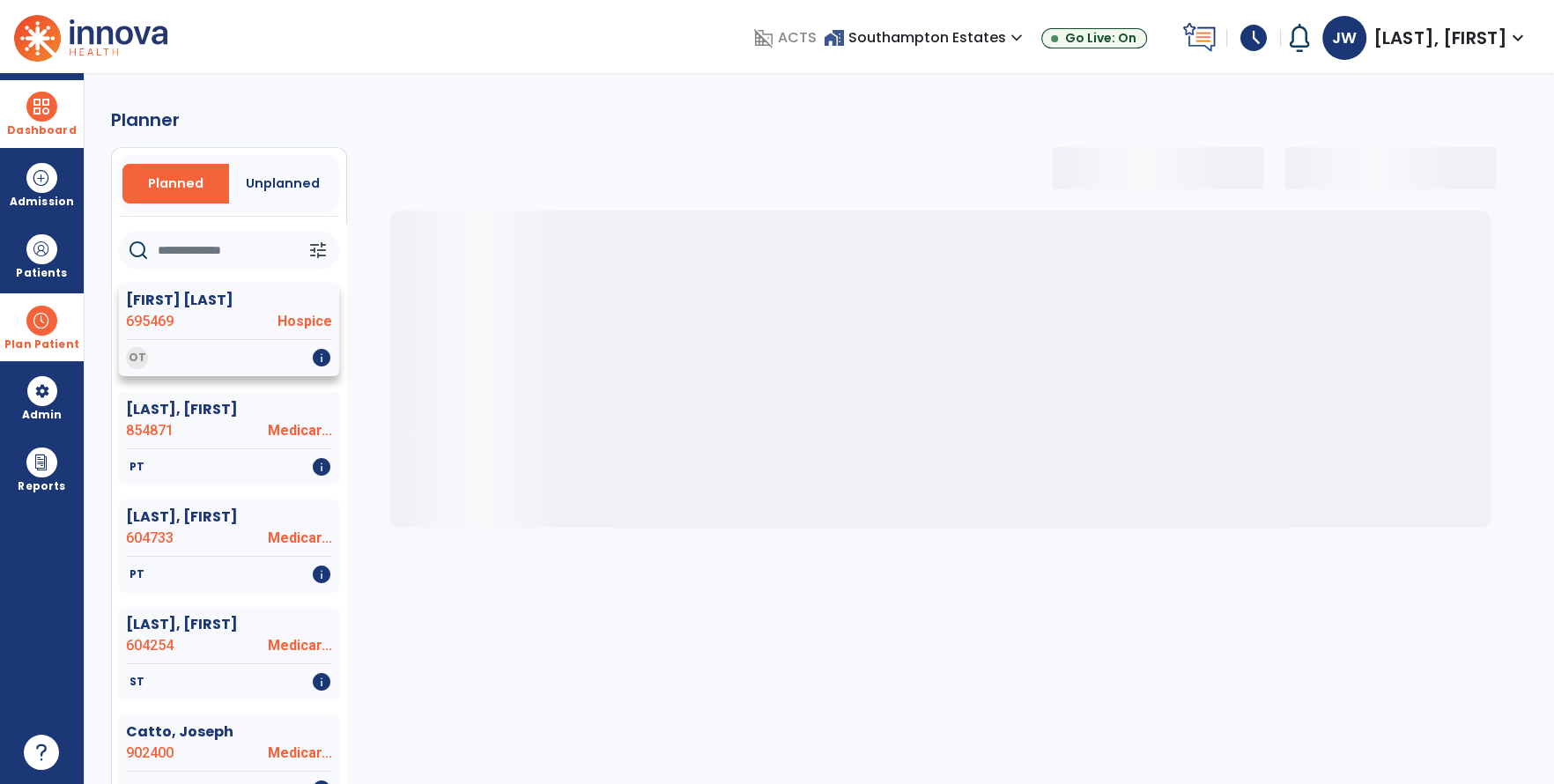 select on "***" 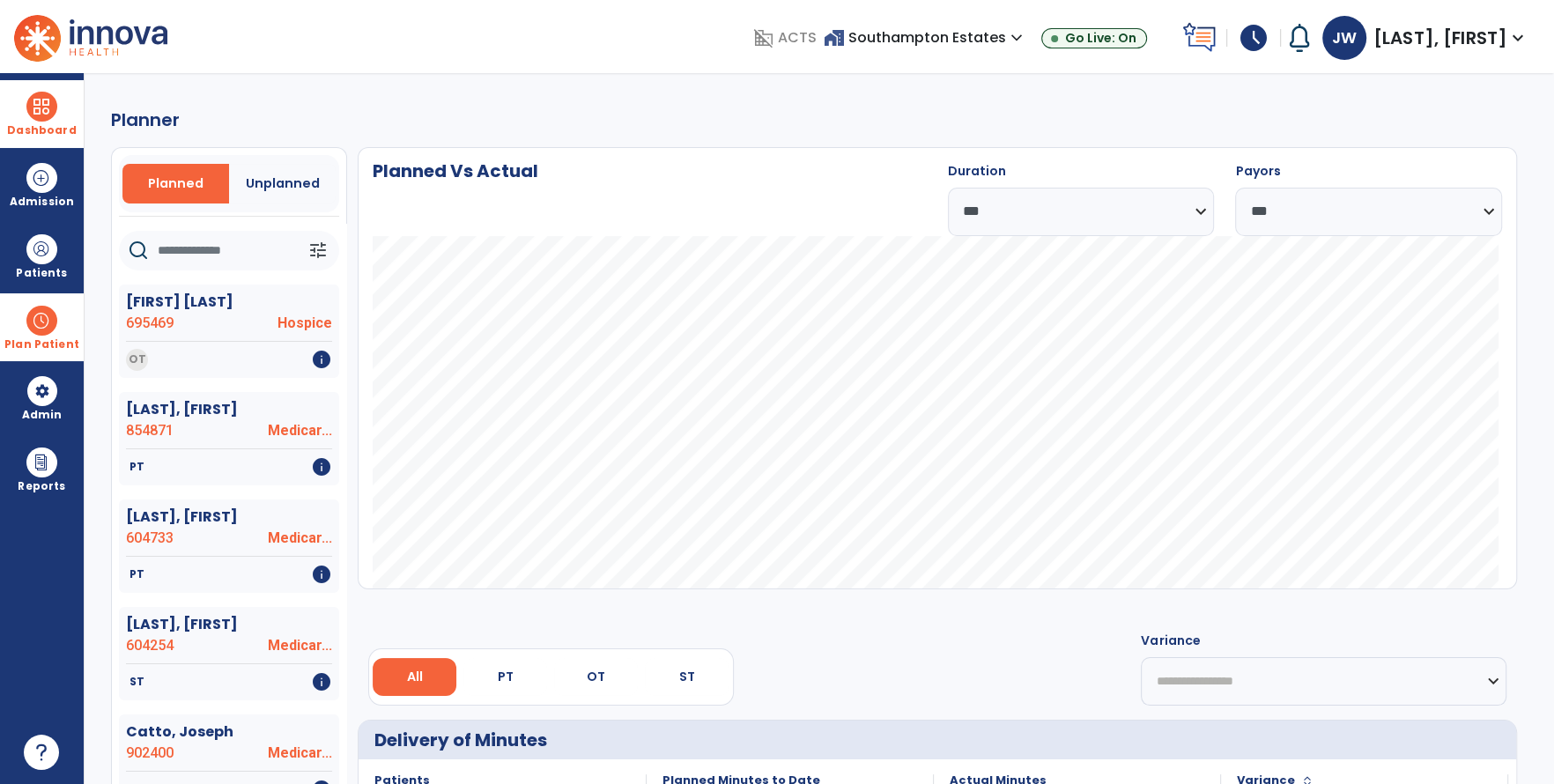 click 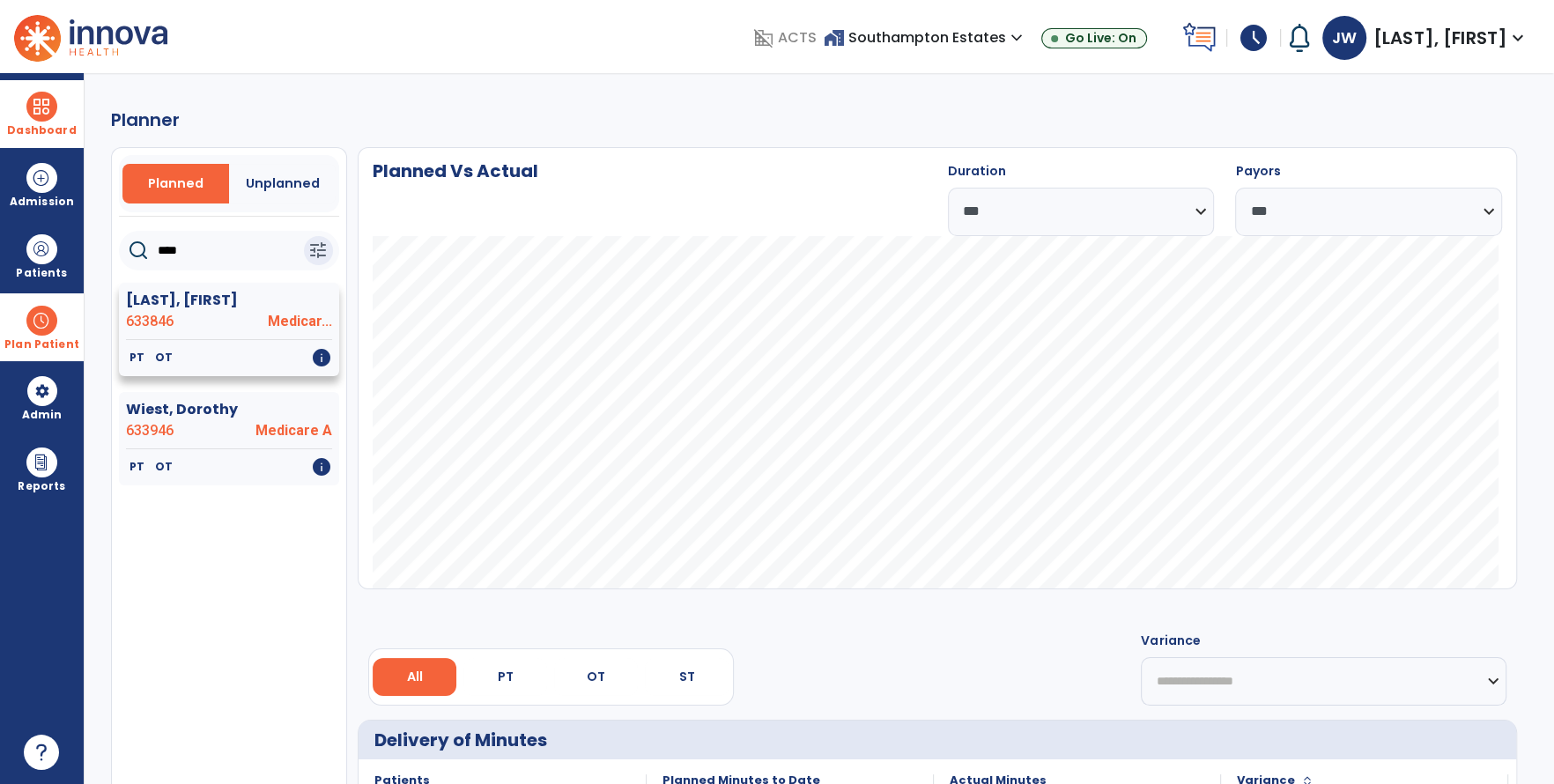 type on "****" 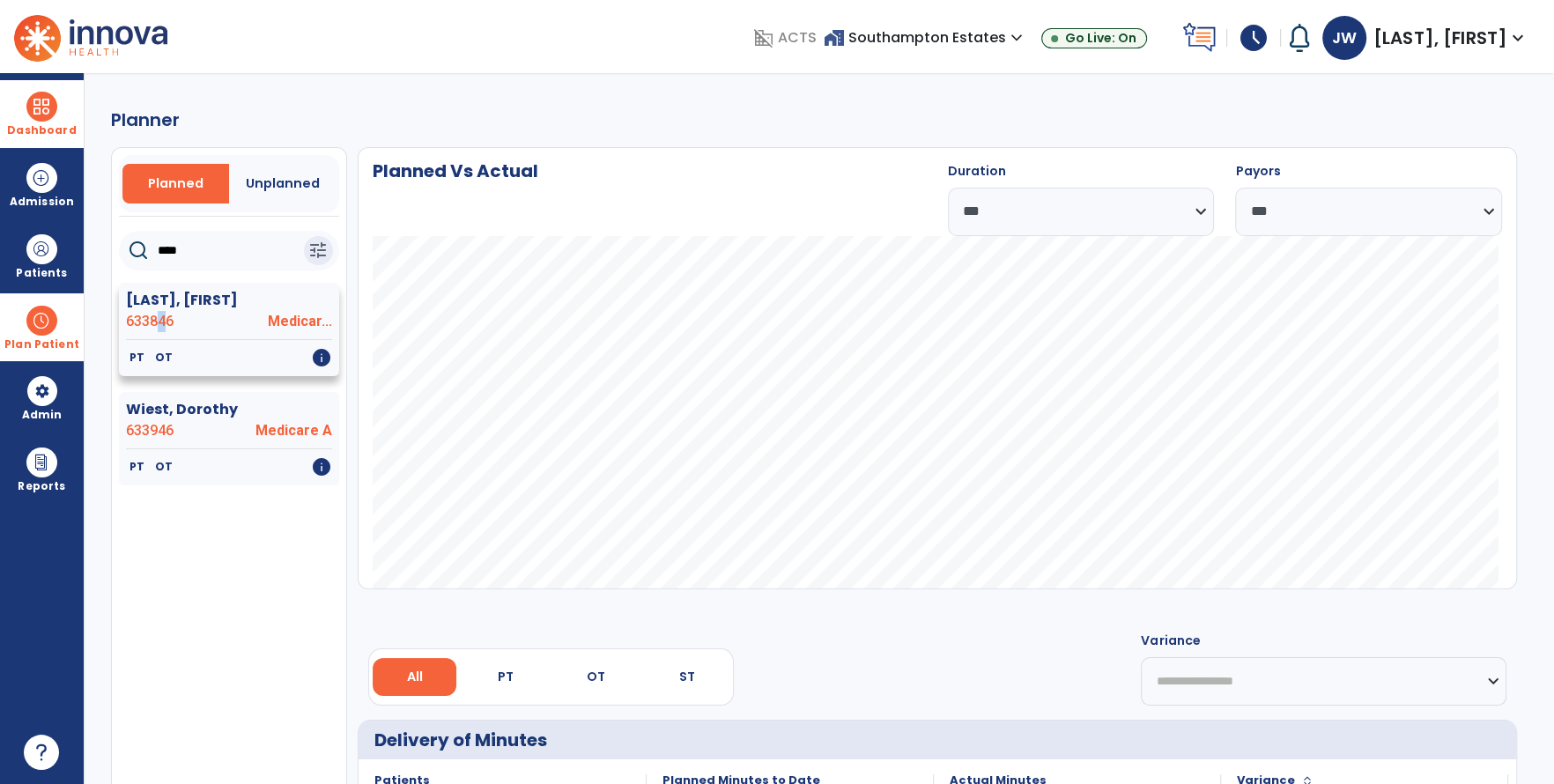 click on "633846" 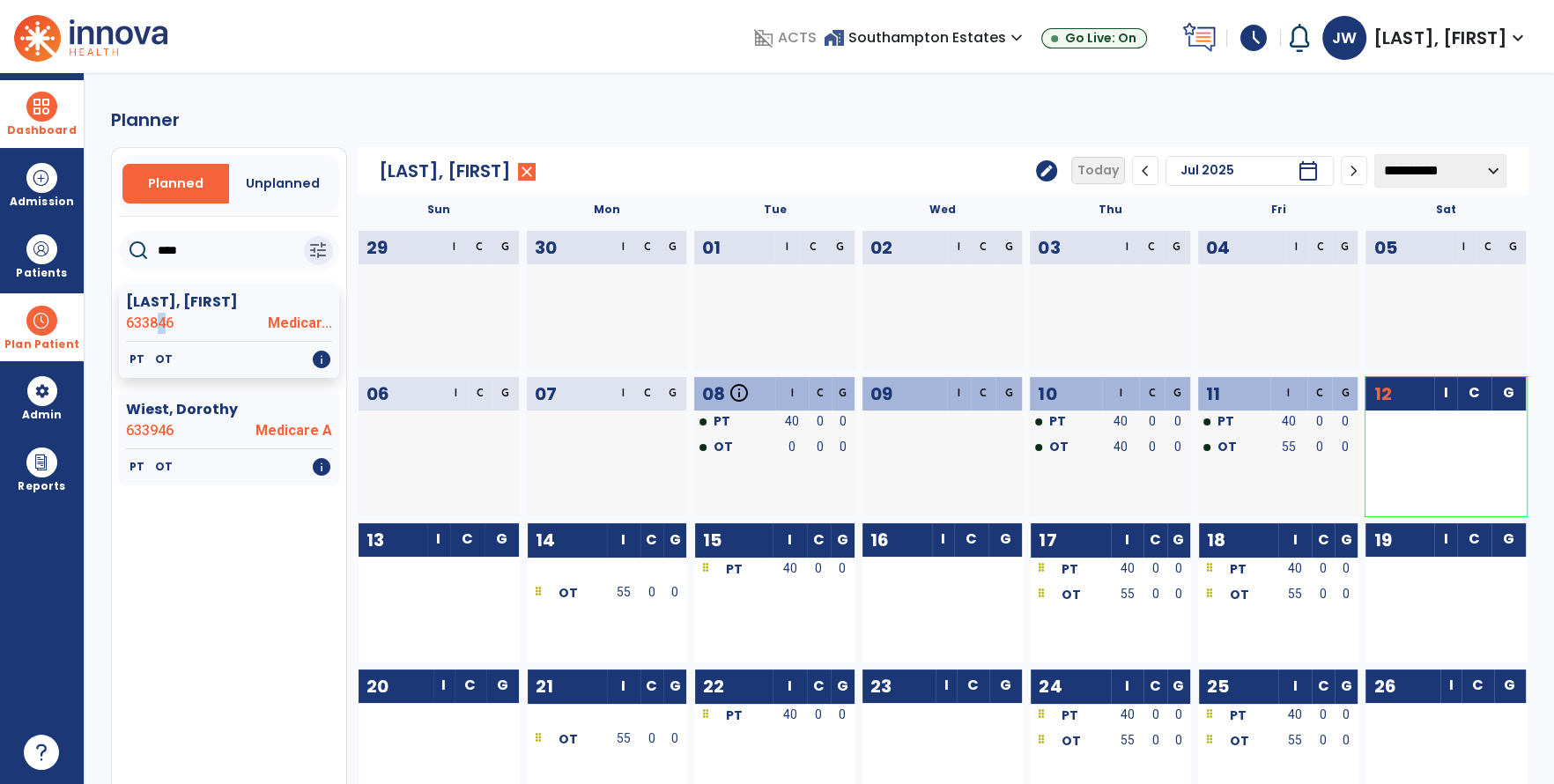 scroll, scrollTop: 159, scrollLeft: 0, axis: vertical 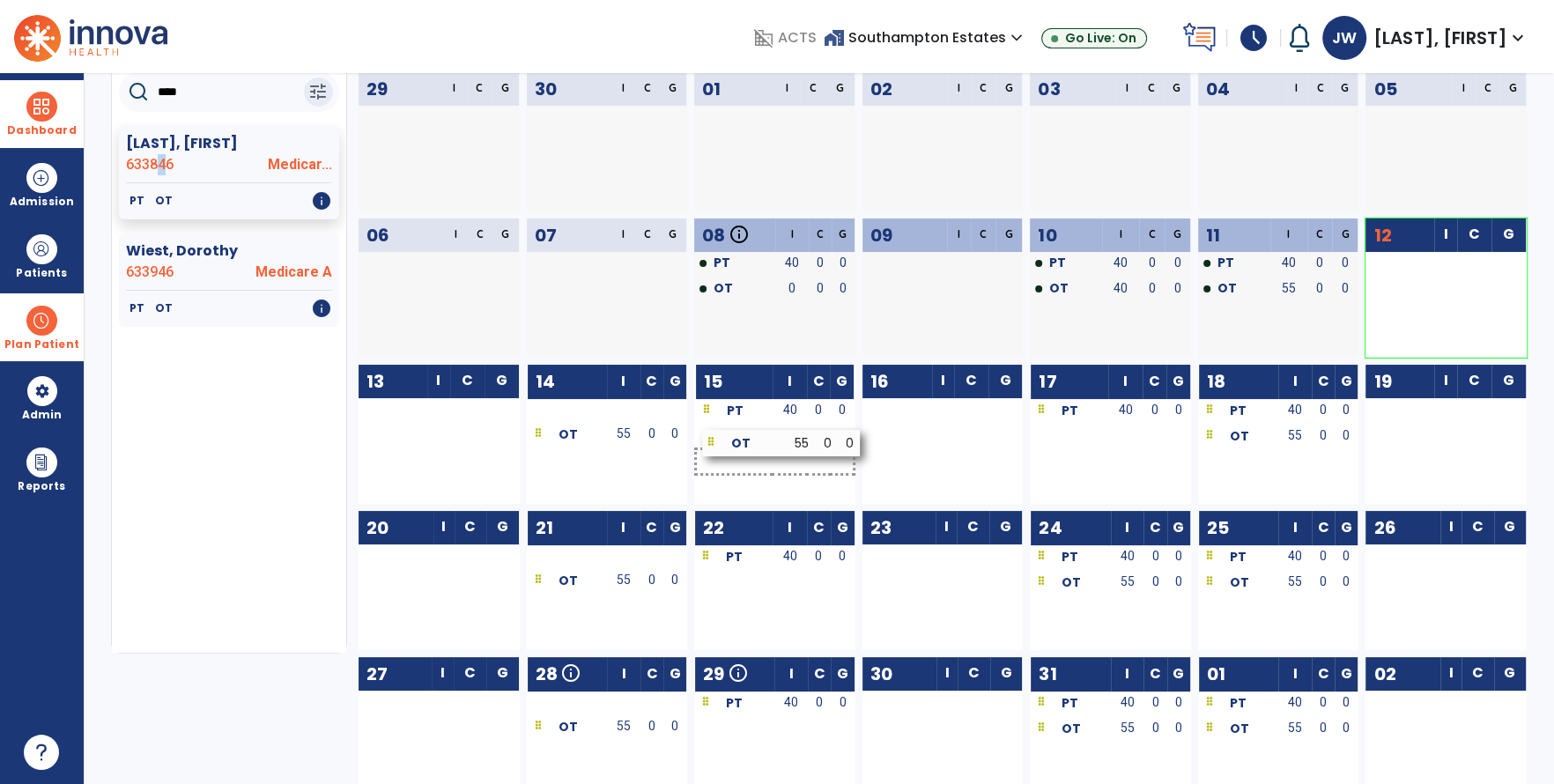drag, startPoint x: 1096, startPoint y: 440, endPoint x: 770, endPoint y: 446, distance: 326.05521 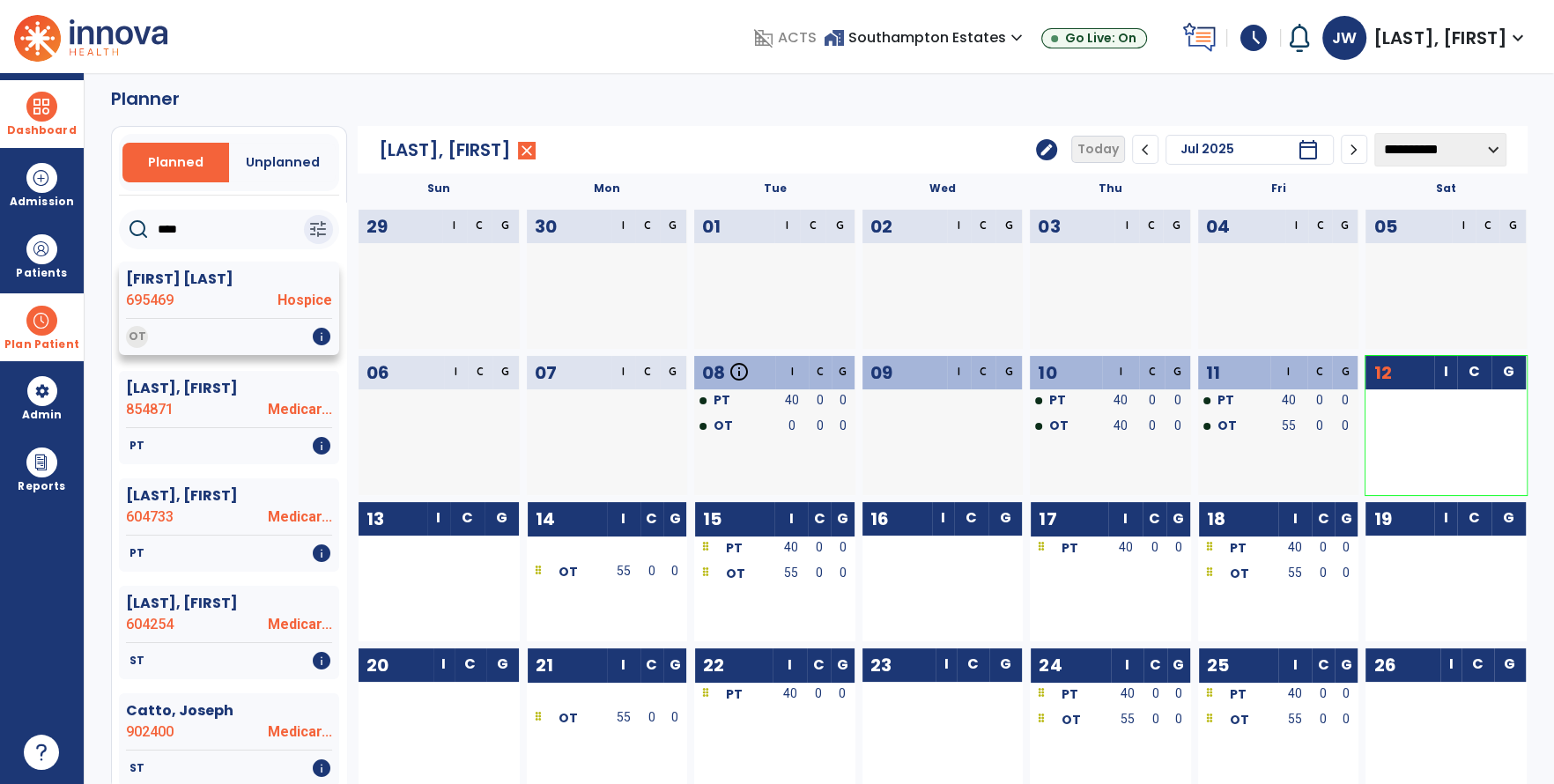 scroll, scrollTop: 0, scrollLeft: 0, axis: both 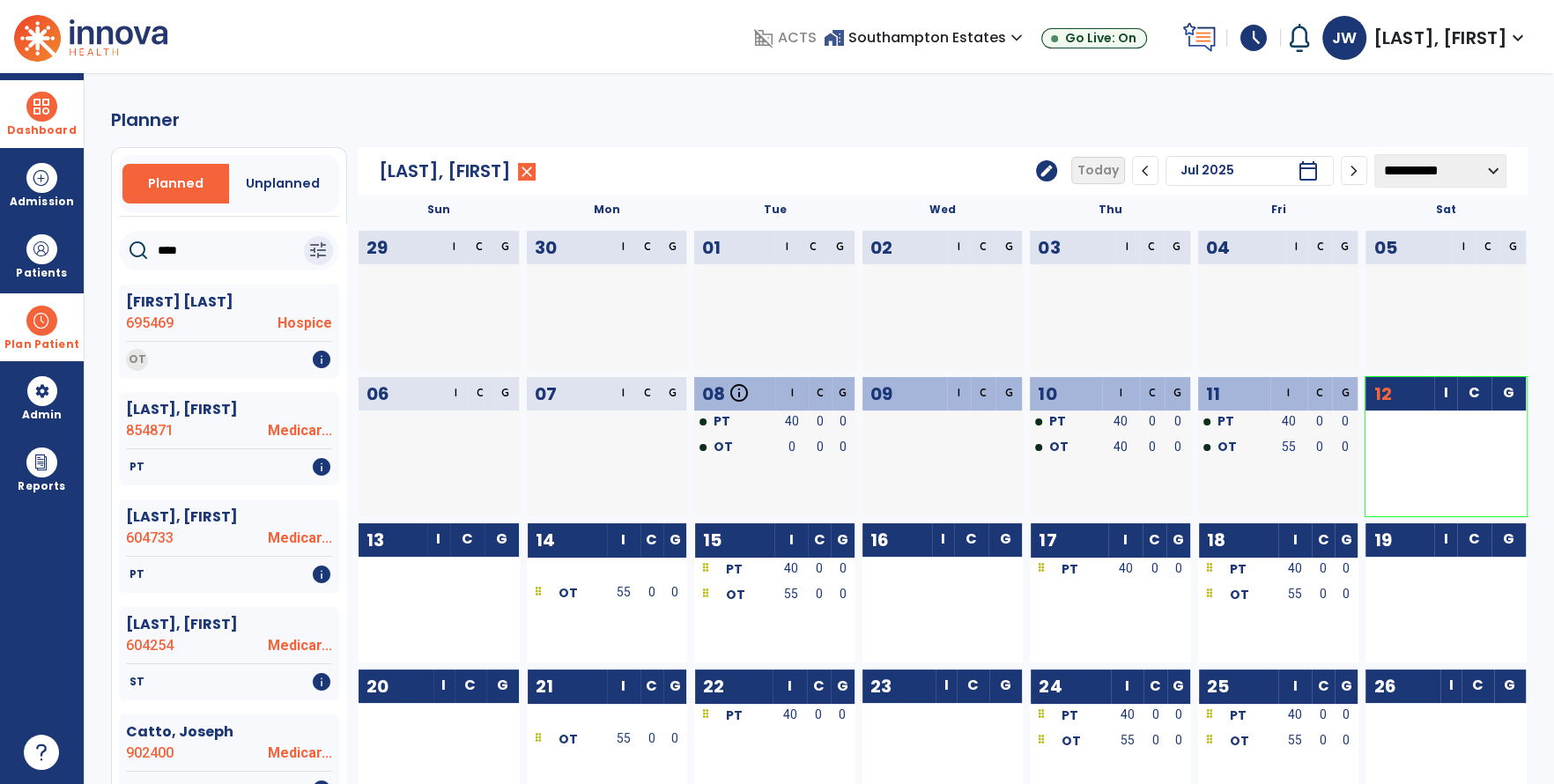 drag, startPoint x: 209, startPoint y: 248, endPoint x: 128, endPoint y: 267, distance: 83.19856 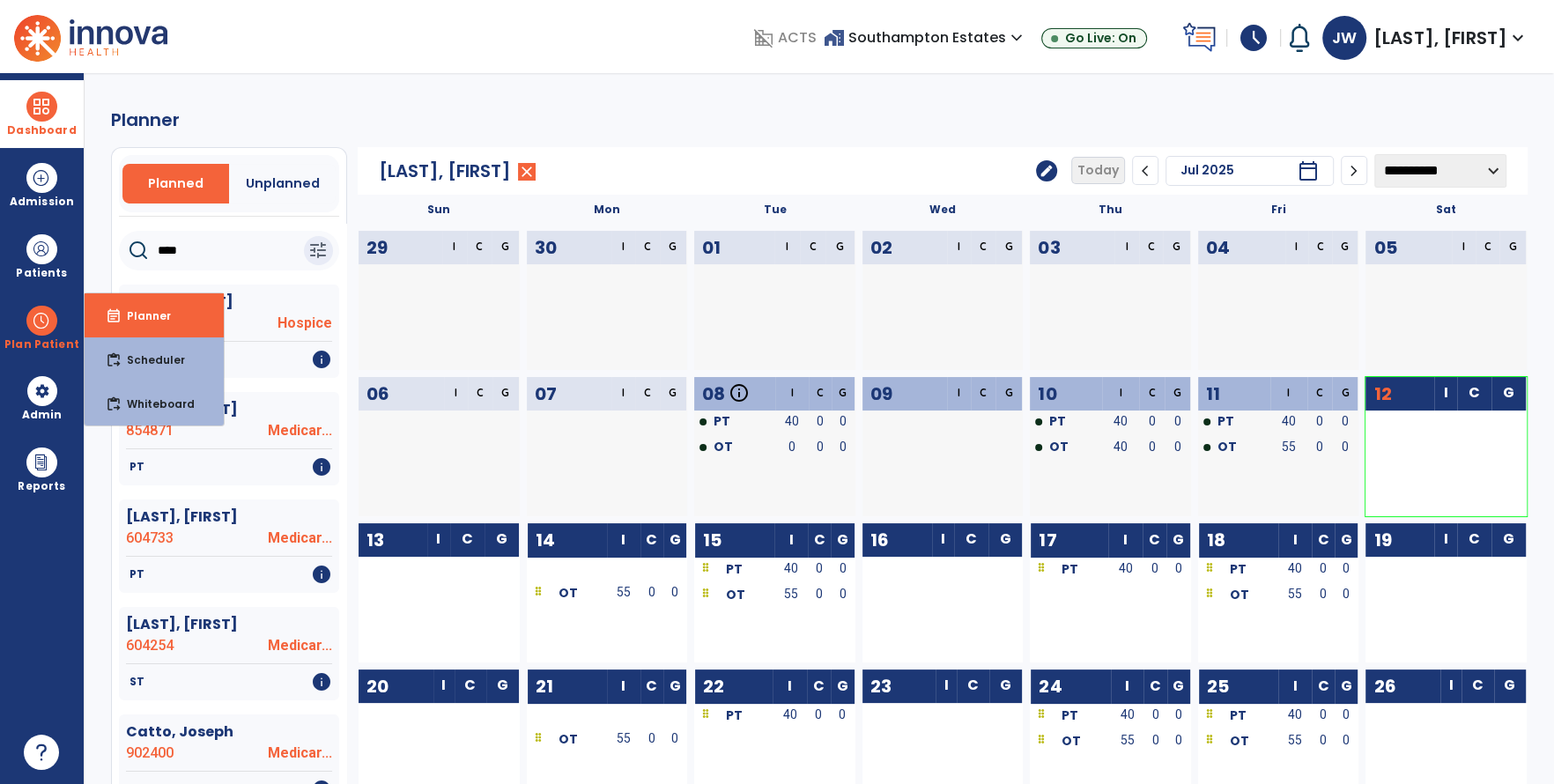 click on "Planner   Planned   Unplanned  ****  tune   [LAST], [FIRST]  695469 Hospice   OT   info   [LAST], [FIRST]  854871 Medicar...   PT   info   [LAST], [FIRST]  604733 Medicar...   PT   info   [LAST], [FIRST]  604254 Medicar...   ST   info   [LAST], [FIRST]  902400 Medicar...   ST   info   [LAST], [FIRST]  709932 Keyston...   PT   info   [LAST], [FIRST]  901056 Indepen...   PT   info   [LAST], [FIRST]  717184 HMOA   PT   OT   info   [LAST], [FIRST]  921404 Indepen...   OT   info   [LAST], [FIRST]  814599 Medicar...   PT   info   [LAST], [FIRST]  904026 Aetna- B   PT   info   [LAST], [FIRST]  647647 Keyston...   PT   info   [LAST], [FIRST]  729570 Medicar...   PT   info   [LAST], [FIRST]  623573 Humana ...   OT   info   [LAST], [FIRST]  914608 Medicar...   ST   PT   info   [LAST], [FIRST]  781976 Actsercise   PT   info   [LAST], [FIRST]  862991 Keyston...   PT   info   [LAST], [FIRST]  914895 Medicar...   OT   info   [LAST], [FIRST]  615284 Keyston...   PT   OT   info   [LAST], [FIRST]  920886 Medicar...   PT  I" 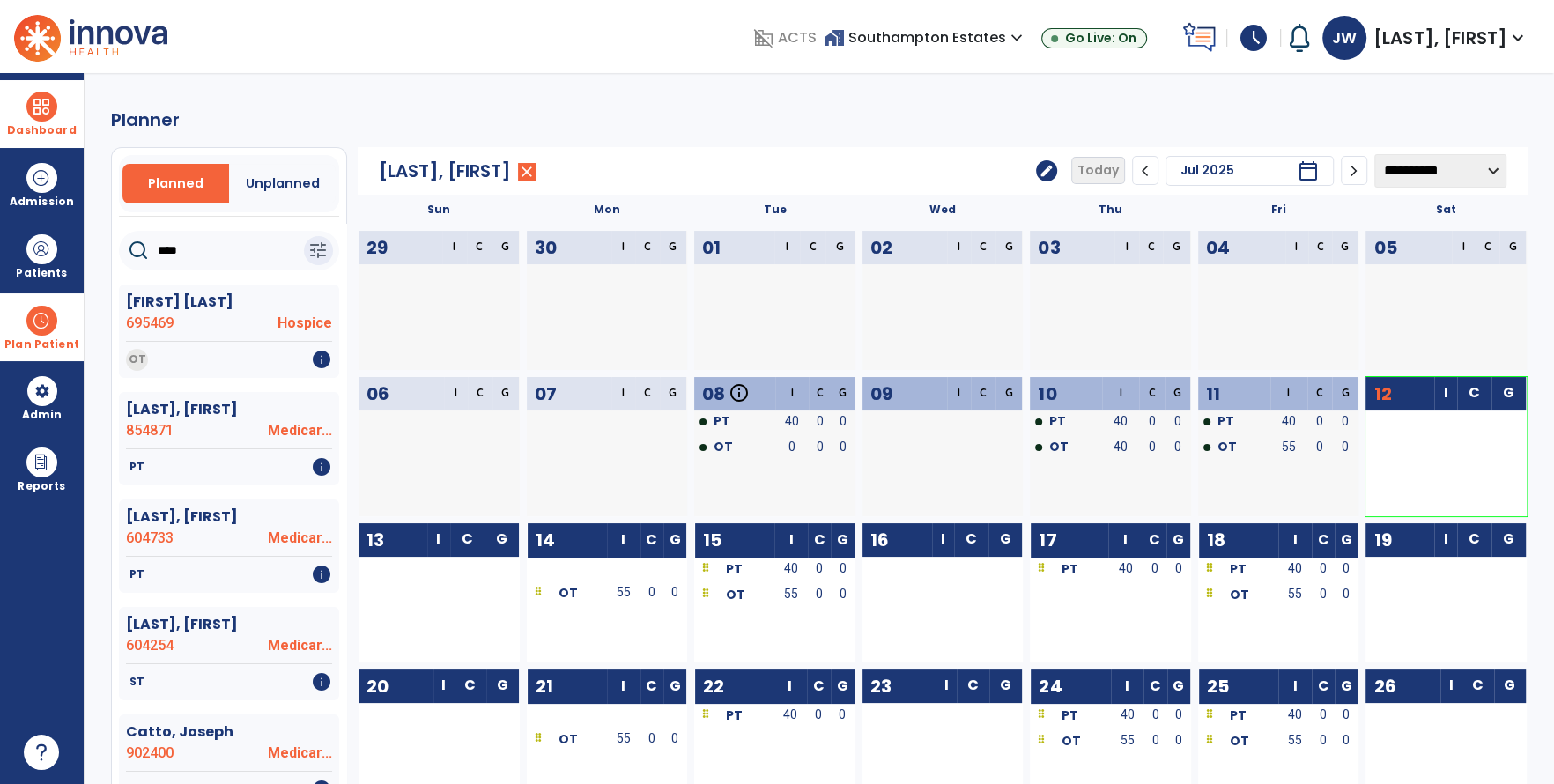 click on "Plan Patient" at bounding box center [41, 327] 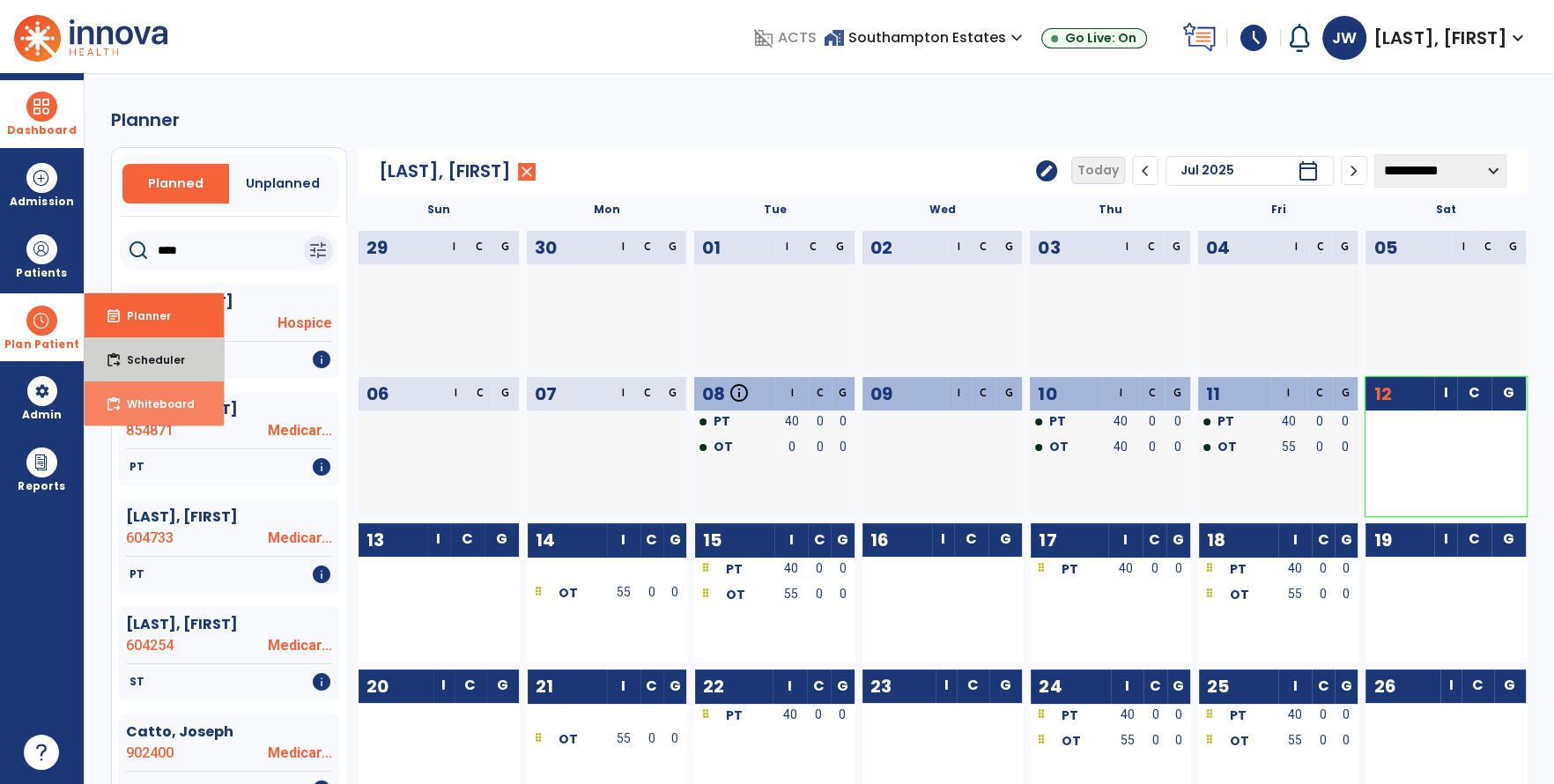drag, startPoint x: 117, startPoint y: 357, endPoint x: 222, endPoint y: 391, distance: 110.36757 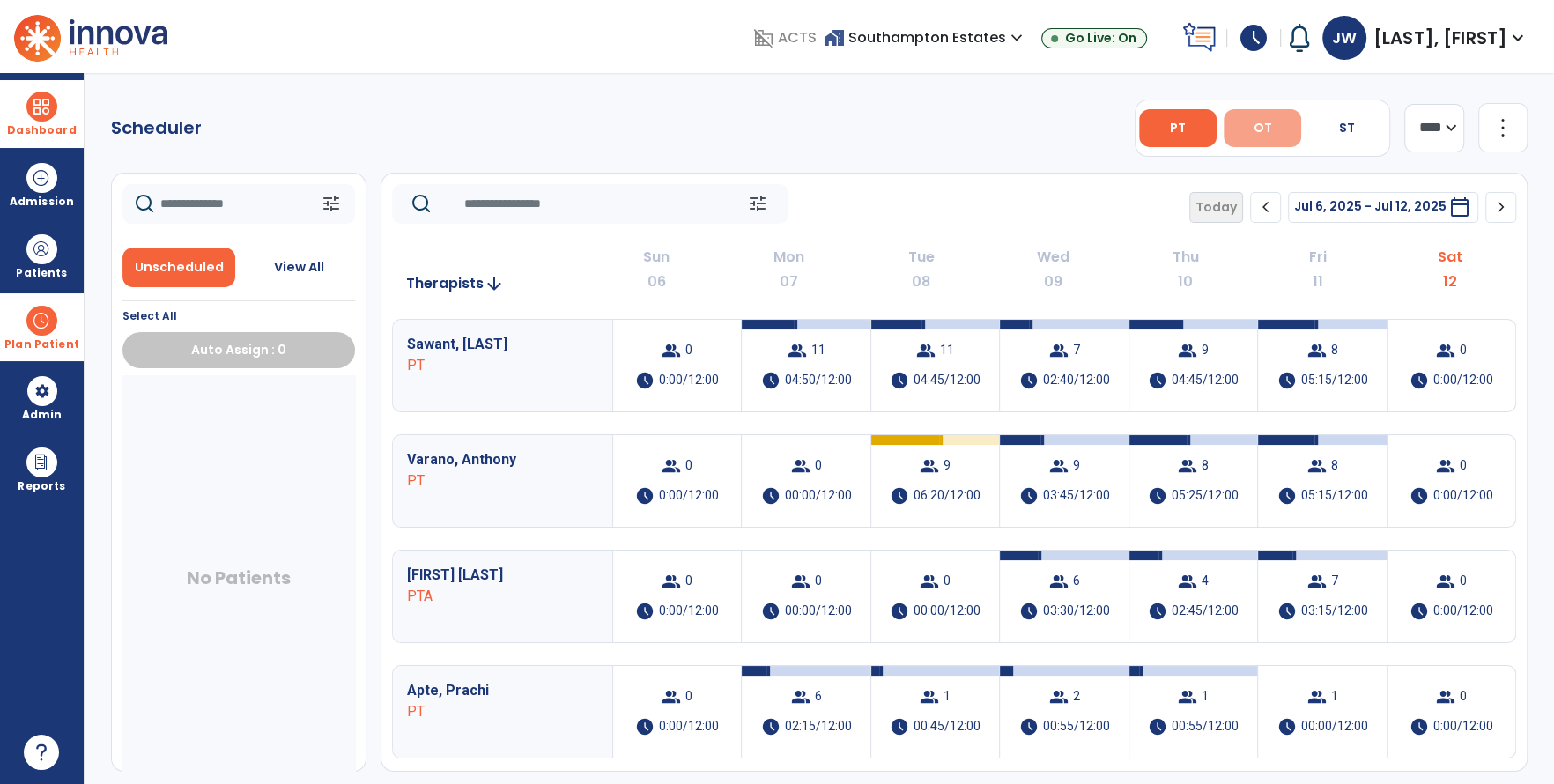 click on "OT" at bounding box center (1262, 128) 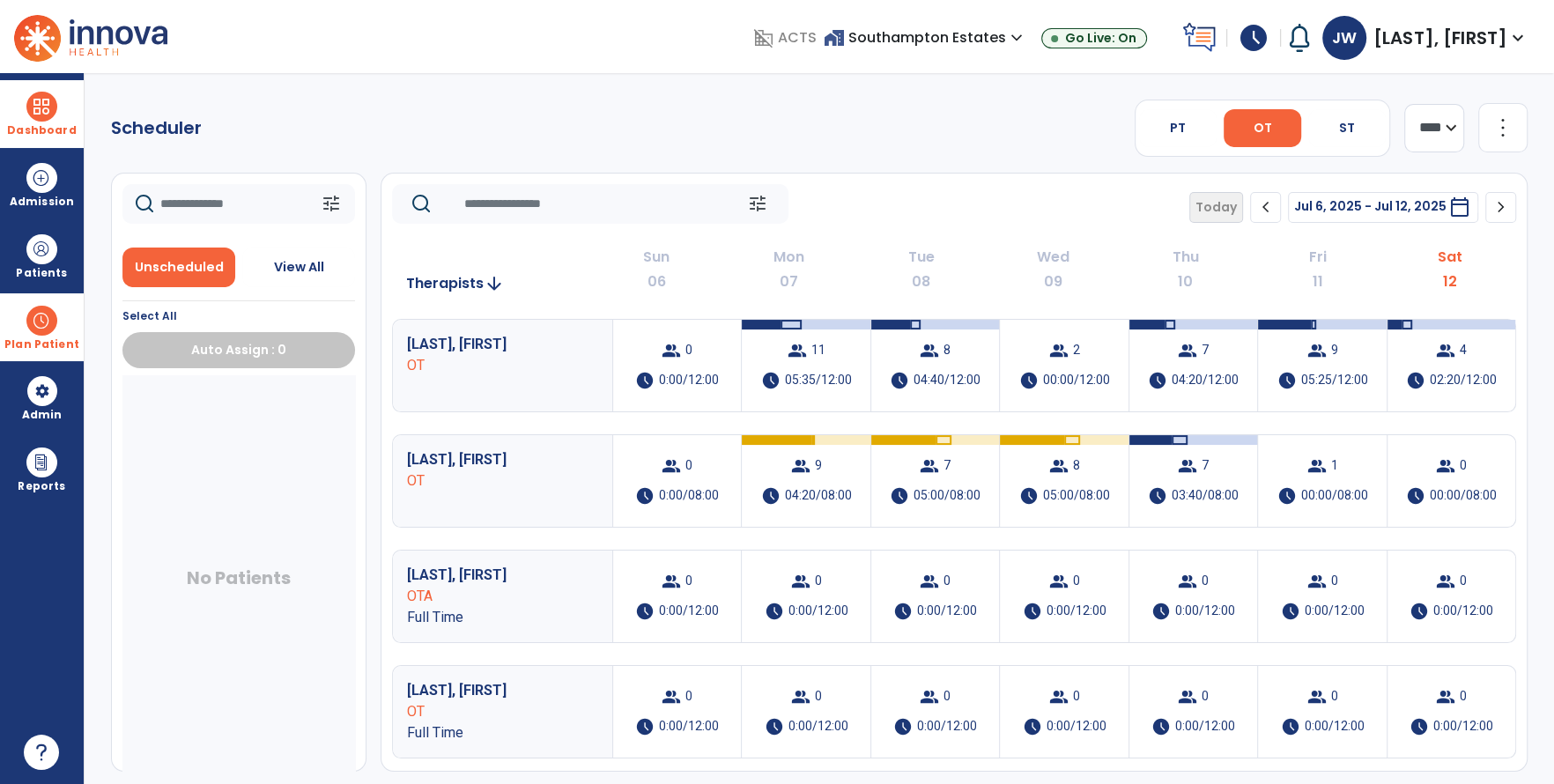 click on "calendar_today" at bounding box center (1460, 207) 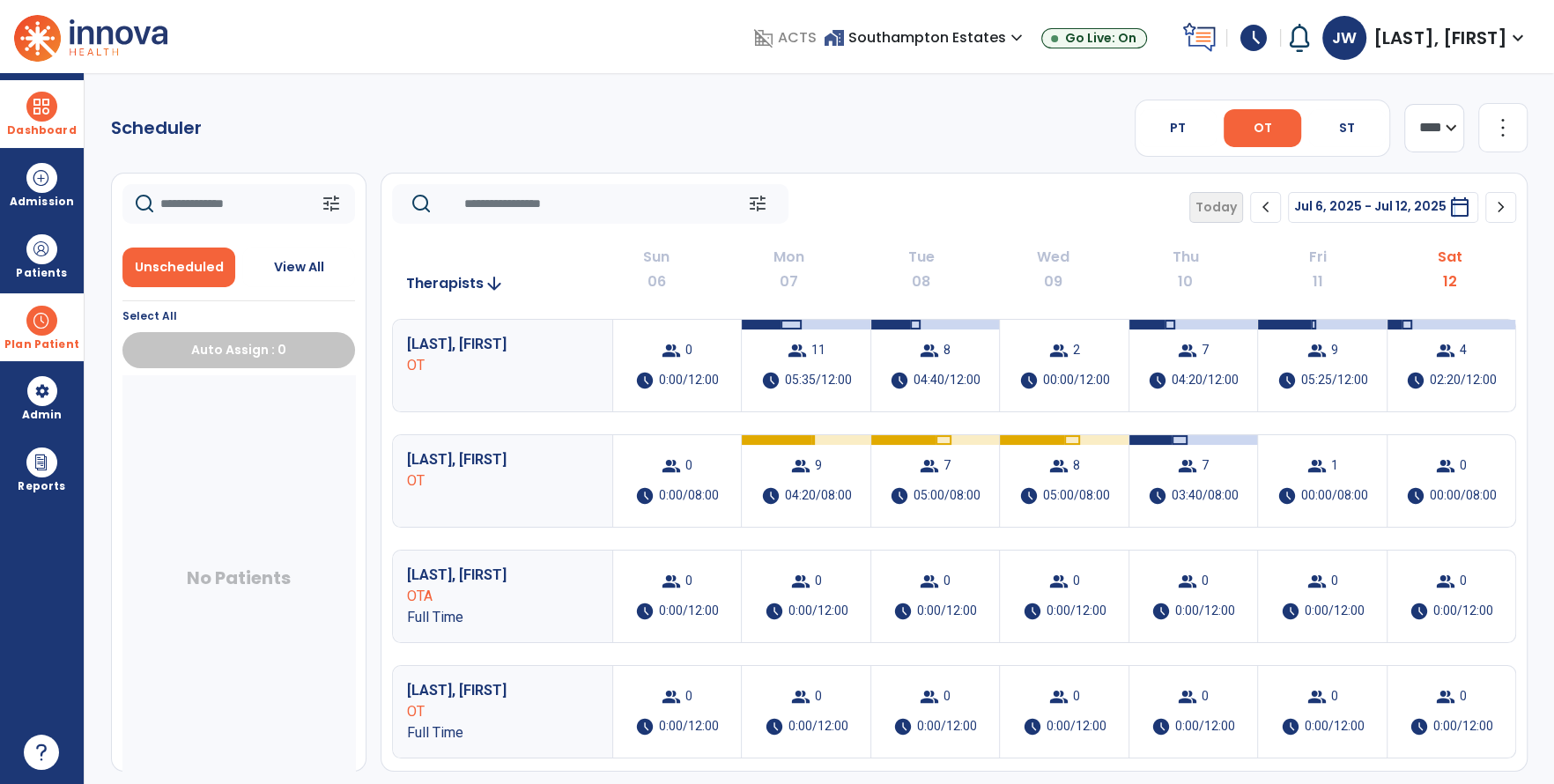 select on "*" 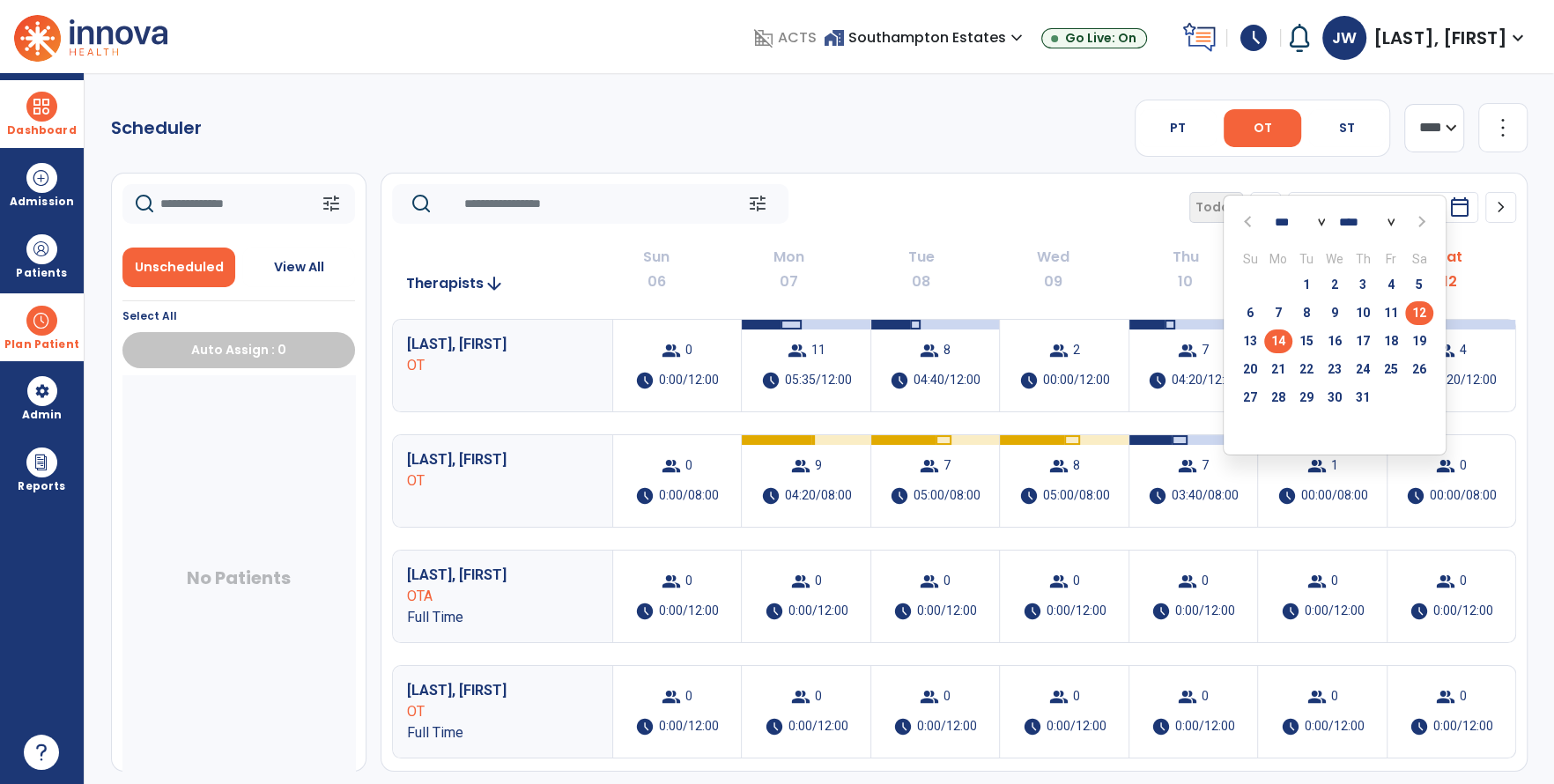 click on "14" at bounding box center [1278, 341] 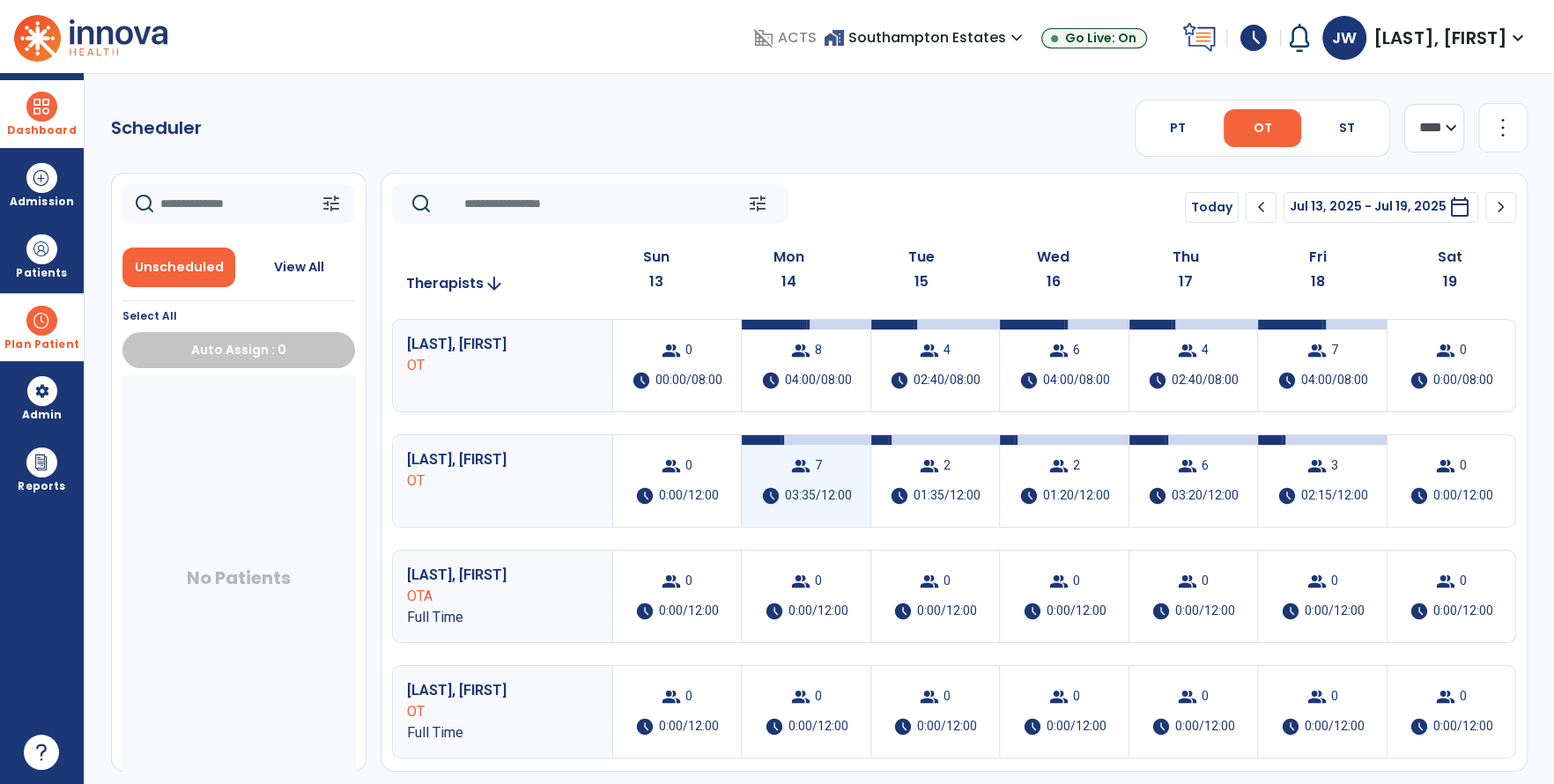 click on "03:35/12:00" at bounding box center (818, 496) 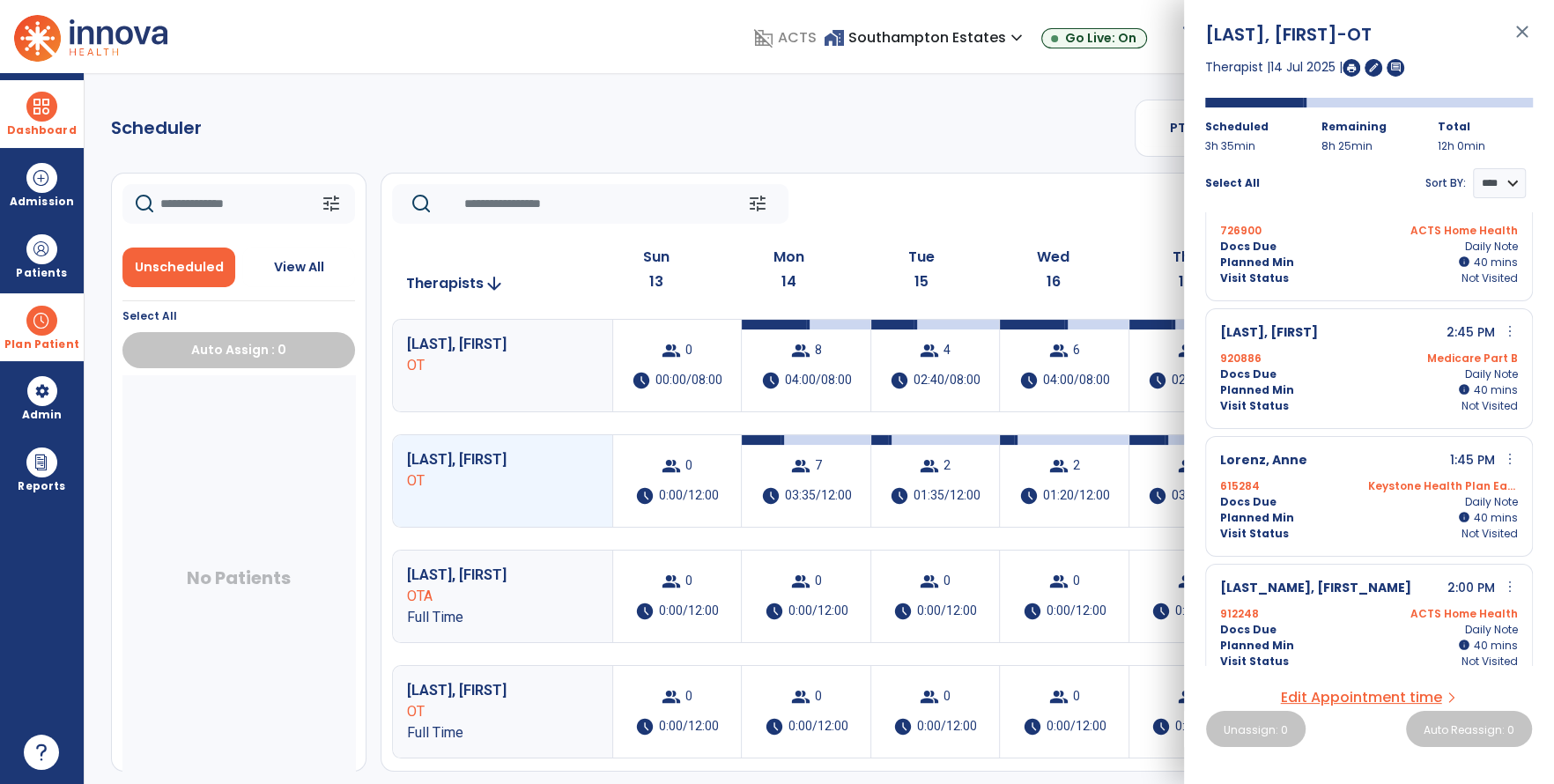 scroll, scrollTop: 0, scrollLeft: 0, axis: both 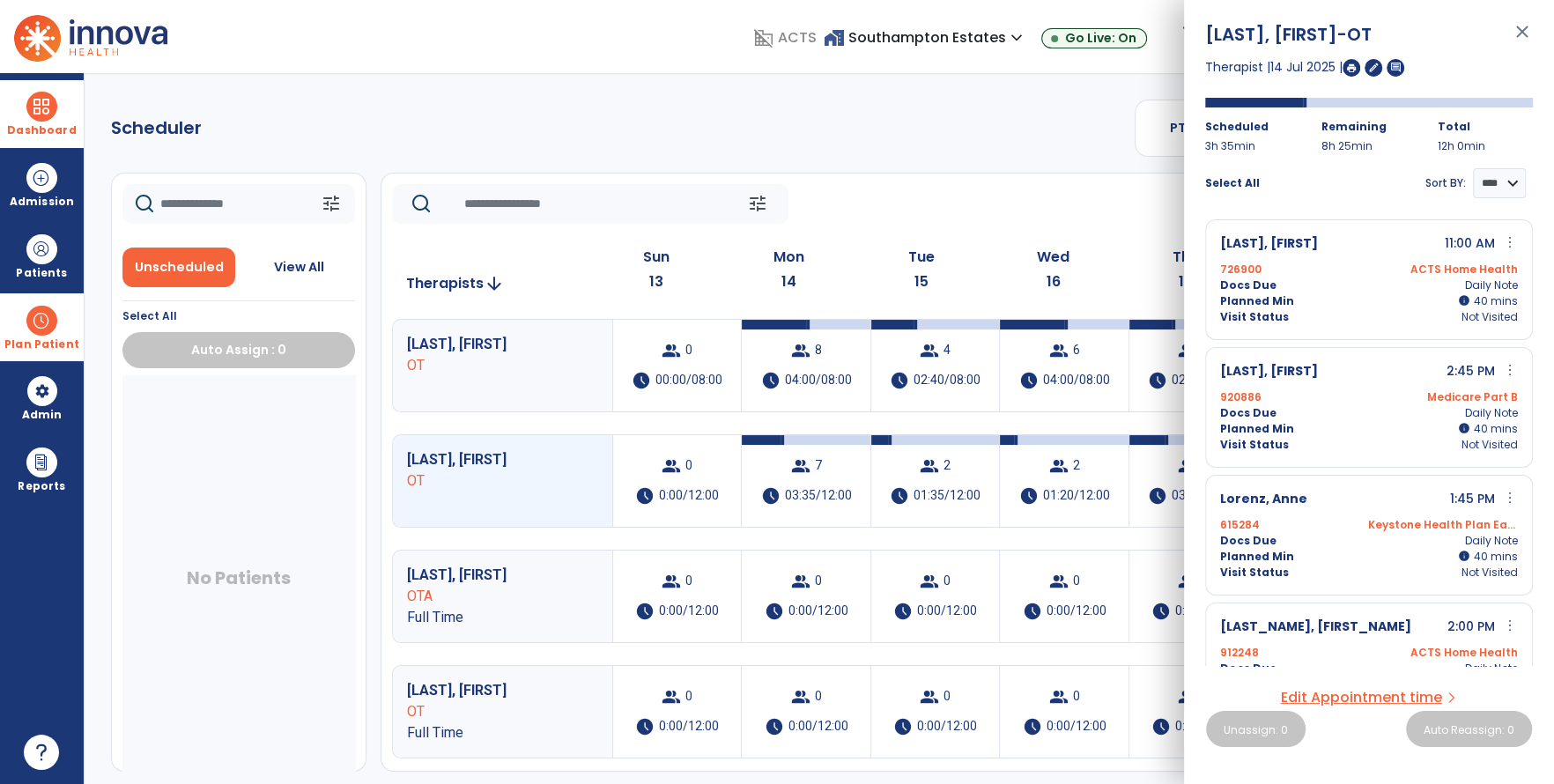 click on "tune   Today  chevron_left Jul 13, 2025 - Jul 19, 2025  *********  calendar_today  chevron_right" 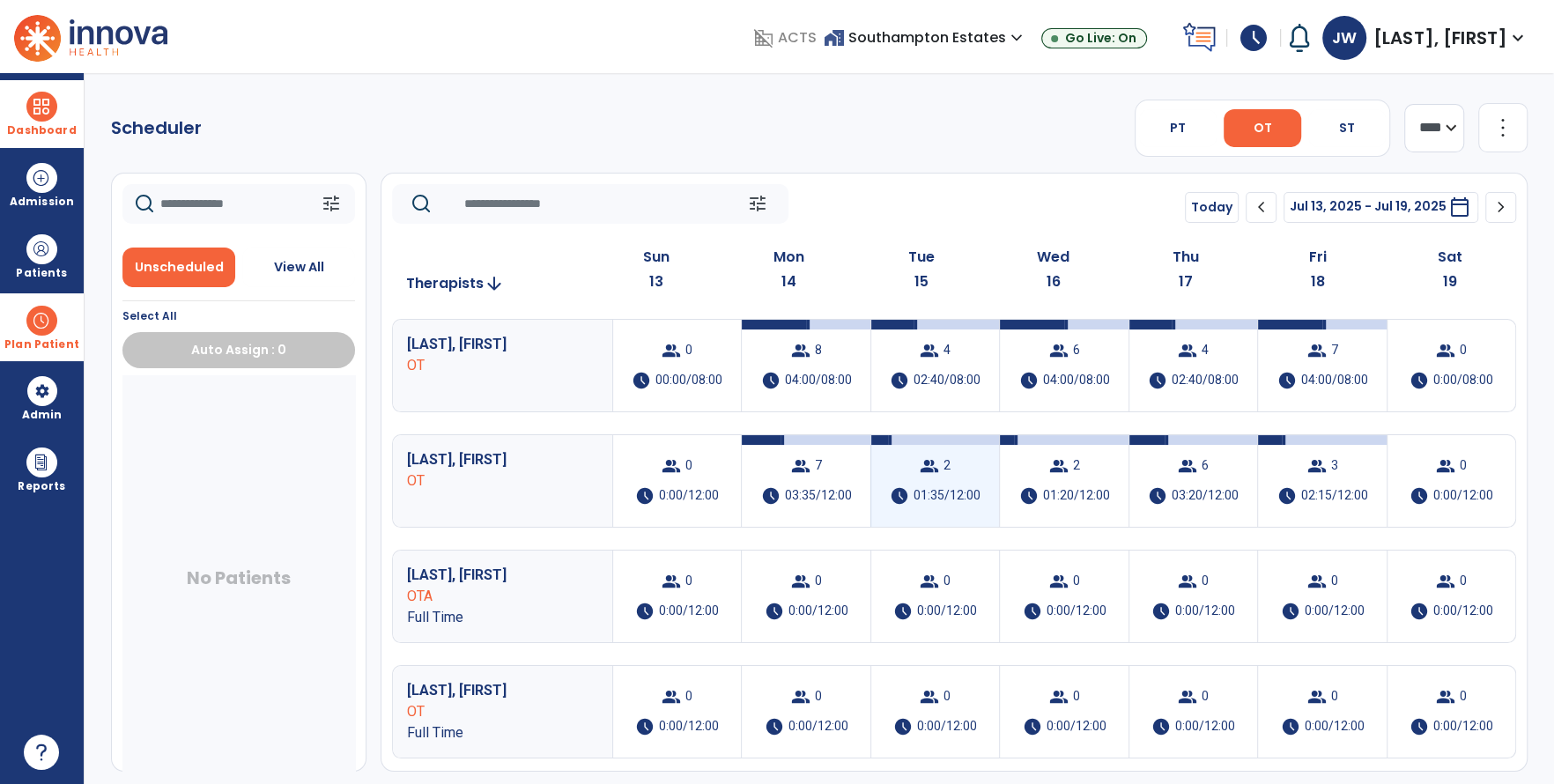 click on "group  2  schedule  01:35/12:00" at bounding box center (935, 481) 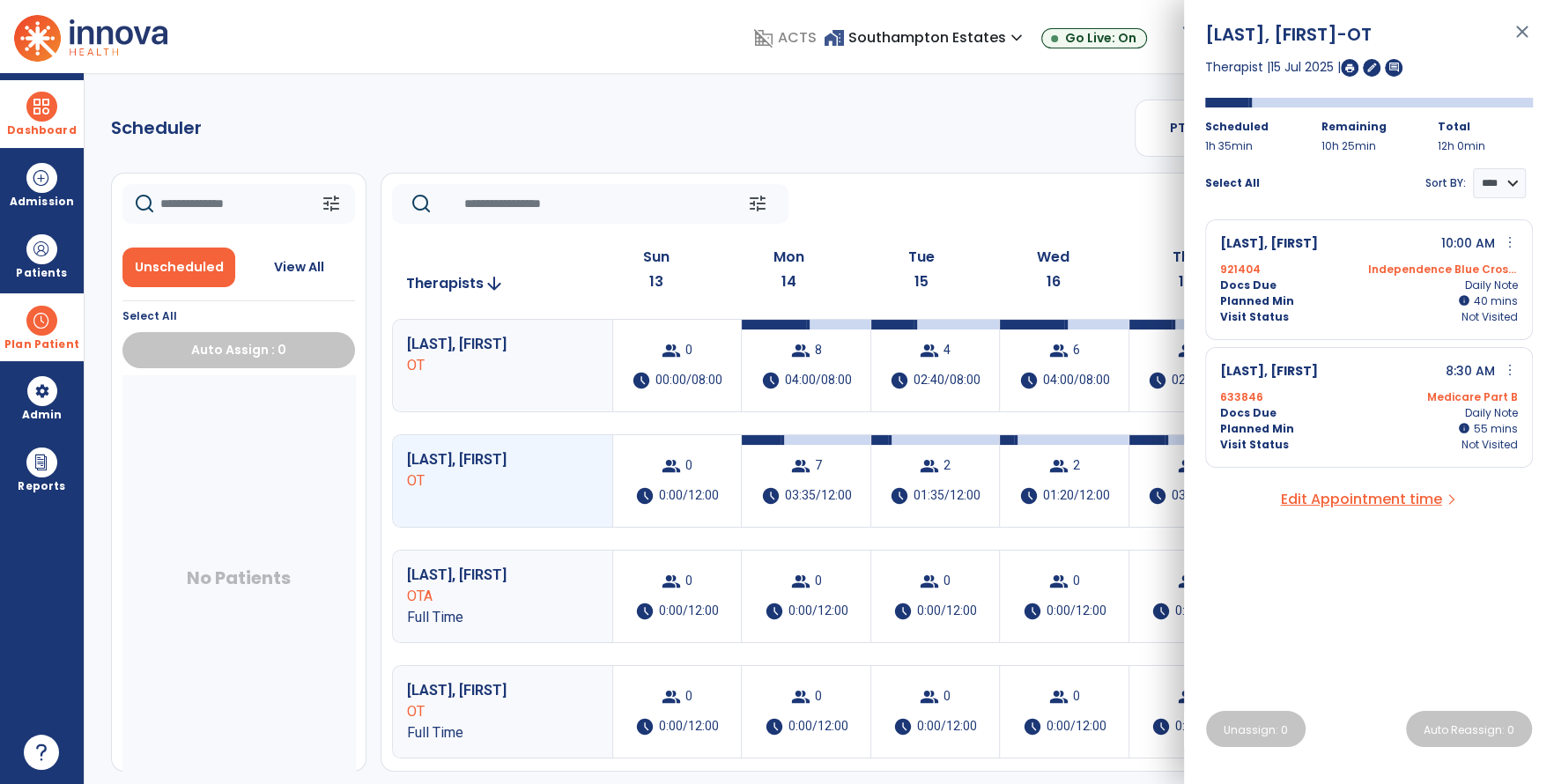 click on "close" at bounding box center (1522, 40) 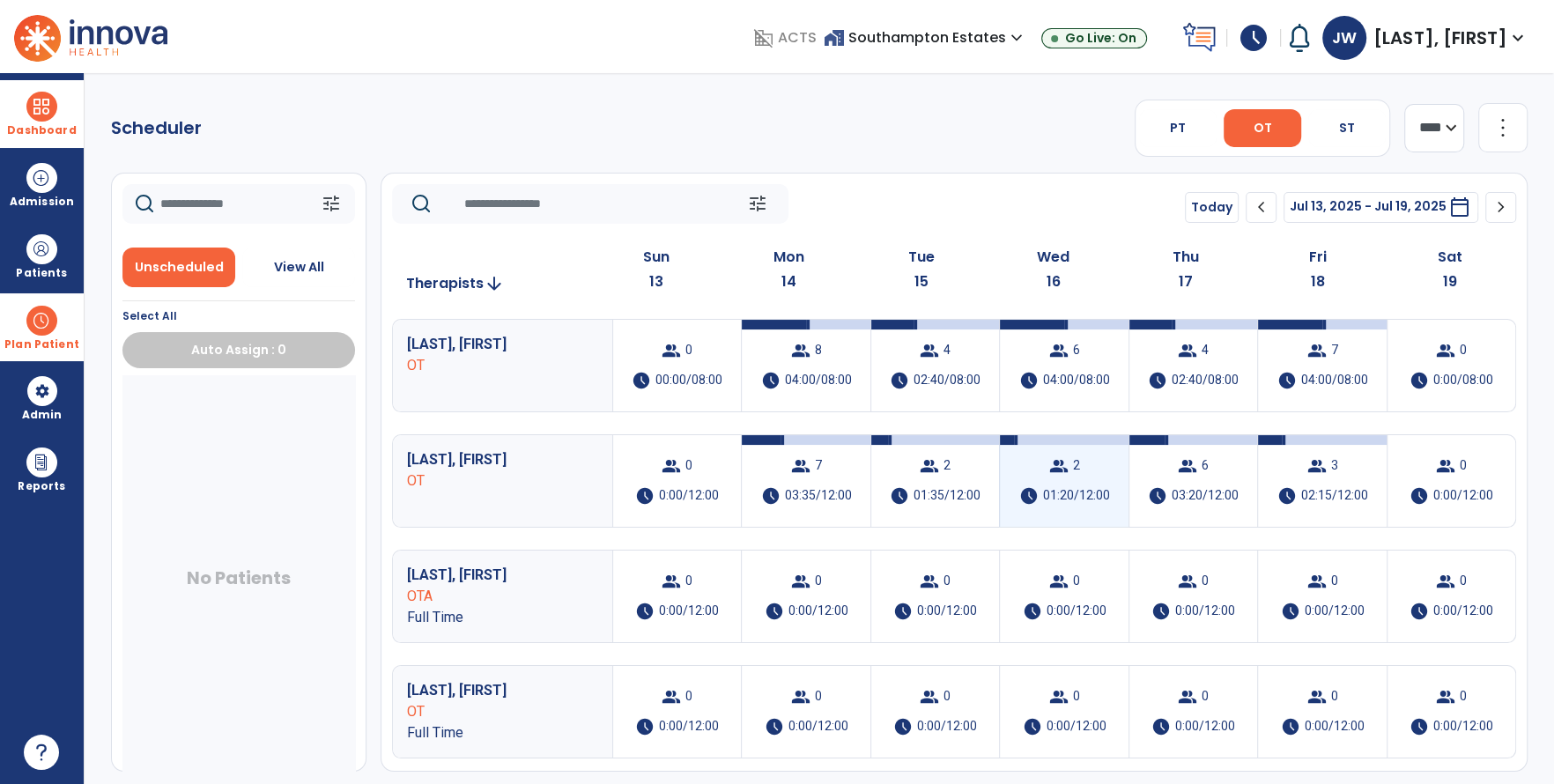 click on "group  2  schedule  01:20/12:00" at bounding box center [1063, 481] 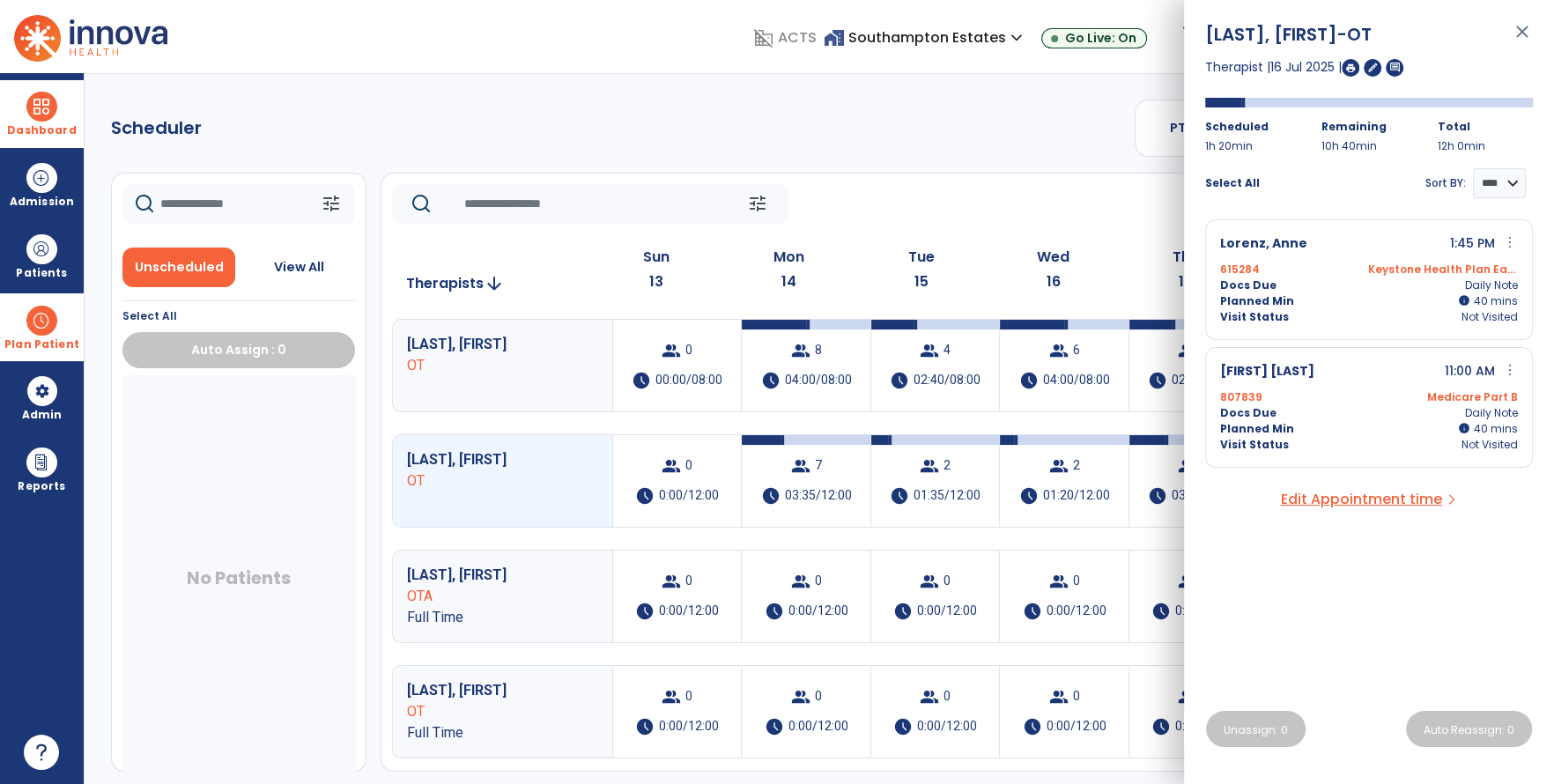 click on "Scheduler   PT   OT   ST  **** *** more_vert  Manage Labor   View All Therapists   Print   tune   Unscheduled   View All  Select All  Auto Assign : 0  No Patients  tune   Today  chevron_left Jul 13, 2025 - Jul 19, 2025  *********  calendar_today  chevron_right   Therapists  arrow_downward Sun  13  Mon  14  Tue  15  Wed  16  Thu  17  Fri  18  Sat  19  Bhojwani, Sonia OT  group  0  schedule  00:00/08:00   group  8  schedule  04:00/08:00   group  4  schedule  02:40/08:00   group  6  schedule  04:00/08:00   group  4  schedule  02:40/08:00   group  7  schedule  04:00/08:00   group  0  schedule  0:00/08:00 Waite, Julia OT  group  0  schedule  0:00/12:00  group  7  schedule  03:35/12:00   group  2  schedule  01:35/12:00   group  2  schedule  01:20/12:00   group  6  schedule  03:20/12:00   group  3  schedule  02:15/12:00   group  0  schedule  0:00/12:00 Brady, Janssens Erin OTA Full Time  group  0  schedule  0:00/12:00  group  0  schedule  0:00/12:00  group  0  schedule  0:00/12:00  group  0  schedule  0:00/12:00 0" at bounding box center [819, 428] 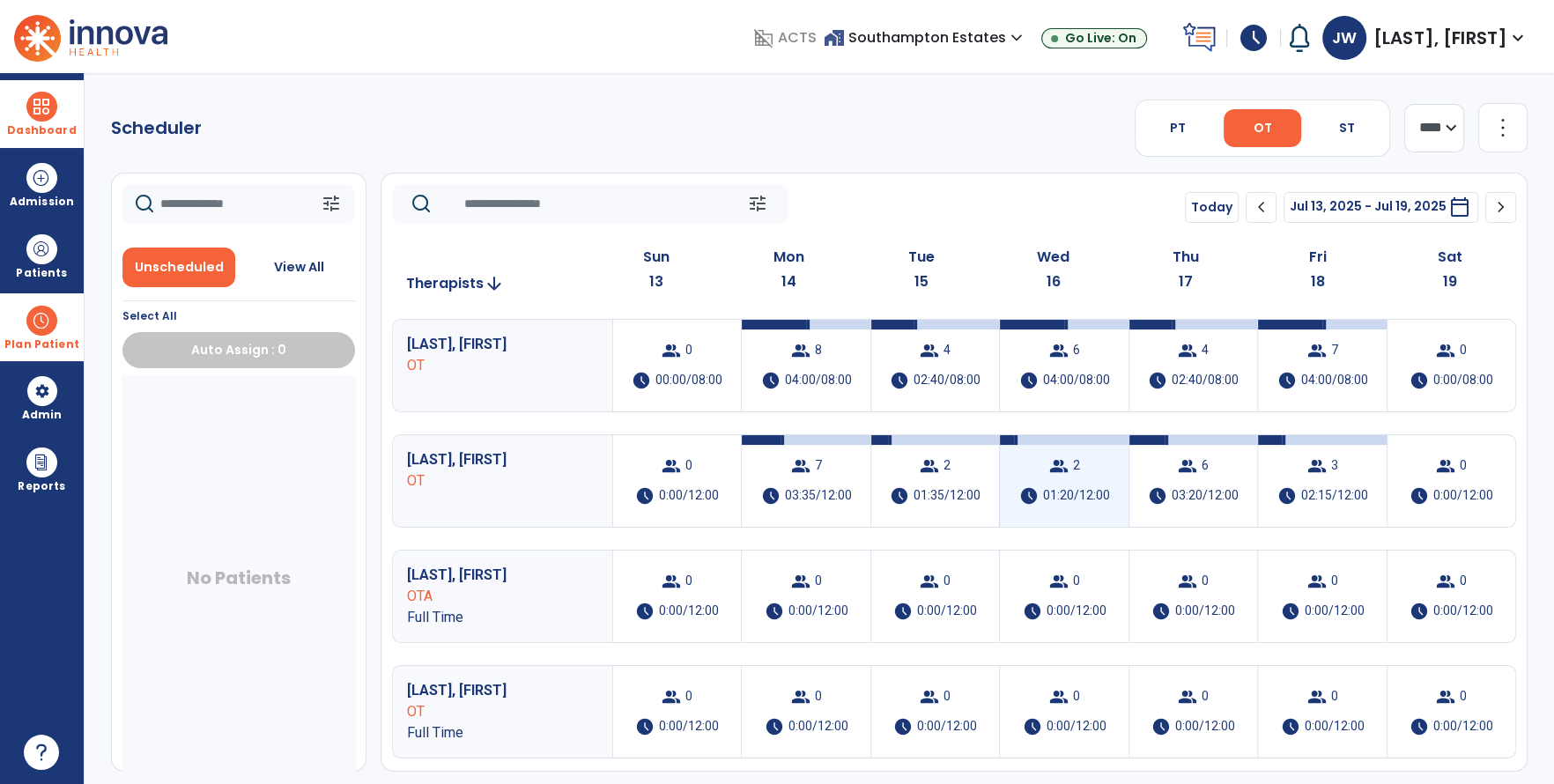 click on "01:20/12:00" at bounding box center (1076, 496) 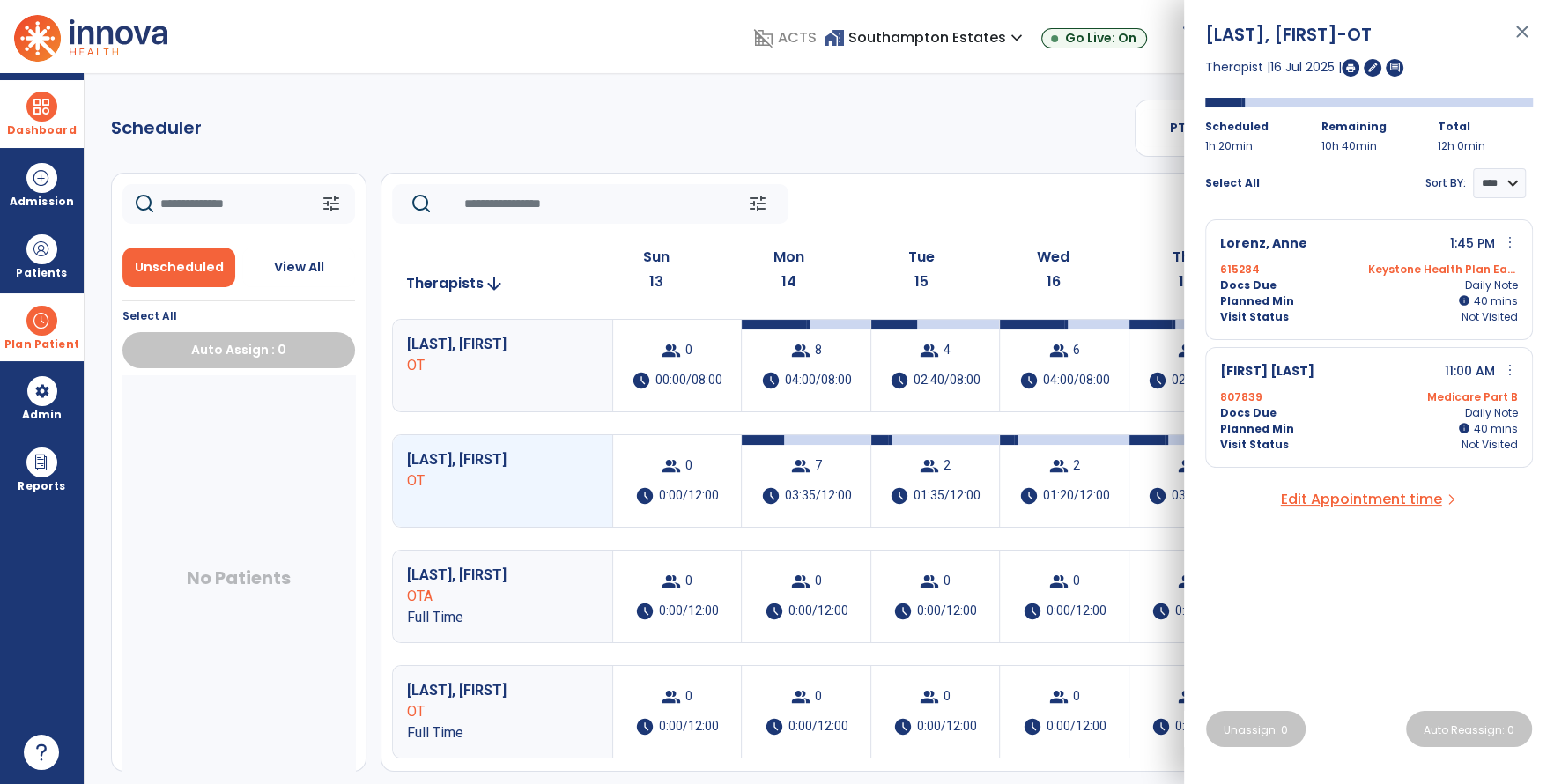 click on "Scheduler   PT   OT   ST  **** *** more_vert  Manage Labor   View All Therapists   Print" 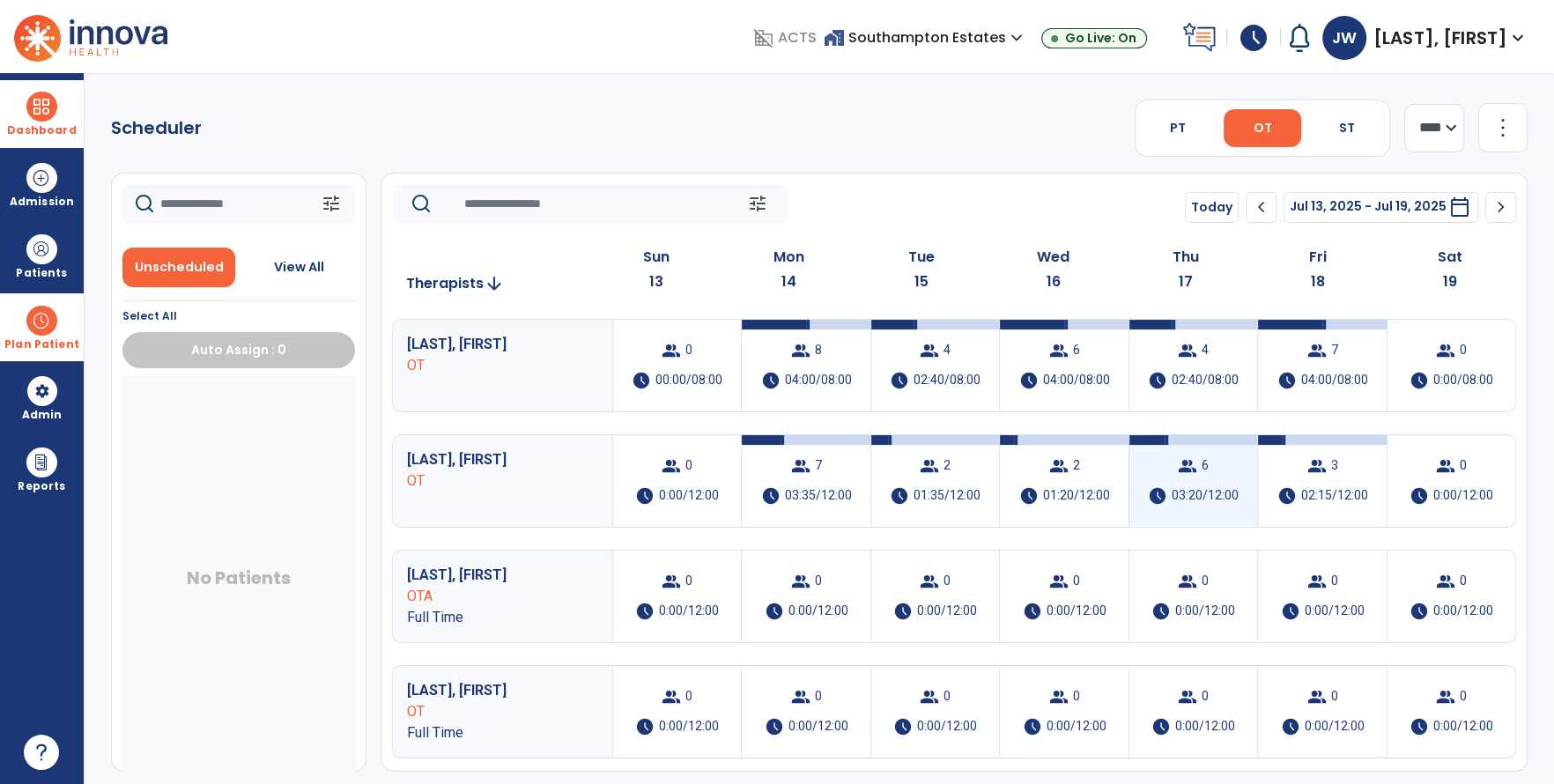 click on "group  6  schedule  03:20/12:00" at bounding box center [1193, 481] 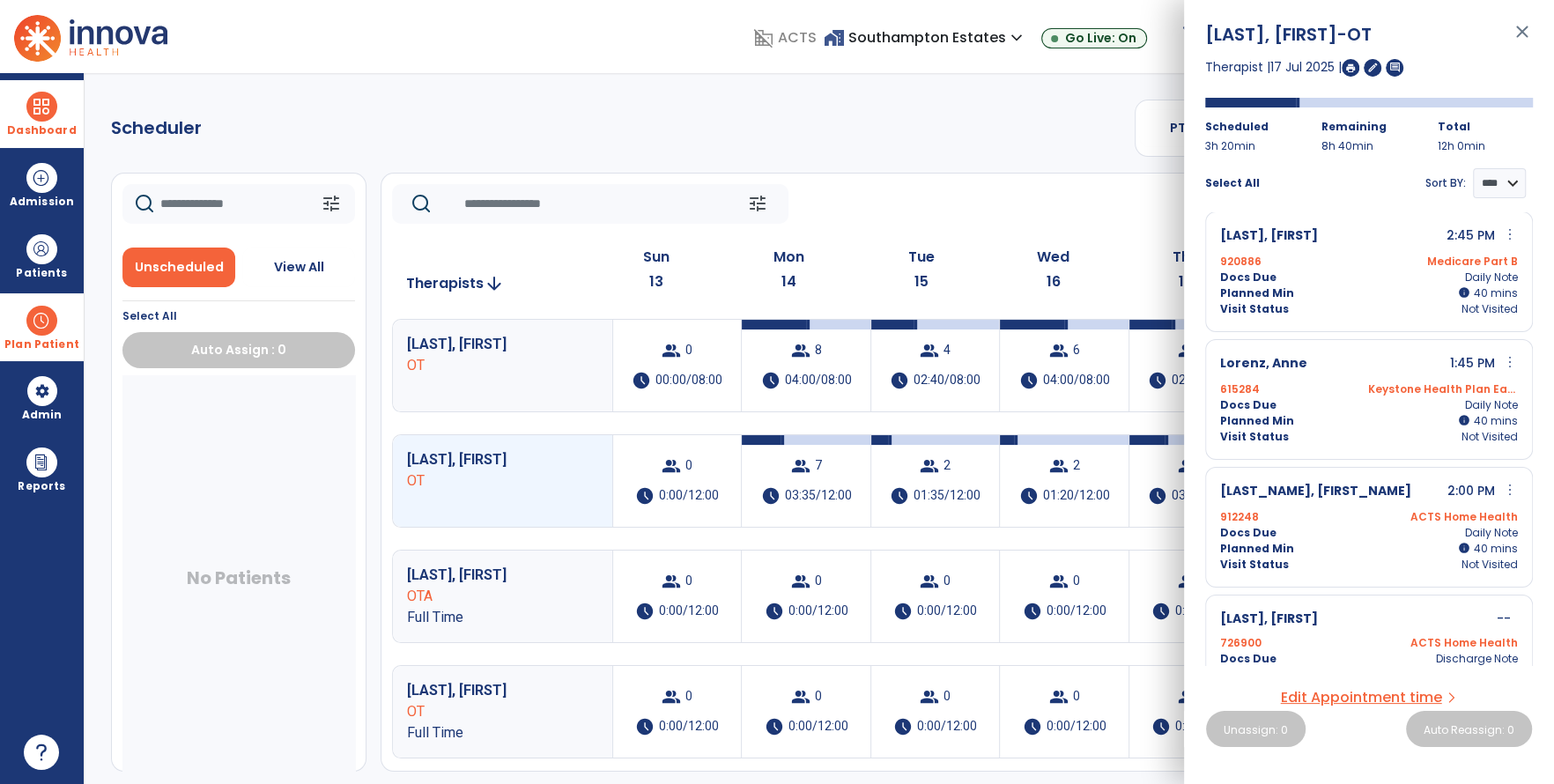 scroll, scrollTop: 307, scrollLeft: 0, axis: vertical 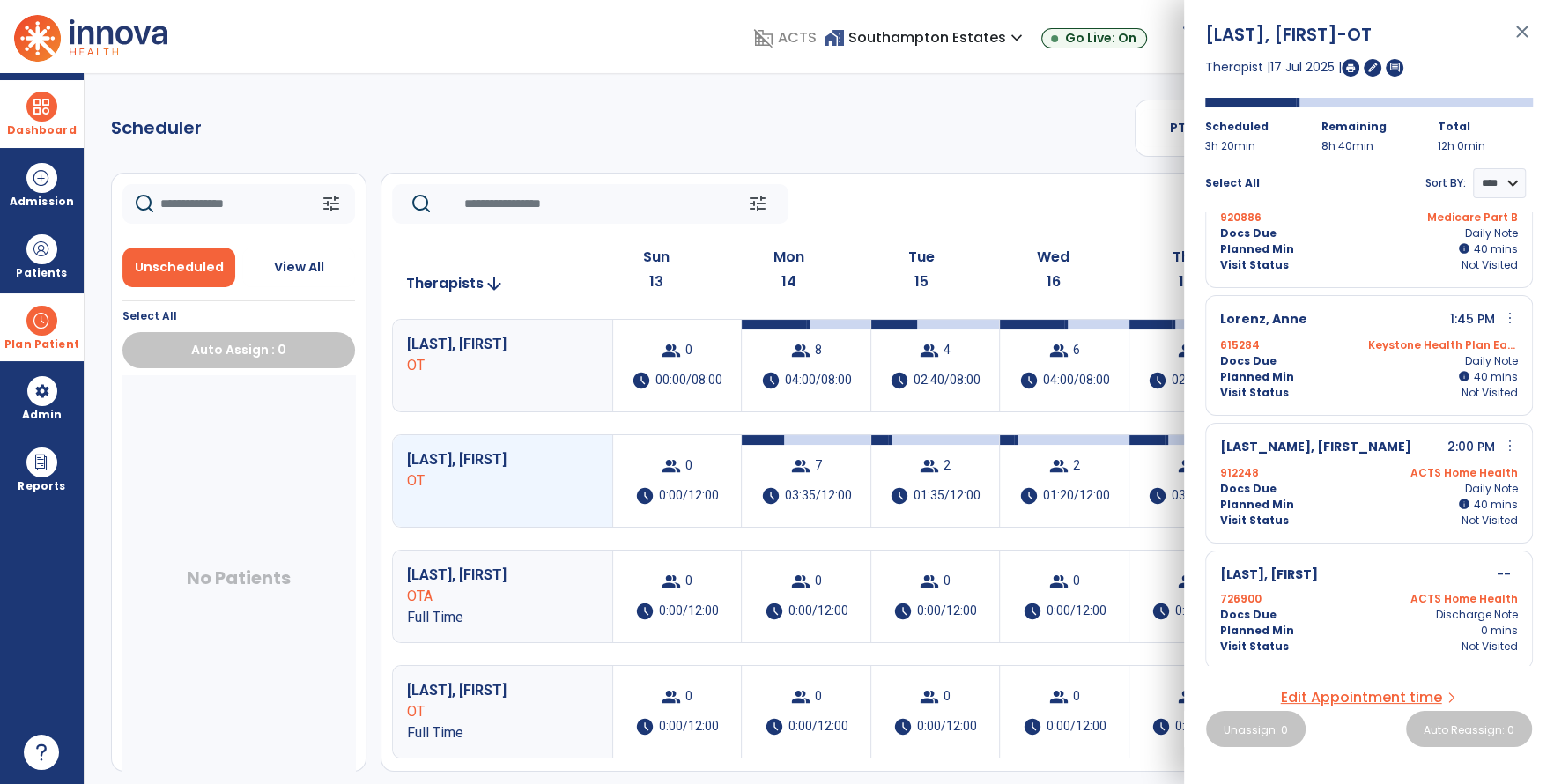 click on "tune   Today  chevron_left Jul 13, 2025 - Jul 19, 2025  *********  calendar_today  chevron_right" 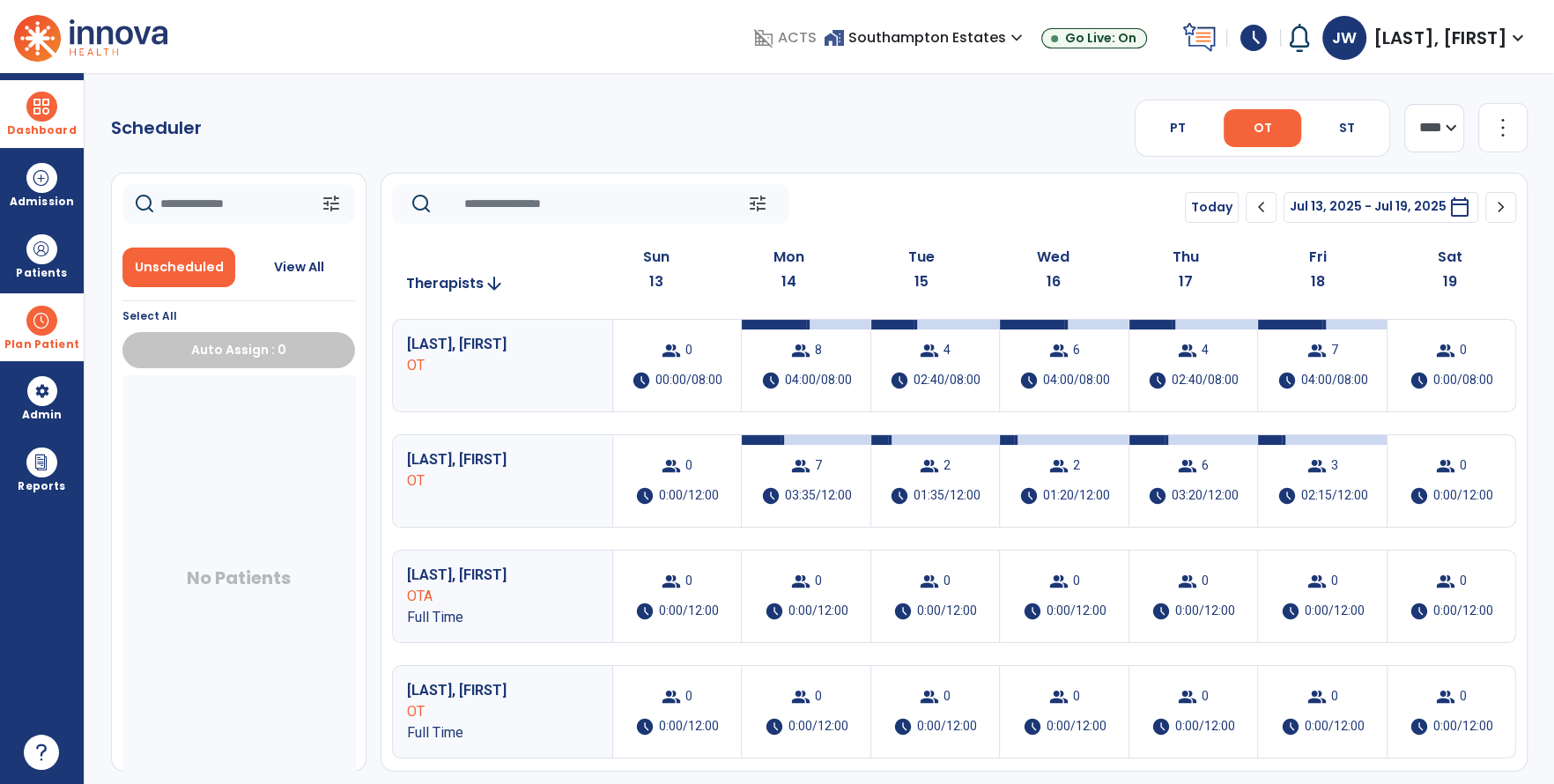 click on "Scheduler   PT   OT   ST  **** *** more_vert  Manage Labor   View All Therapists   Print" 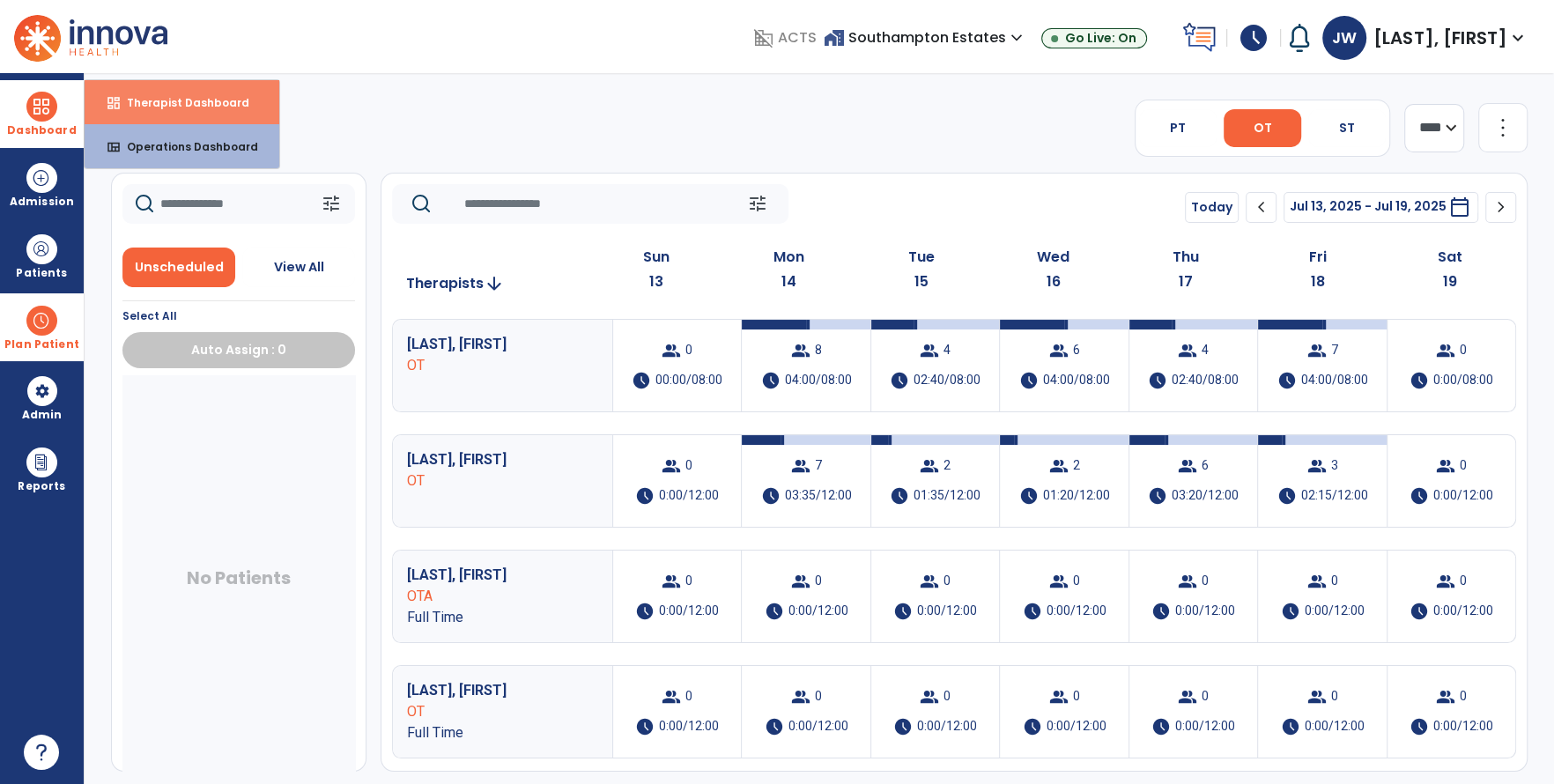 click on "Therapist Dashboard" at bounding box center [181, 102] 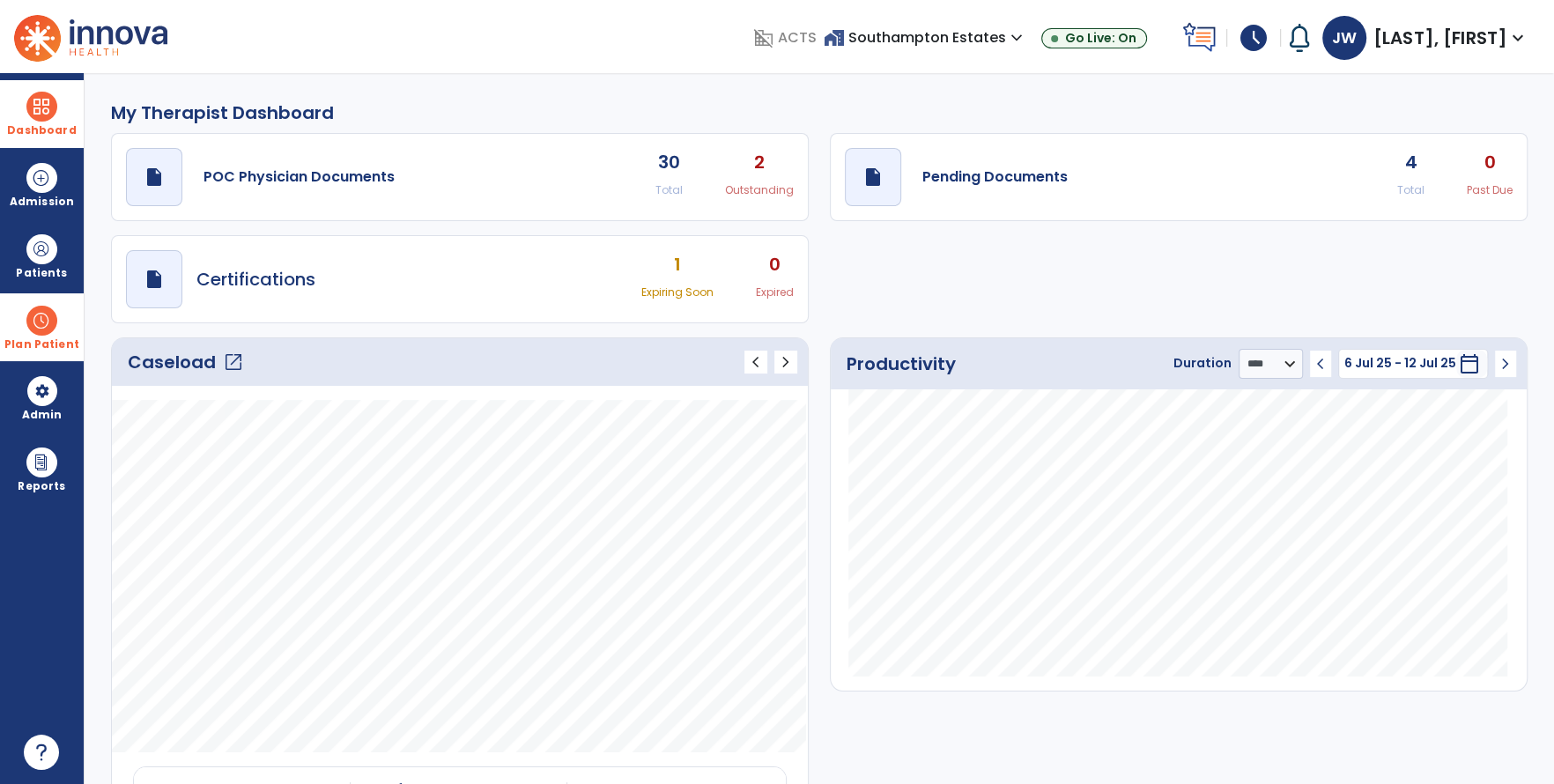 click on "open_in_new" 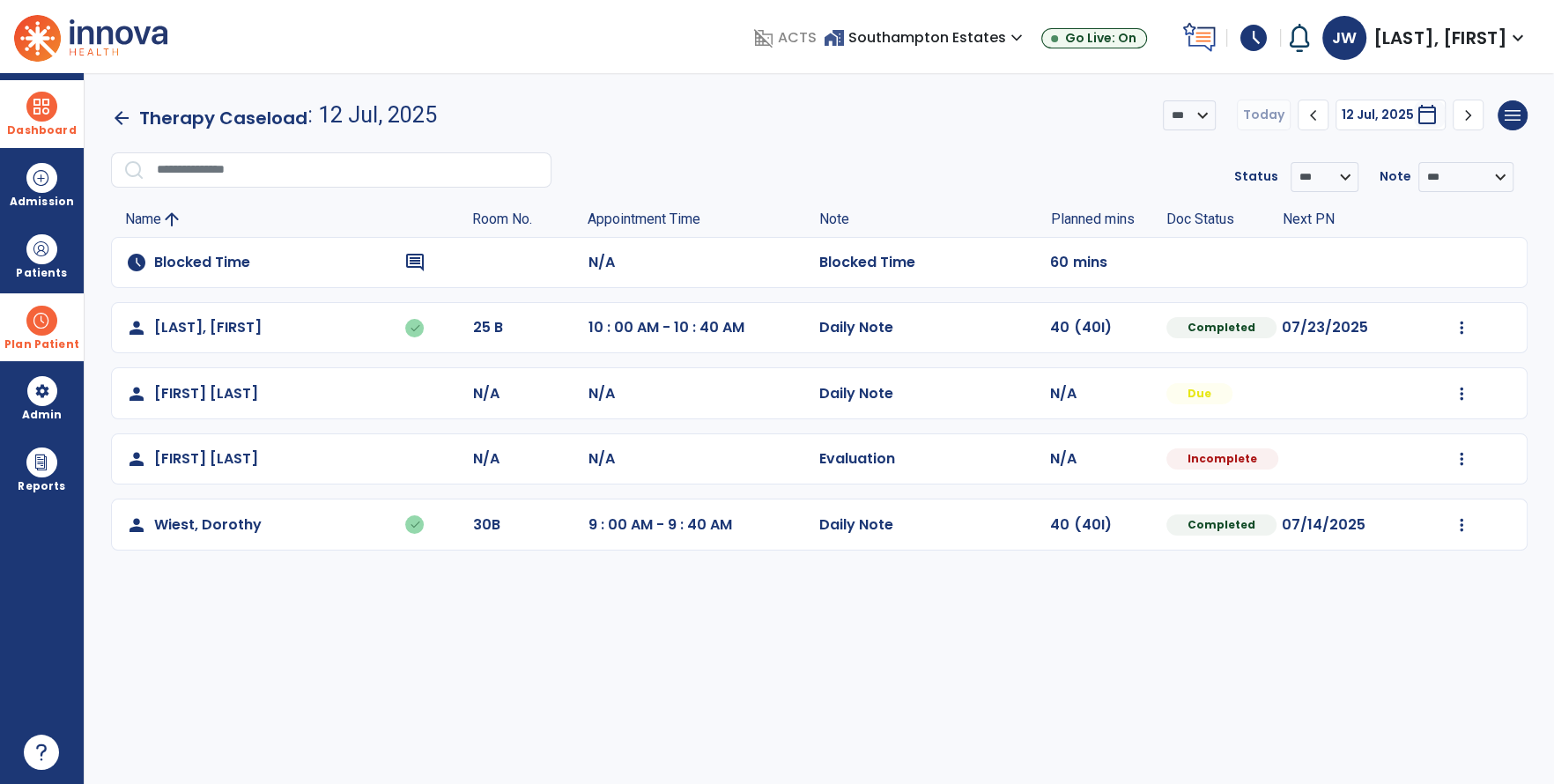 click on "schedule" at bounding box center (1254, 38) 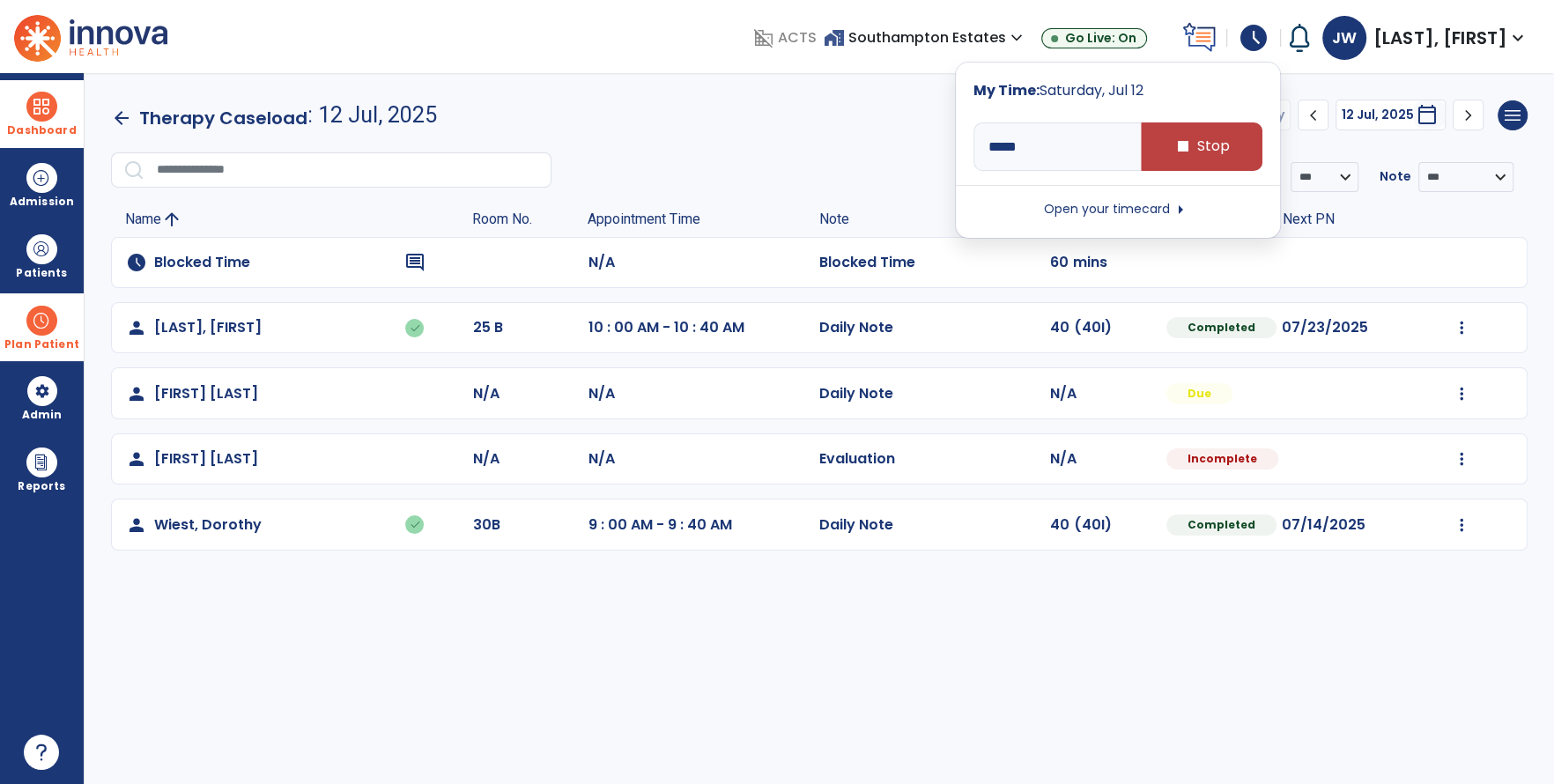 click on "Open your timecard  arrow_right" at bounding box center [1118, 210] 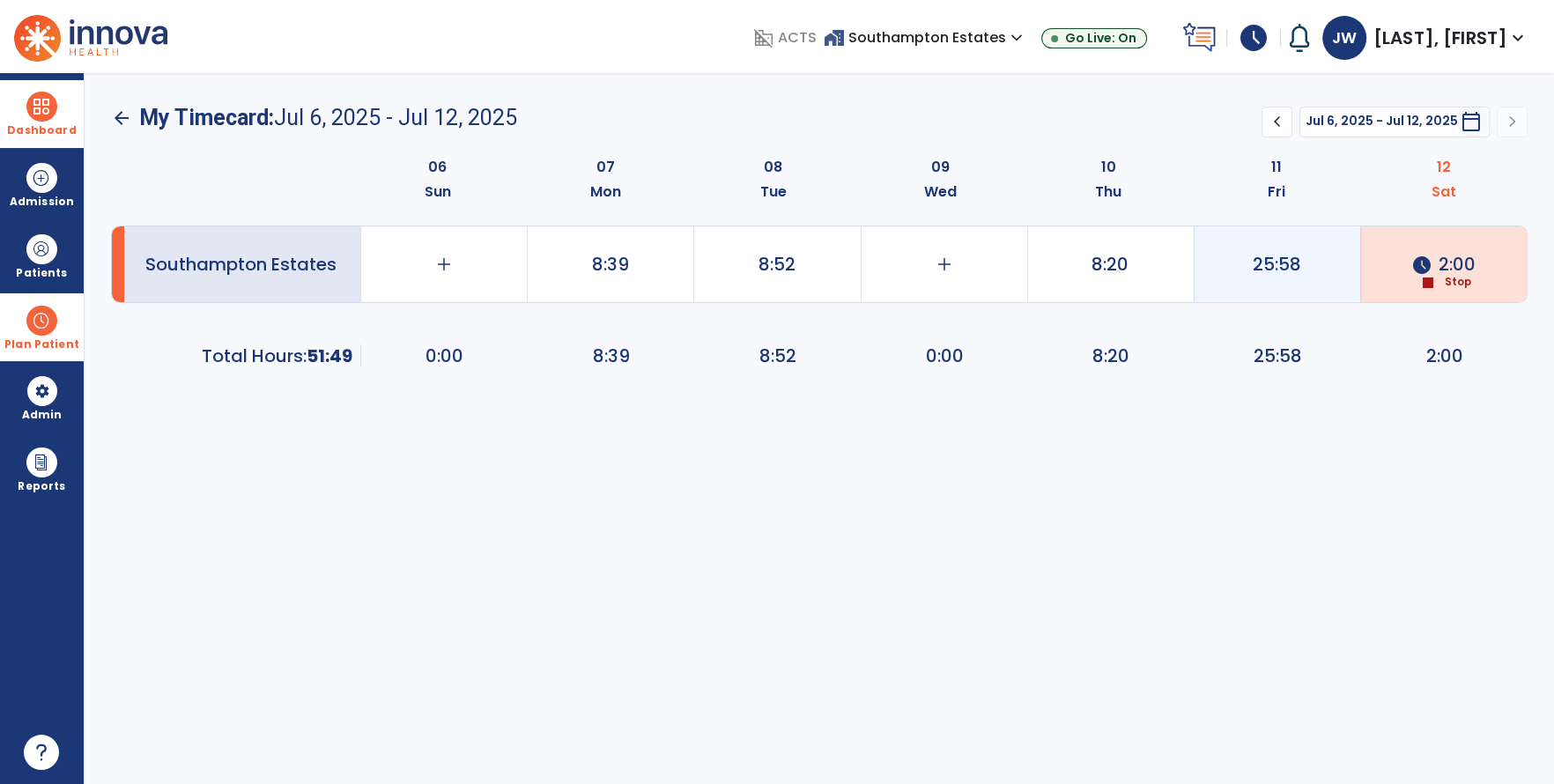 click on "25:58" 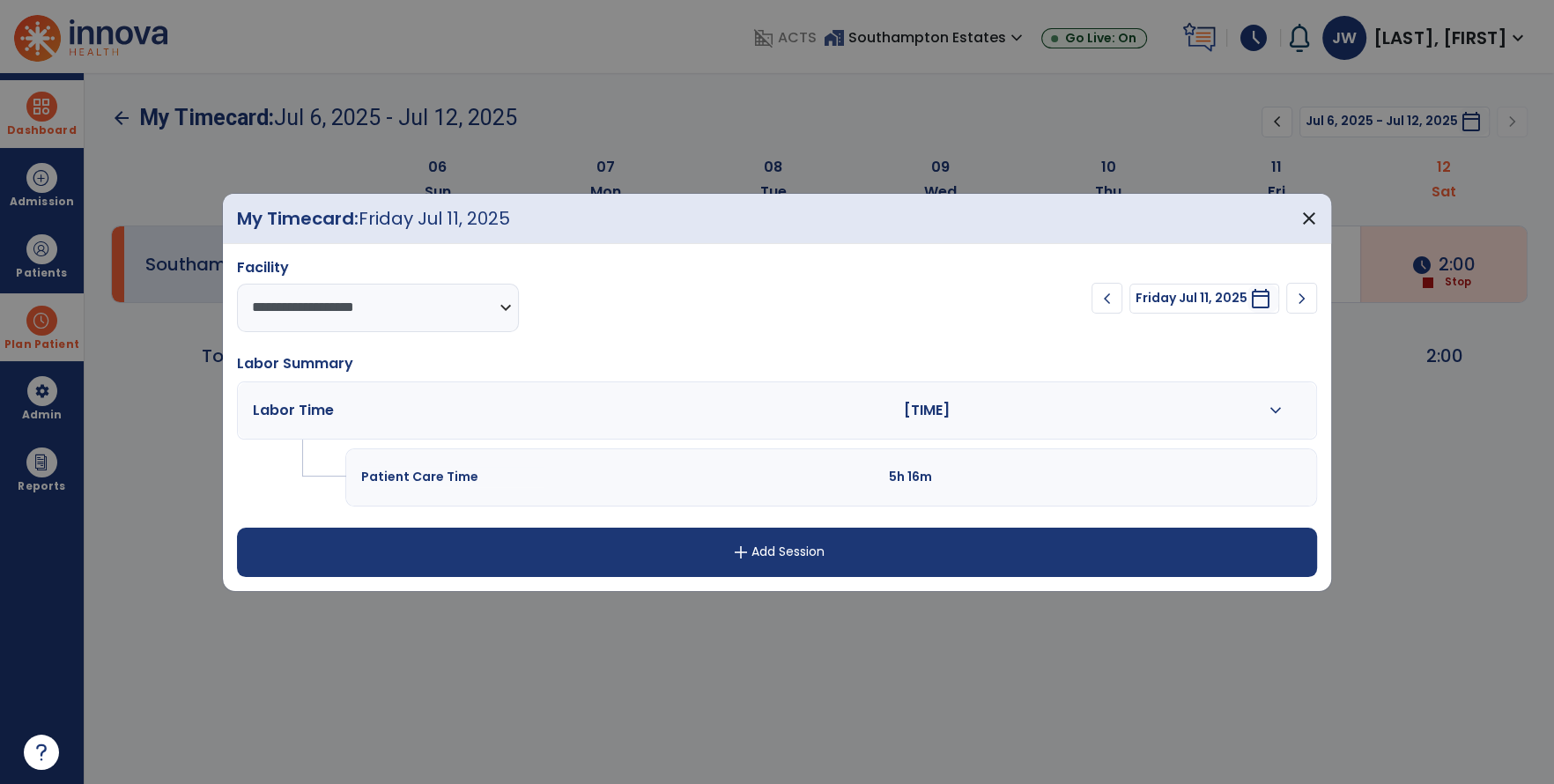 click at bounding box center [1118, 410] 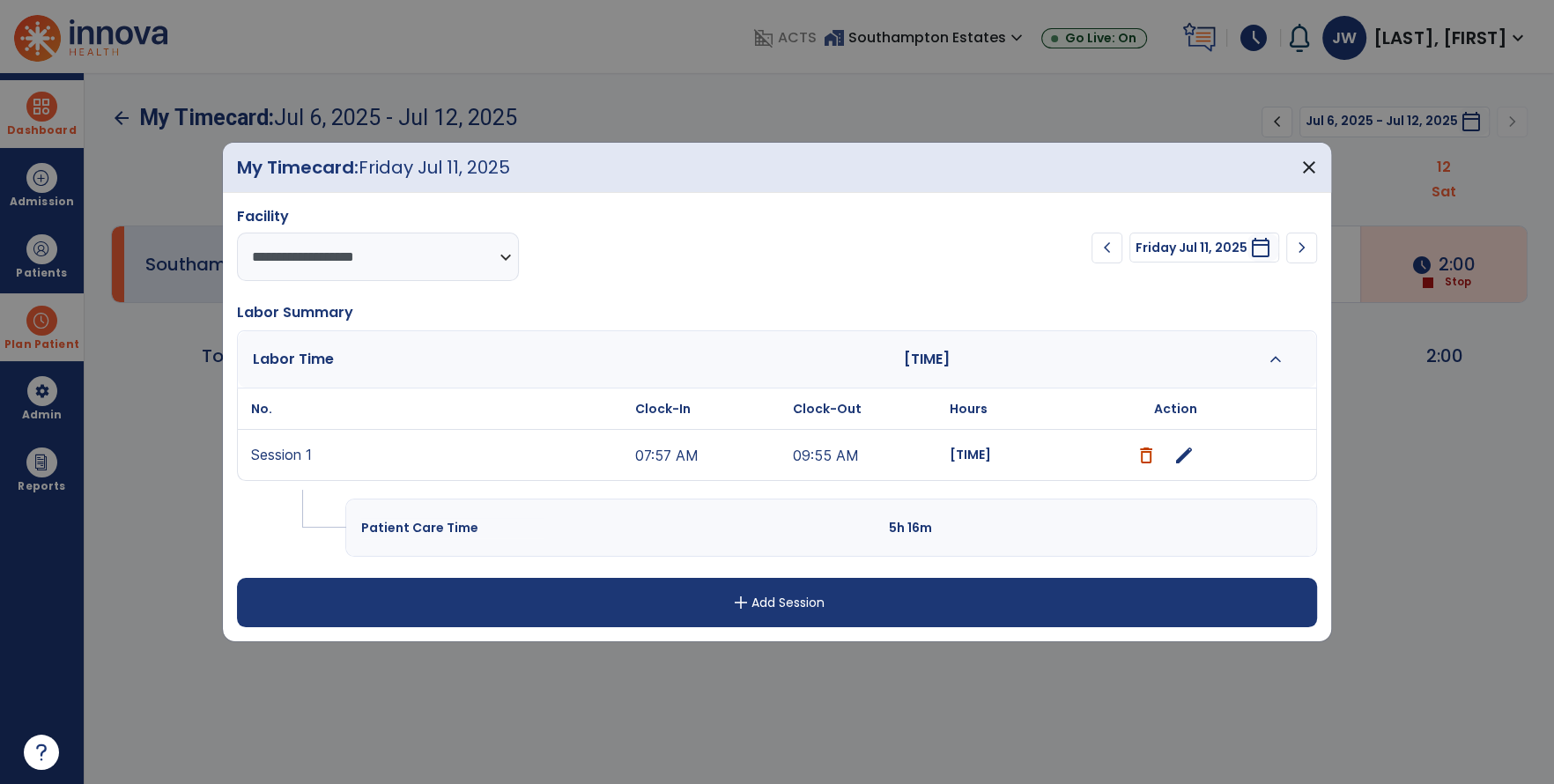 click on "edit" at bounding box center [1184, 455] 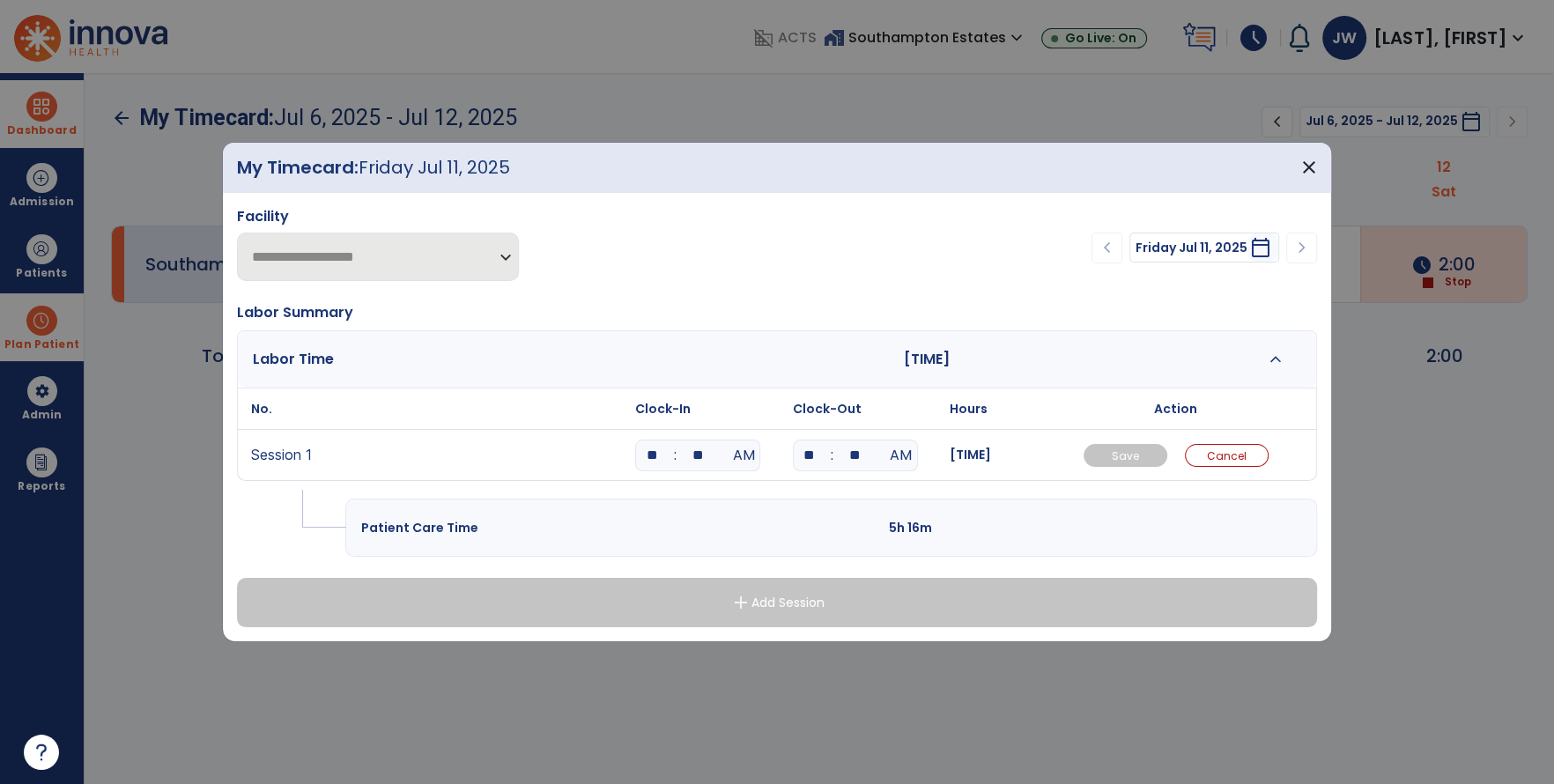 click on "**" at bounding box center (855, 455) 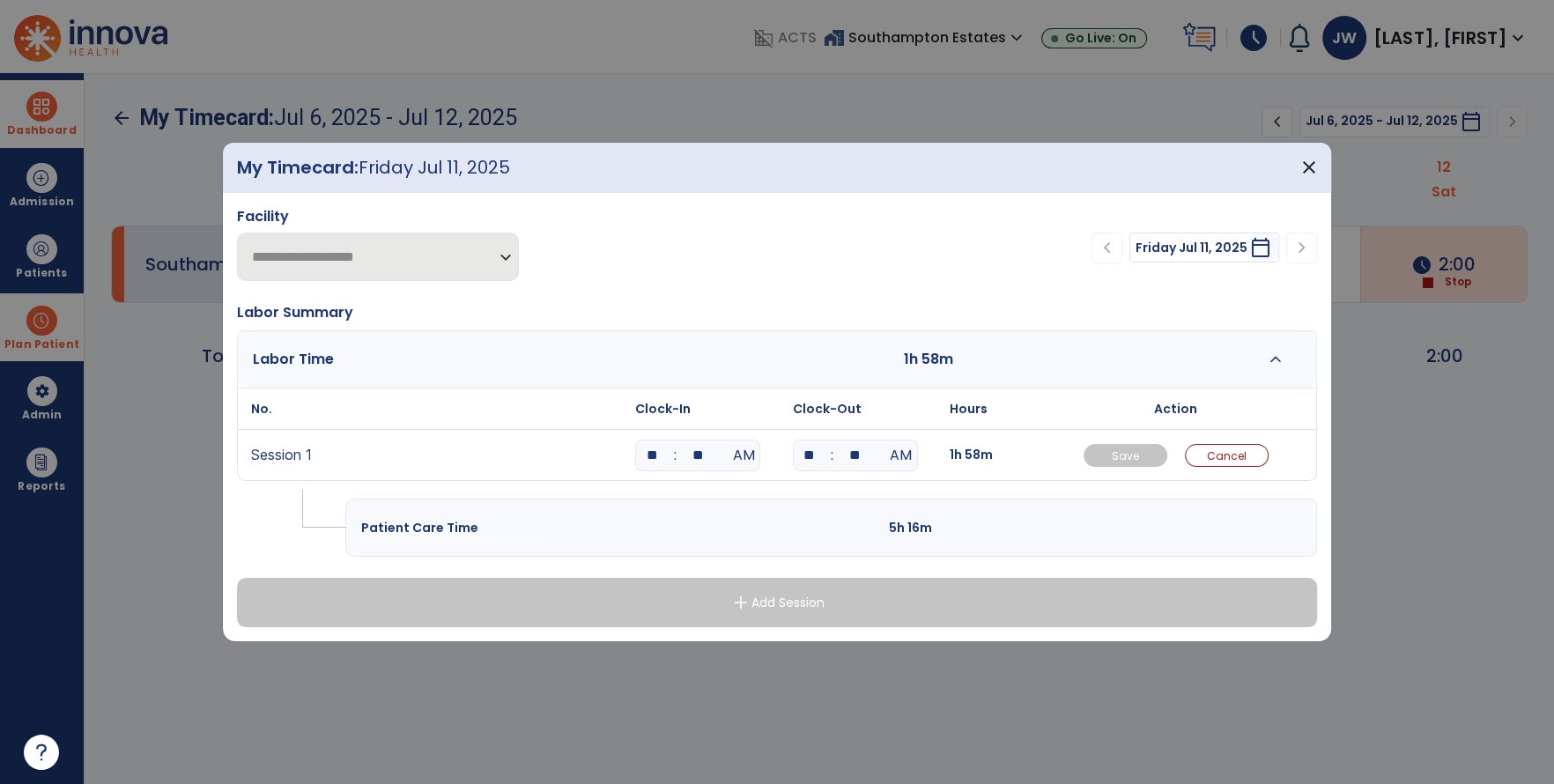 drag, startPoint x: 816, startPoint y: 451, endPoint x: 794, endPoint y: 452, distance: 22.022716 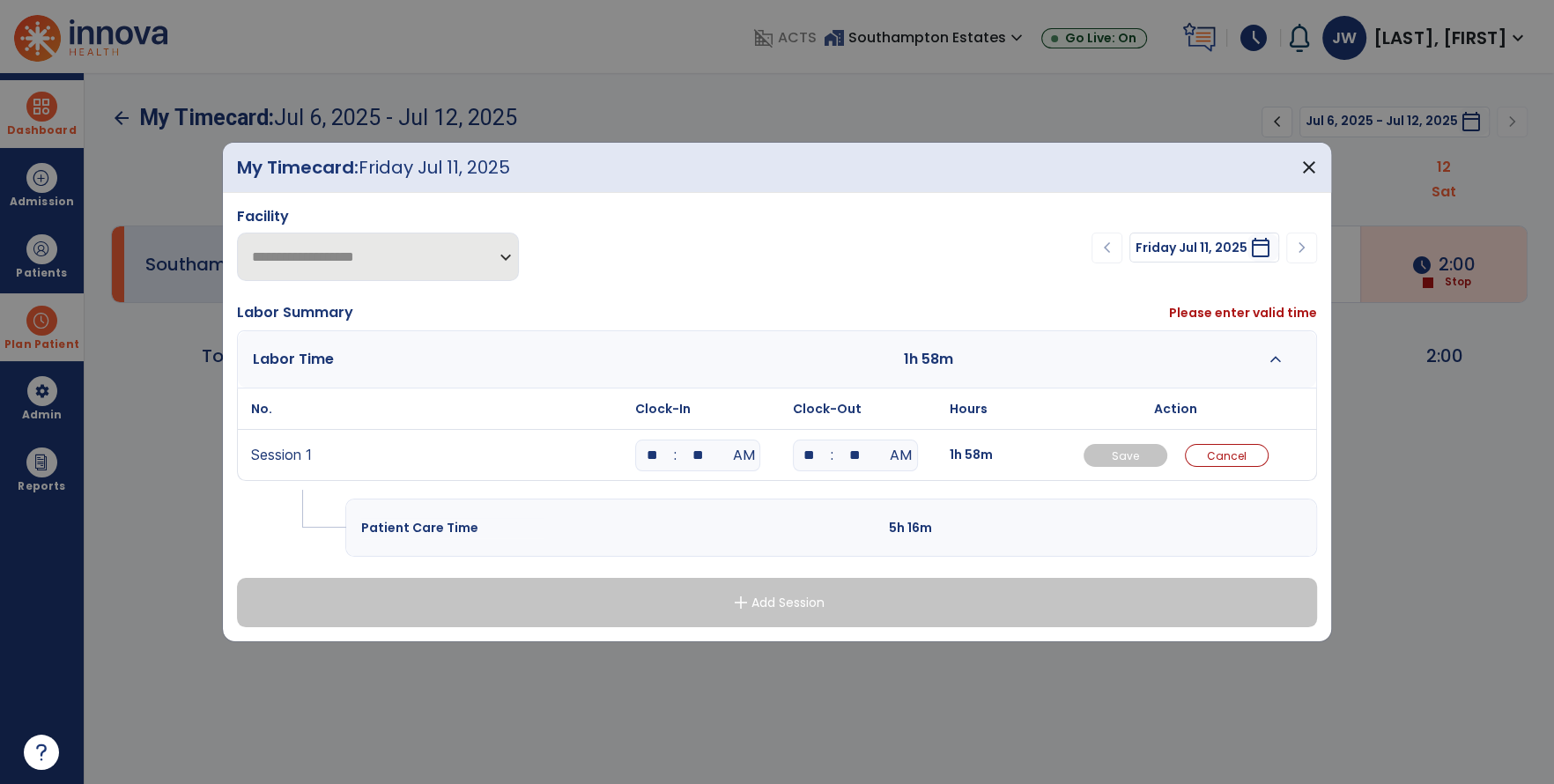 drag, startPoint x: 866, startPoint y: 448, endPoint x: 840, endPoint y: 455, distance: 26.925824 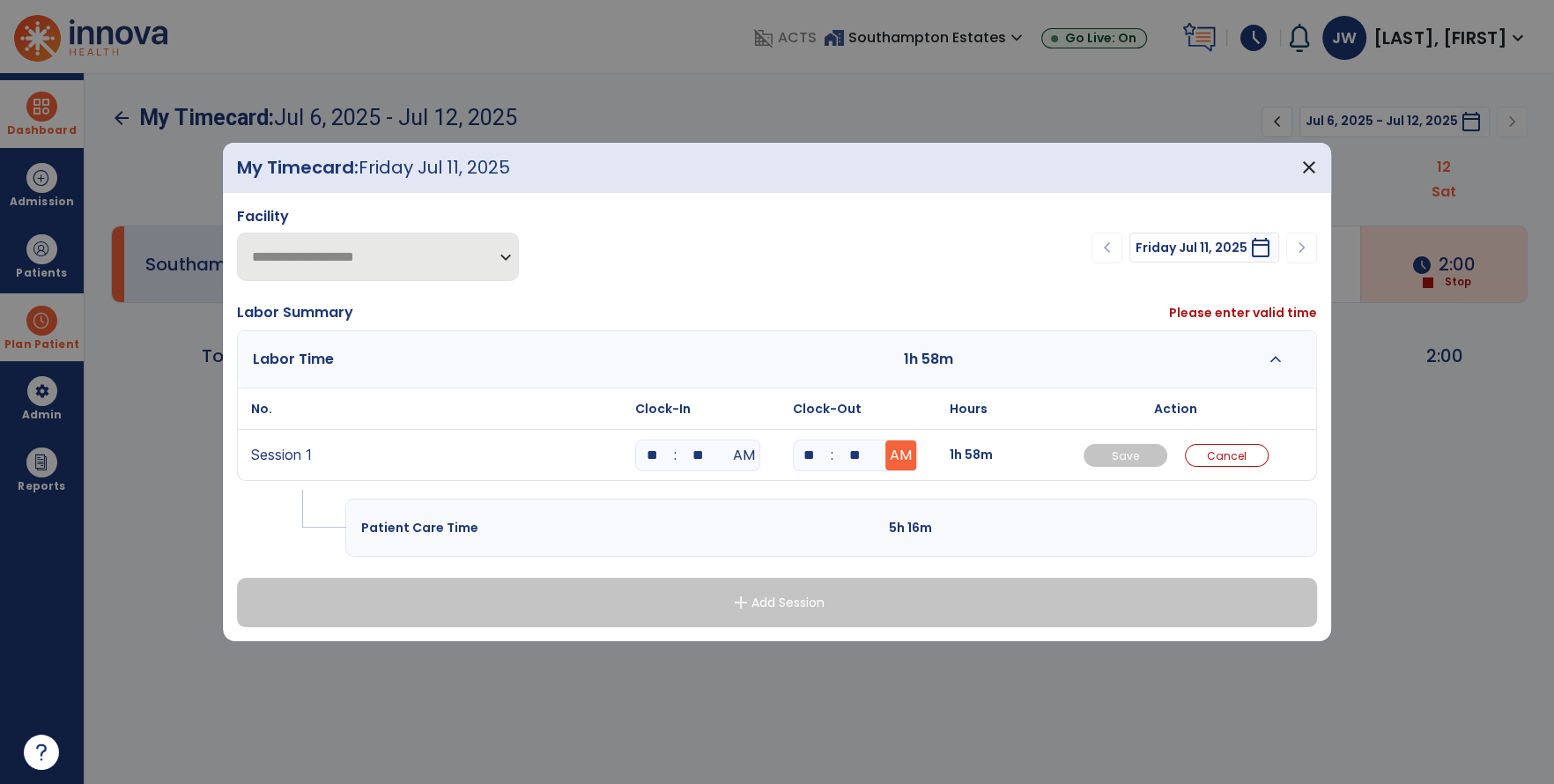 type on "**" 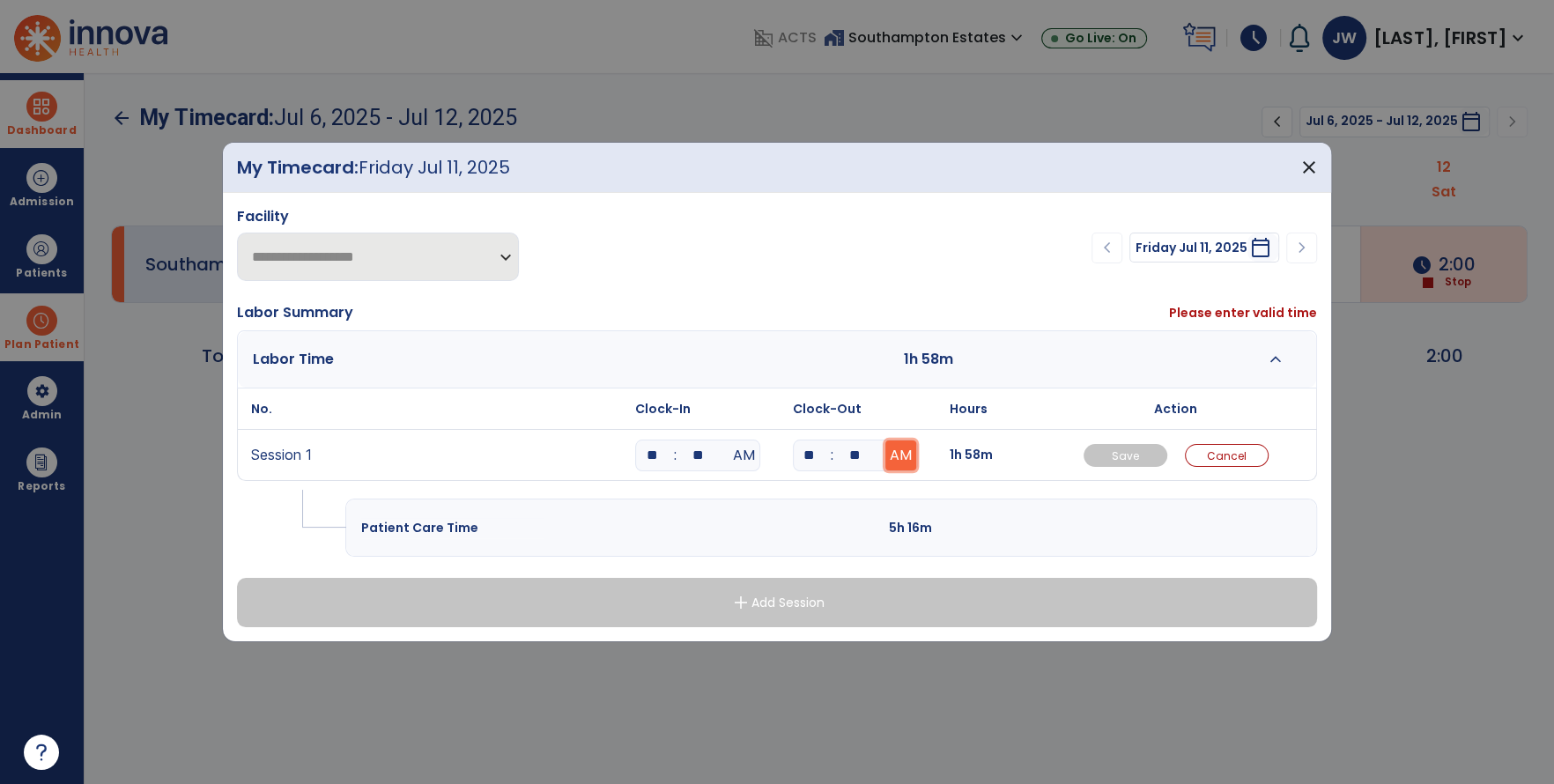click on "AM" at bounding box center (900, 455) 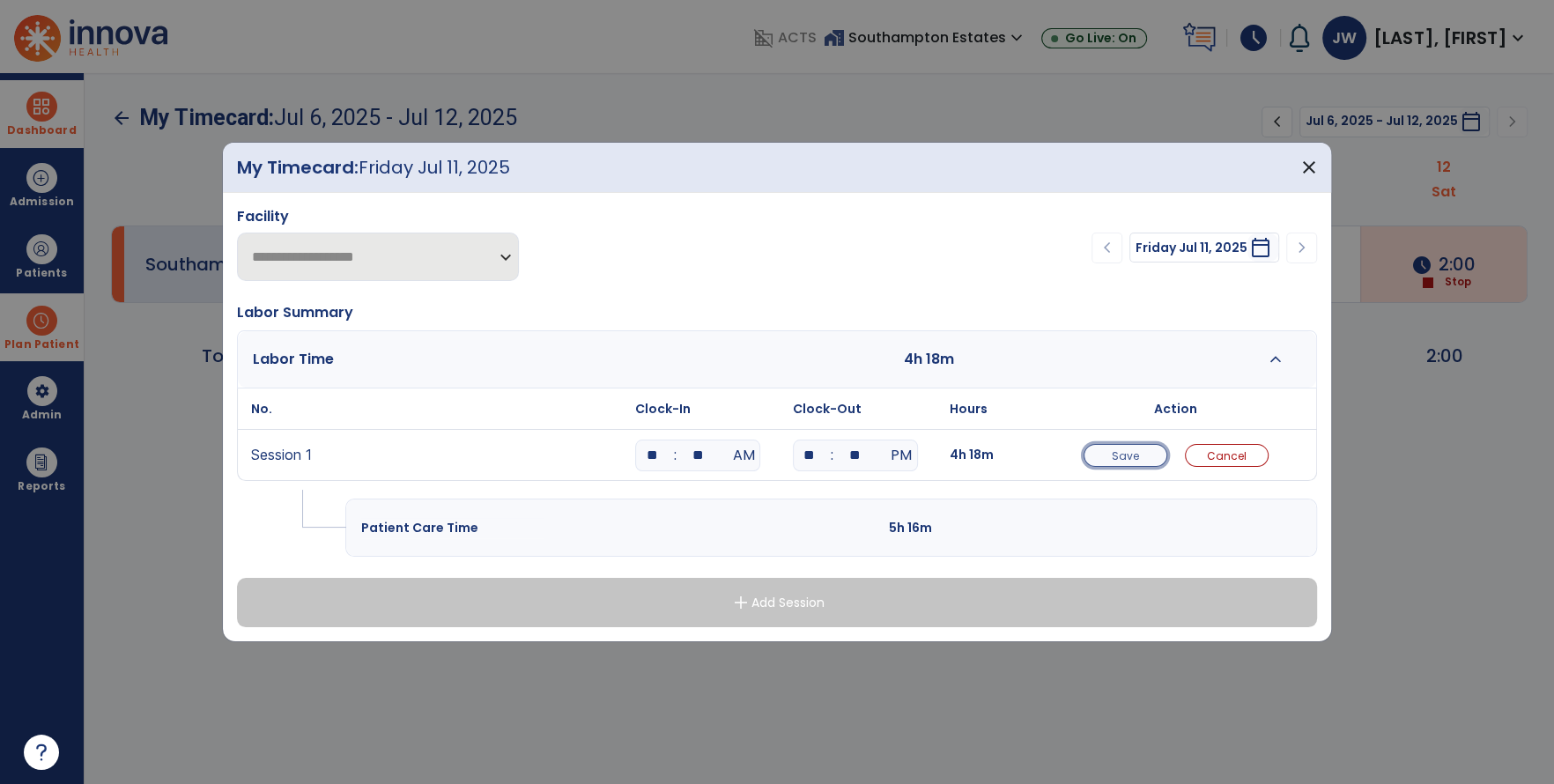 click on "Save" at bounding box center (1125, 455) 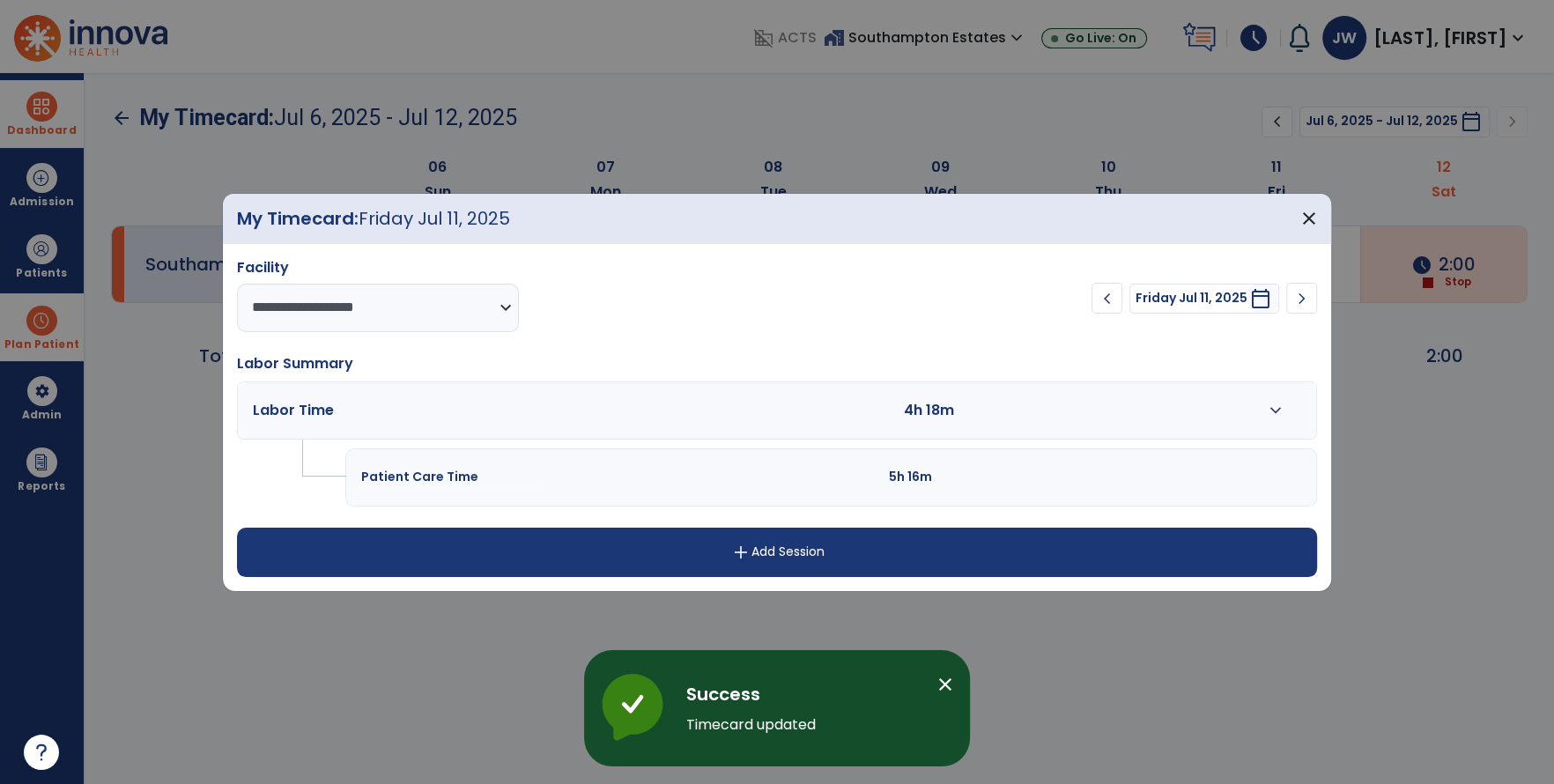 click on "add  Add Session" at bounding box center (777, 552) 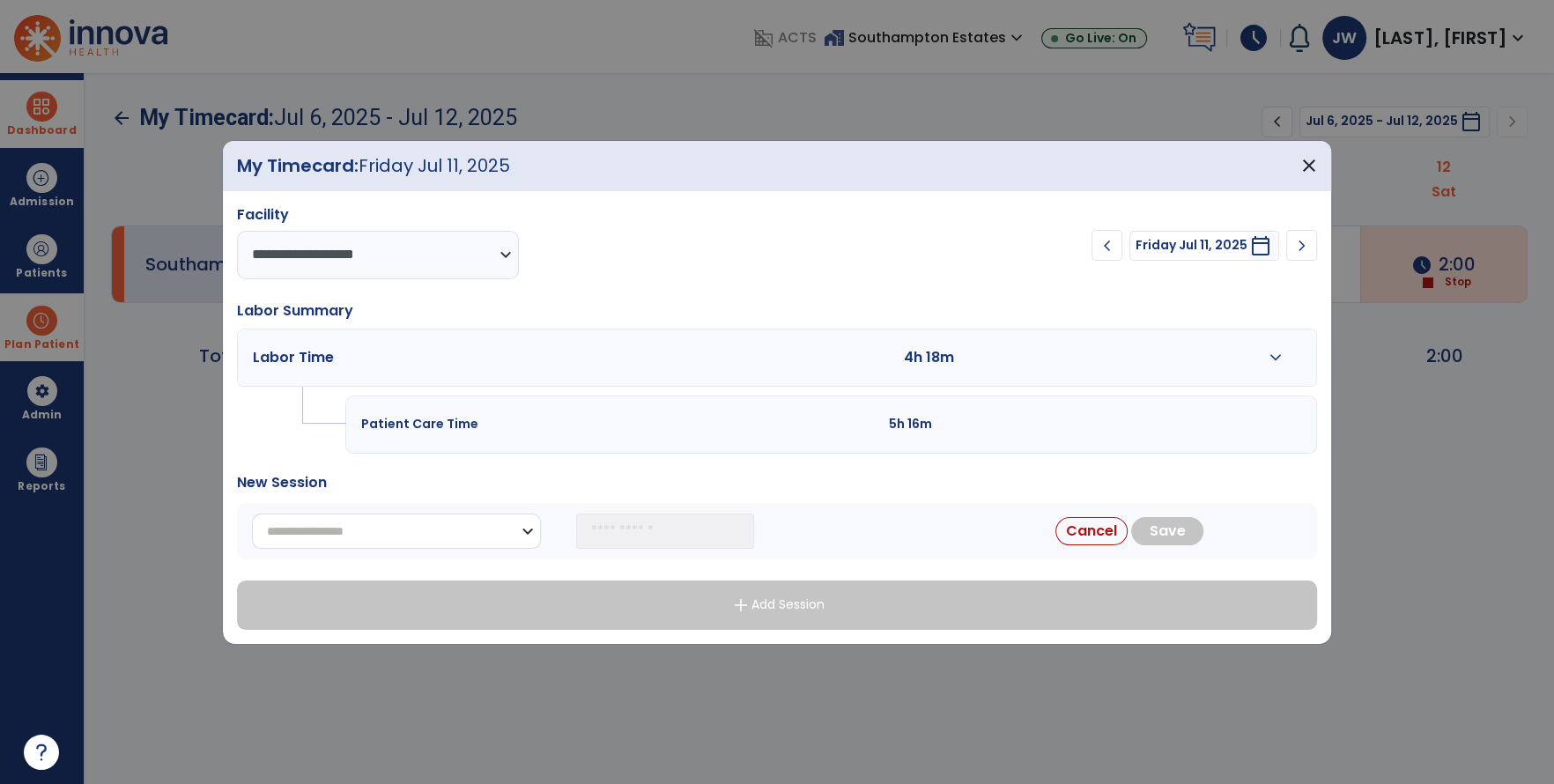 click on "**********" at bounding box center [396, 531] 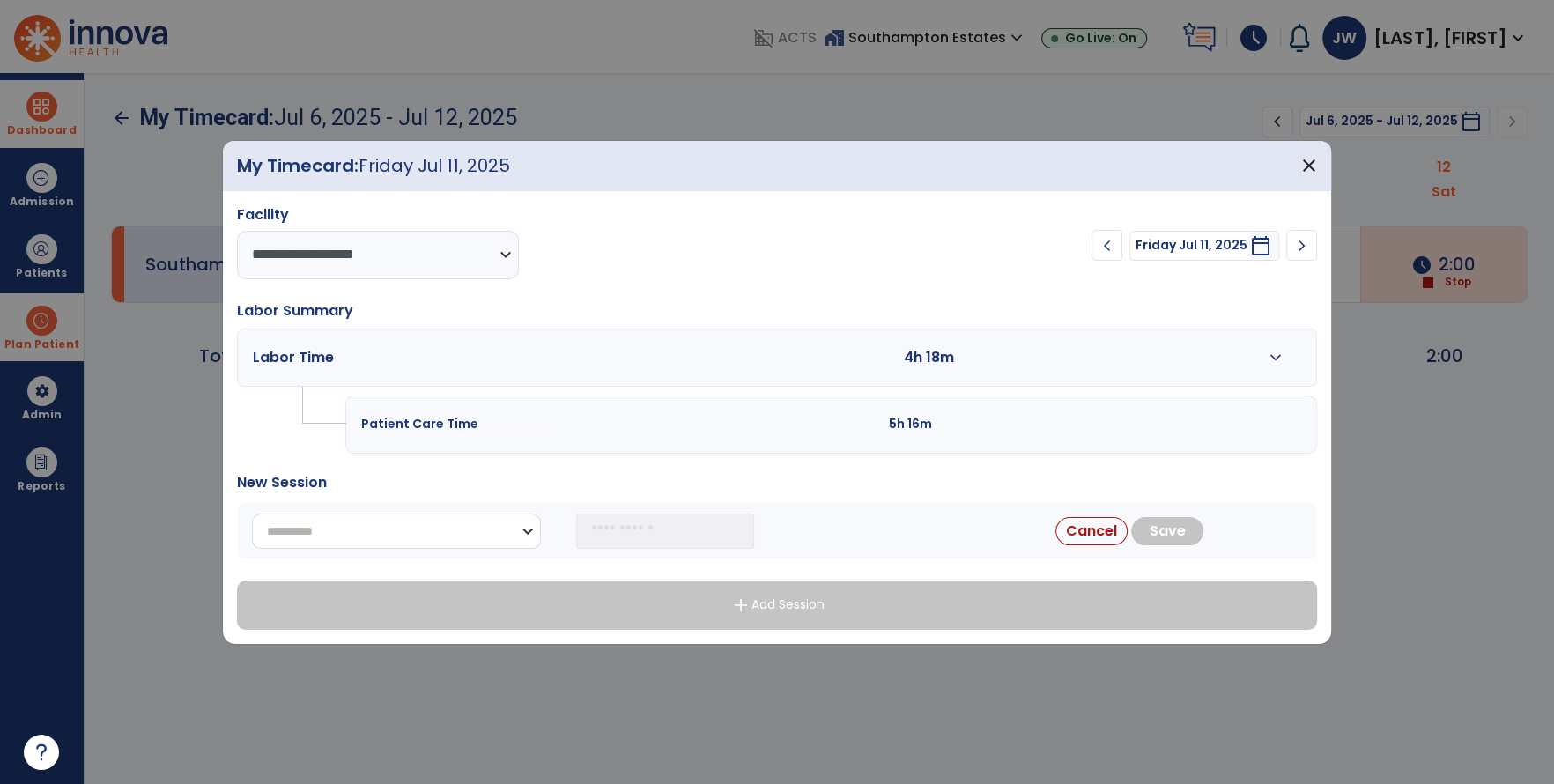 click on "**********" at bounding box center (396, 531) 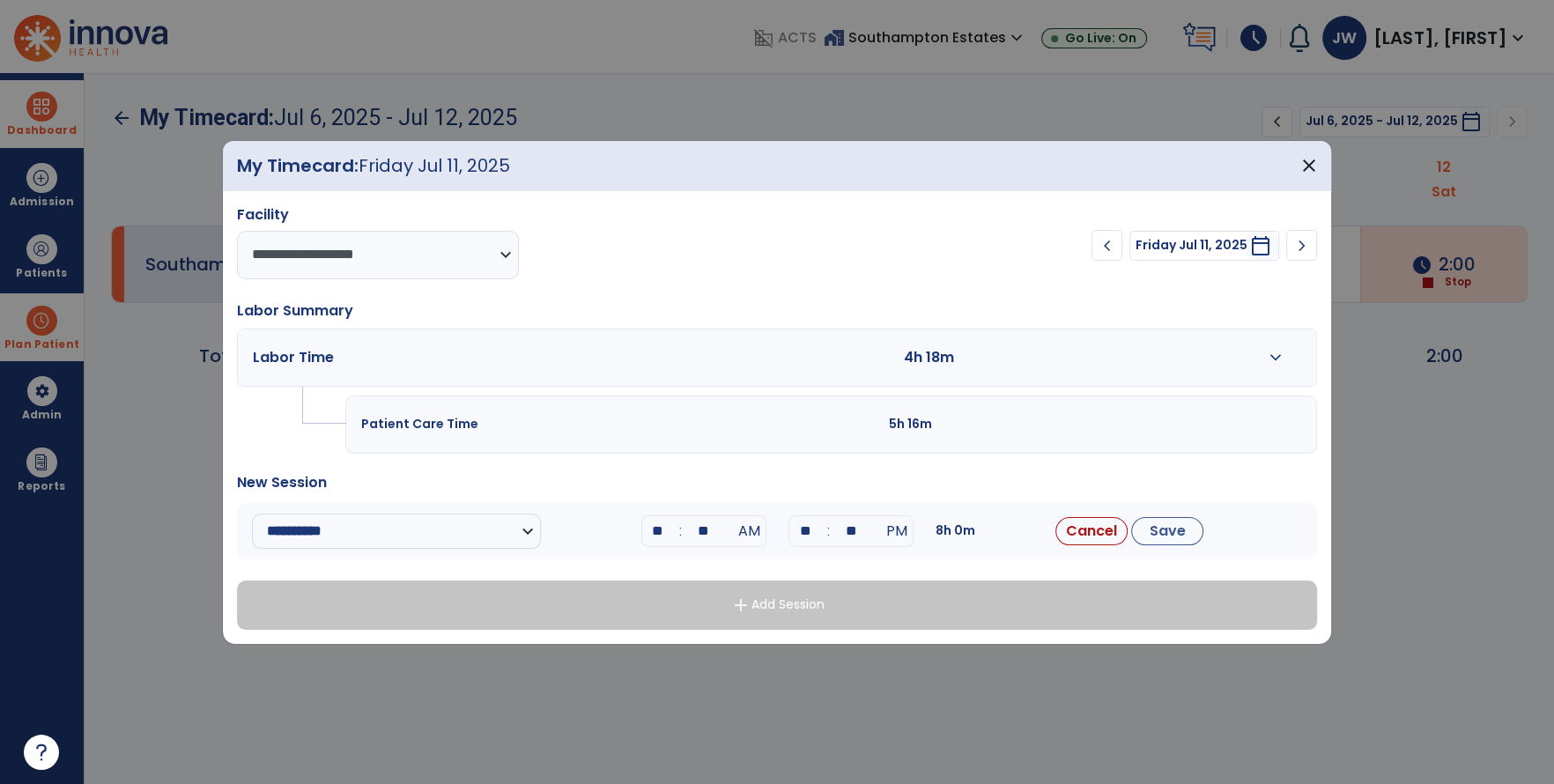 drag, startPoint x: 666, startPoint y: 529, endPoint x: 607, endPoint y: 529, distance: 59 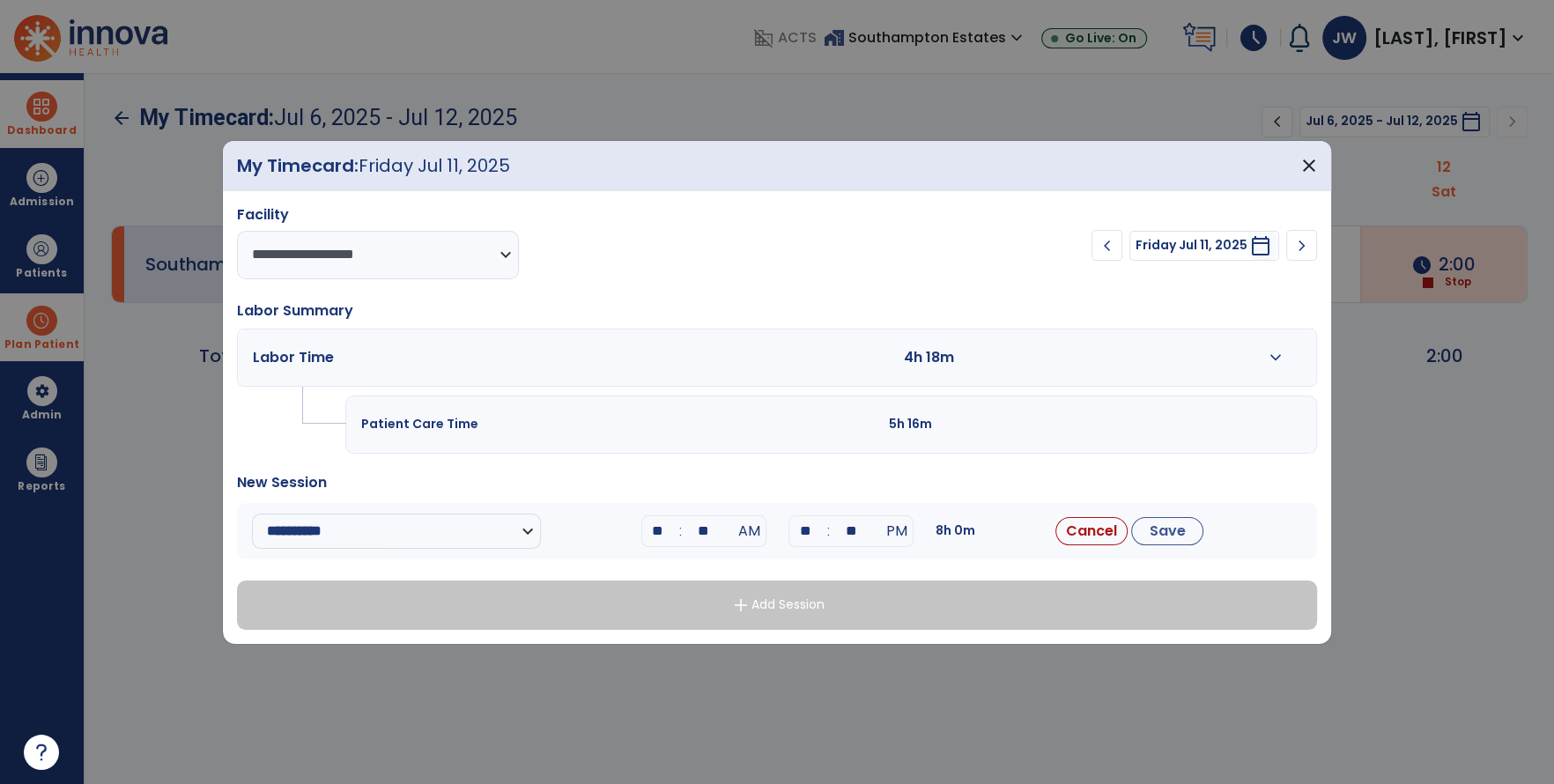 type on "**" 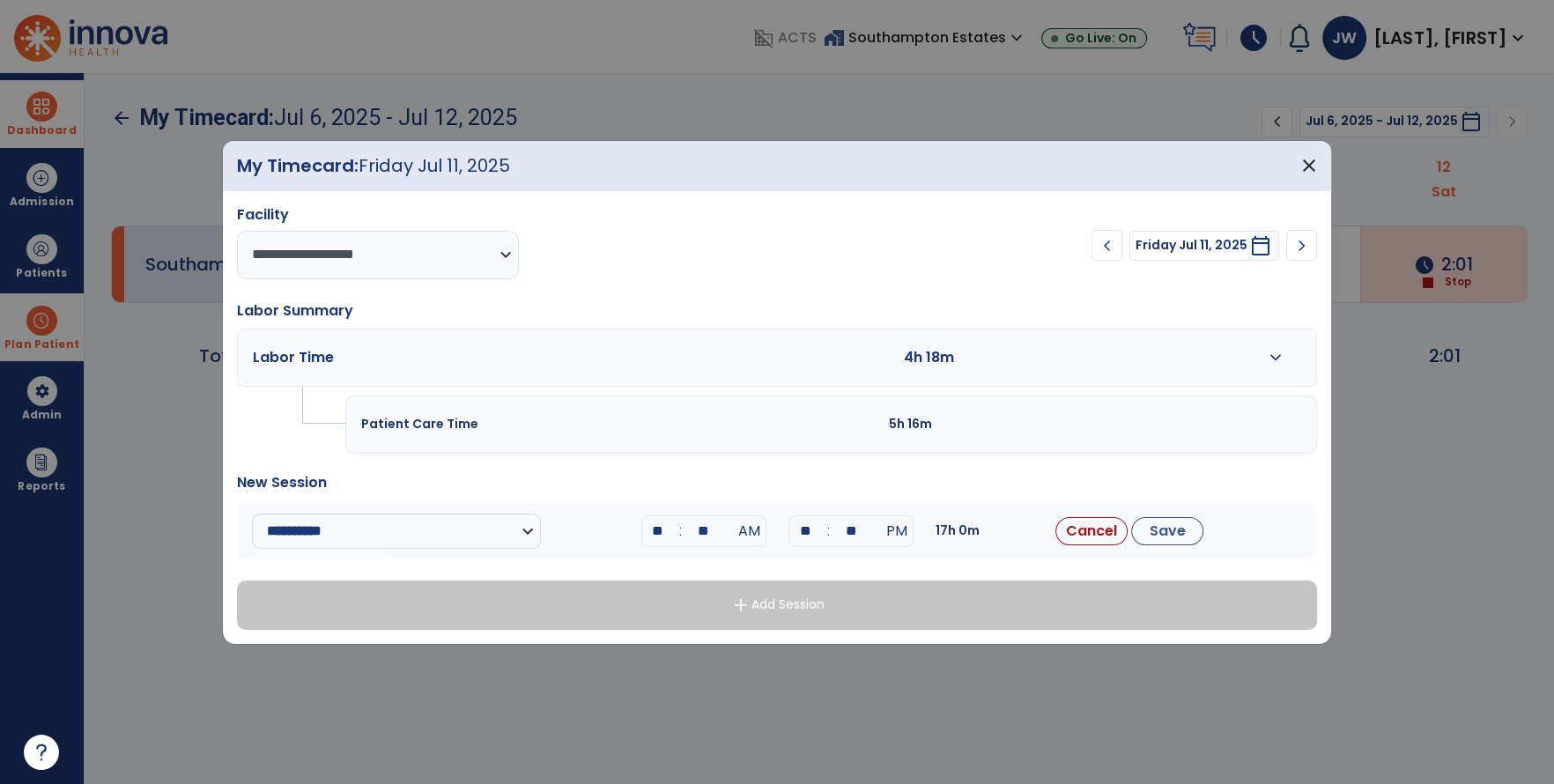 drag, startPoint x: 715, startPoint y: 529, endPoint x: 677, endPoint y: 532, distance: 38.118237 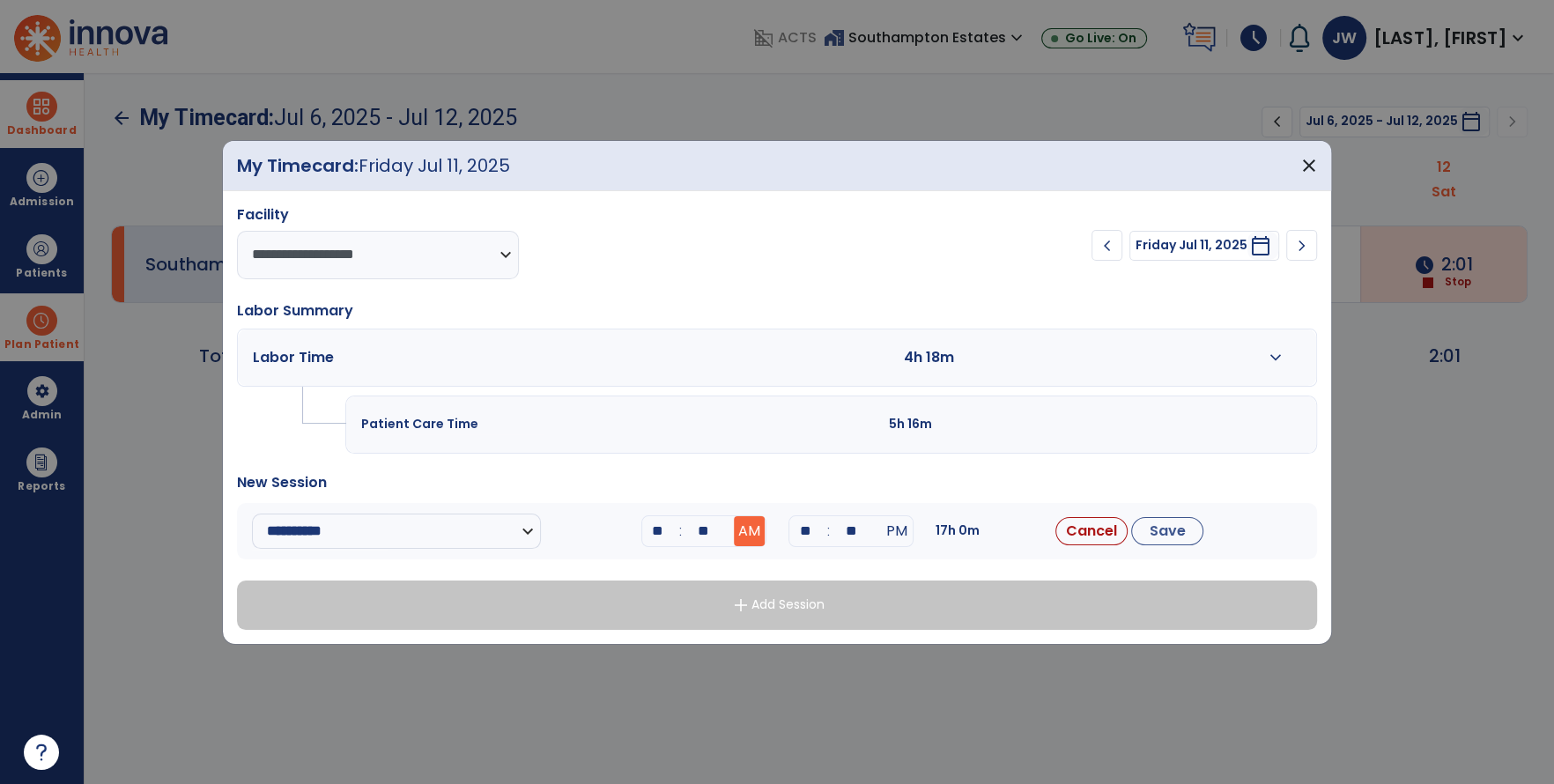 type on "**" 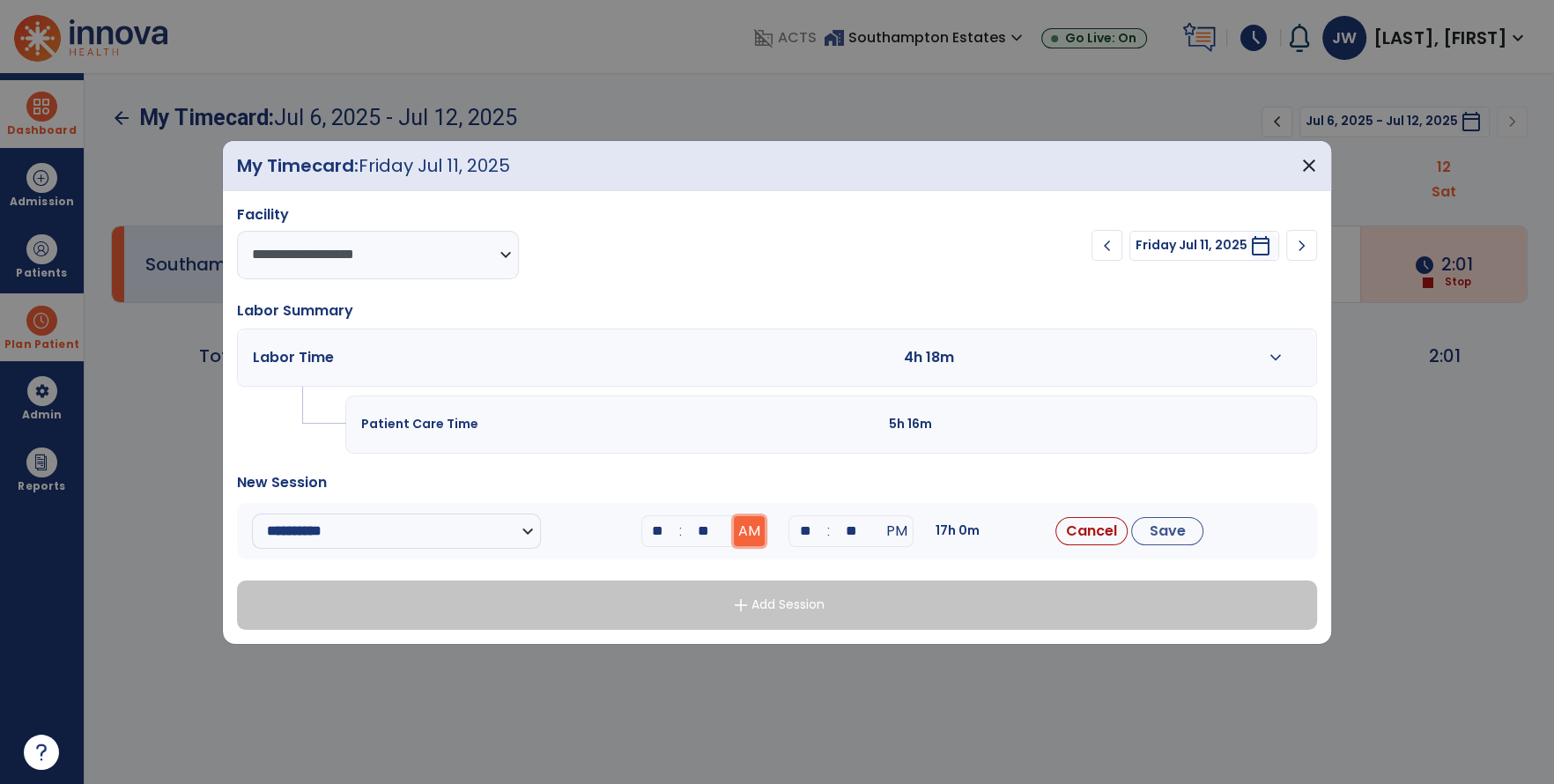 click on "AM" at bounding box center [749, 531] 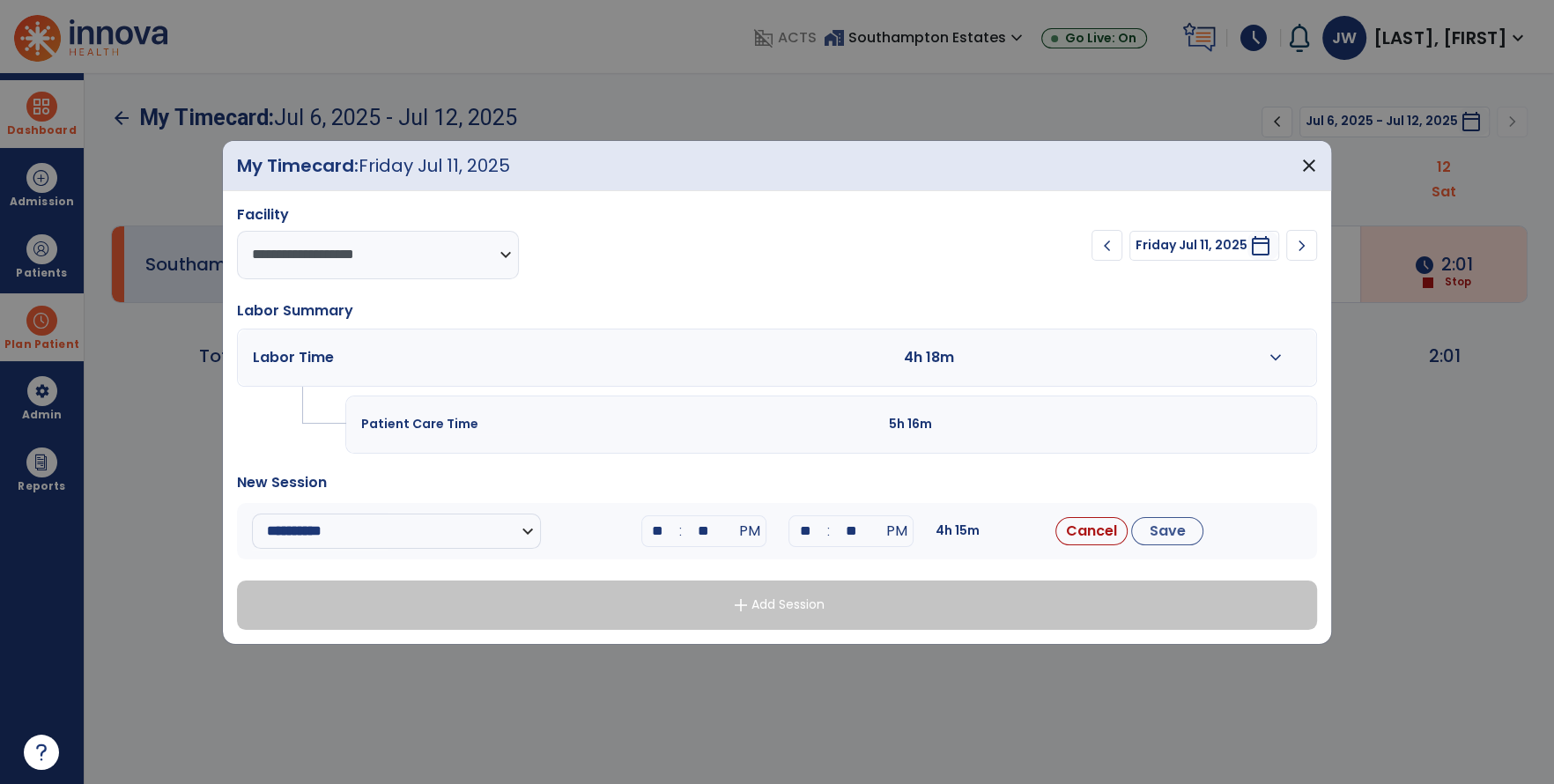 drag, startPoint x: 818, startPoint y: 529, endPoint x: 789, endPoint y: 535, distance: 29.61419 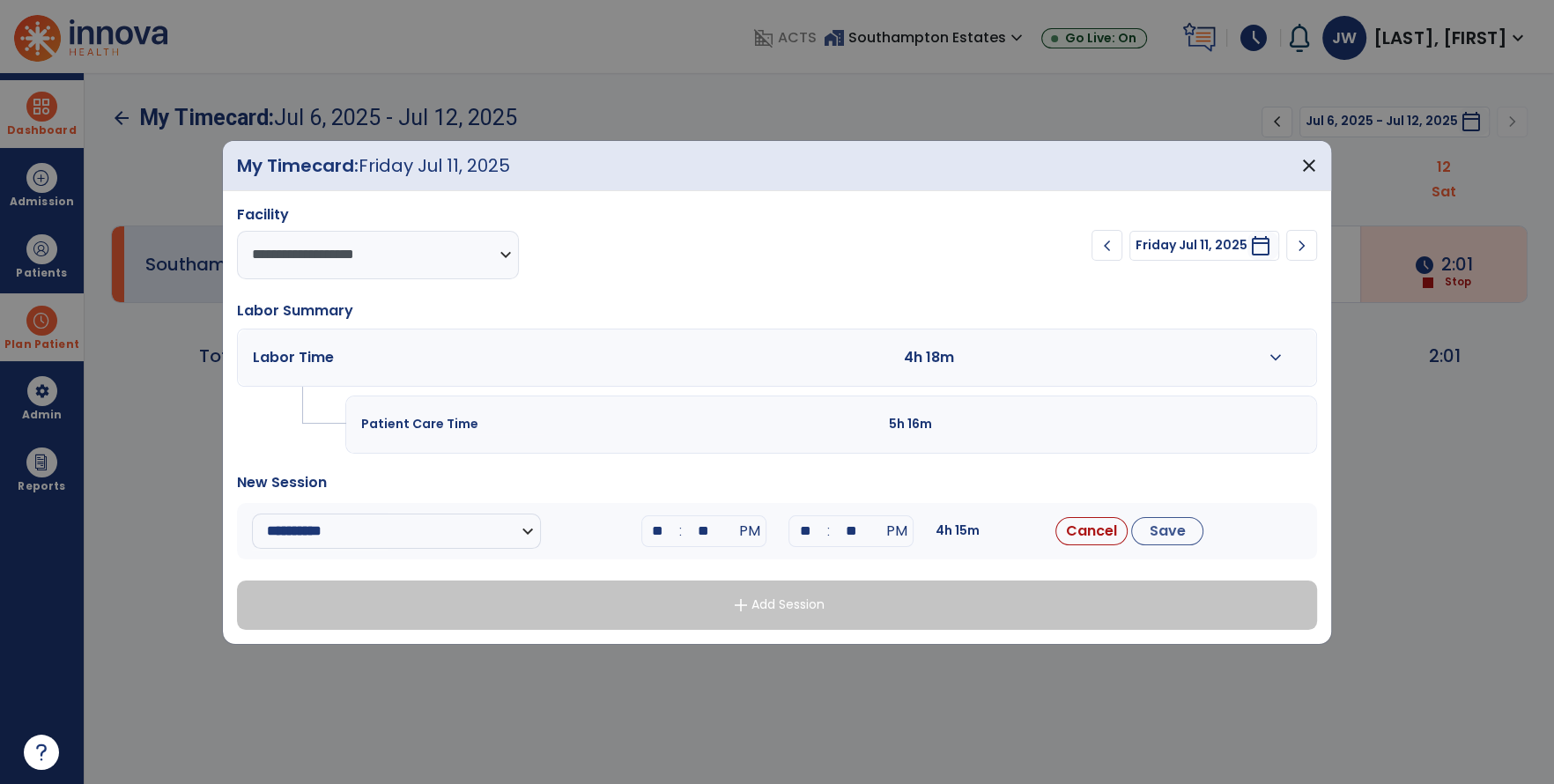 type on "**" 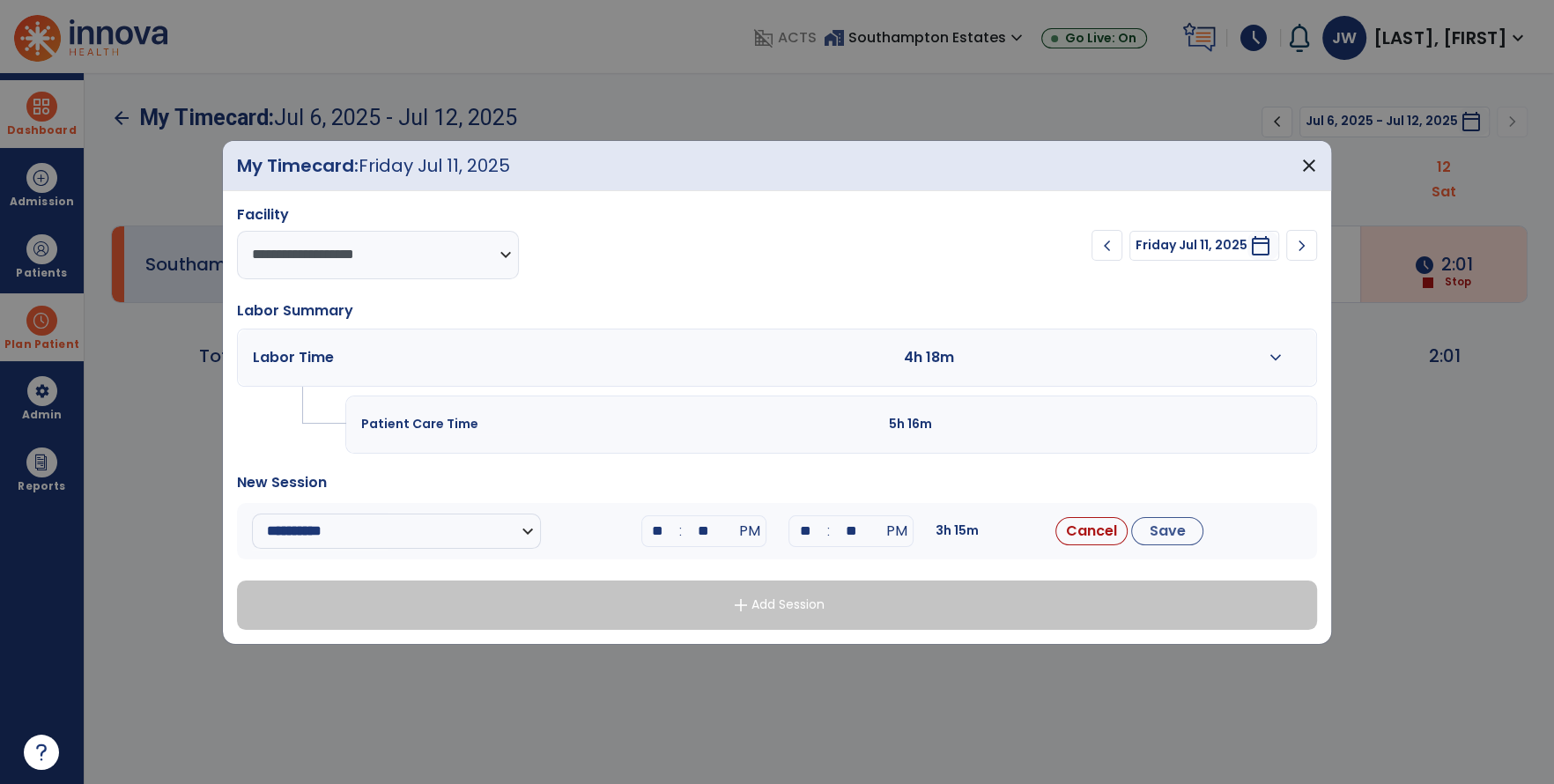drag, startPoint x: 862, startPoint y: 528, endPoint x: 835, endPoint y: 532, distance: 27.294688 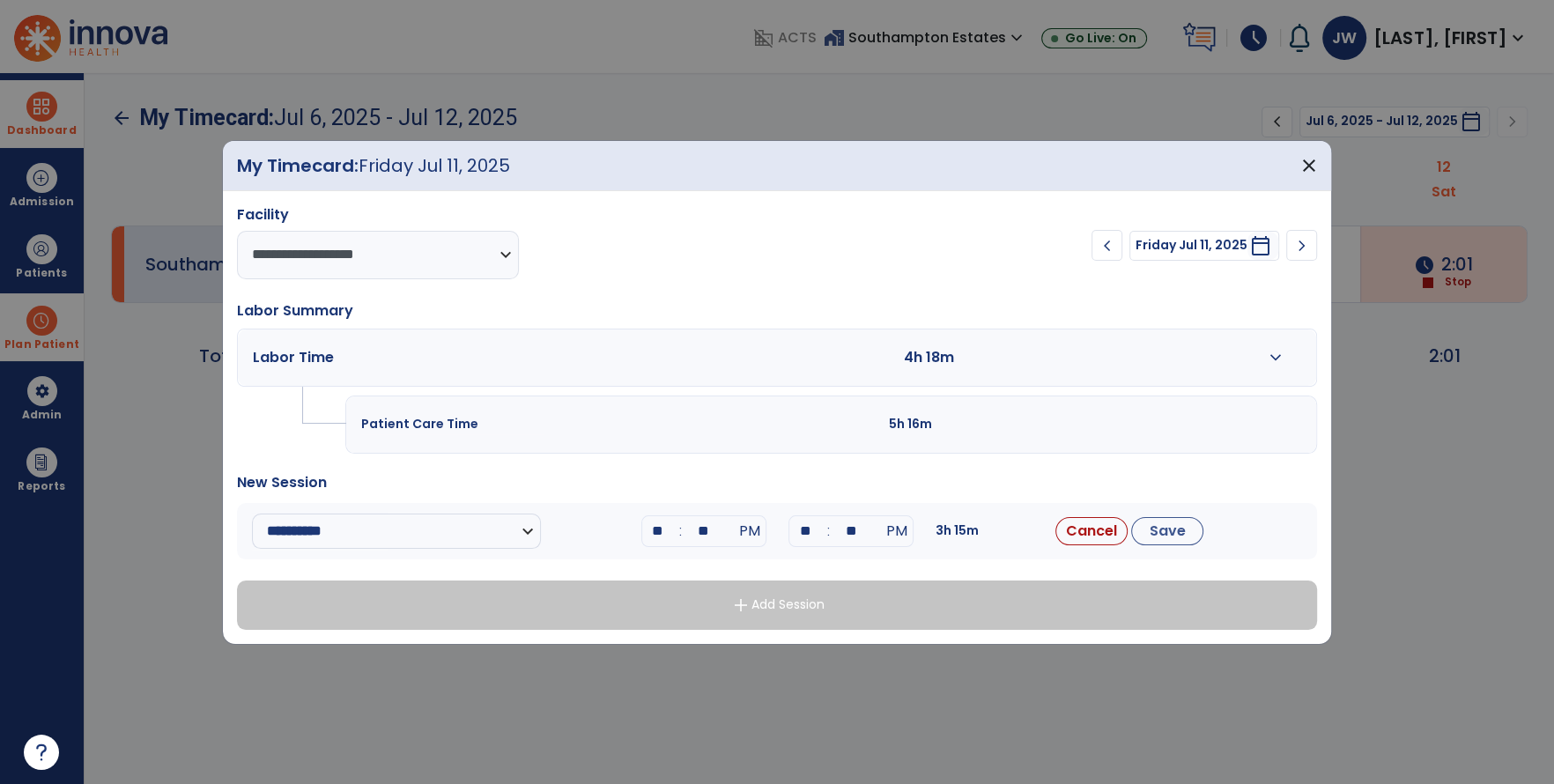 type on "**" 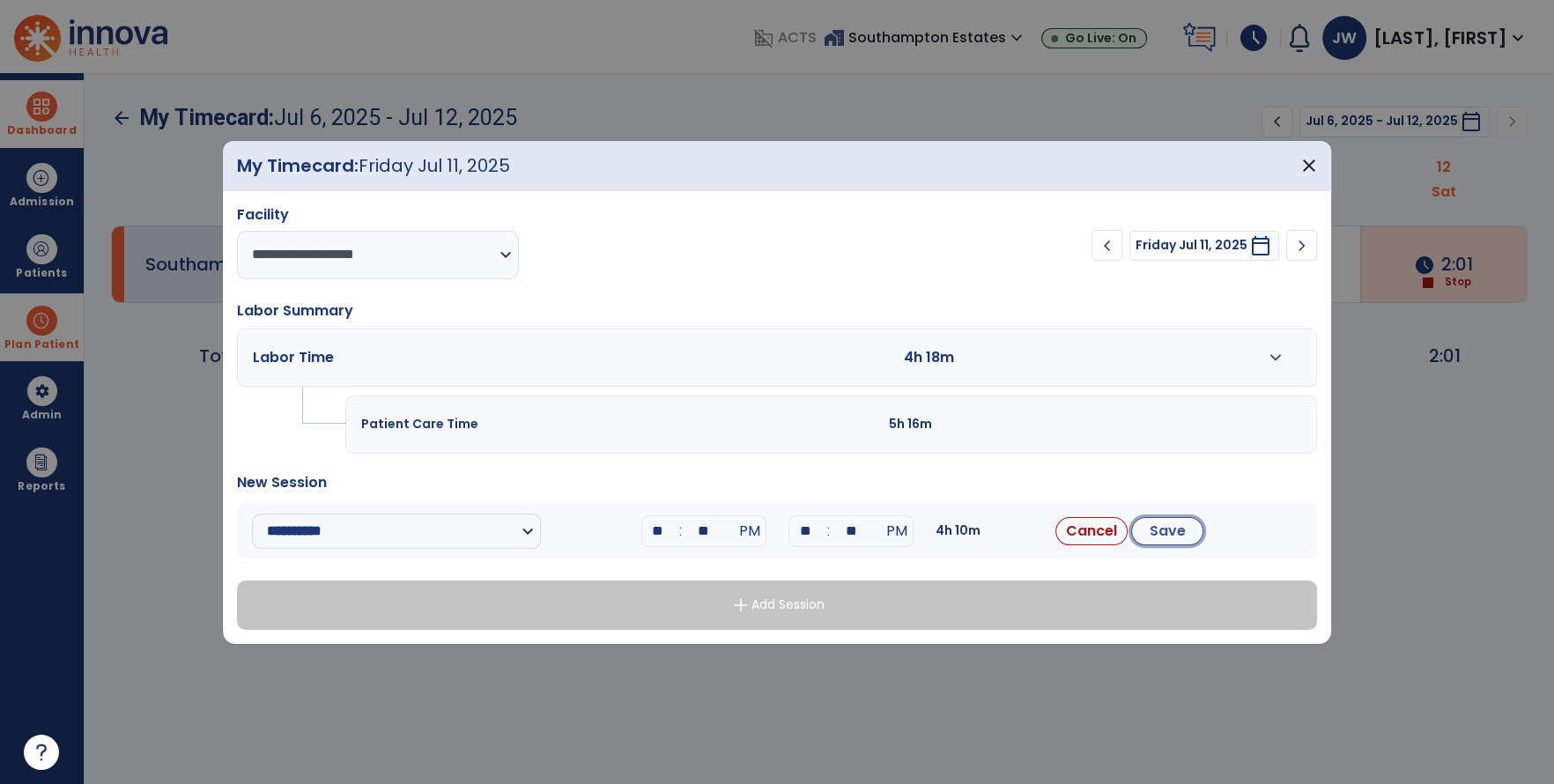 click on "Save" at bounding box center [1167, 531] 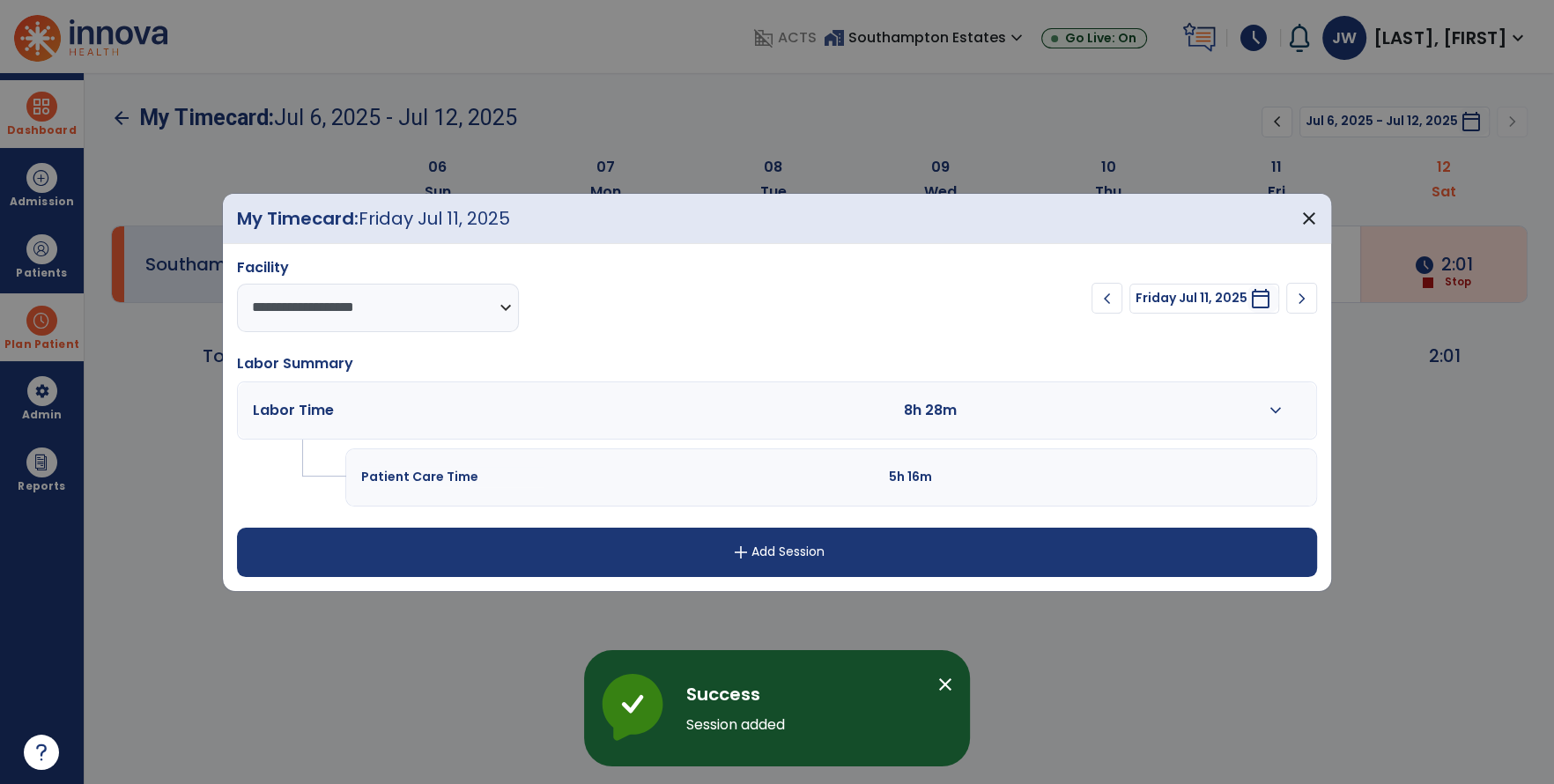 click on "Patient Care Time  5h 16m" at bounding box center (831, 477) 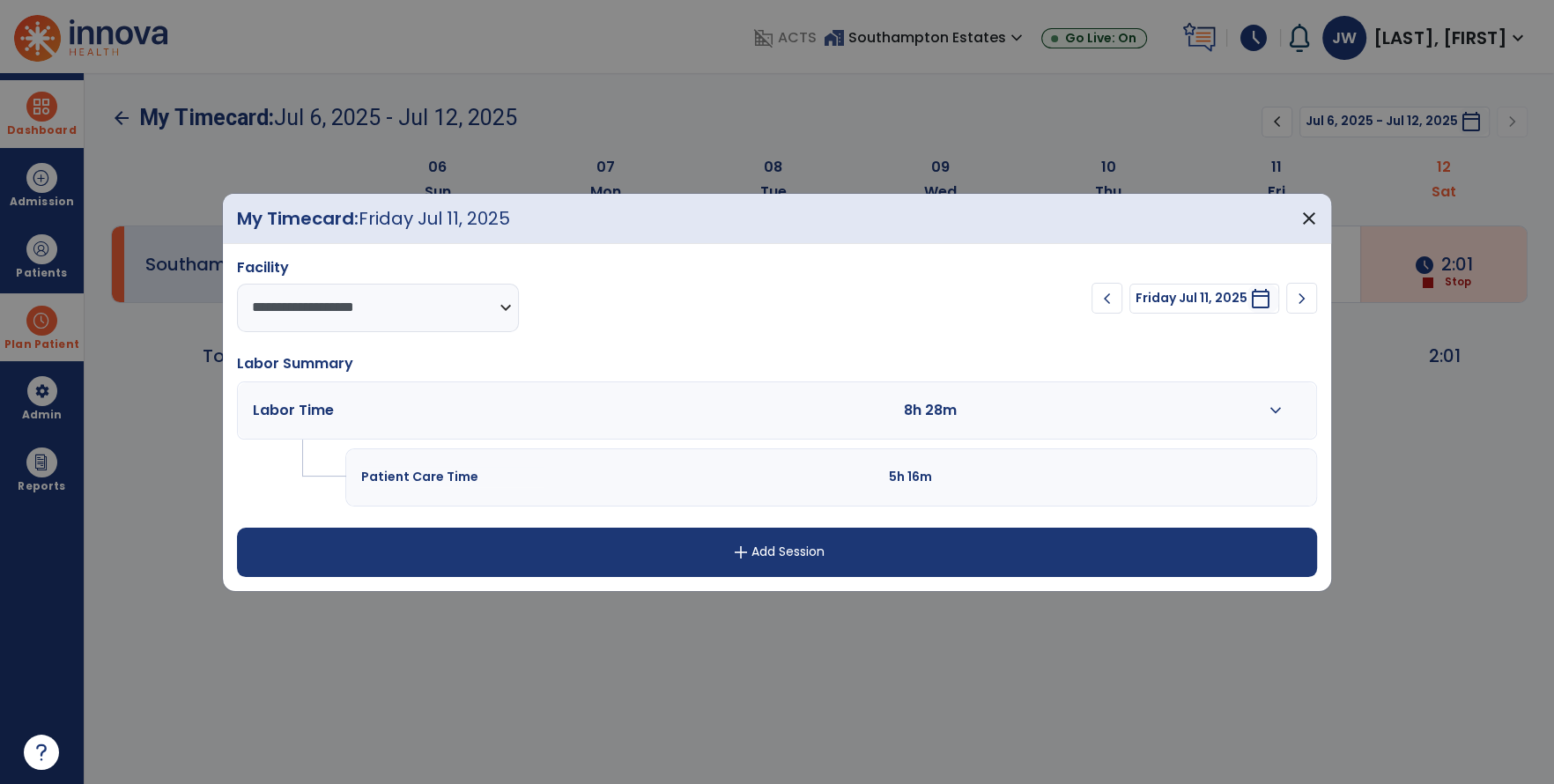click on "add  Add Session" at bounding box center [777, 552] 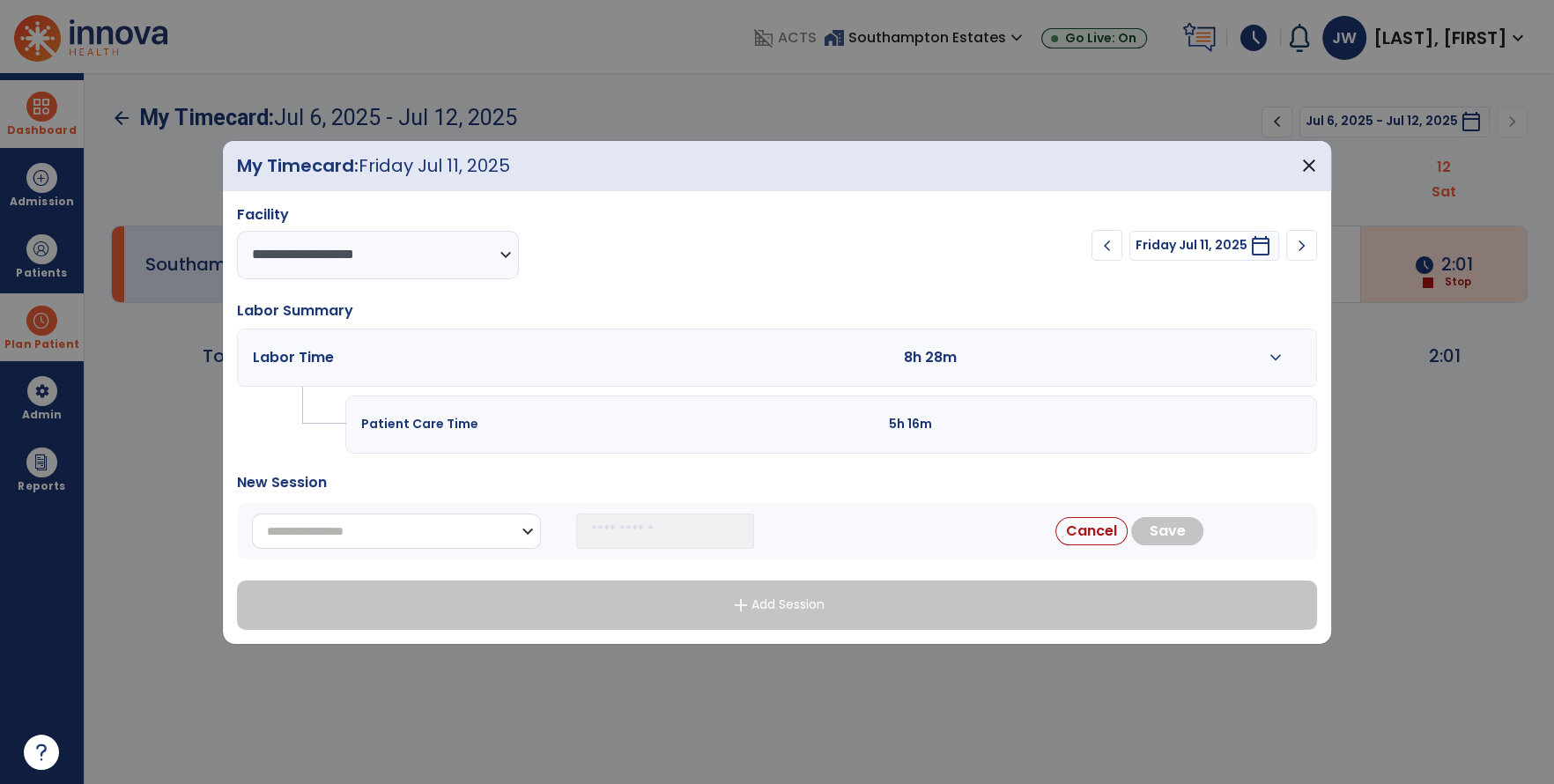 click on "**********" at bounding box center (396, 531) 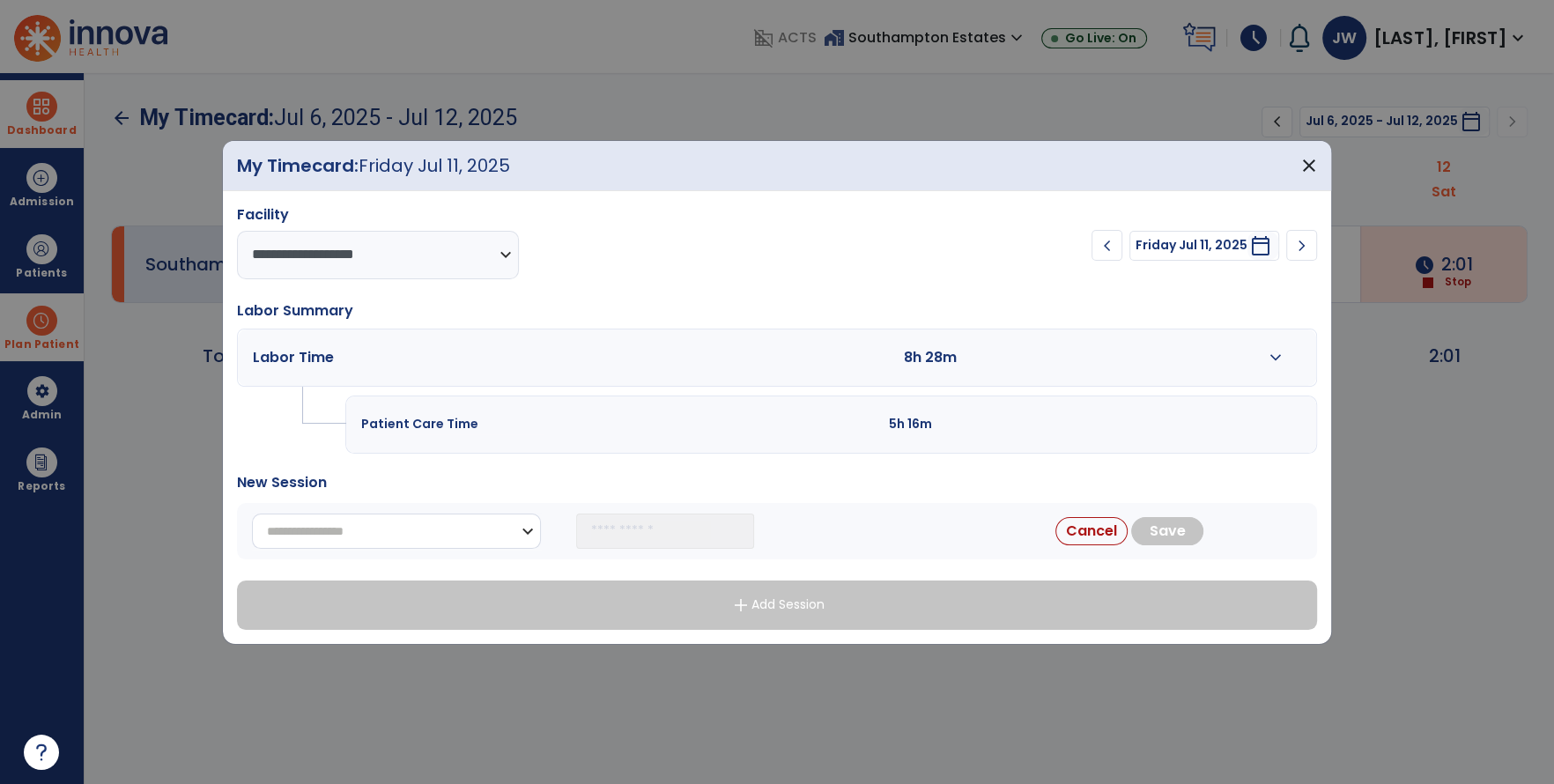 select on "**********" 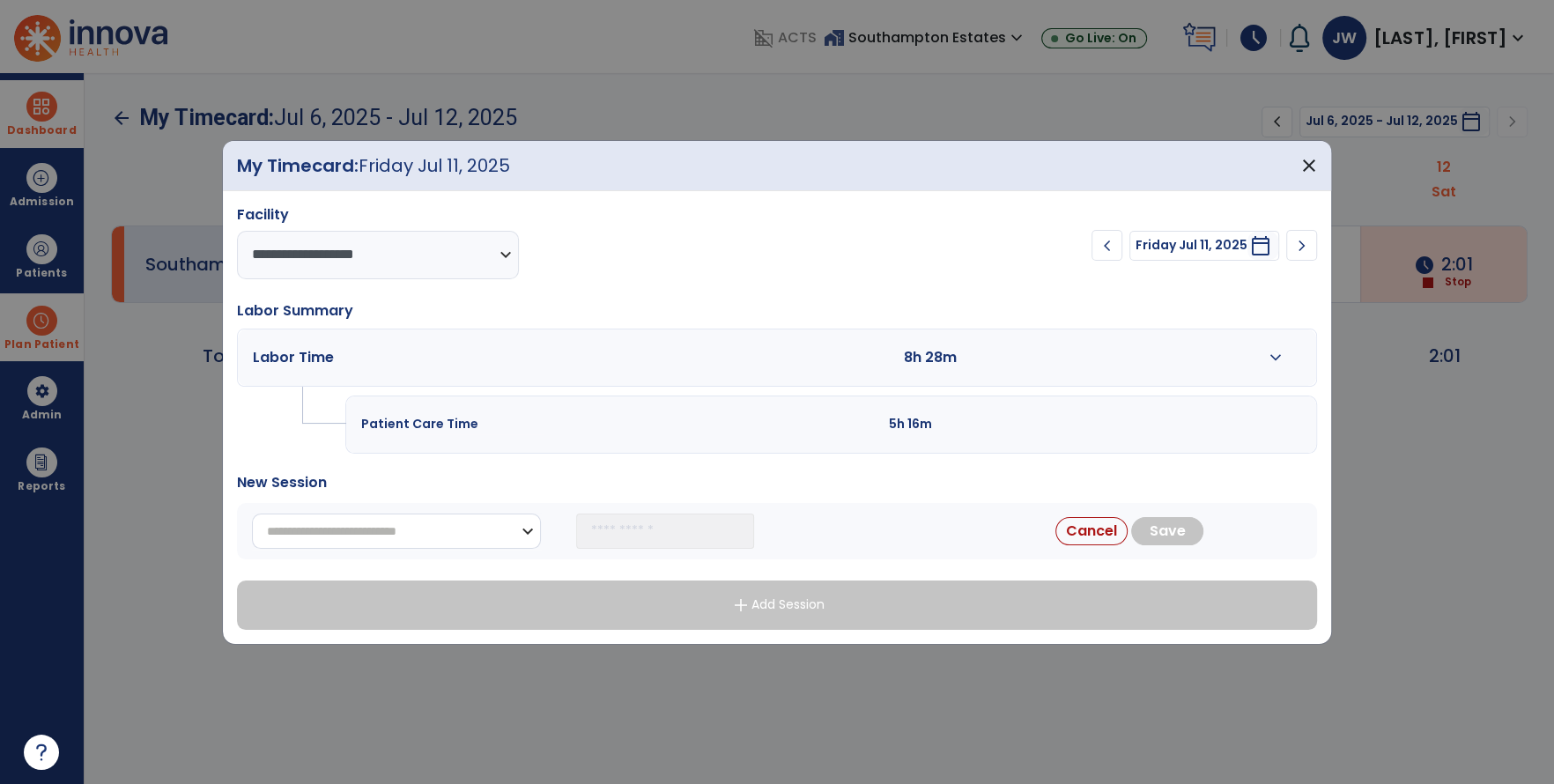 click on "**********" at bounding box center (396, 531) 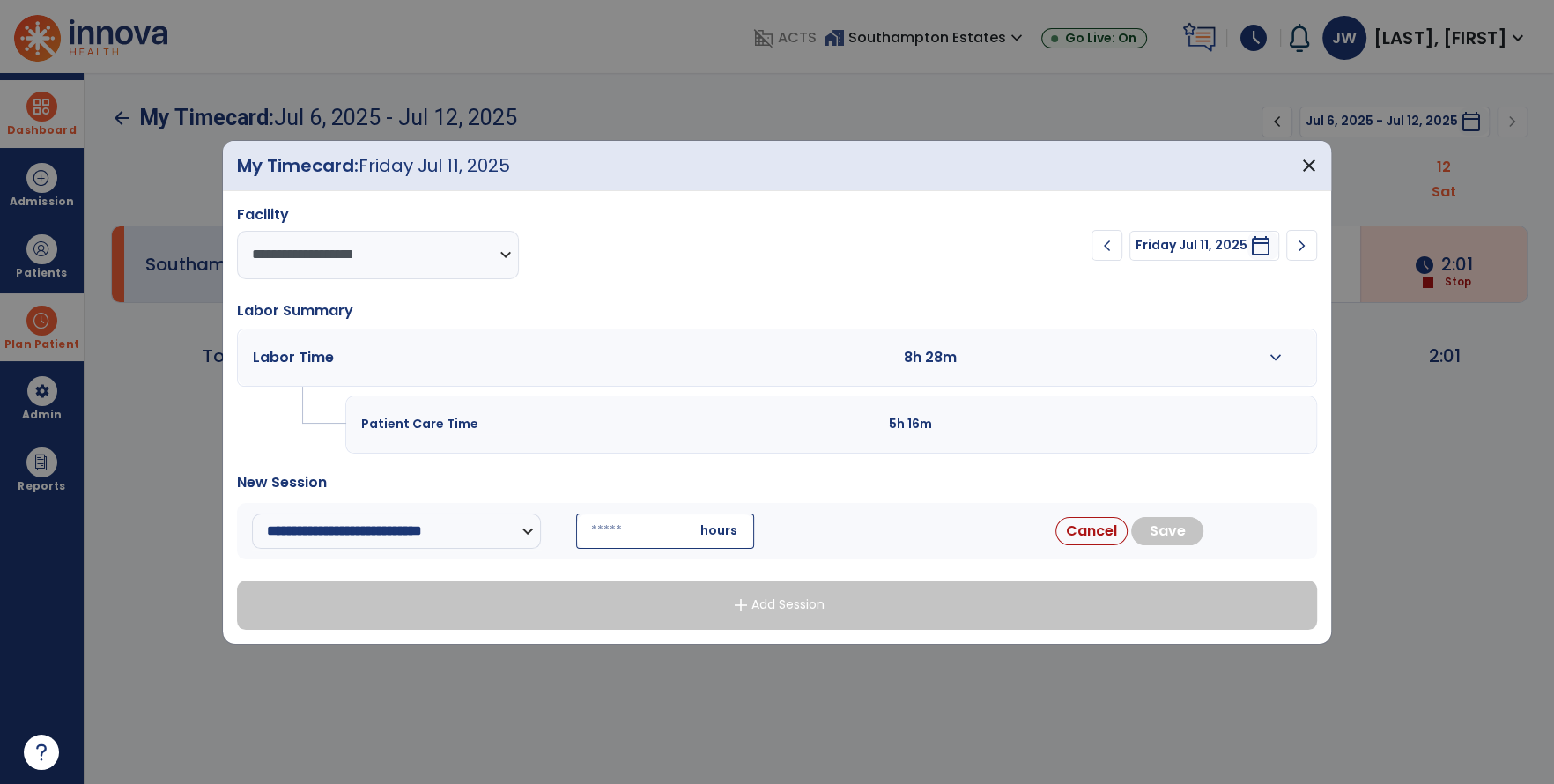click at bounding box center (665, 531) 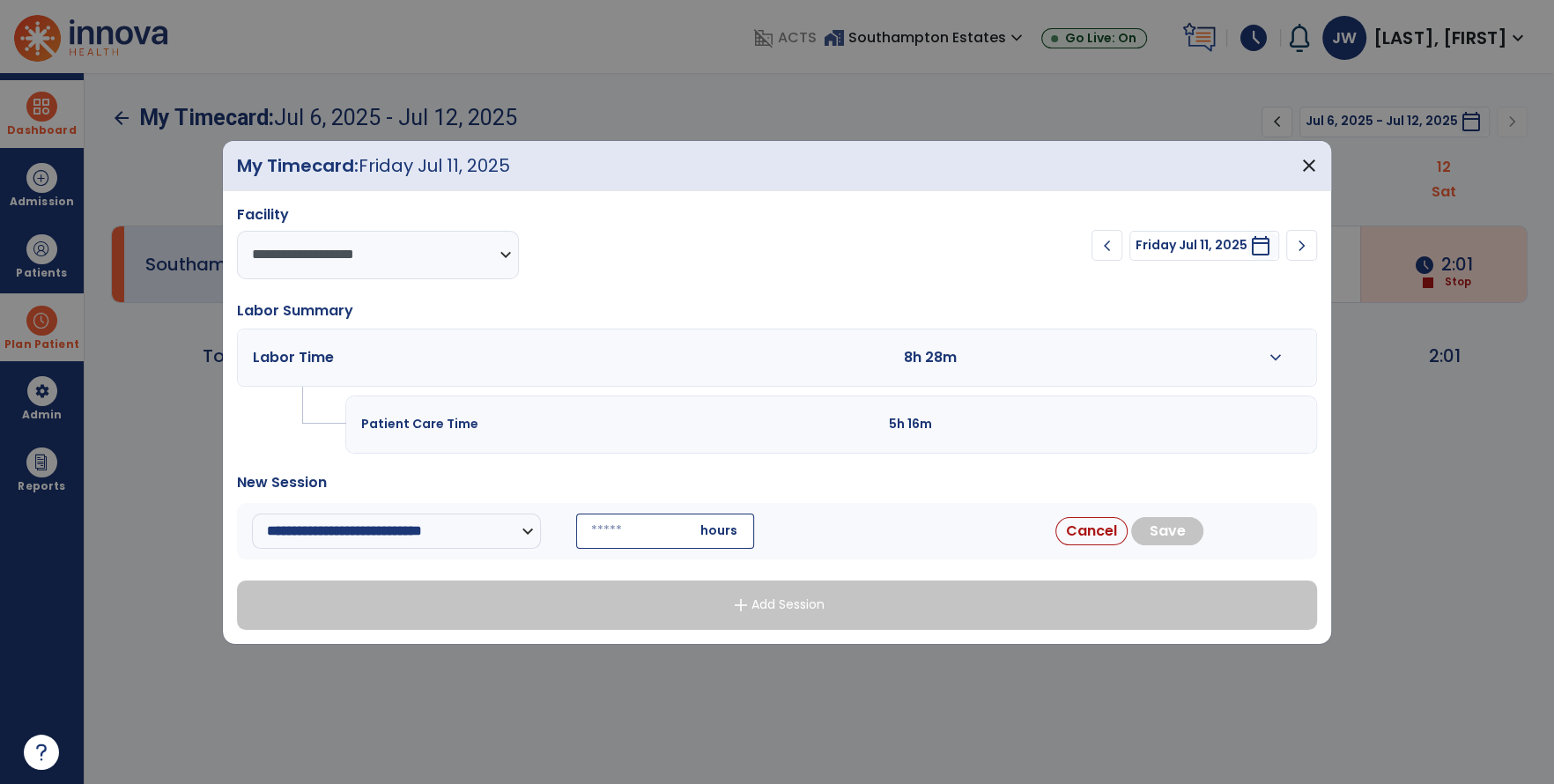 click at bounding box center (665, 531) 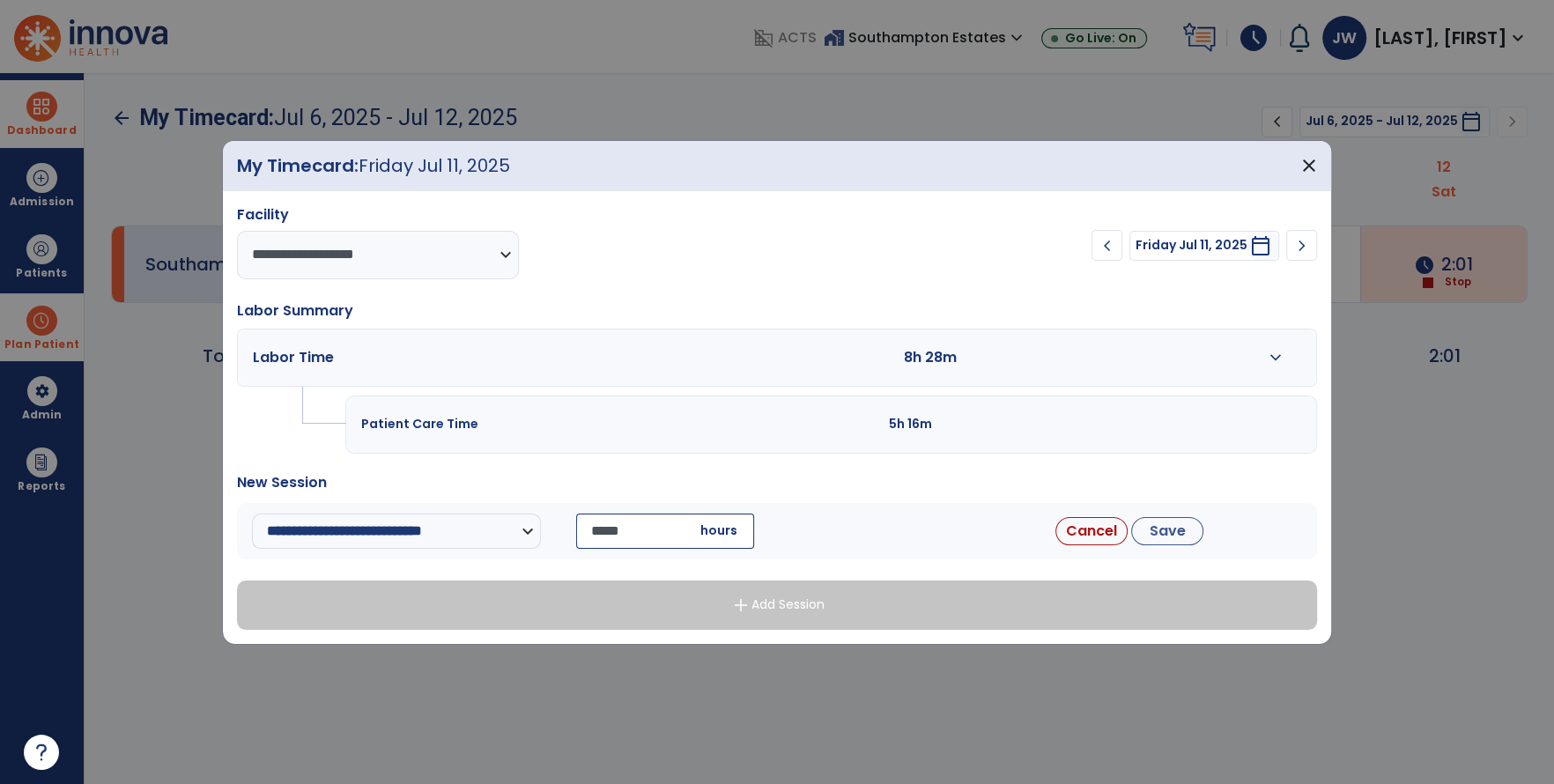 type on "*****" 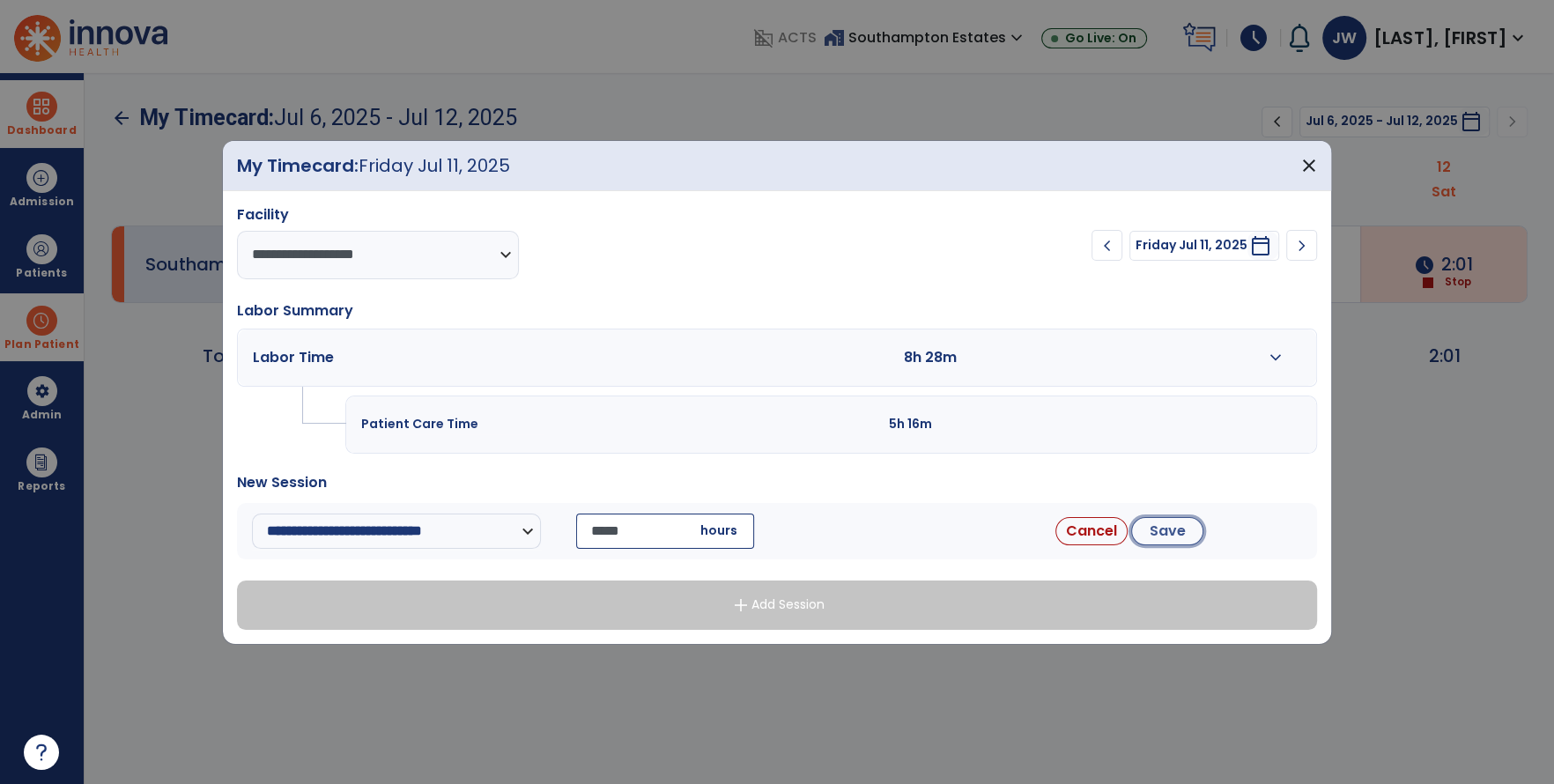 click on "Save" at bounding box center [1167, 531] 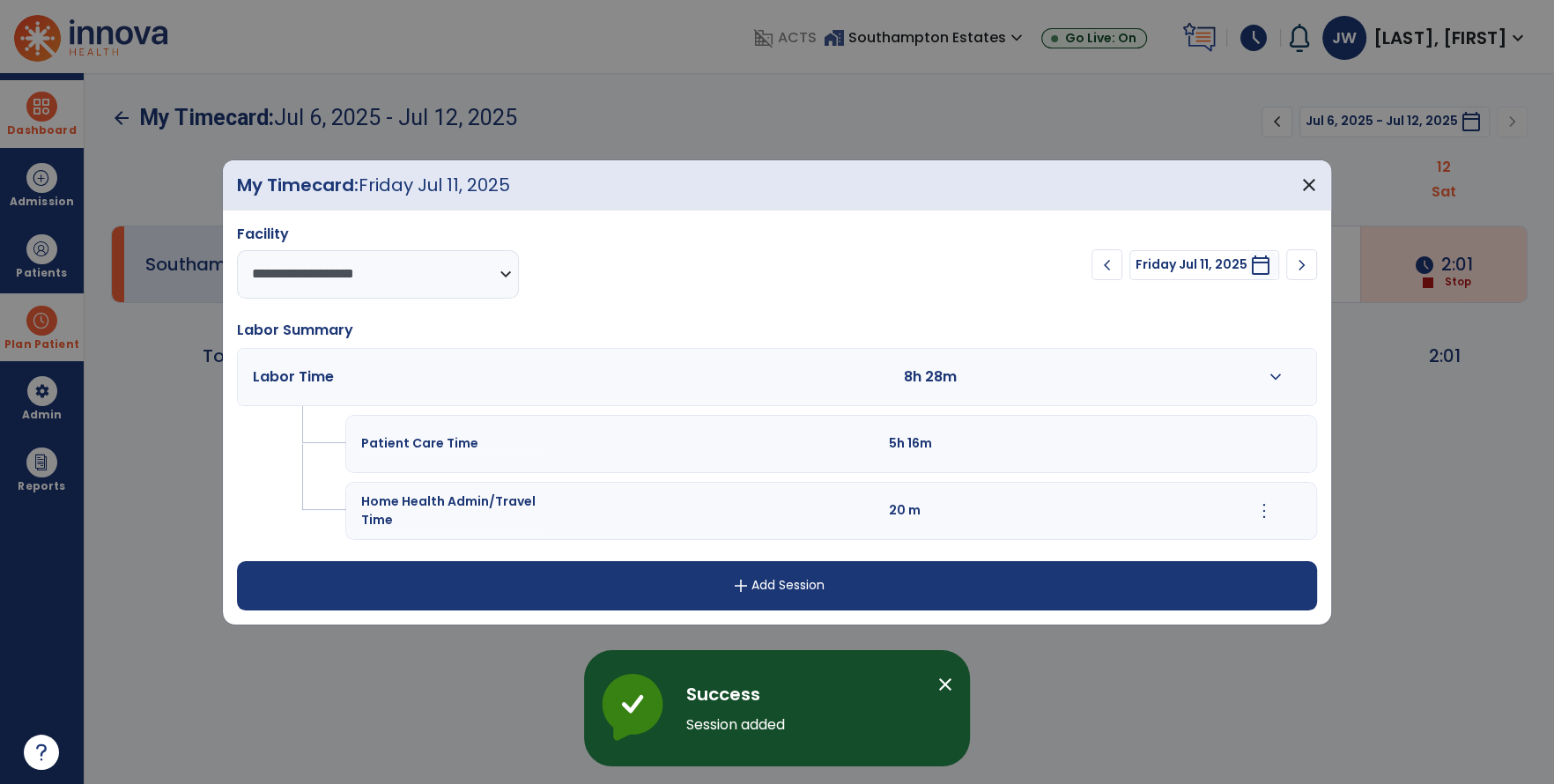 click on "add  Add Session" at bounding box center [777, 586] 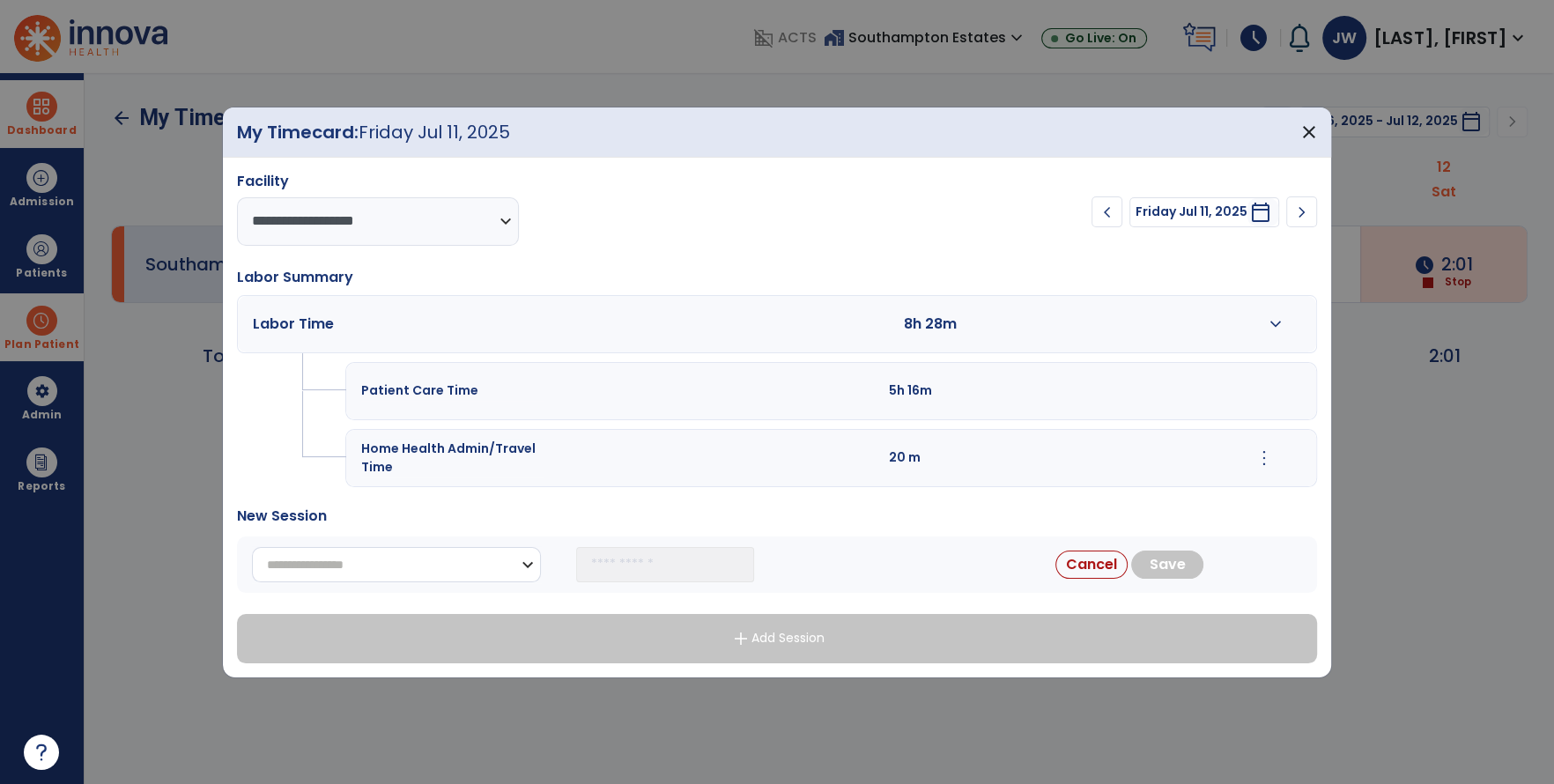 click on "**********" at bounding box center [396, 565] 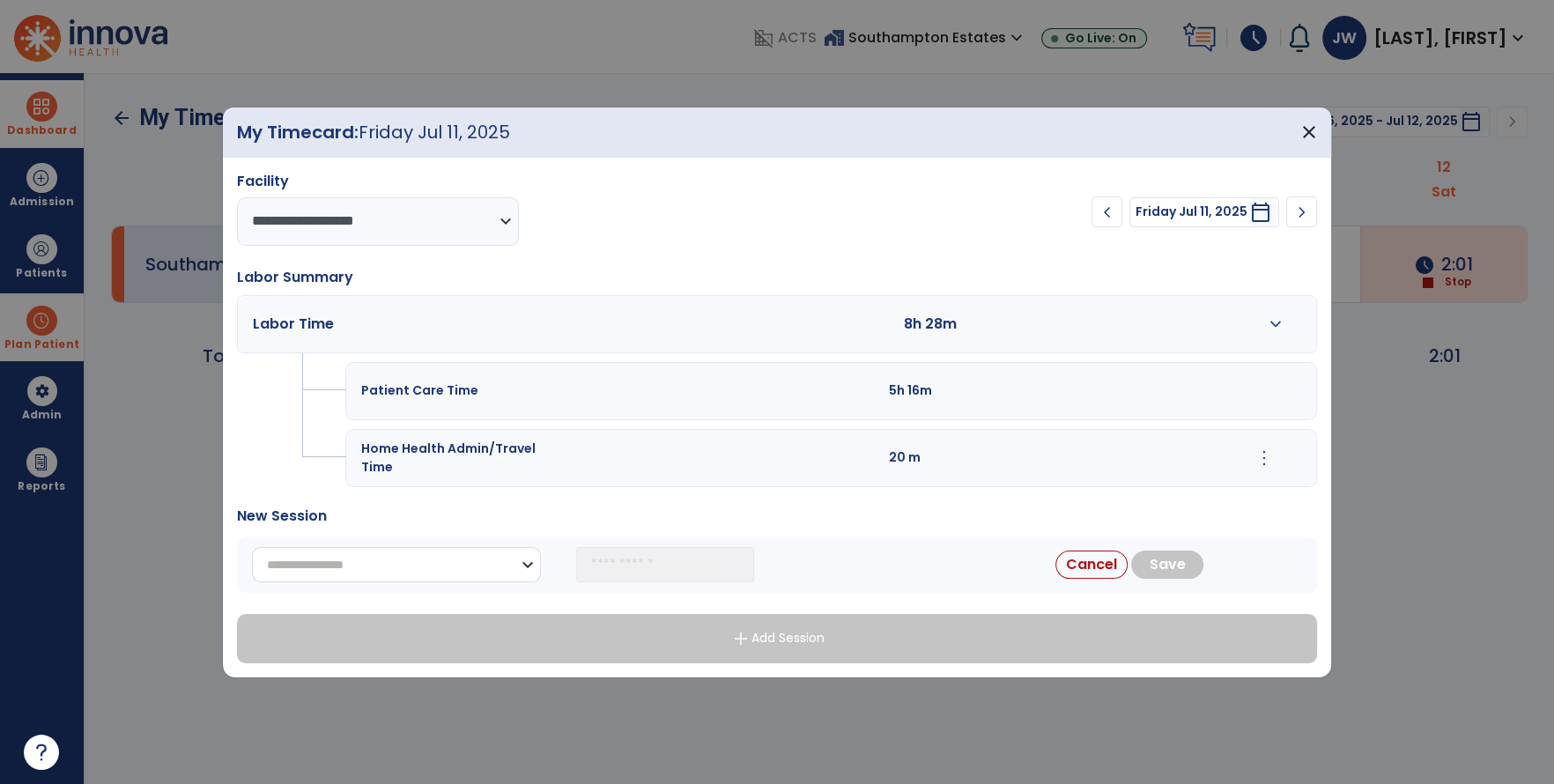 select on "**********" 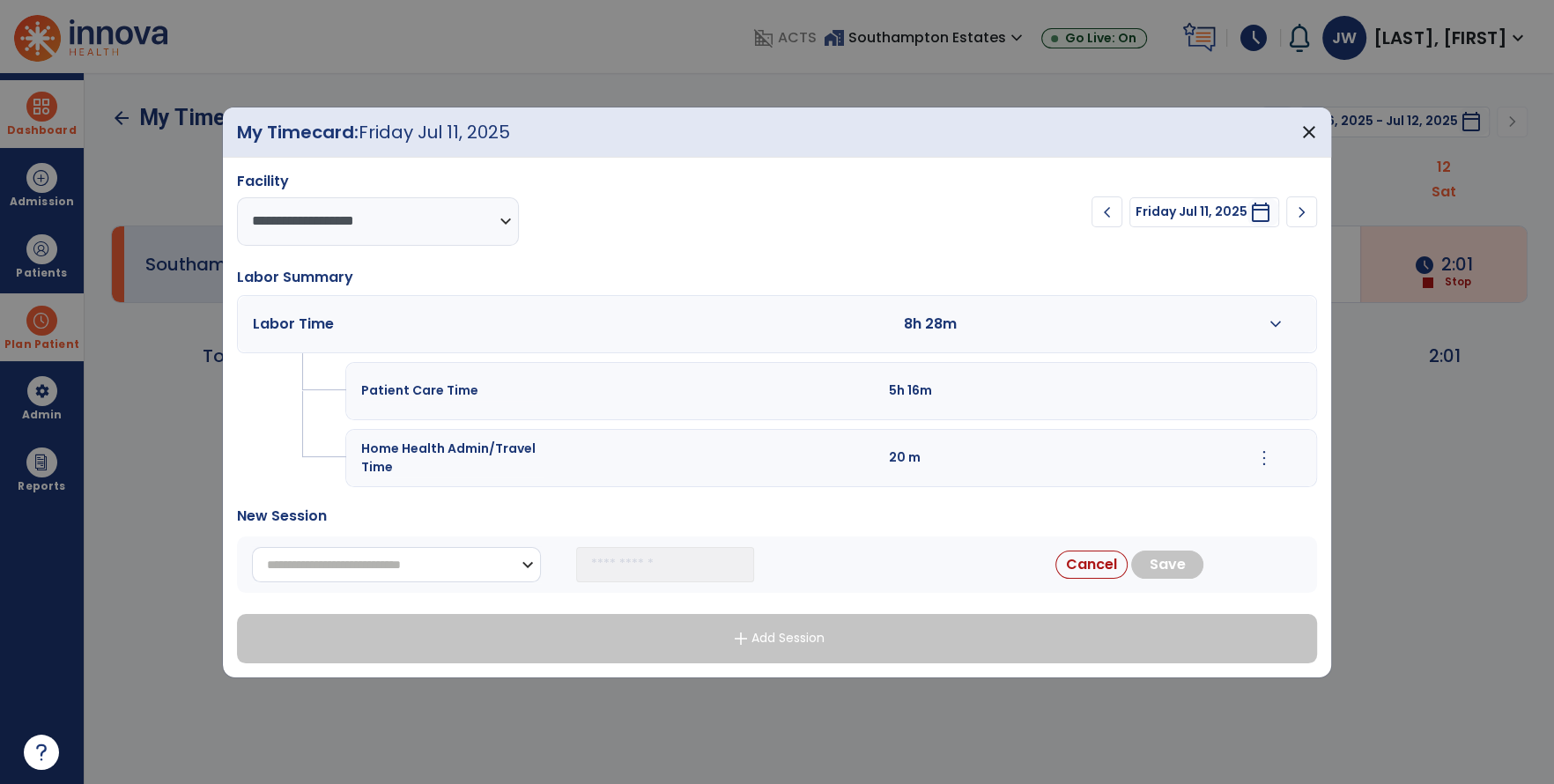 click on "**********" at bounding box center (396, 565) 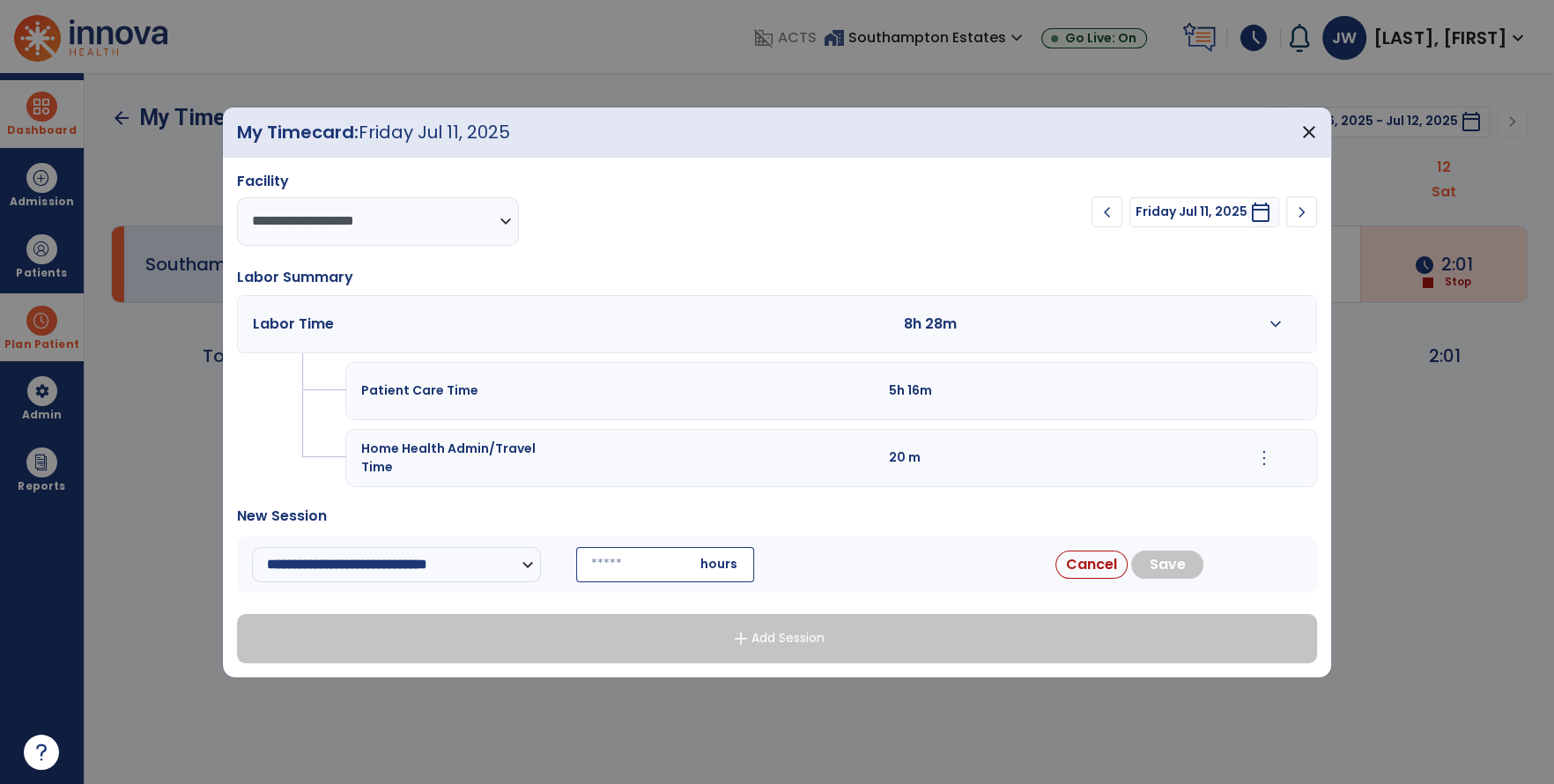 click at bounding box center [665, 565] 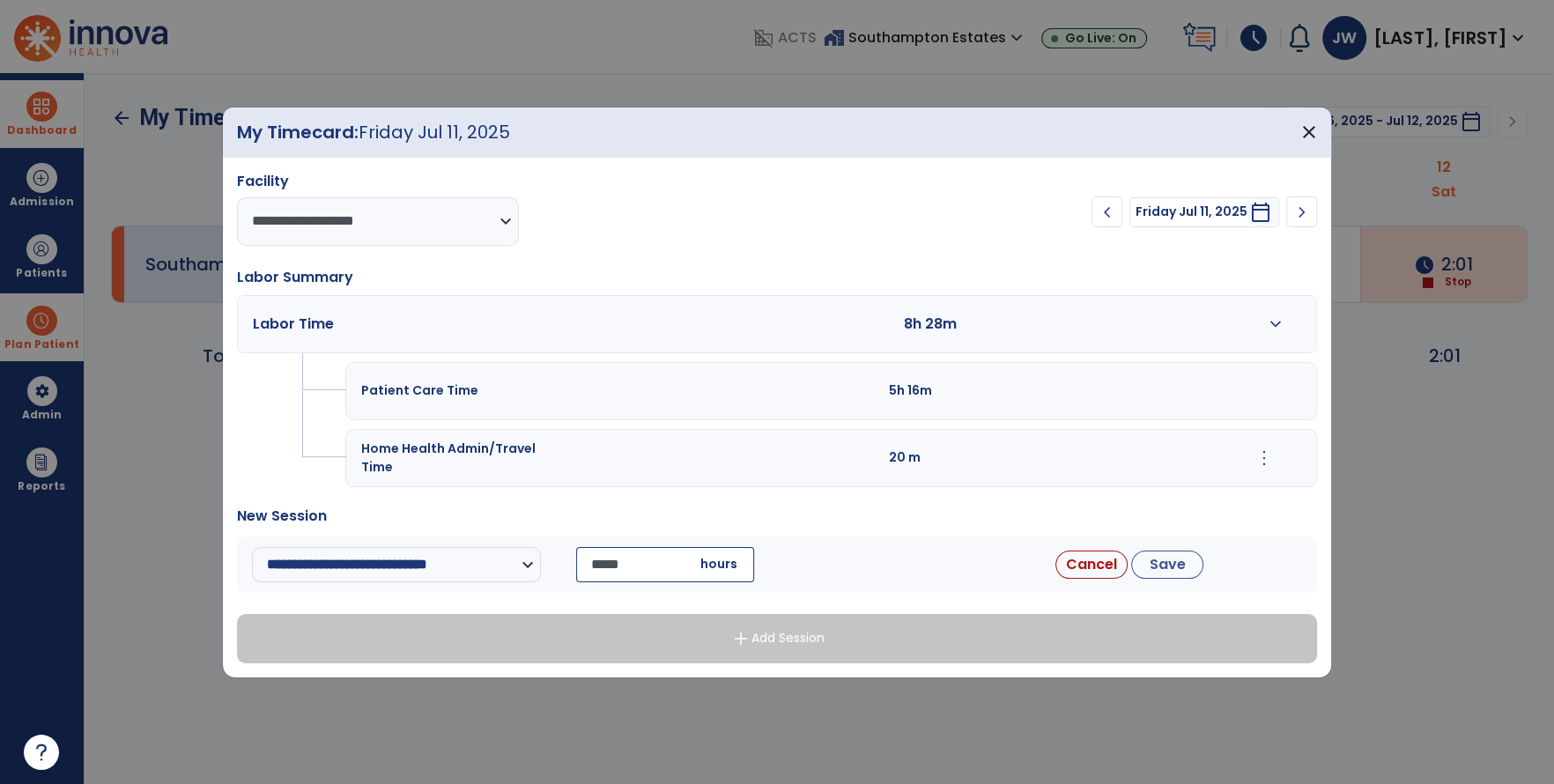 type on "*****" 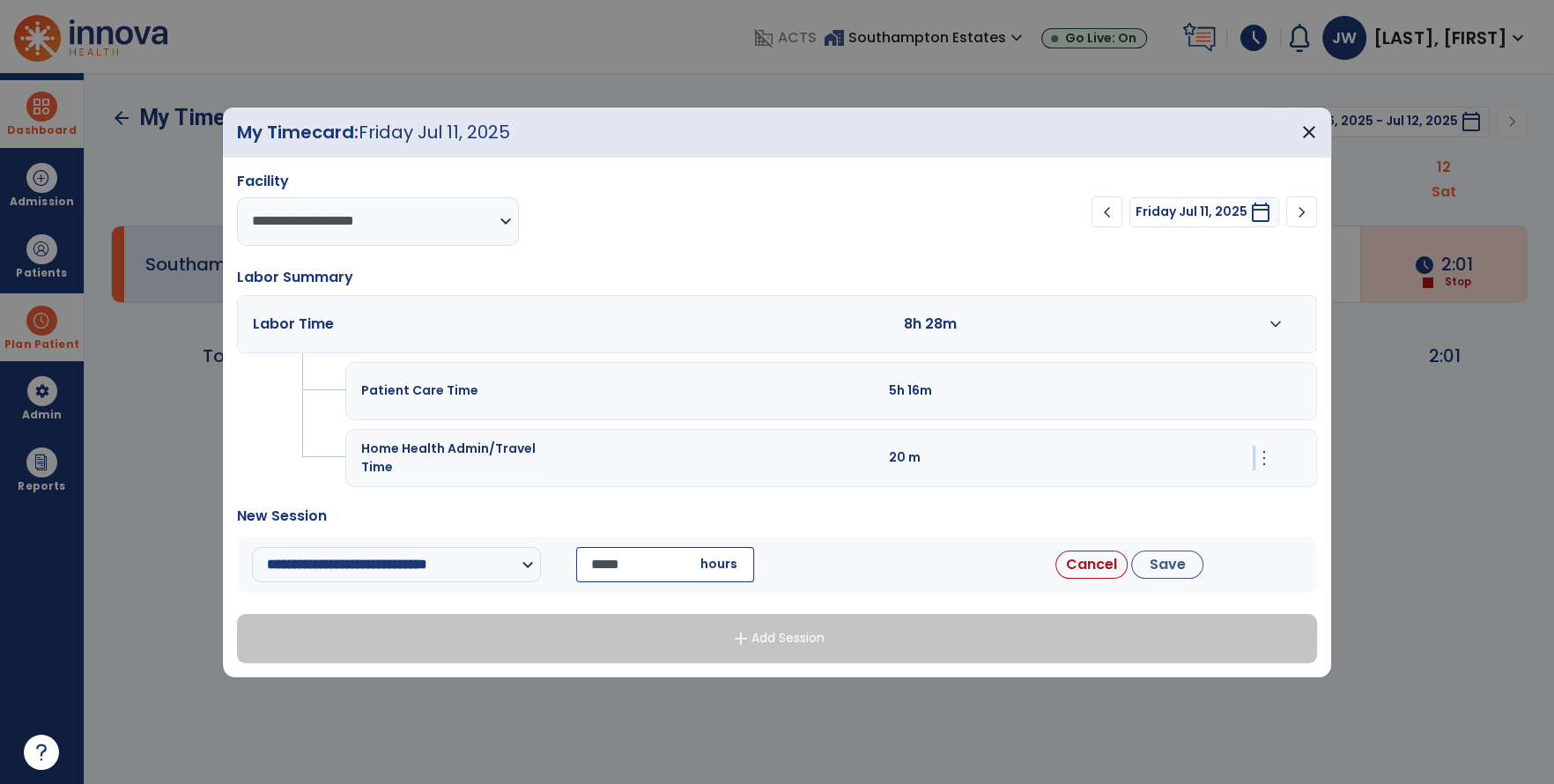 click on "more_vert" at bounding box center (1263, 458) 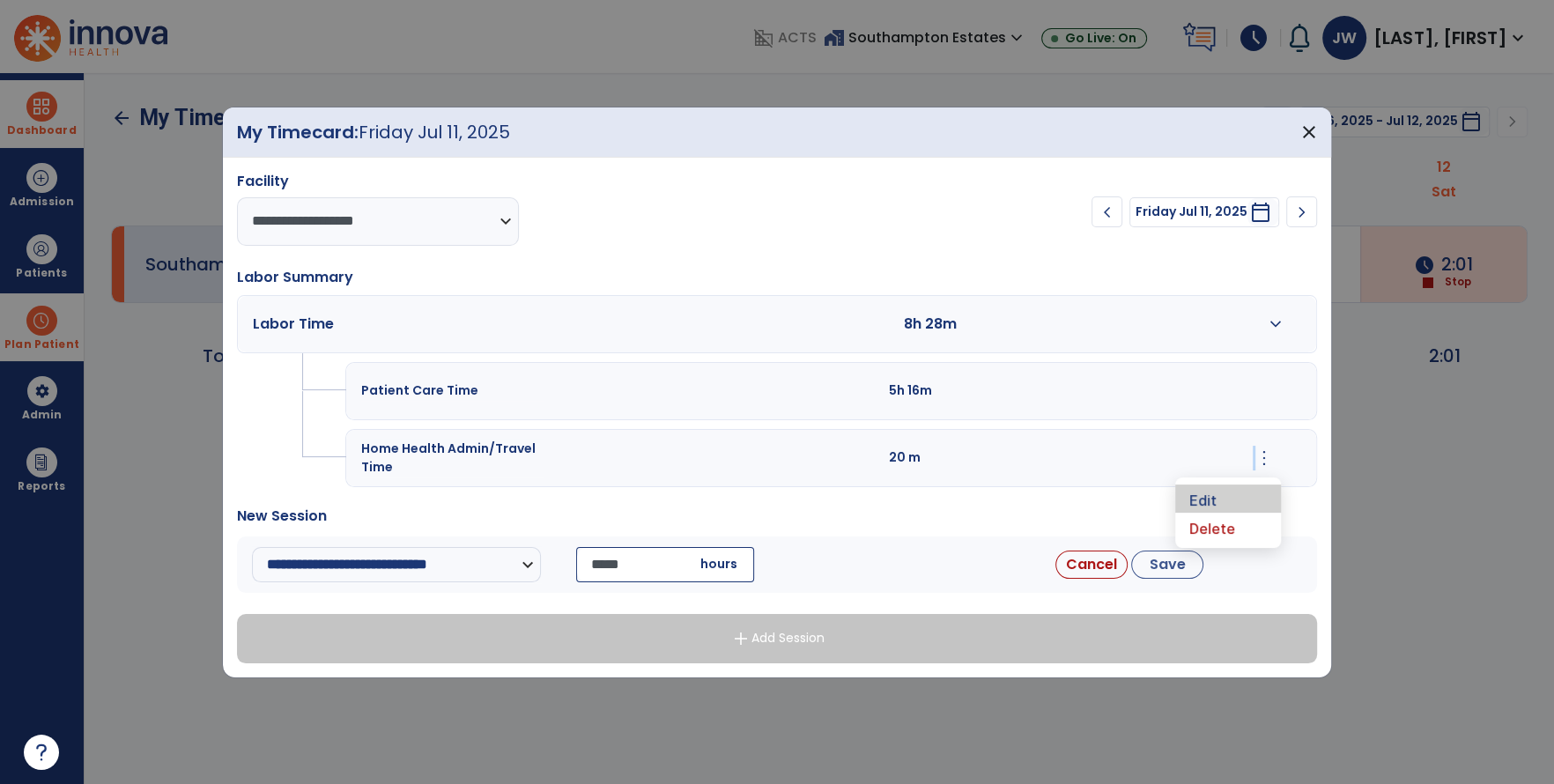 click on "Edit" at bounding box center [1228, 499] 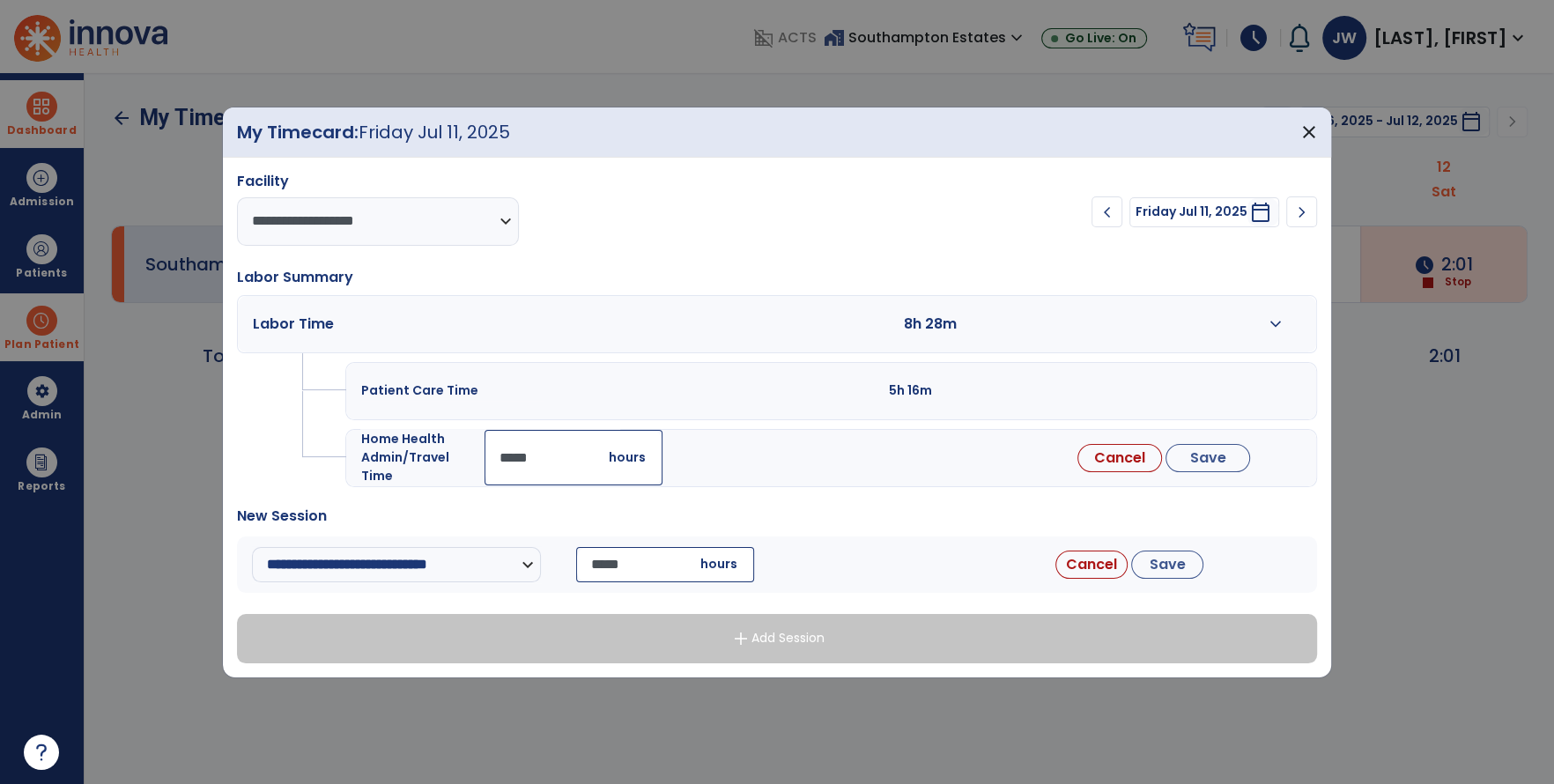click on "Home Health Admin/Travel Time" at bounding box center [405, 457] 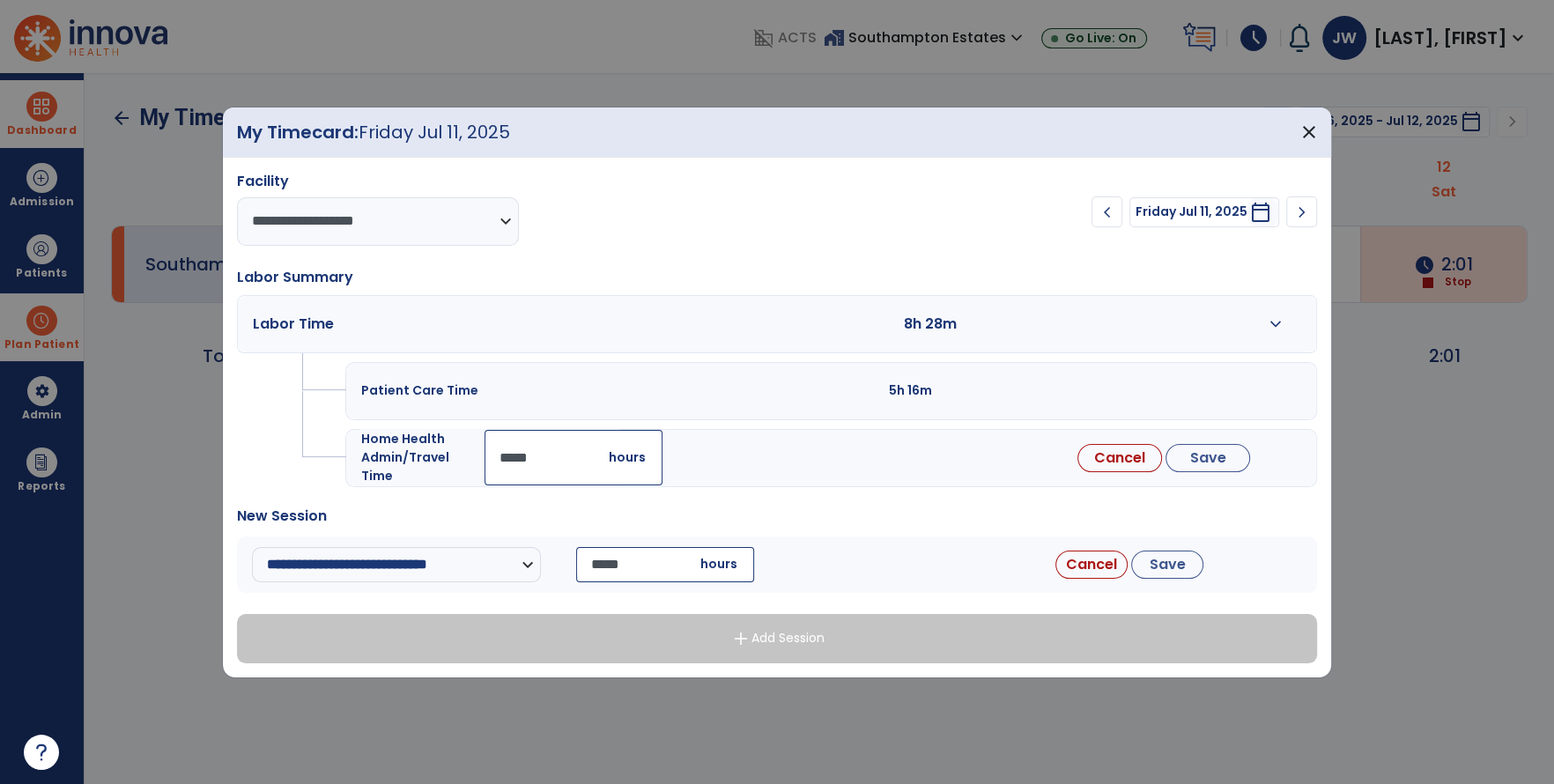 click on "Cancel" at bounding box center (1120, 458) 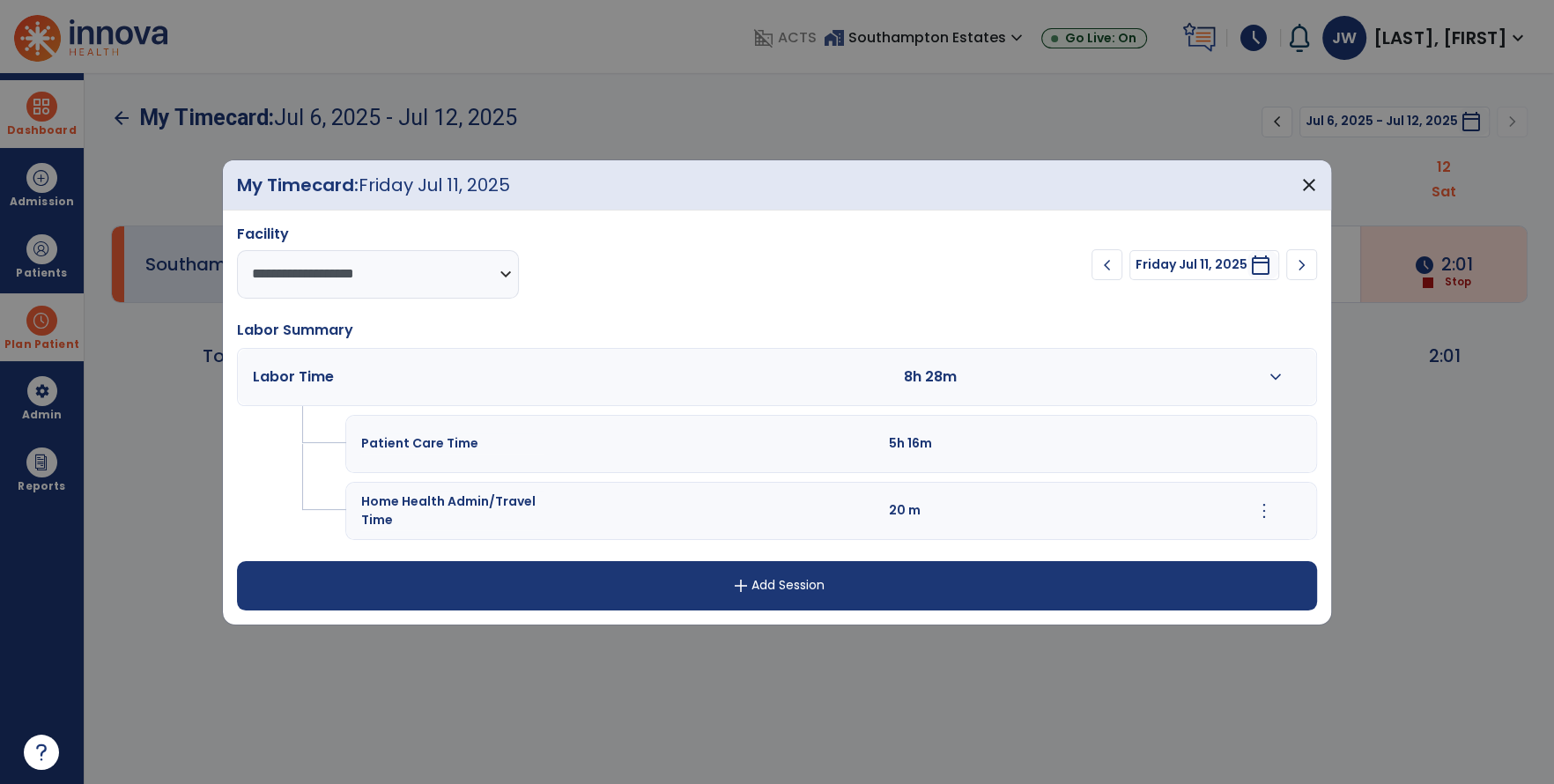 click on "20 m" at bounding box center (995, 511) 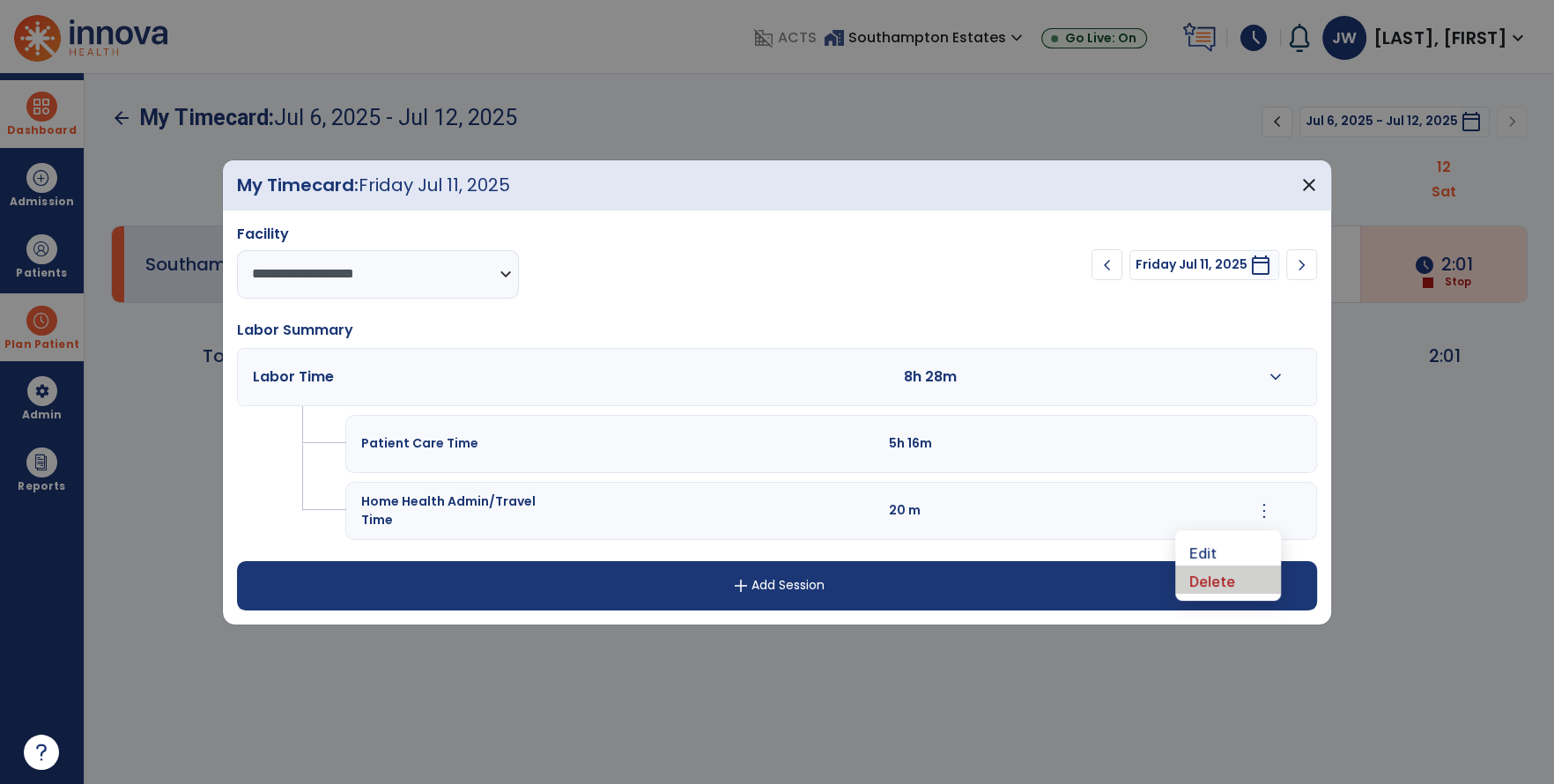 click on "Delete" at bounding box center [1228, 580] 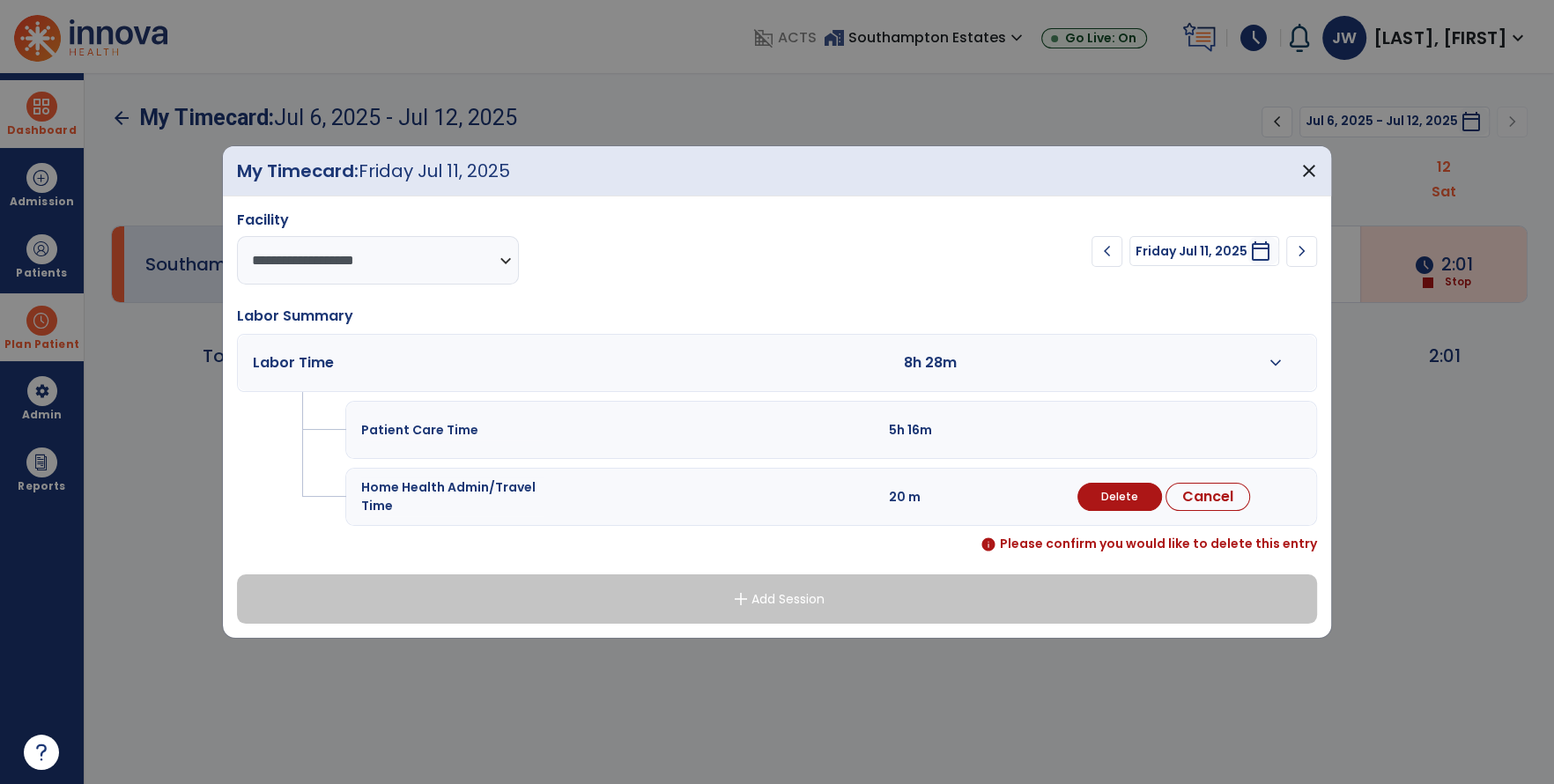 click on "Delete" at bounding box center [1120, 497] 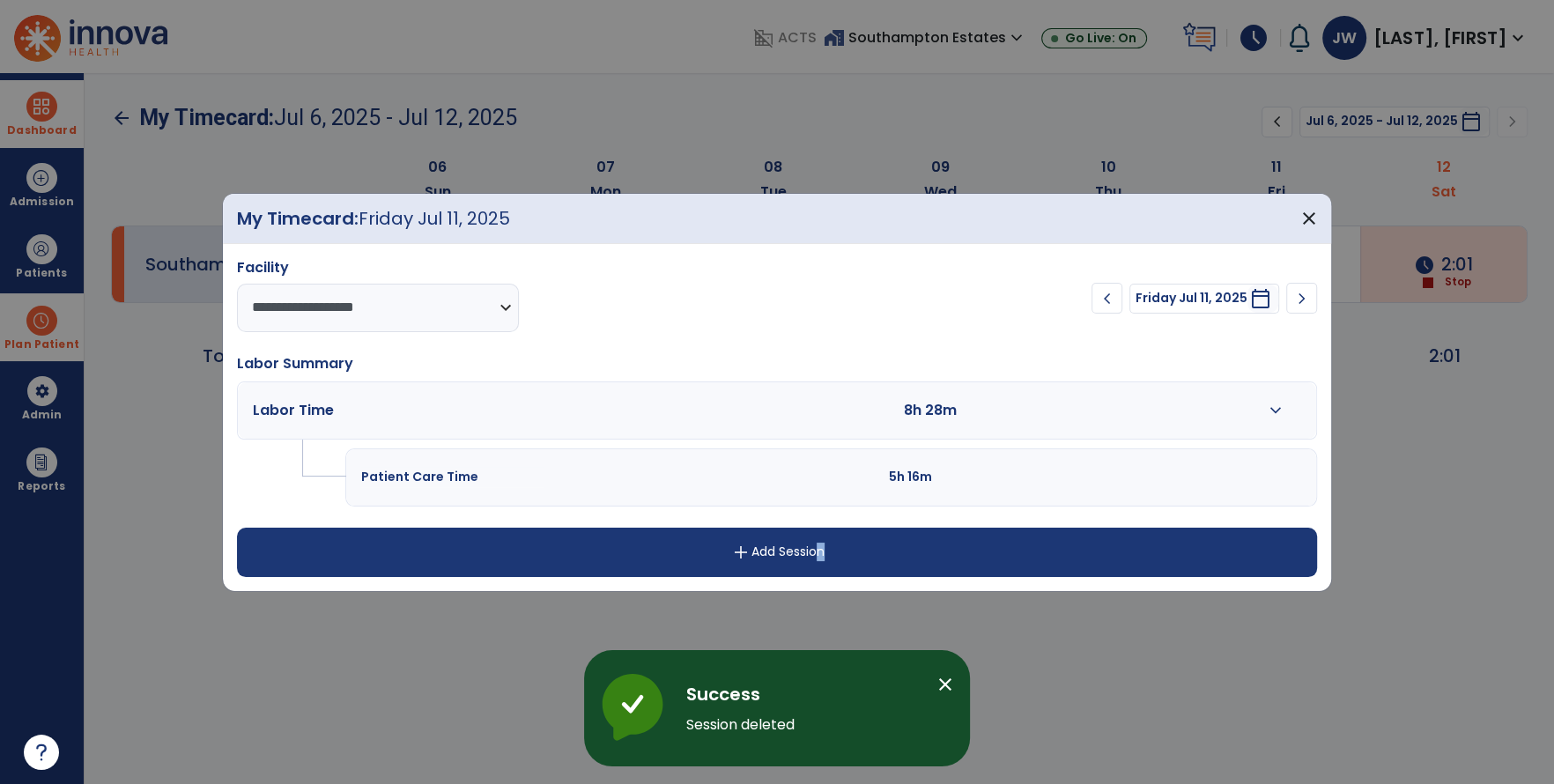 click on "add  Add Session" at bounding box center [777, 552] 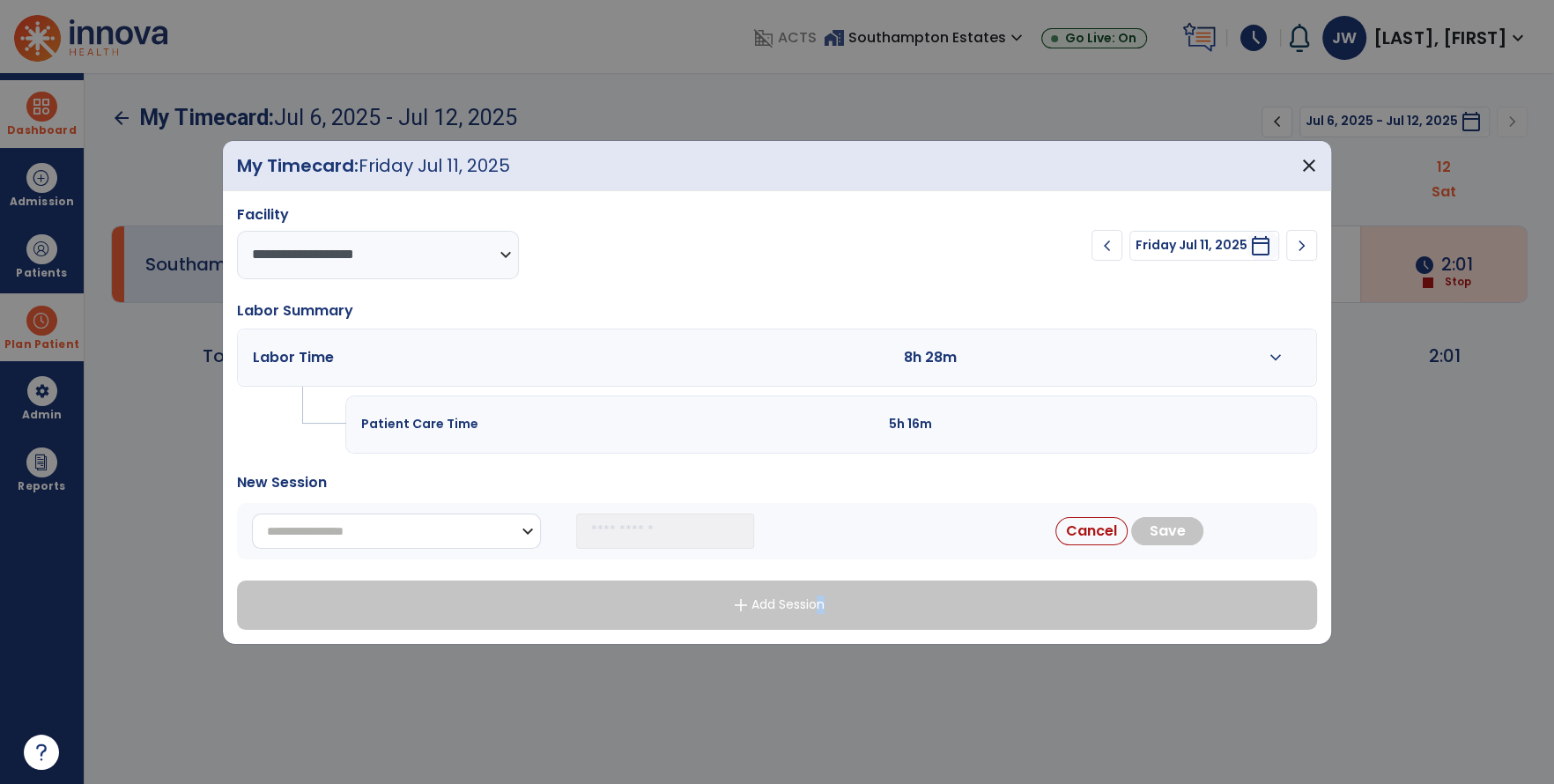 click on "**********" at bounding box center [396, 531] 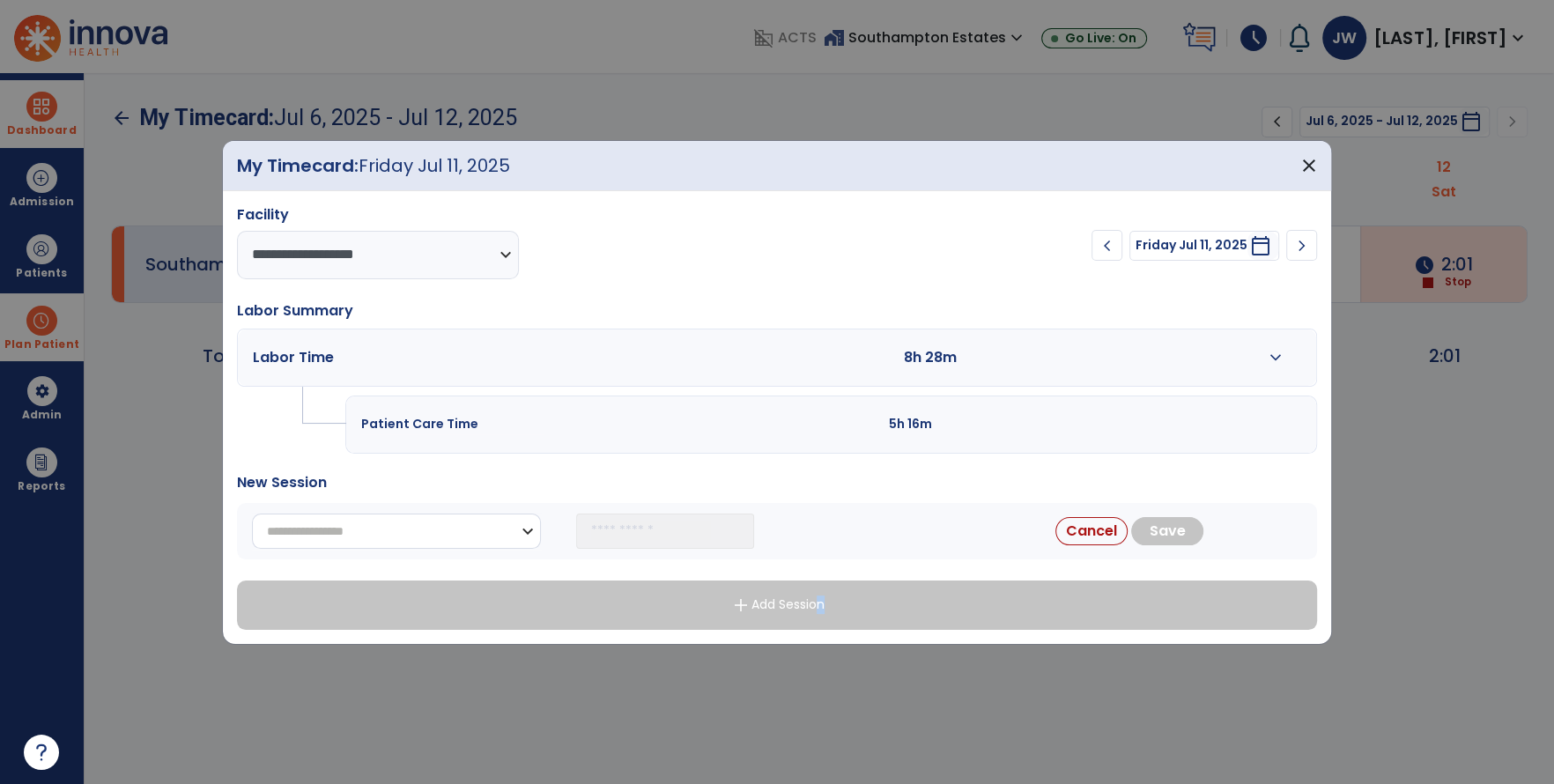 select on "**********" 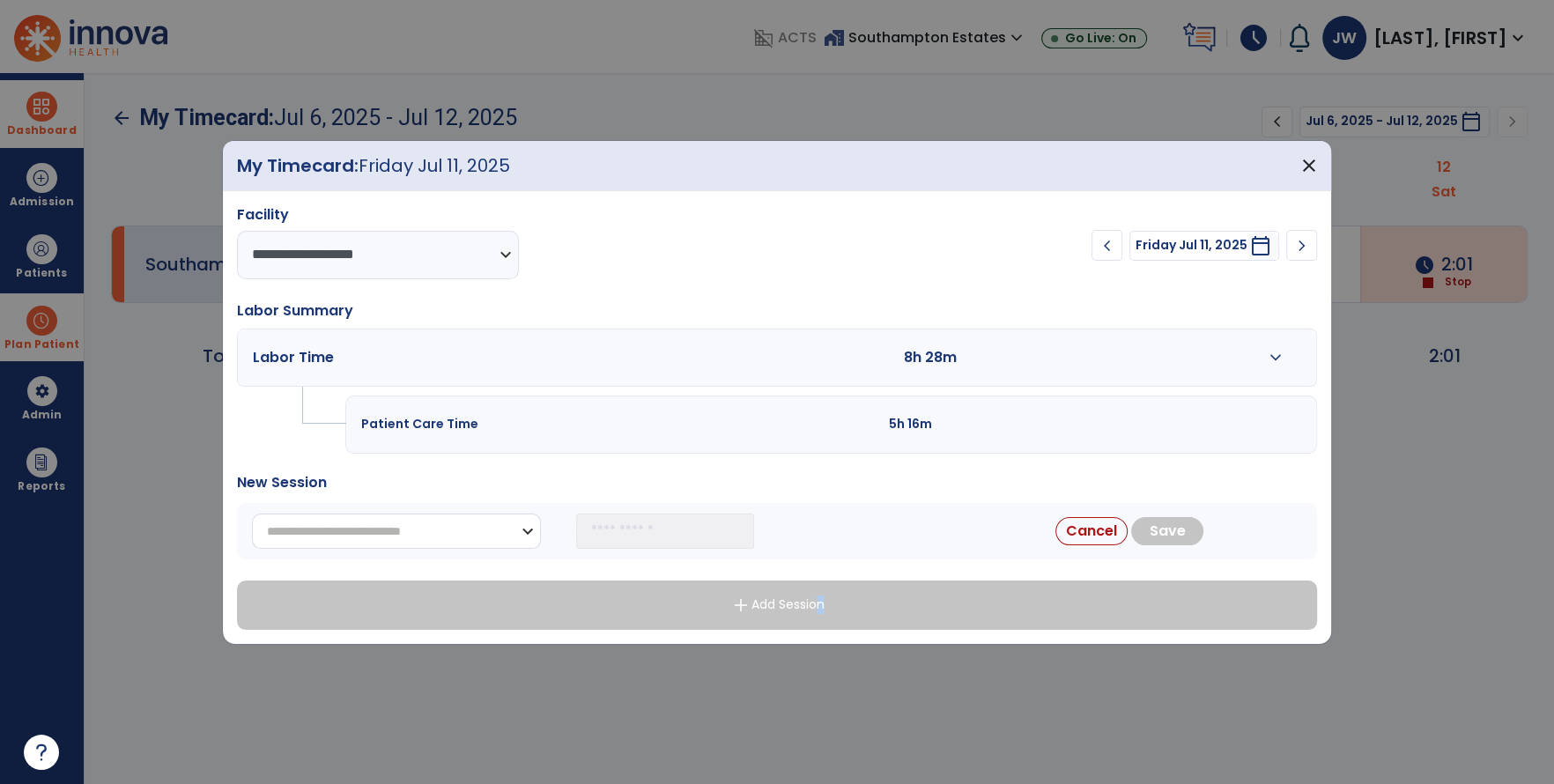 click on "**********" at bounding box center (396, 531) 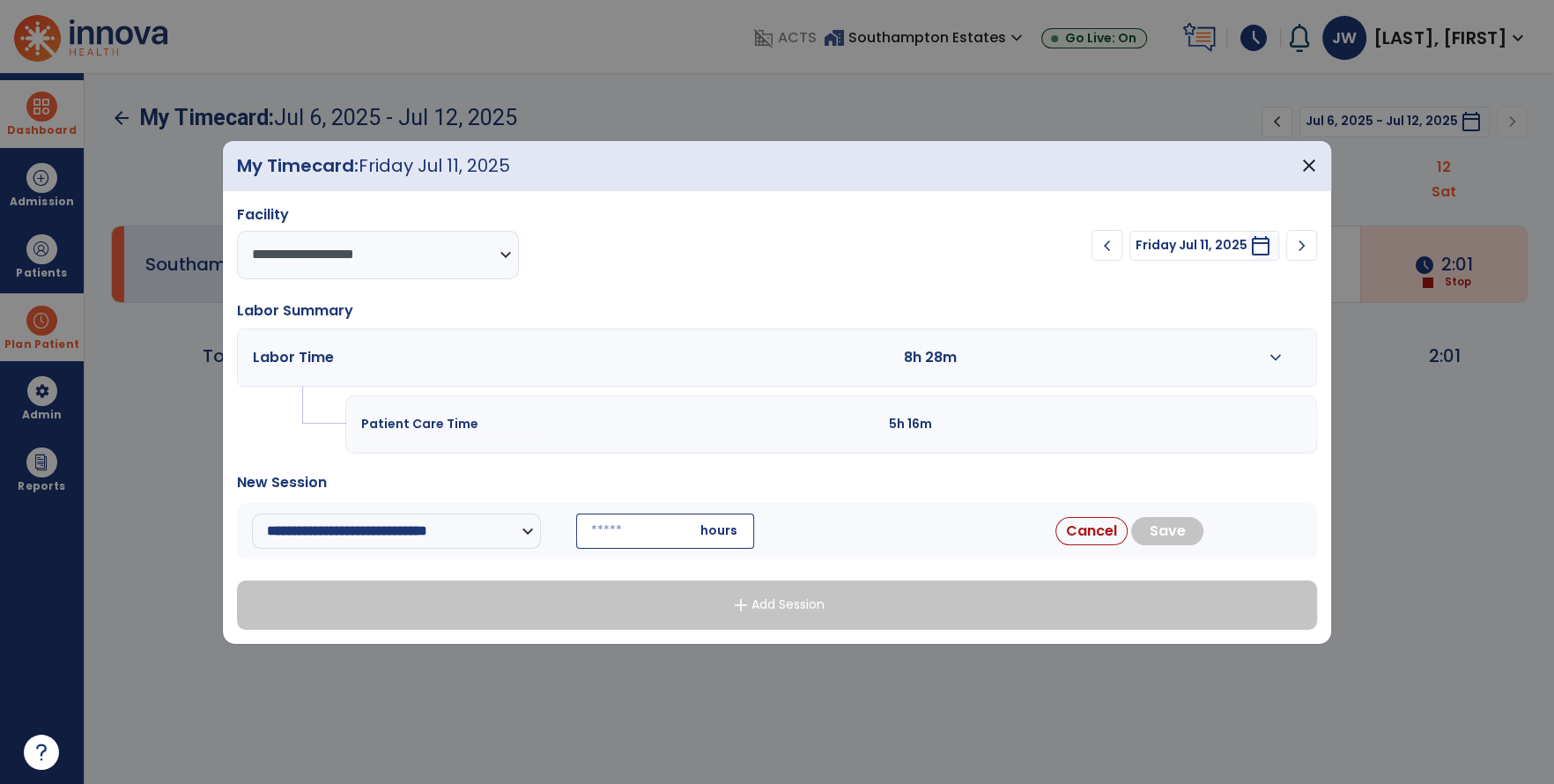 click at bounding box center (665, 531) 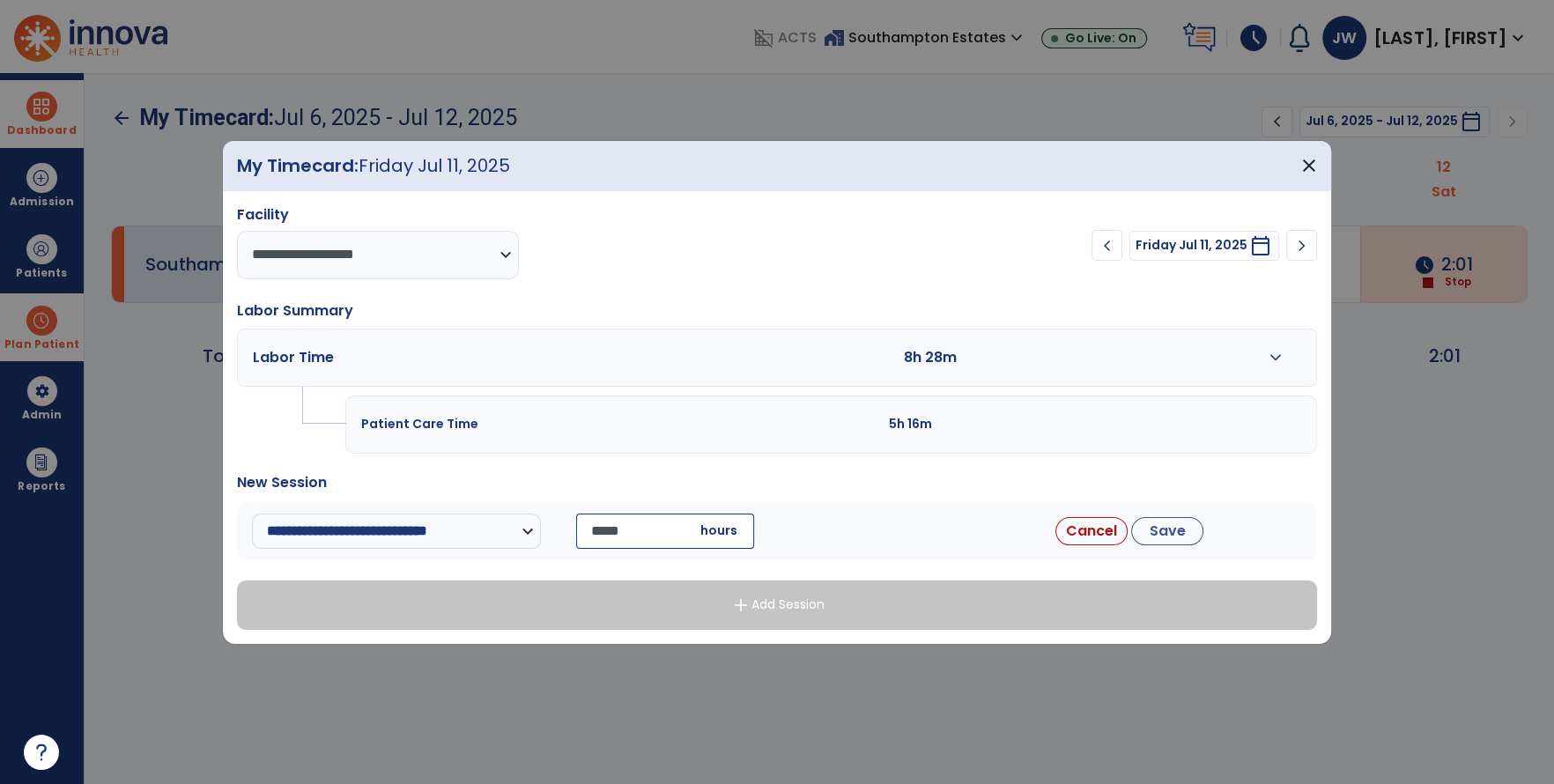 type on "*****" 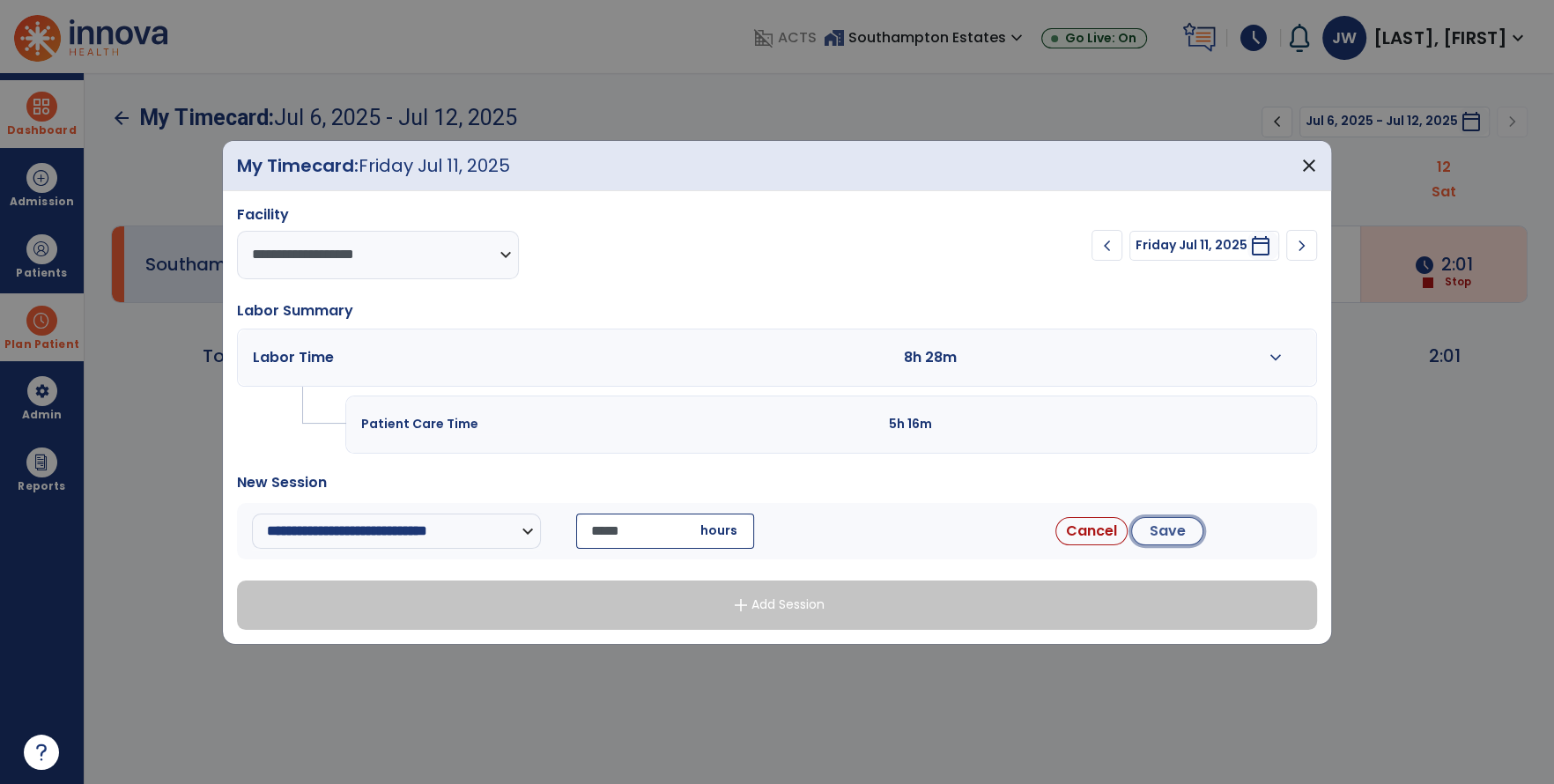 click on "Save" at bounding box center (1167, 531) 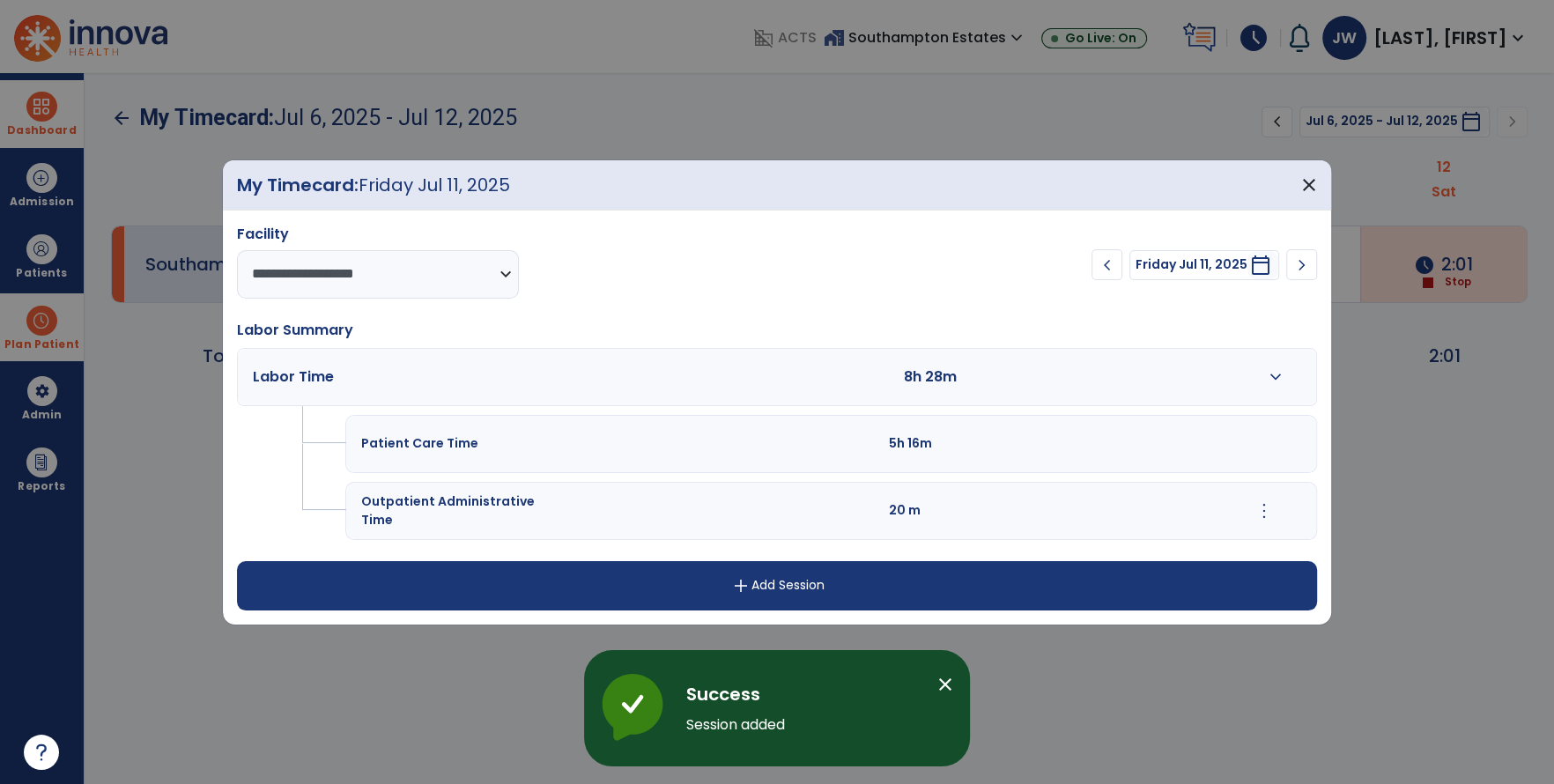 click on "chevron_left Friday Jul 11, 2025  *********  calendar_today  chevron_right" at bounding box center (1098, 262) 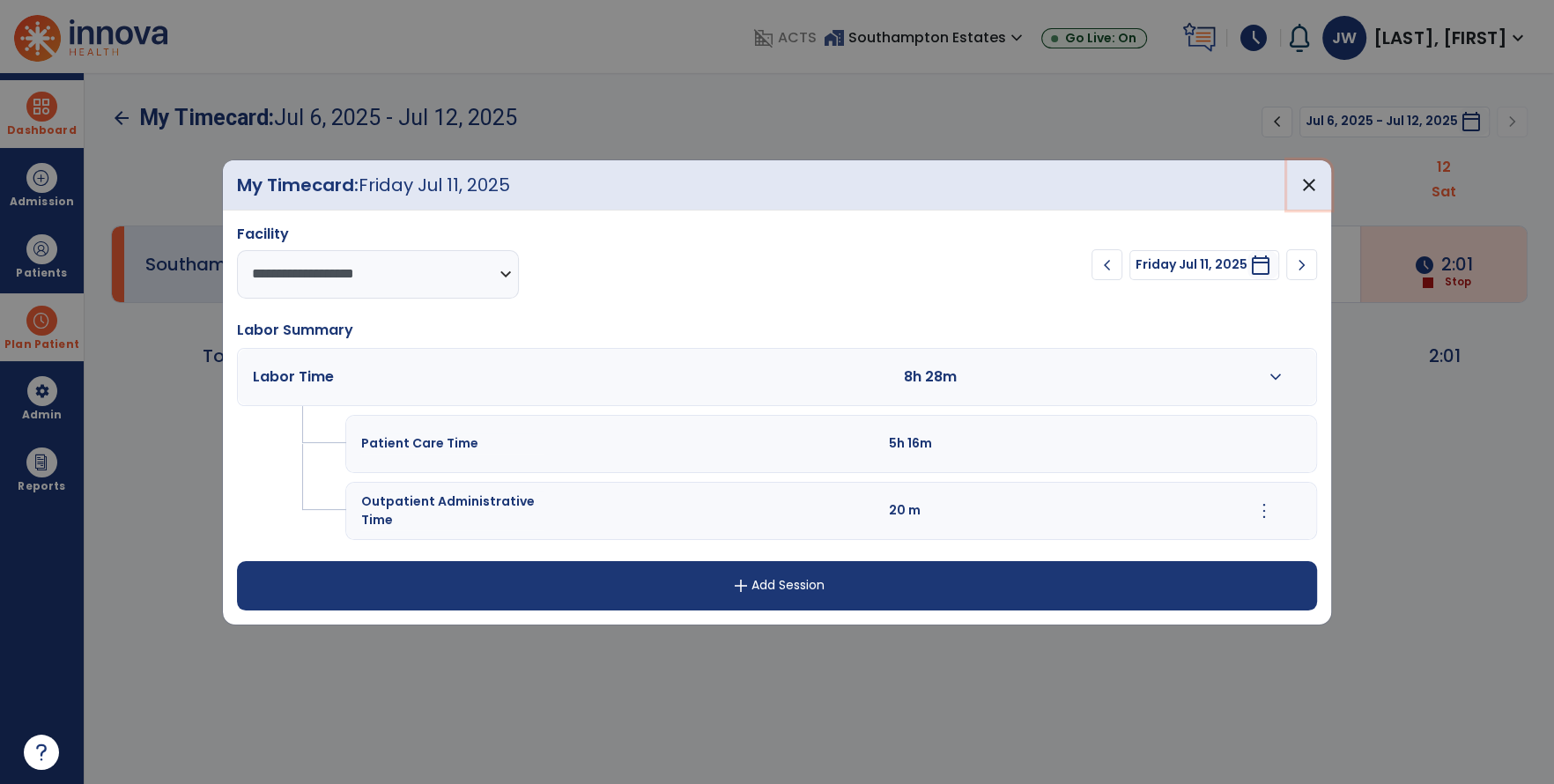 drag, startPoint x: 1295, startPoint y: 198, endPoint x: 1292, endPoint y: 184, distance: 14.31782 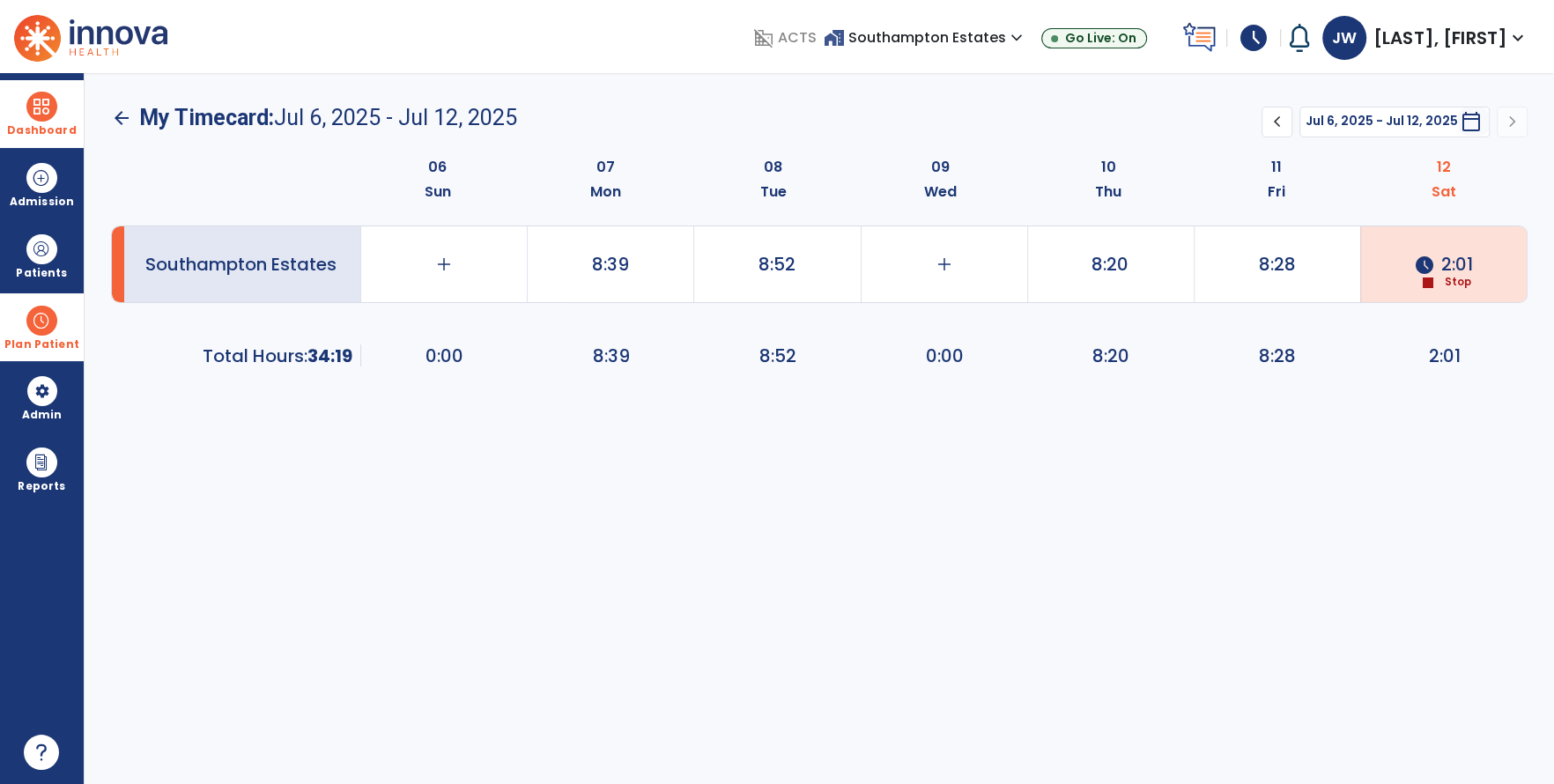 click on "Southampton Estates   add   0:00   8:39   8:52   add   0:00   8:20   8:28  schedule  2:01  stop  Stop   Total Hours:      34:19  0:00   8:39   8:52   0:00   8:20   8:28   2:01" 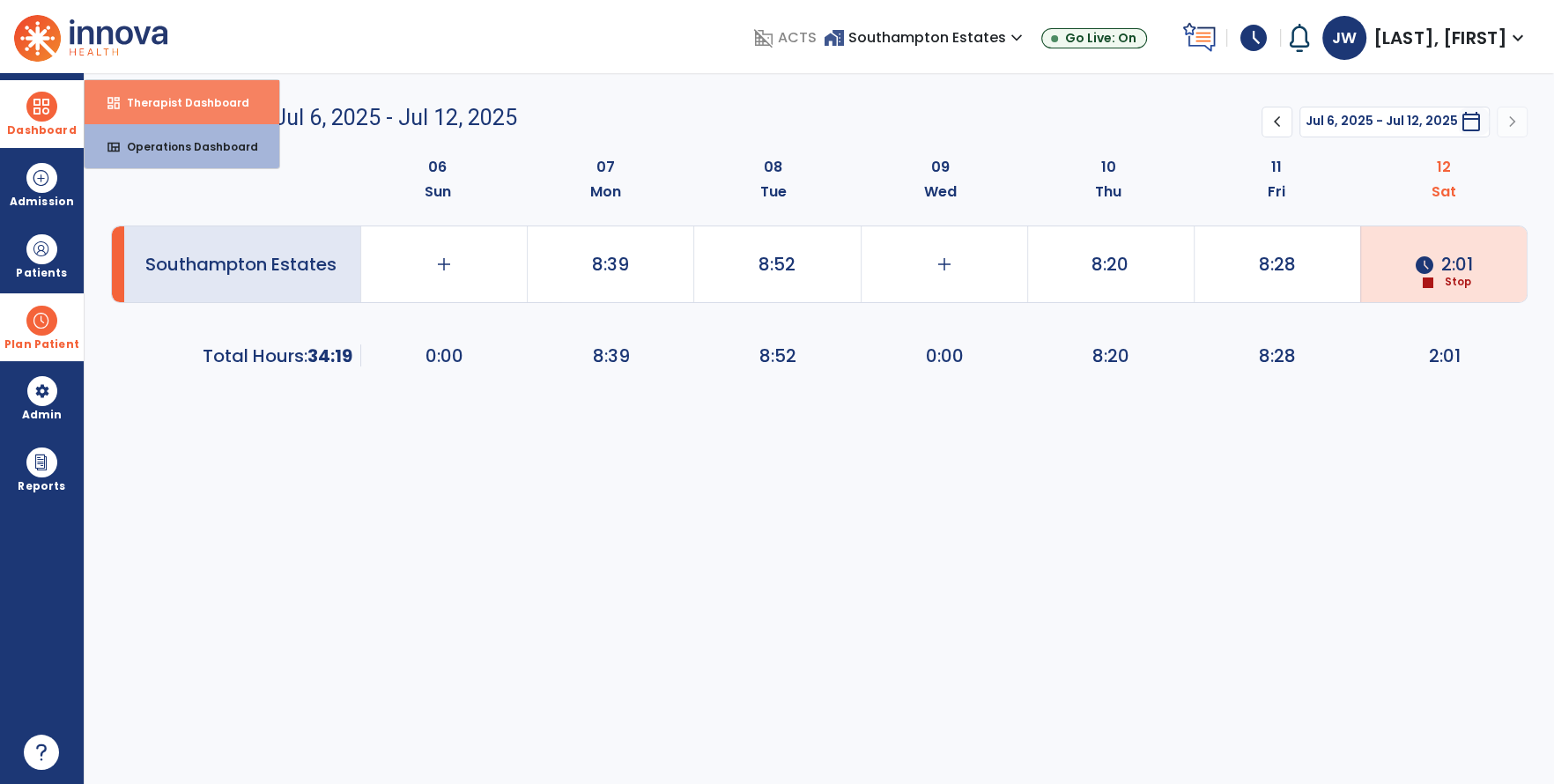 click on "Therapist Dashboard" at bounding box center (181, 102) 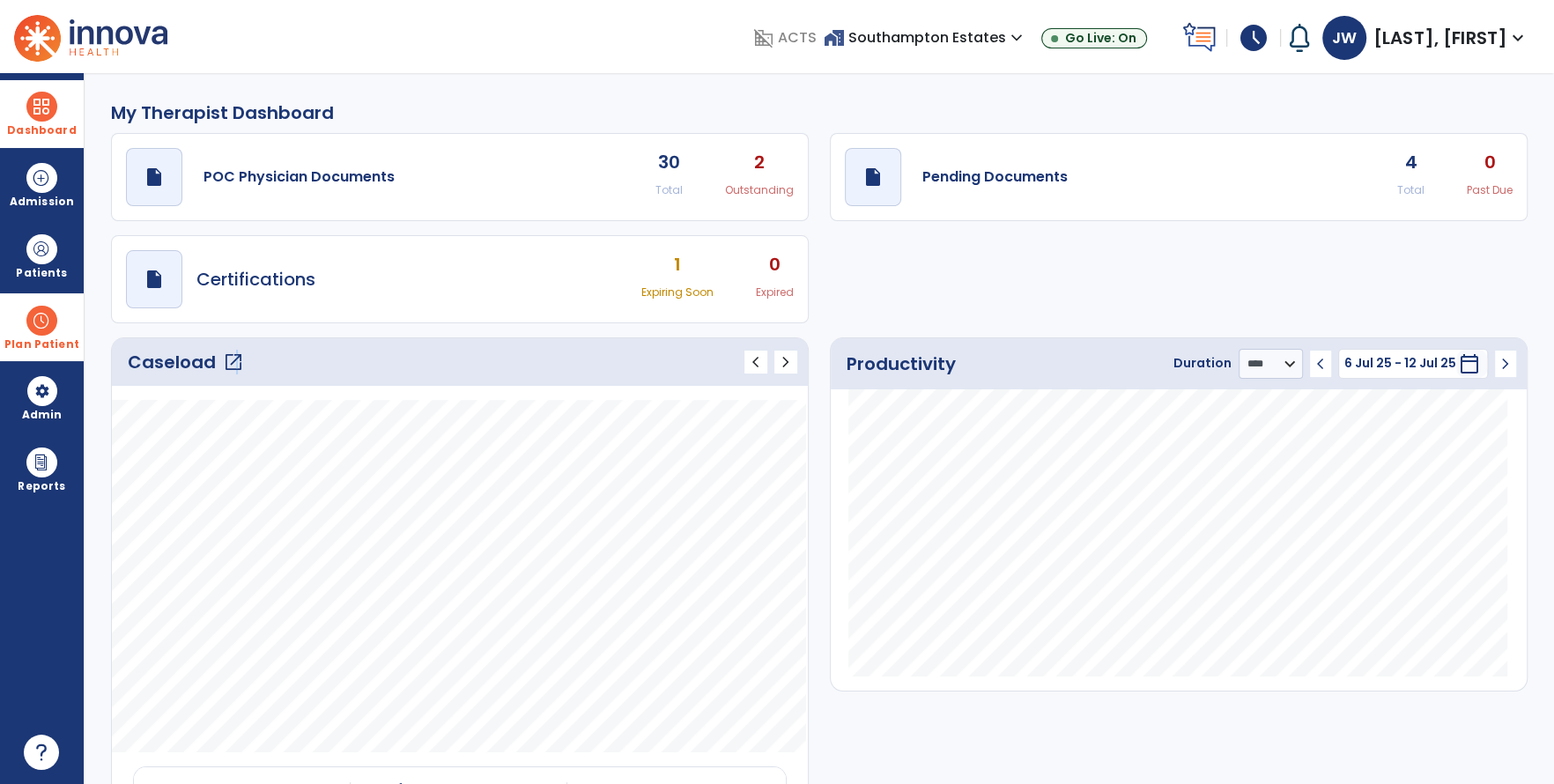 click on "open_in_new" 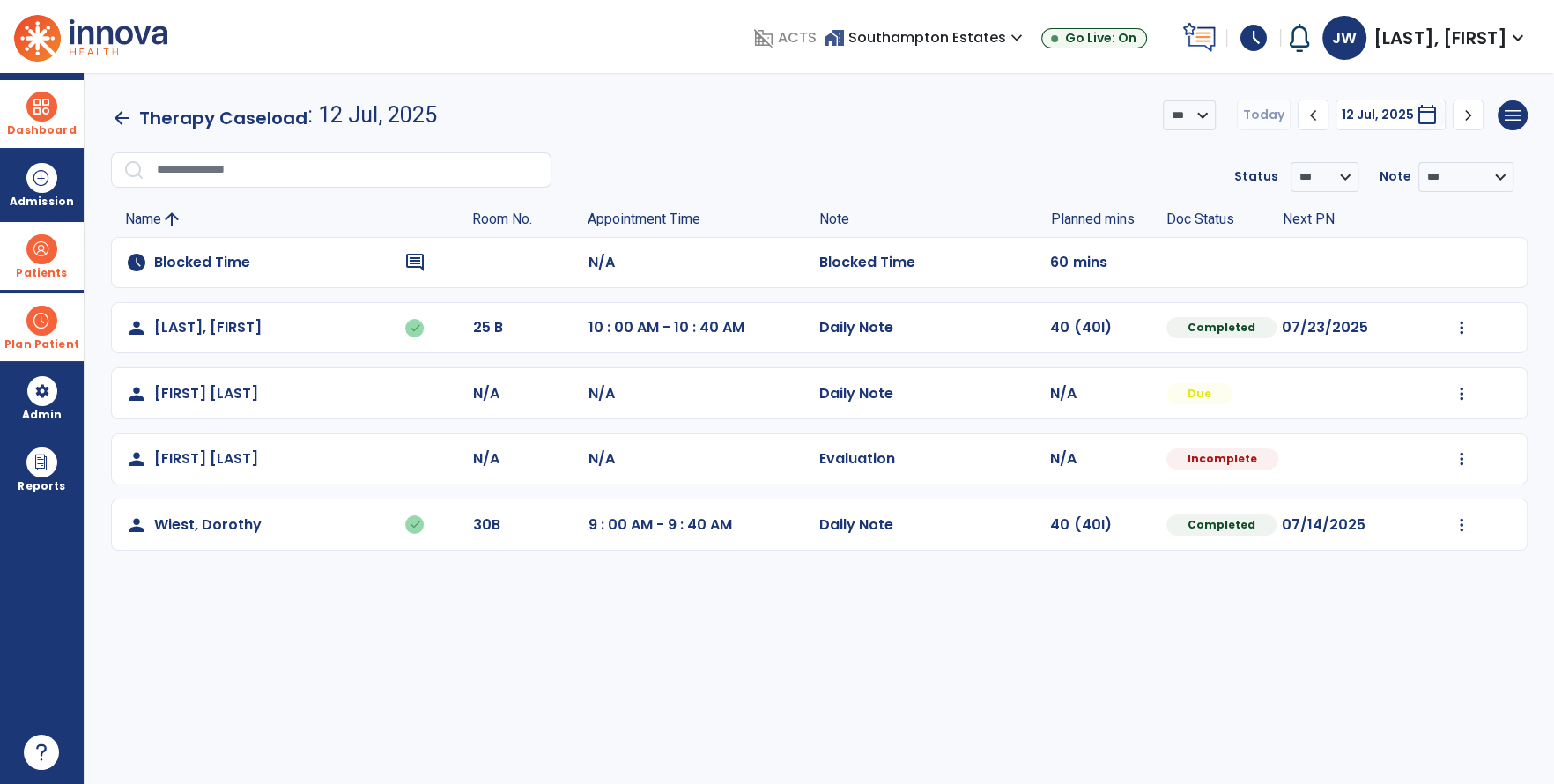 click at bounding box center [41, 249] 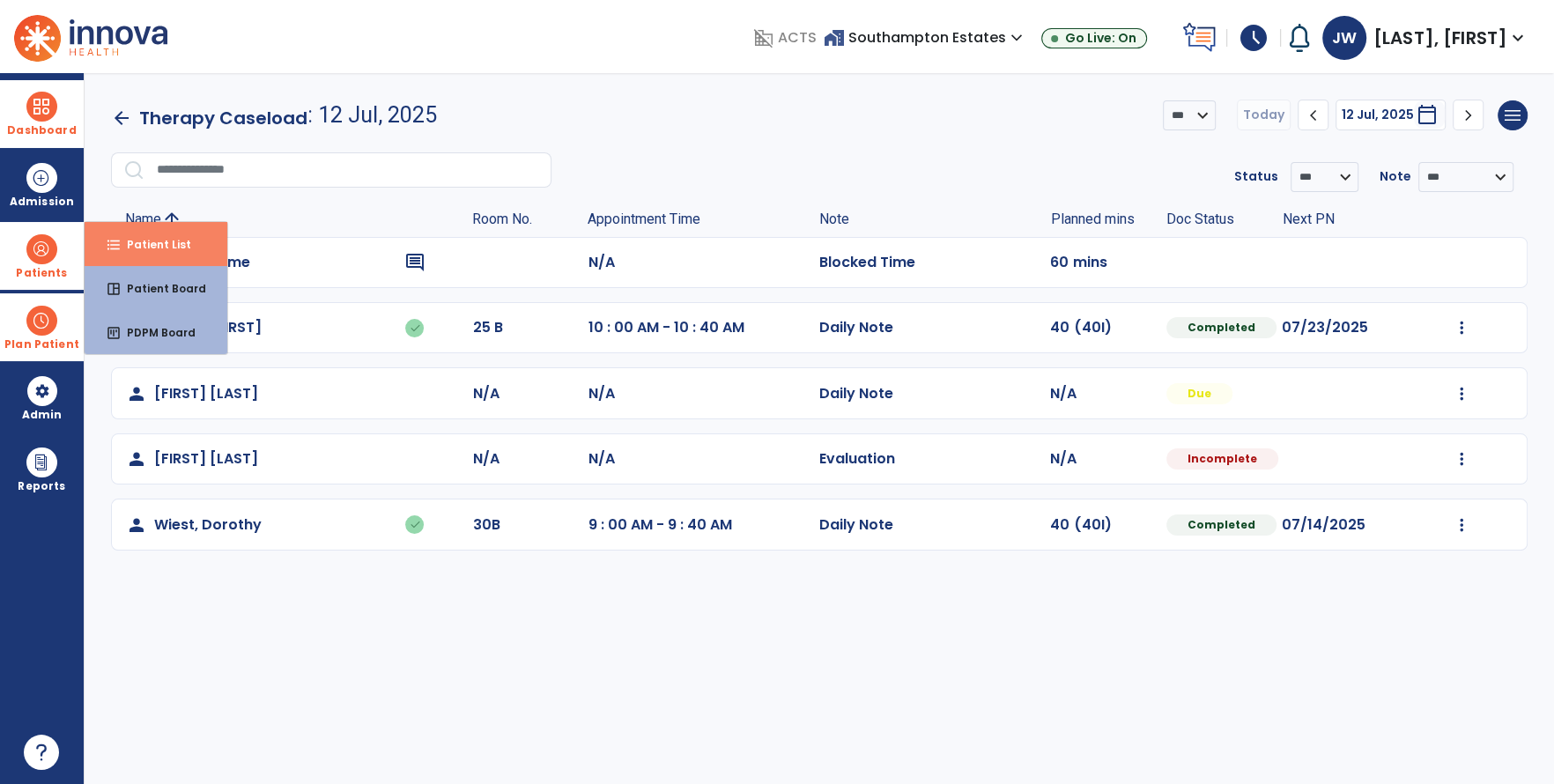 click on "Patient List" at bounding box center (152, 244) 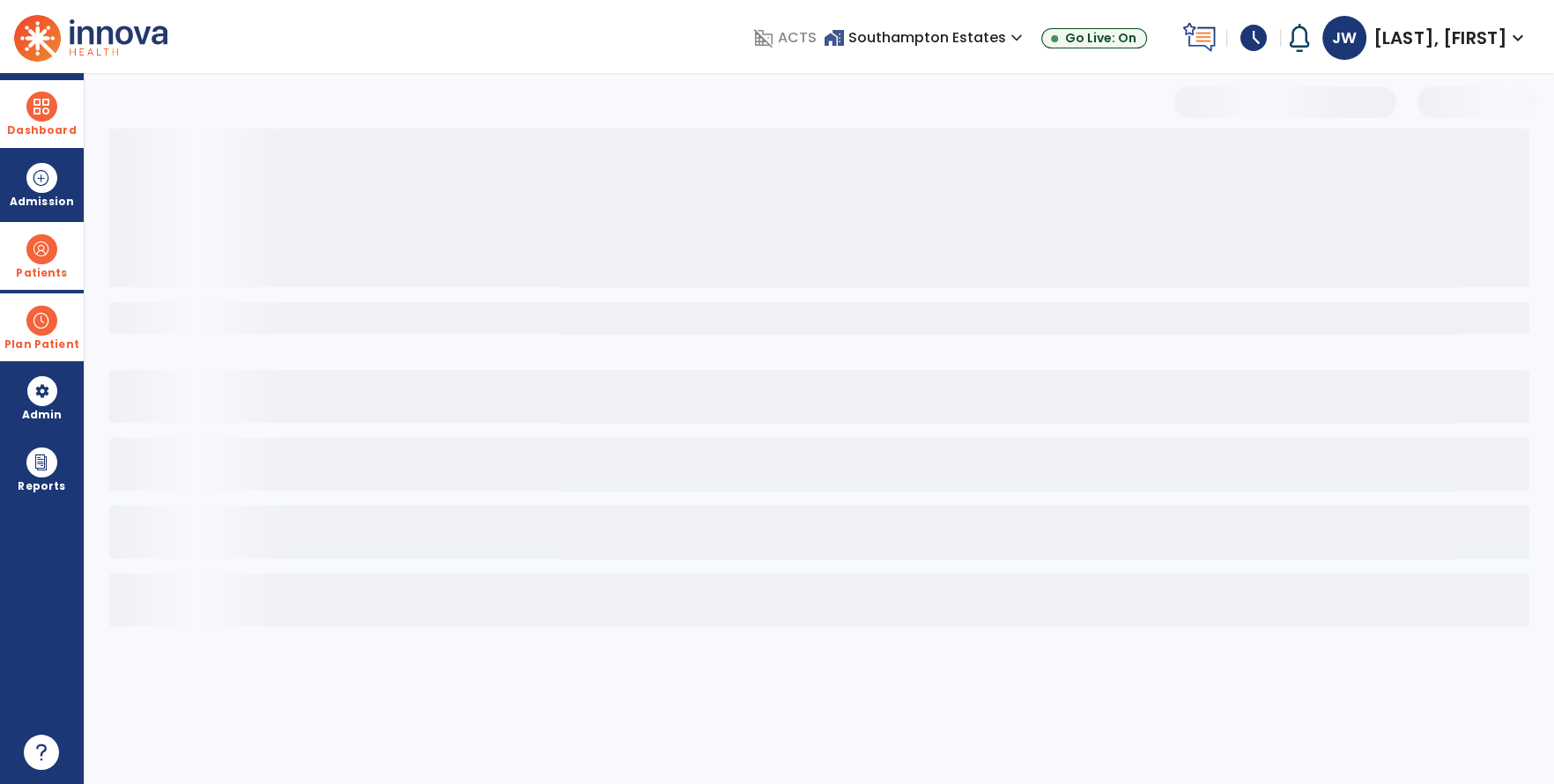select on "***" 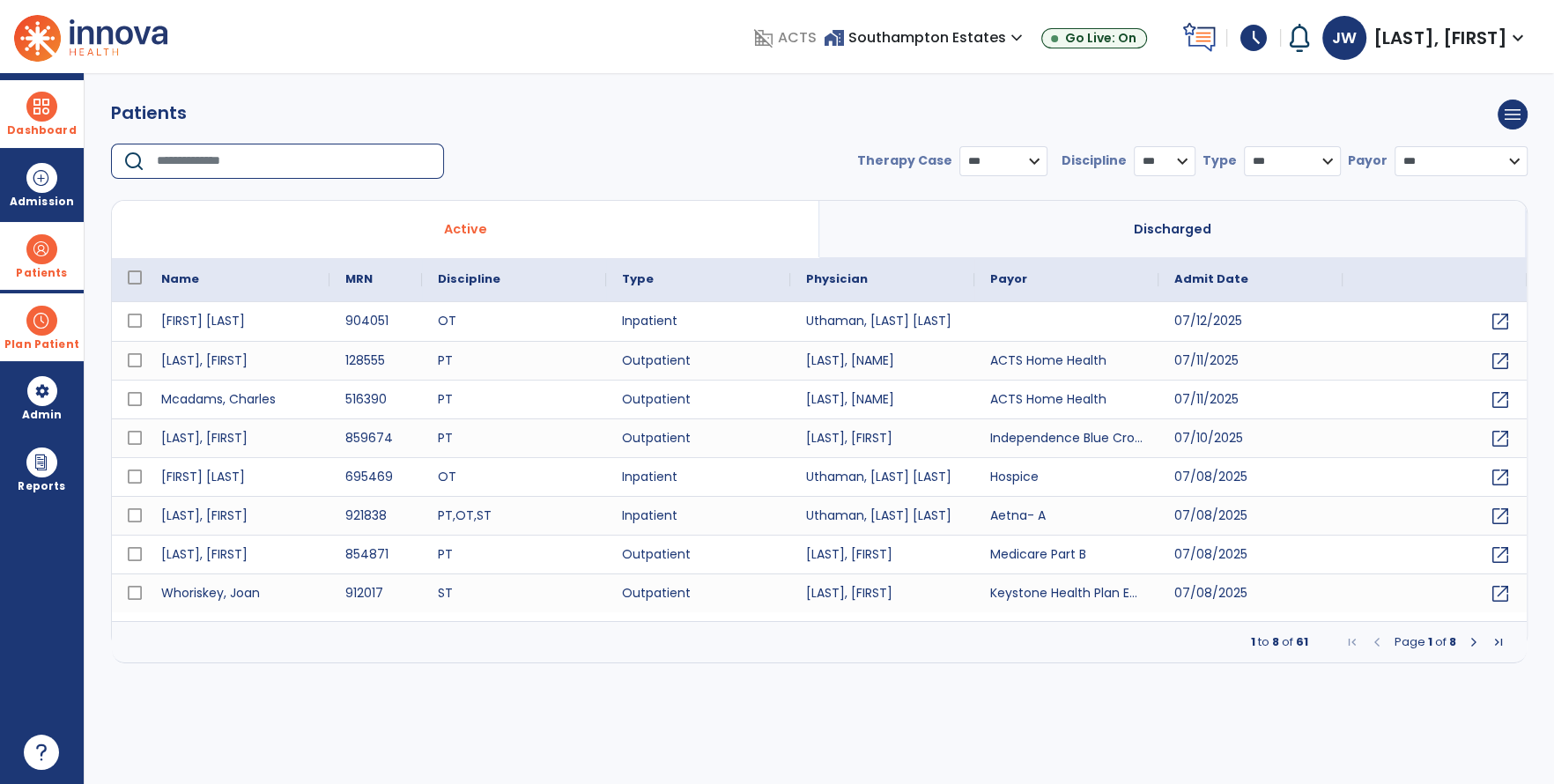 click at bounding box center [294, 161] 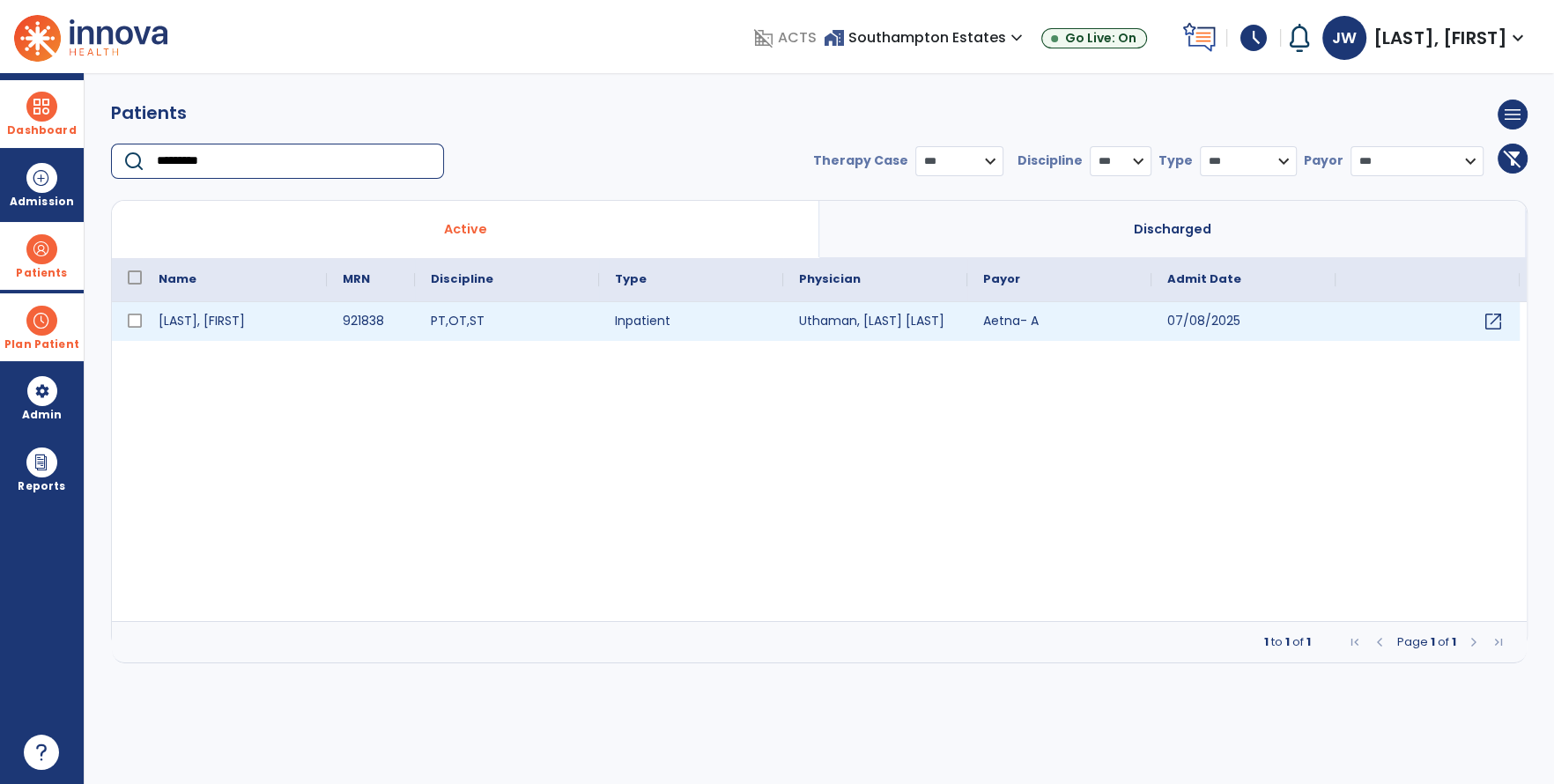 type on "*********" 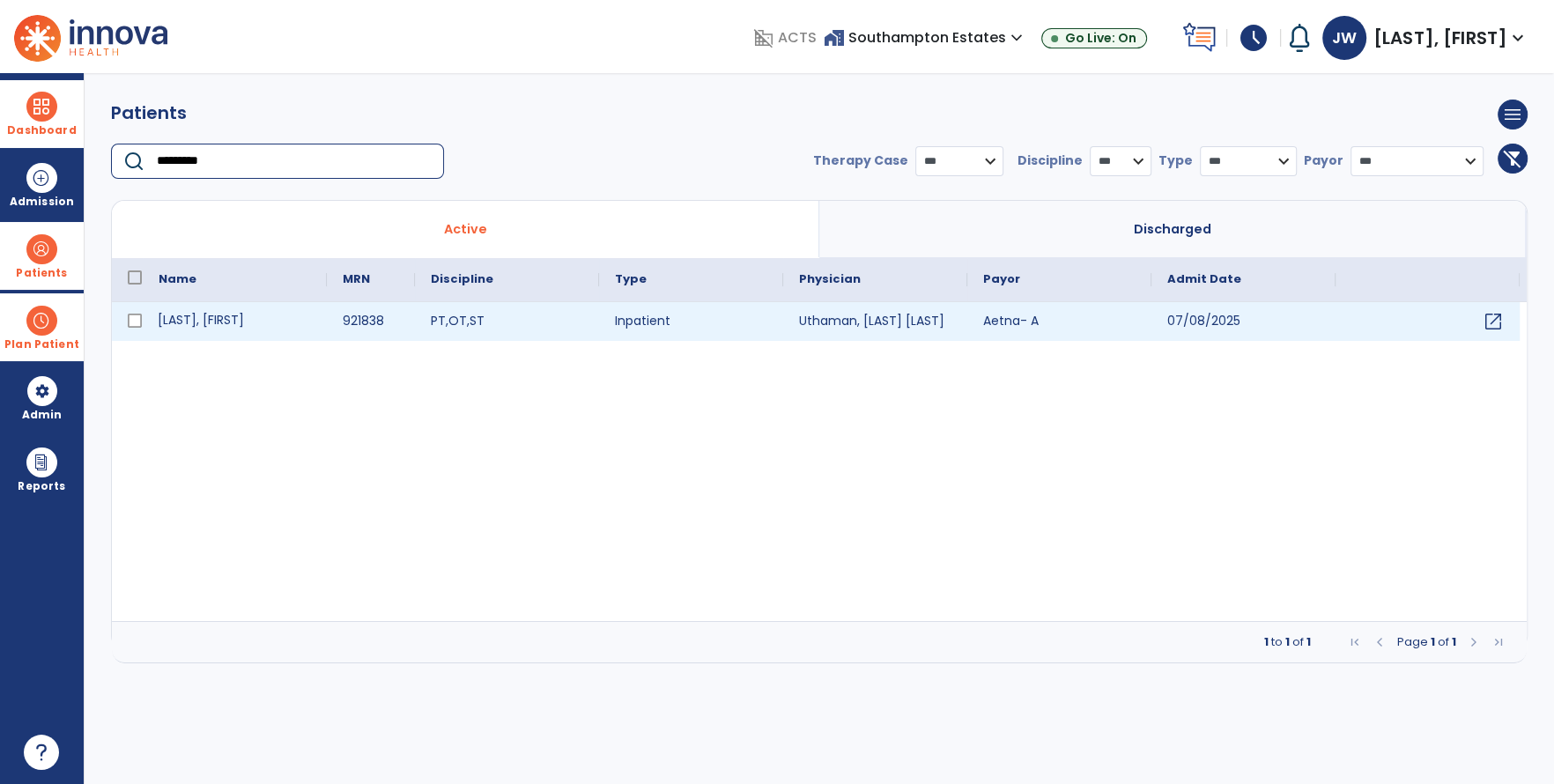 click on "[LAST], [FIRST]" at bounding box center [234, 322] 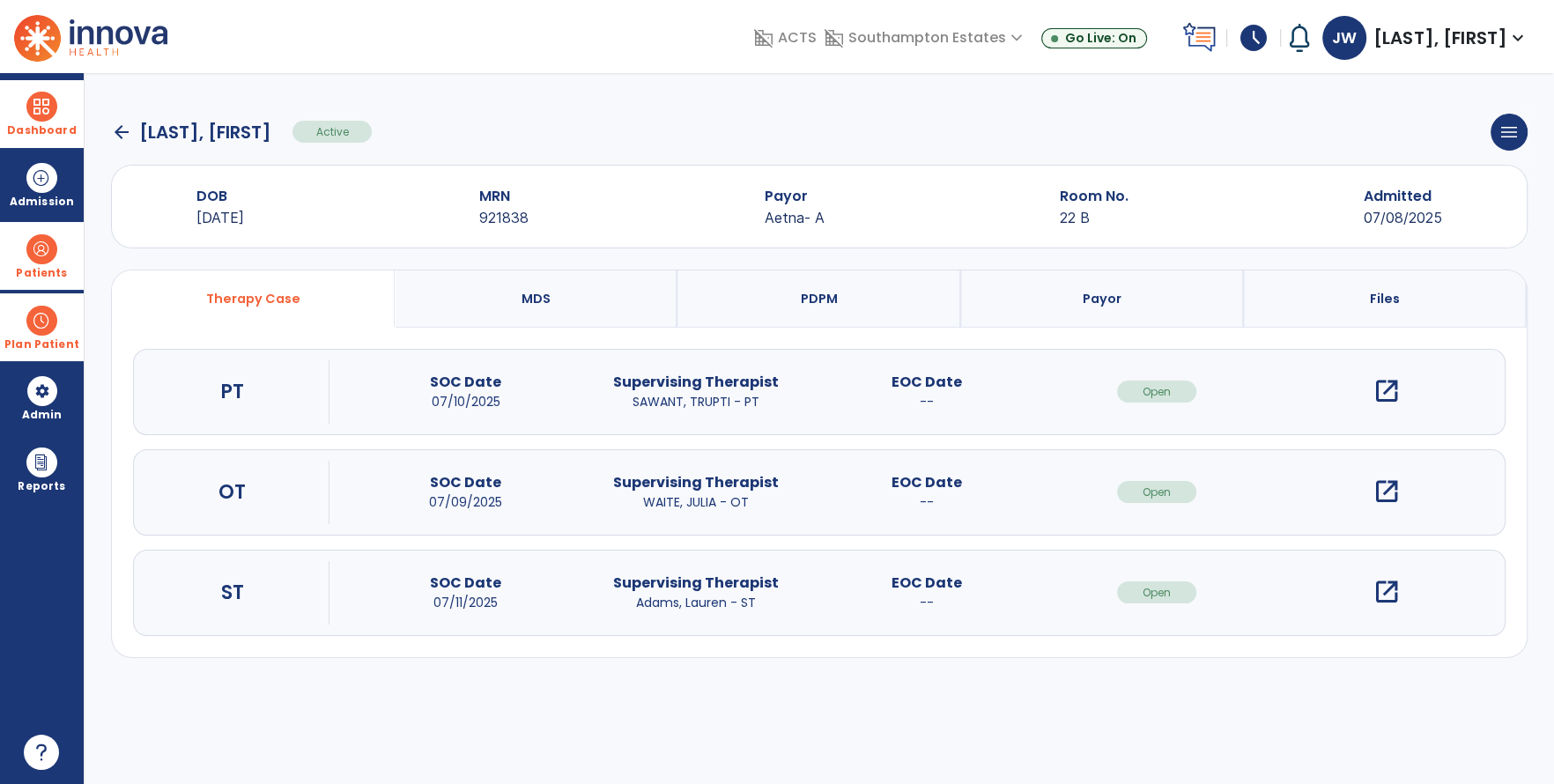 click on "open_in_new" at bounding box center [1387, 492] 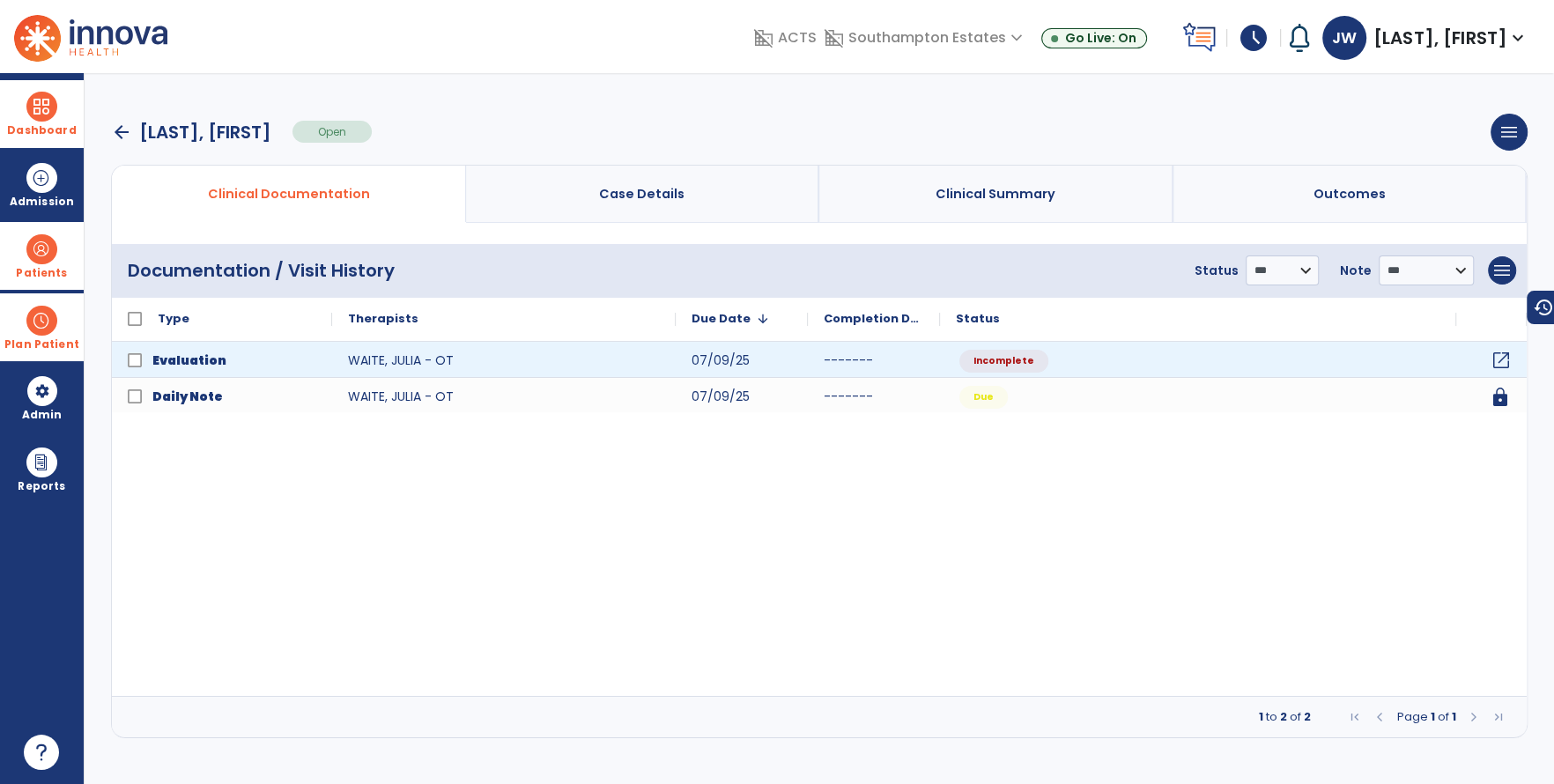 click on "open_in_new" 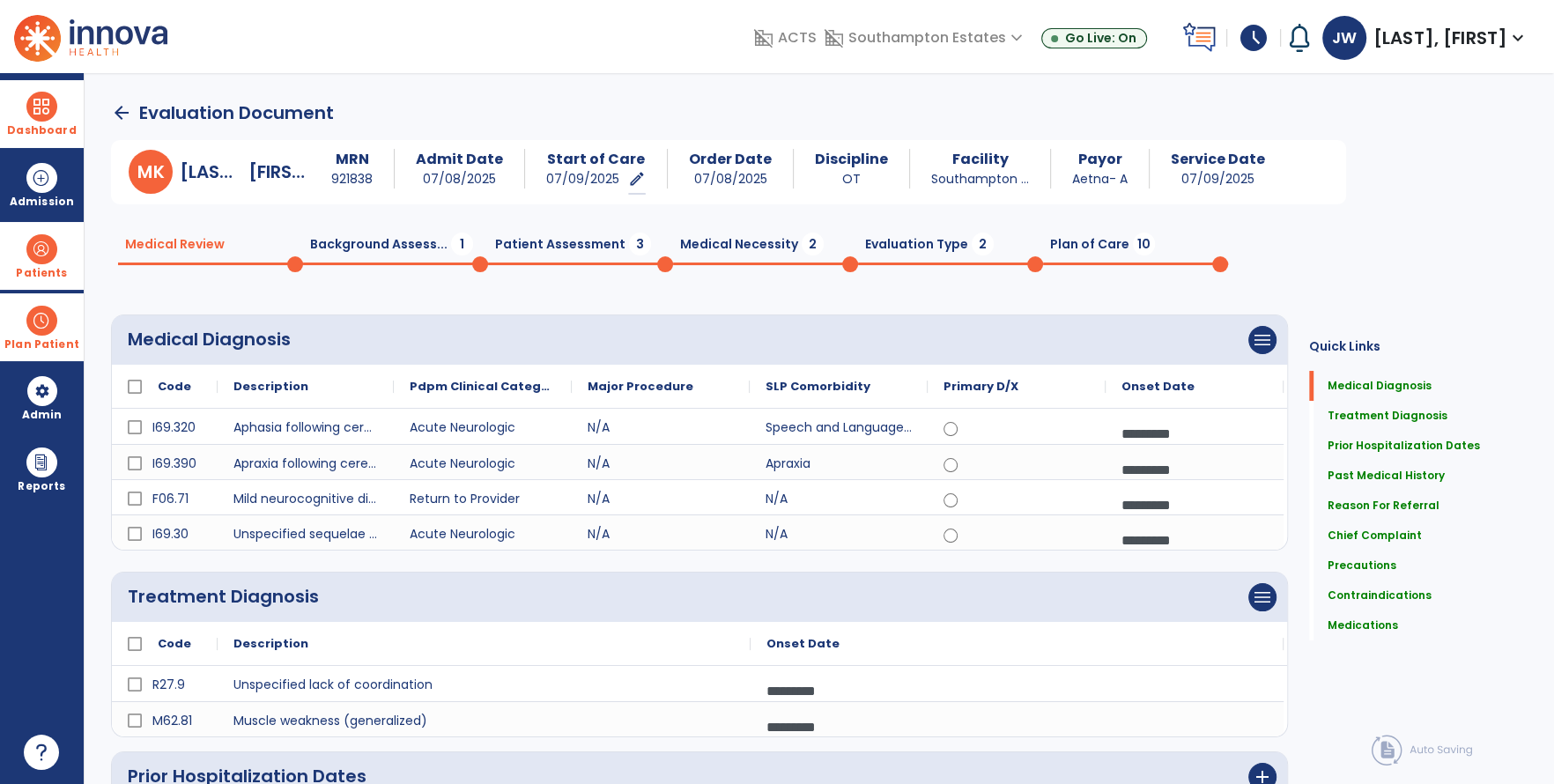 click on "arrow_back" 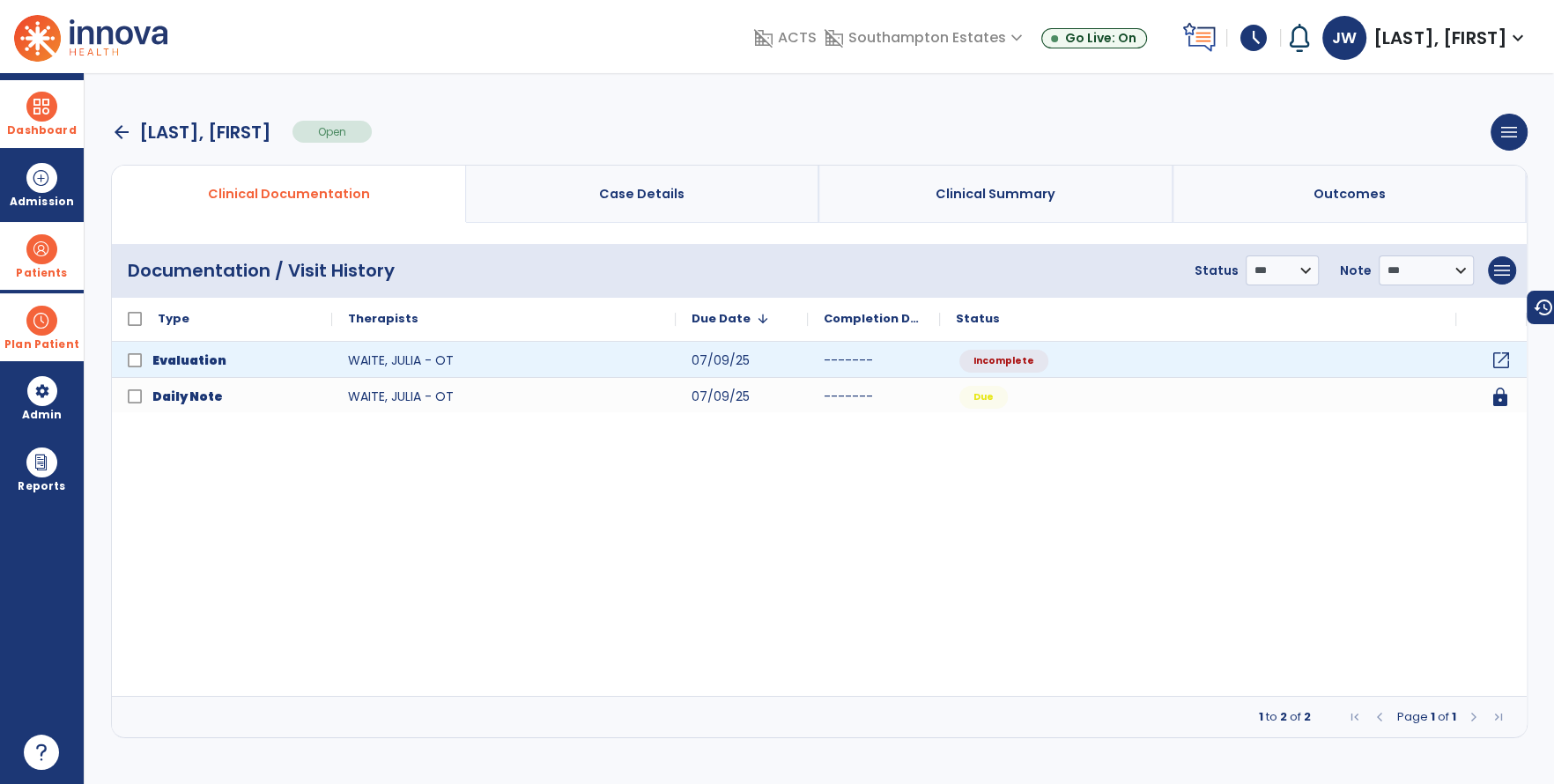 click on "open_in_new" 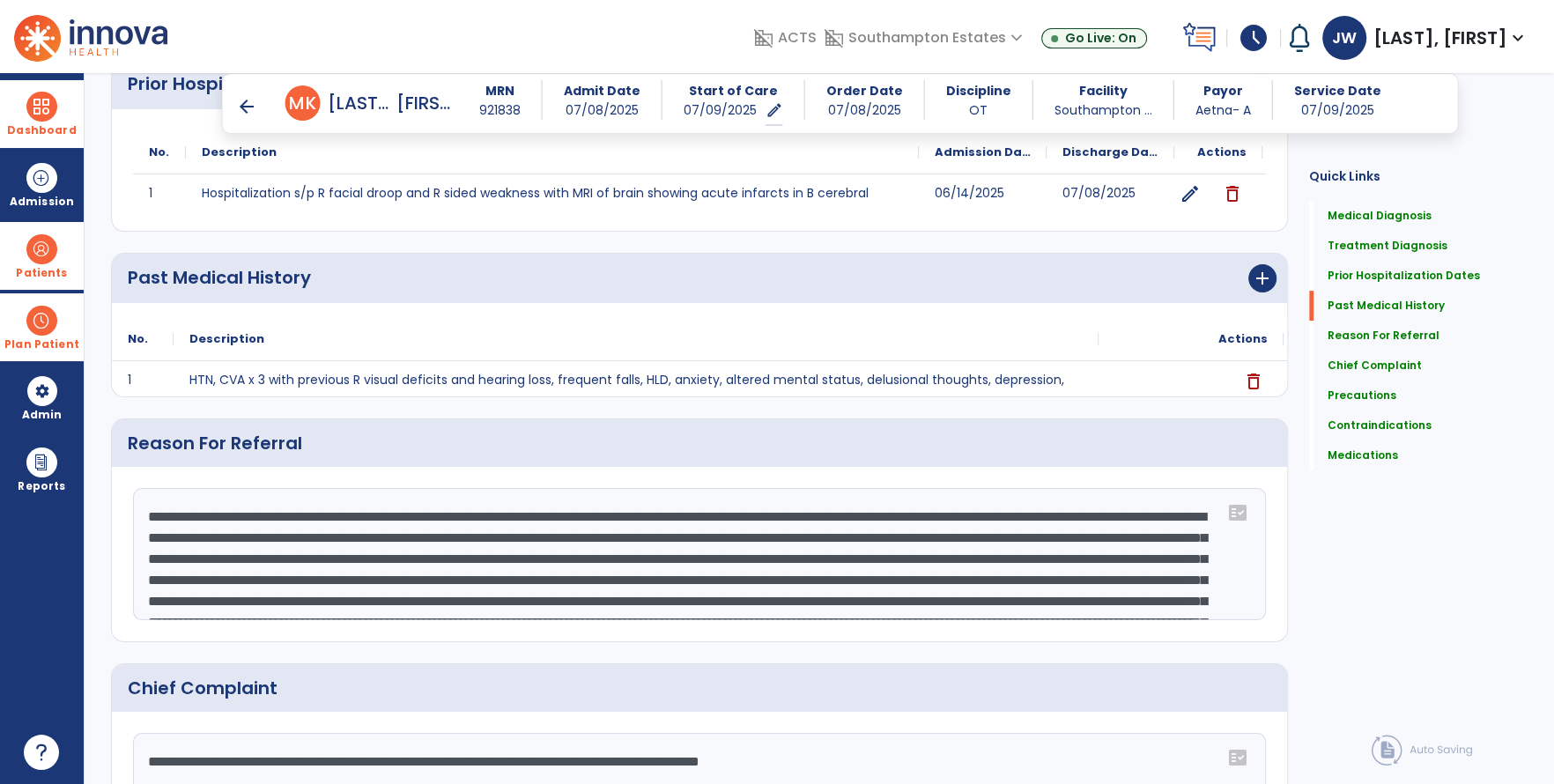 scroll, scrollTop: 793, scrollLeft: 0, axis: vertical 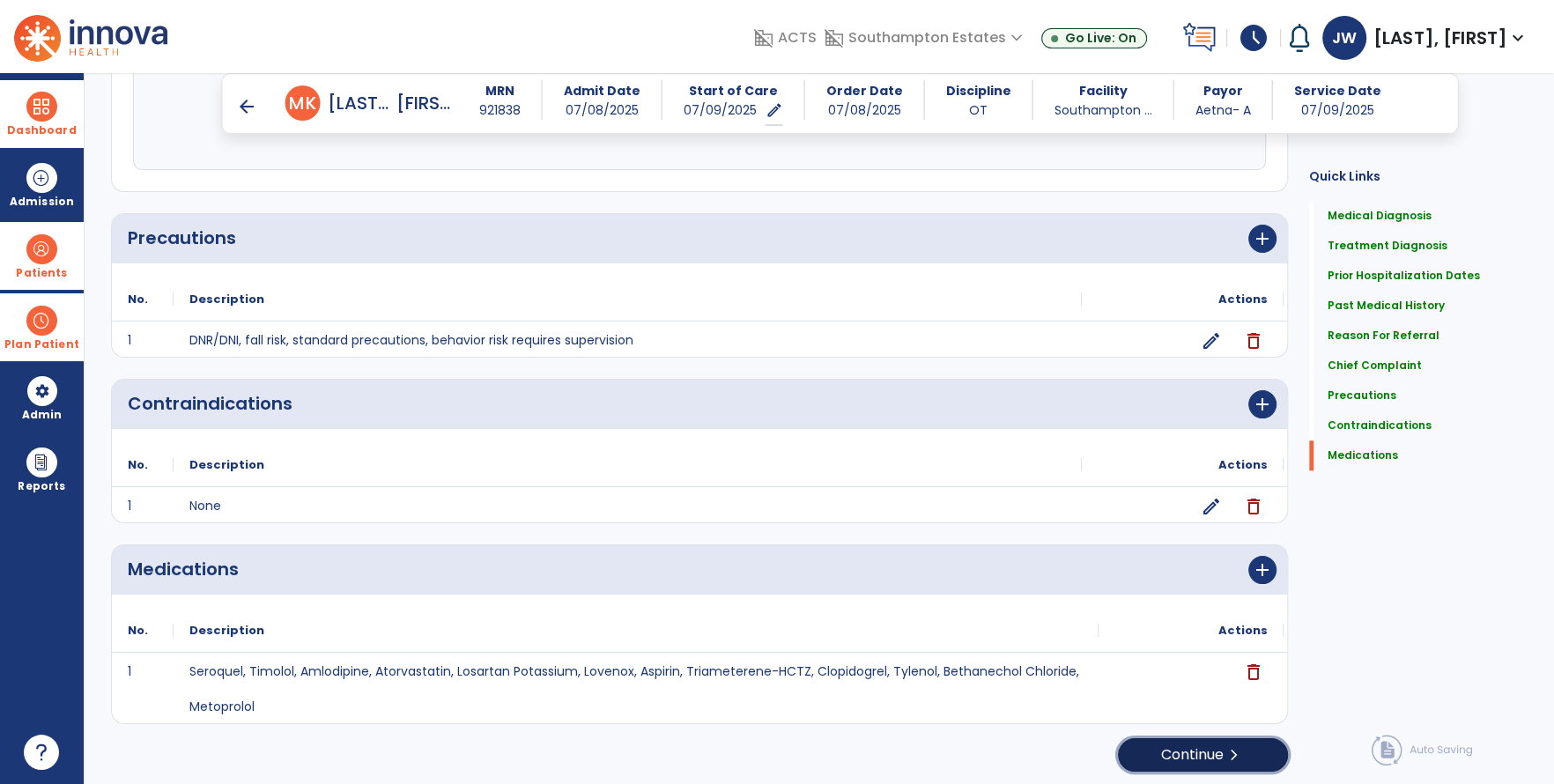 click on "Continue  chevron_right" 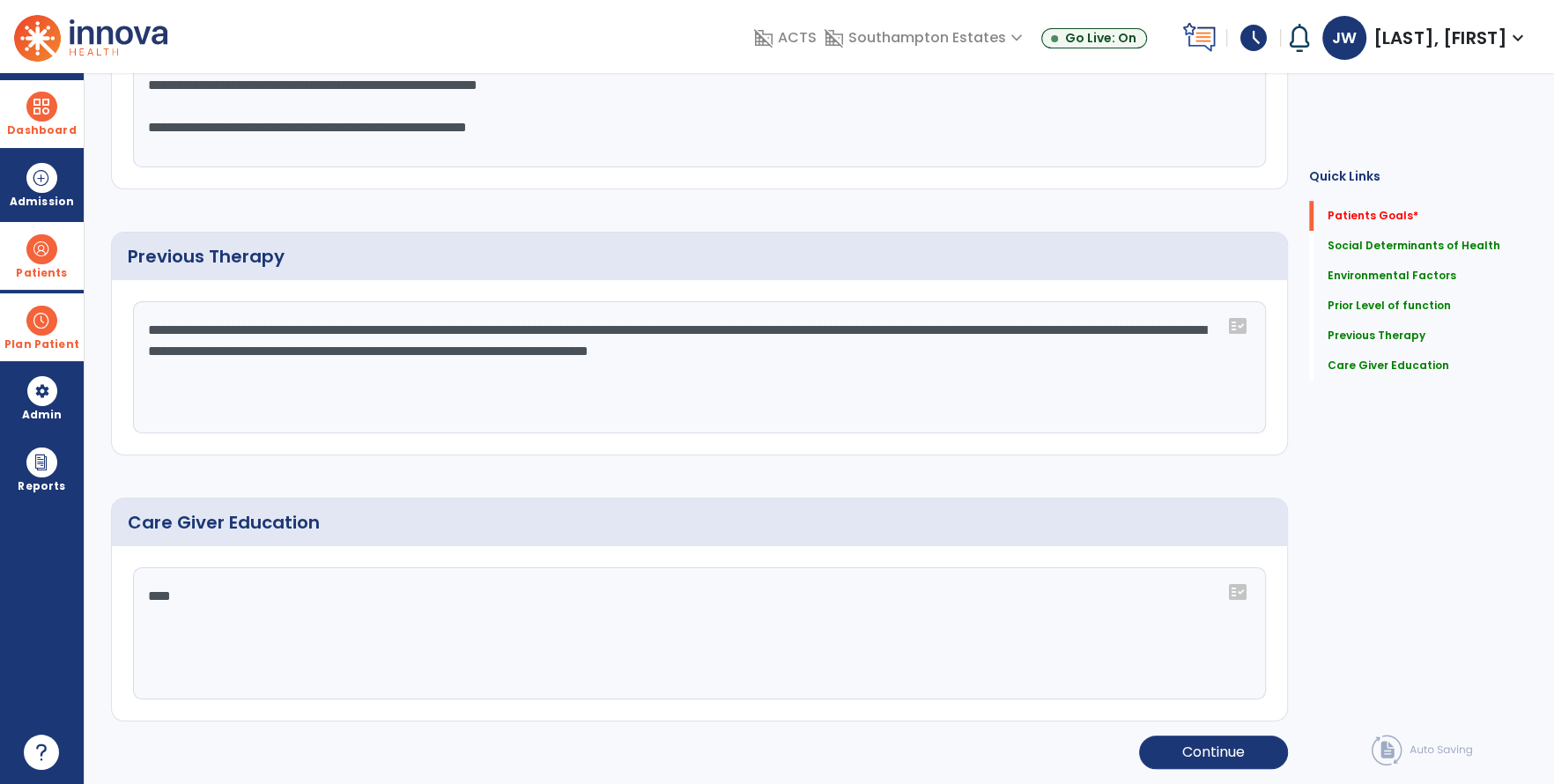 scroll, scrollTop: 0, scrollLeft: 0, axis: both 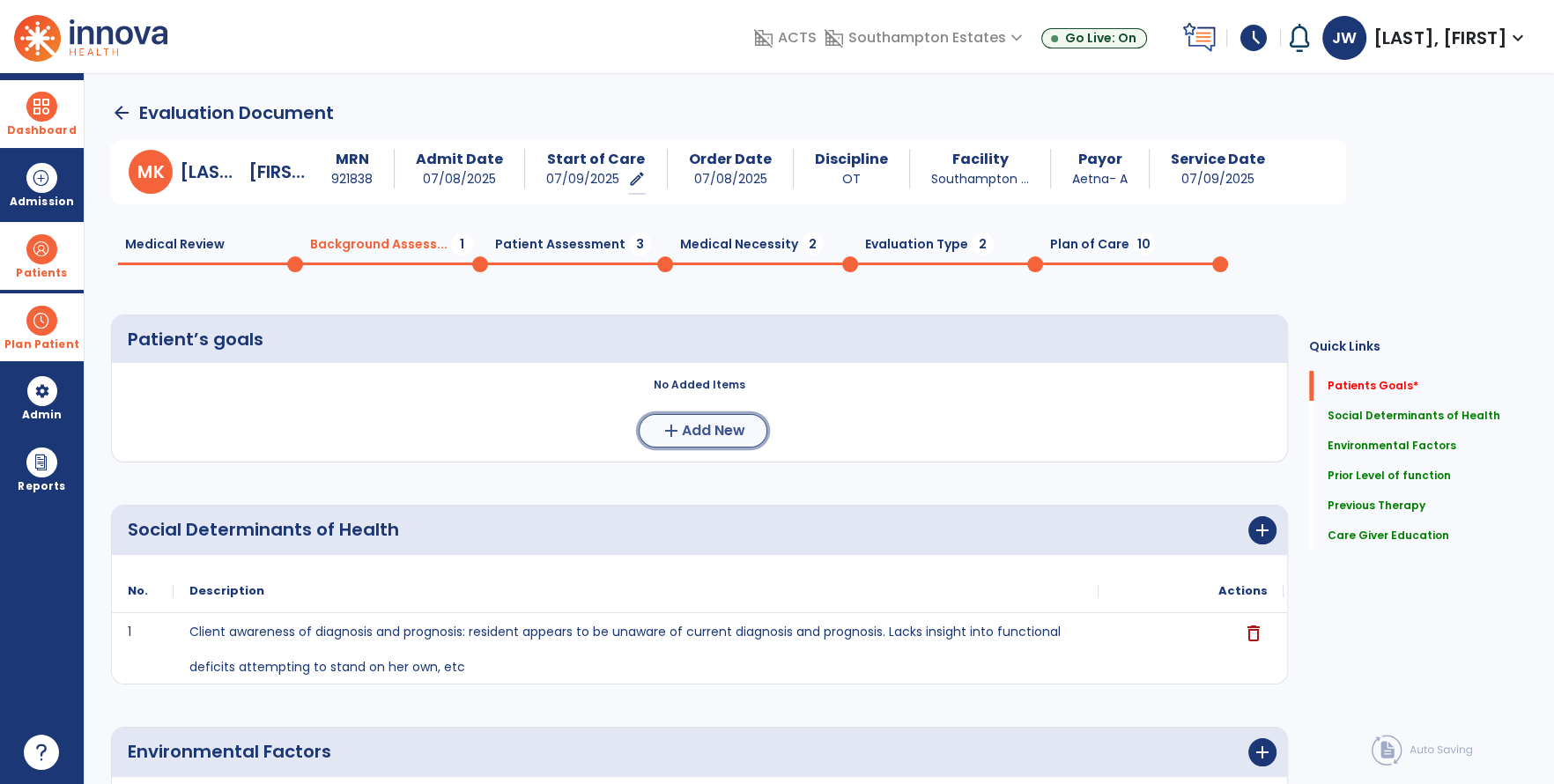 click on "Add New" 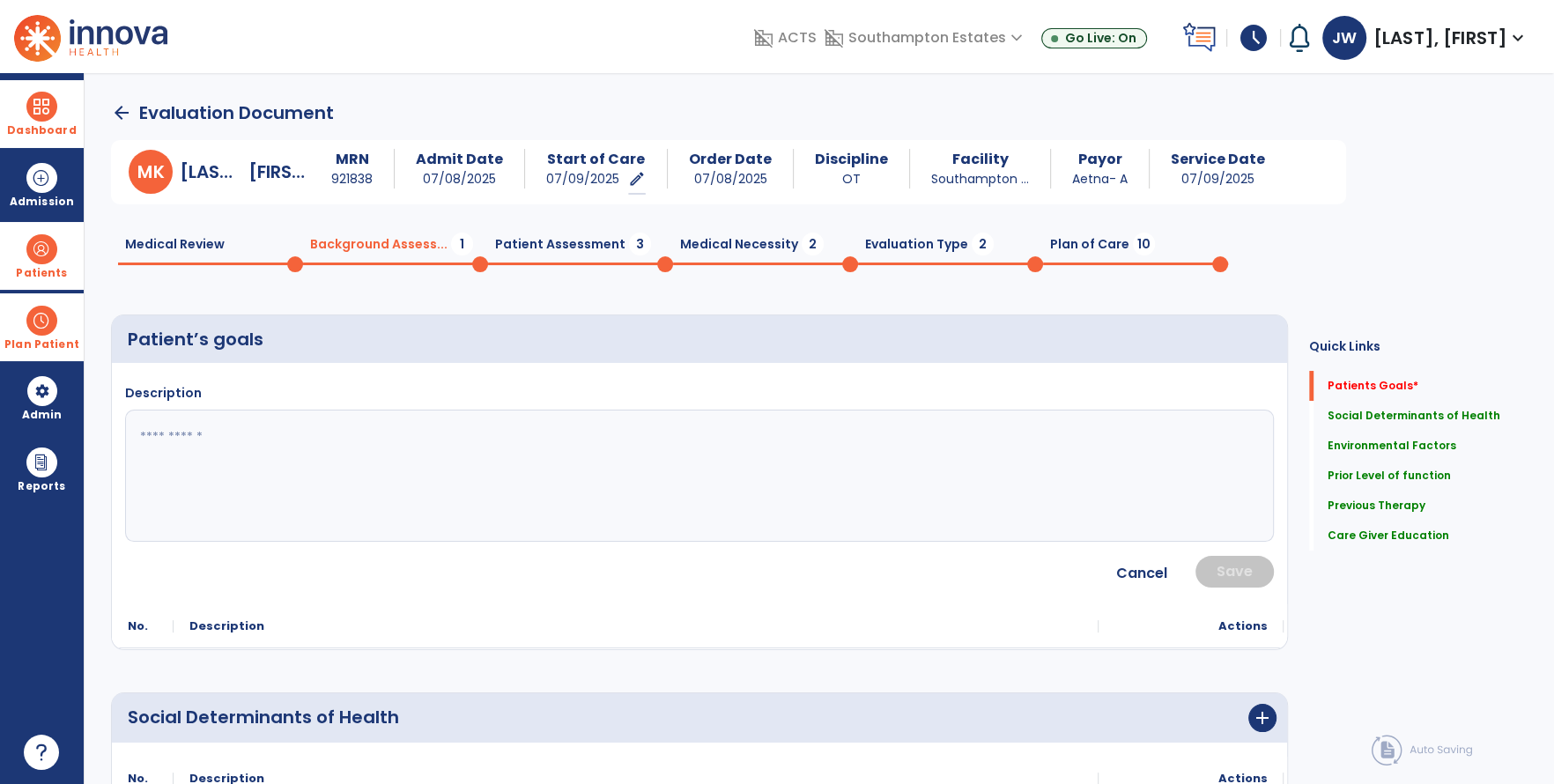 click 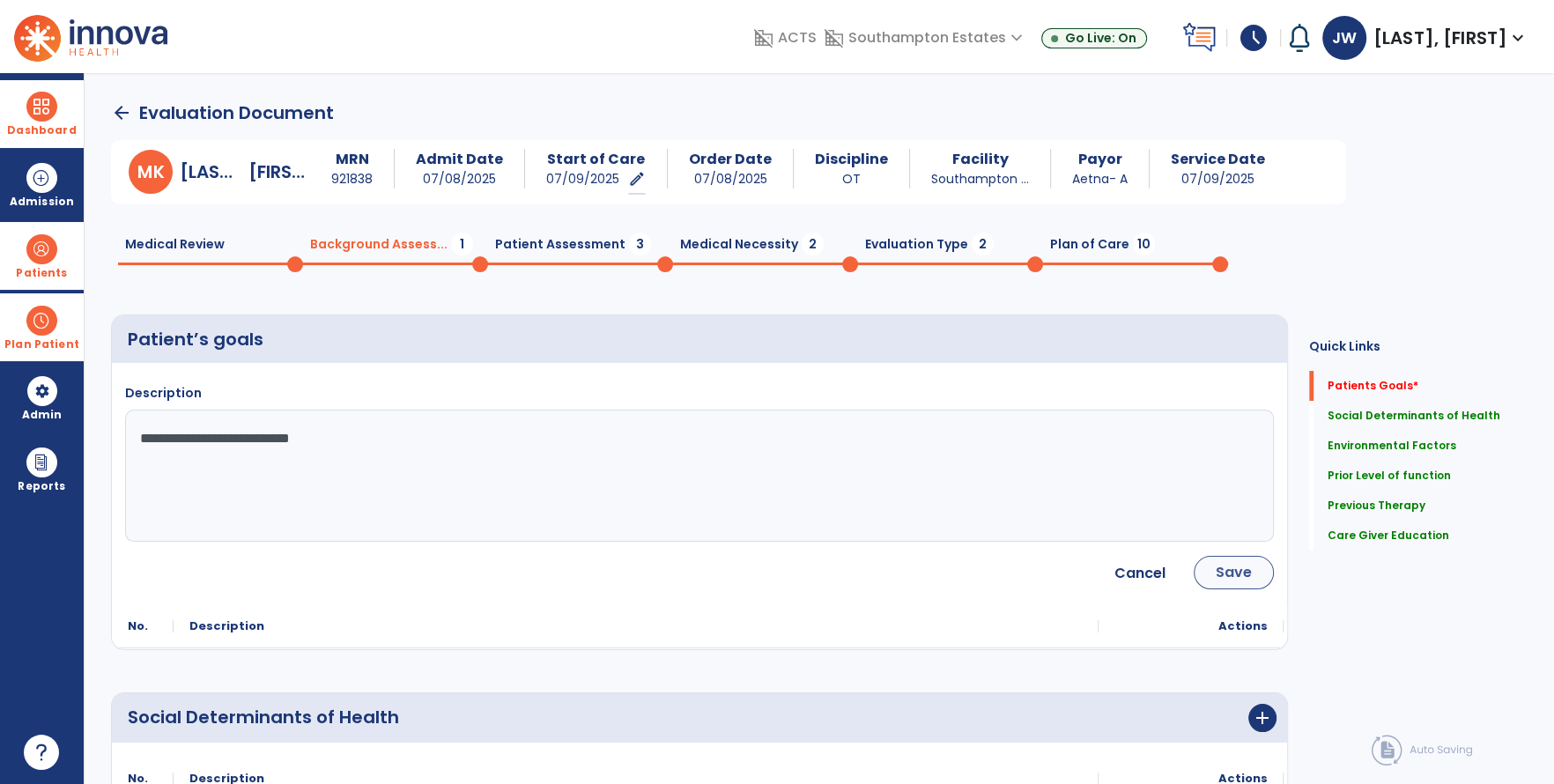 type on "**********" 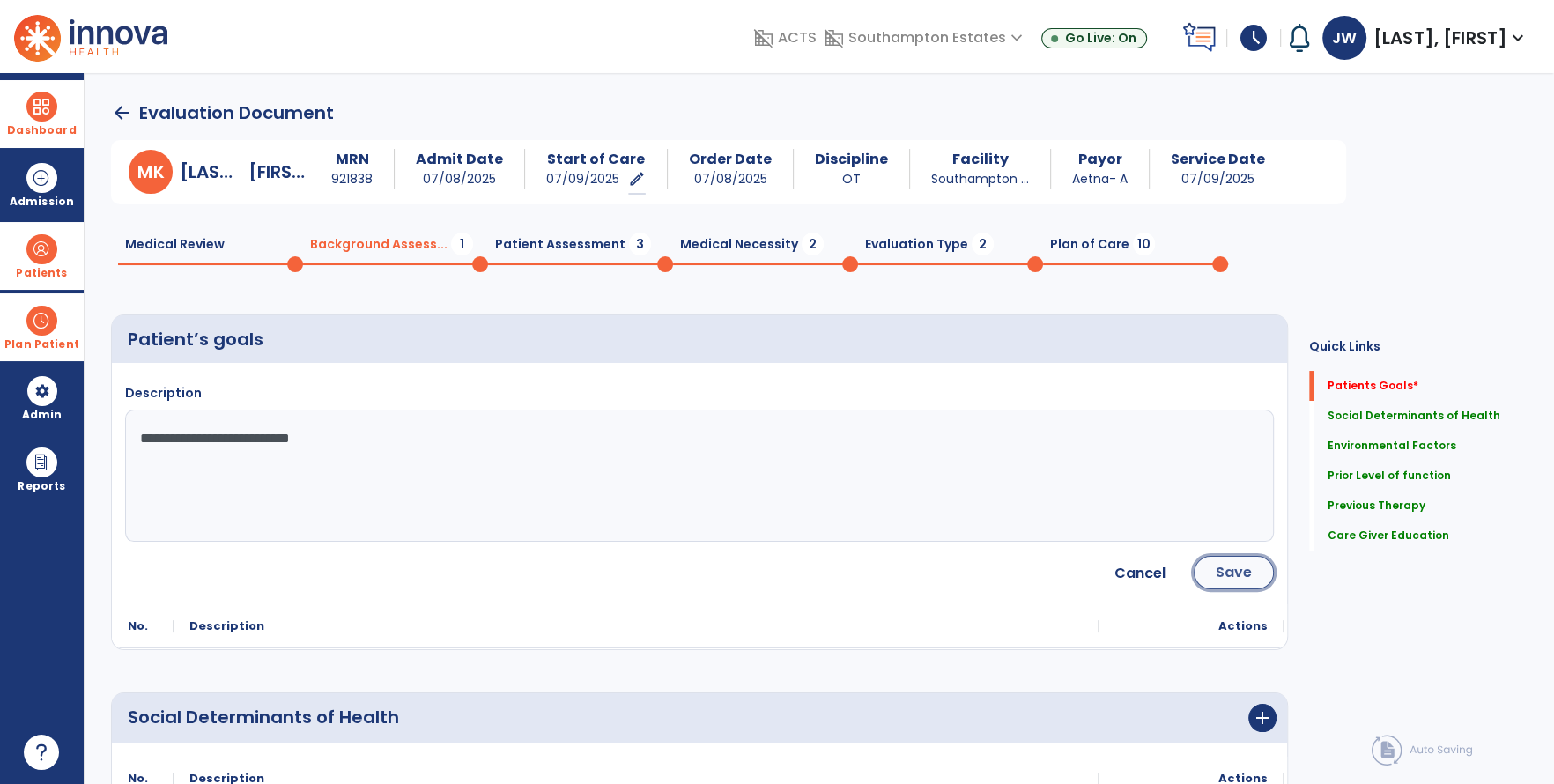 click on "Save" 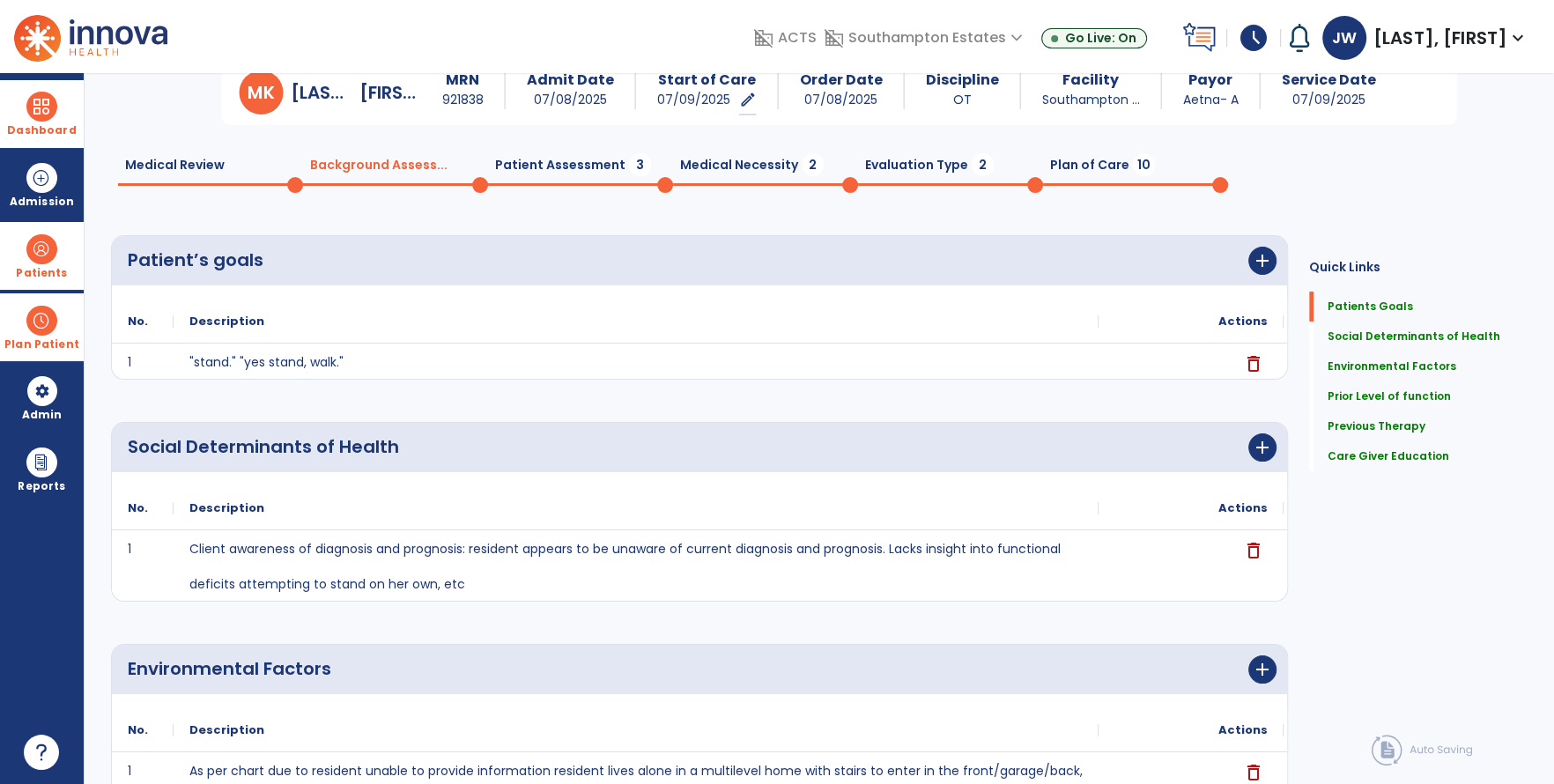 scroll, scrollTop: 0, scrollLeft: 0, axis: both 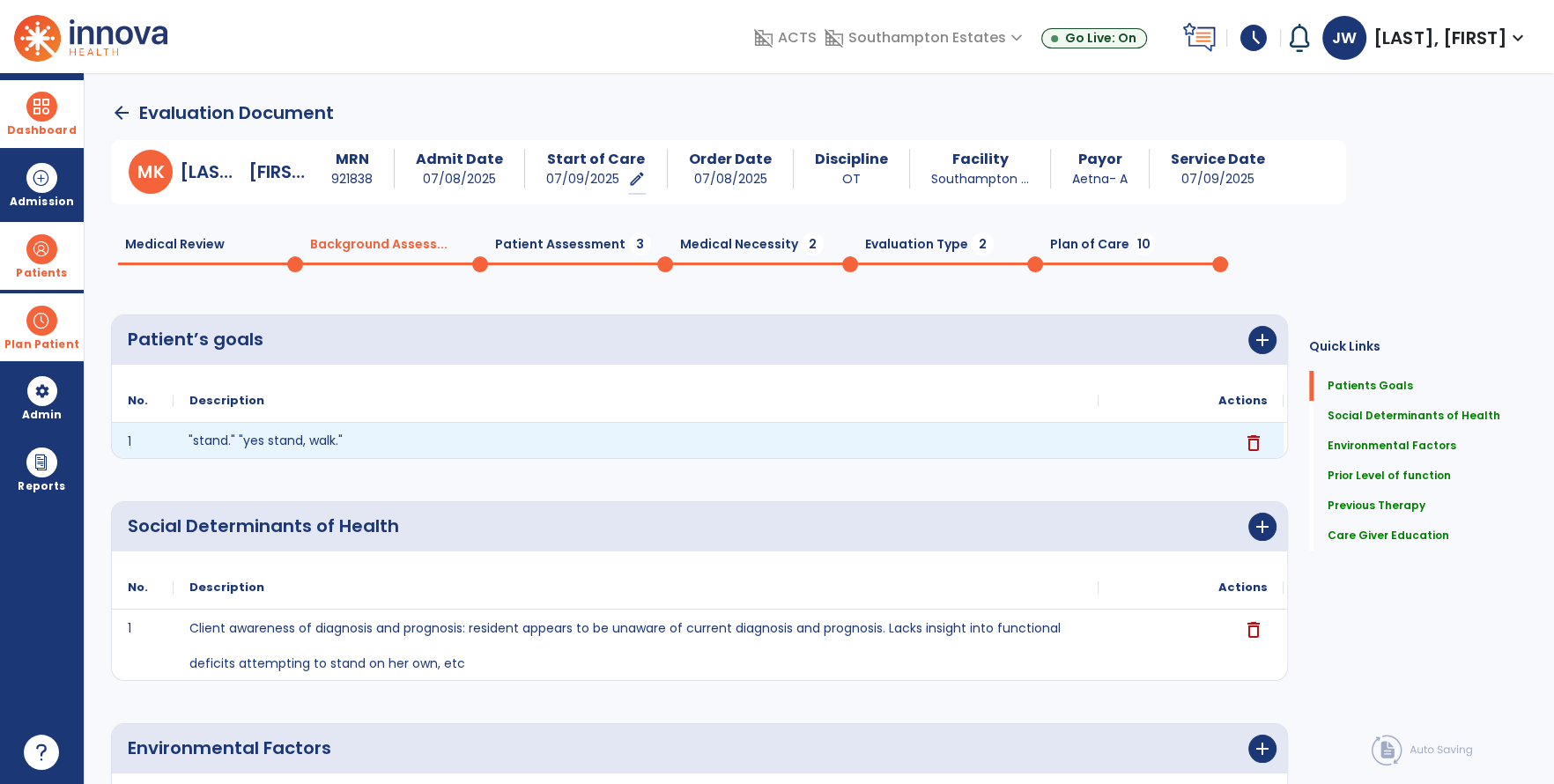 drag, startPoint x: 431, startPoint y: 440, endPoint x: 440, endPoint y: 438, distance: 9.219544 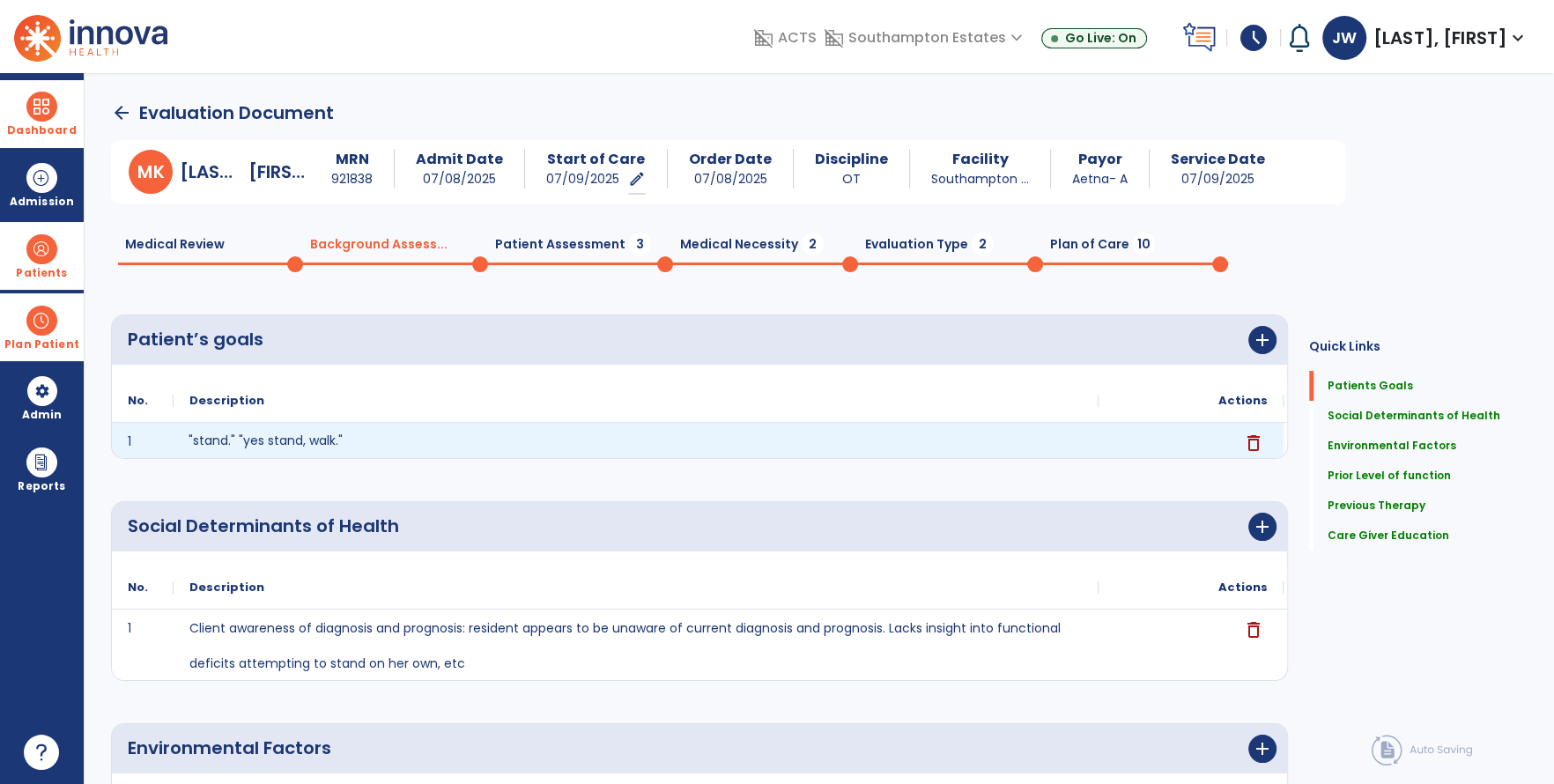 click on ""stand." "yes stand, walk."" 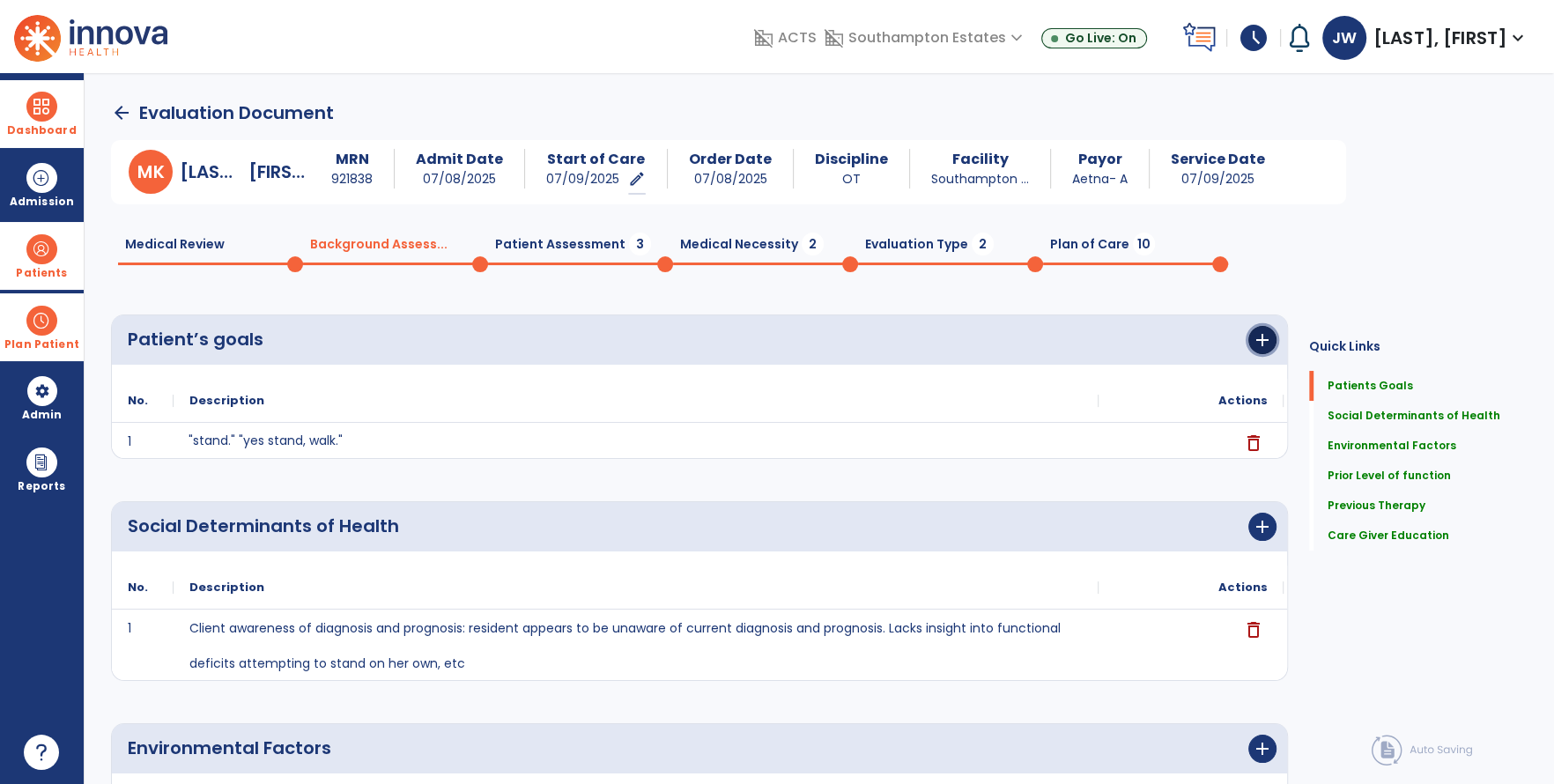 click on "add" 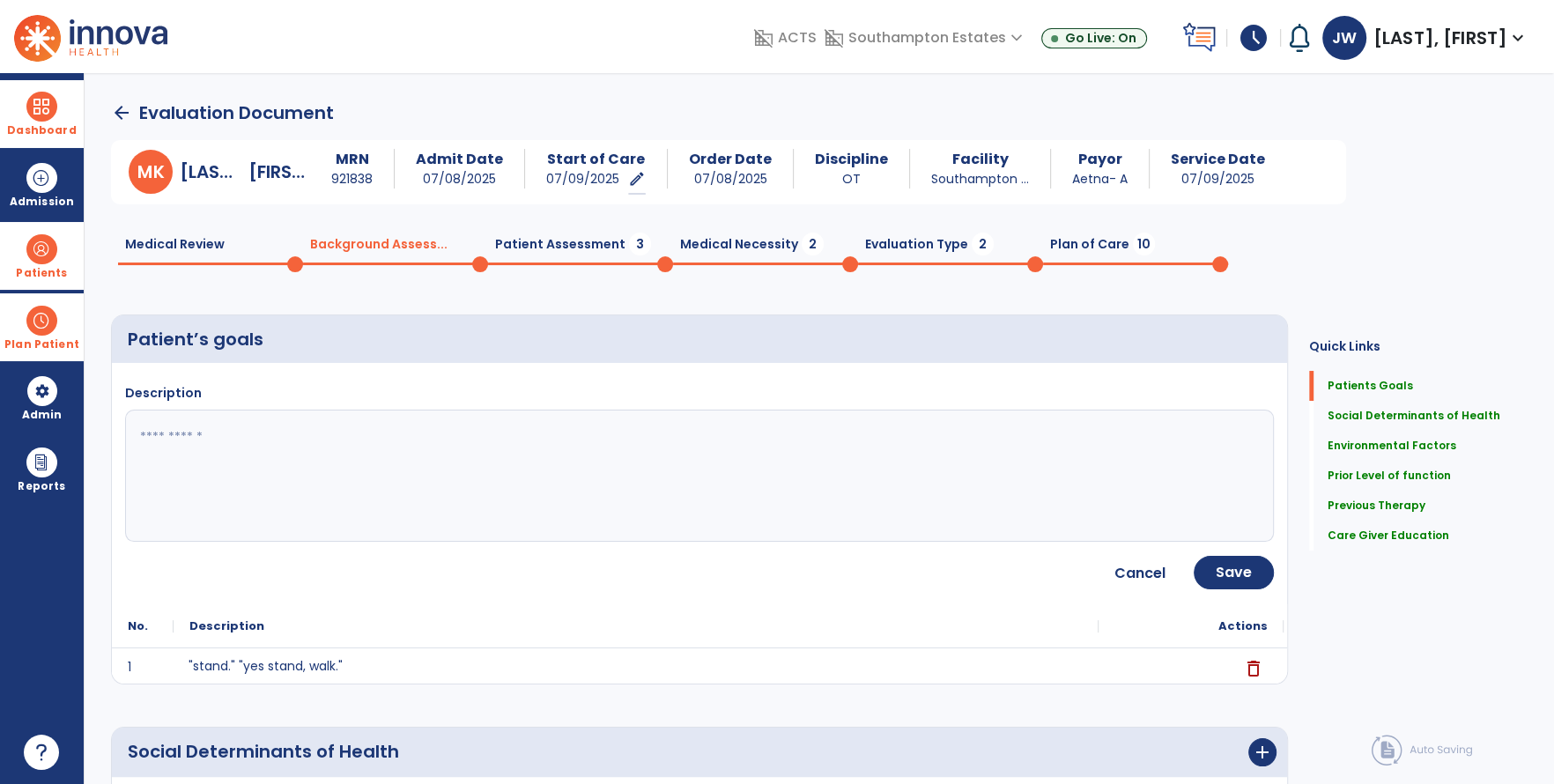 click 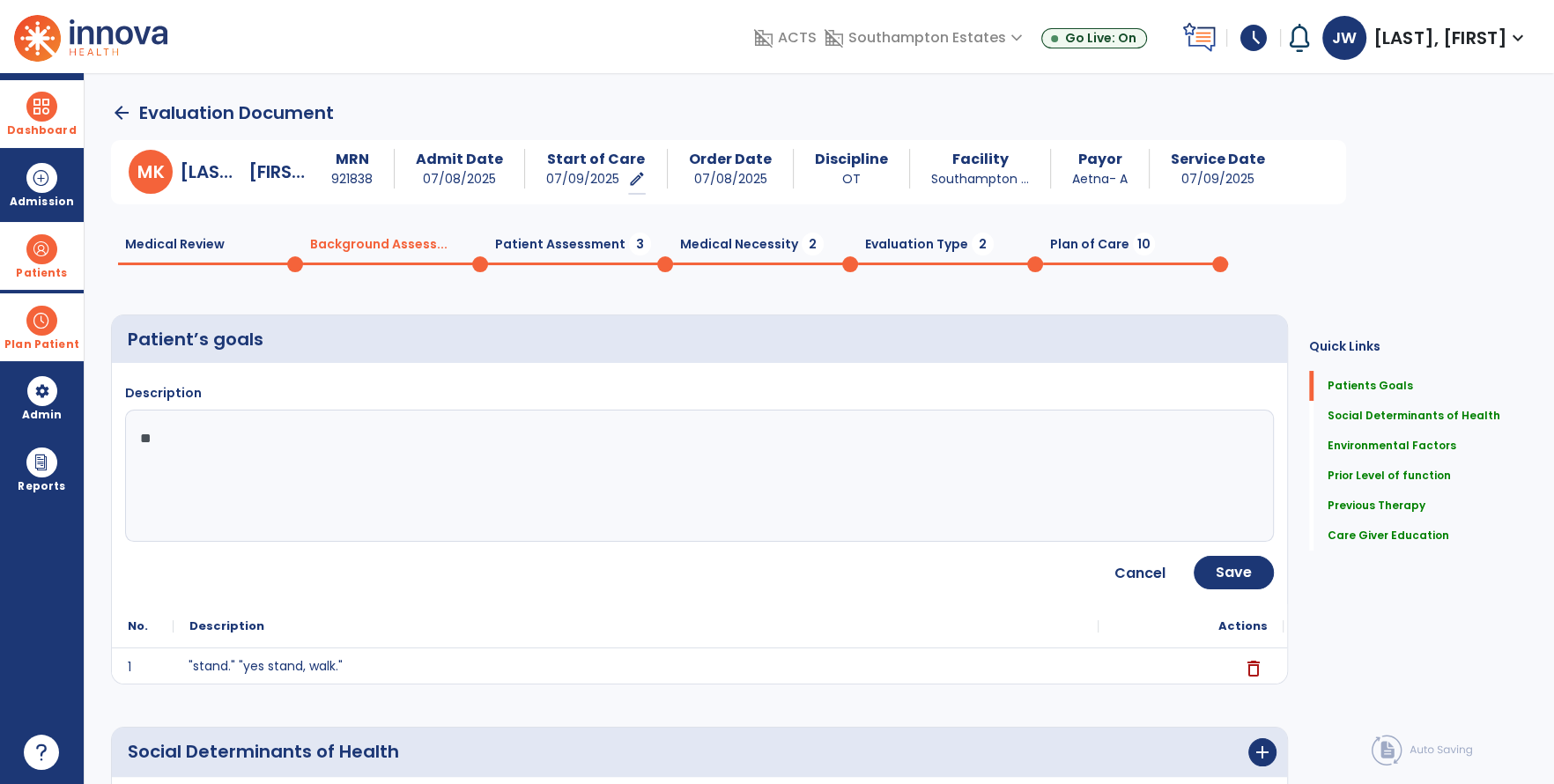 type on "*" 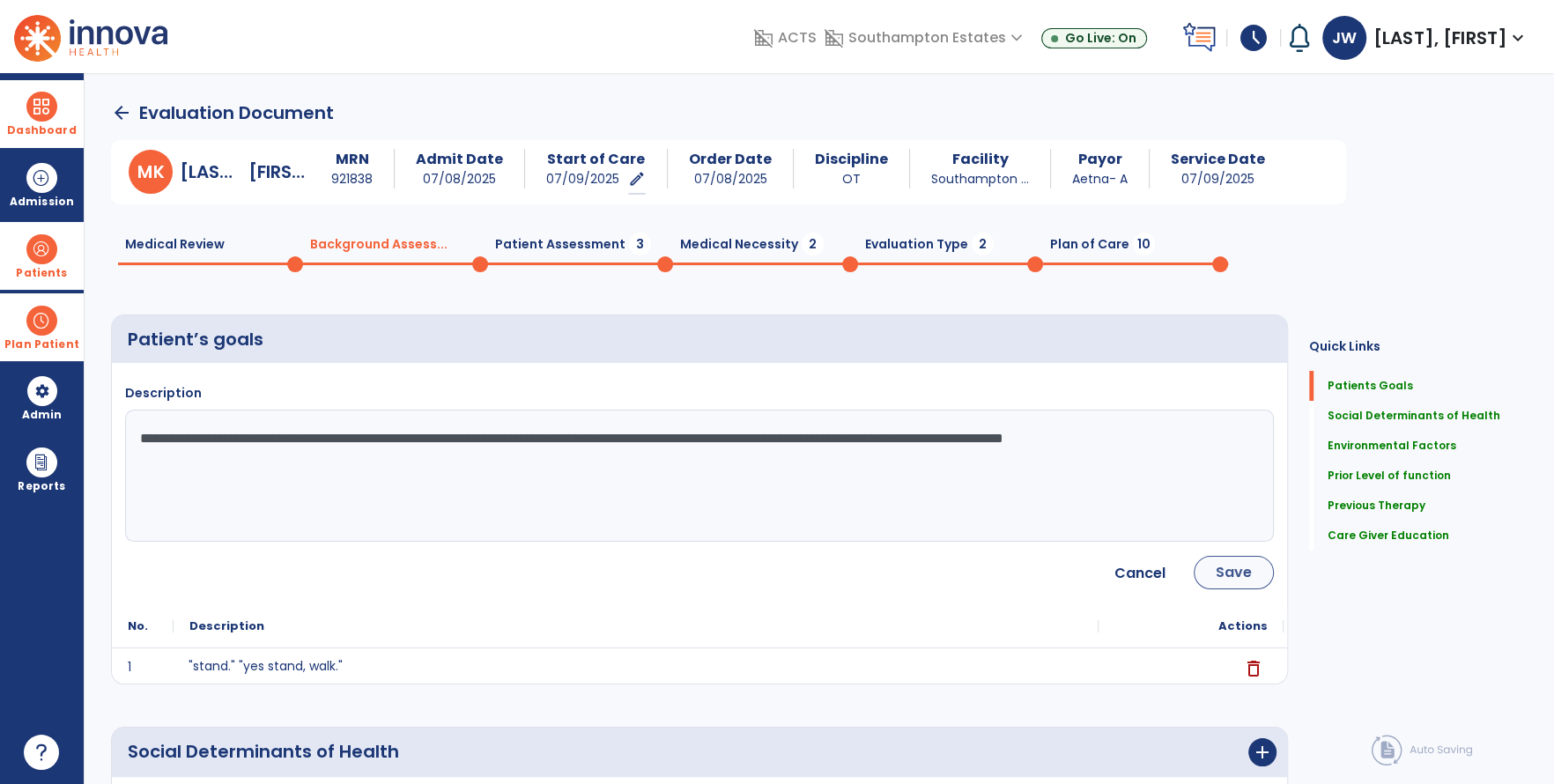 type on "**********" 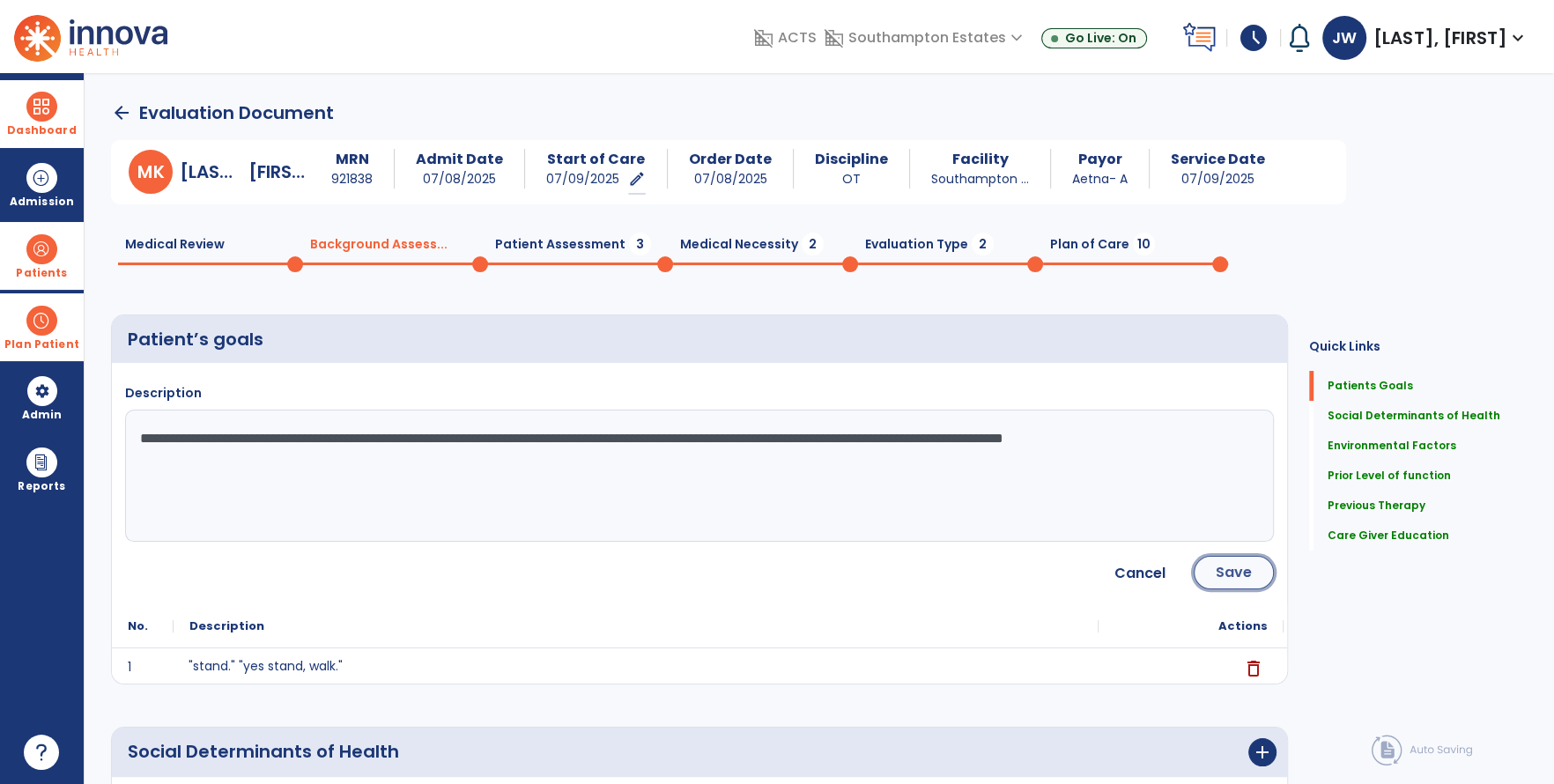 click on "Save" 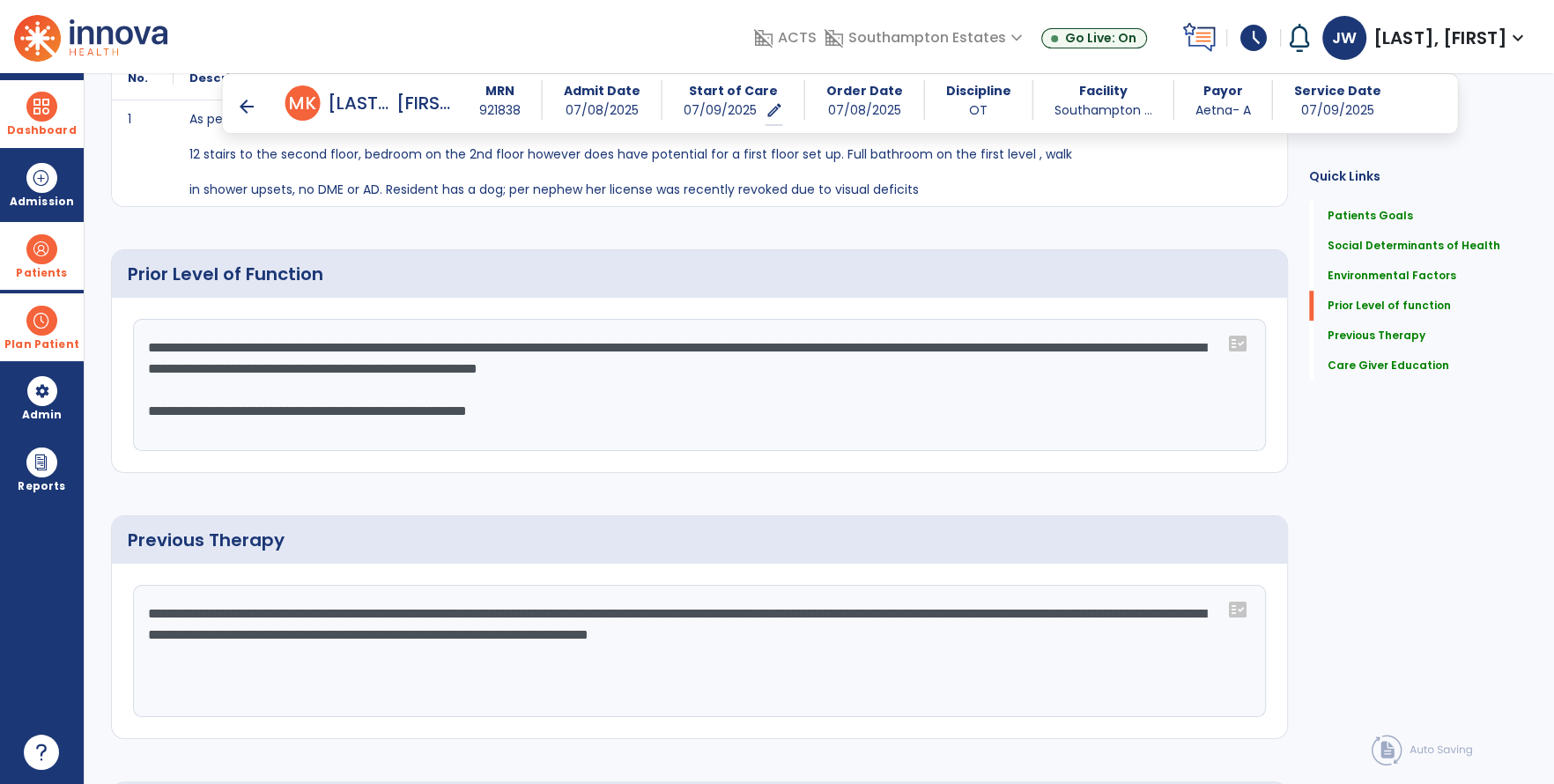 scroll, scrollTop: 793, scrollLeft: 0, axis: vertical 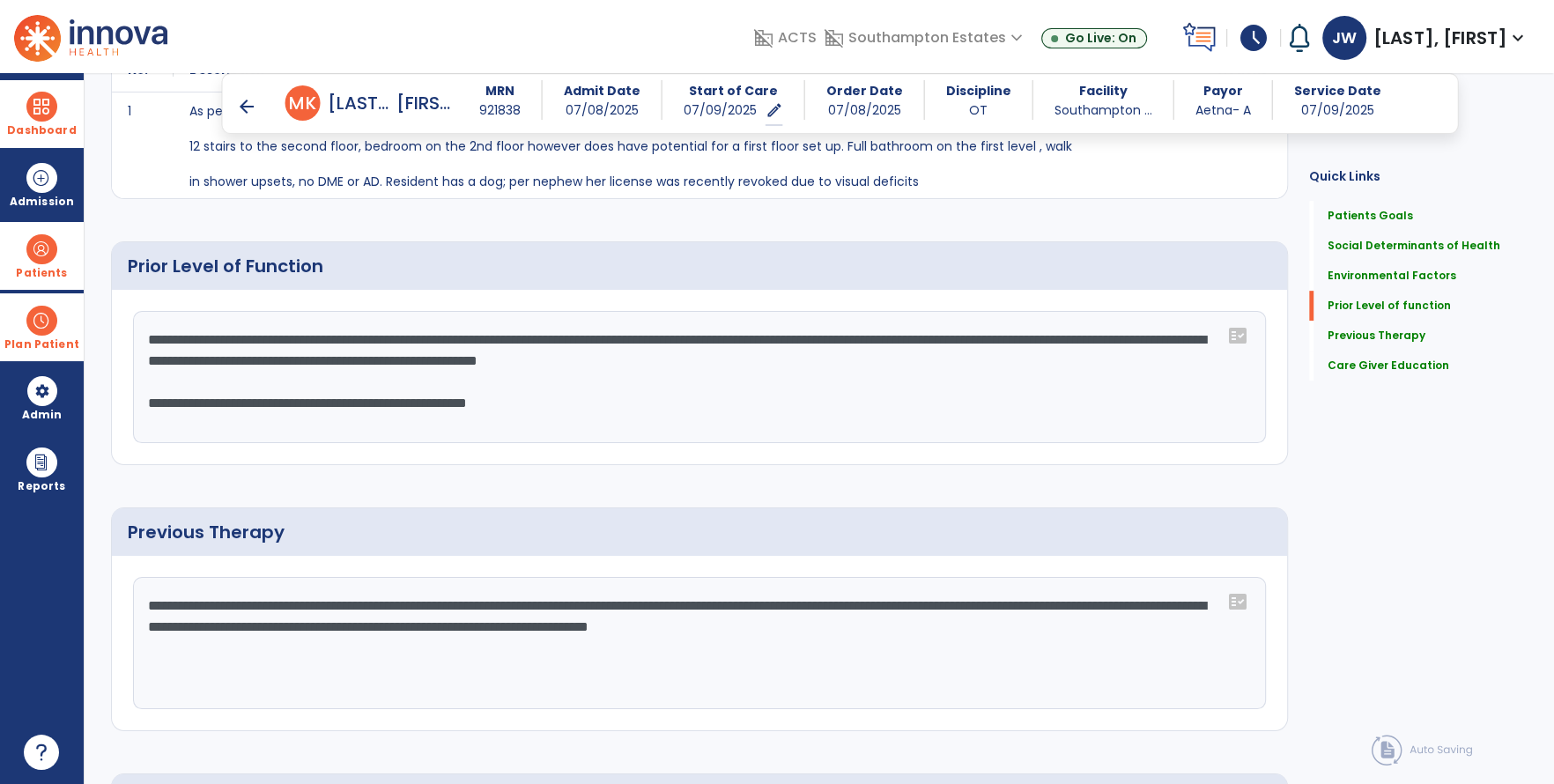 click on "**********" 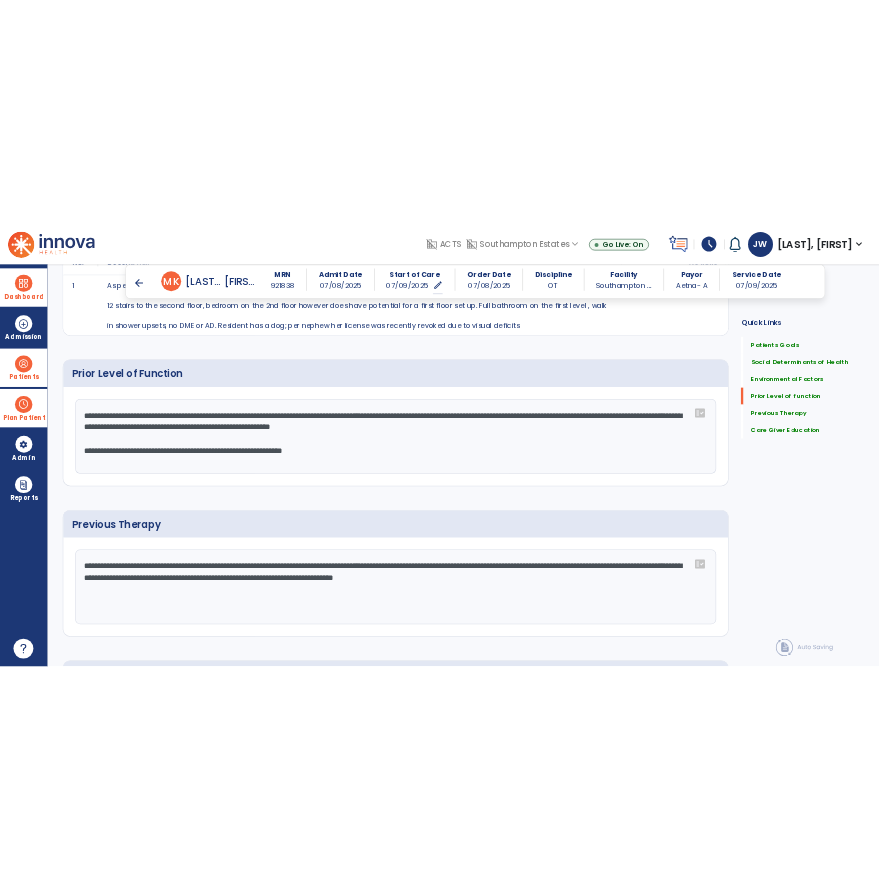 scroll, scrollTop: 900, scrollLeft: 0, axis: vertical 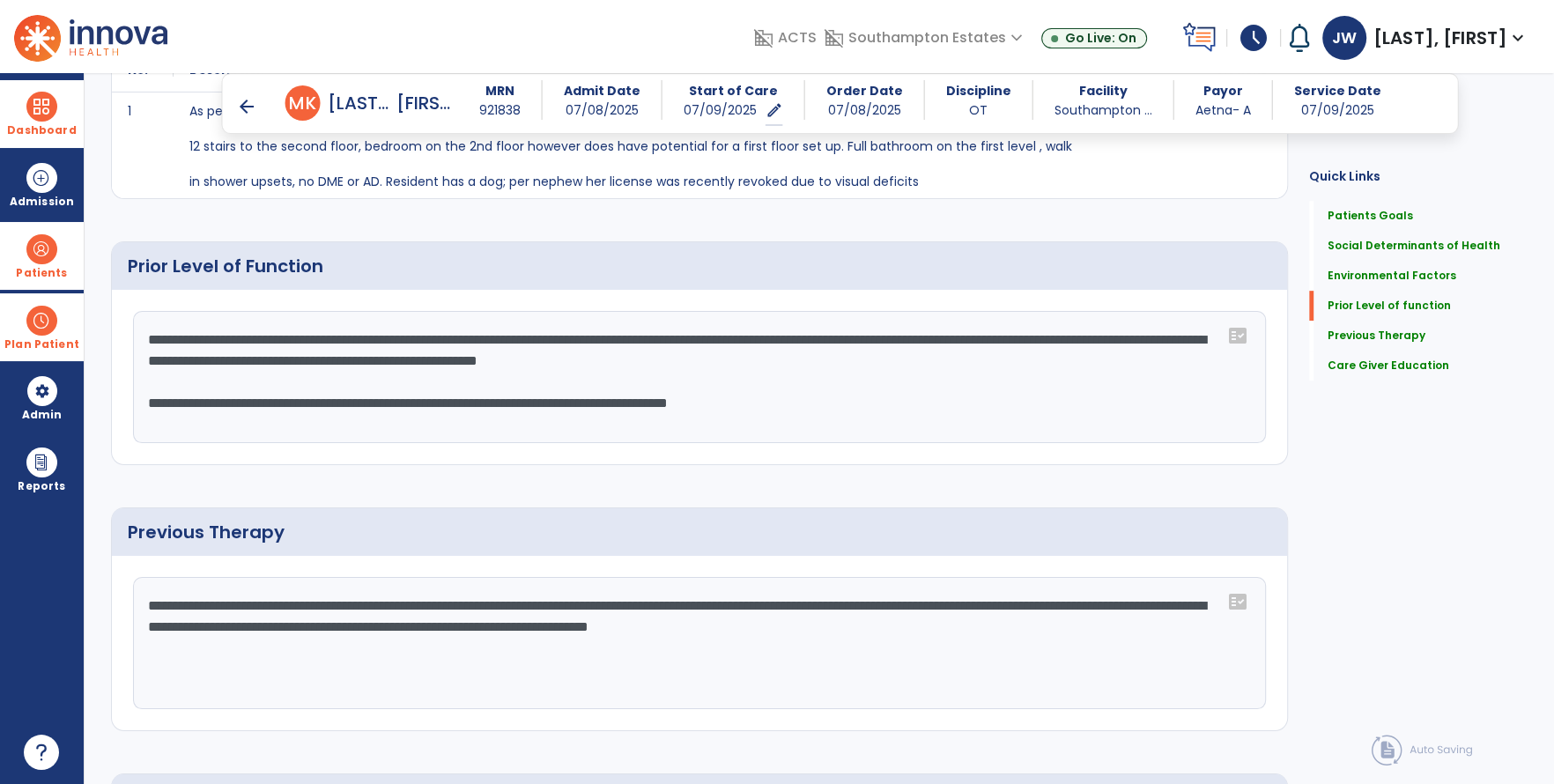 drag, startPoint x: 849, startPoint y: 402, endPoint x: 735, endPoint y: 414, distance: 114.62984 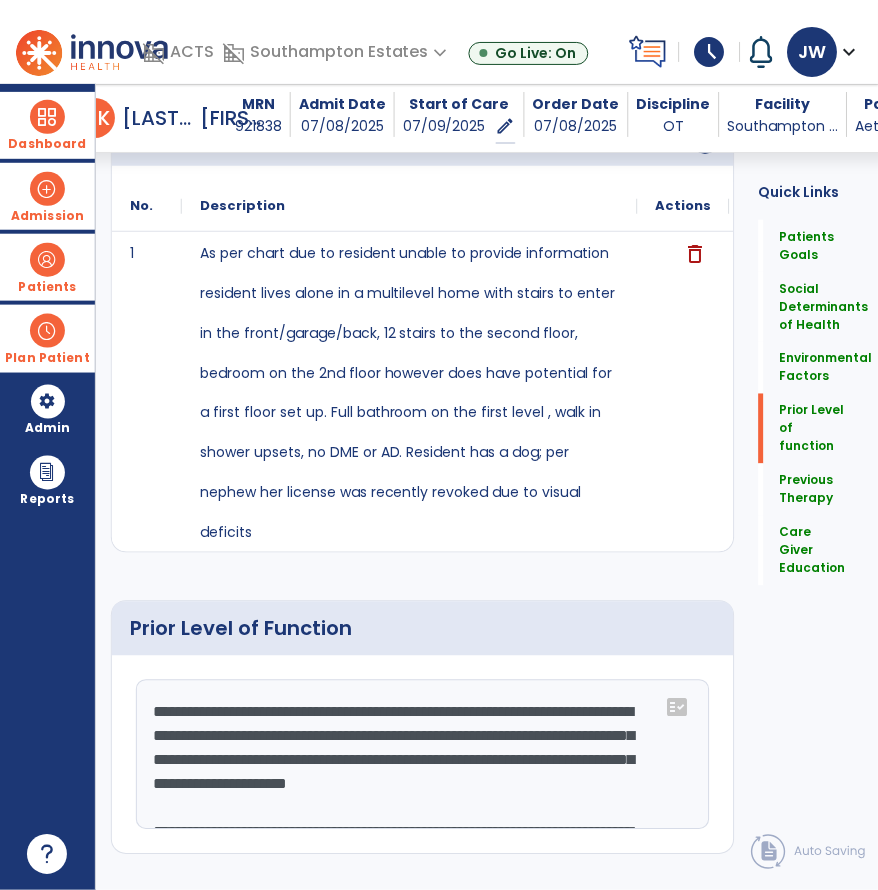 scroll, scrollTop: 1020, scrollLeft: 0, axis: vertical 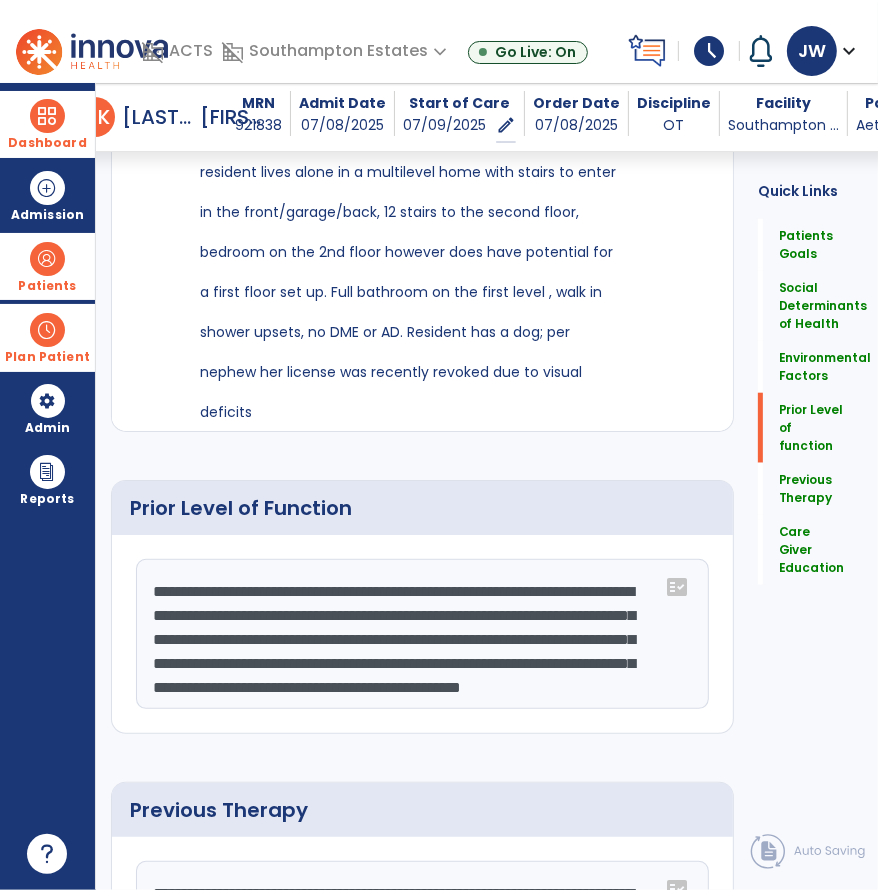 click on "**********" 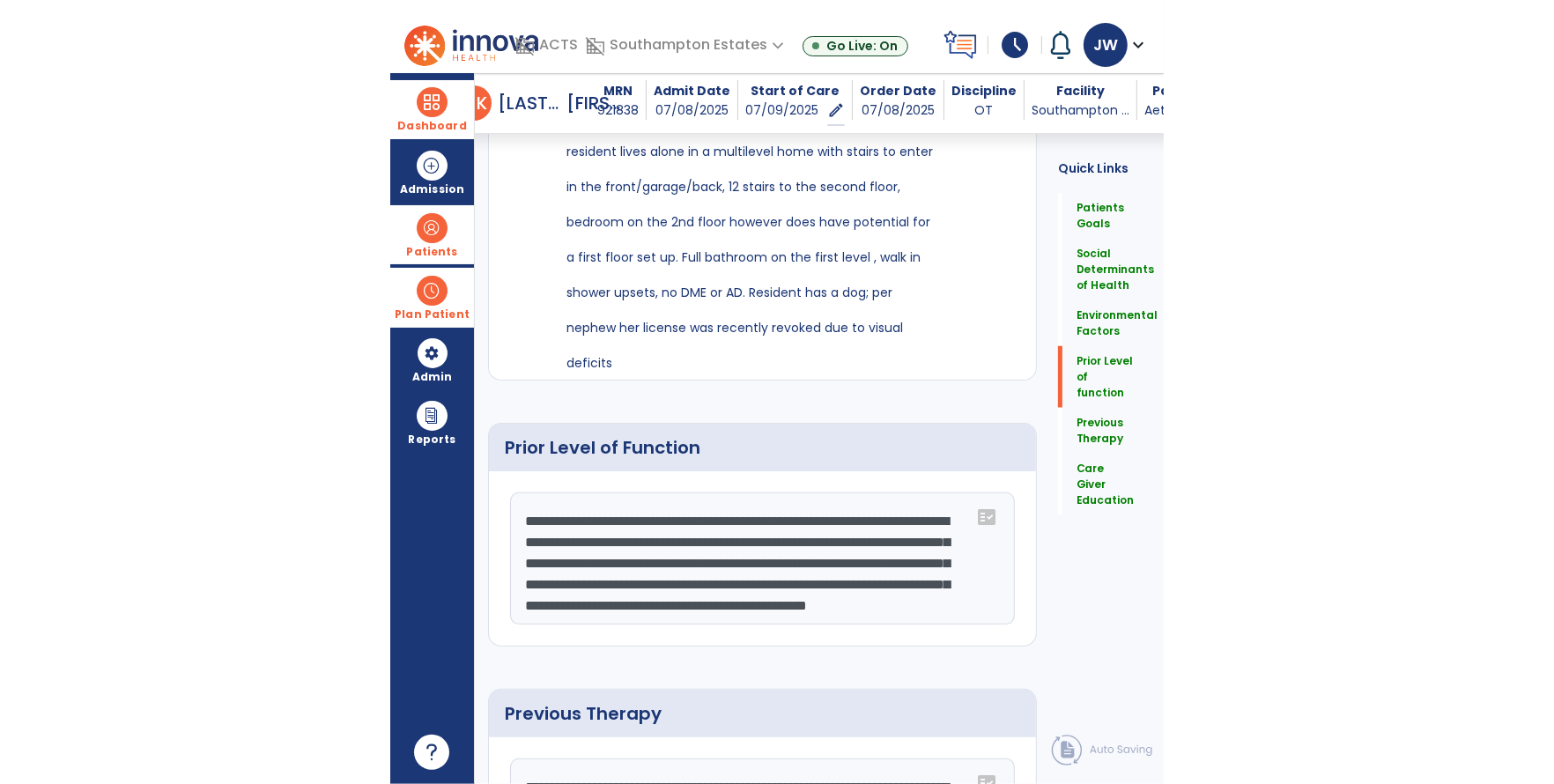 scroll, scrollTop: 899, scrollLeft: 0, axis: vertical 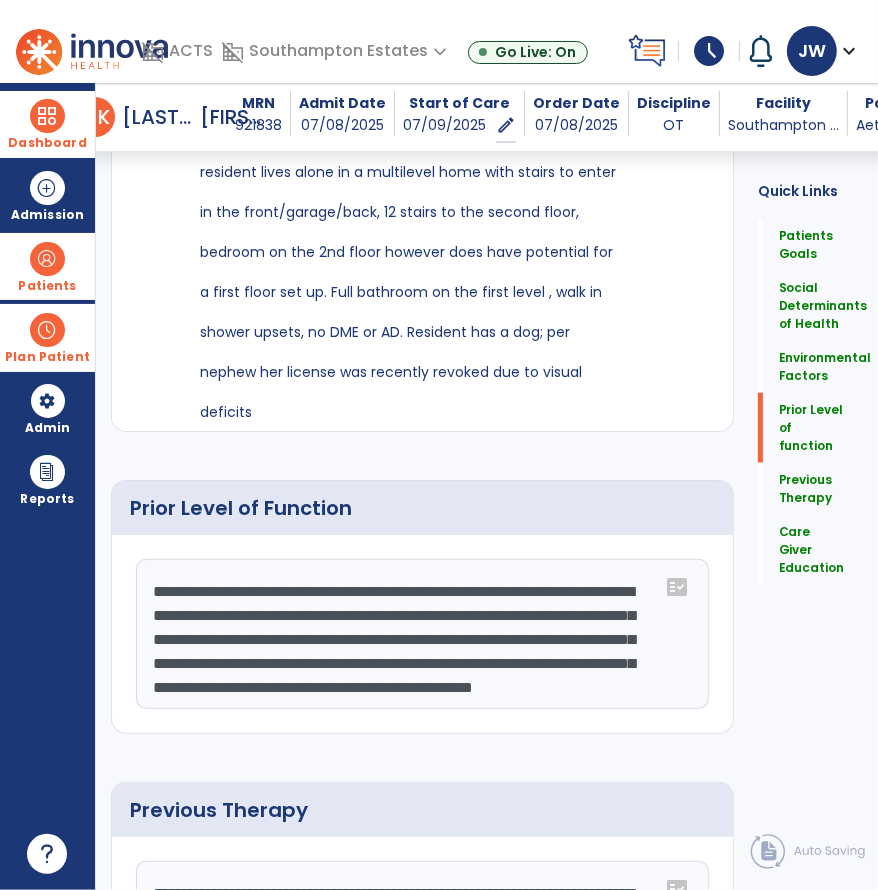 type on "**********" 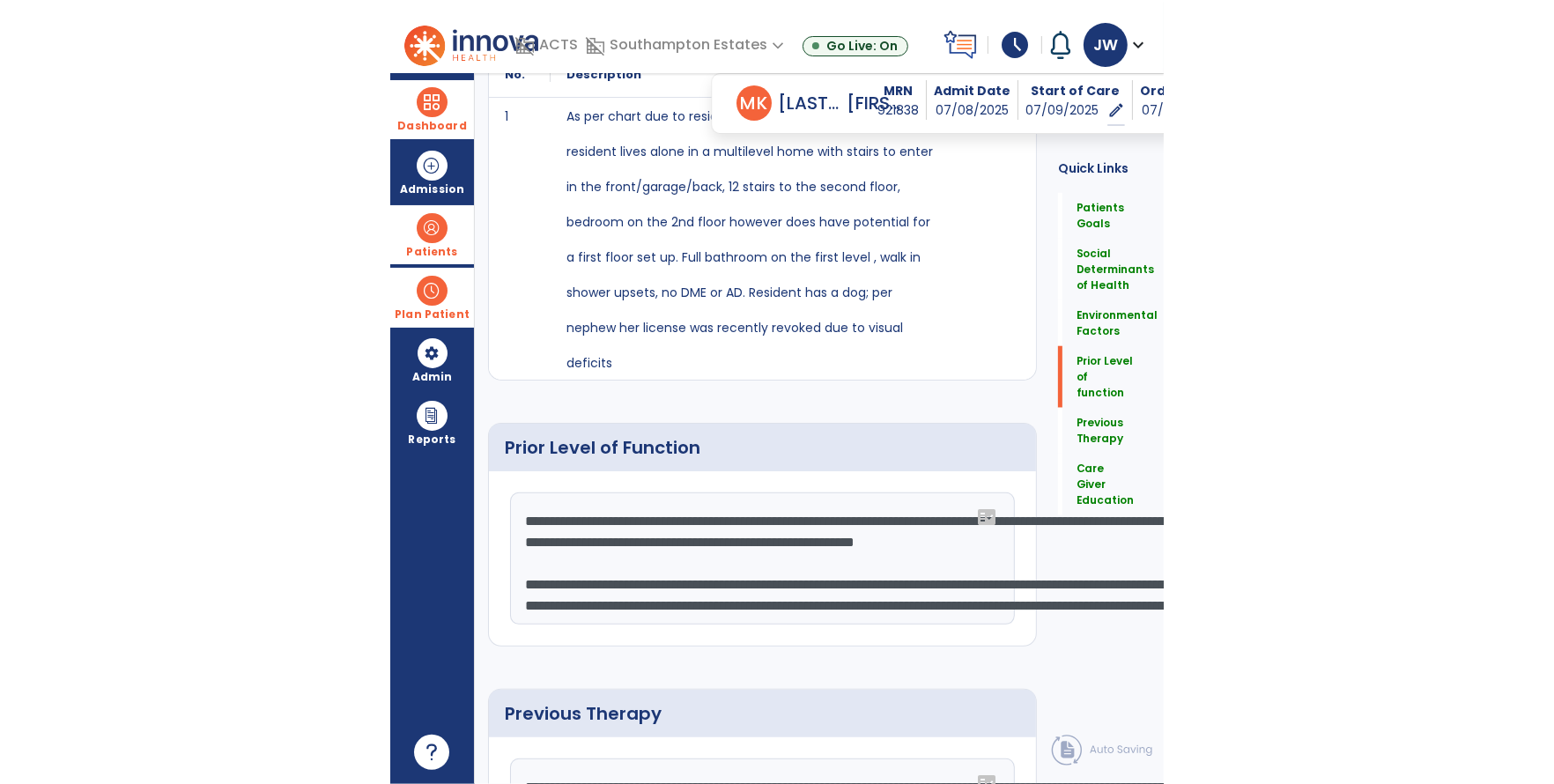 scroll, scrollTop: 20, scrollLeft: 0, axis: vertical 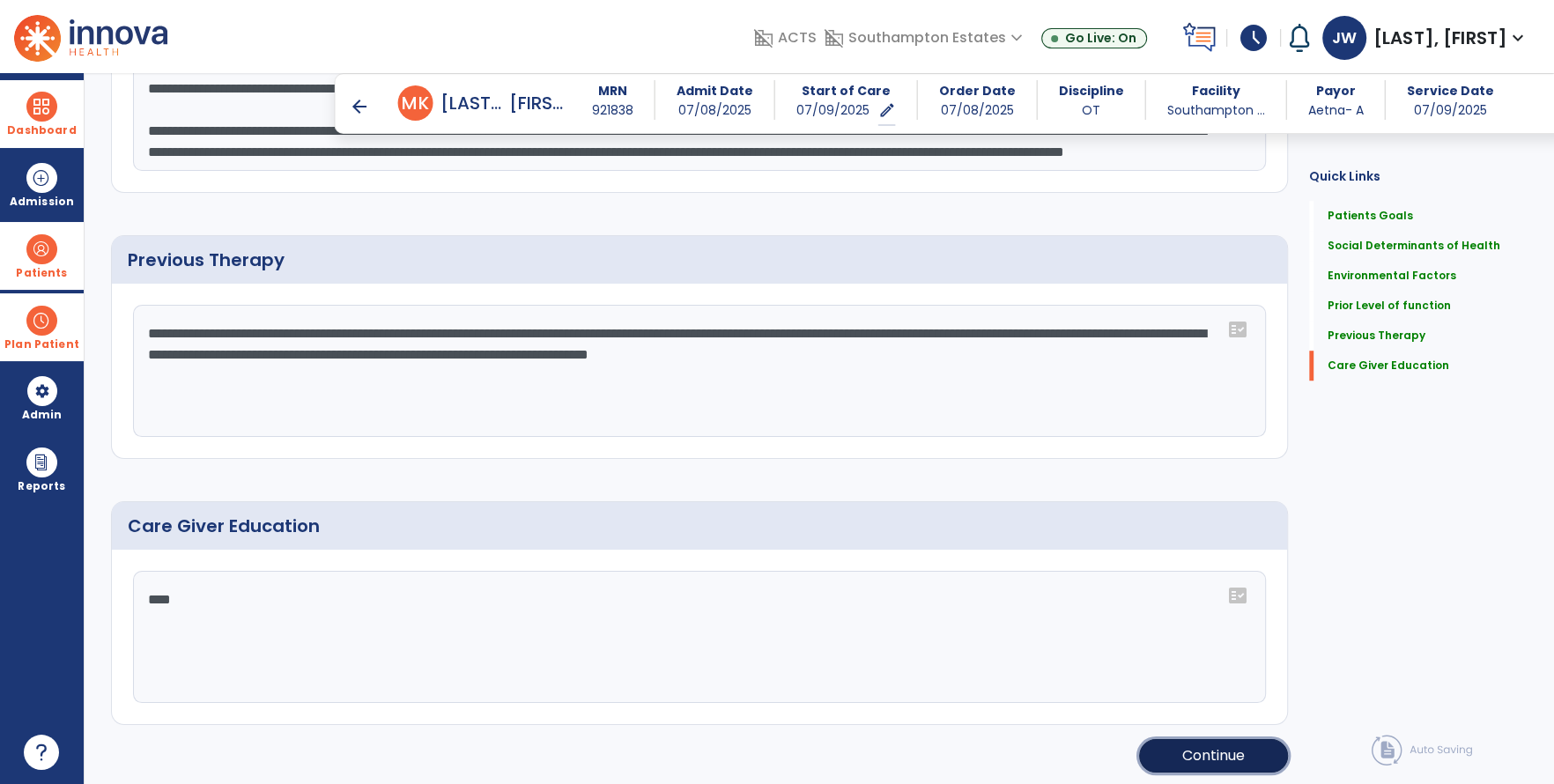 click on "Continue" 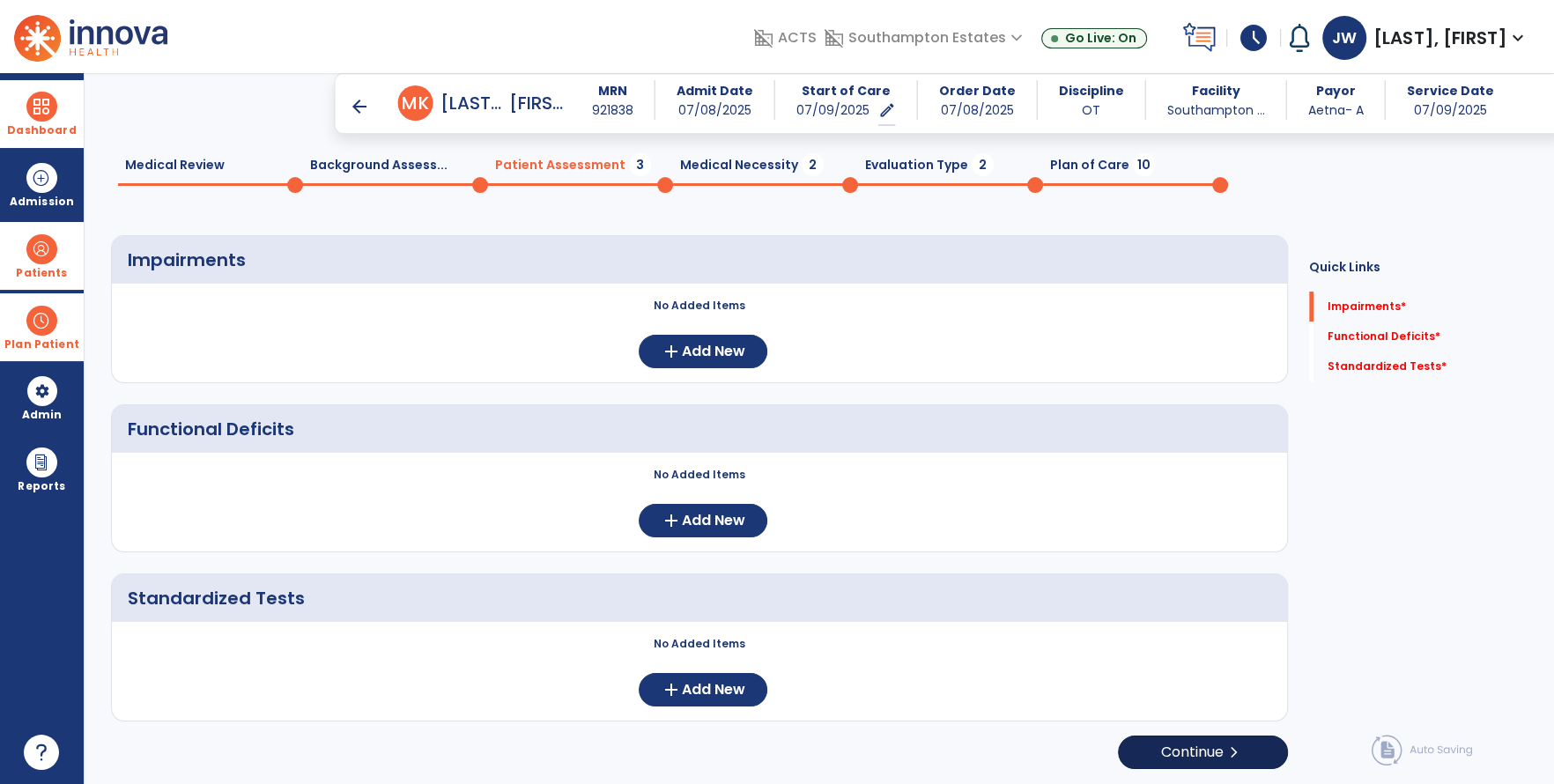 scroll, scrollTop: 60, scrollLeft: 0, axis: vertical 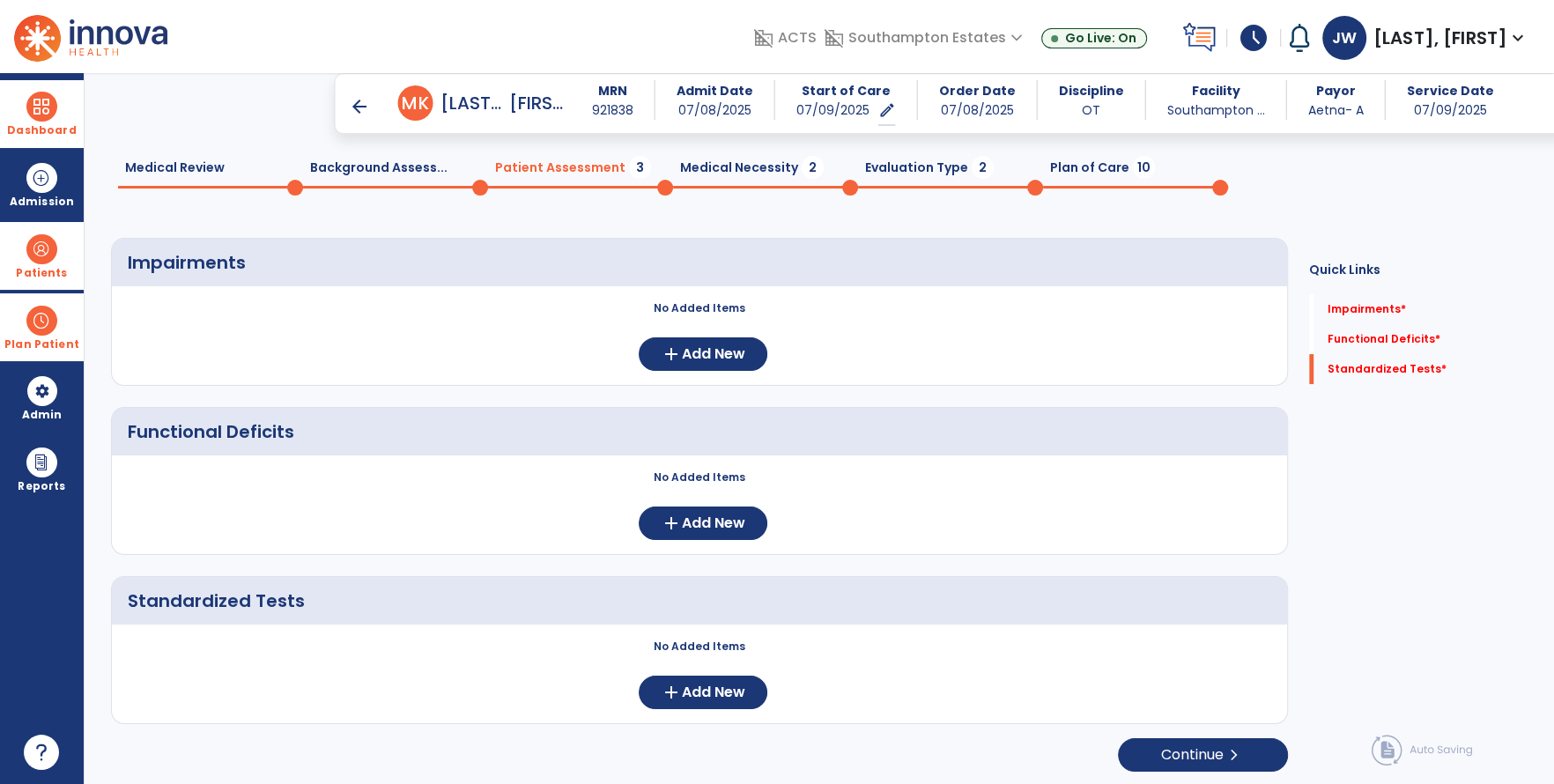click on "Medical Necessity  2" 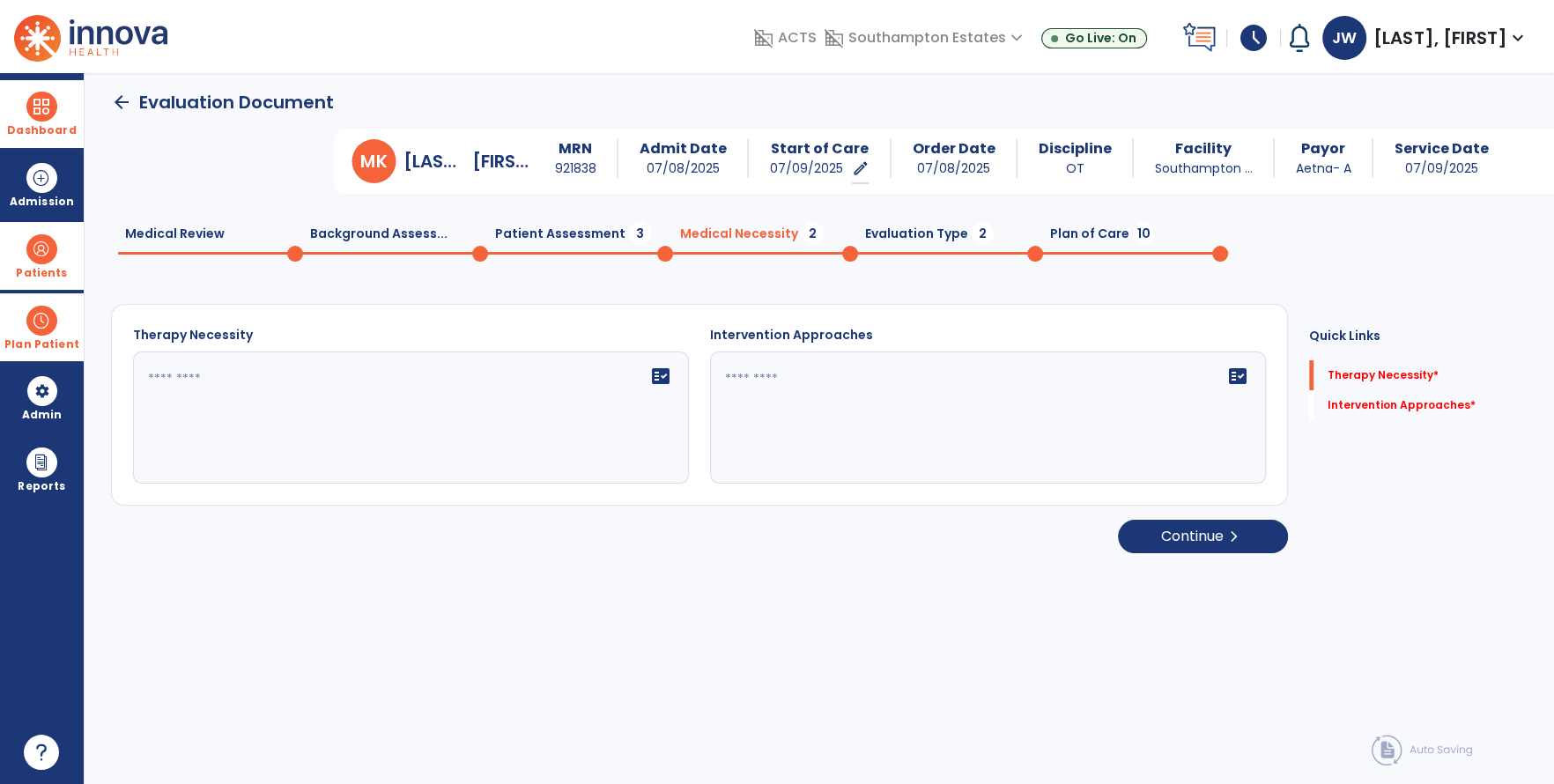 scroll, scrollTop: 0, scrollLeft: 0, axis: both 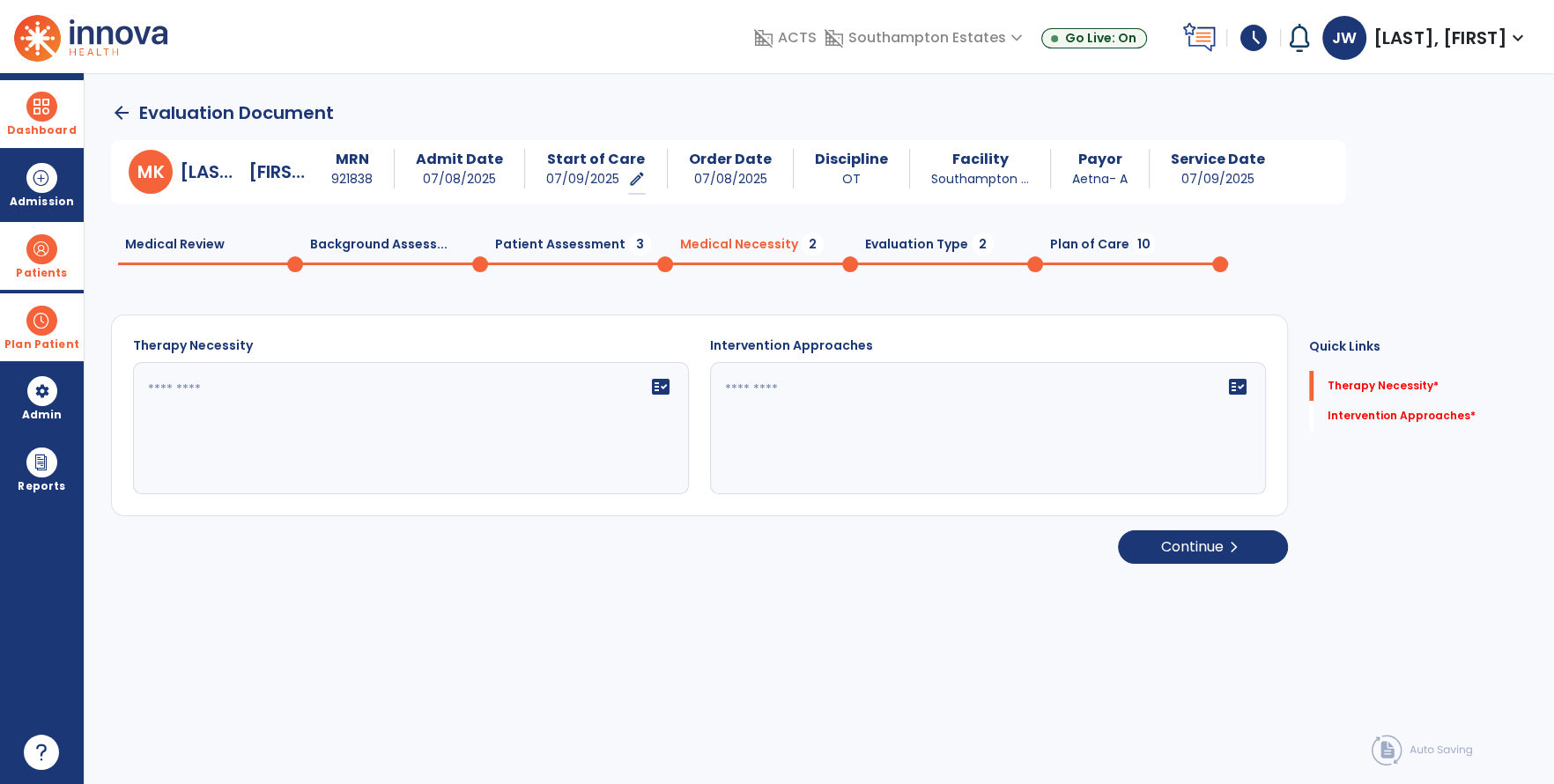 click 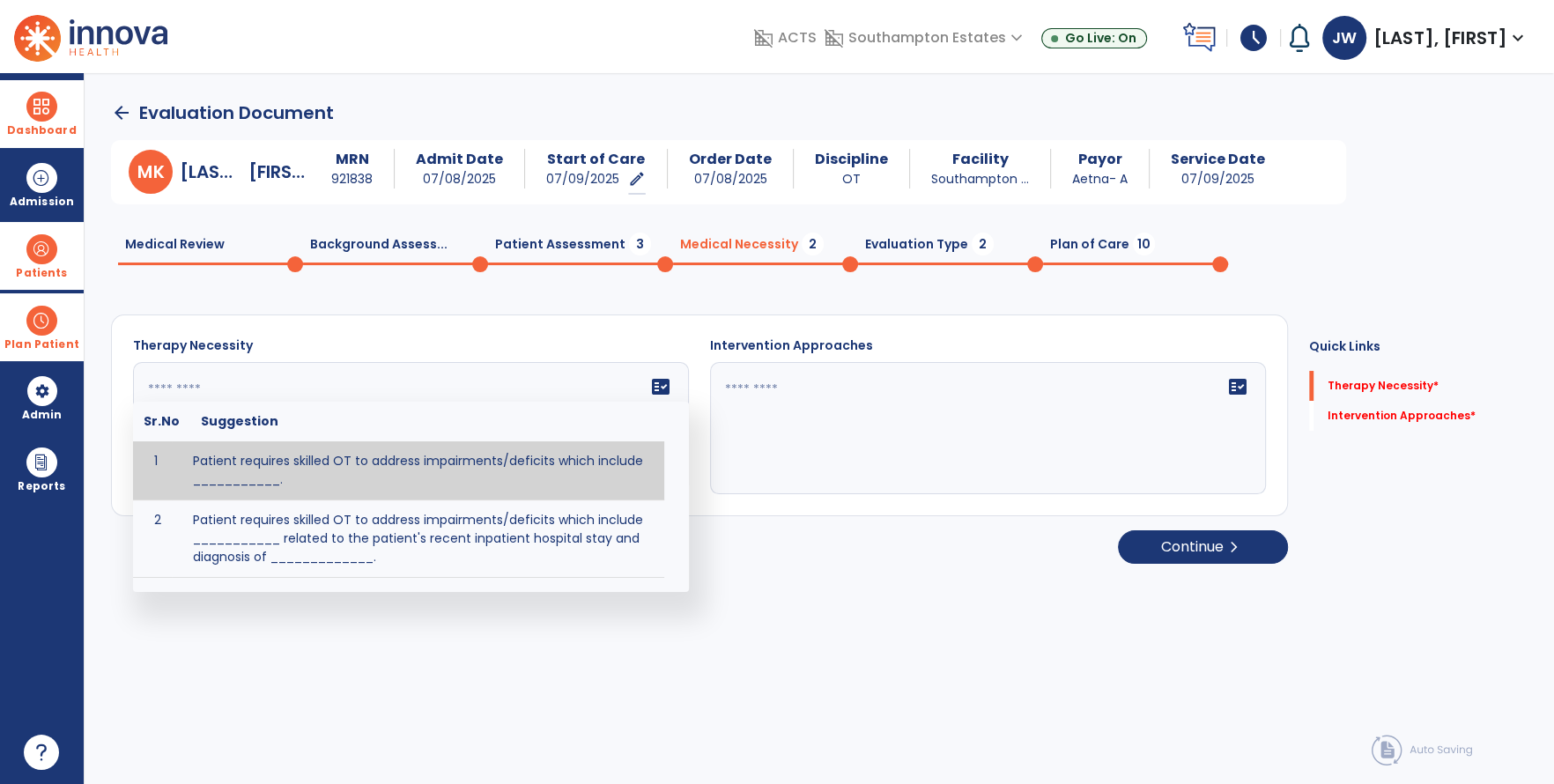 click 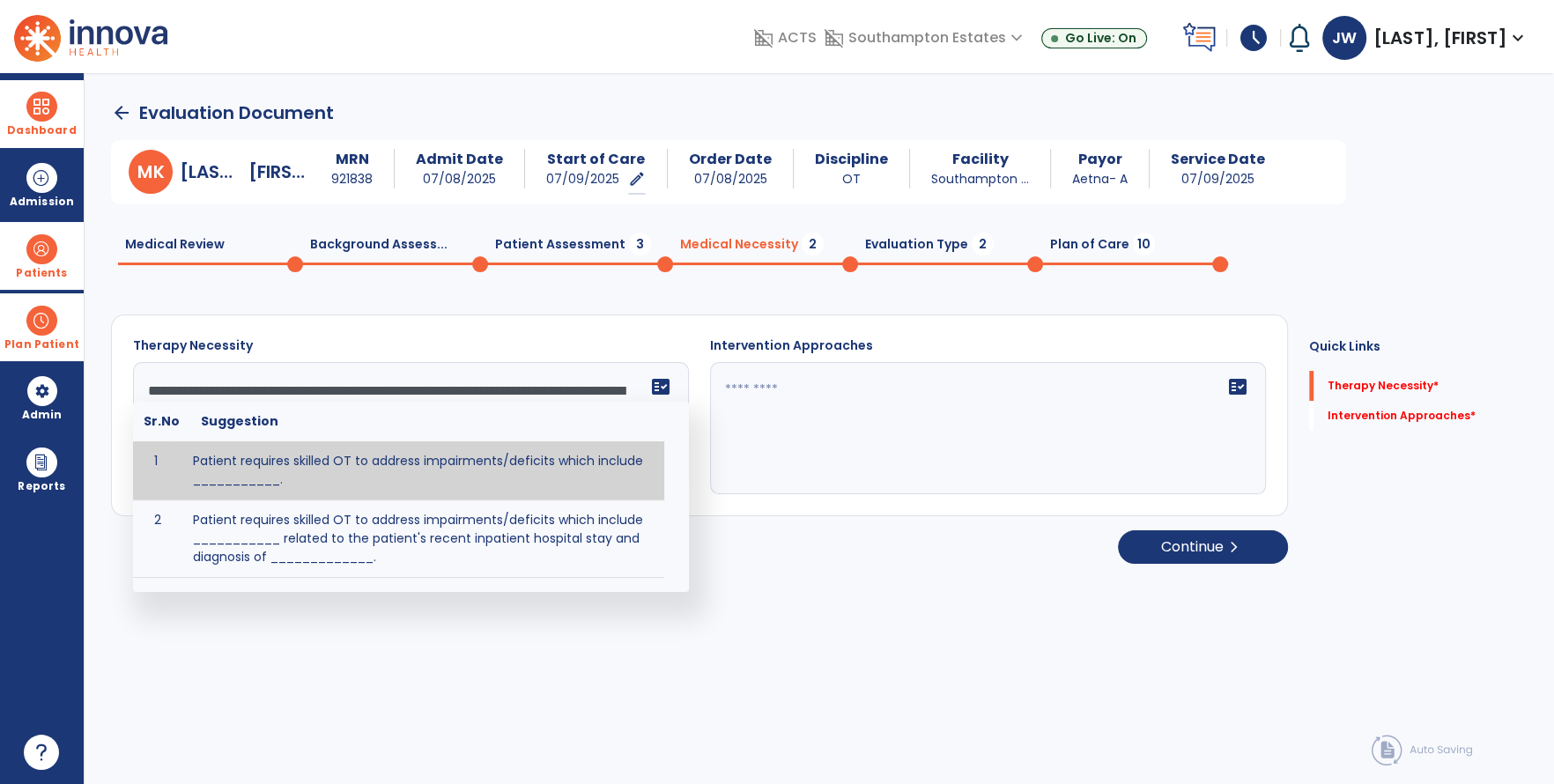 scroll, scrollTop: 13, scrollLeft: 0, axis: vertical 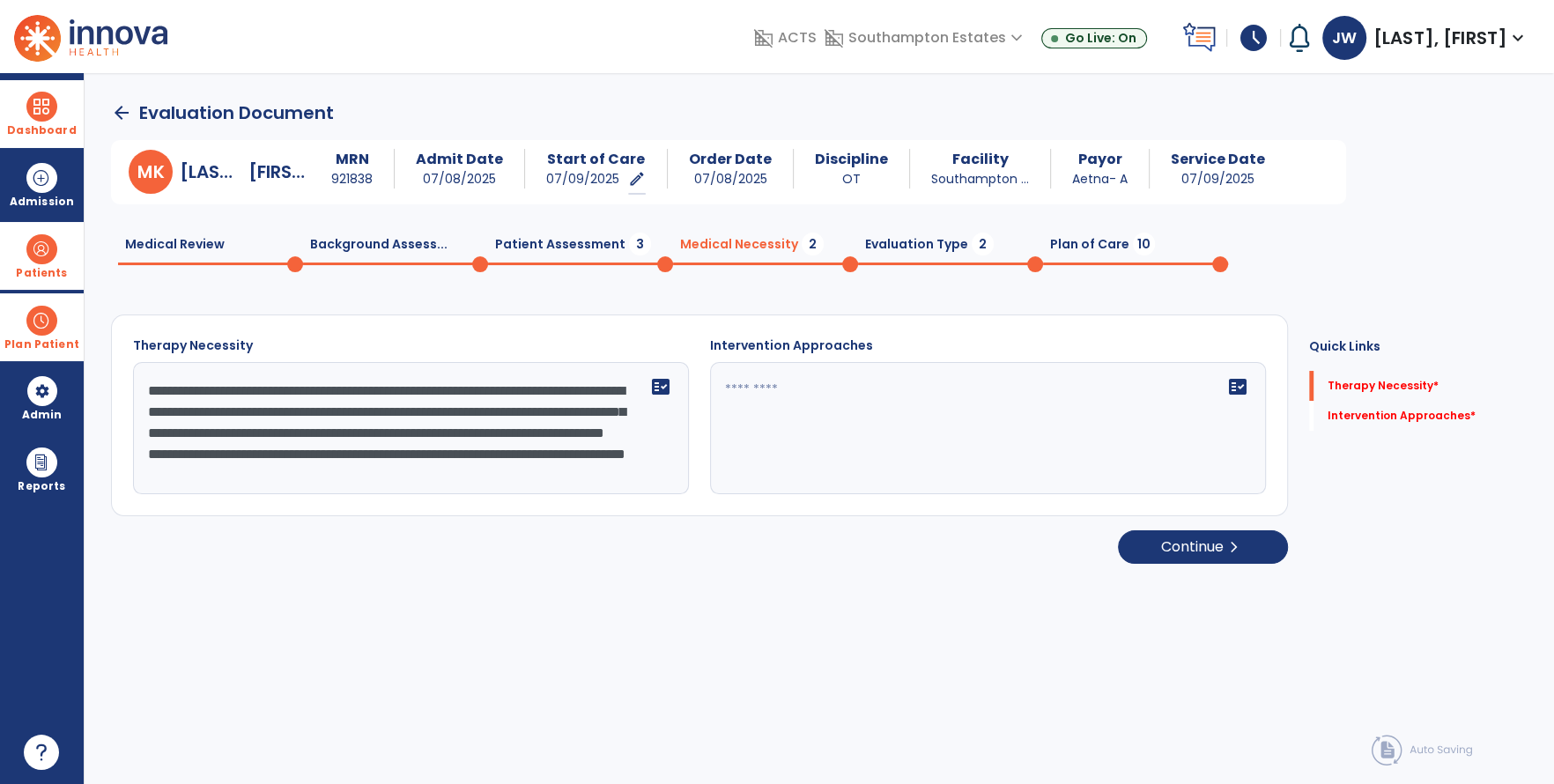 click on "**********" 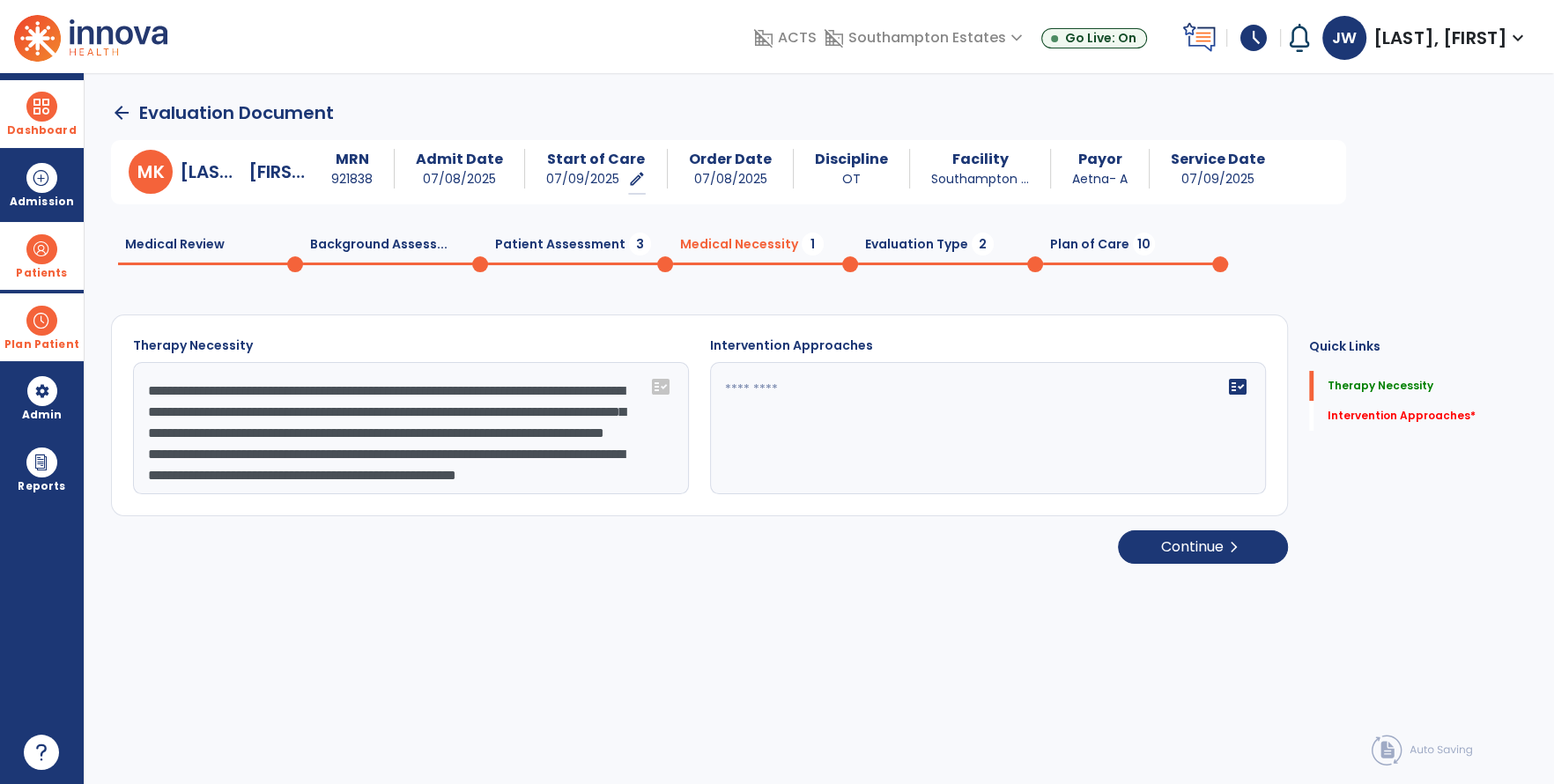 scroll, scrollTop: 34, scrollLeft: 0, axis: vertical 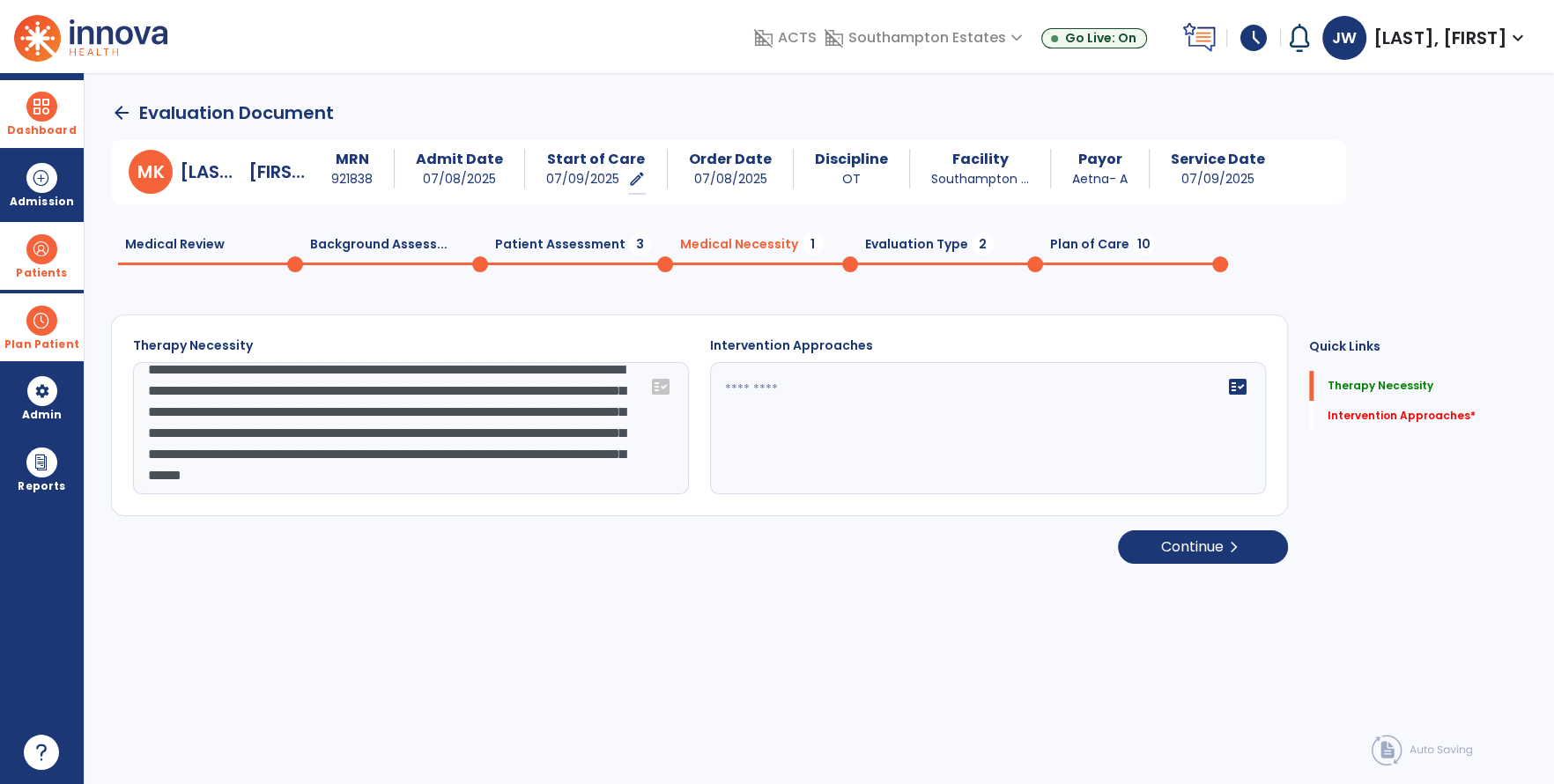 type on "**********" 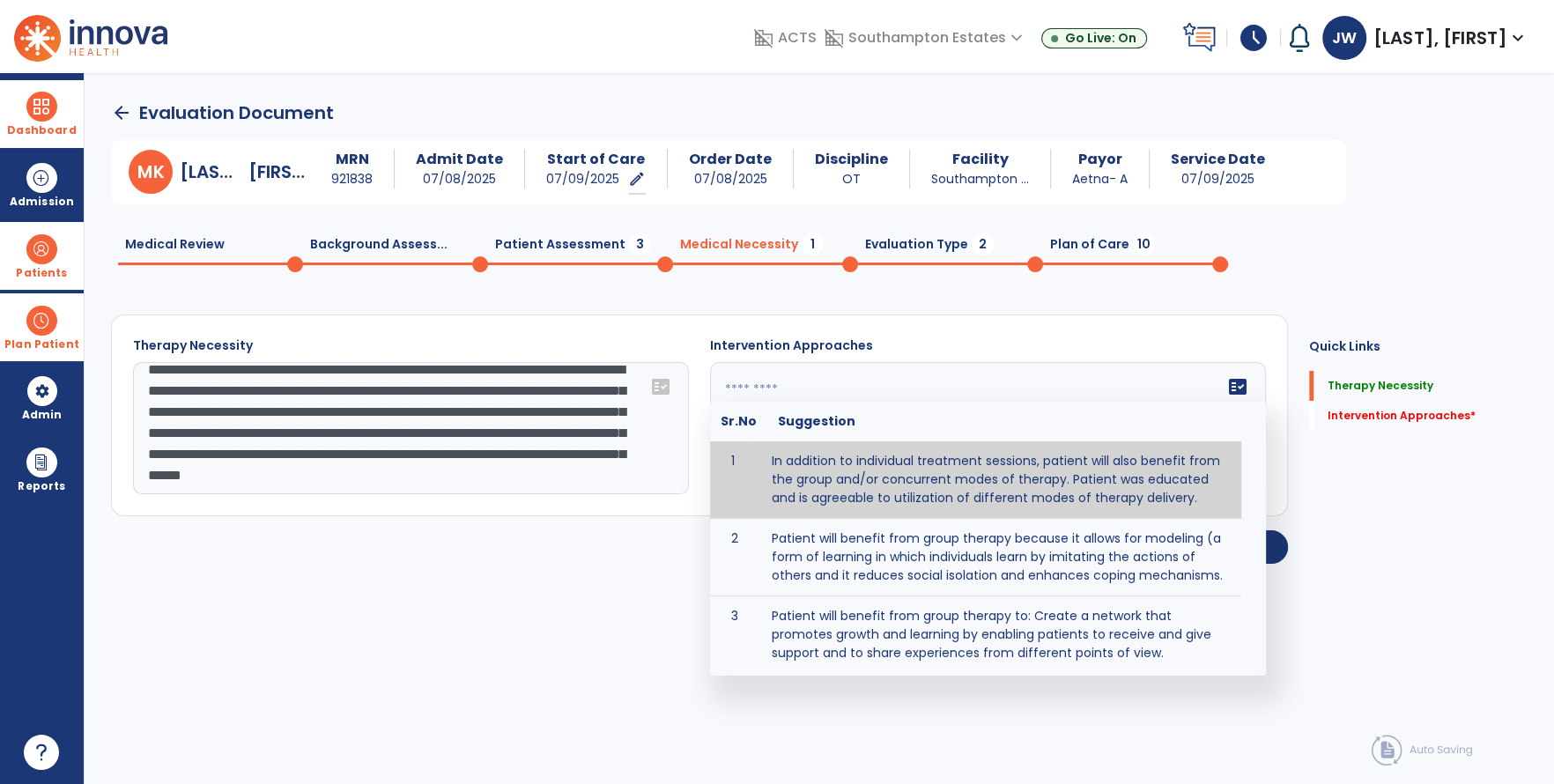 click on "fact_check  Sr.No Suggestion 1 In addition to individual treatment sessions, patient will also benefit from the group and/or concurrent modes of therapy. Patient was educated and is agreeable to utilization of different modes of therapy delivery. 2 Patient will benefit from group therapy because it allows for modeling (a form of learning in which individuals learn by imitating the actions of others and it reduces social isolation and enhances coping mechanisms. 3 Patient will benefit from group therapy to: Create a network that promotes growth and learning by enabling patients to receive and give support and to share experiences from different points of view. 4 Patient will benefit from group/concurrent therapy because it is supported by evidence to promote increased patient engagement and sustainable outcomes. 5 Patient will benefit from group/concurrent therapy to: Promote independence and minimize dependence." 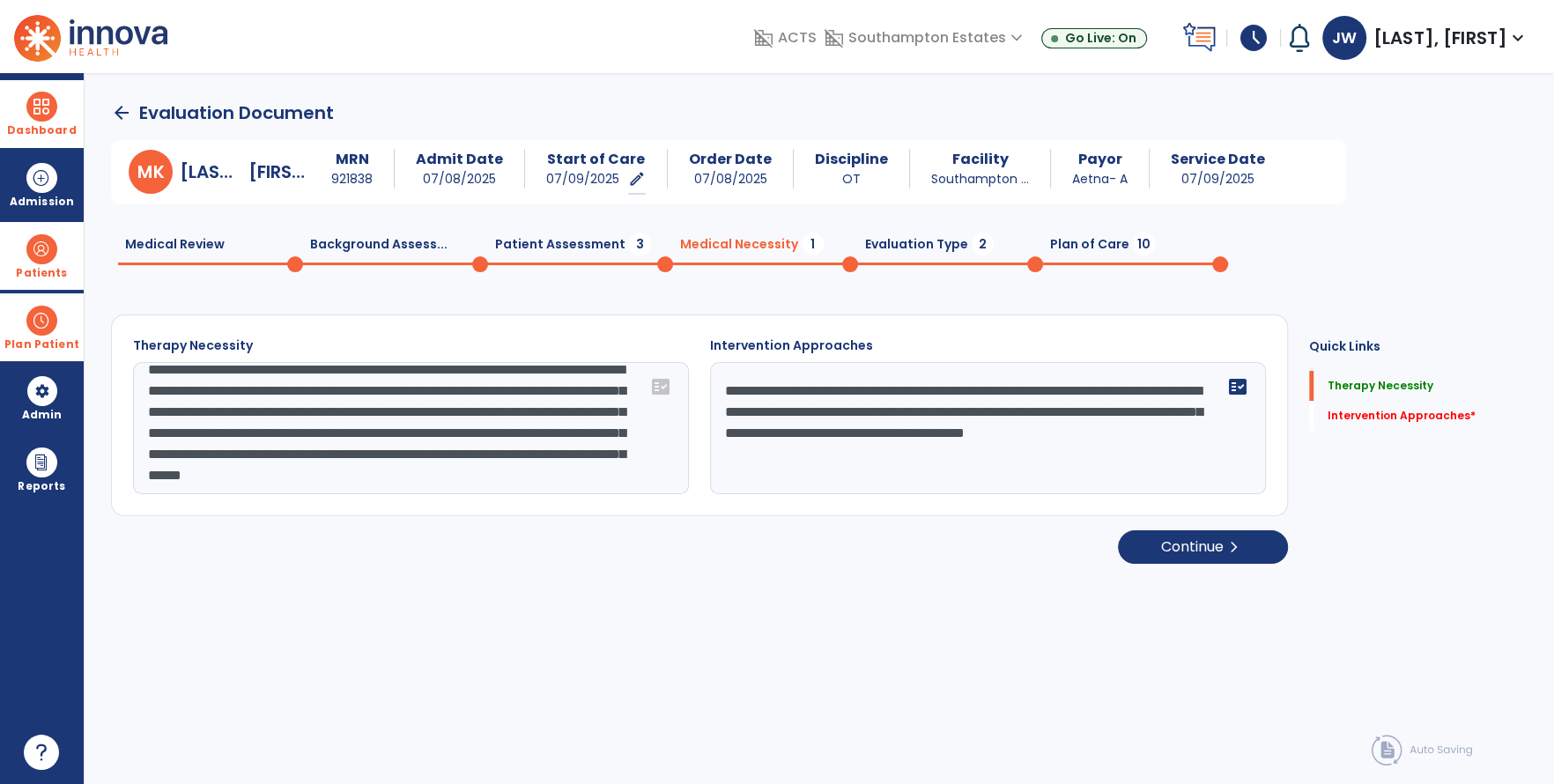 type on "**********" 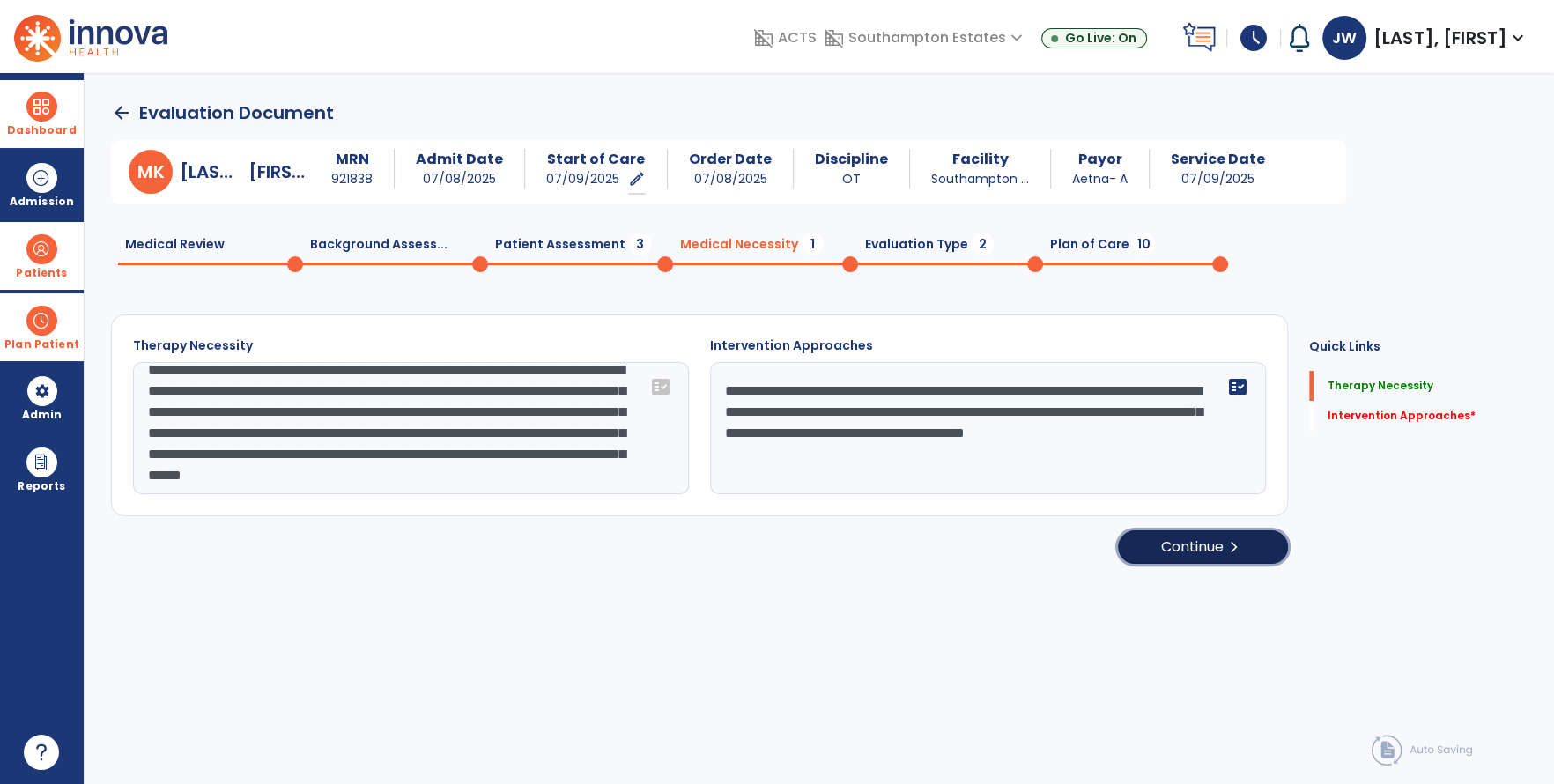 click on "Continue  chevron_right" 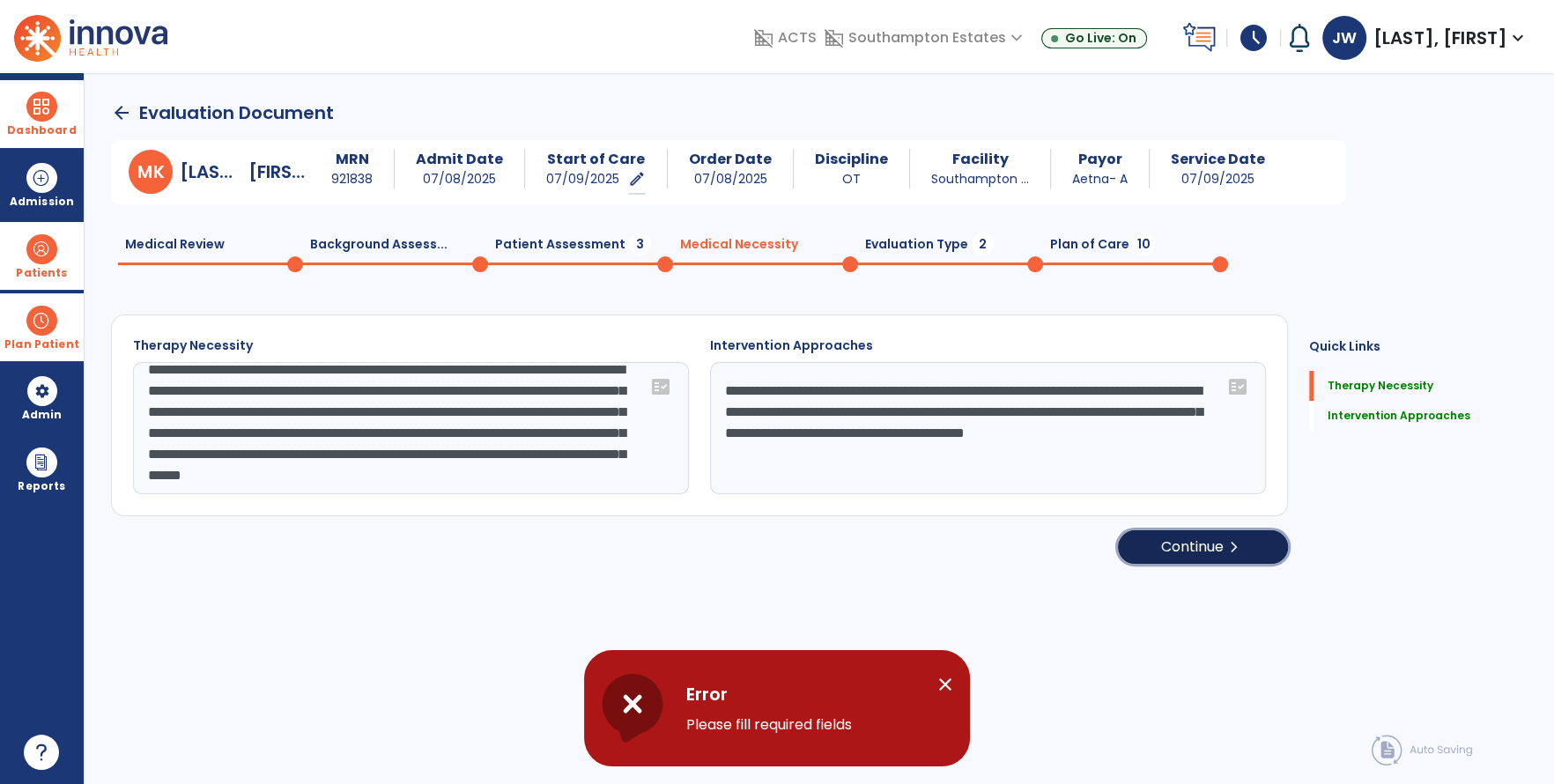 click on "Continue  chevron_right" 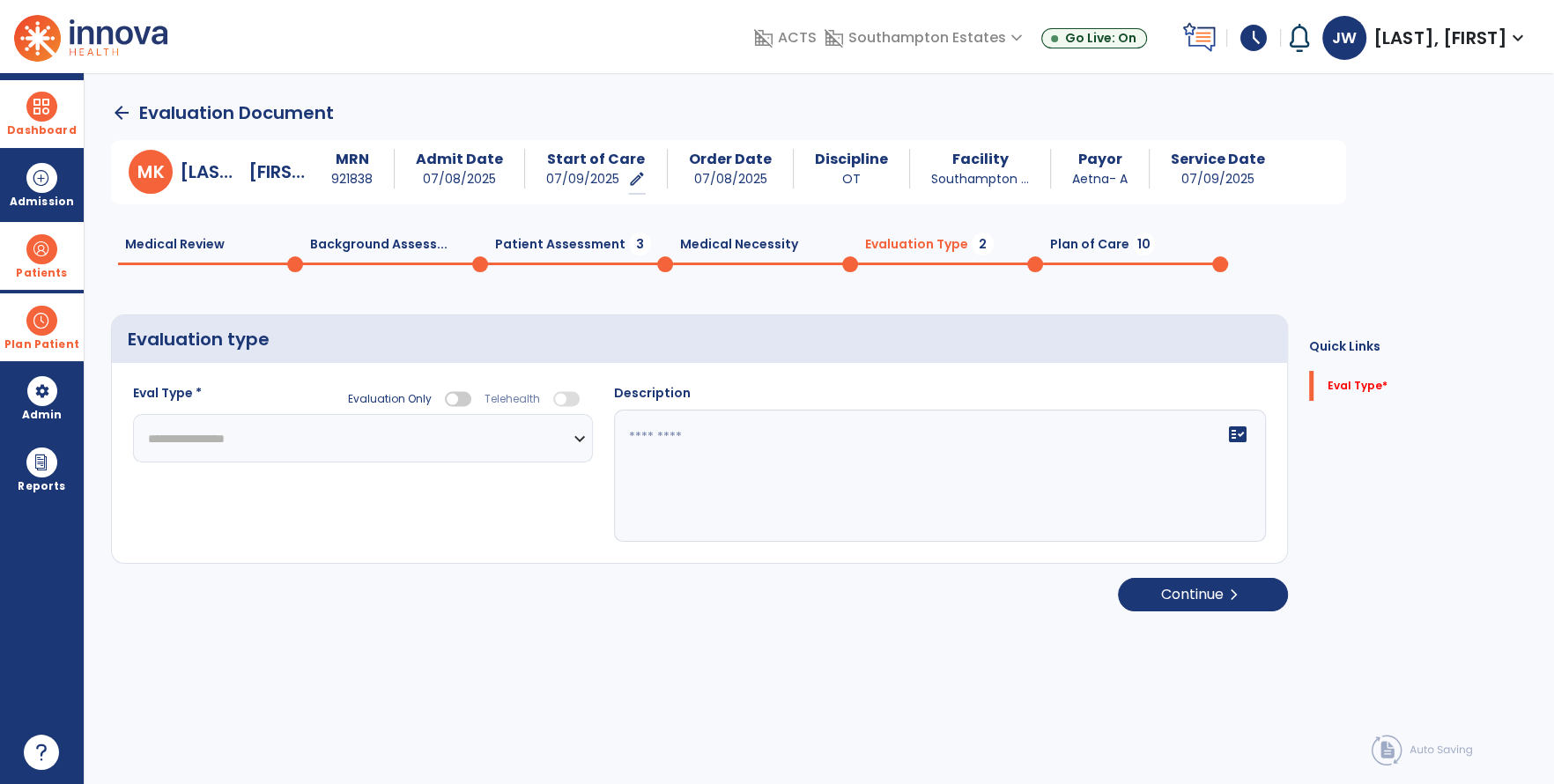 click on "**********" 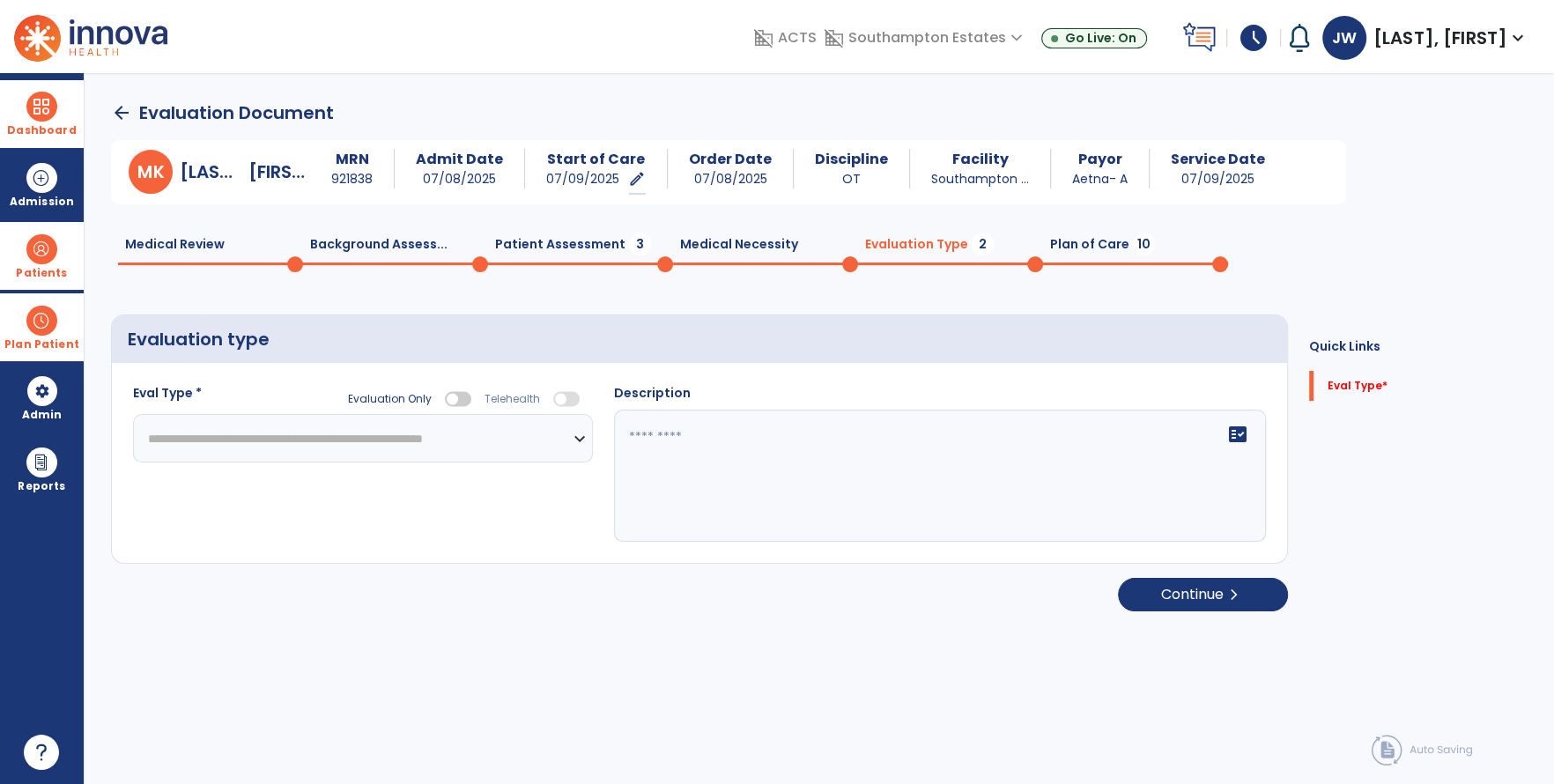 click on "**********" 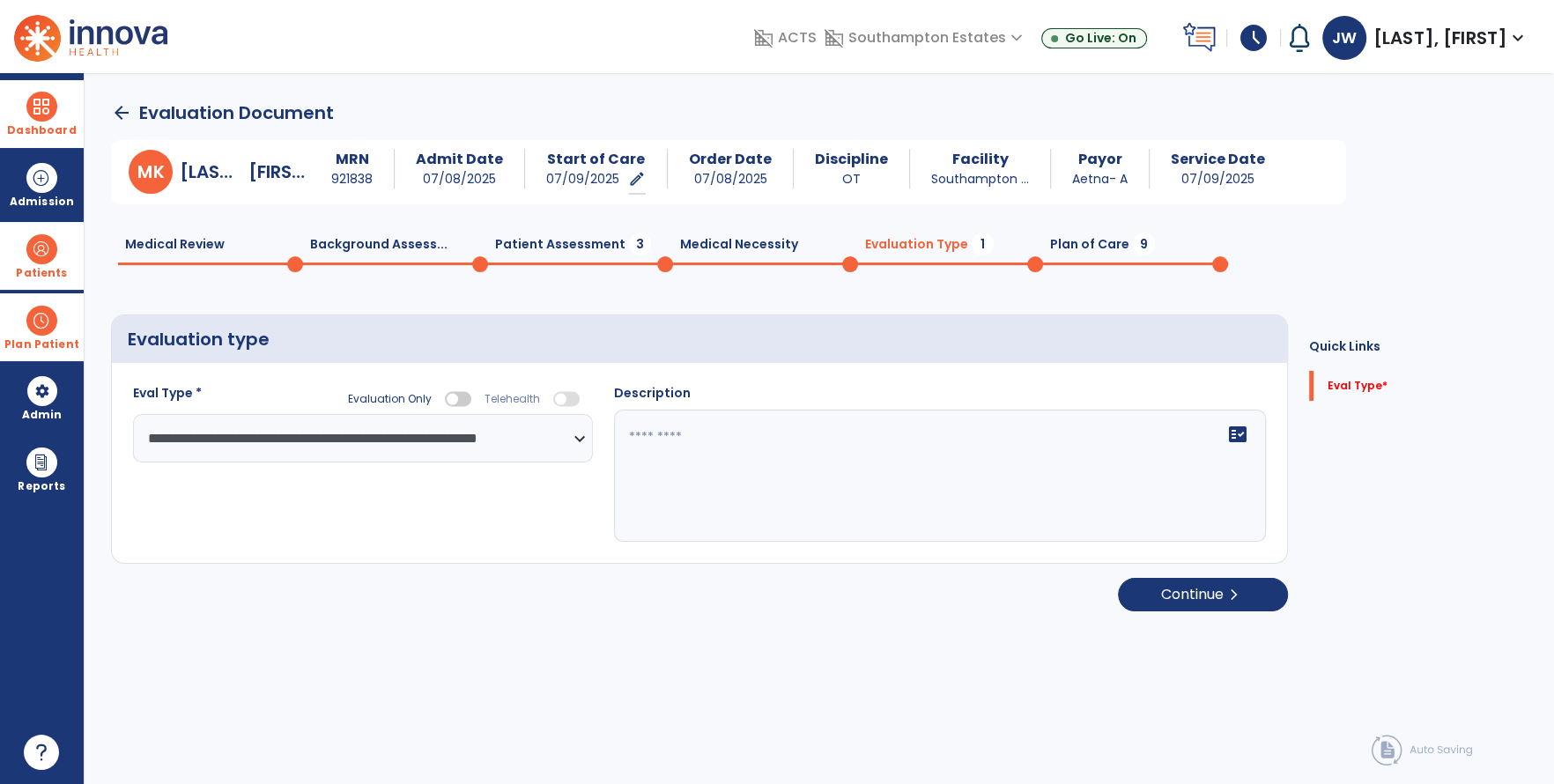 click on "fact_check" 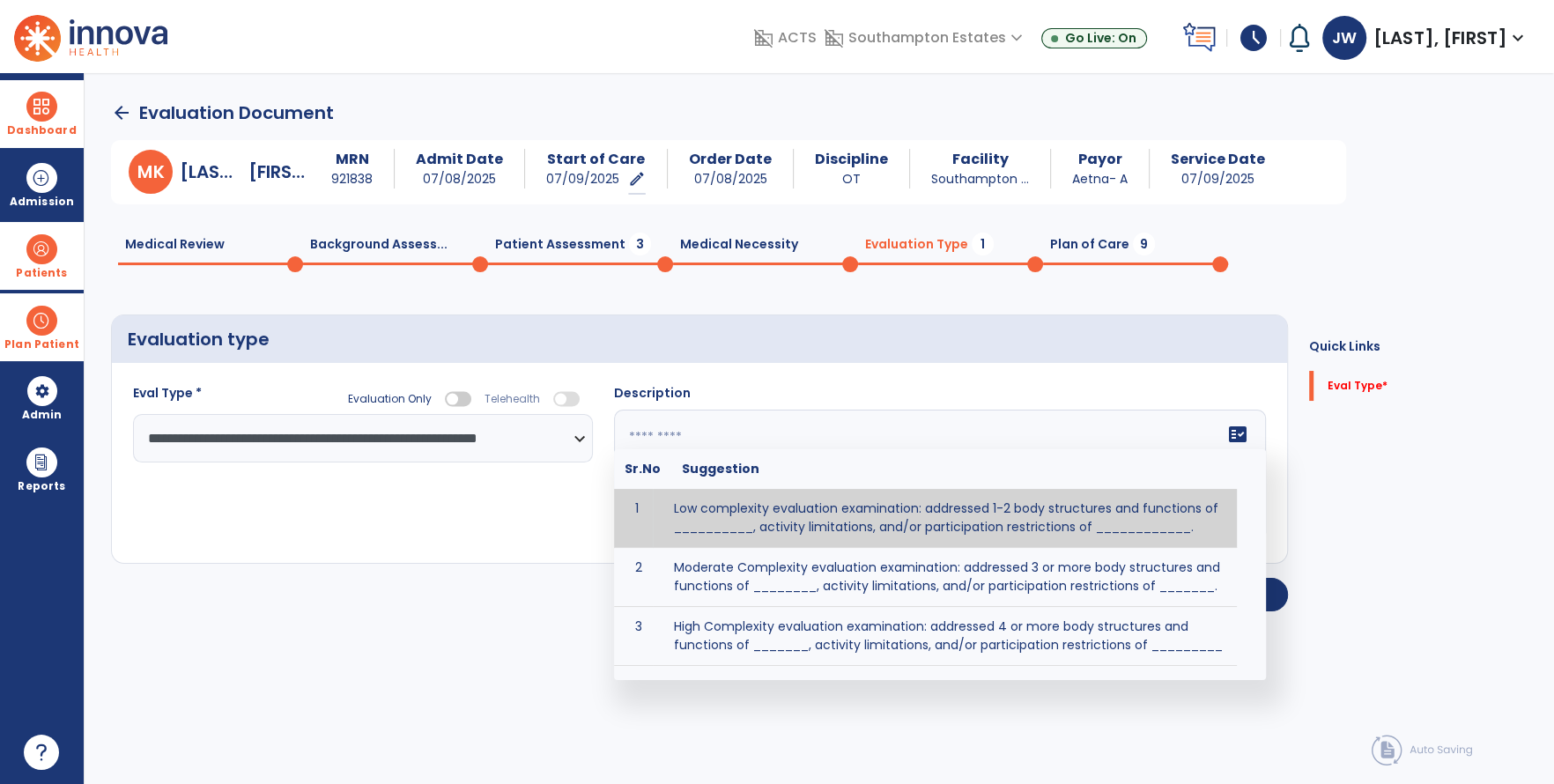 click 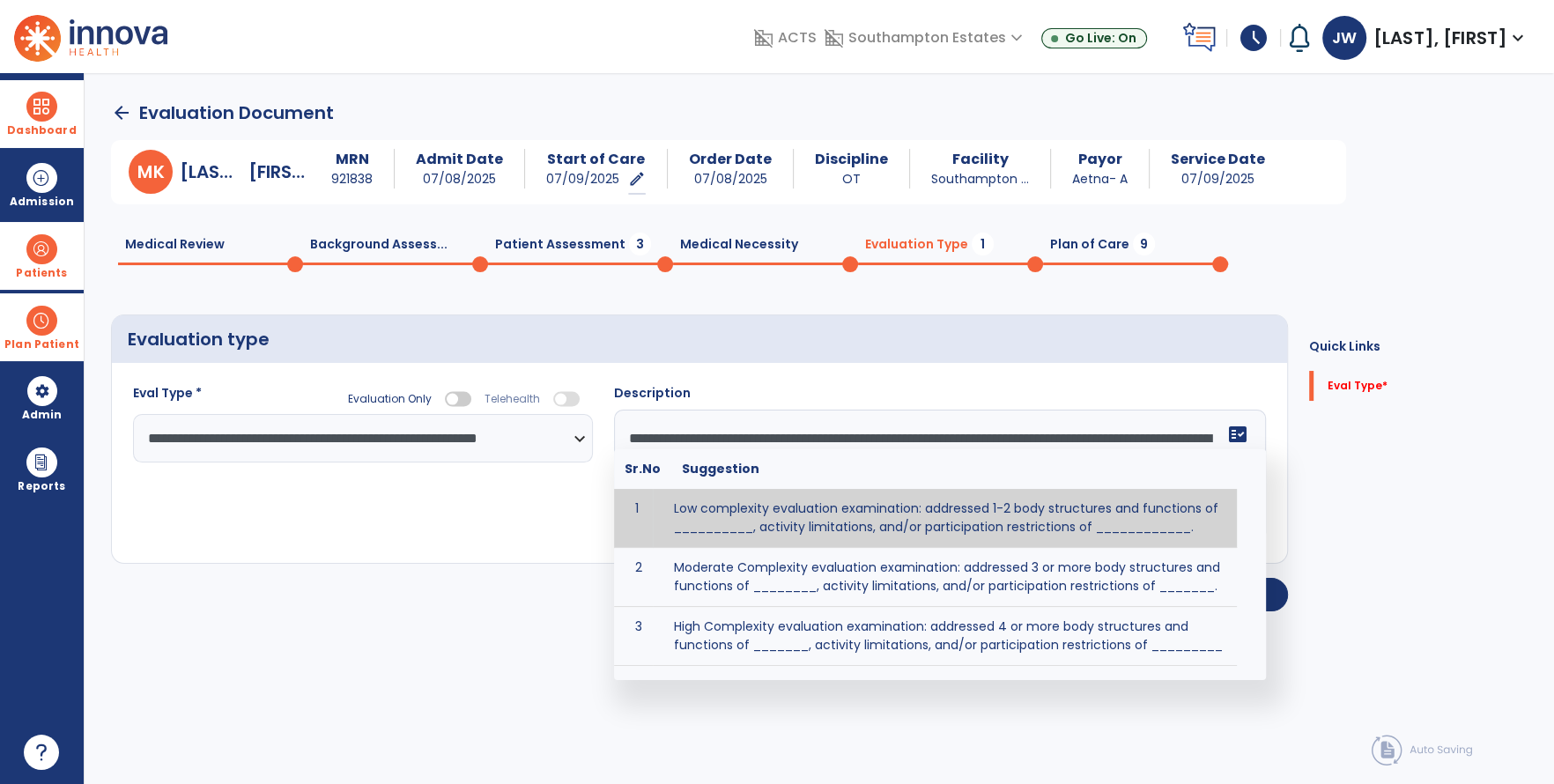 scroll, scrollTop: 34, scrollLeft: 0, axis: vertical 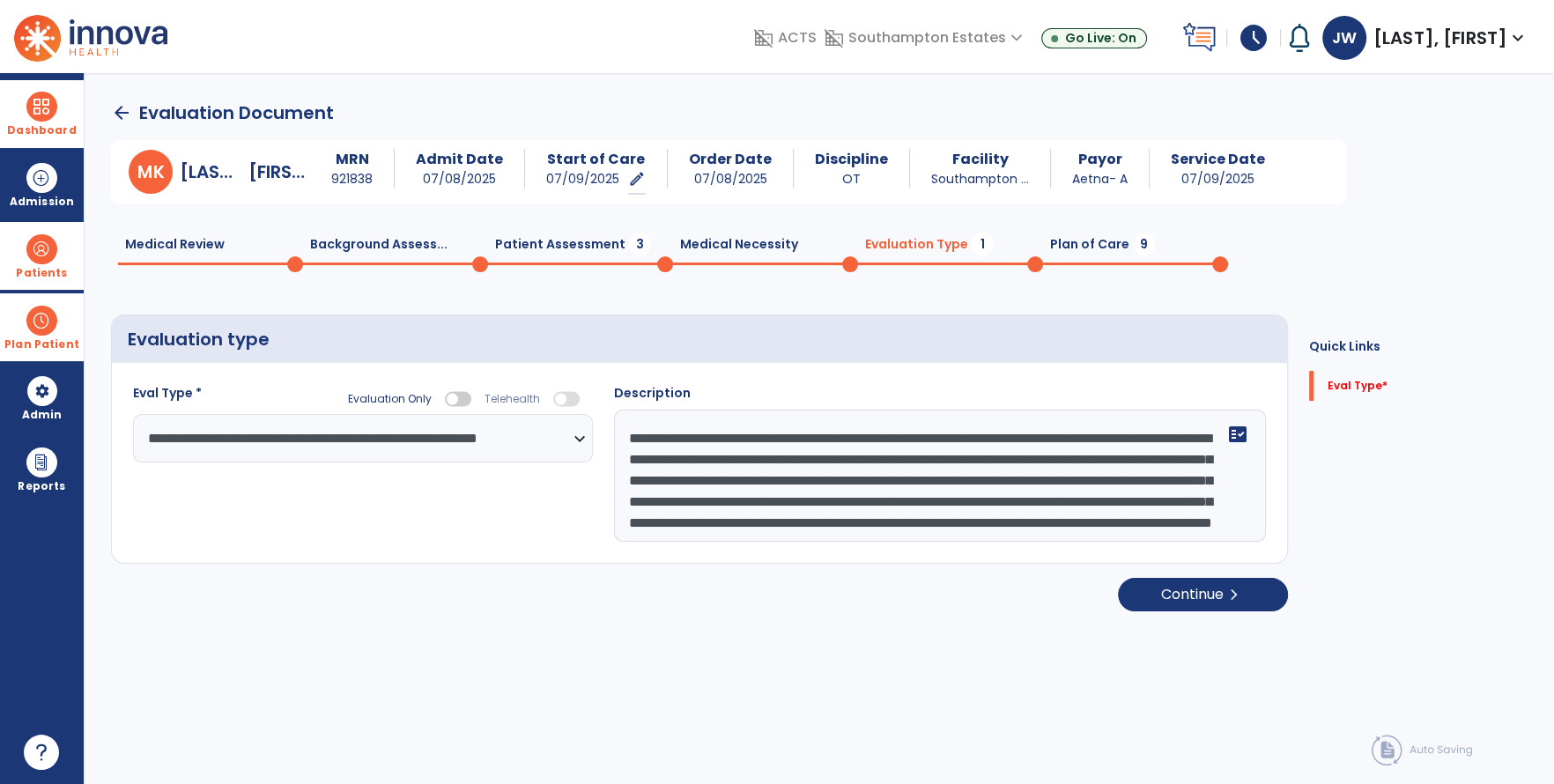 type on "**********" 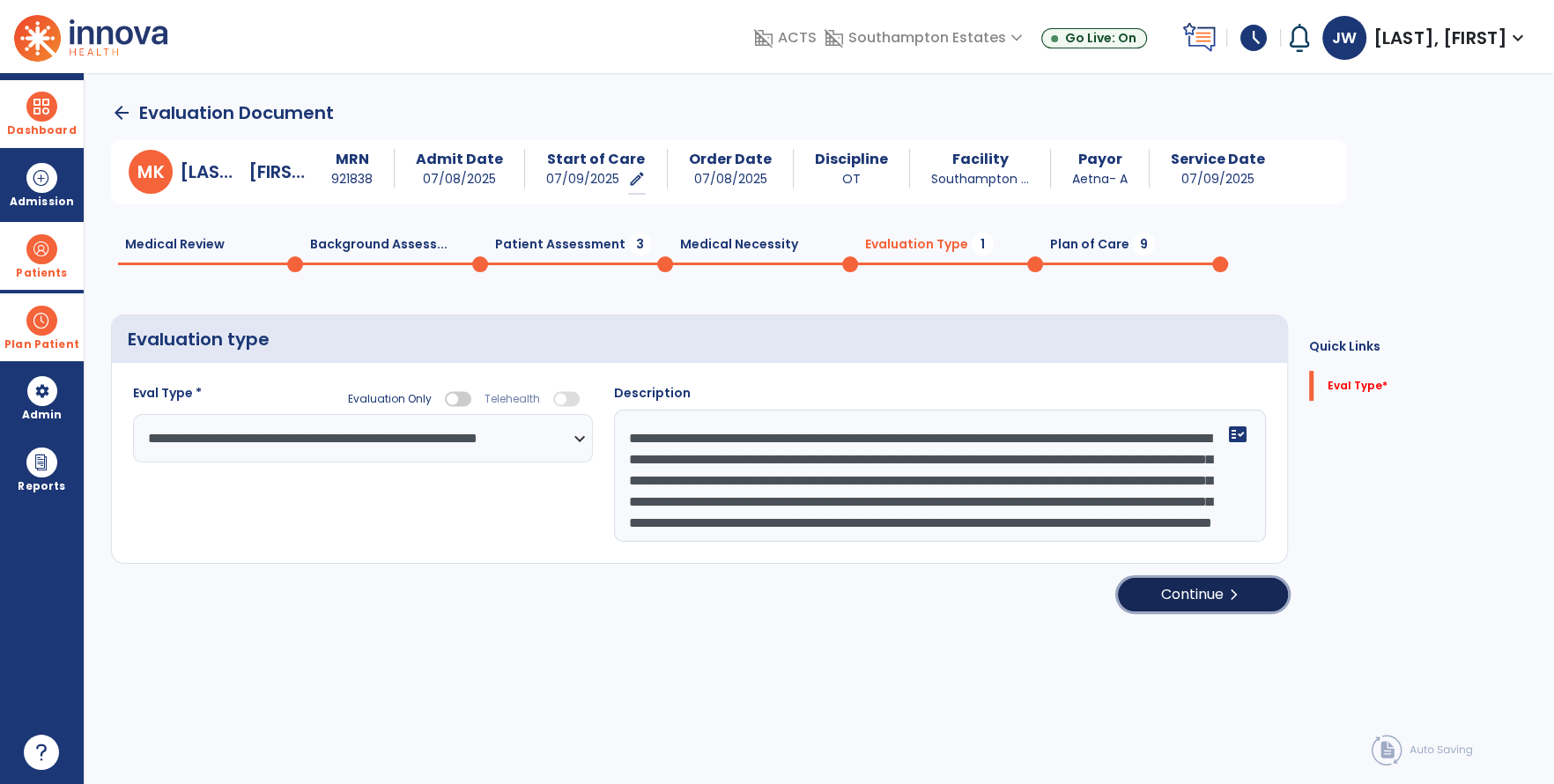 click on "Continue  chevron_right" 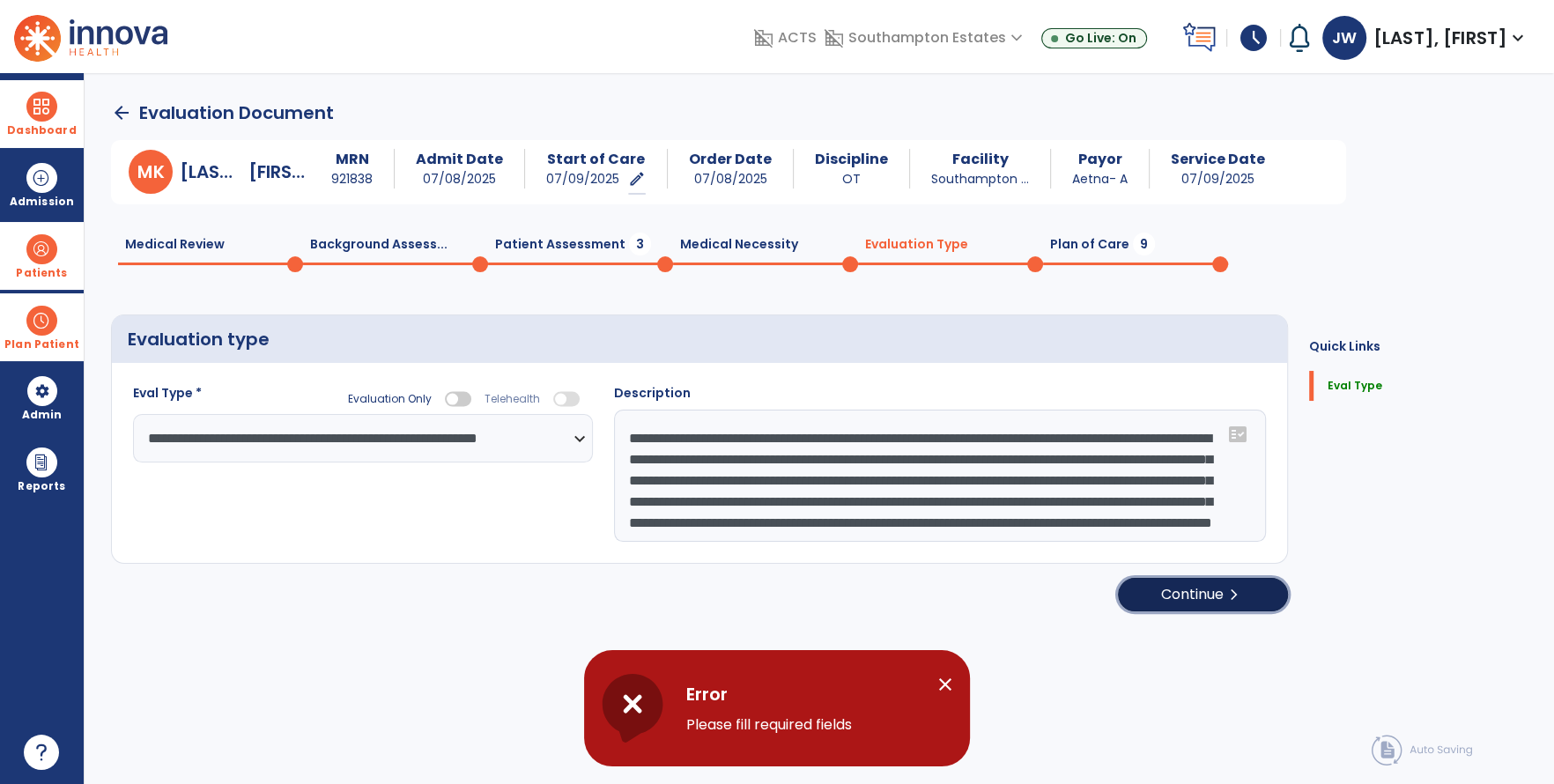click on "Continue  chevron_right" 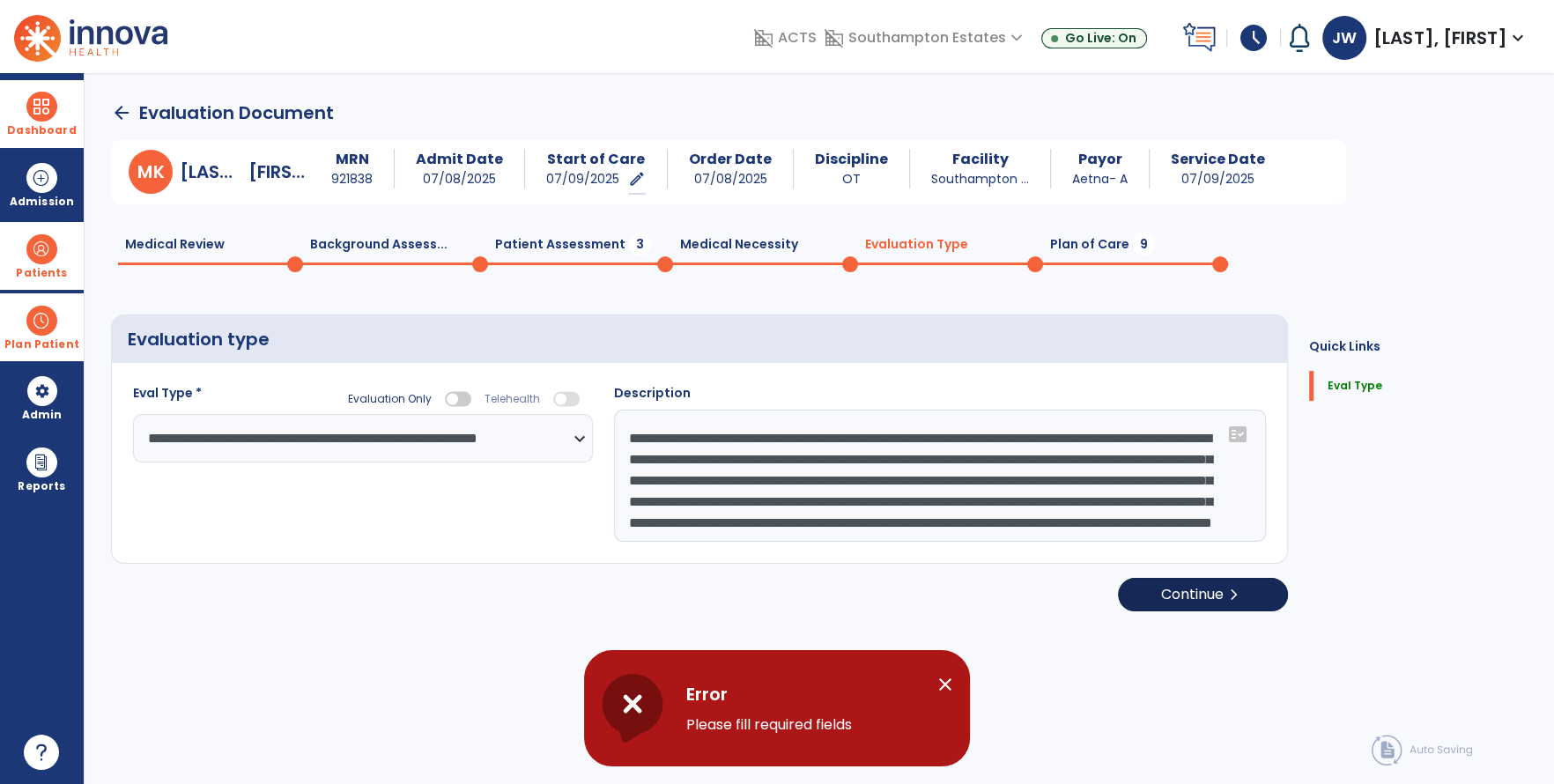 select on "*****" 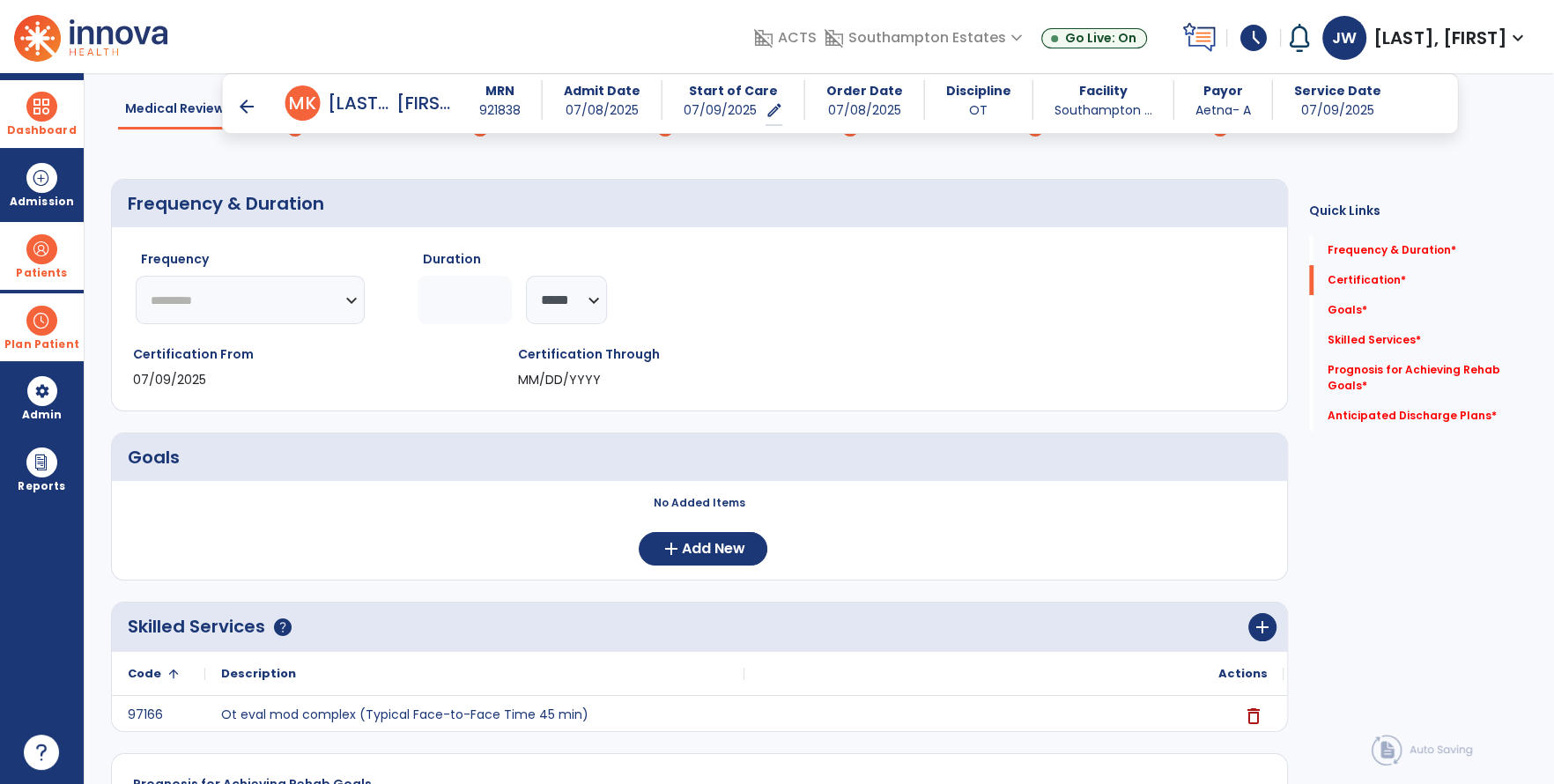 scroll, scrollTop: 159, scrollLeft: 0, axis: vertical 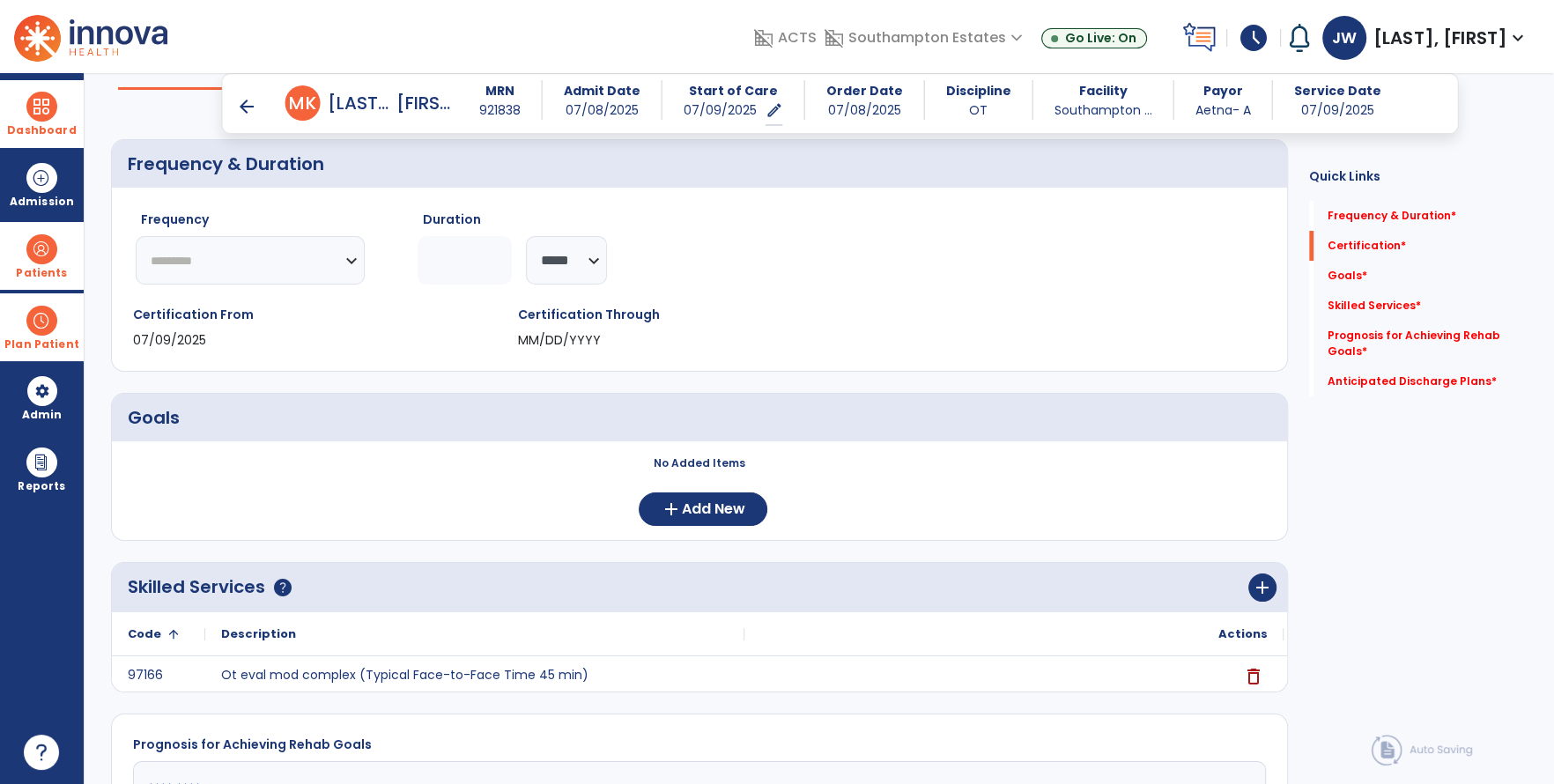 click on "********* ** ** ** ** ** ** **" 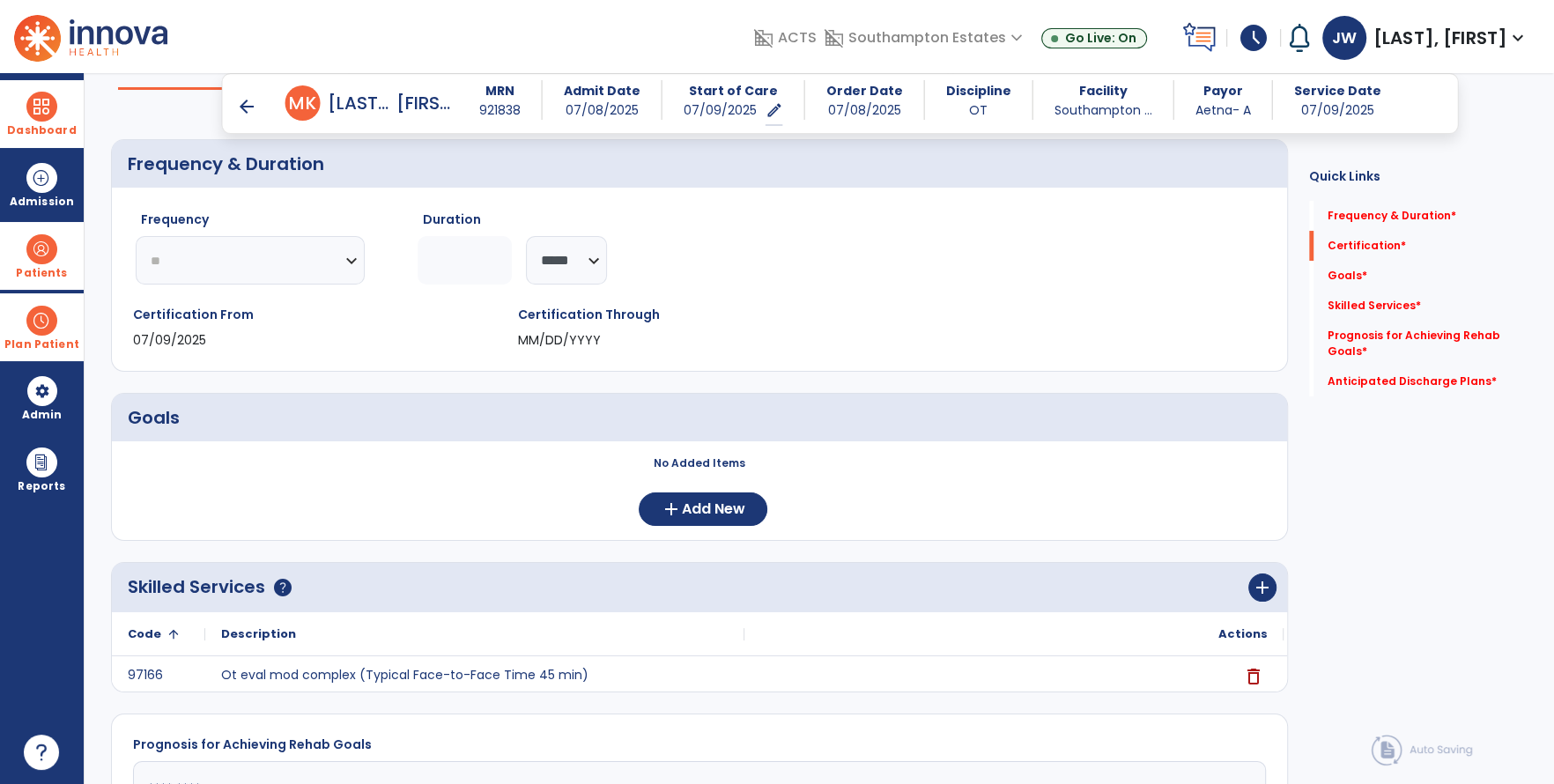 click on "********* ** ** ** ** ** ** **" 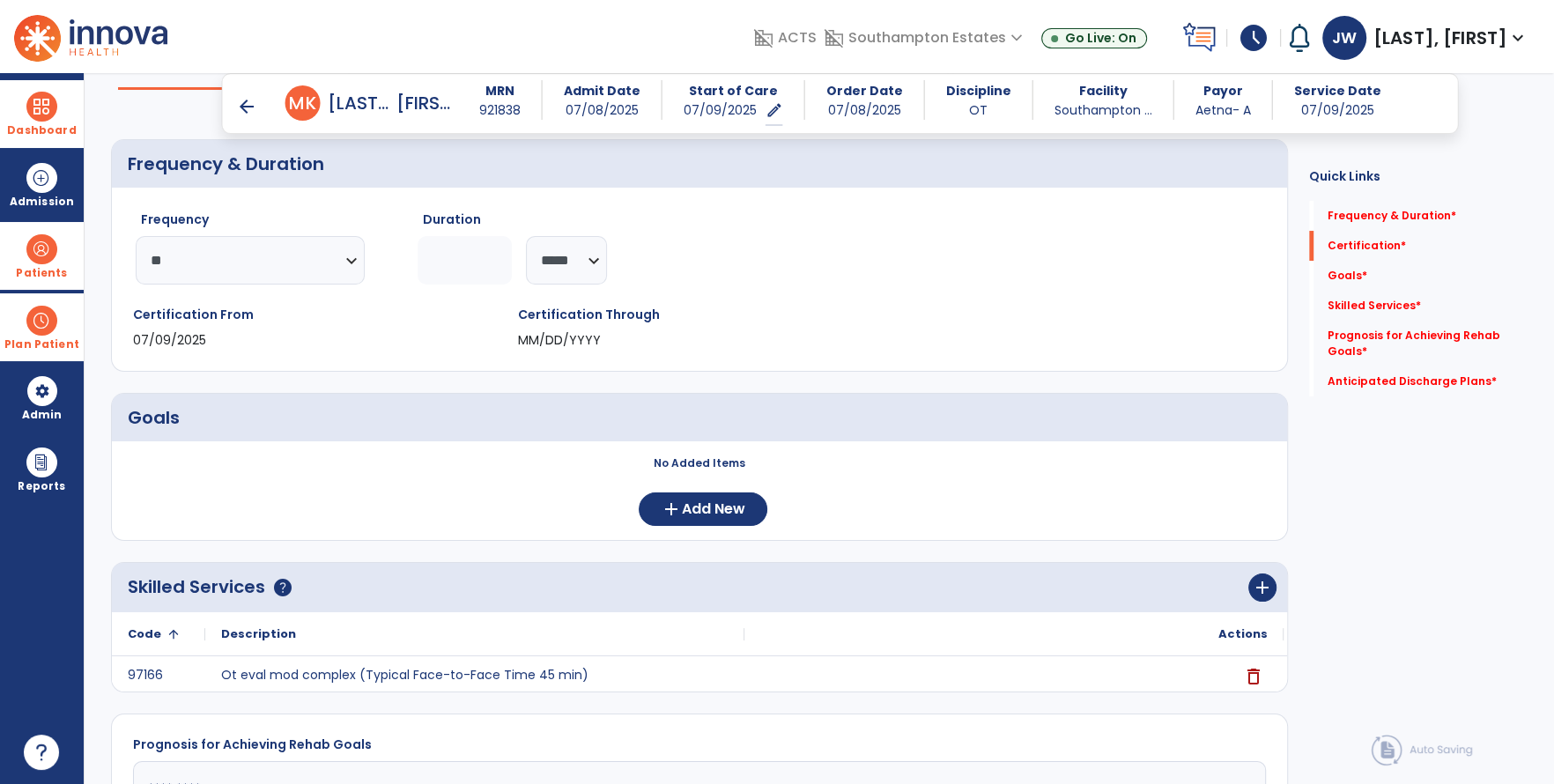 click 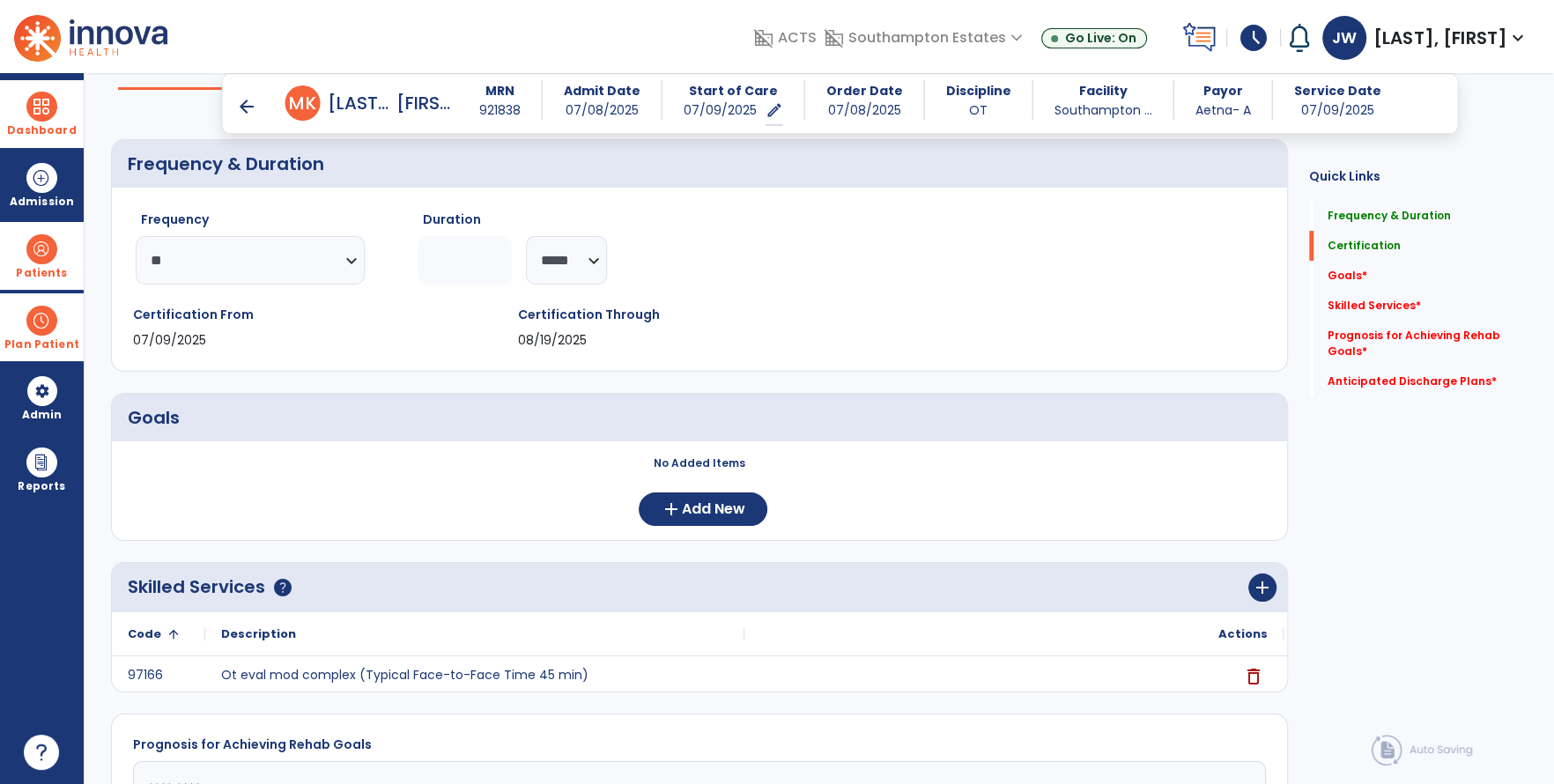scroll, scrollTop: 396, scrollLeft: 0, axis: vertical 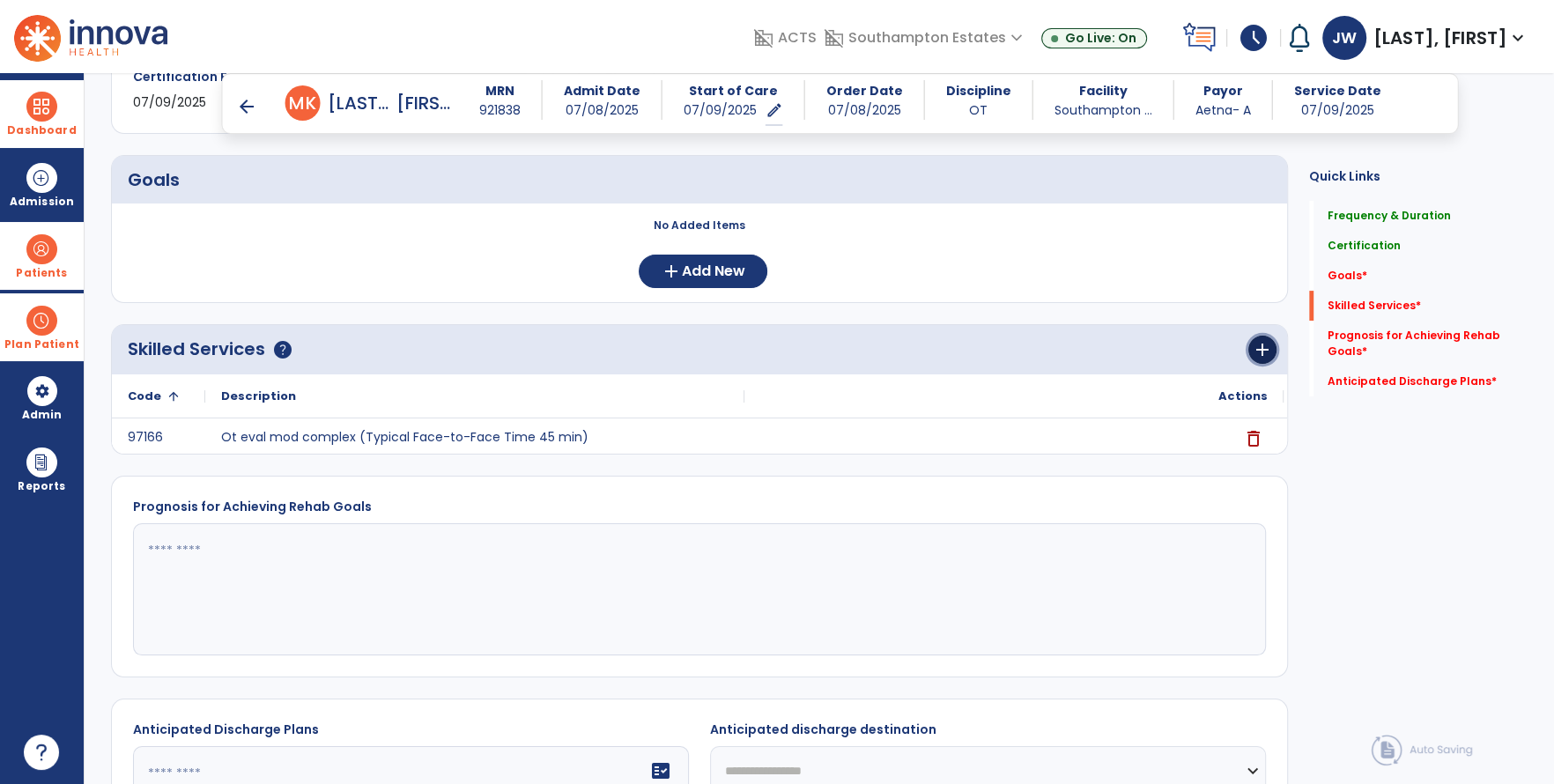 drag, startPoint x: 1248, startPoint y: 350, endPoint x: 1203, endPoint y: 361, distance: 46.32494 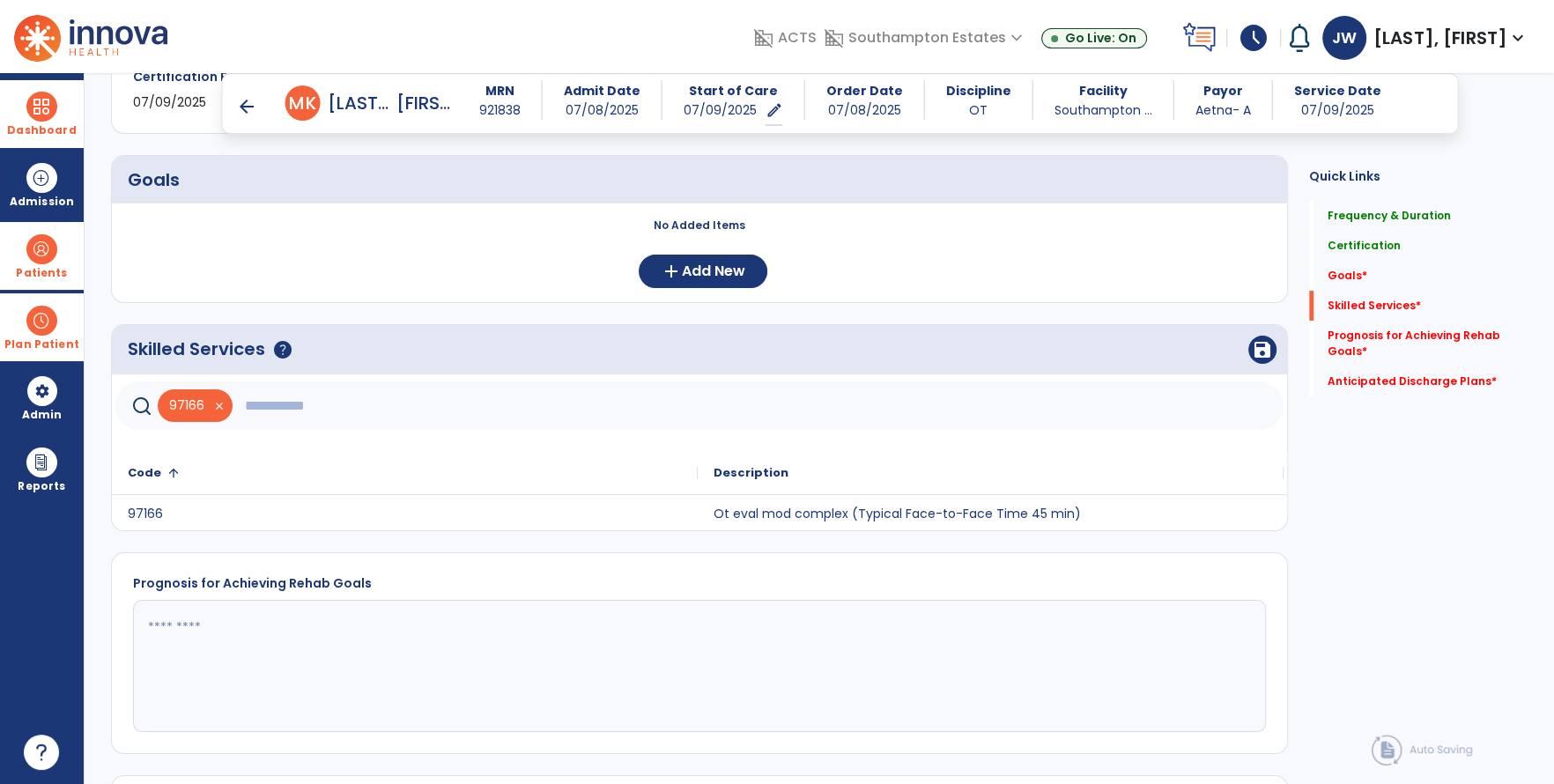 click 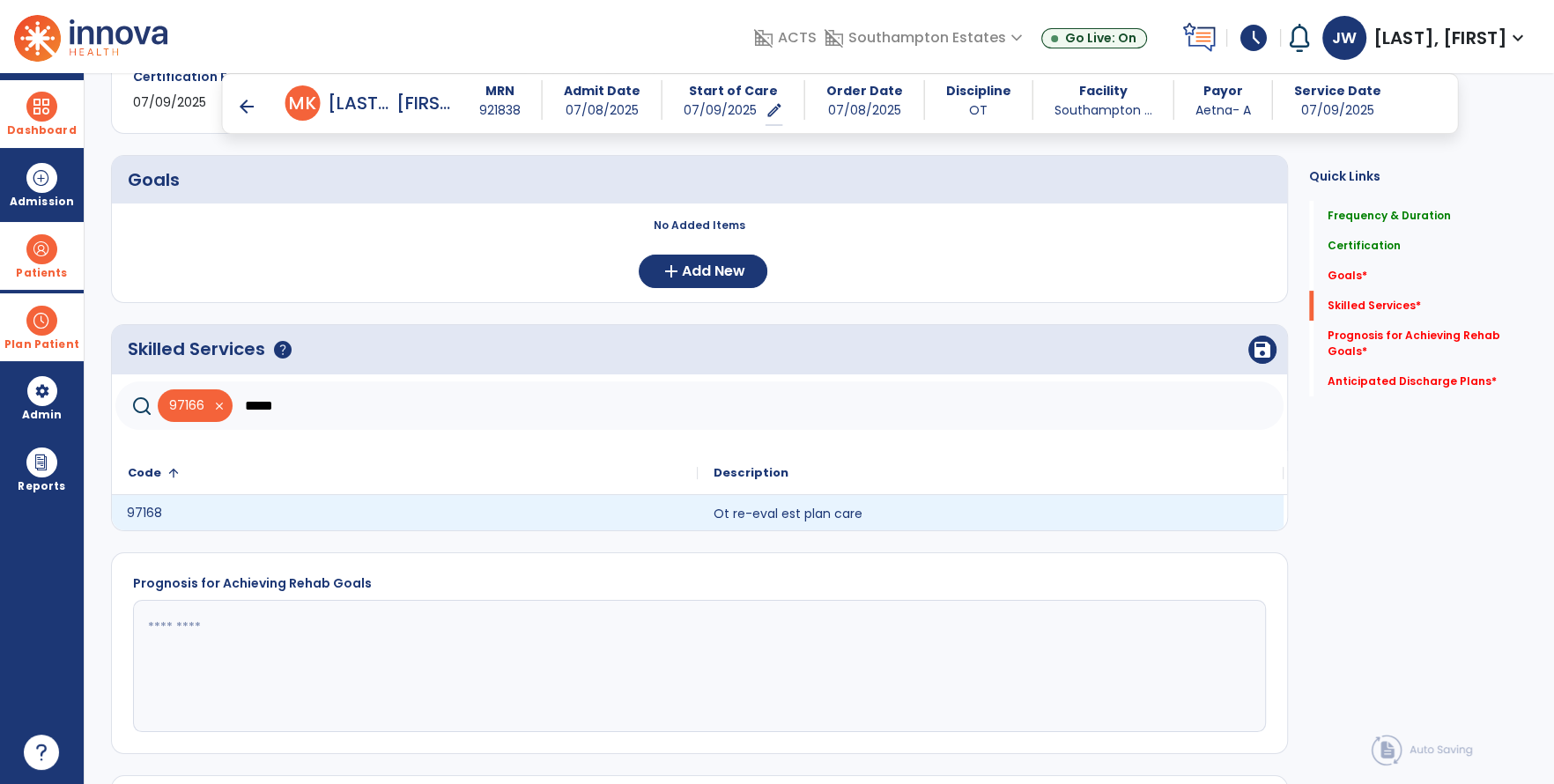 click on "97168" 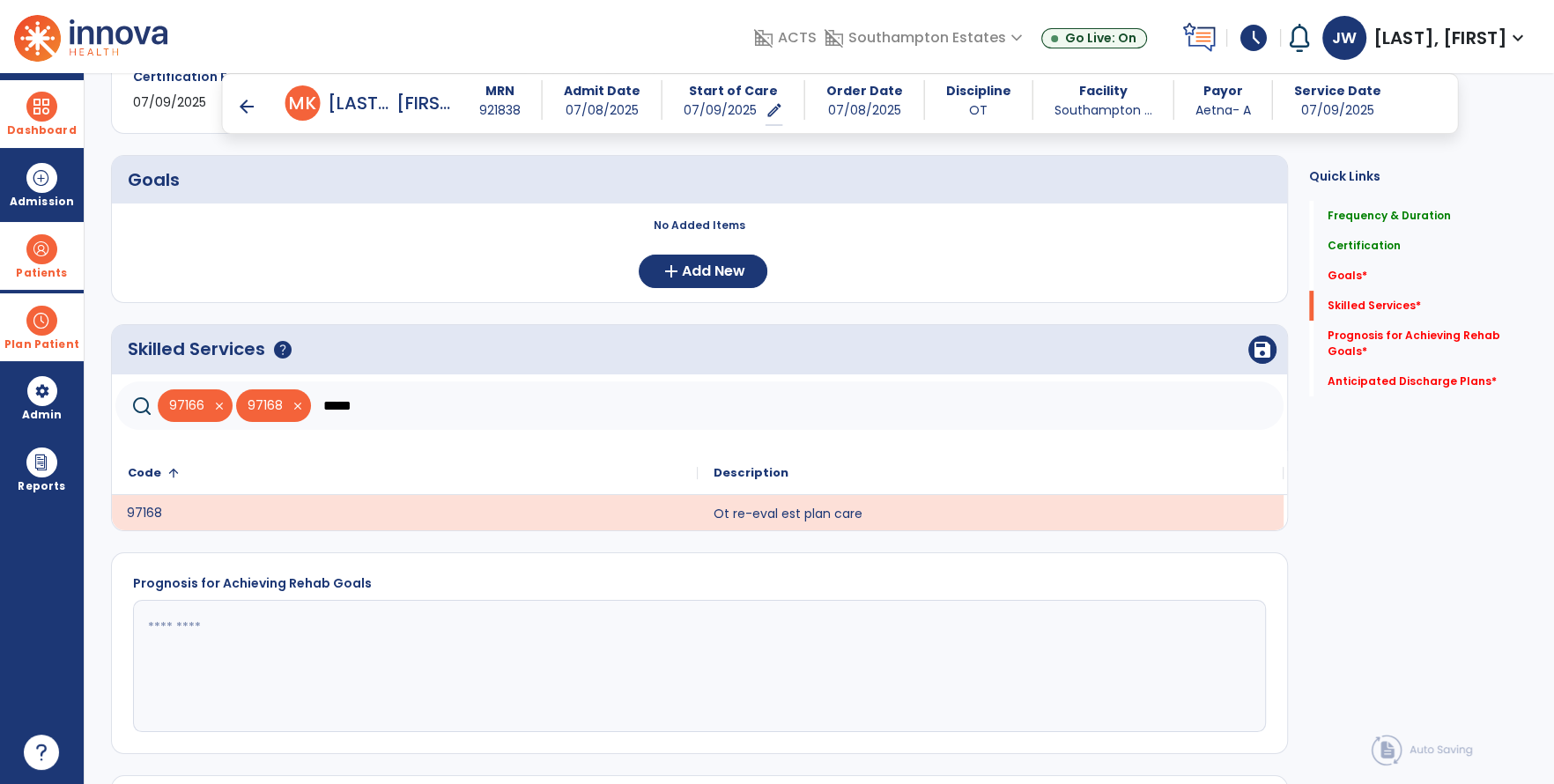click on "*****" 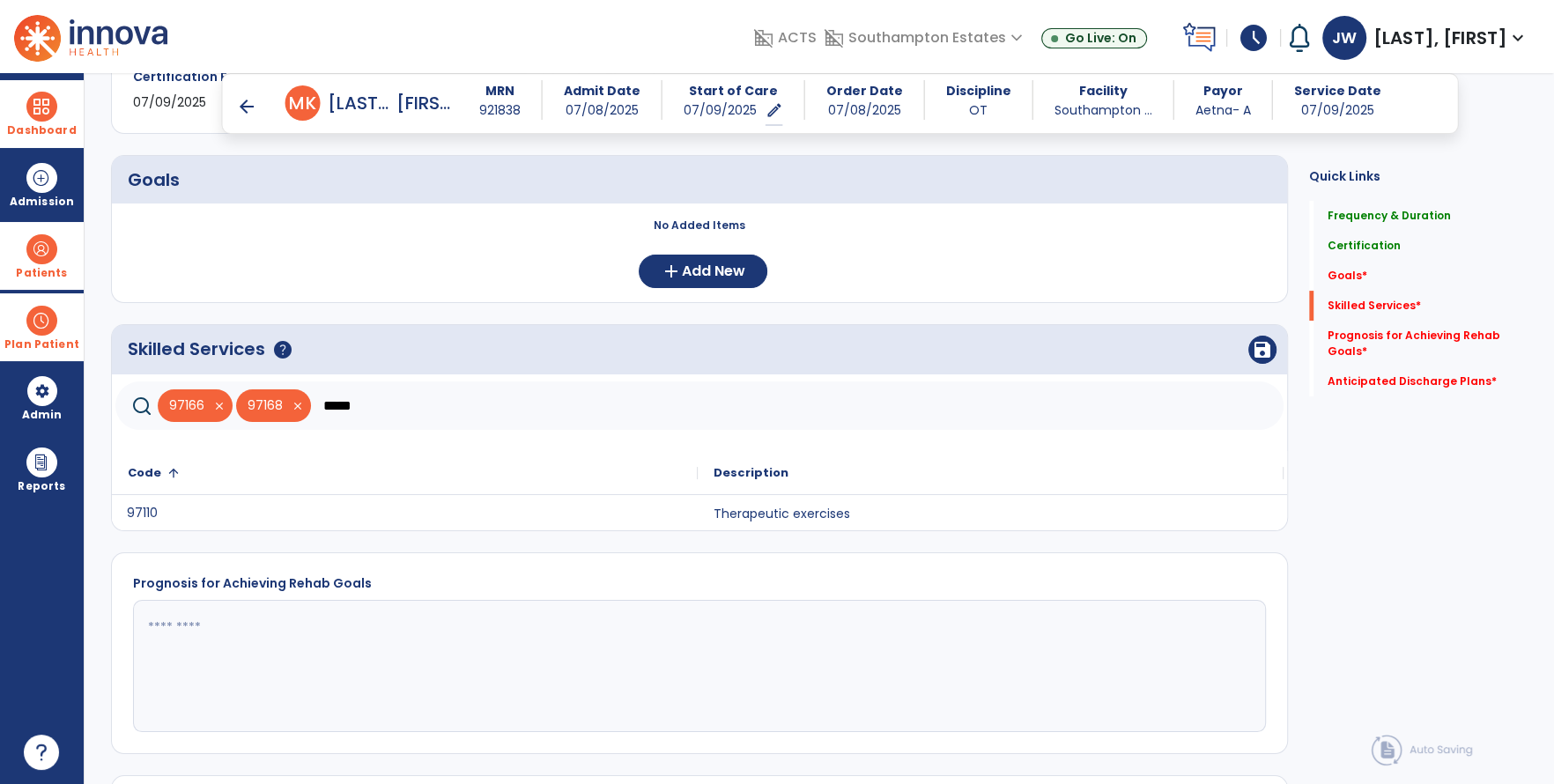 click on "97110" 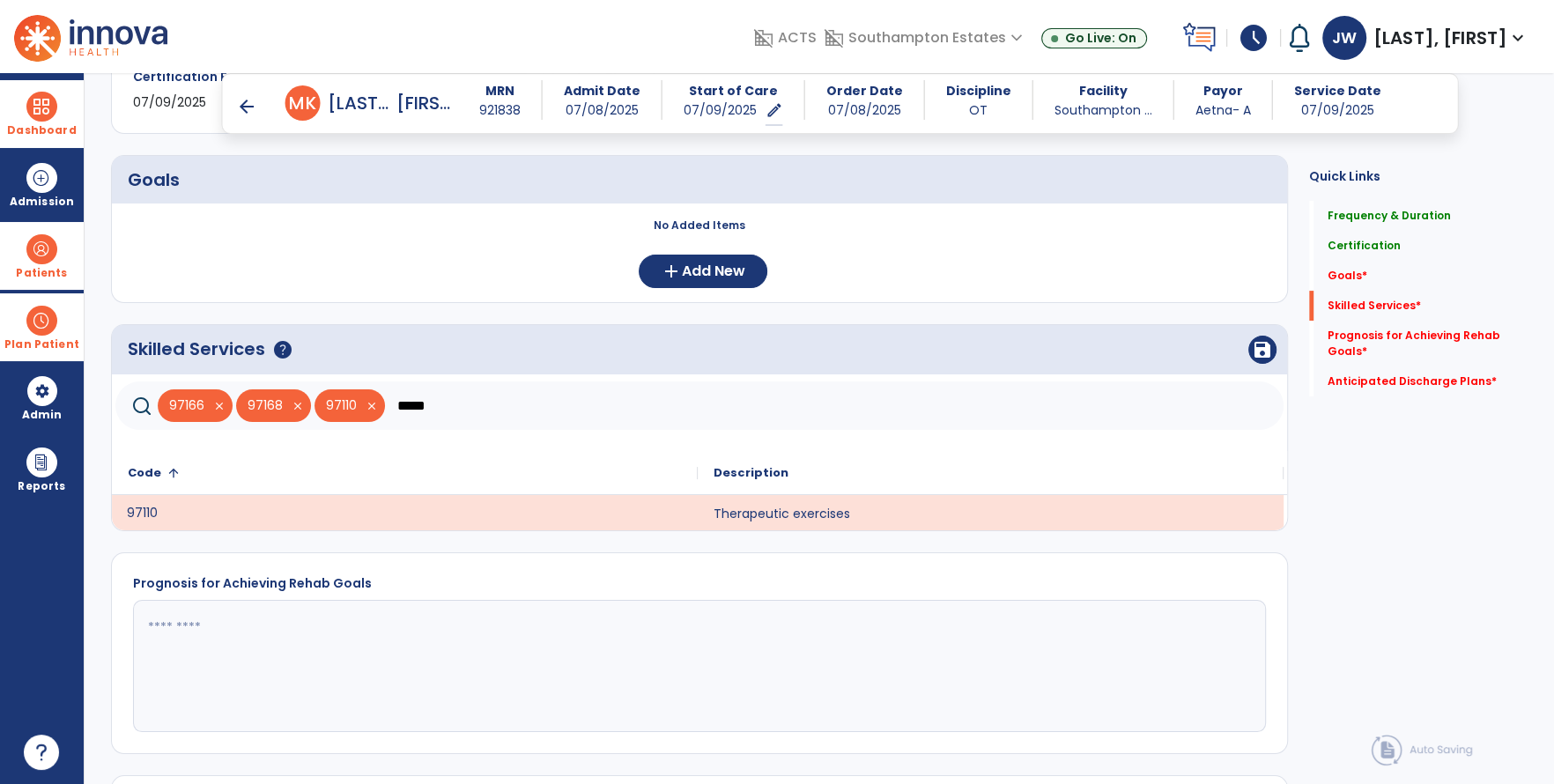 click on "*****" 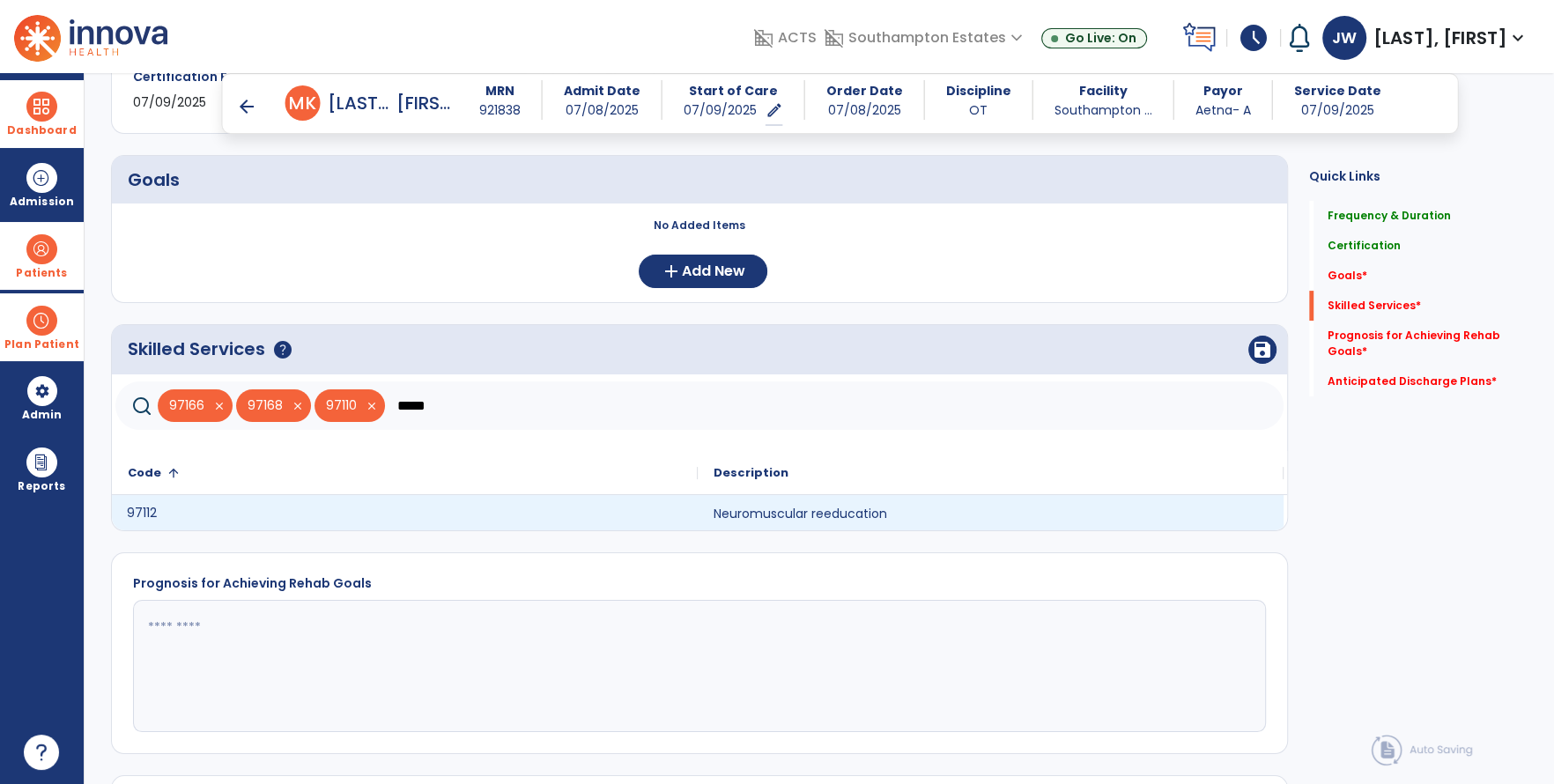 click on "97112" 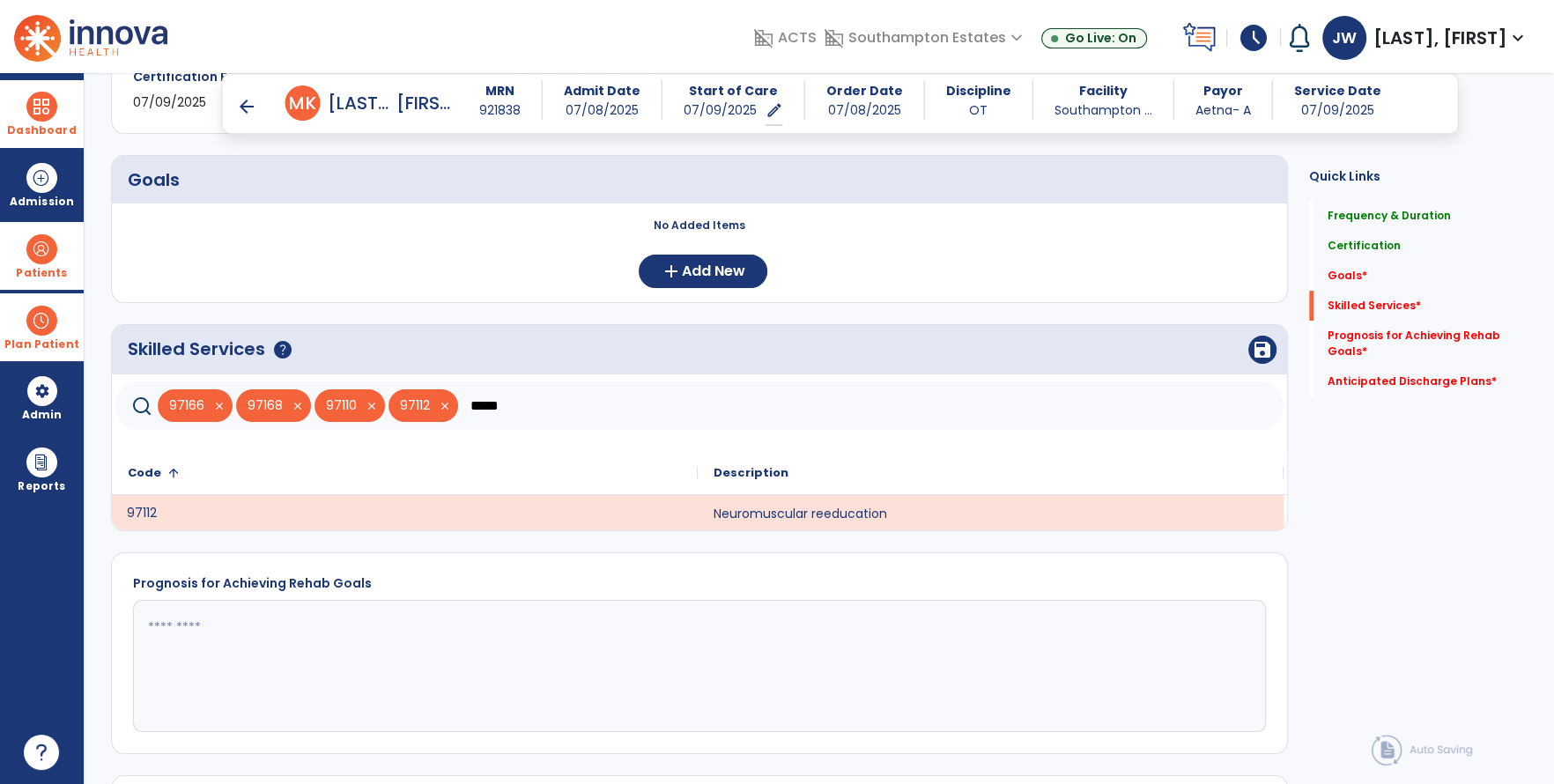 click on "*****" 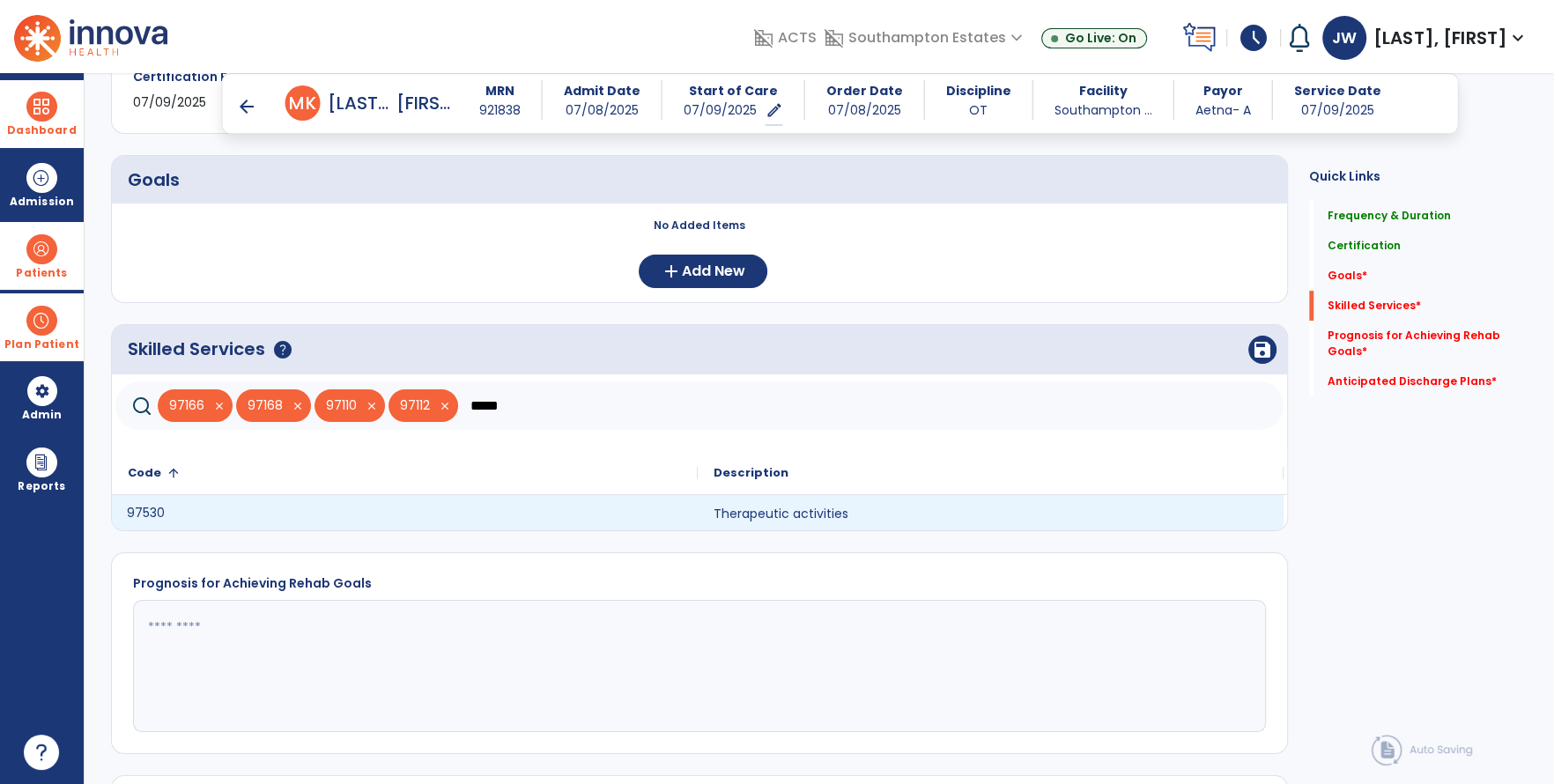drag, startPoint x: 204, startPoint y: 516, endPoint x: 375, endPoint y: 465, distance: 178.44327 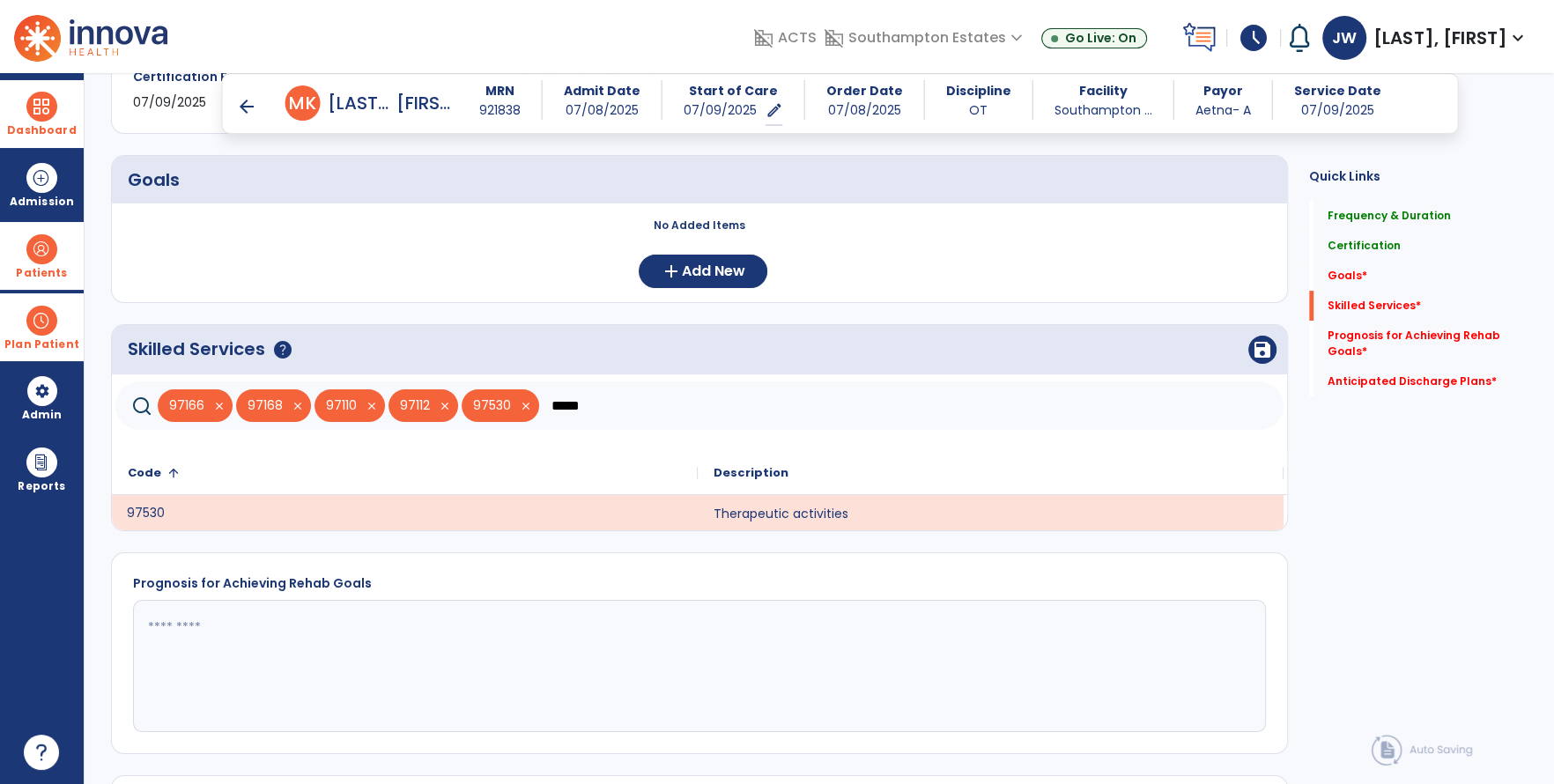 click on "*****" 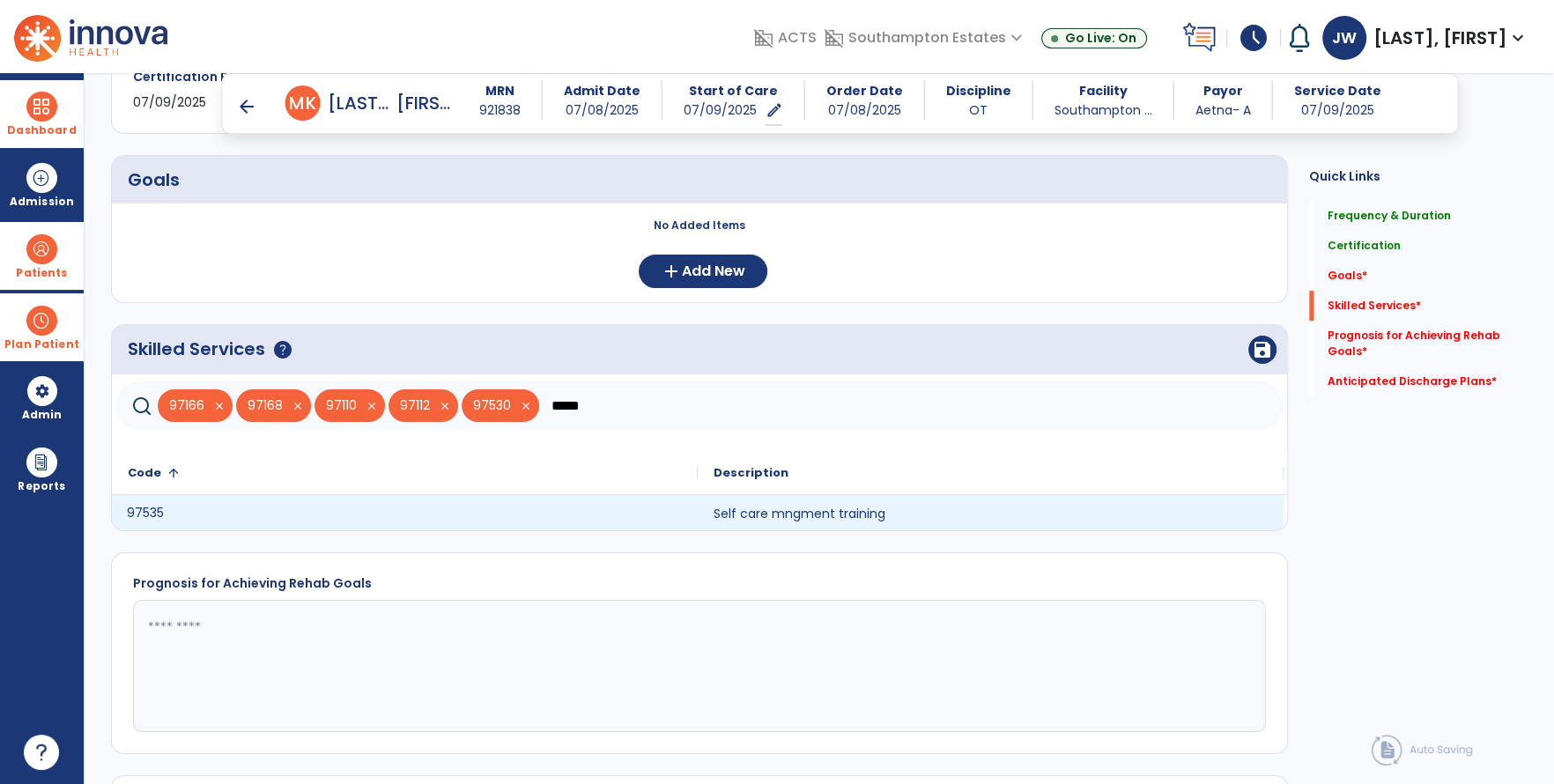 click on "97535" 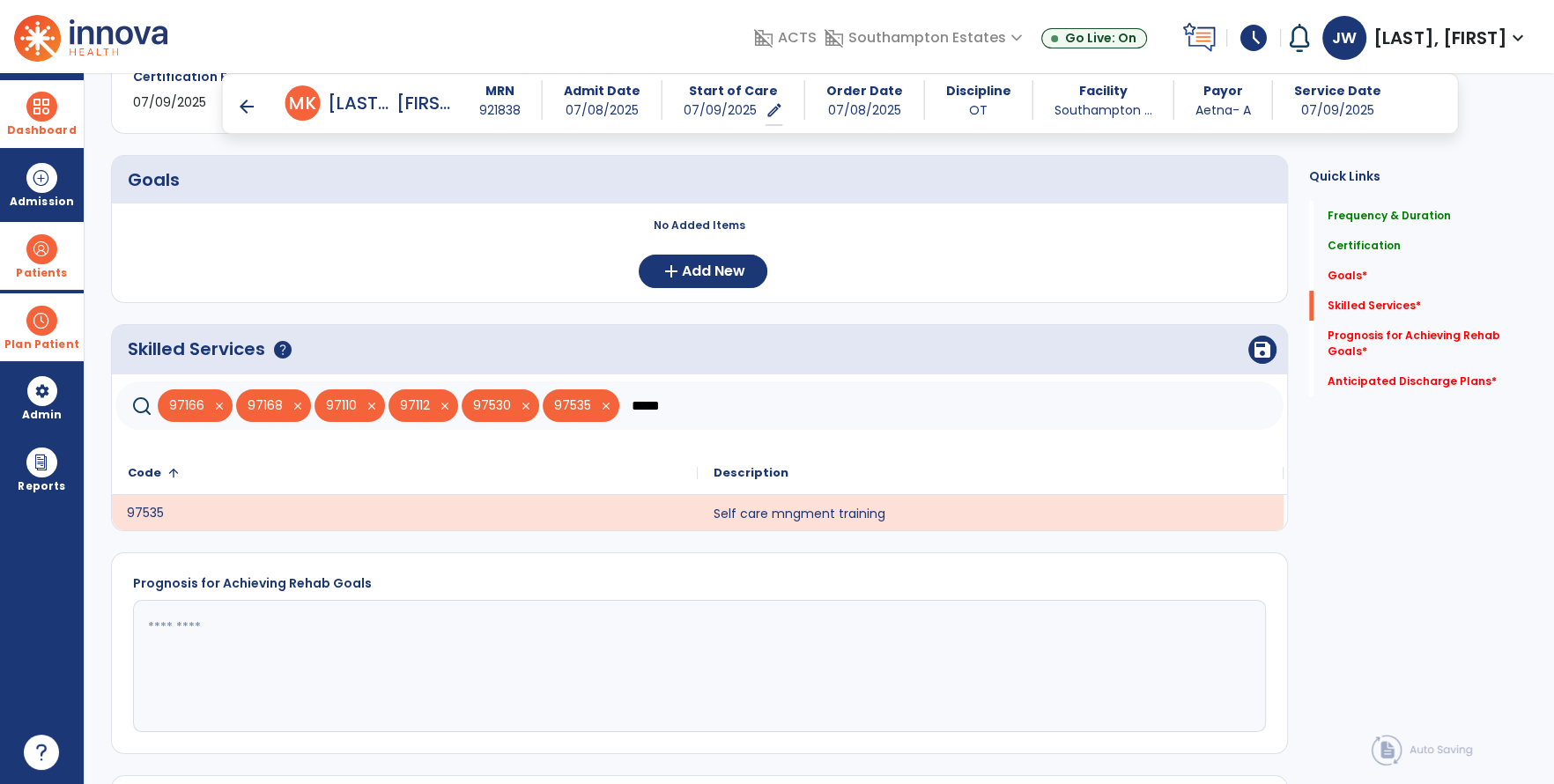 click on "*****" 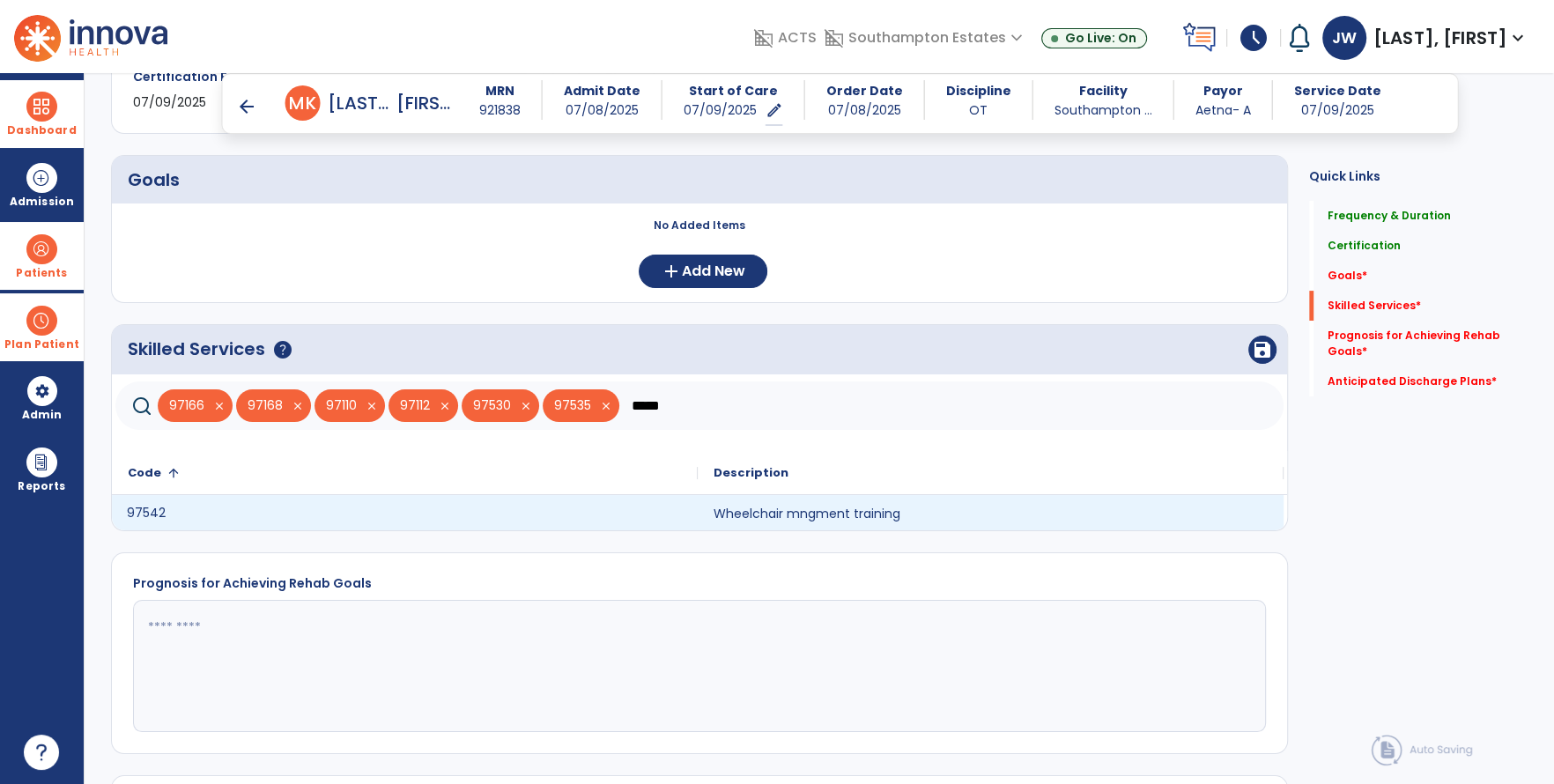 click on "97542" 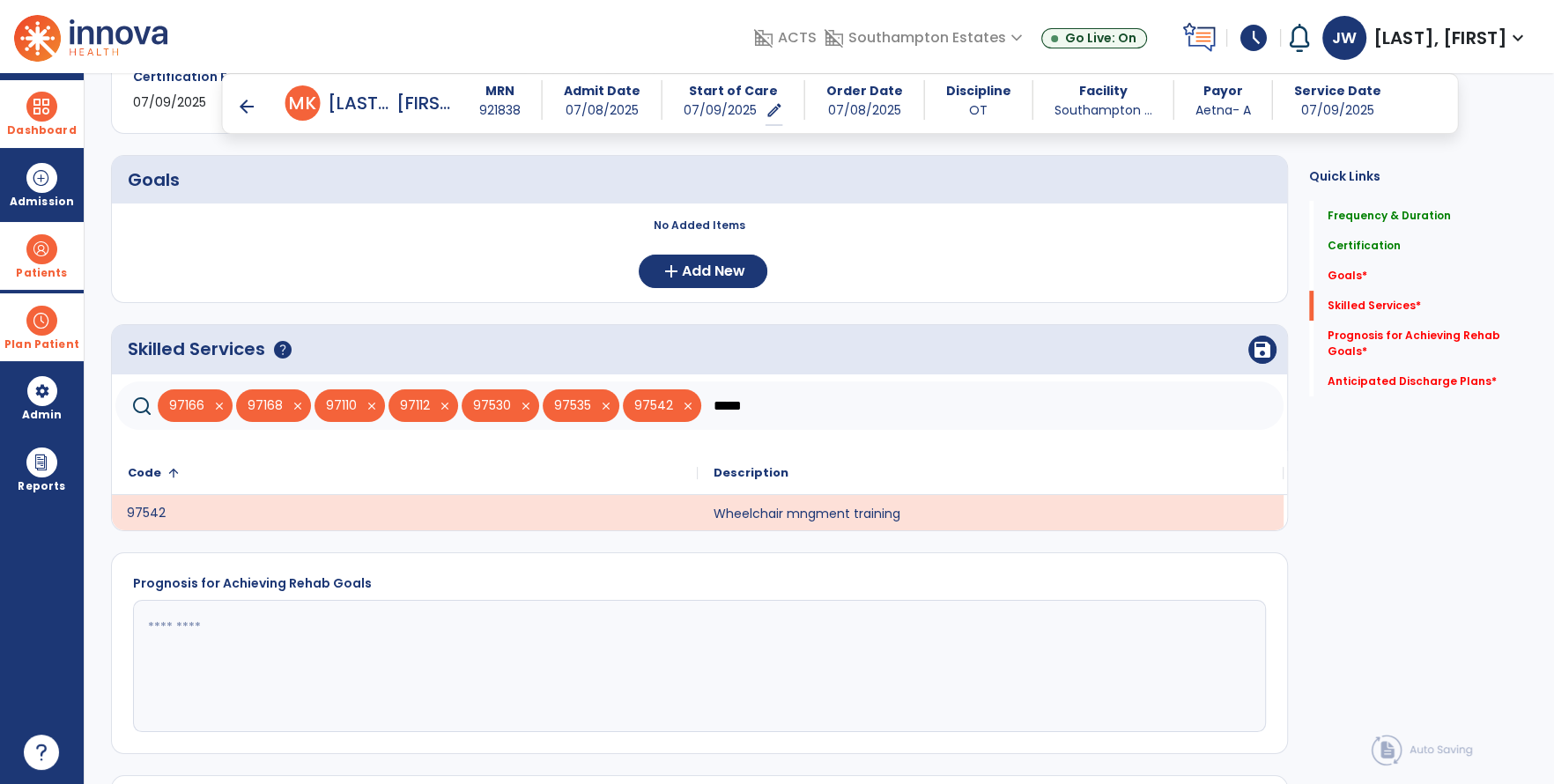 click on "*****" 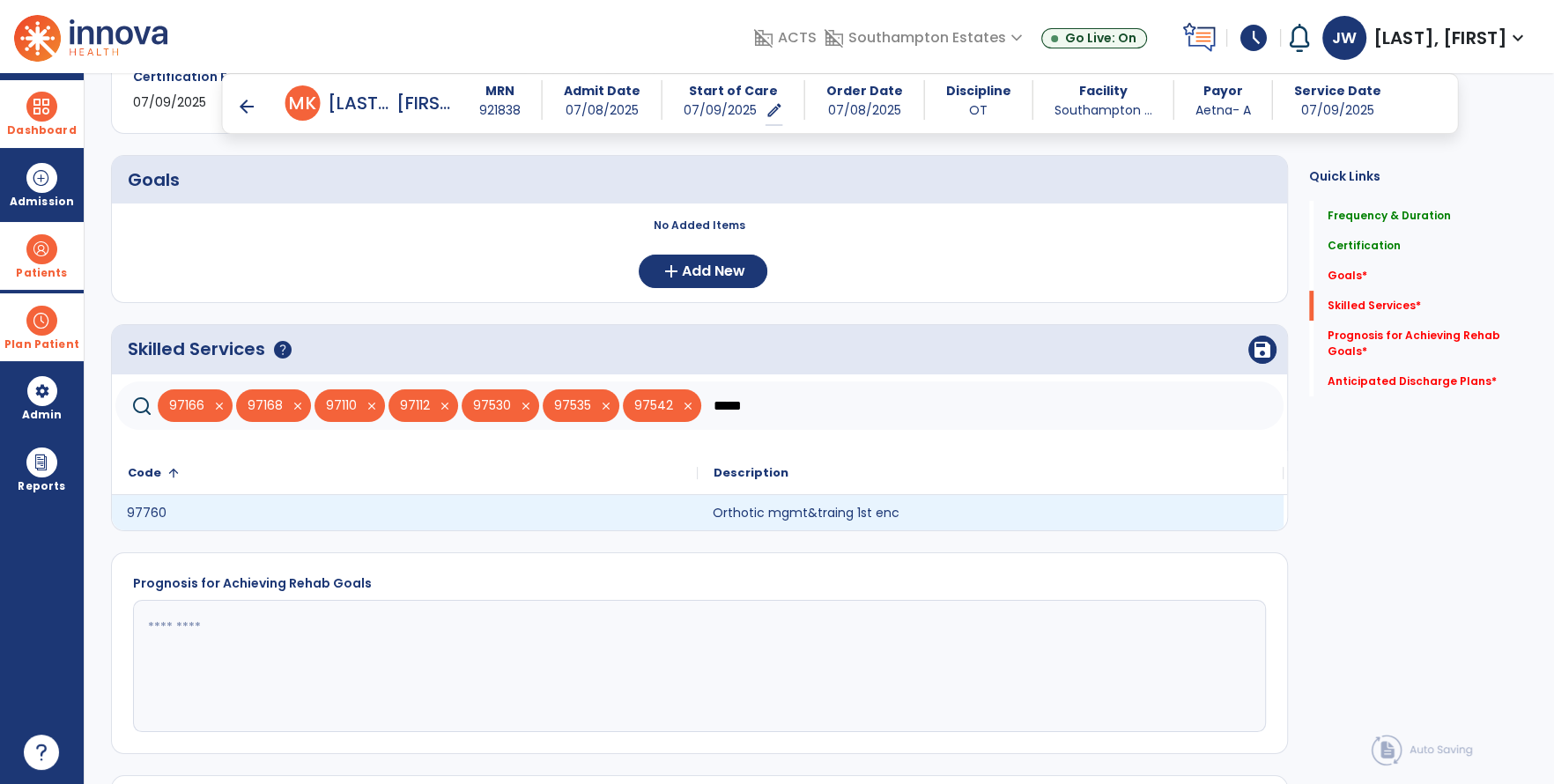 click on "Orthotic mgmt&traing 1st enc" 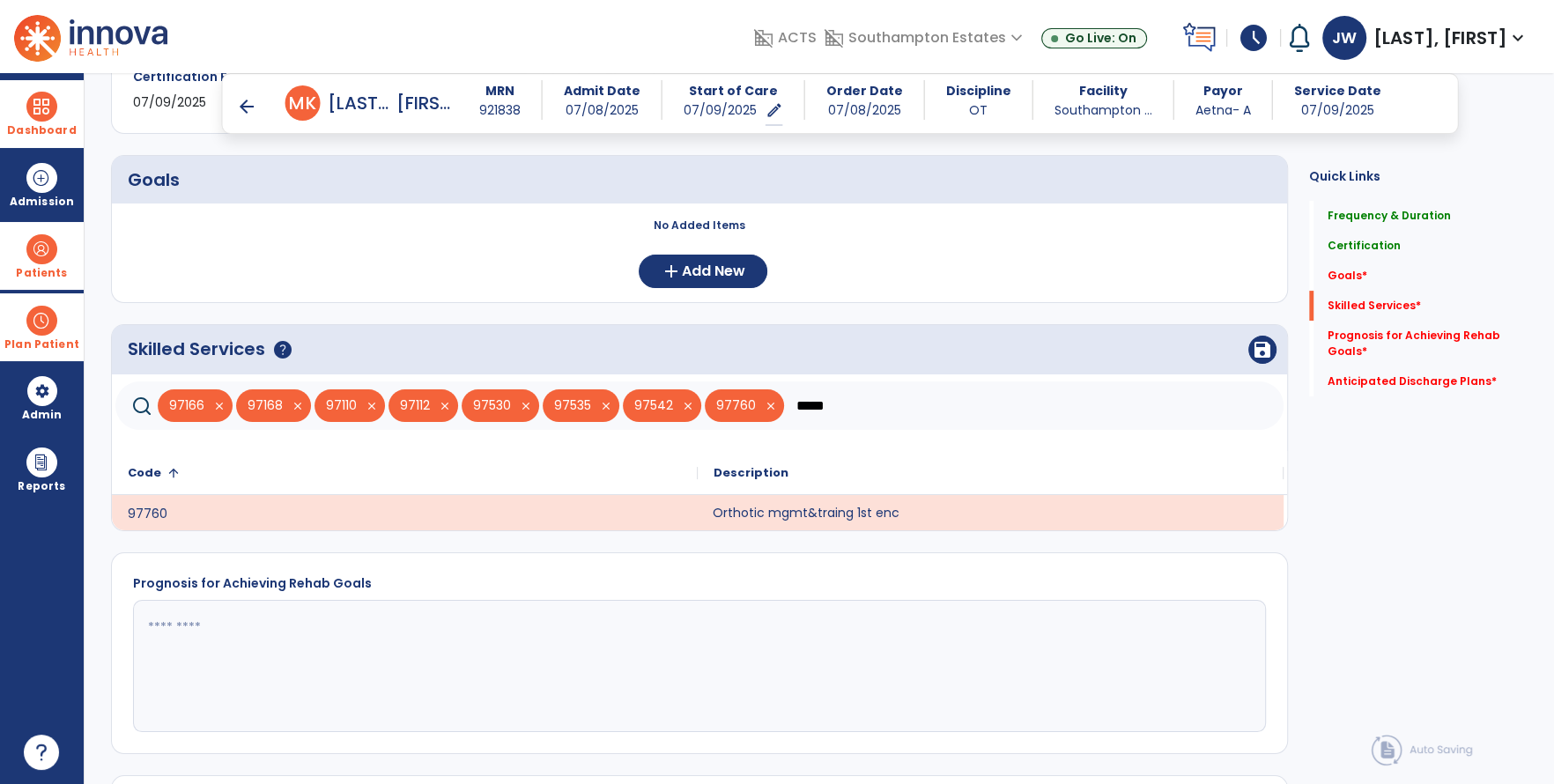 click on "*****" 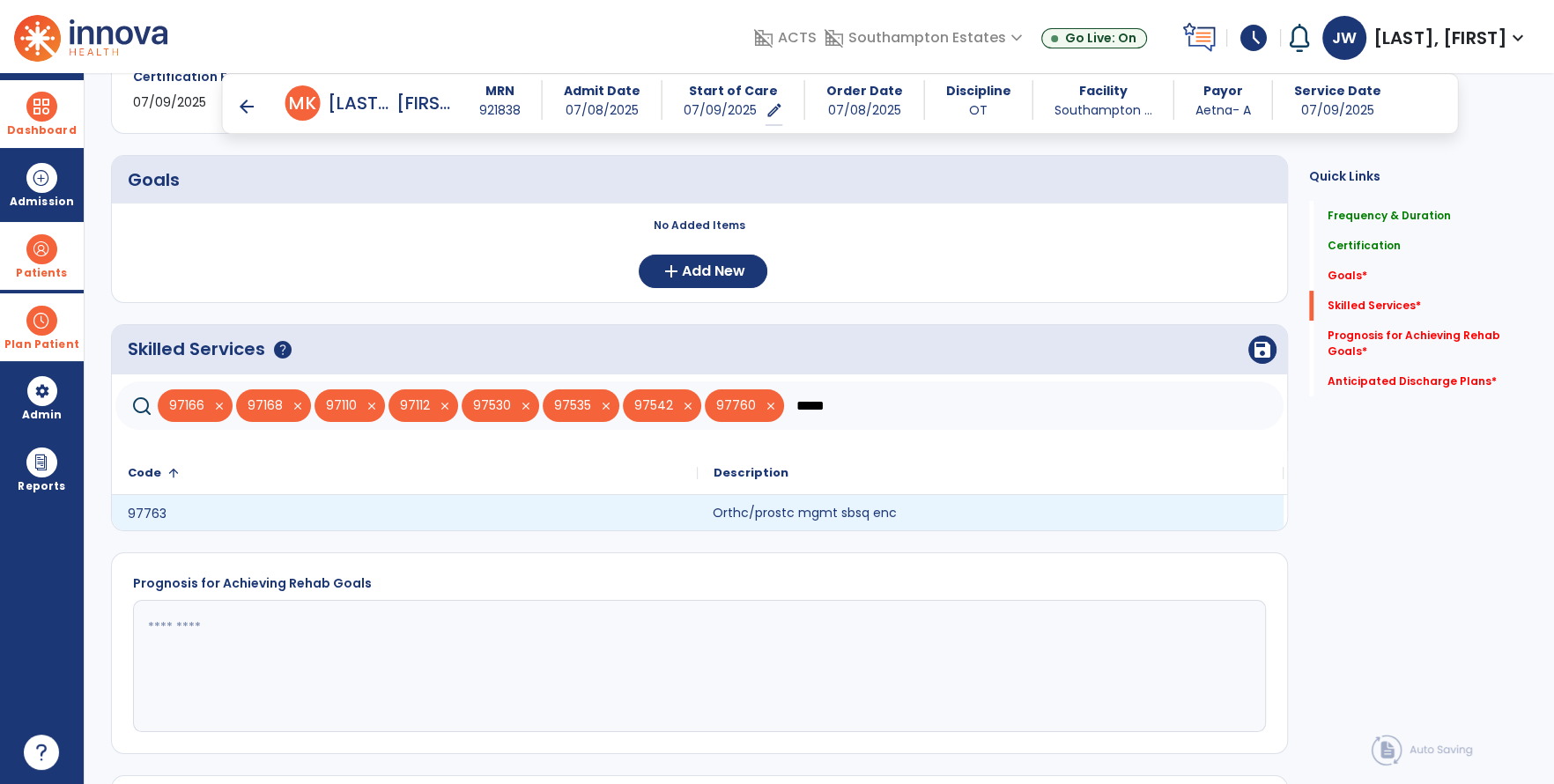 type on "*****" 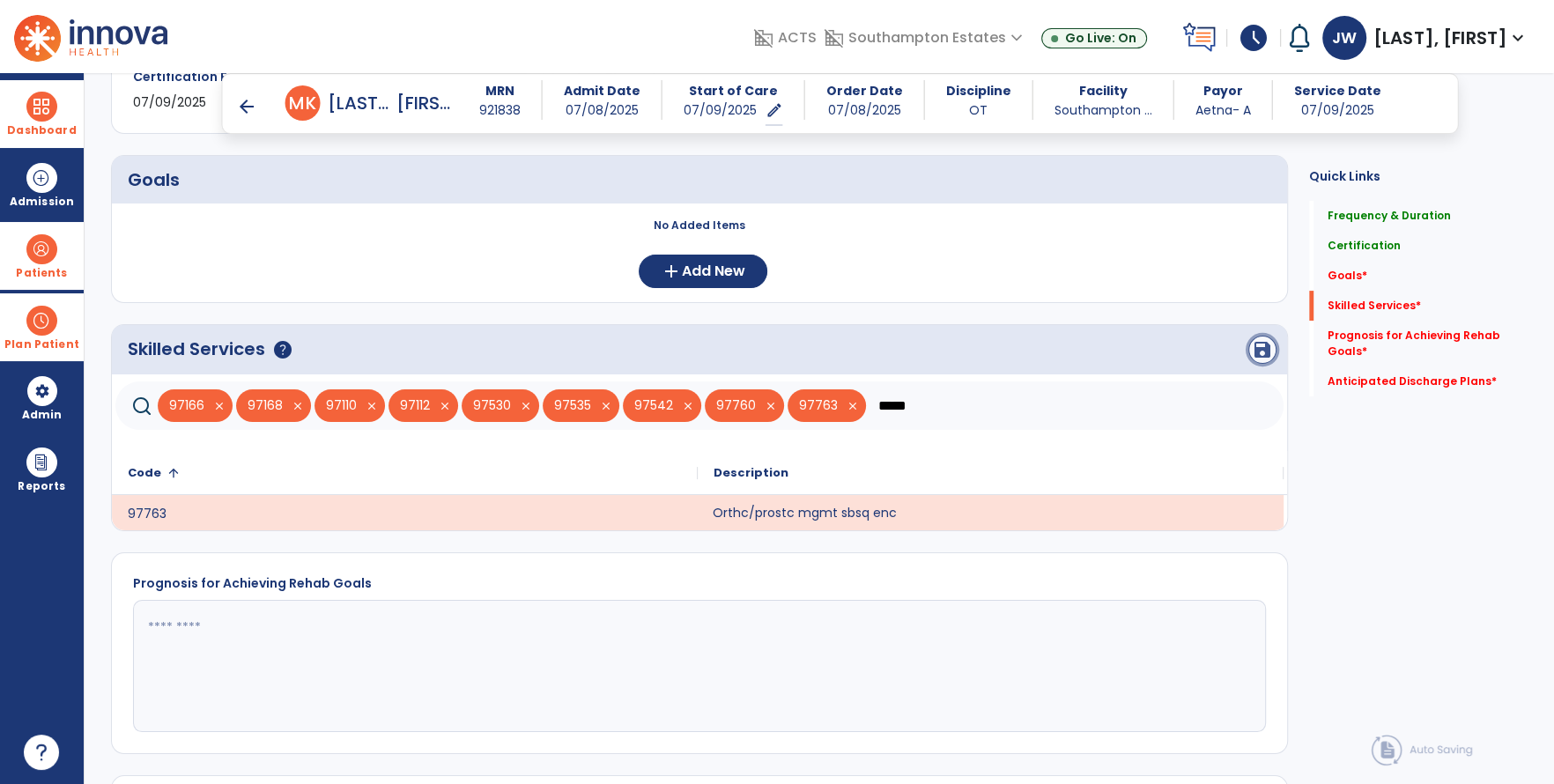 click on "save" 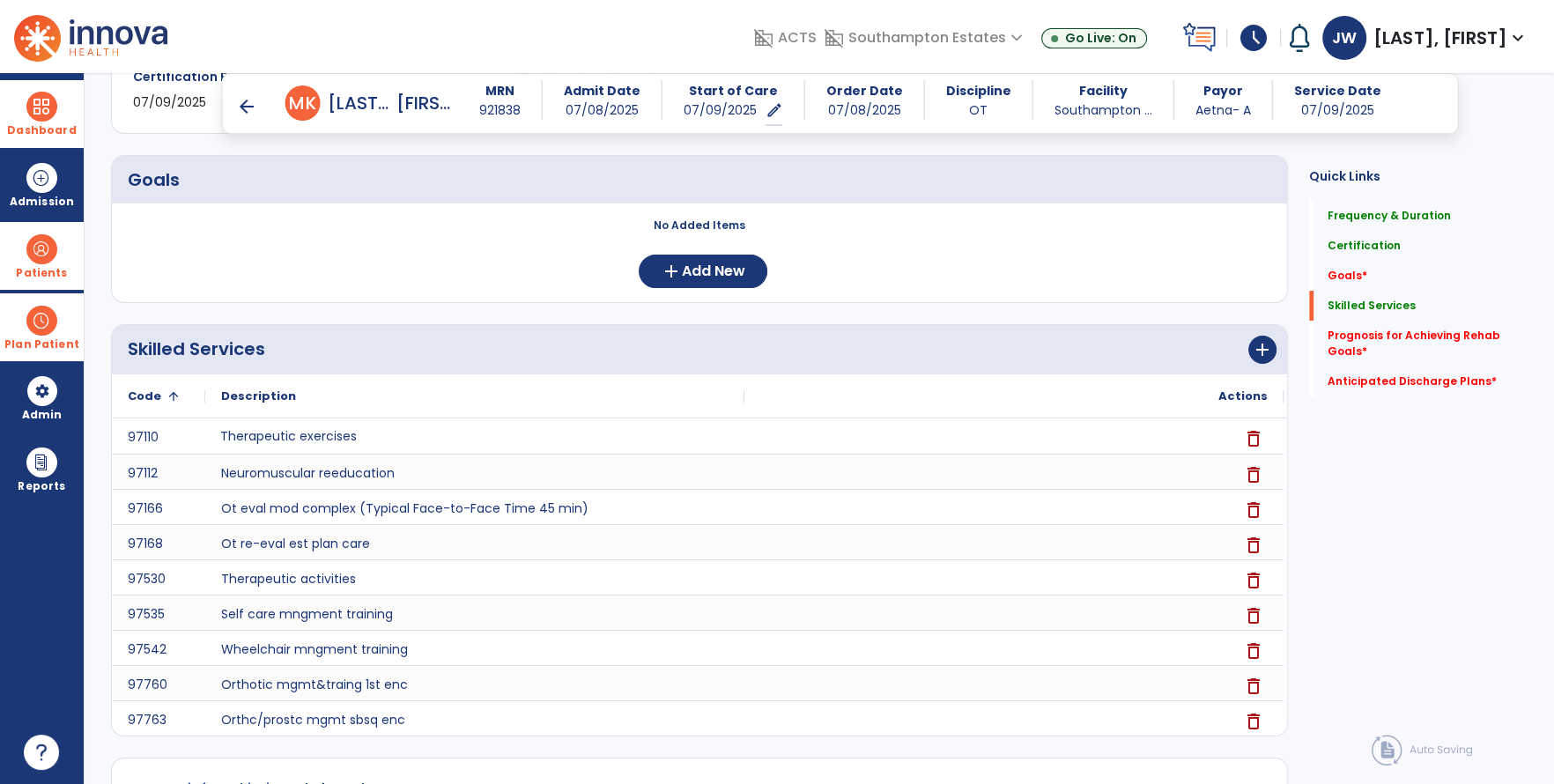 scroll, scrollTop: 872, scrollLeft: 0, axis: vertical 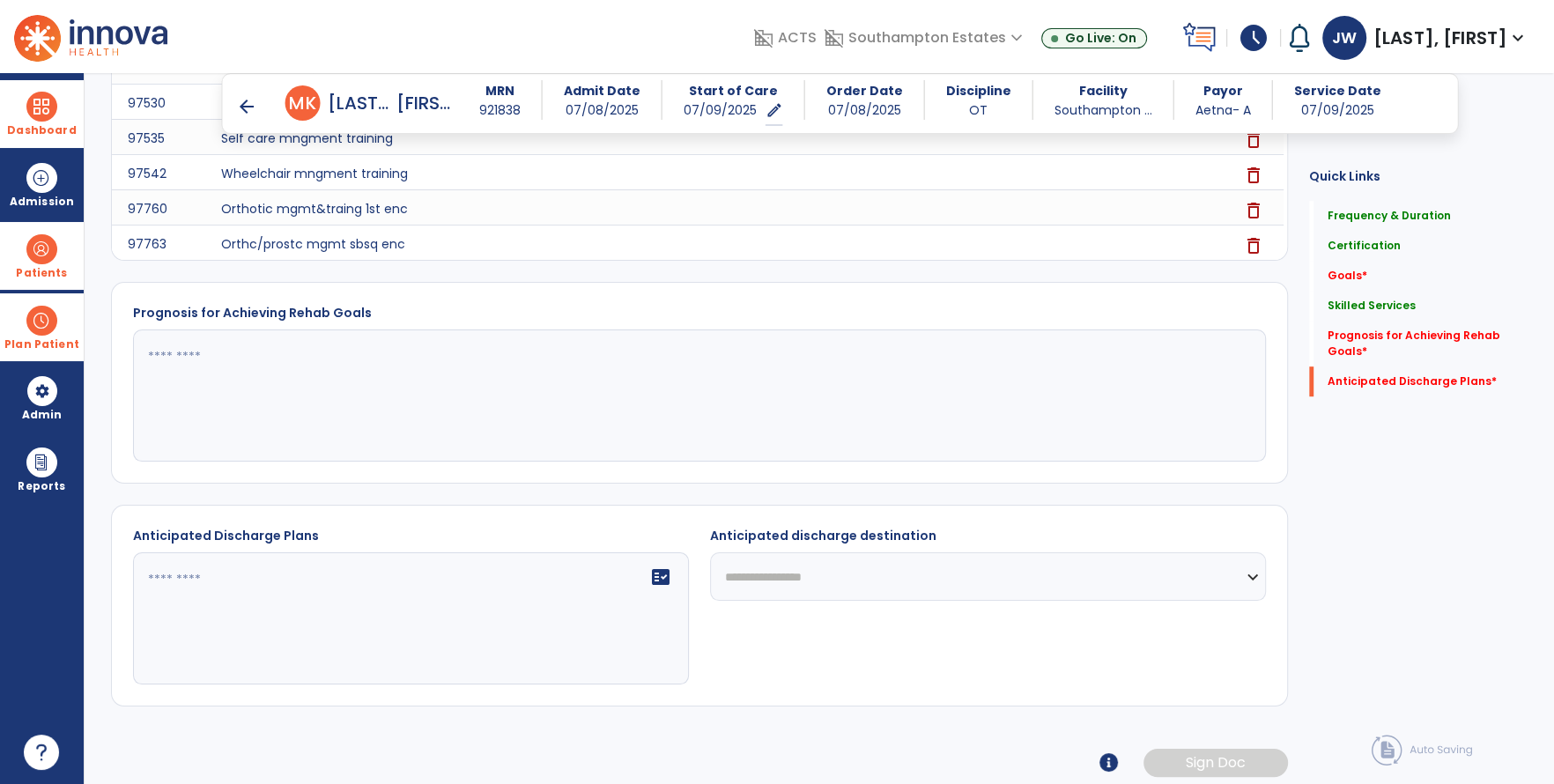 click 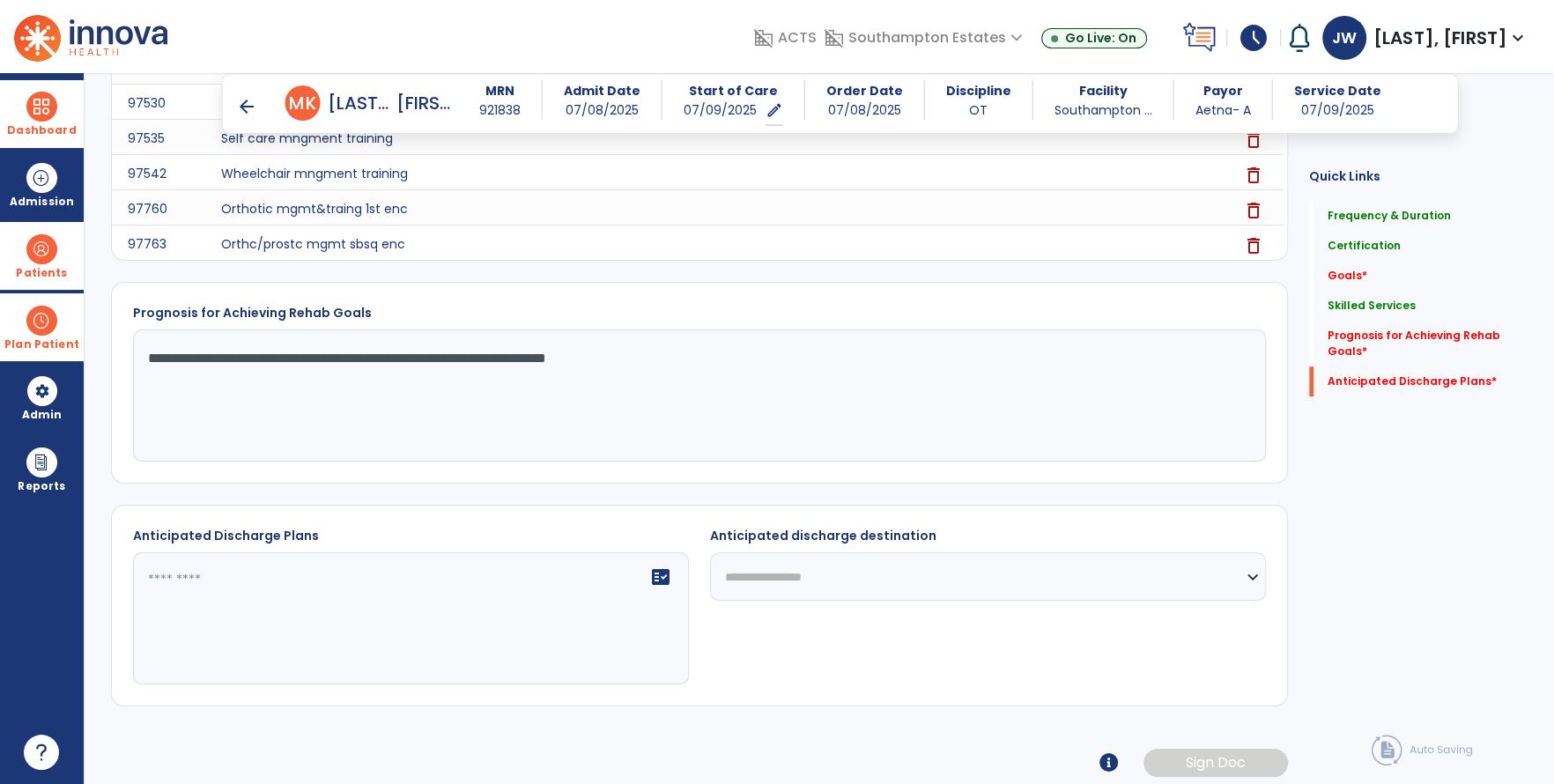 type on "**********" 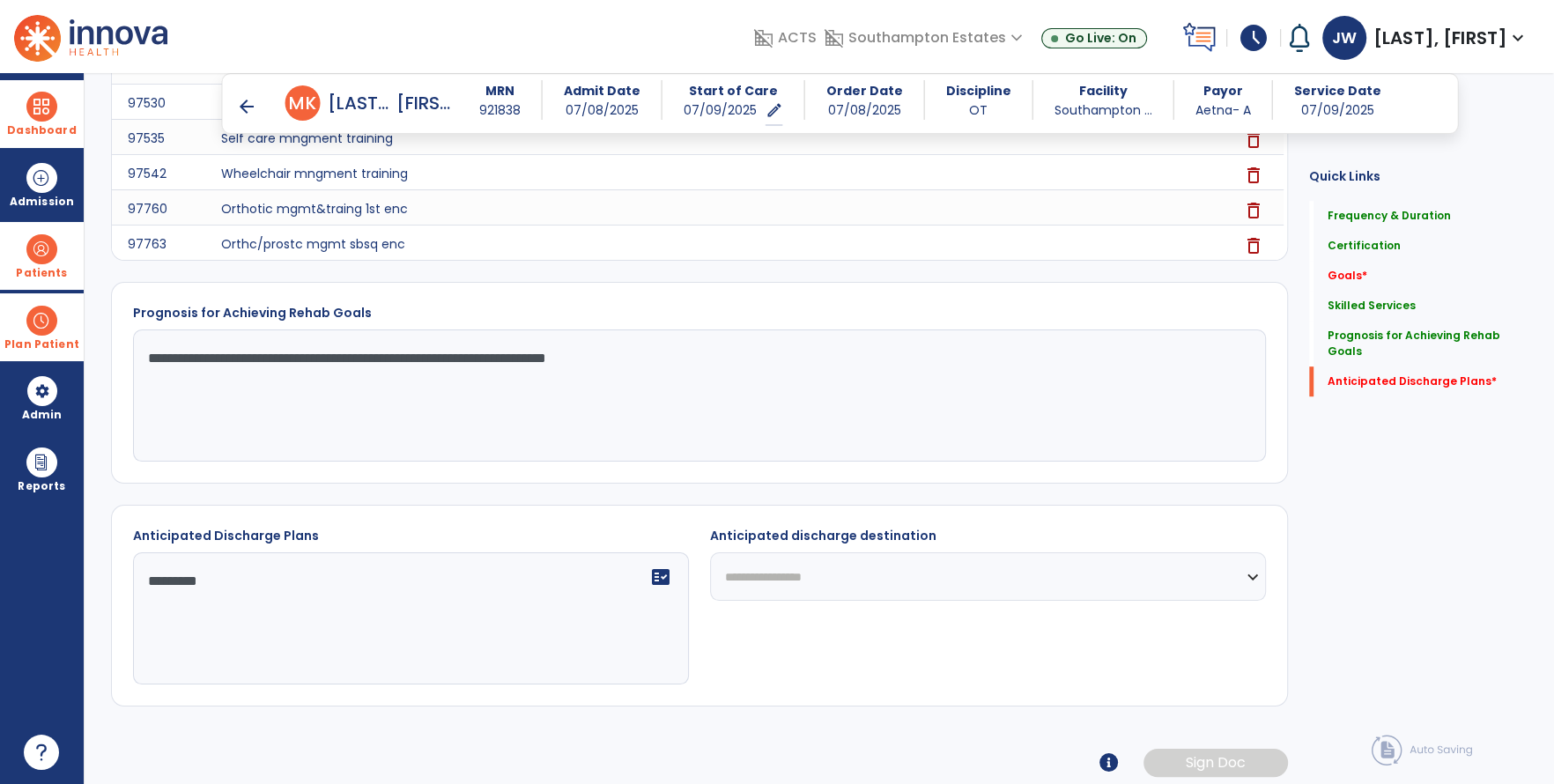 type on "**********" 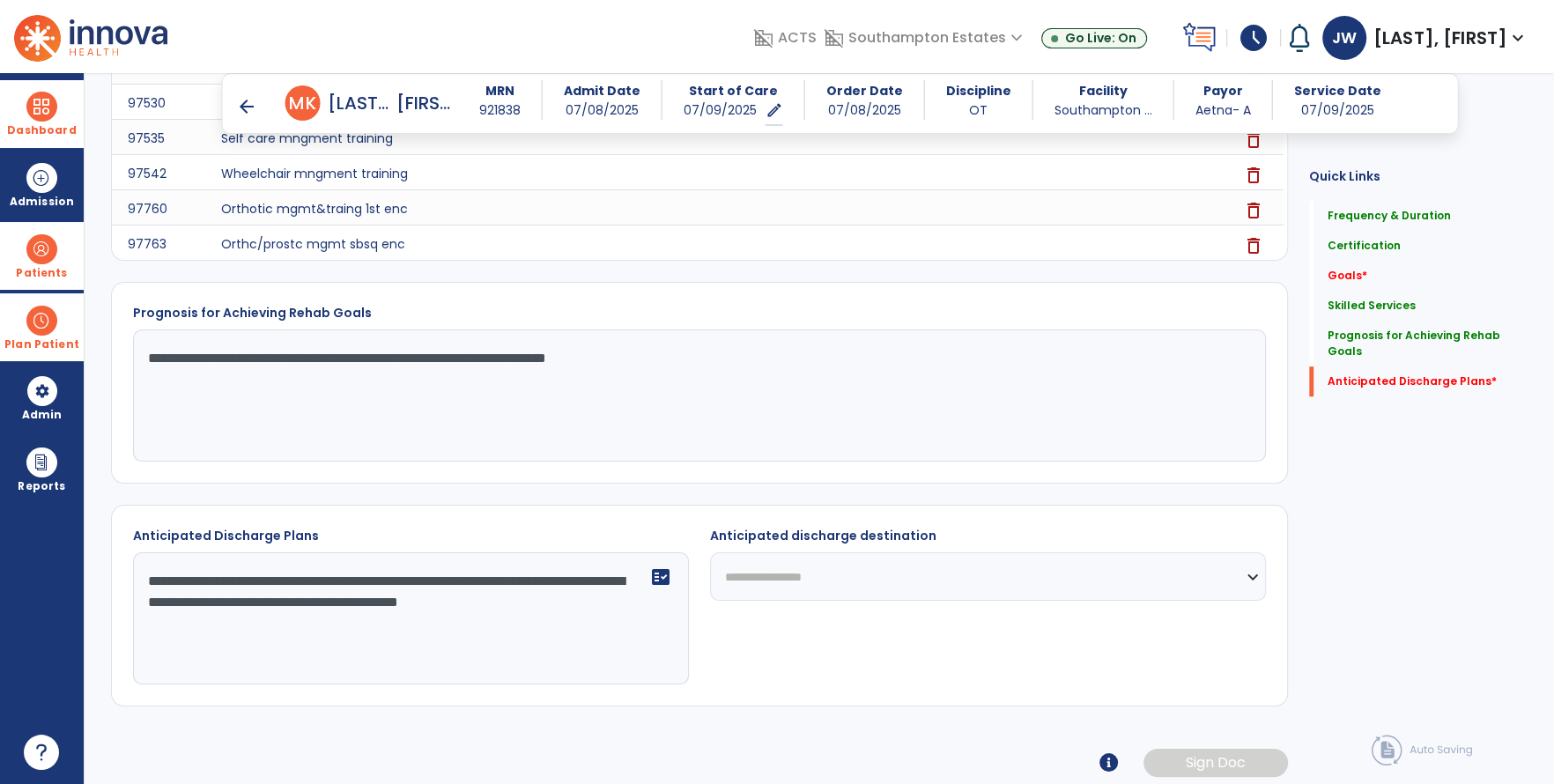 type on "**********" 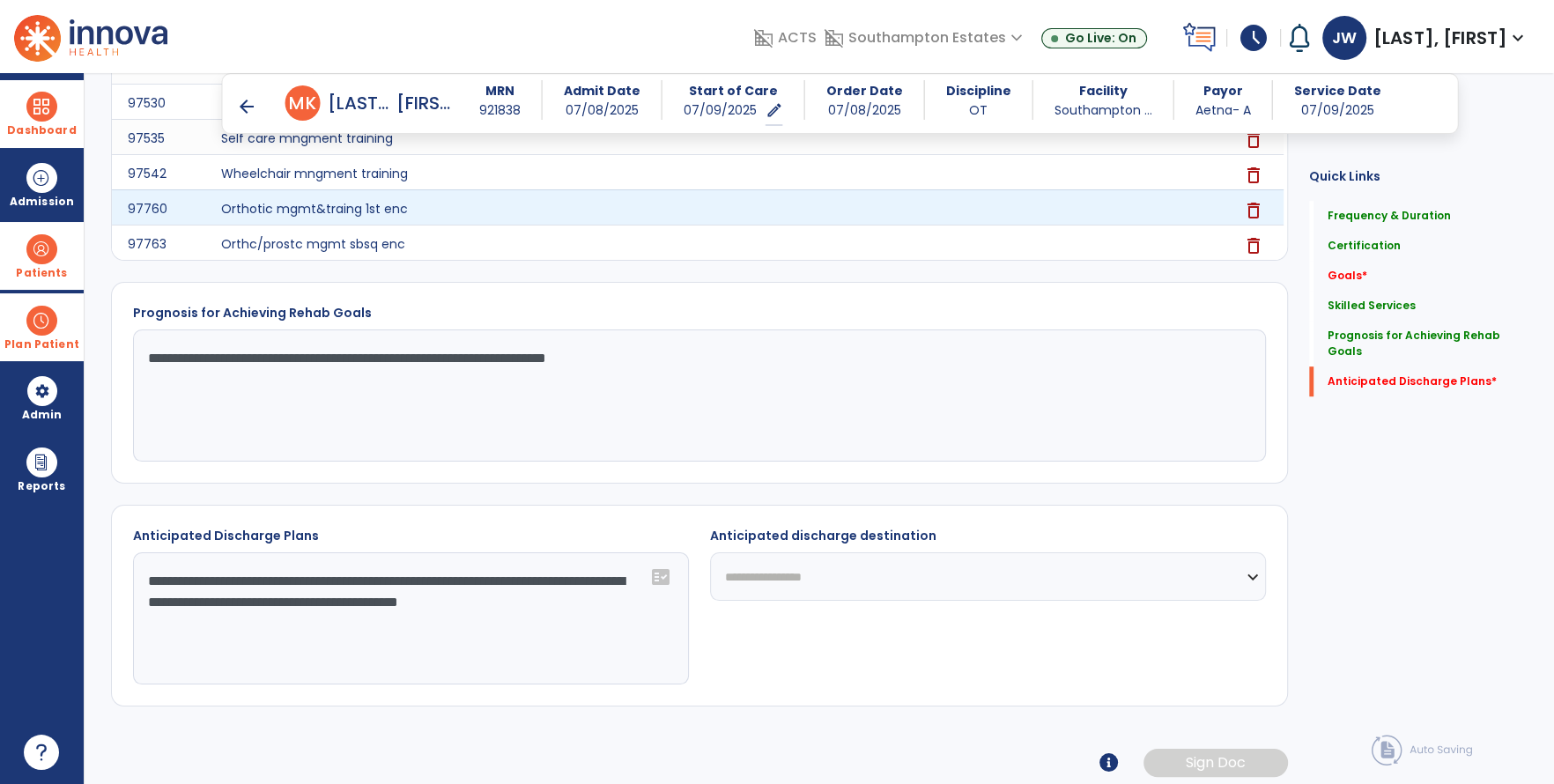 select on "***" 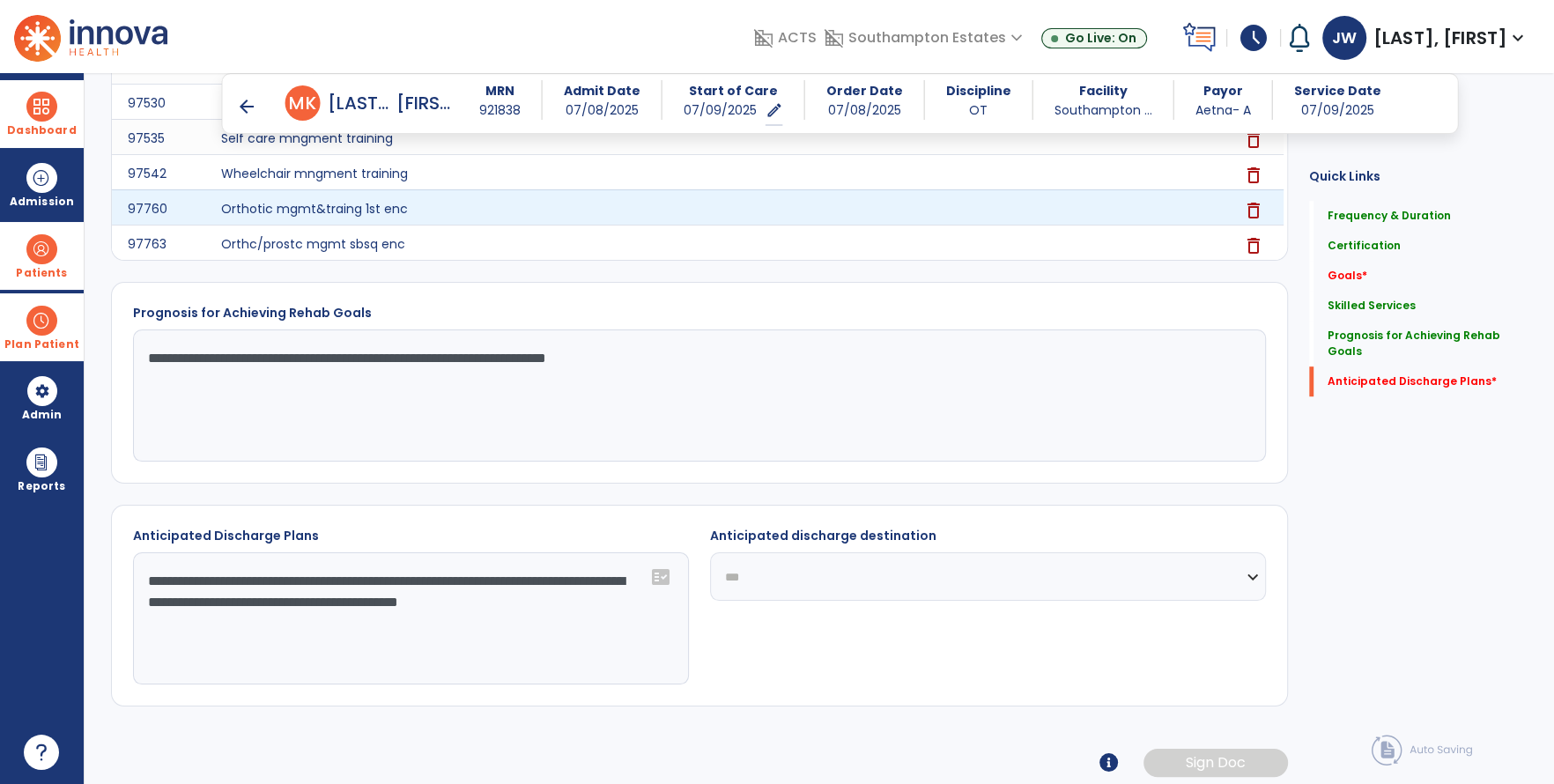 click on "**********" 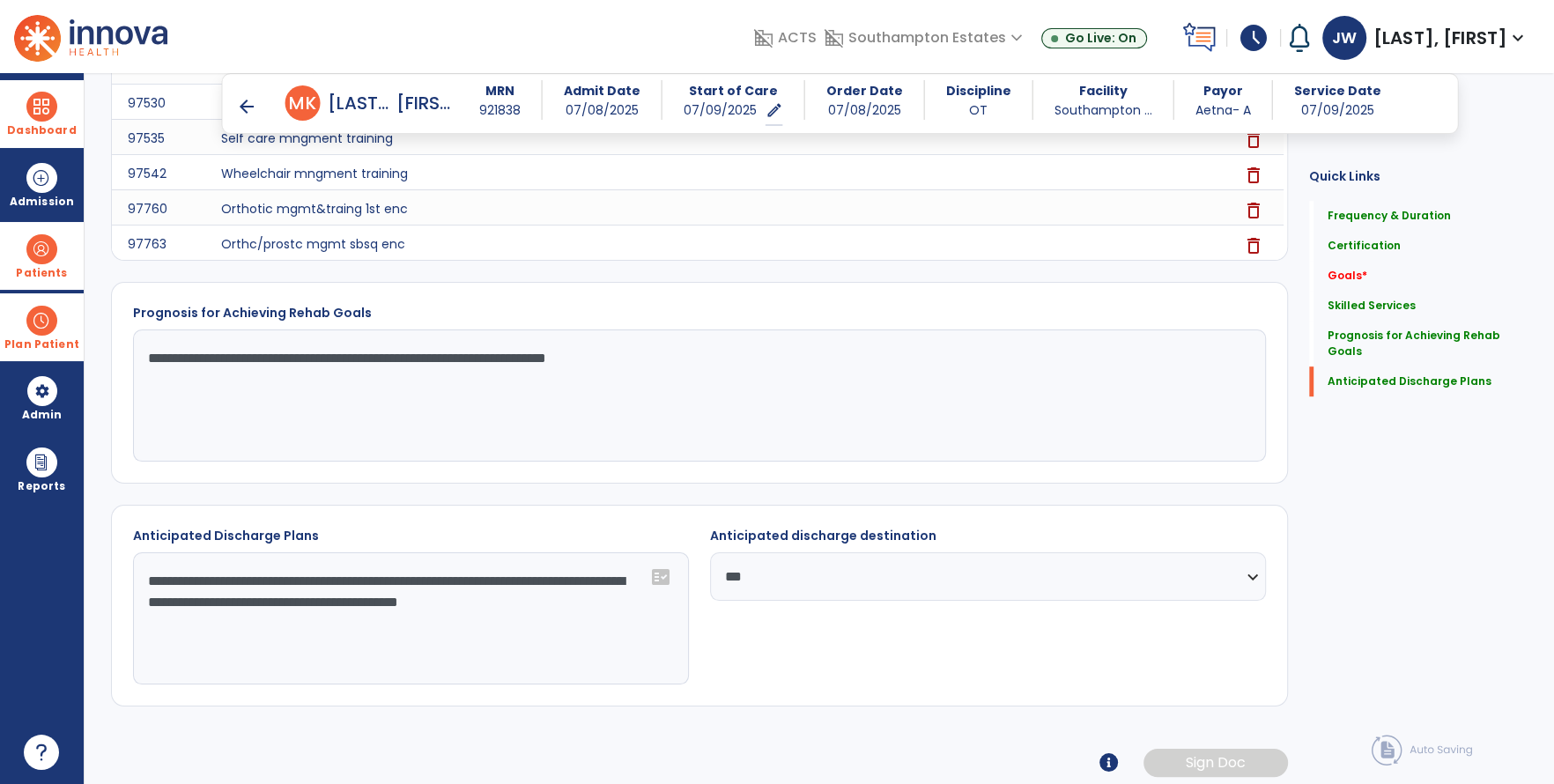 click on "**********" 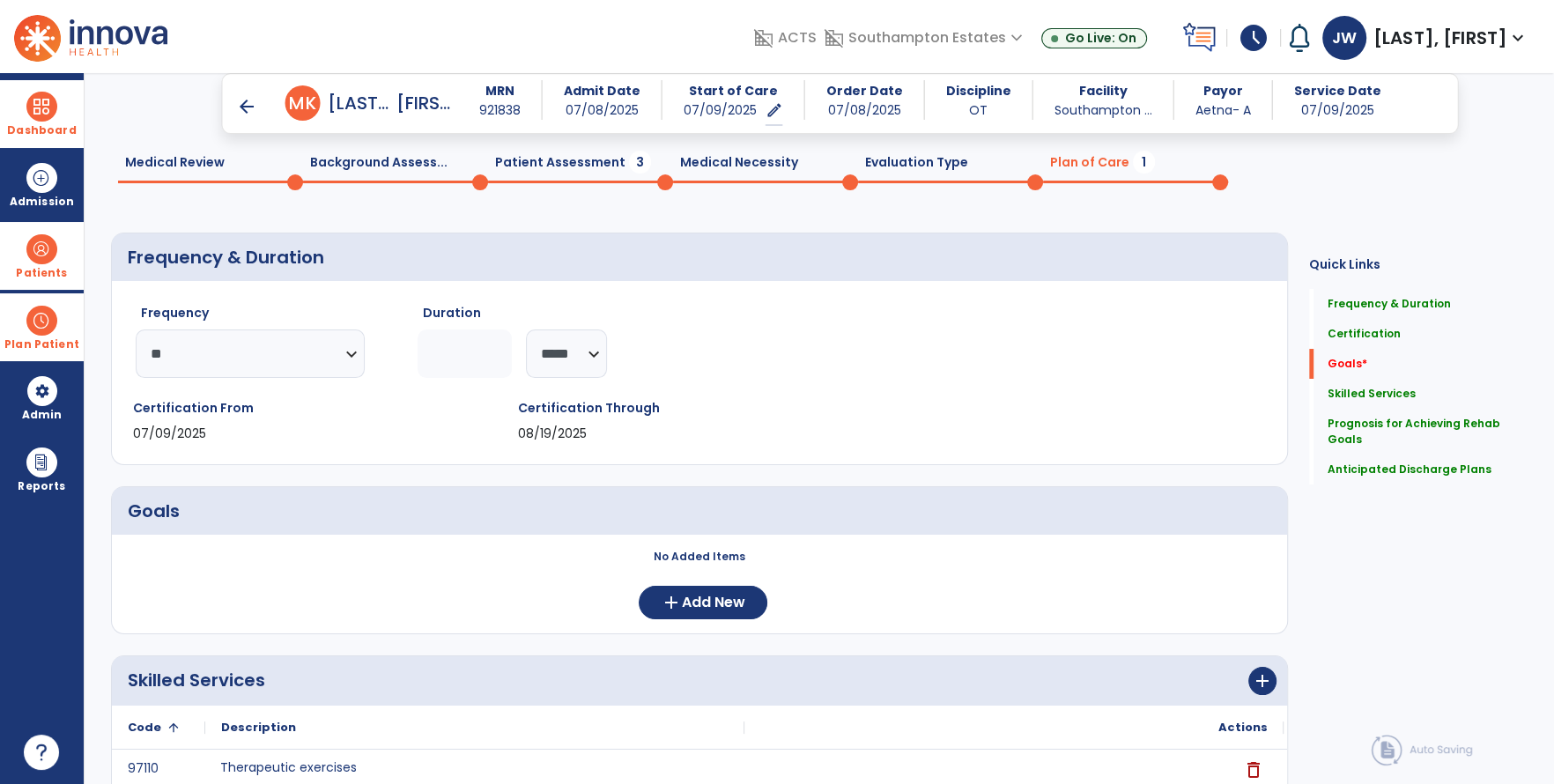 scroll, scrollTop: 0, scrollLeft: 0, axis: both 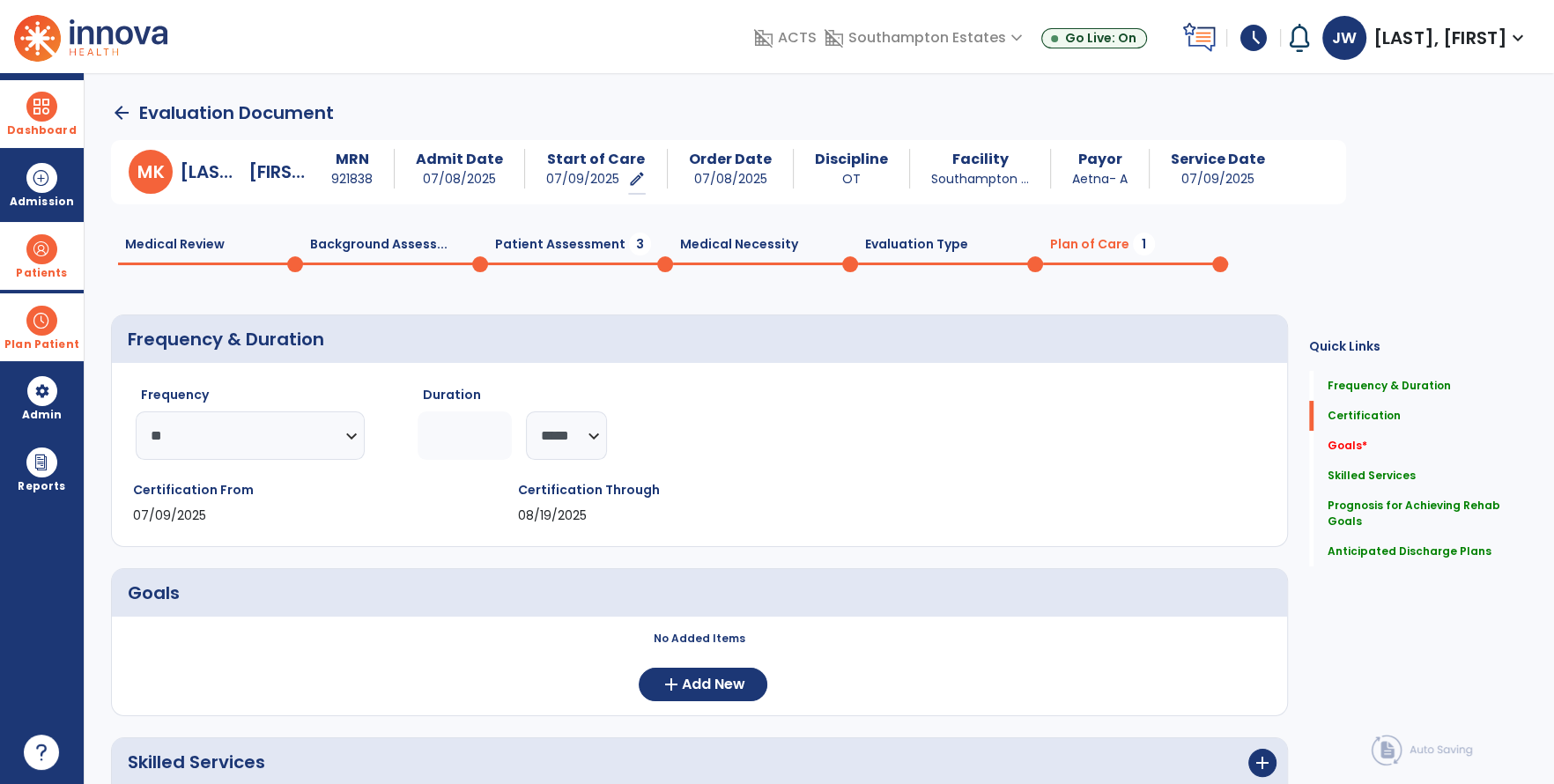 click on "Patient Assessment  3" 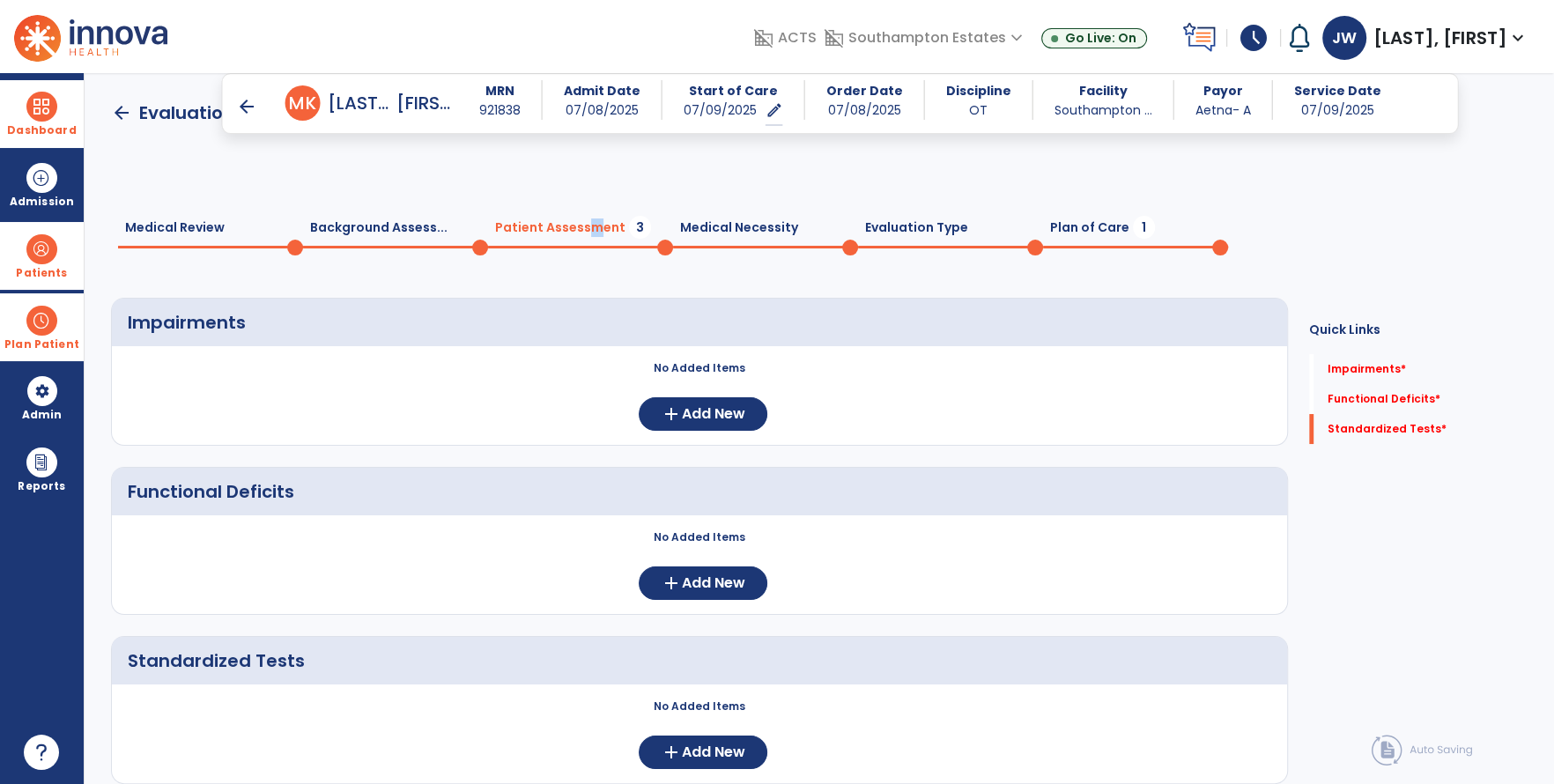 scroll, scrollTop: 60, scrollLeft: 0, axis: vertical 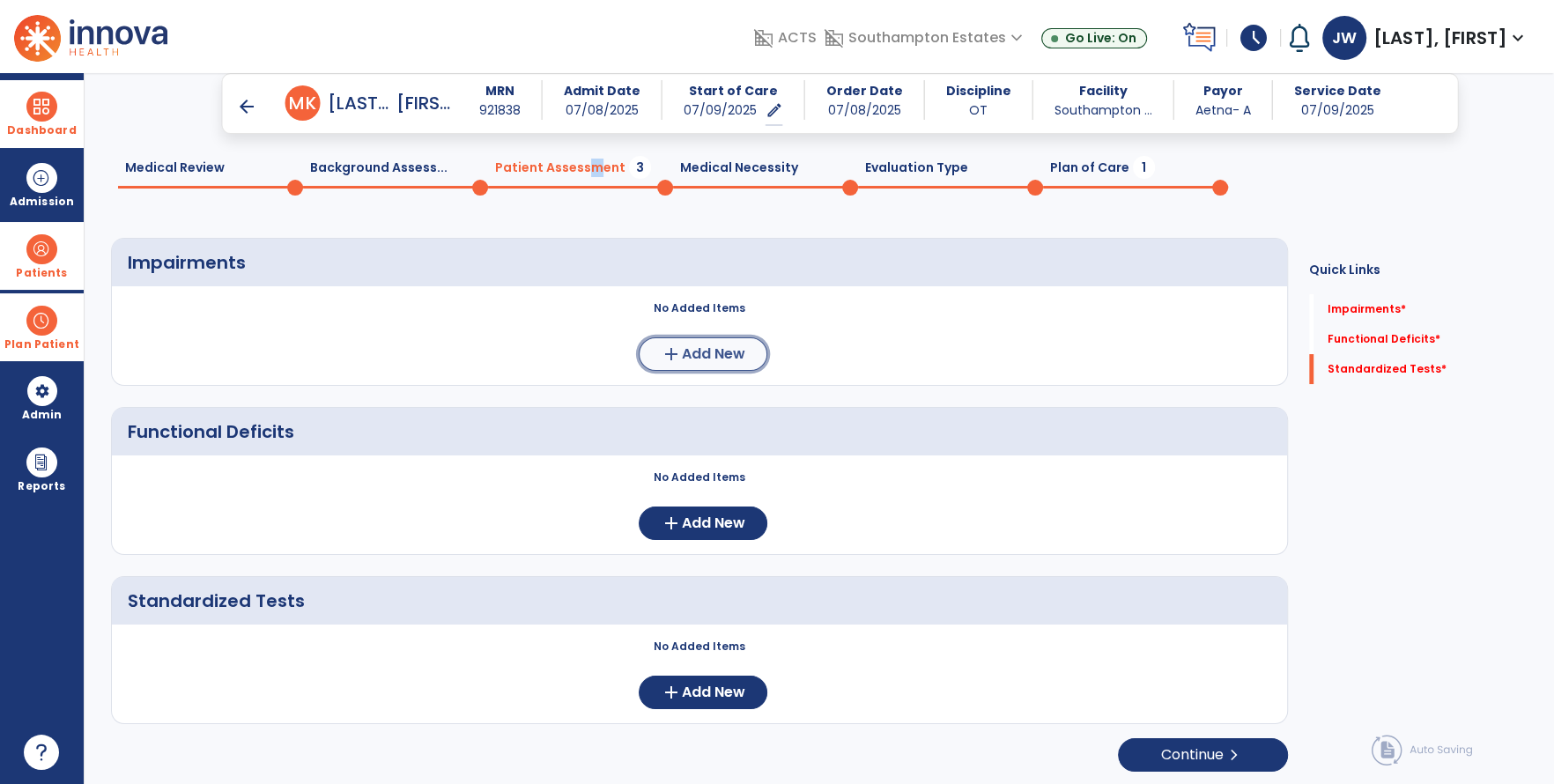 click on "Add New" 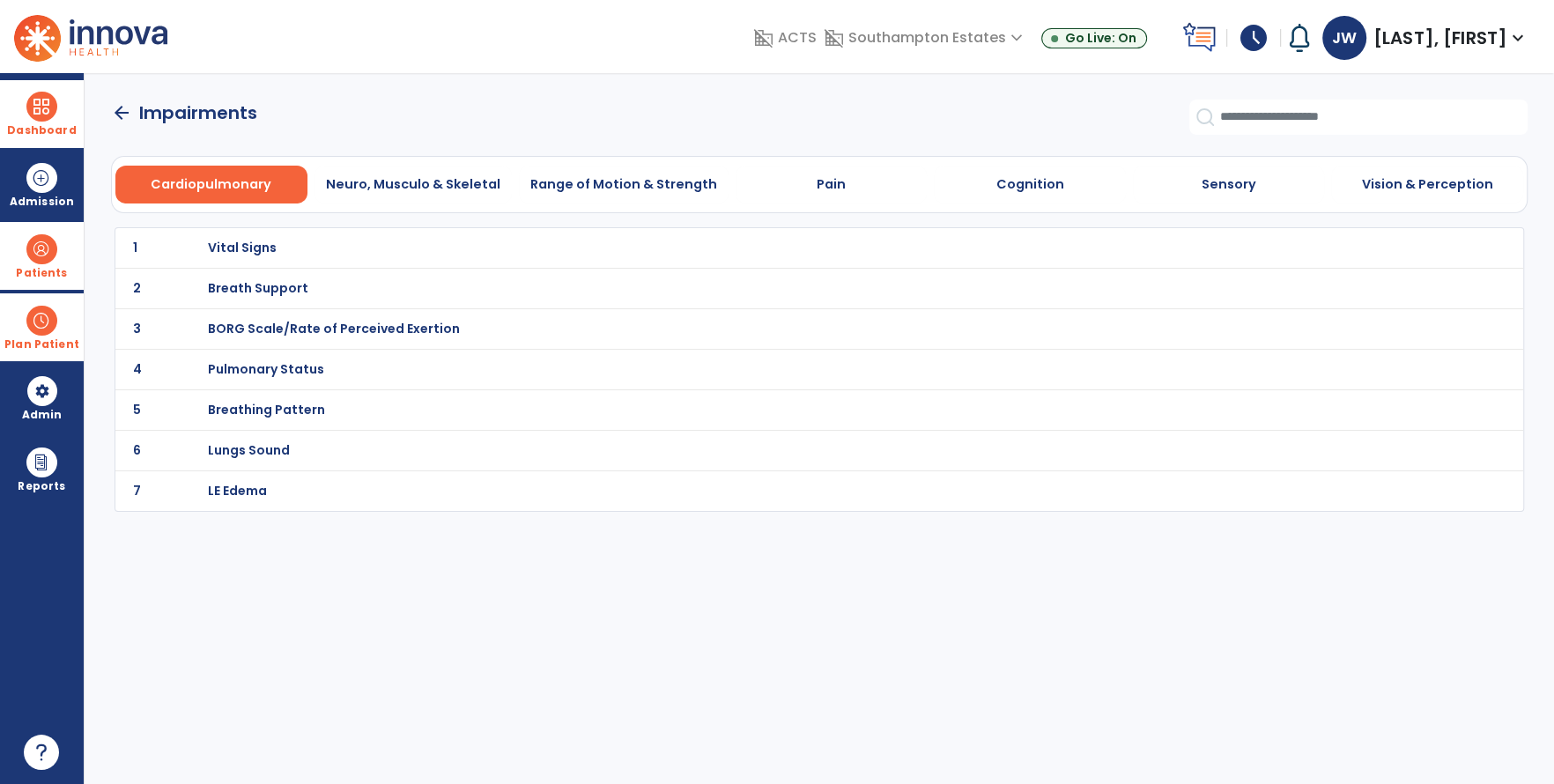 scroll, scrollTop: 0, scrollLeft: 0, axis: both 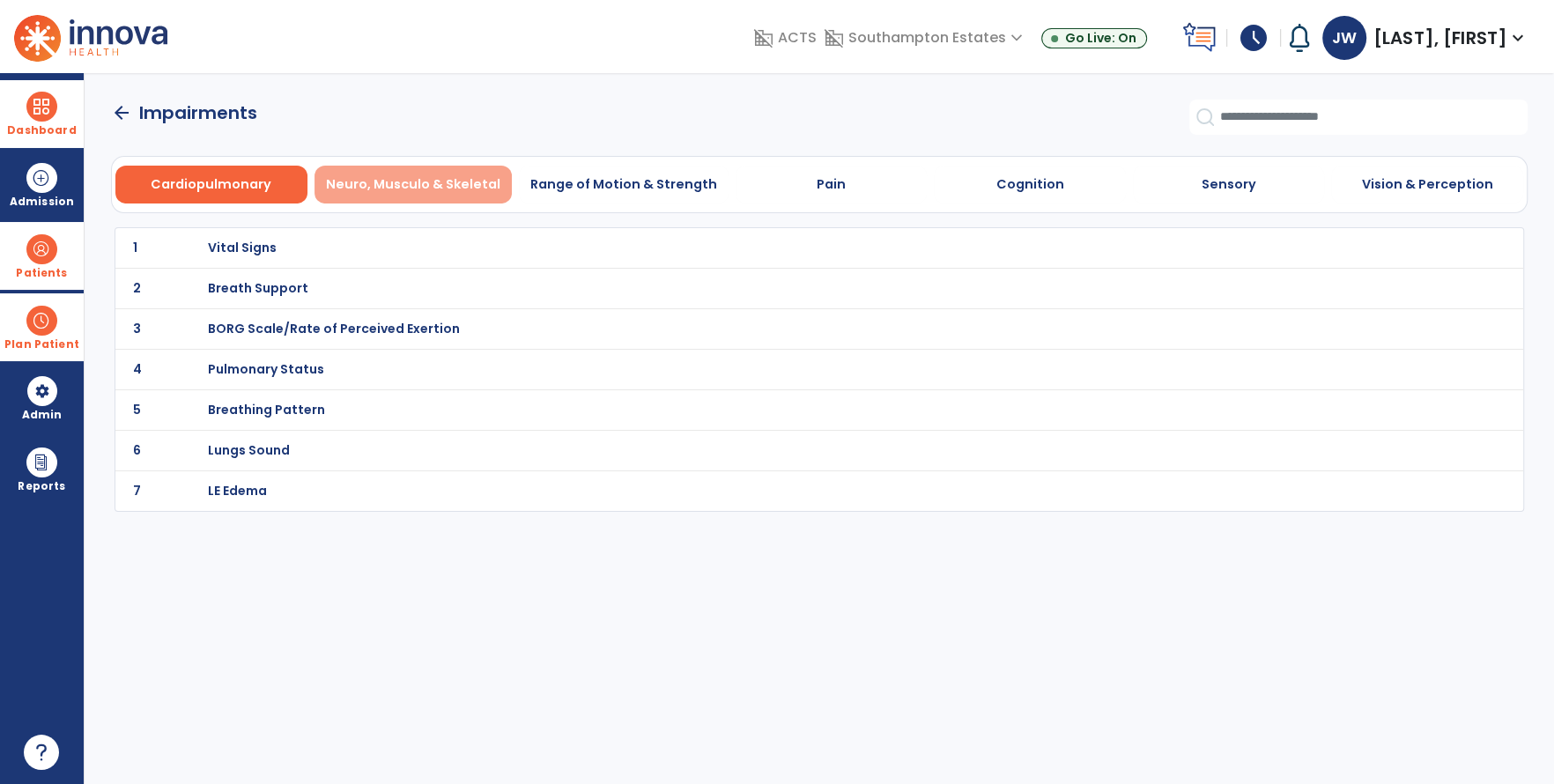 click on "Neuro, Musculo & Skeletal" at bounding box center (413, 184) 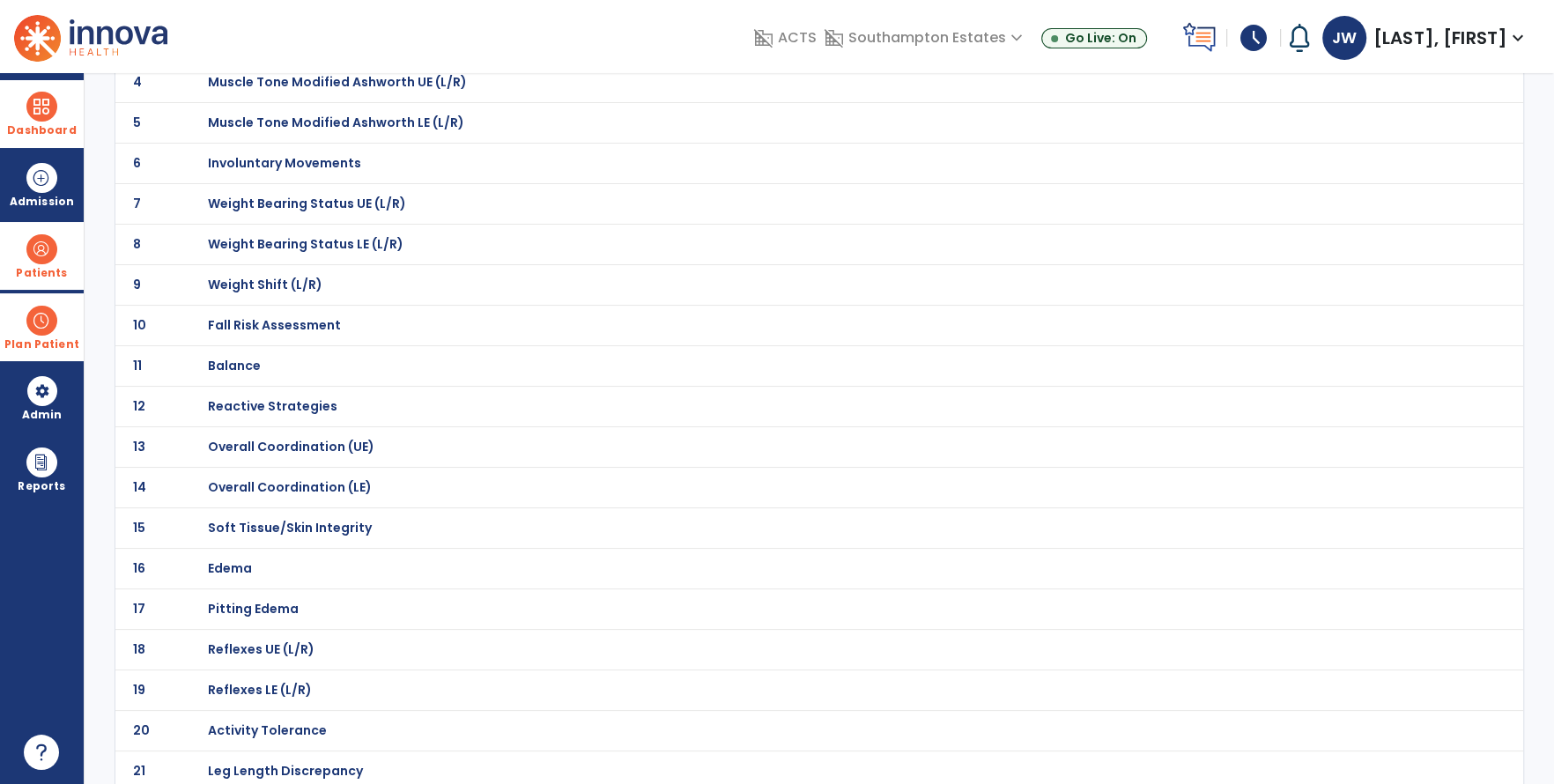 scroll, scrollTop: 317, scrollLeft: 0, axis: vertical 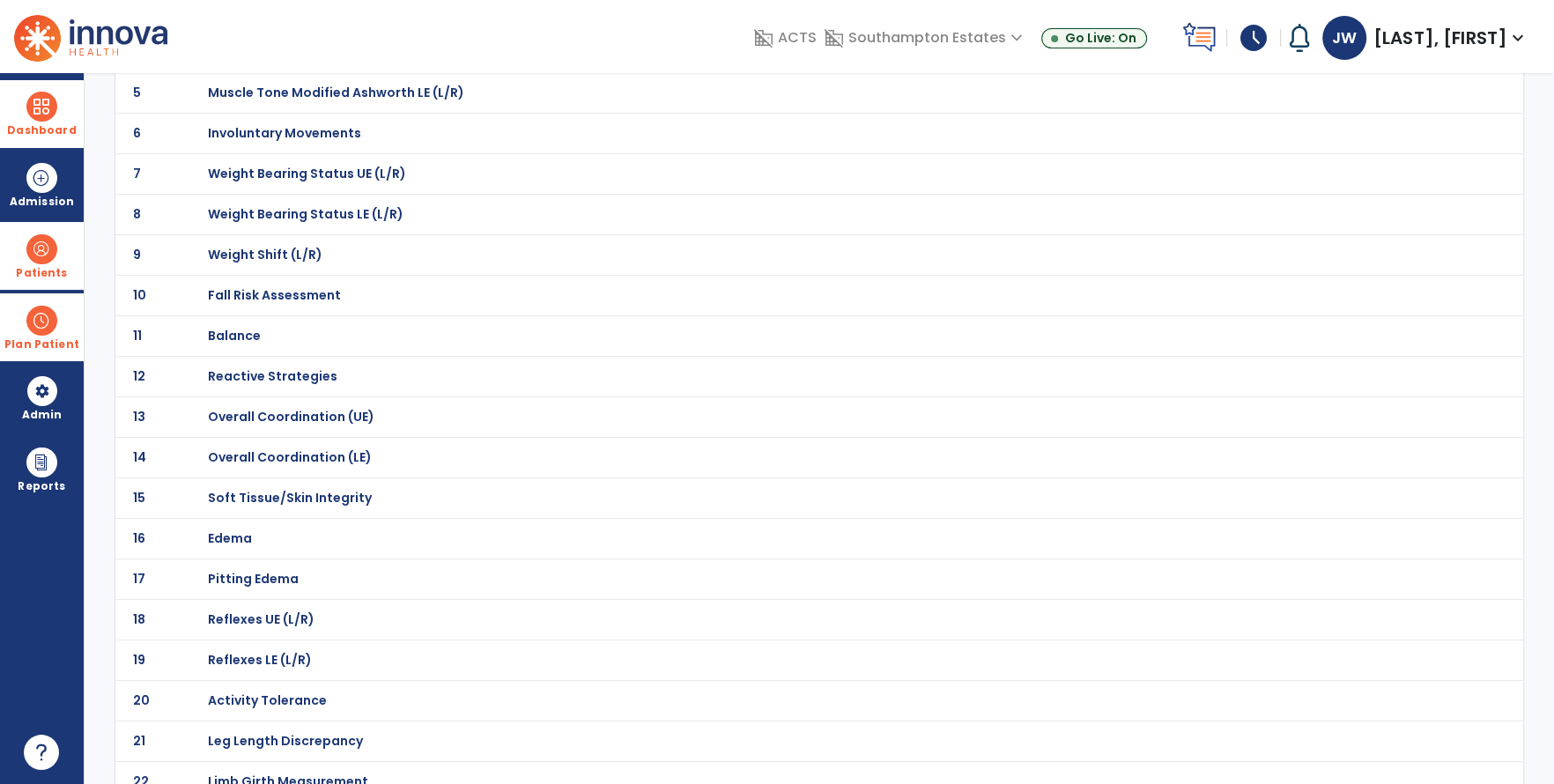 click on "Fall Risk Assessment" at bounding box center (270, -70) 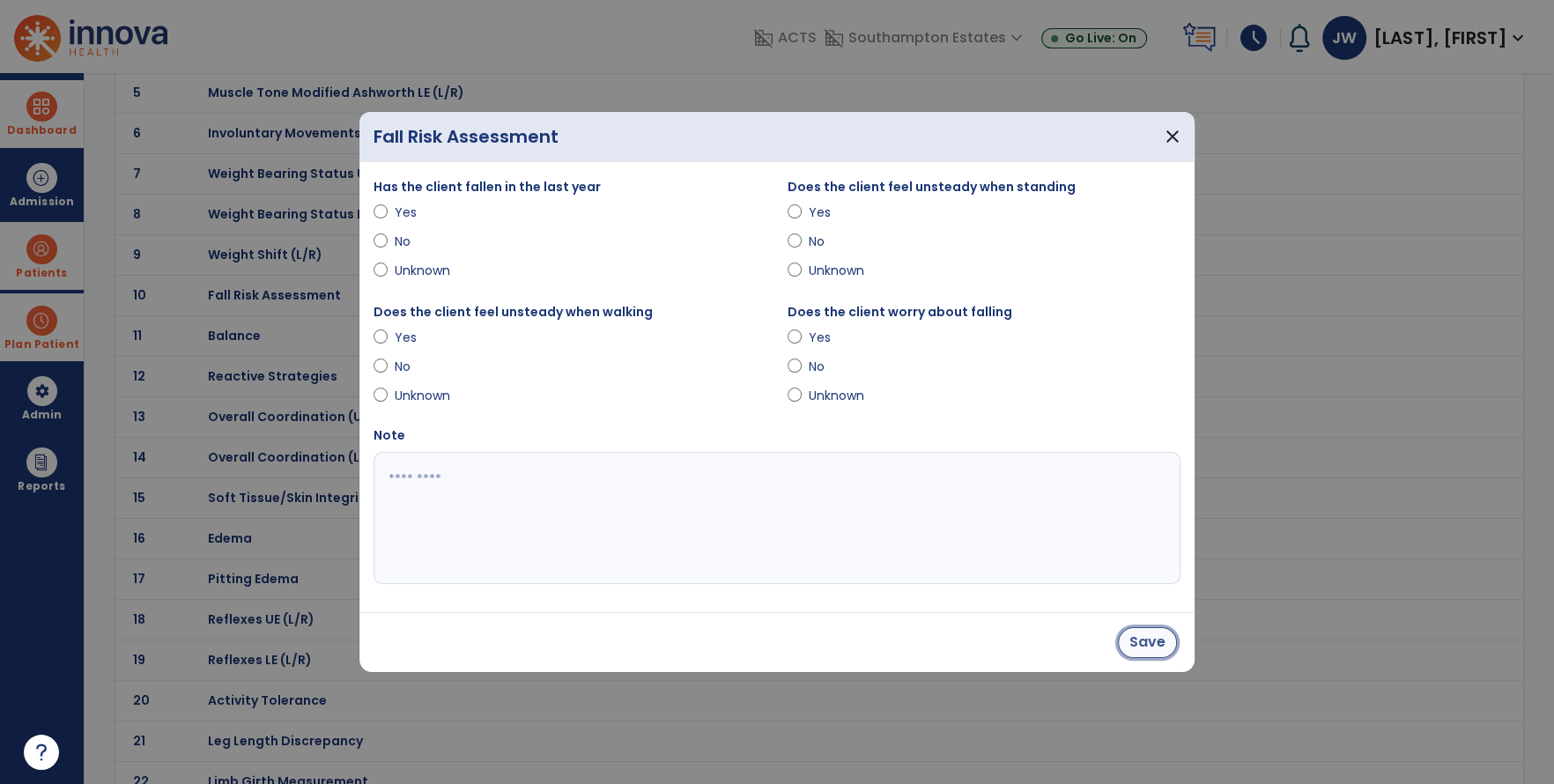 click on "Save" at bounding box center [1147, 642] 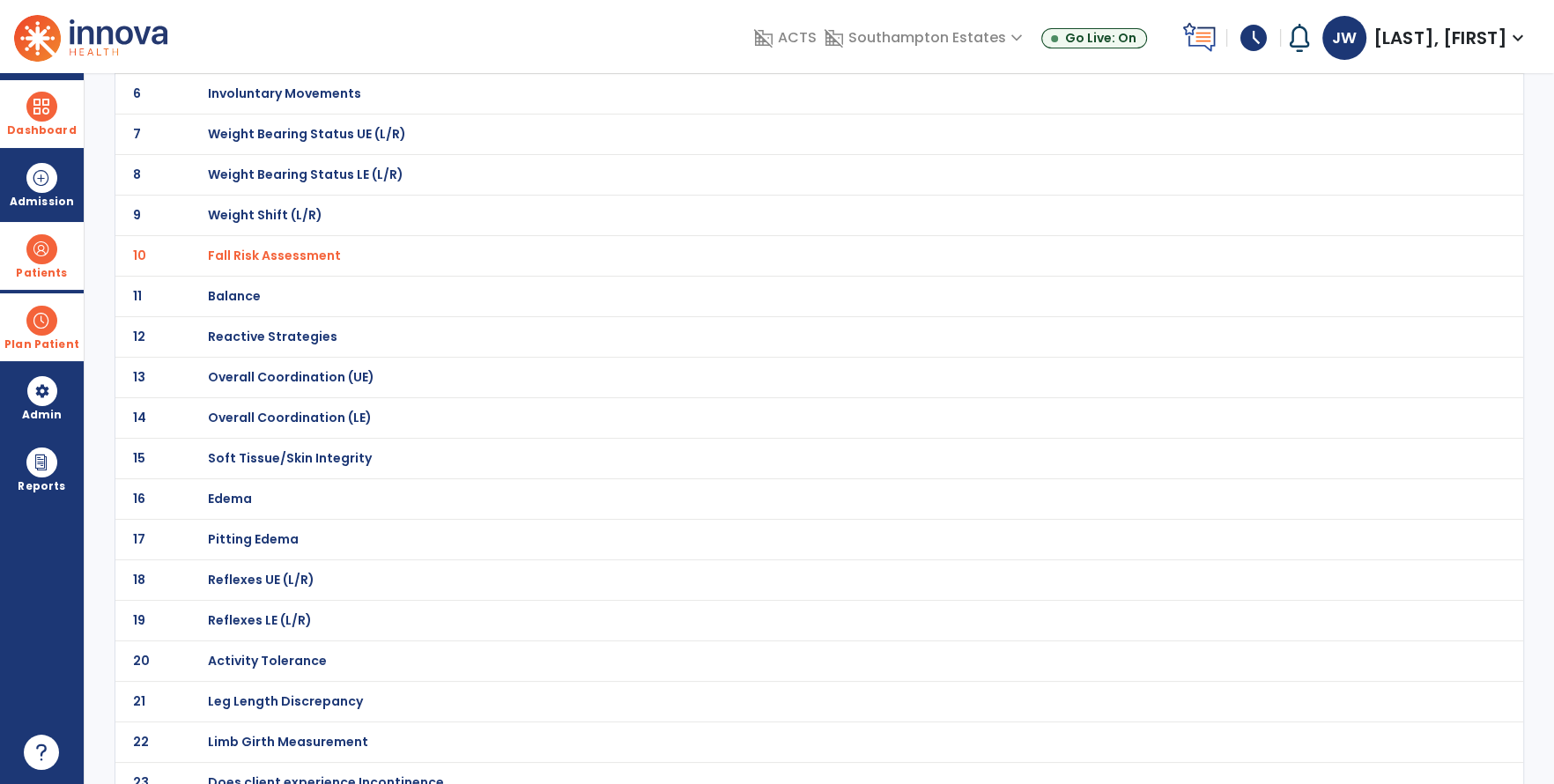 scroll, scrollTop: 374, scrollLeft: 0, axis: vertical 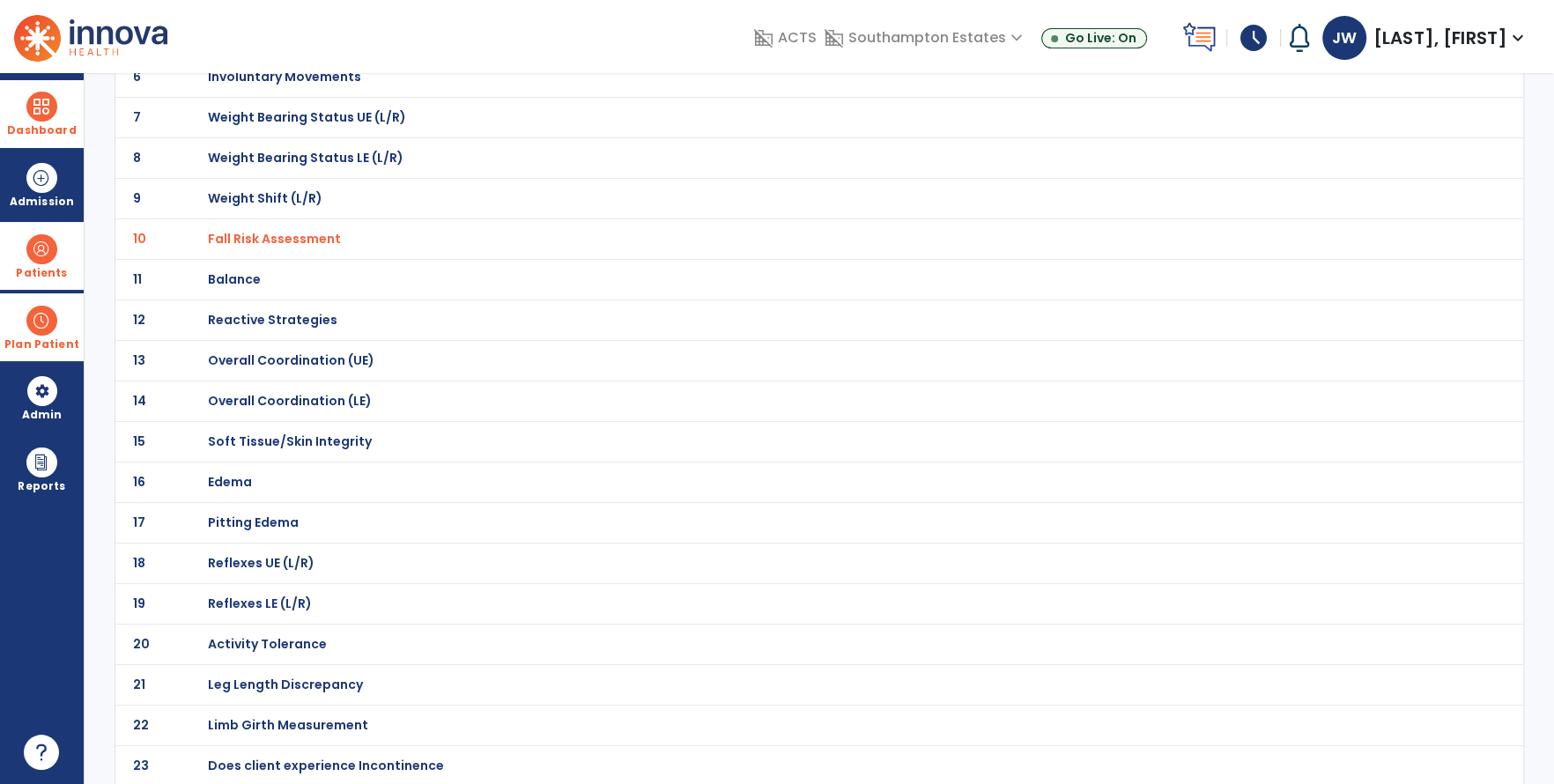 click on "Overall Coordination (UE)" at bounding box center [270, -126] 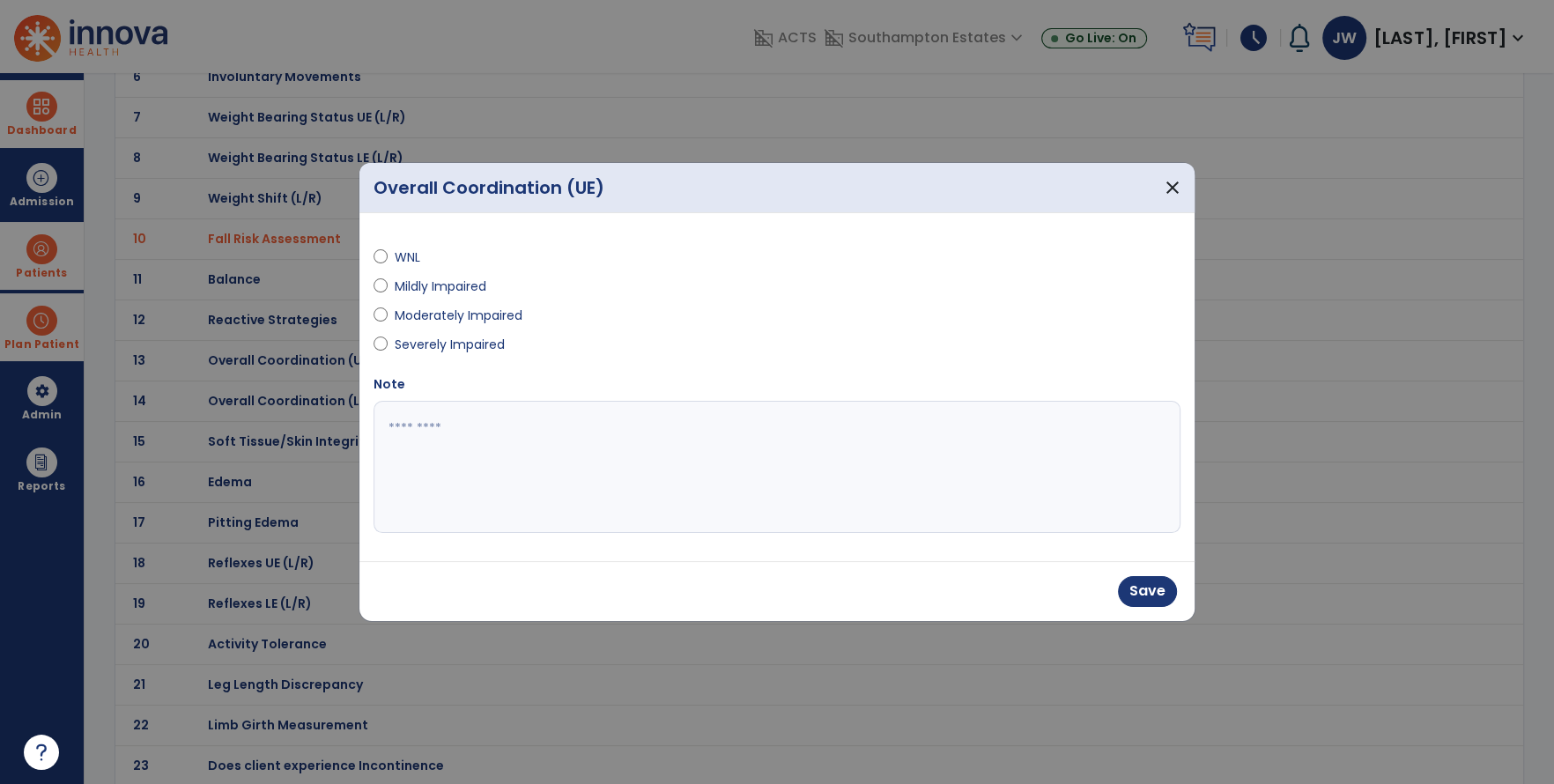 click at bounding box center (777, 467) 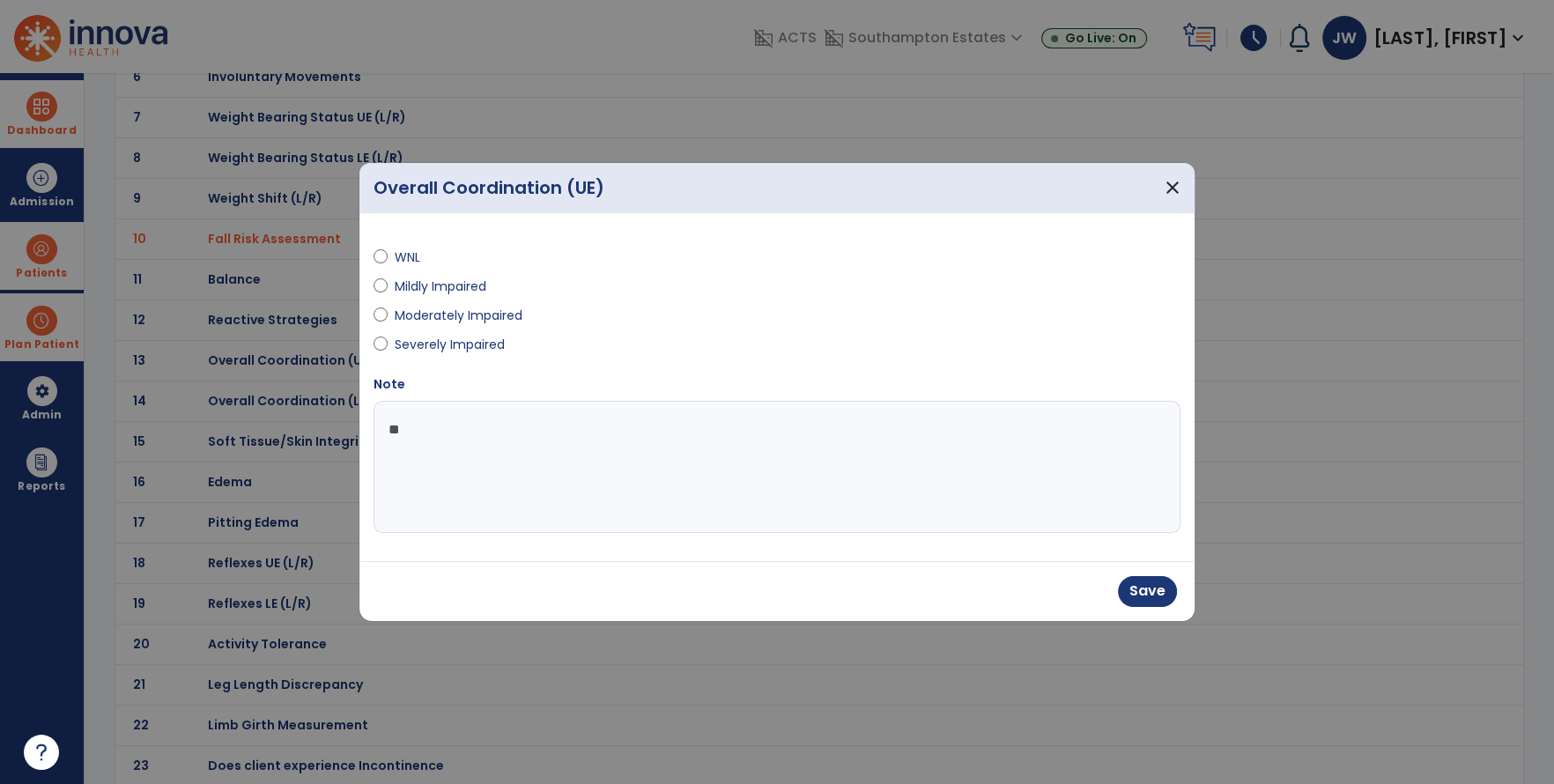 type on "*" 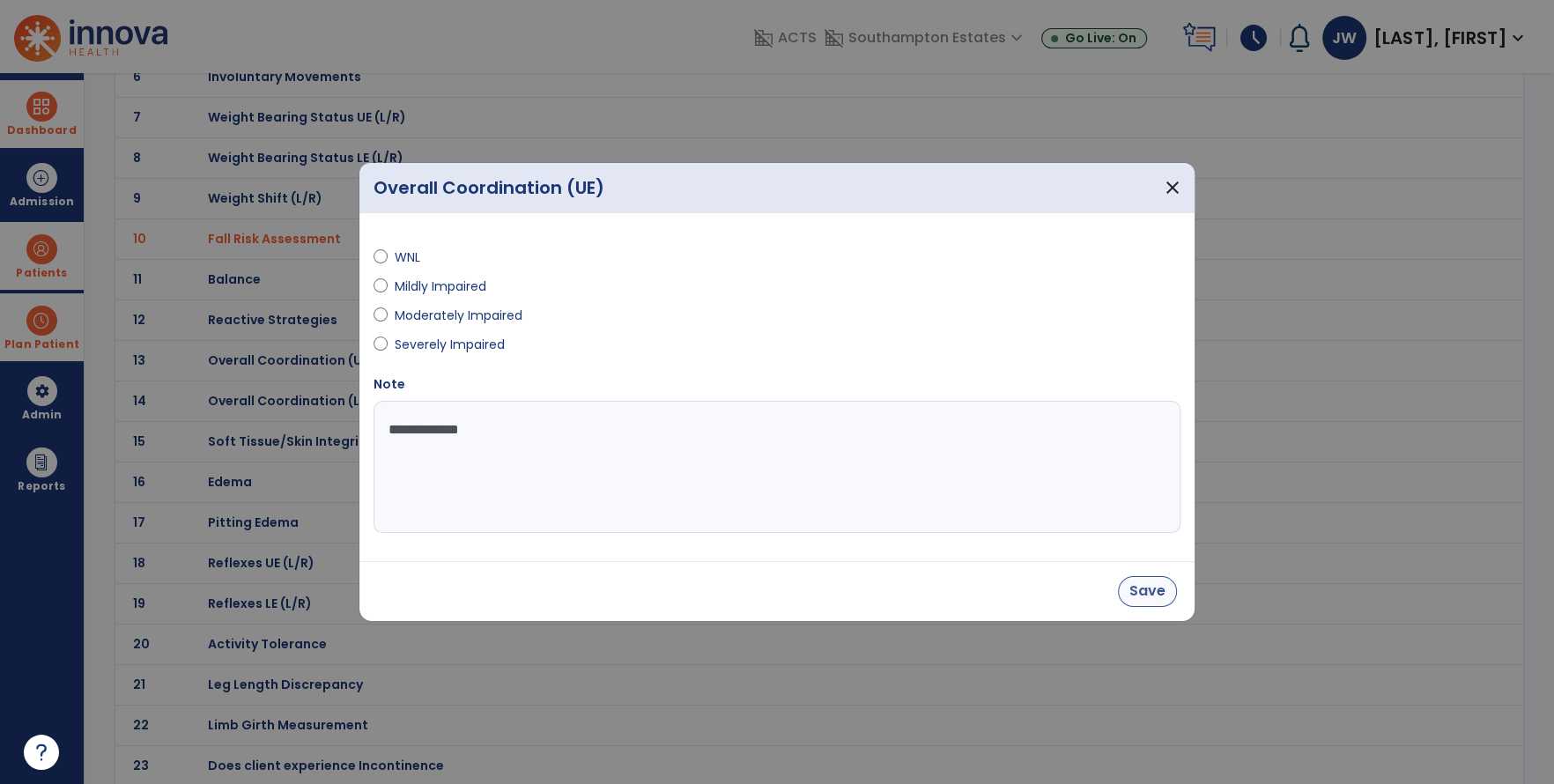 type on "**********" 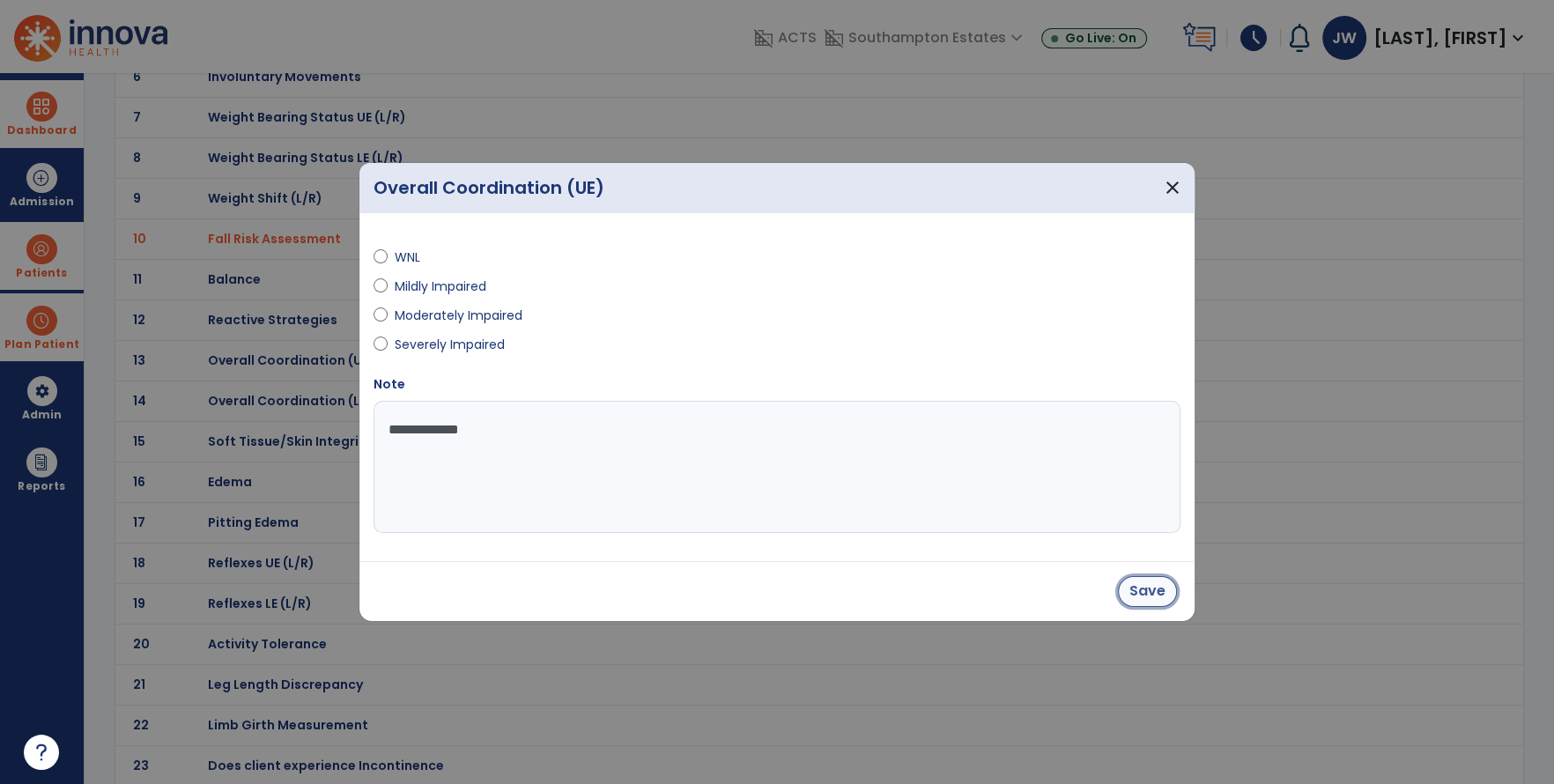 click on "Save" at bounding box center (1147, 591) 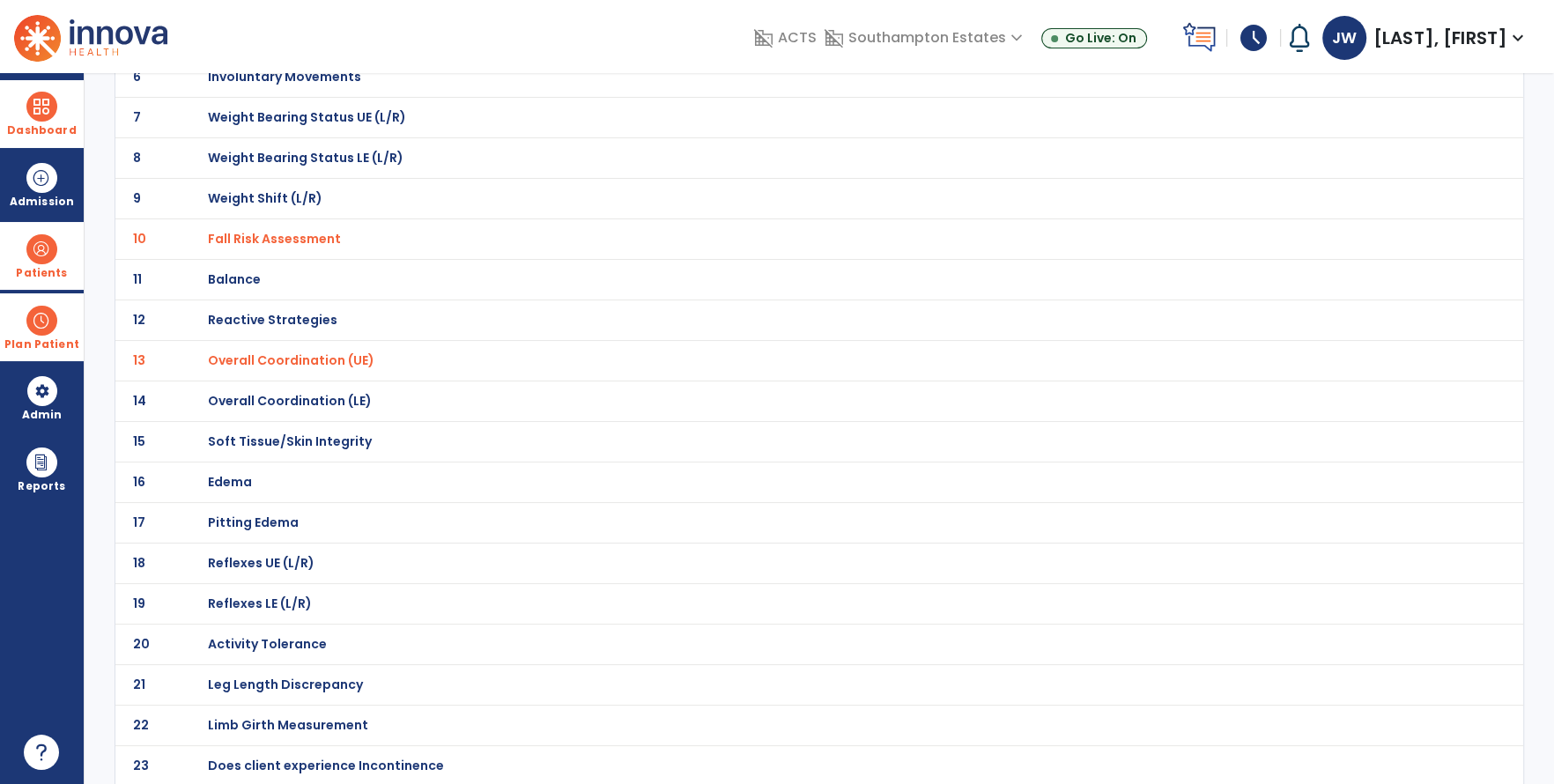 click on "14 Overall Coordination (LE)" 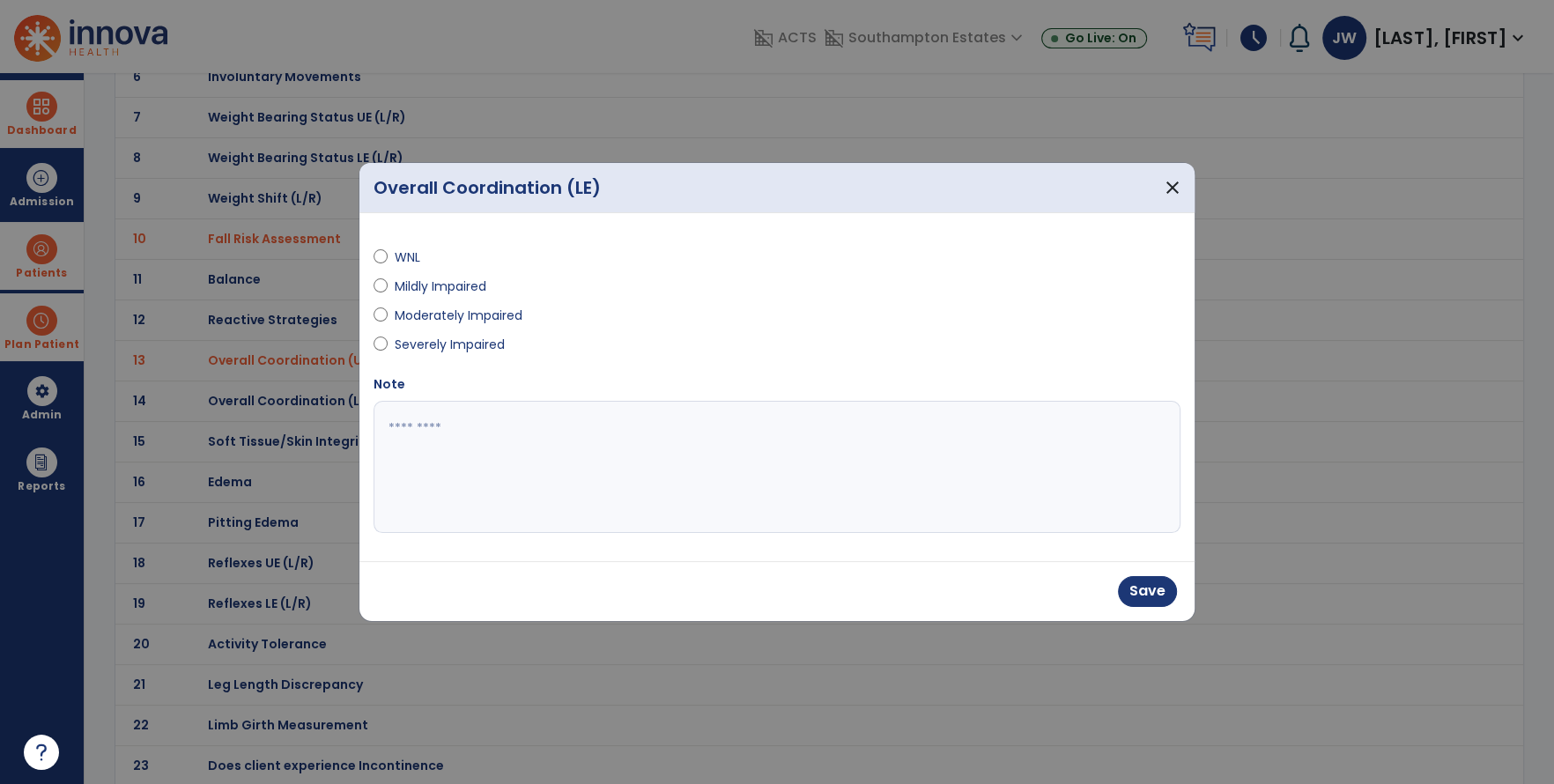 drag, startPoint x: 440, startPoint y: 463, endPoint x: 439, endPoint y: 450, distance: 13.038405 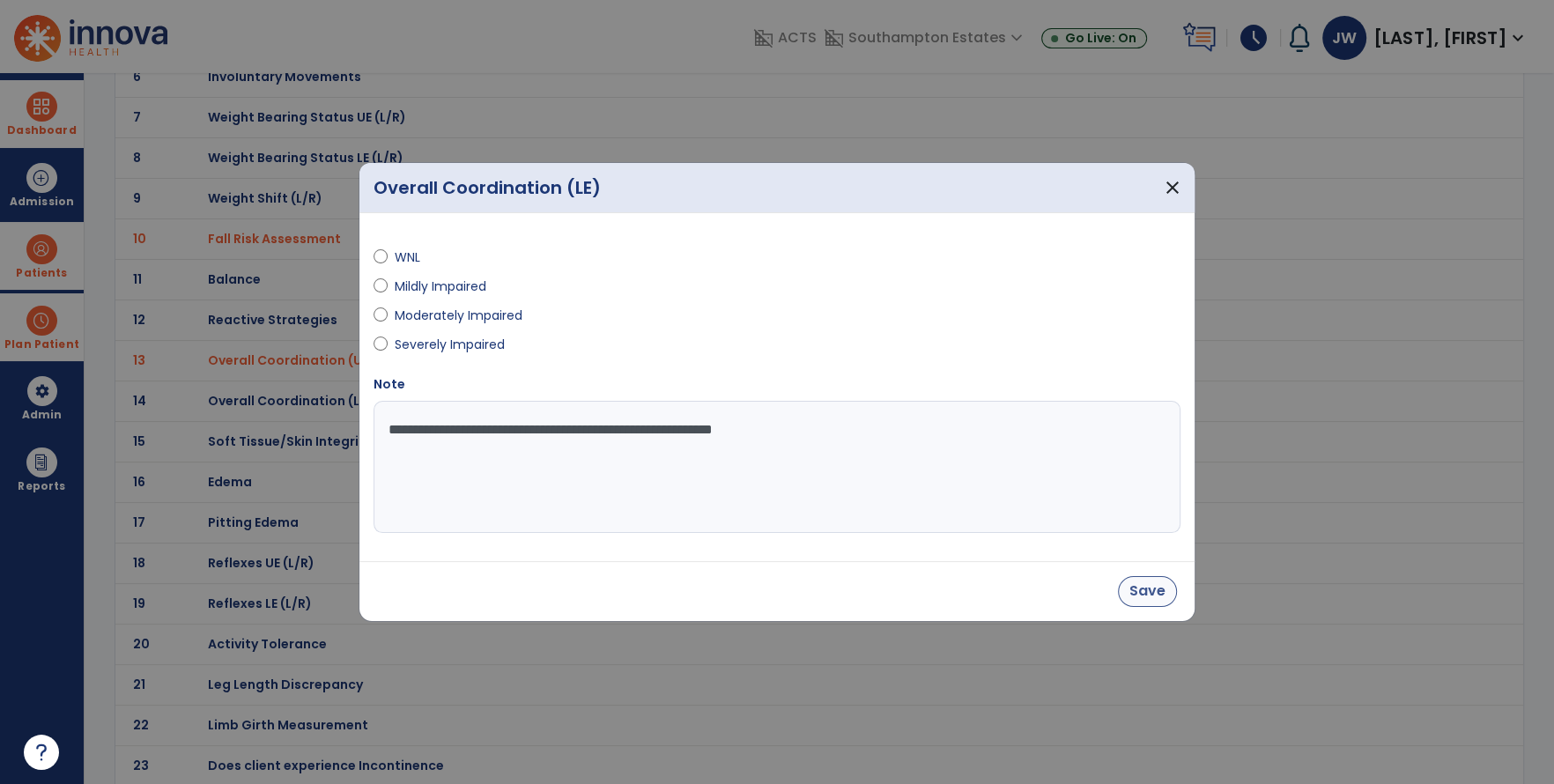 type on "**********" 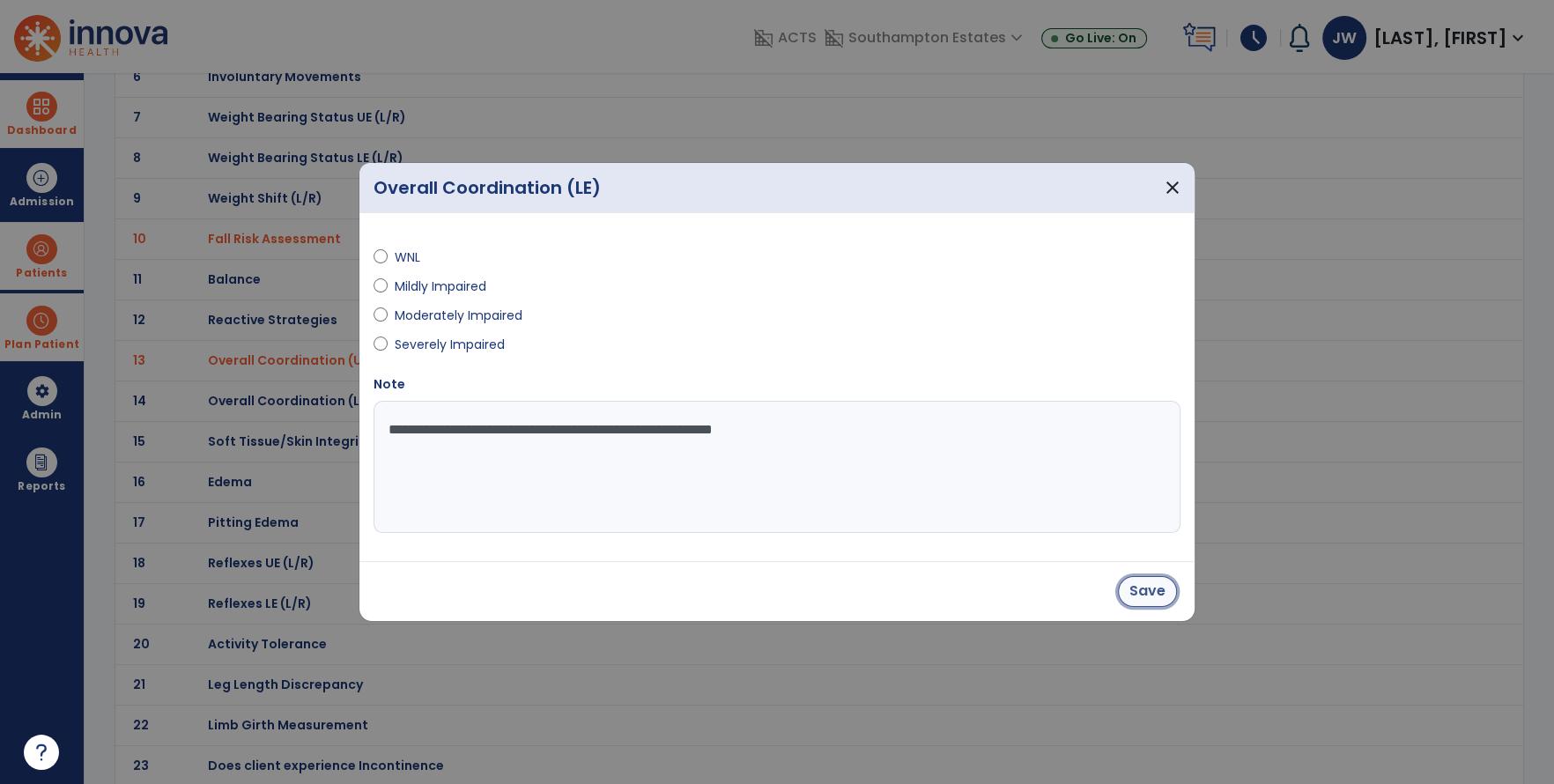 click on "Save" at bounding box center (1147, 591) 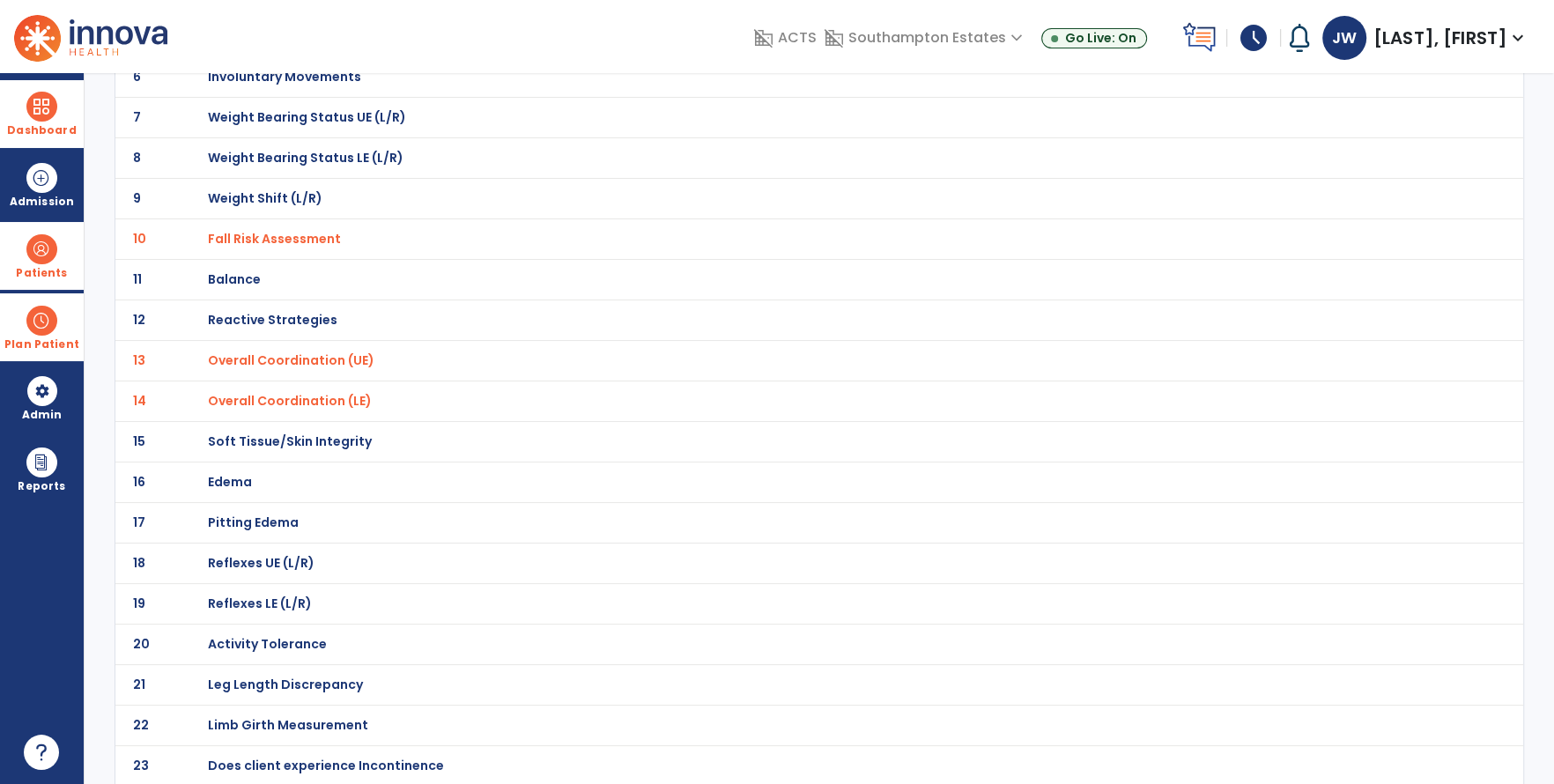 click on "Soft Tissue/Skin Integrity" at bounding box center [270, -126] 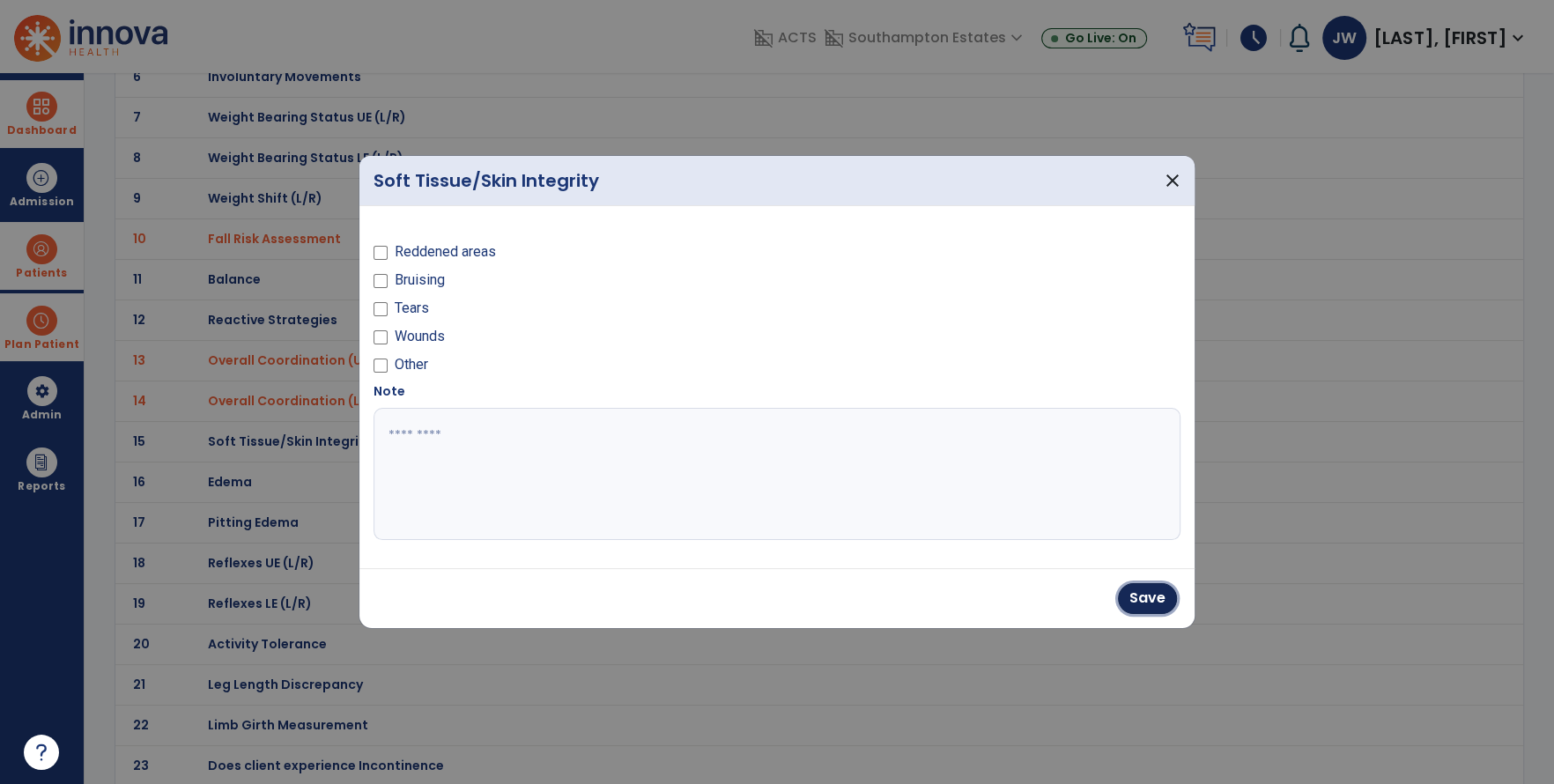 click on "Save" at bounding box center [1147, 598] 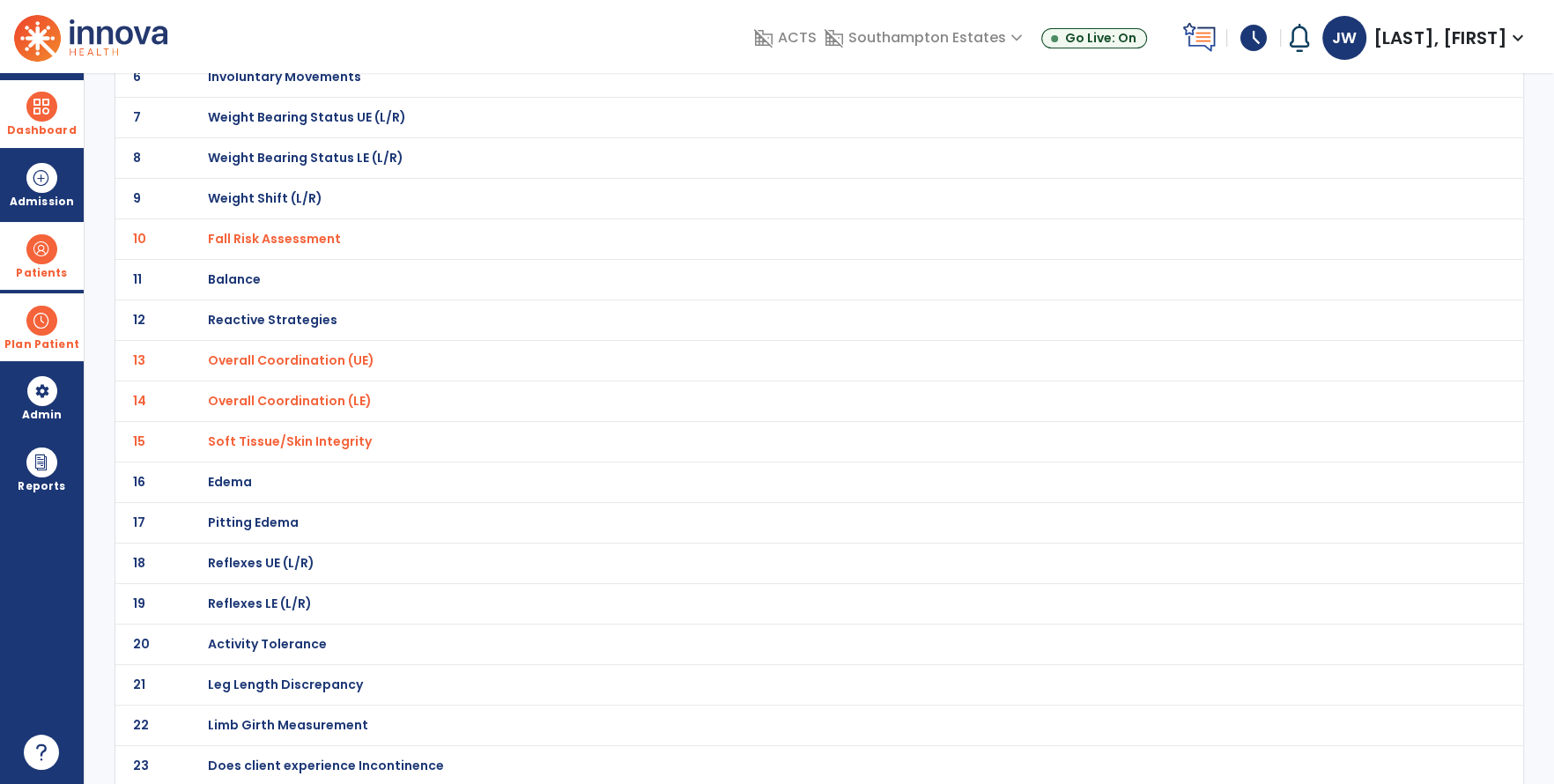 click on "Activity Tolerance" at bounding box center [270, -126] 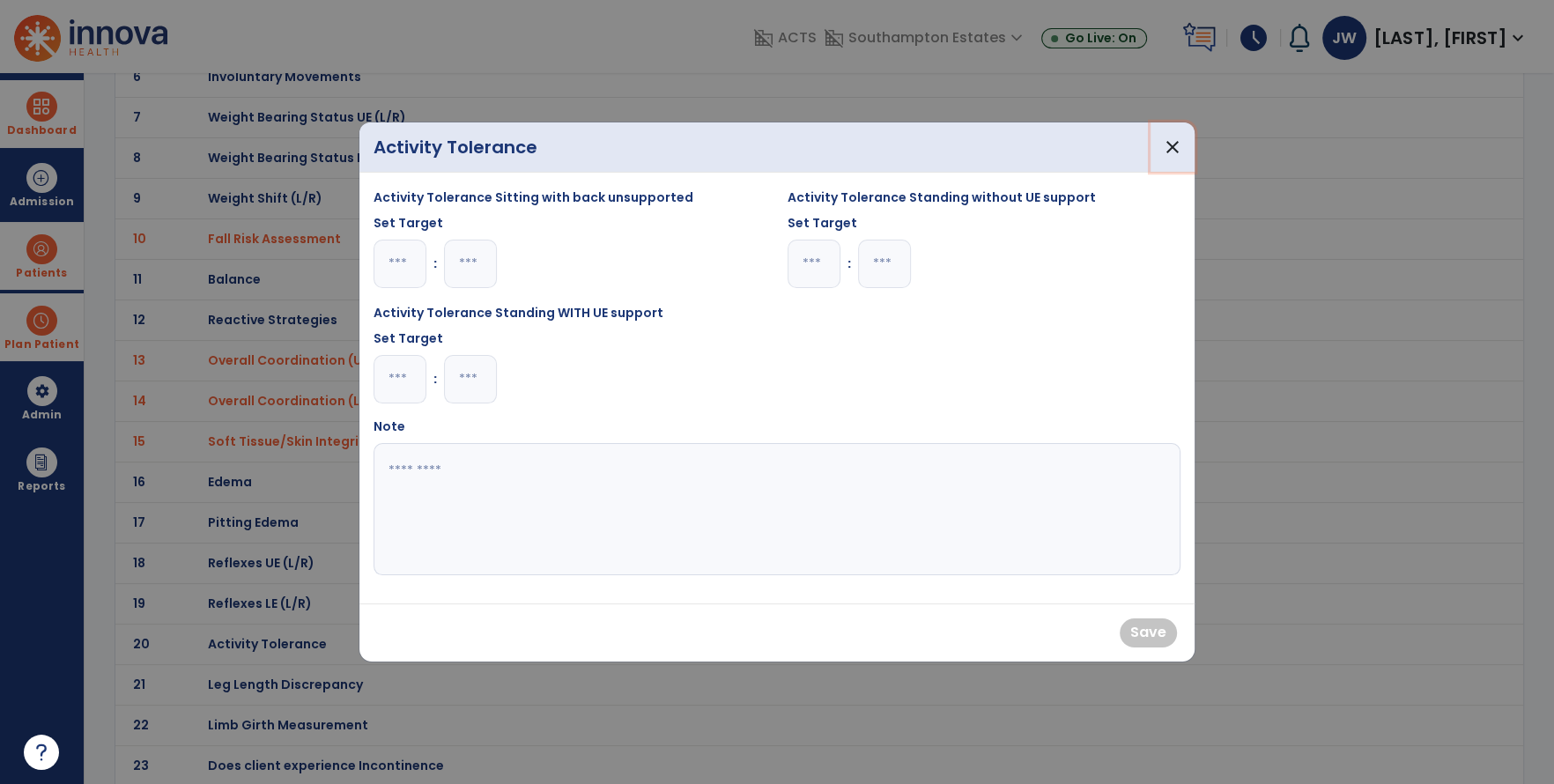 click on "close" at bounding box center [1173, 147] 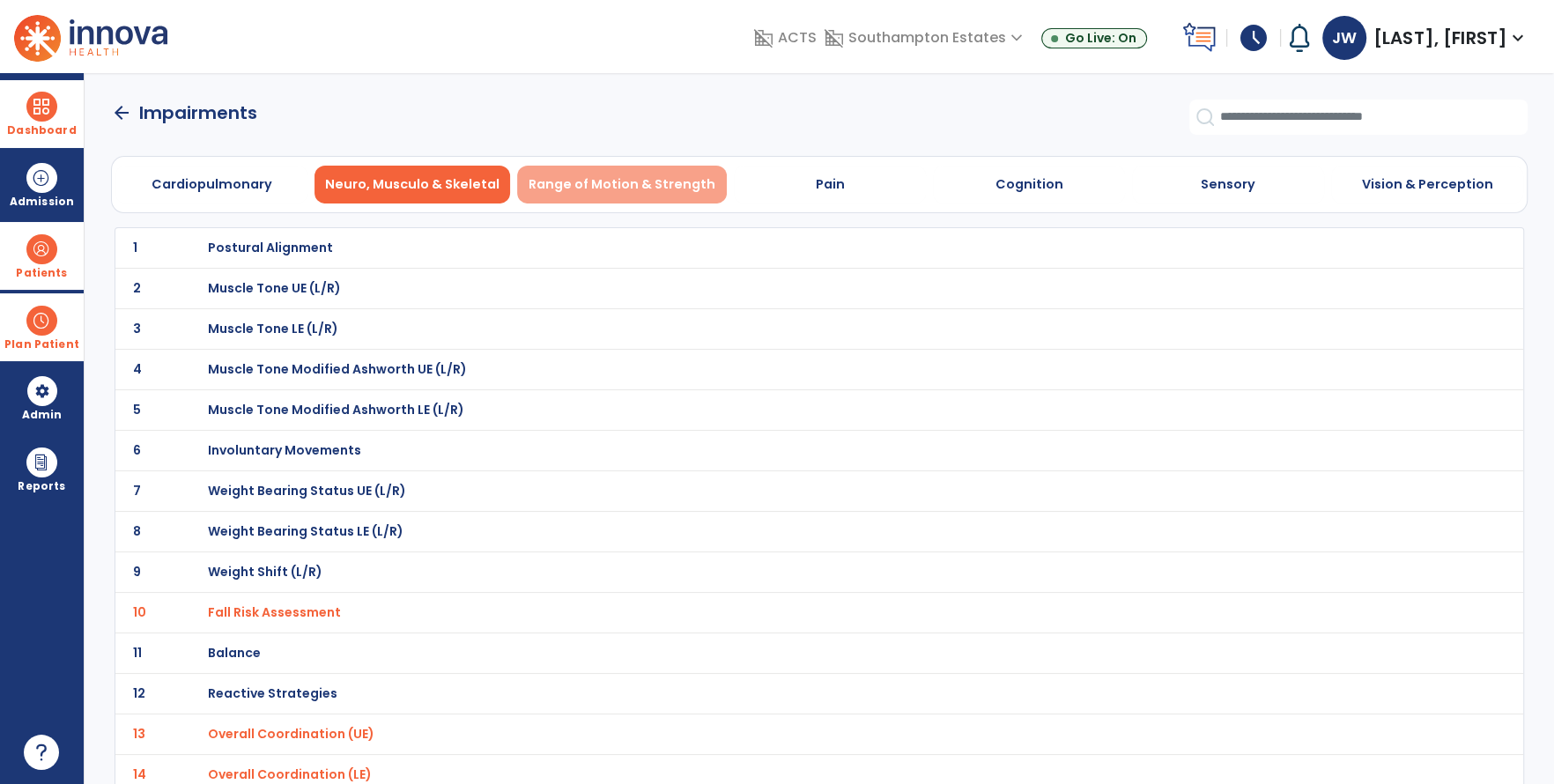scroll, scrollTop: 0, scrollLeft: 0, axis: both 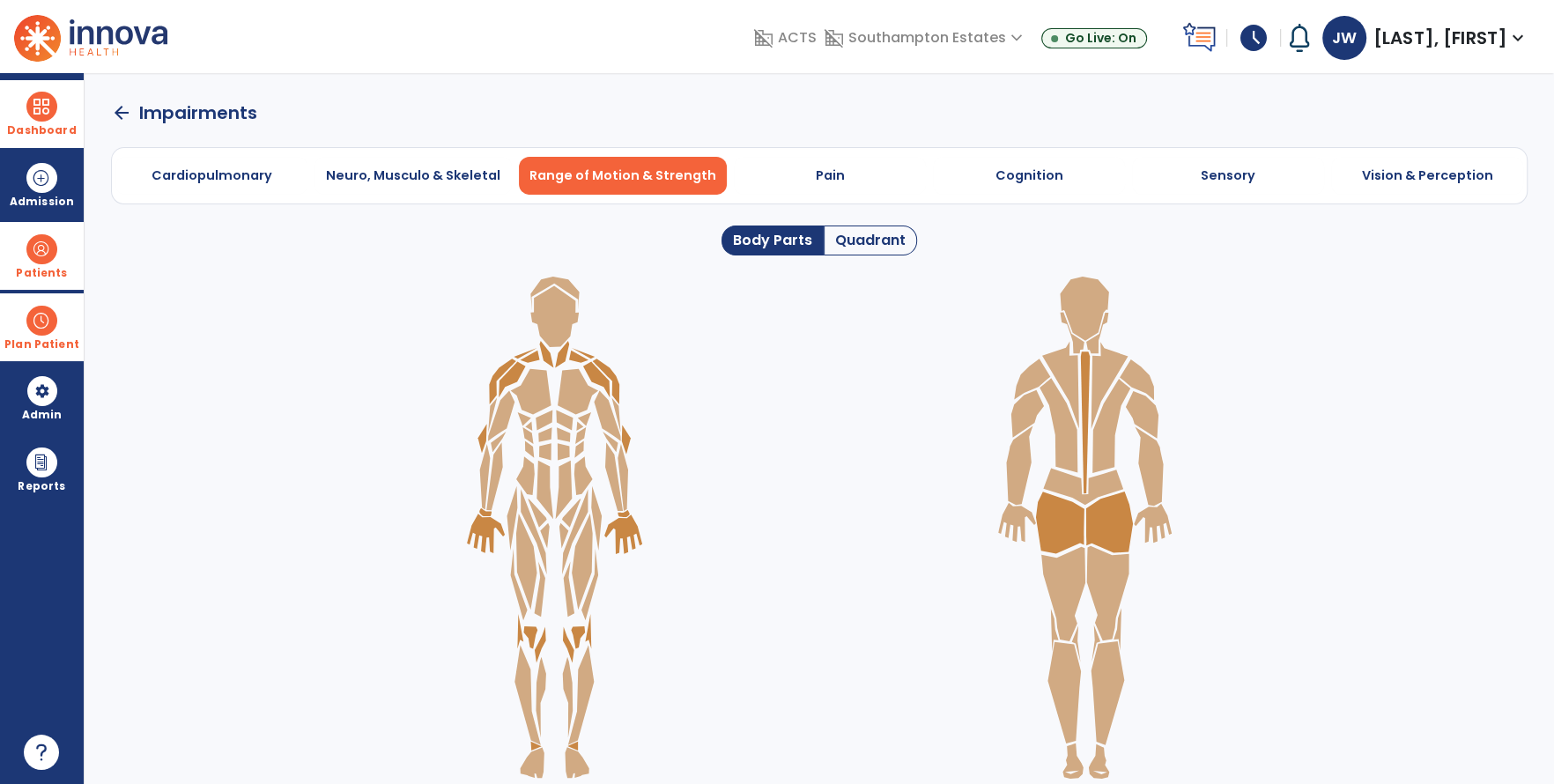 click on "Quadrant" 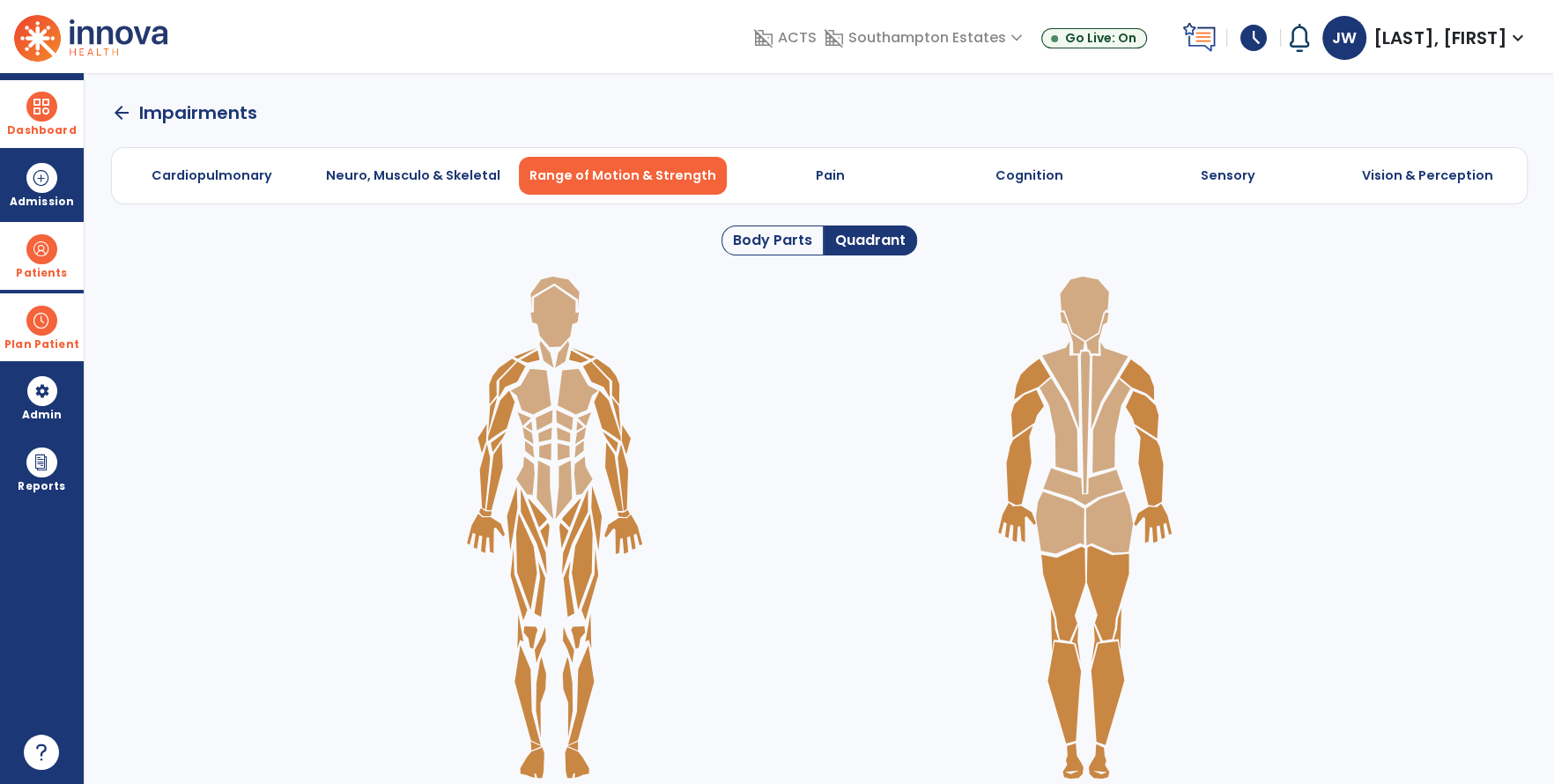 click 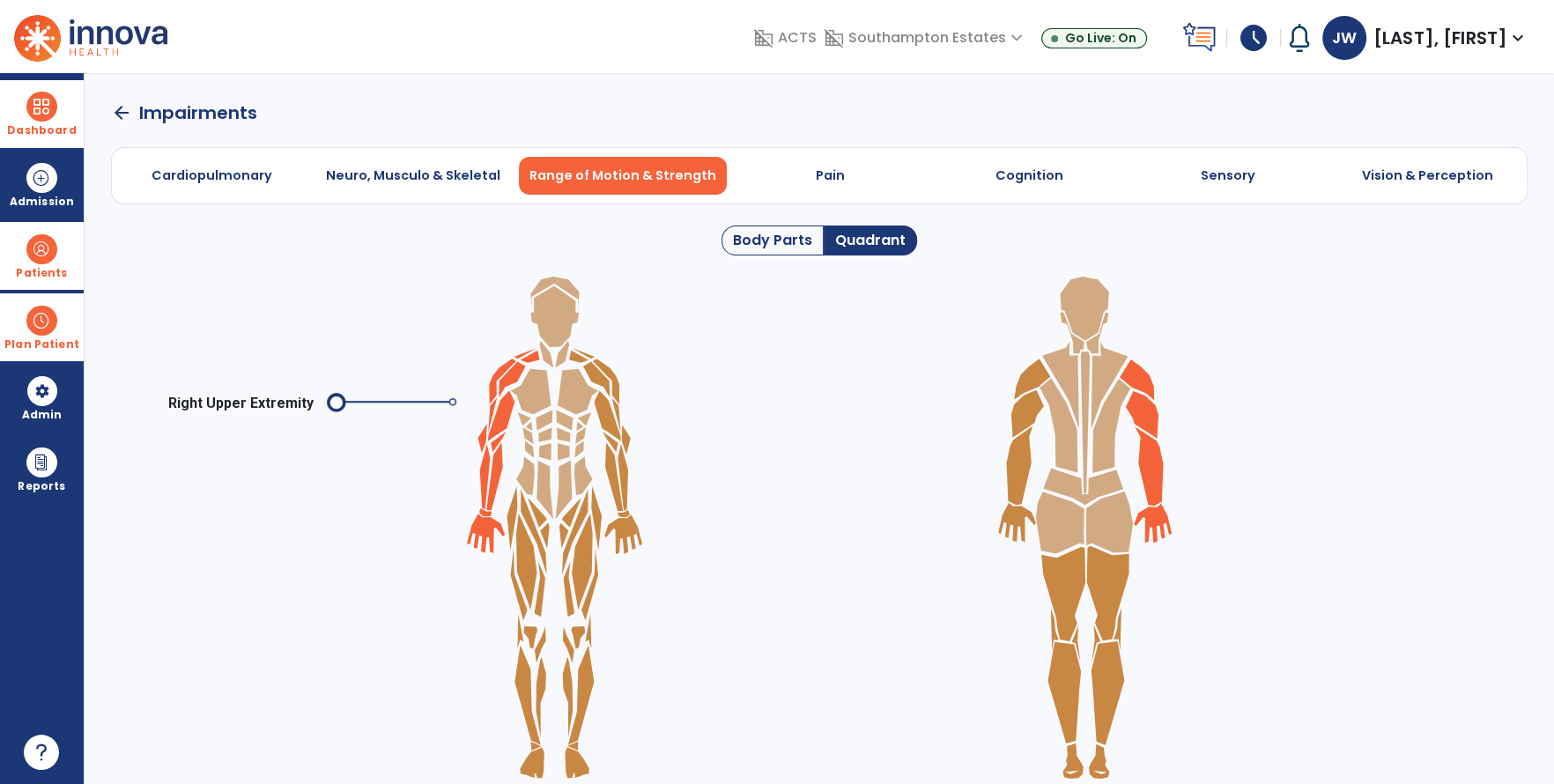 click 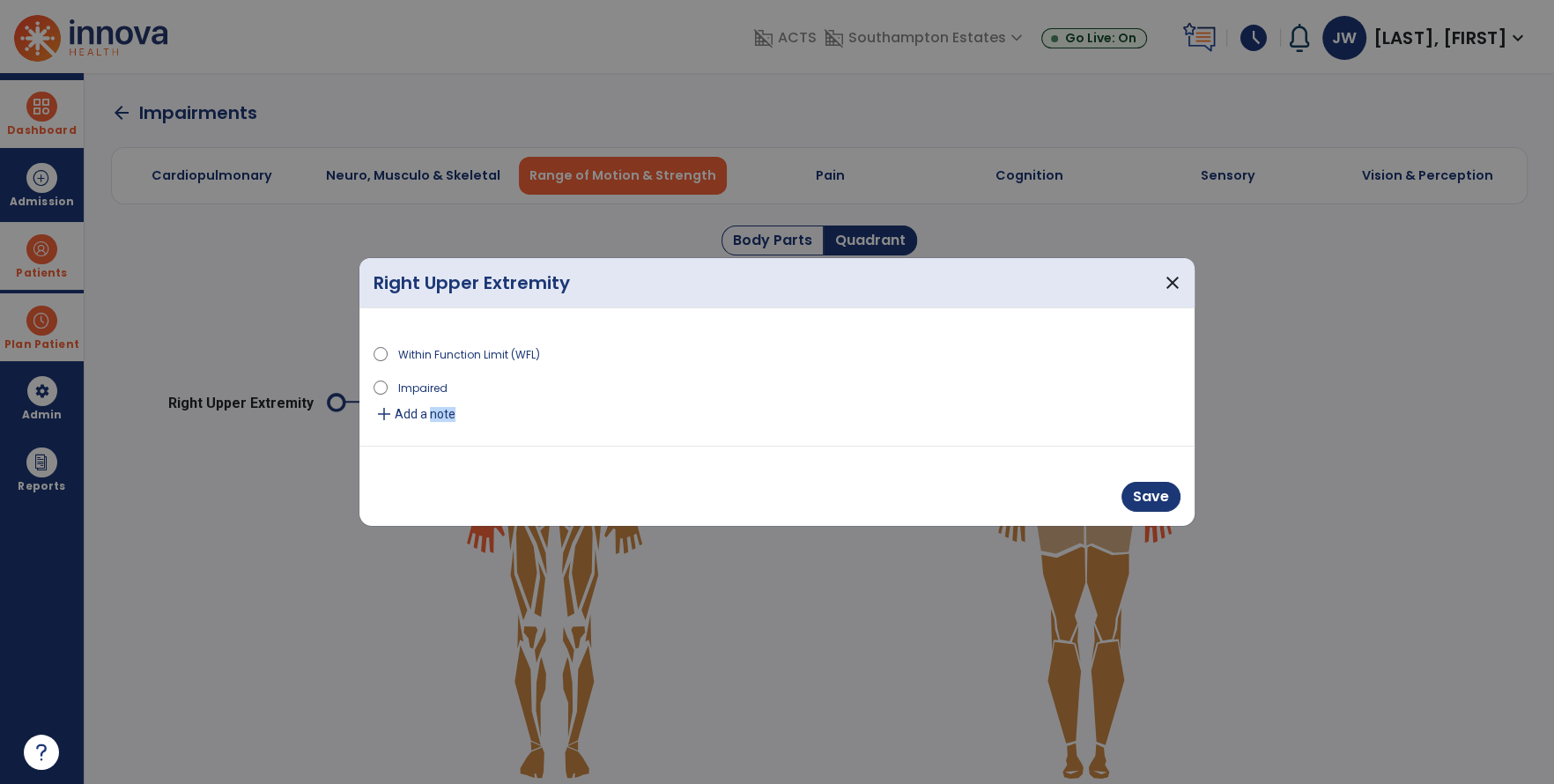 click on "Within Function Limit (WFL)    Impaired add Add a note" at bounding box center [777, 377] 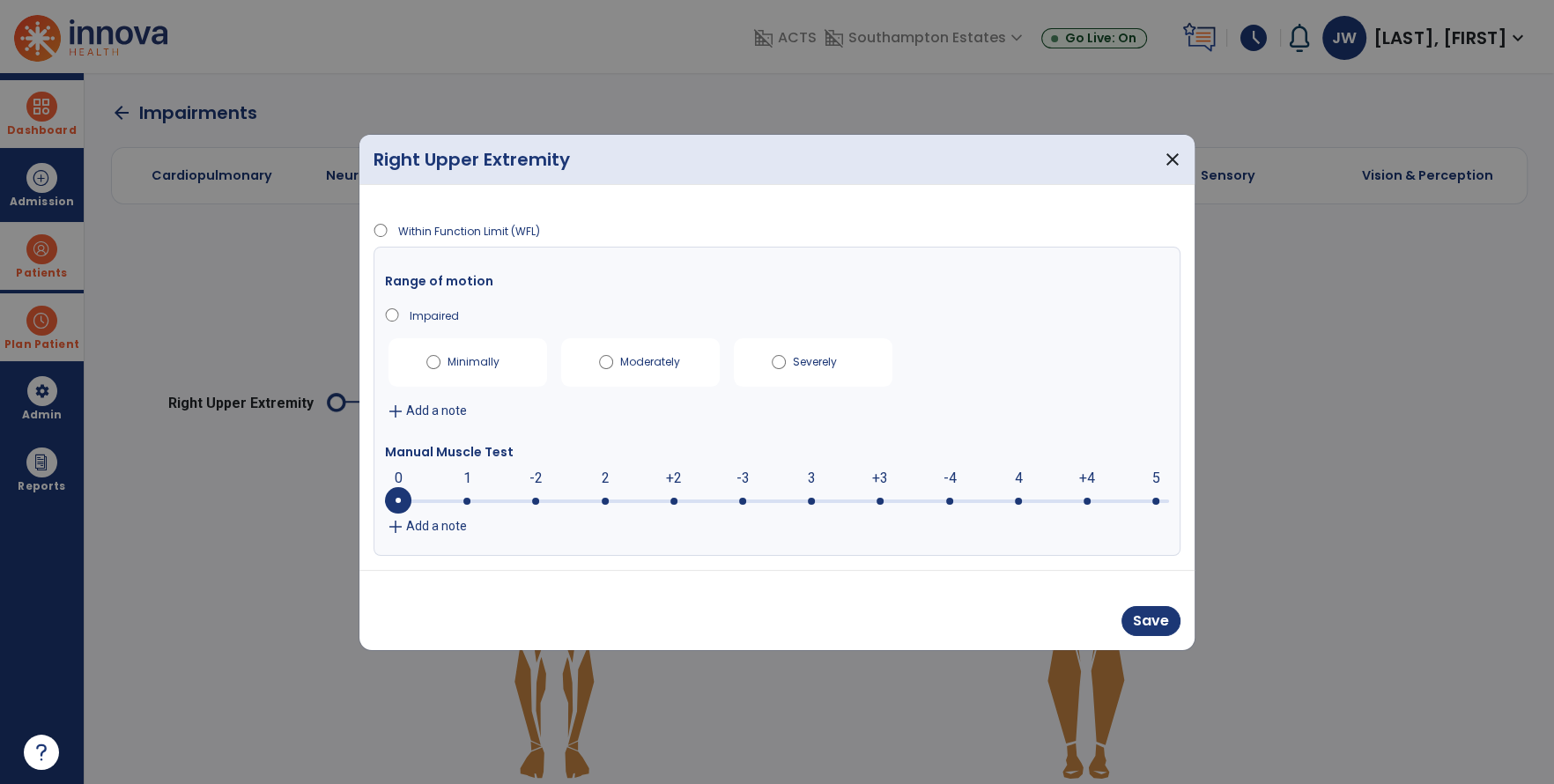 click on "Severely" at bounding box center [813, 362] 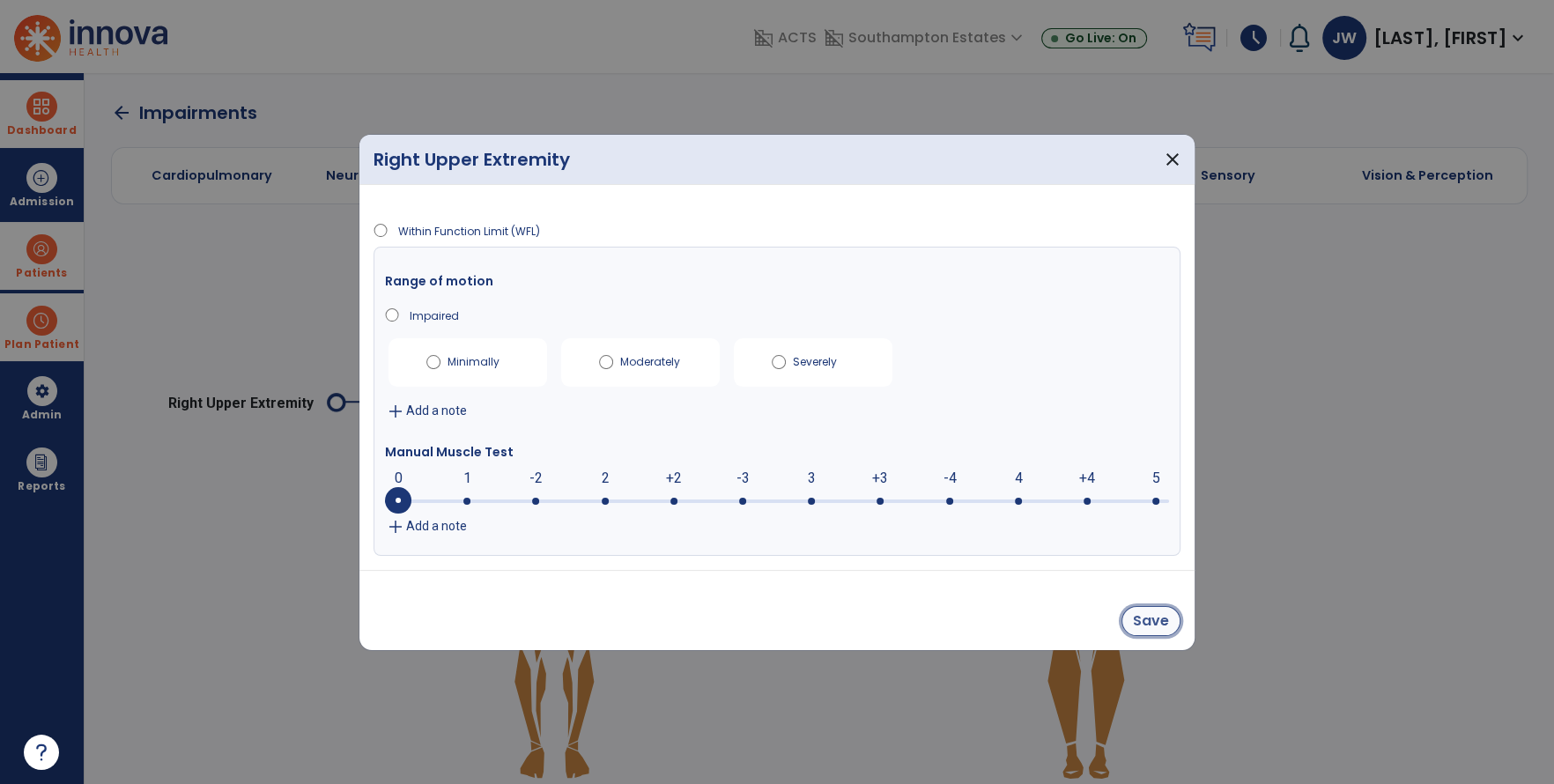 click on "Save" at bounding box center [1151, 621] 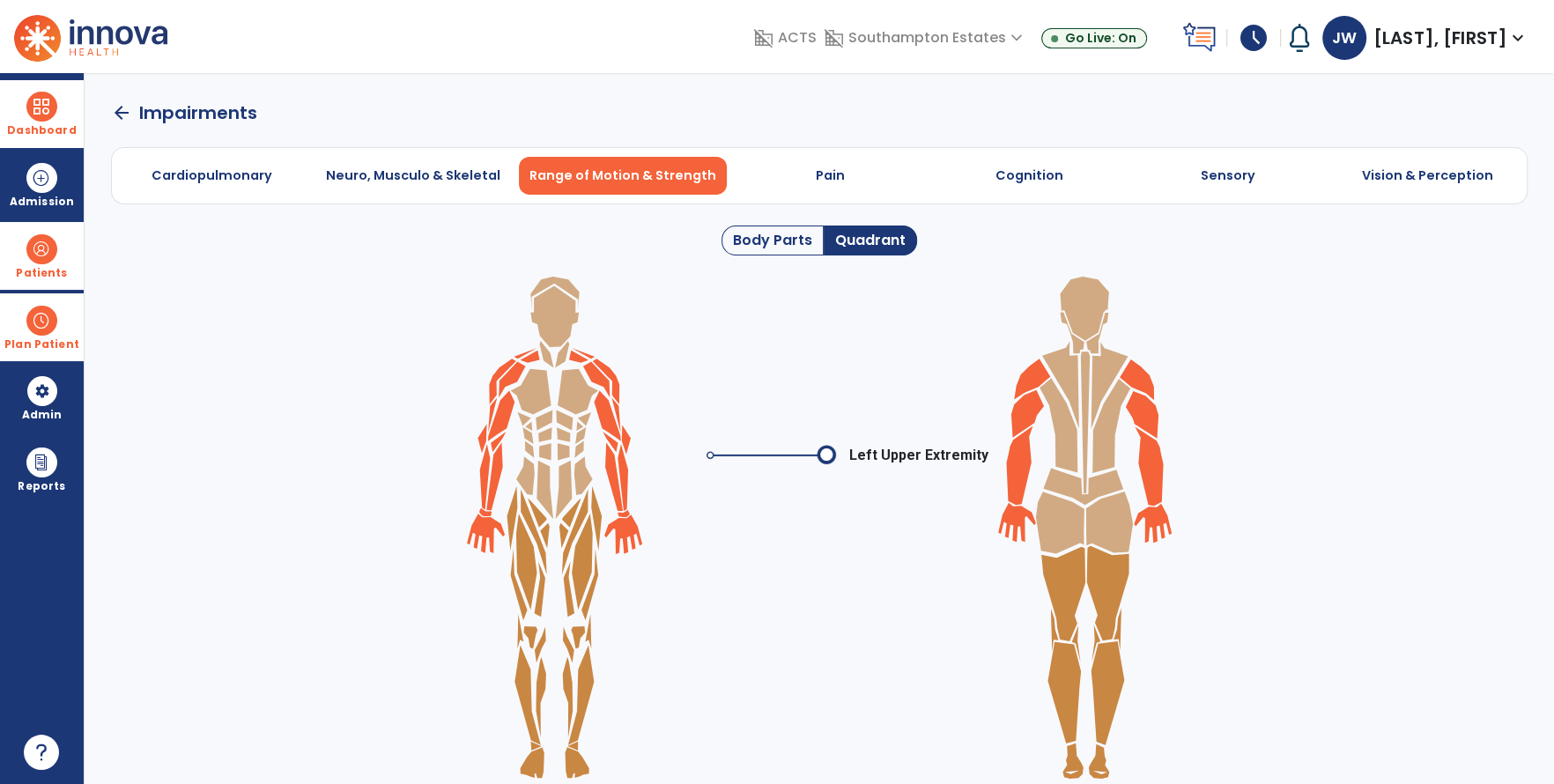 click 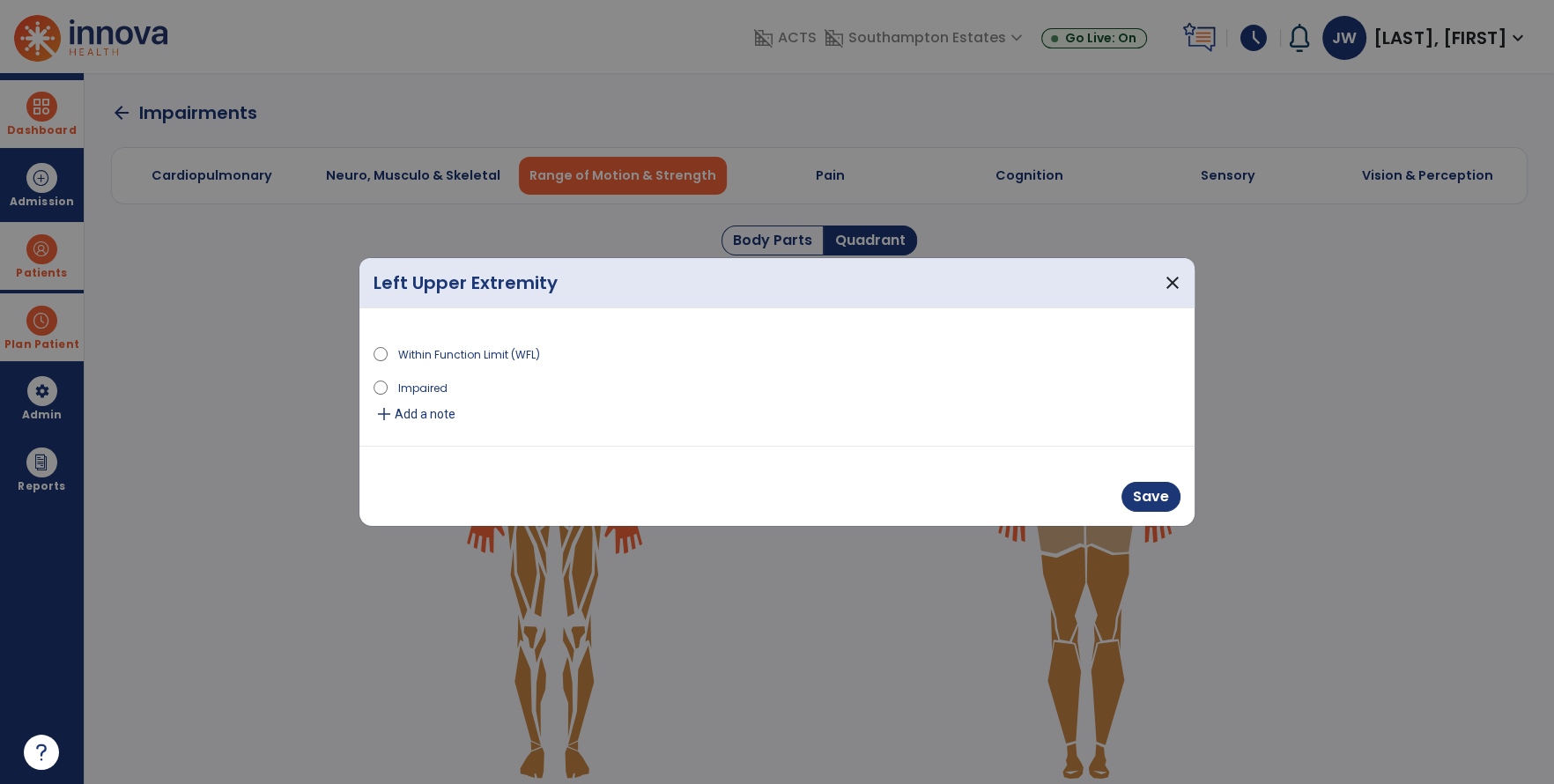 click on "Save" at bounding box center (777, 485) 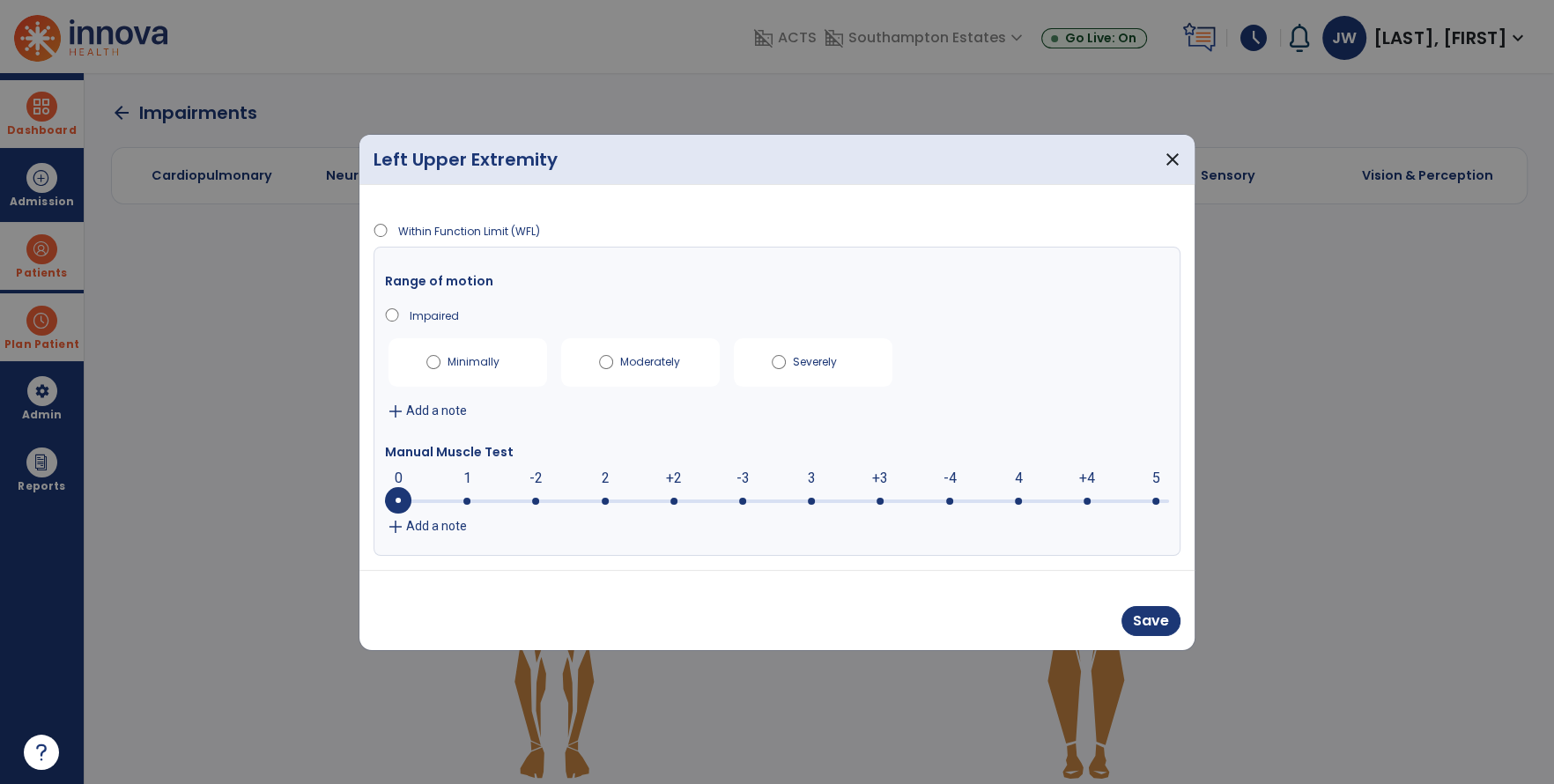 click at bounding box center (811, 501) 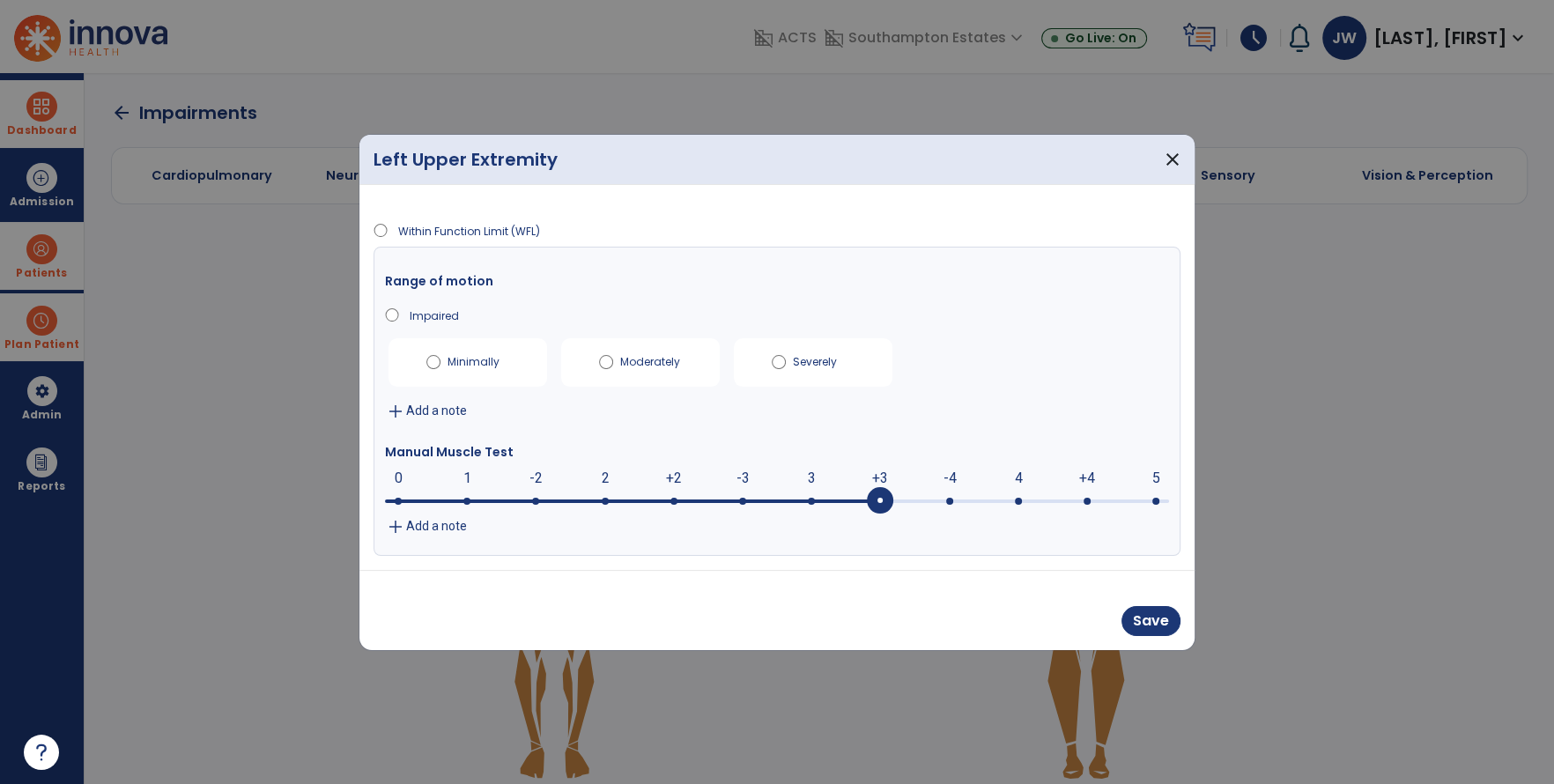 click at bounding box center (777, 501) 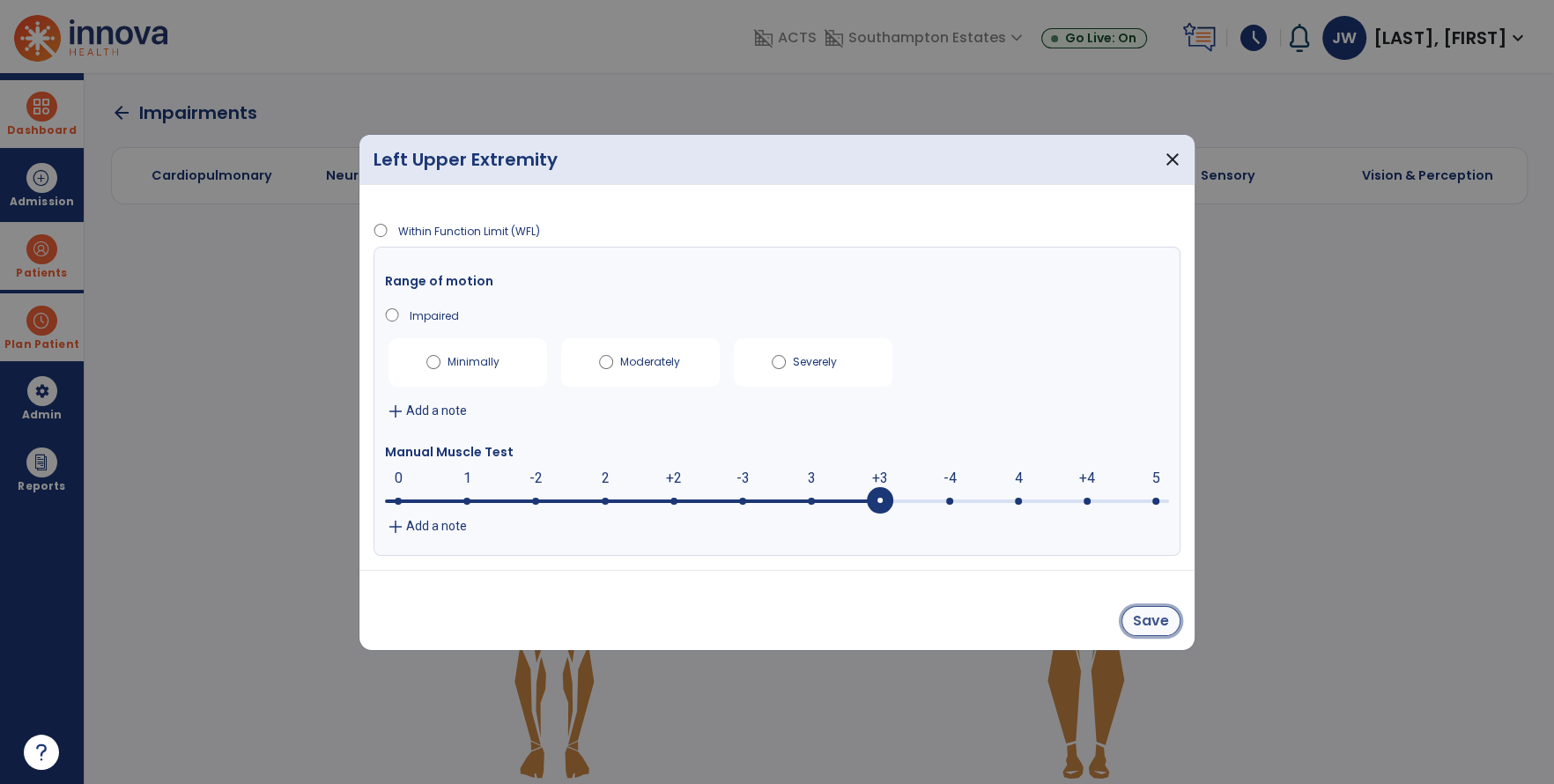 click on "Save" at bounding box center (1151, 621) 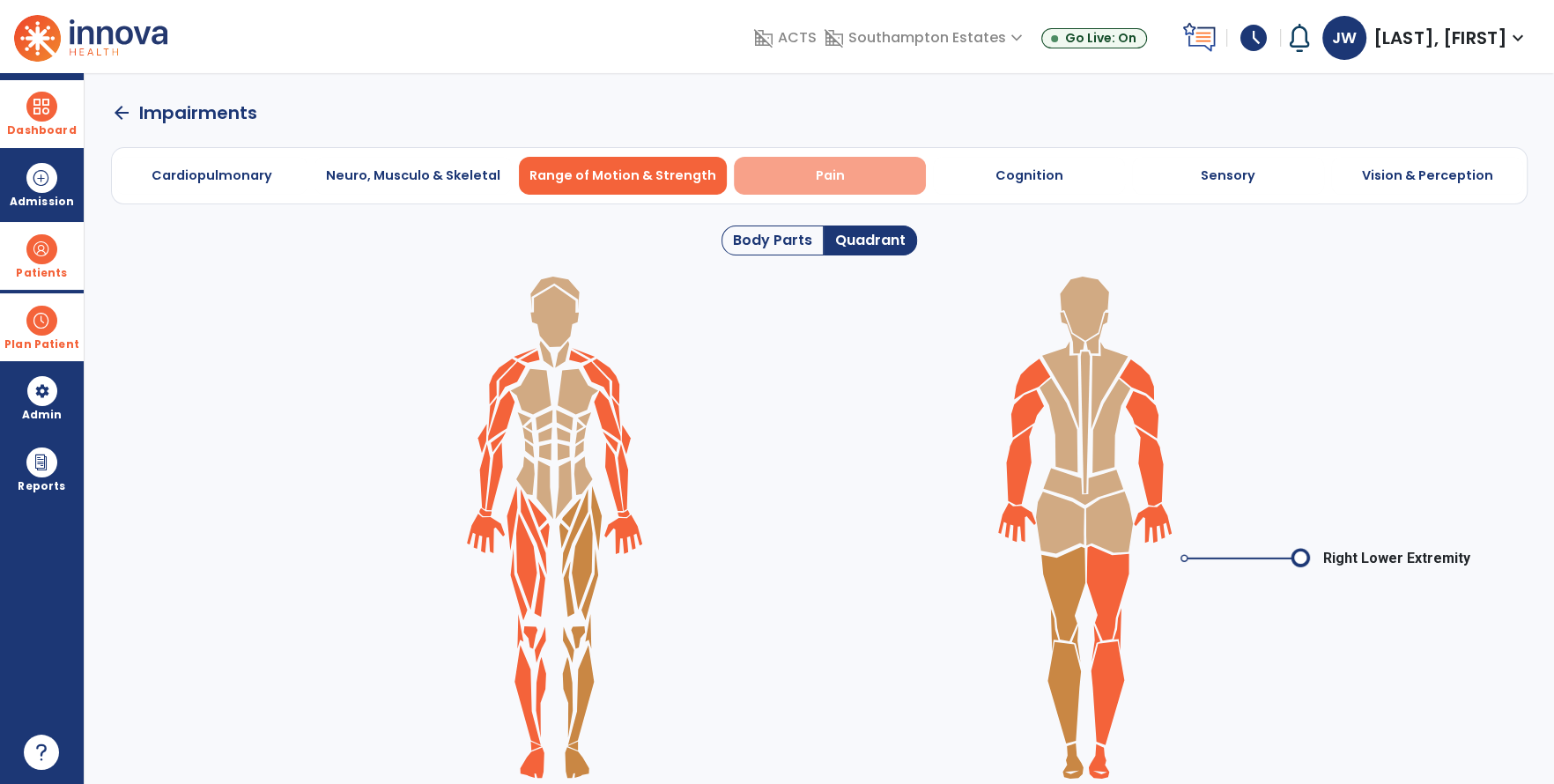click on "Pain" at bounding box center (830, 175) 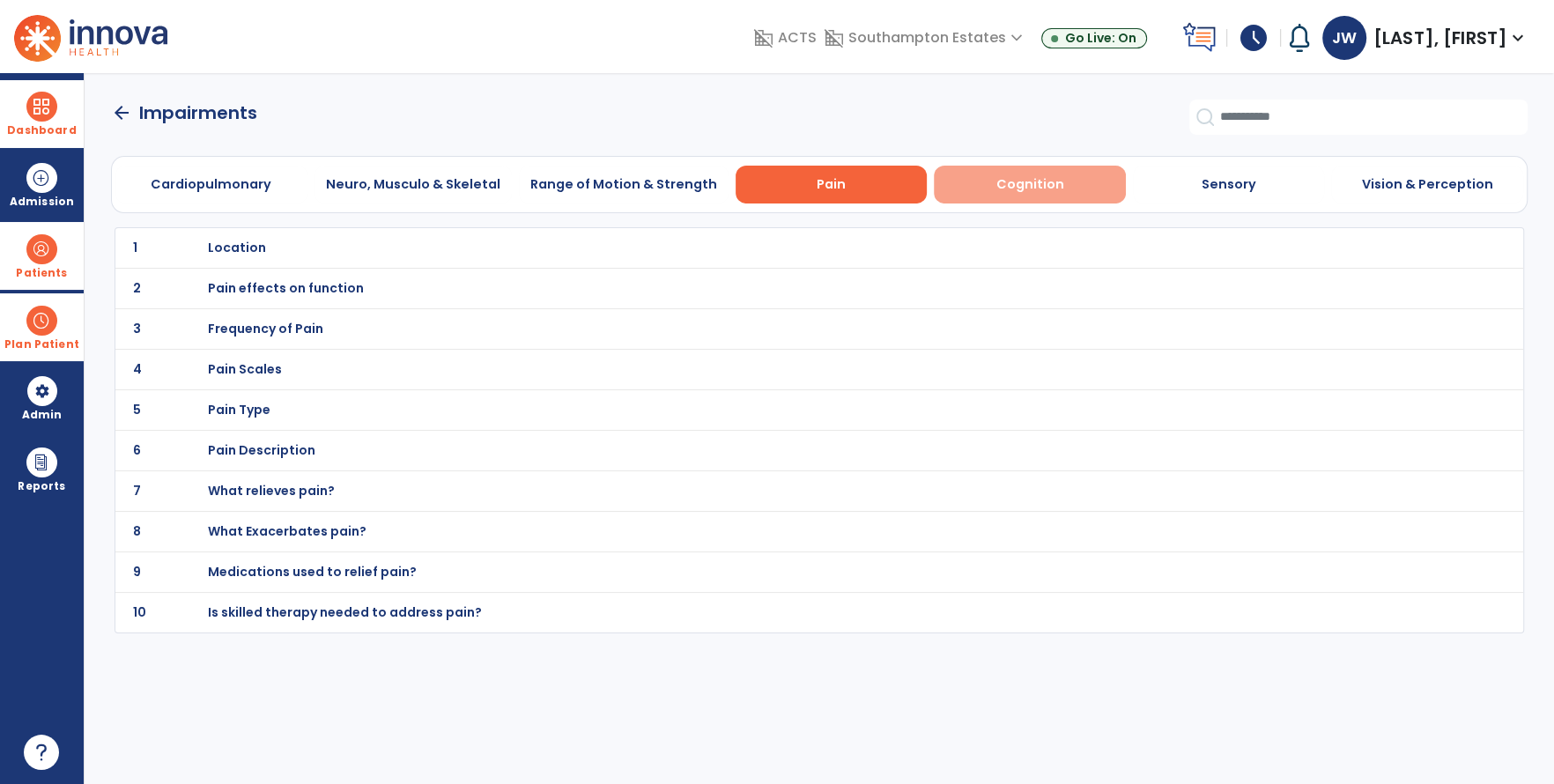 click on "Cognition" at bounding box center (1030, 184) 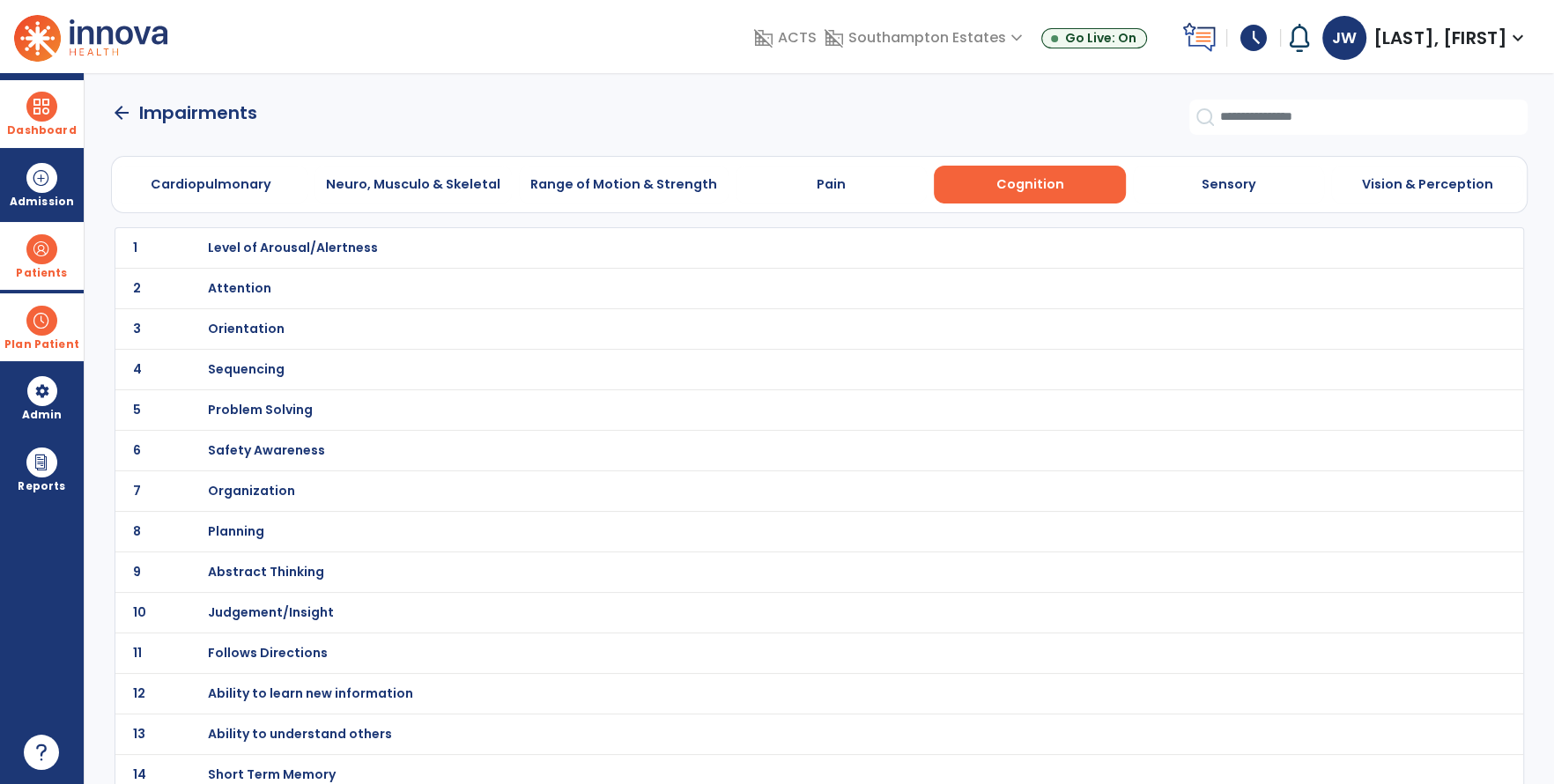 click on "Orientation" at bounding box center [292, 248] 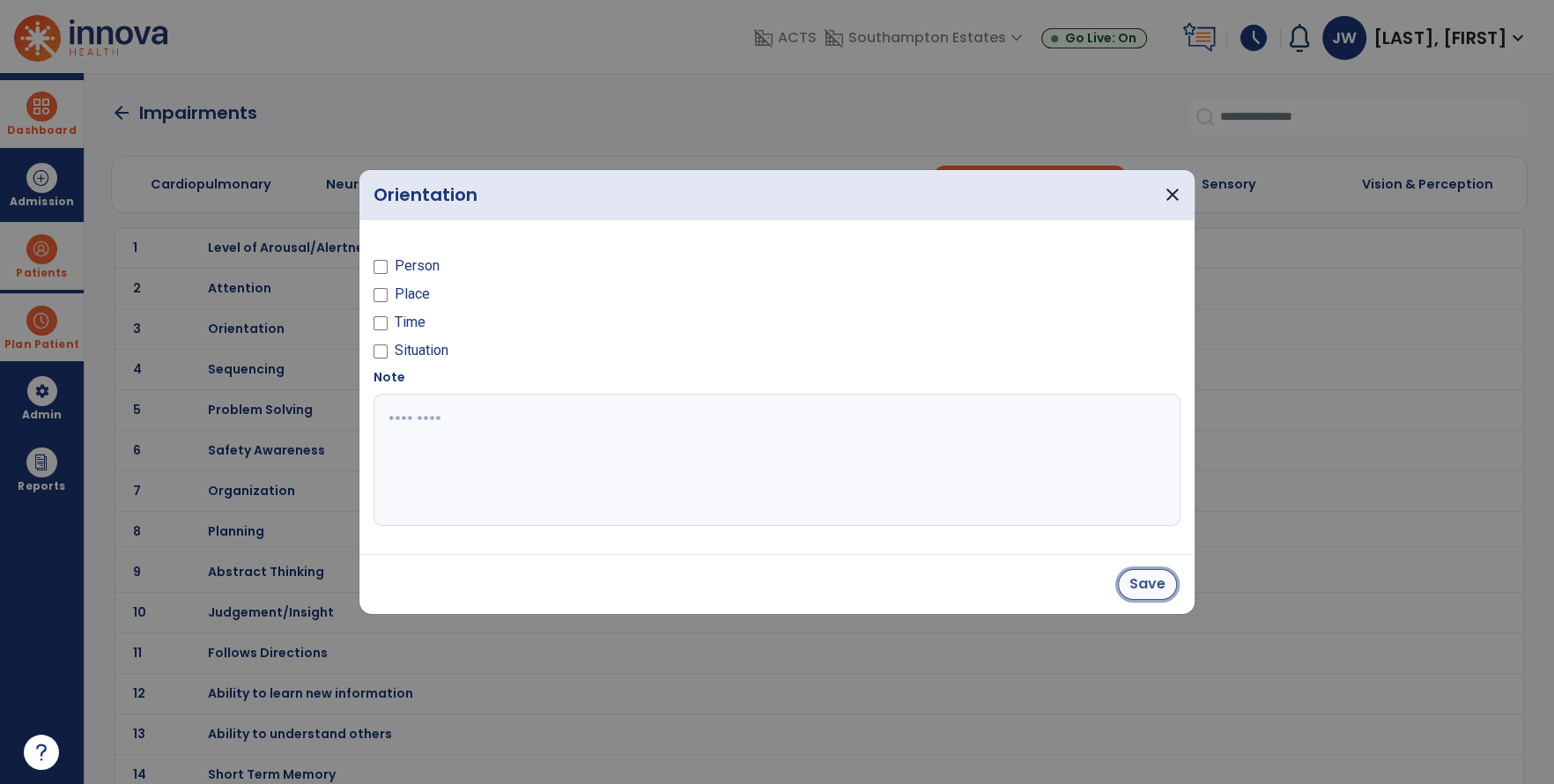 click on "Save" at bounding box center [1147, 584] 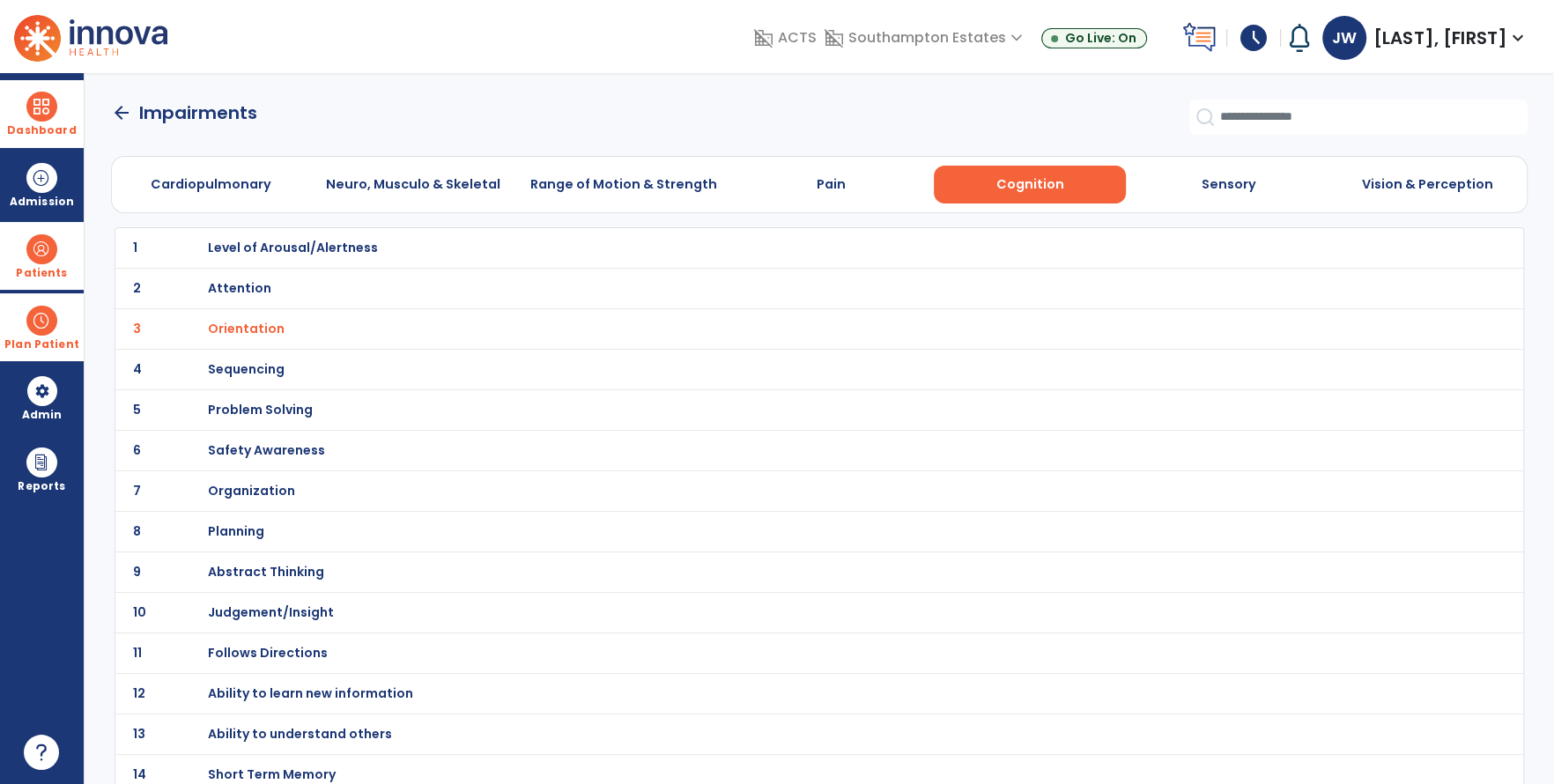 click on "2 Attention" 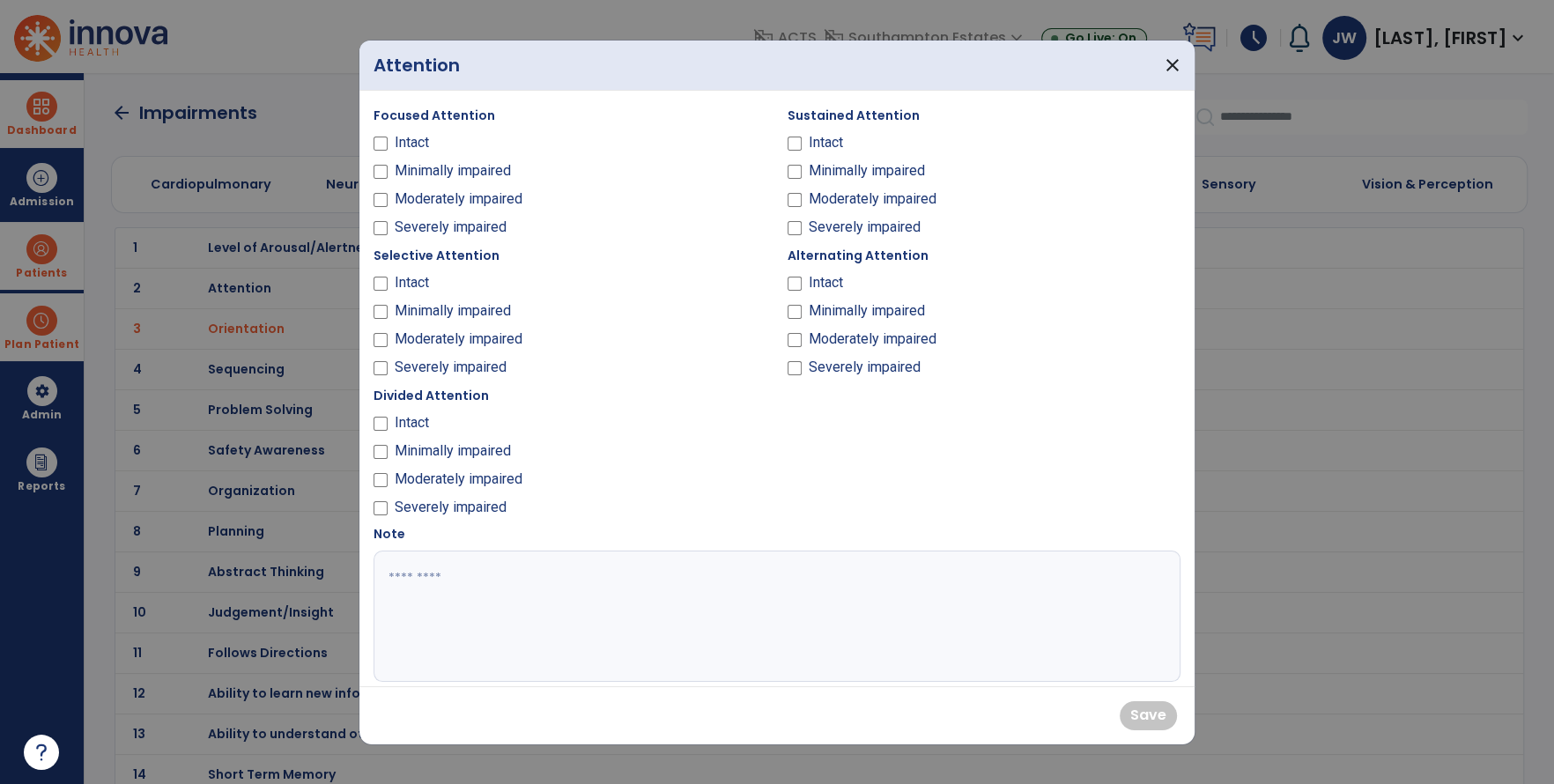 click at bounding box center (381, 231) 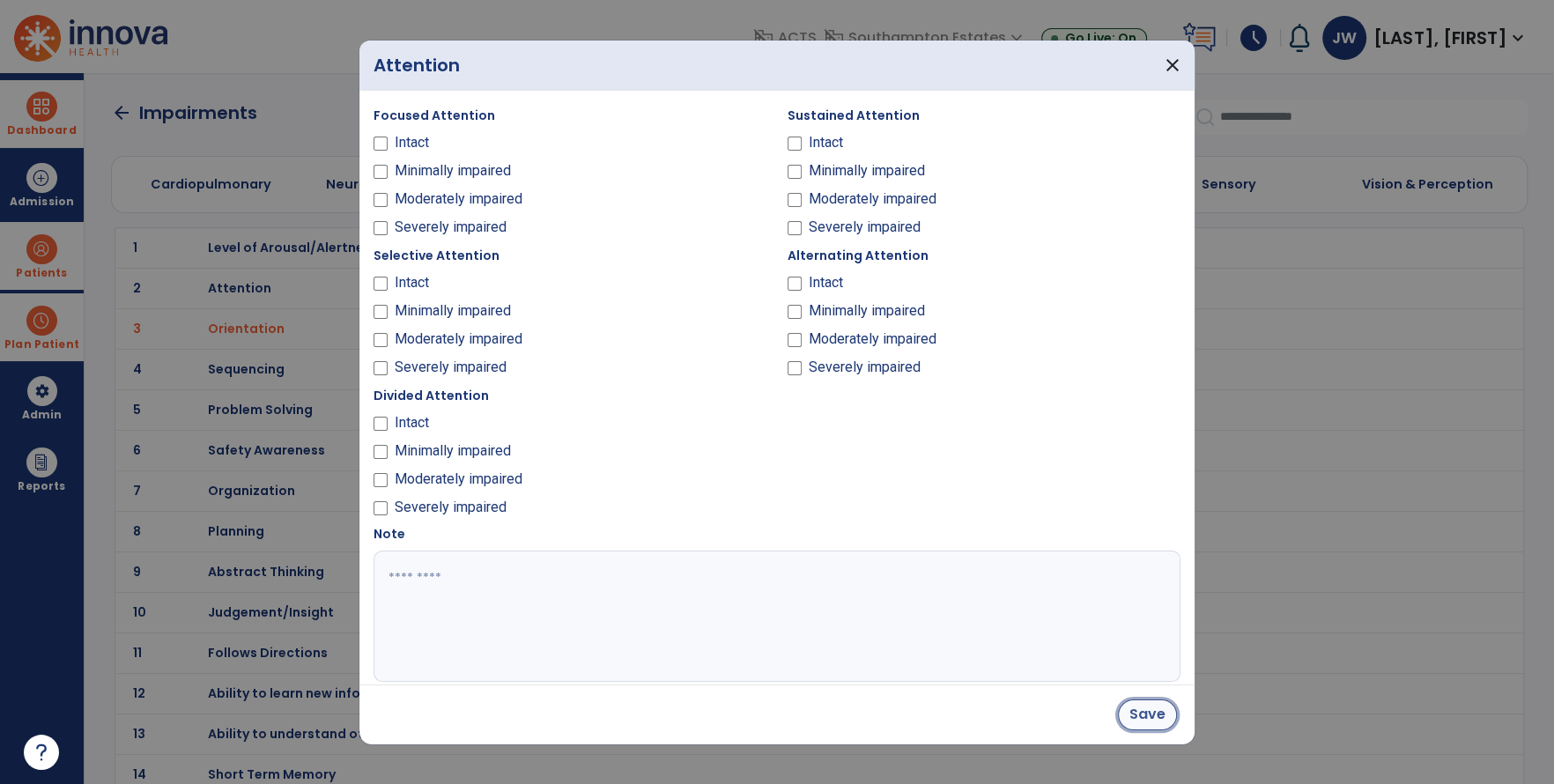 click on "Save" at bounding box center [1147, 714] 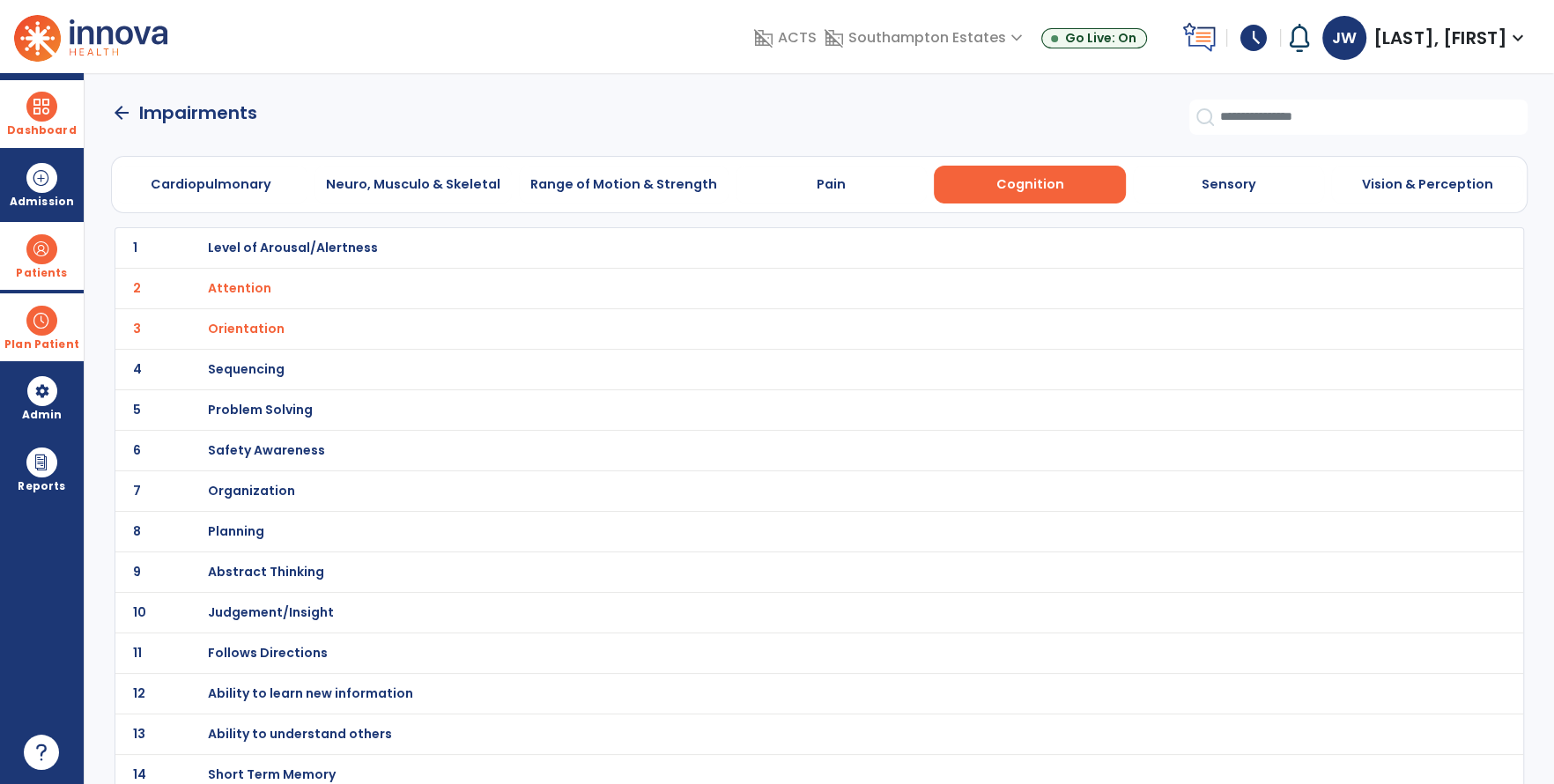 click on "Sequencing" at bounding box center [292, 248] 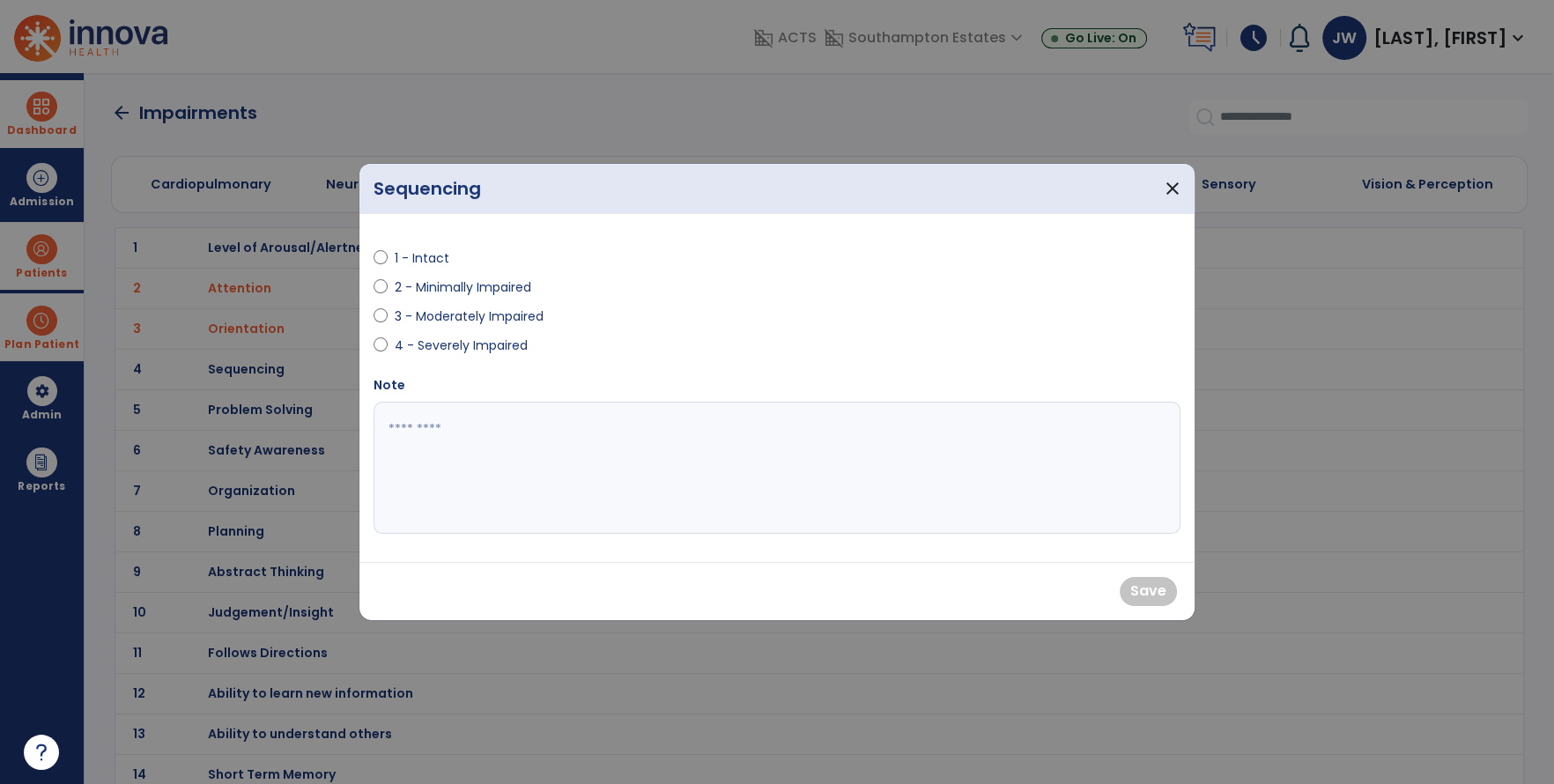 click on "4 - Severely Impaired" at bounding box center (570, 349) 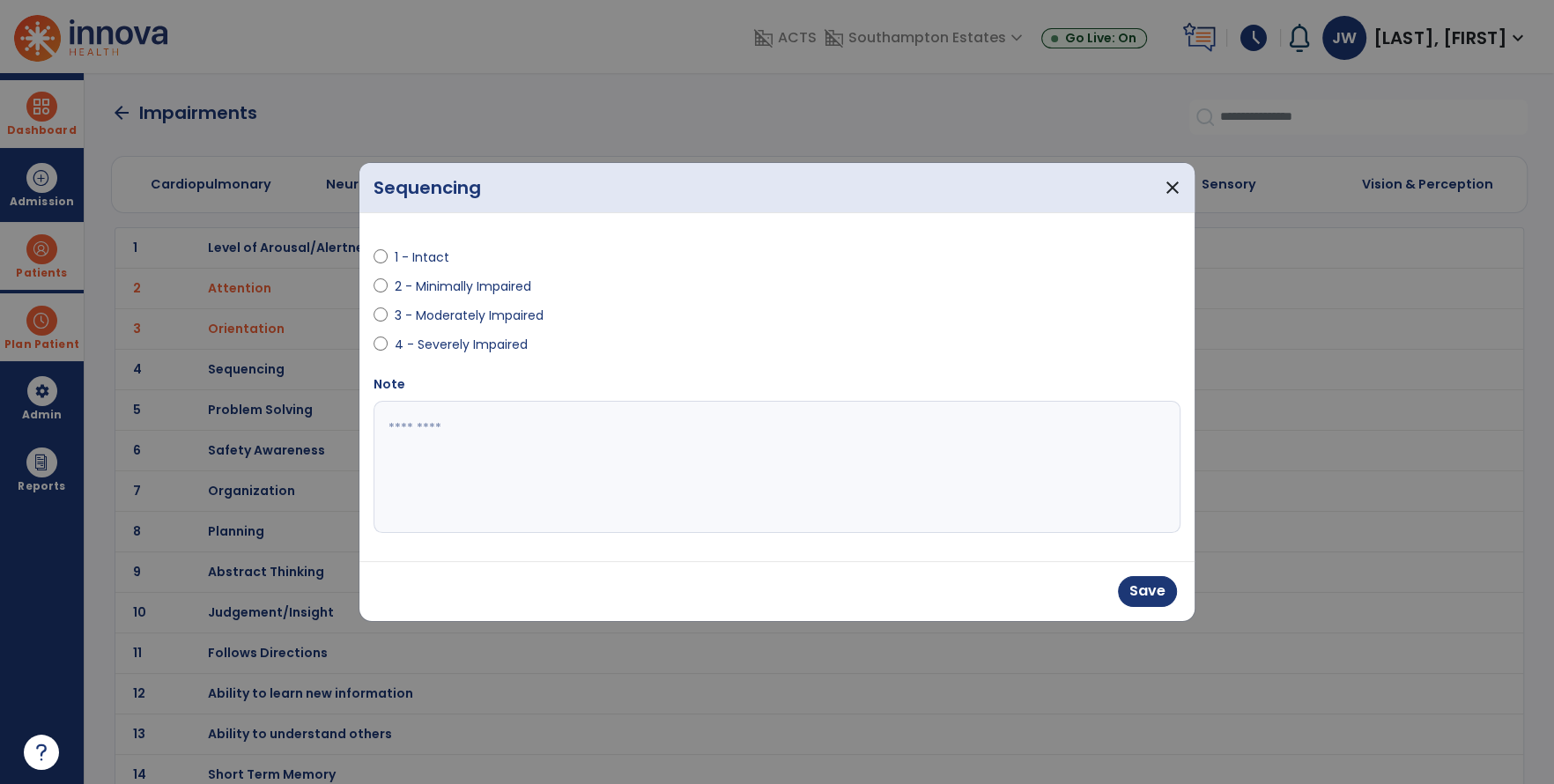 click at bounding box center (777, 467) 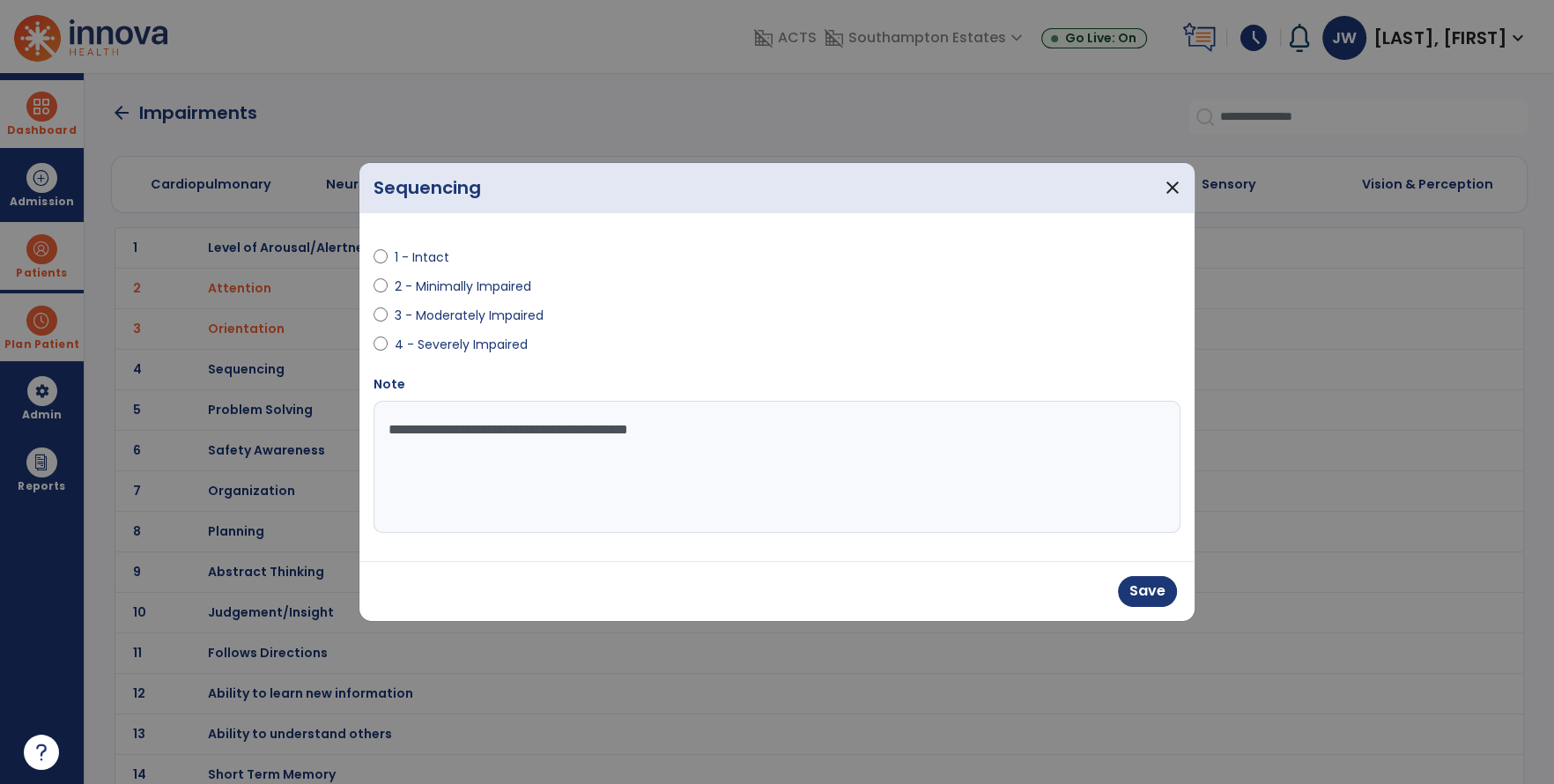 type on "**********" 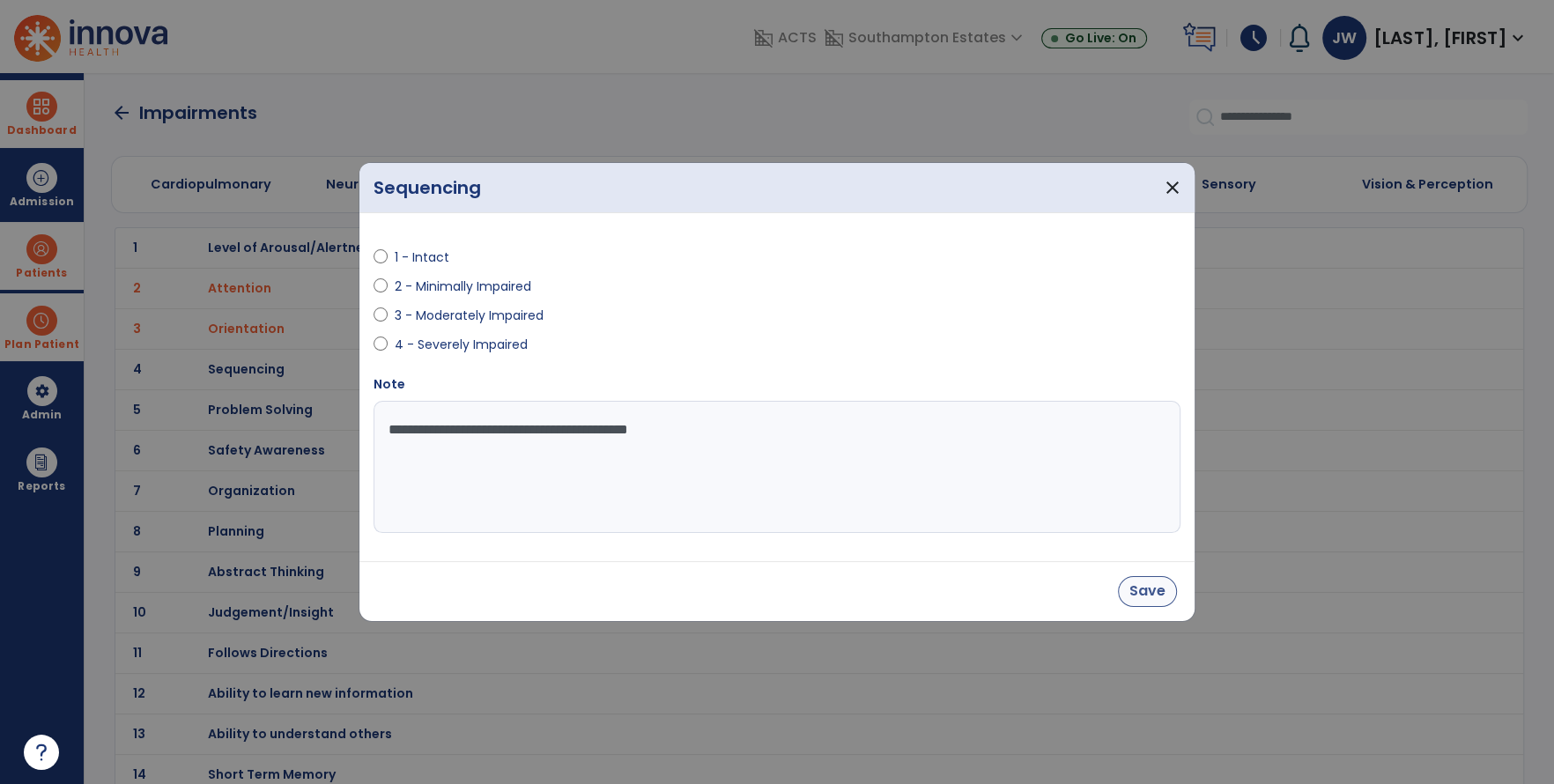 click on "Save" at bounding box center (777, 591) 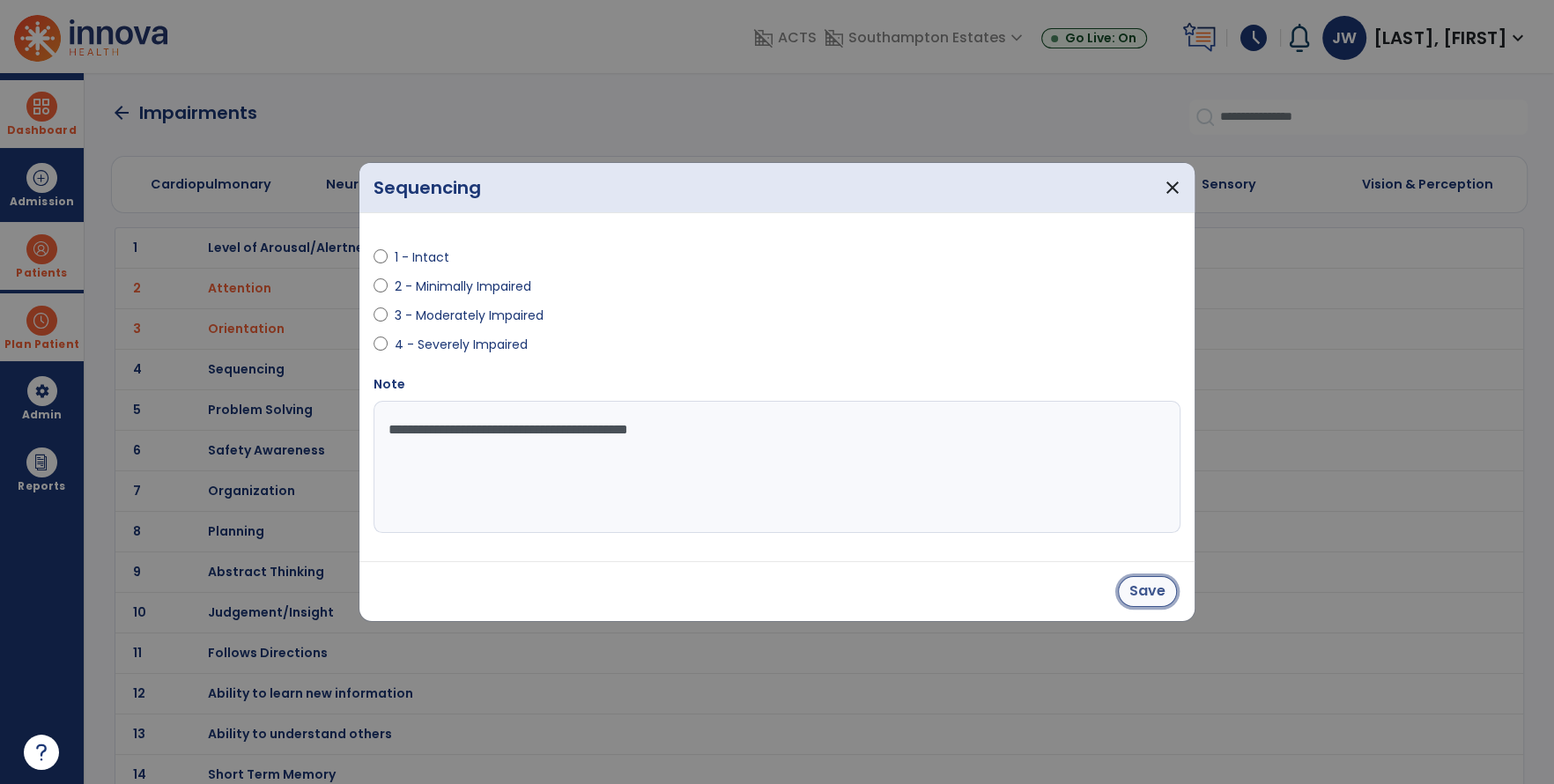 click on "Save" at bounding box center (1147, 591) 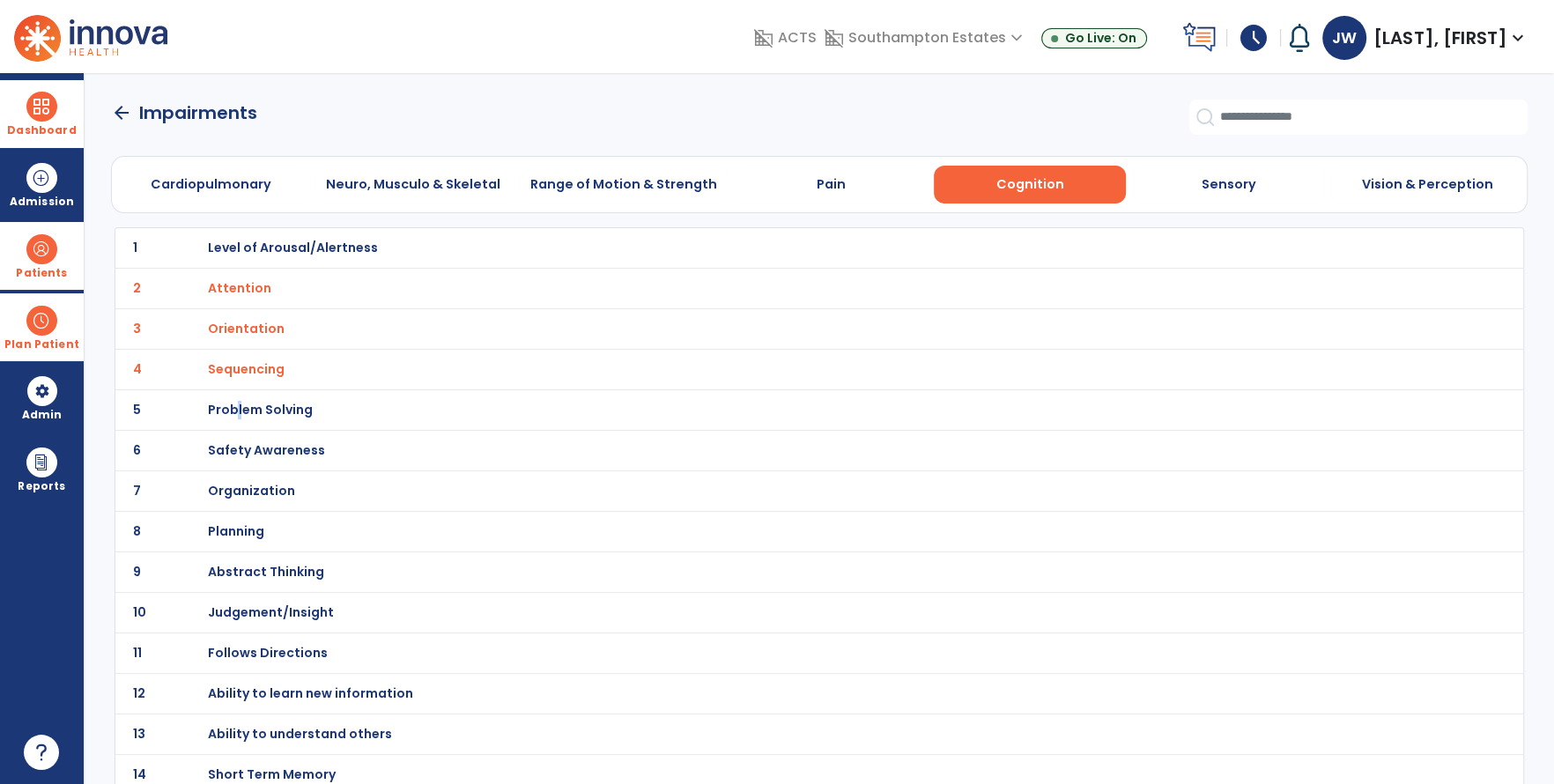 click on "Problem Solving" at bounding box center (292, 248) 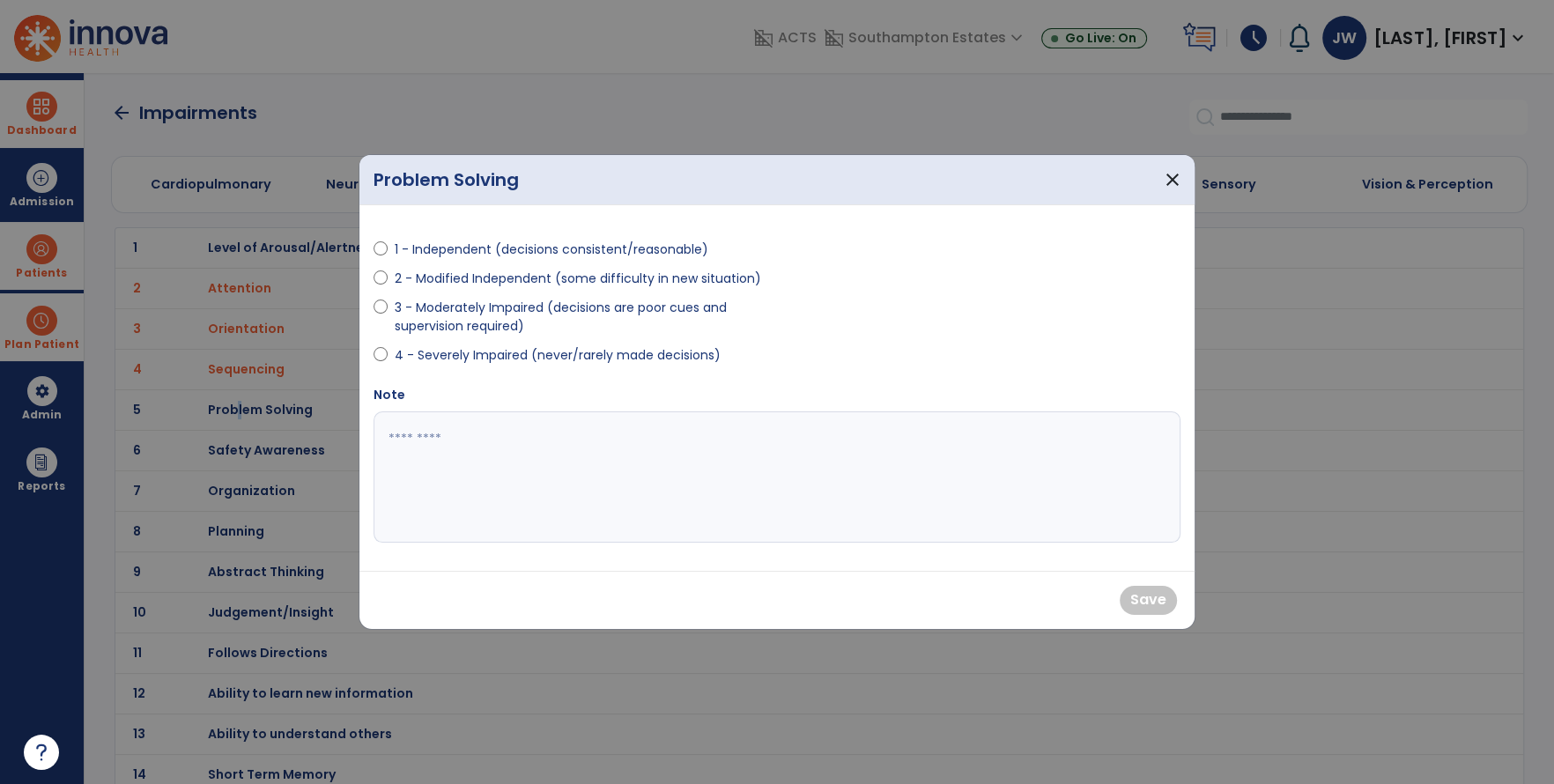 click on "4 - Severely Impaired (never/rarely made decisions)" at bounding box center (570, 359) 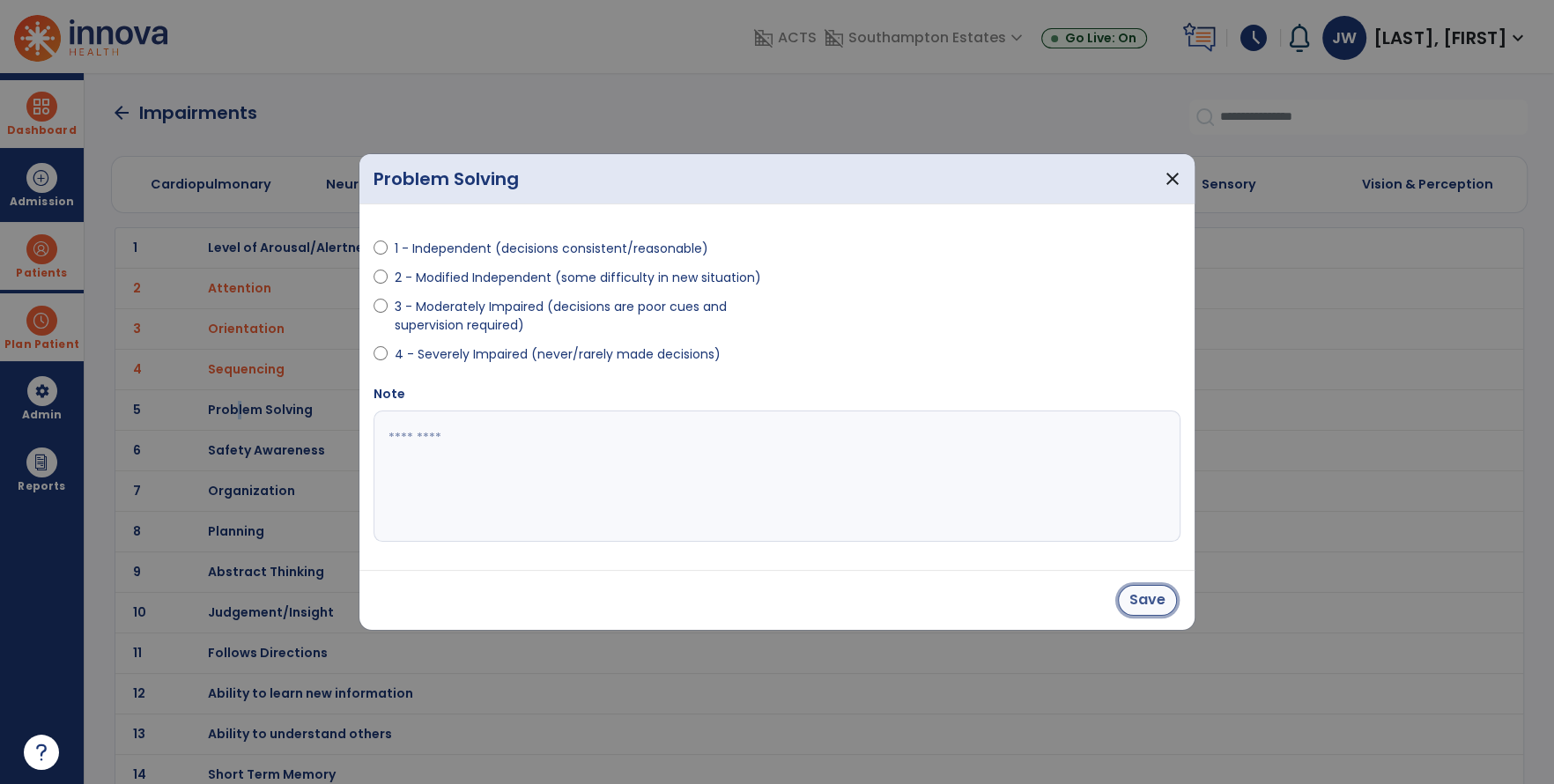 click on "Save" at bounding box center [1147, 600] 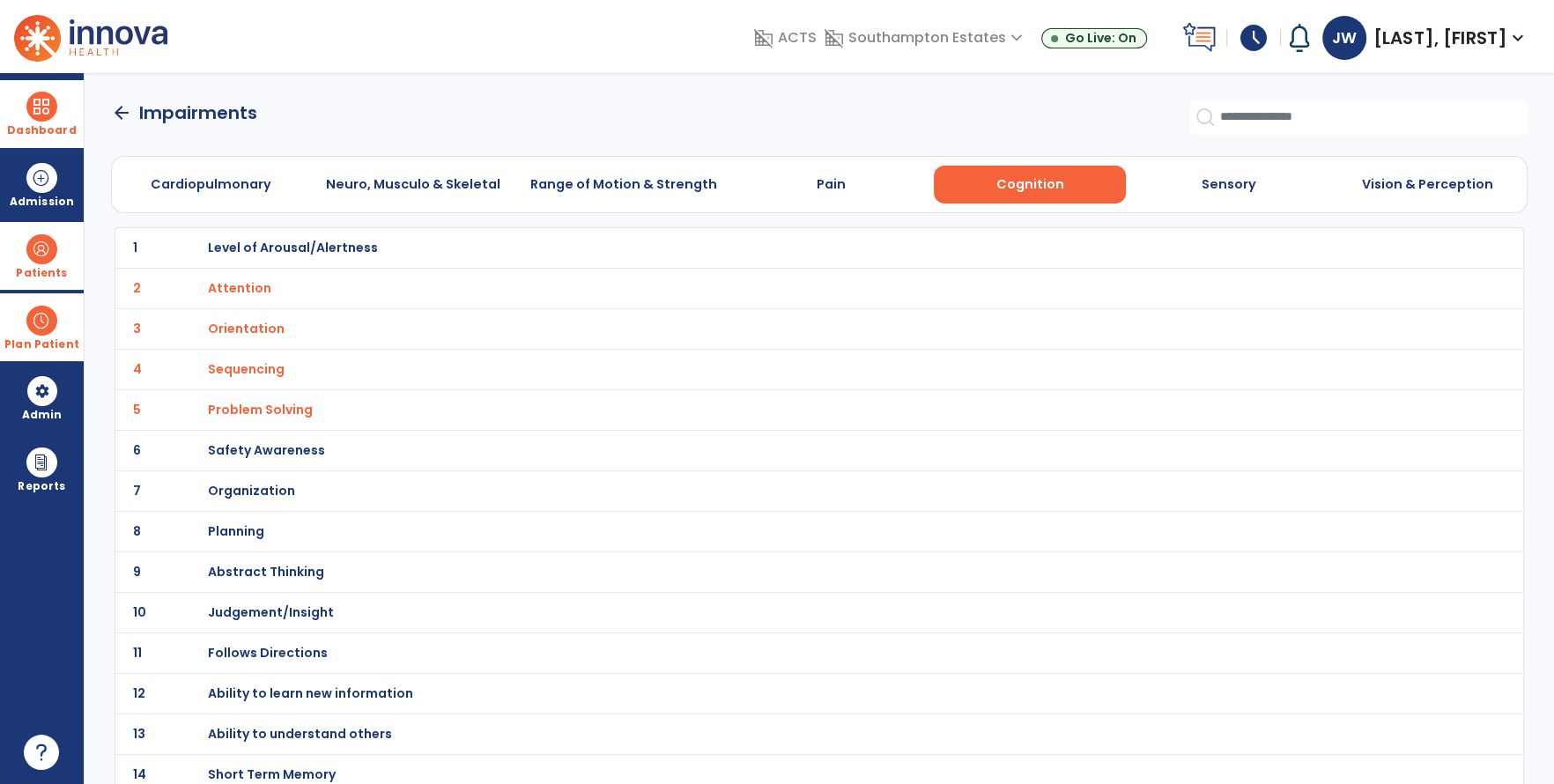 click on "Safety Awareness" at bounding box center [292, 248] 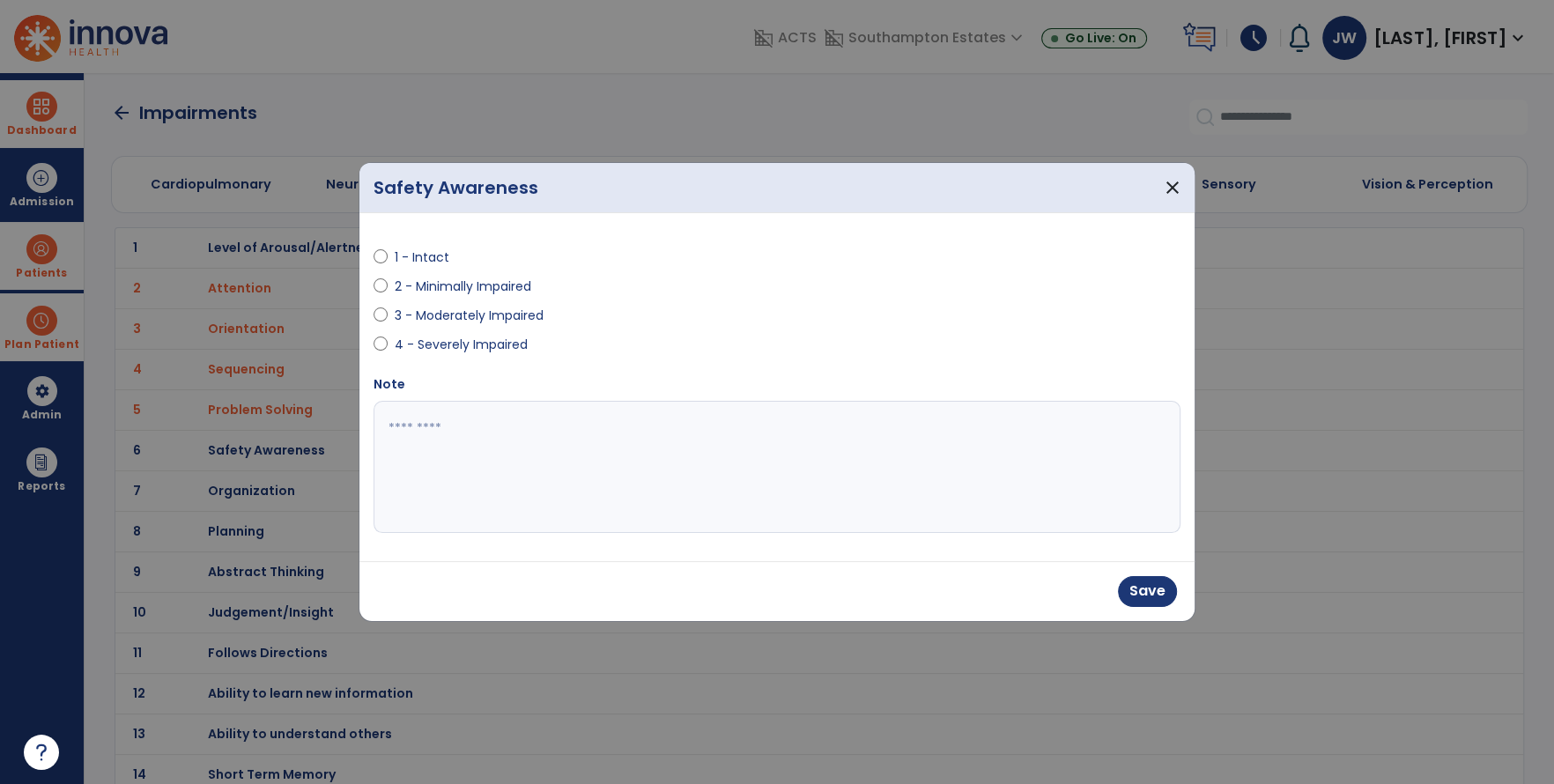 click at bounding box center [777, 467] 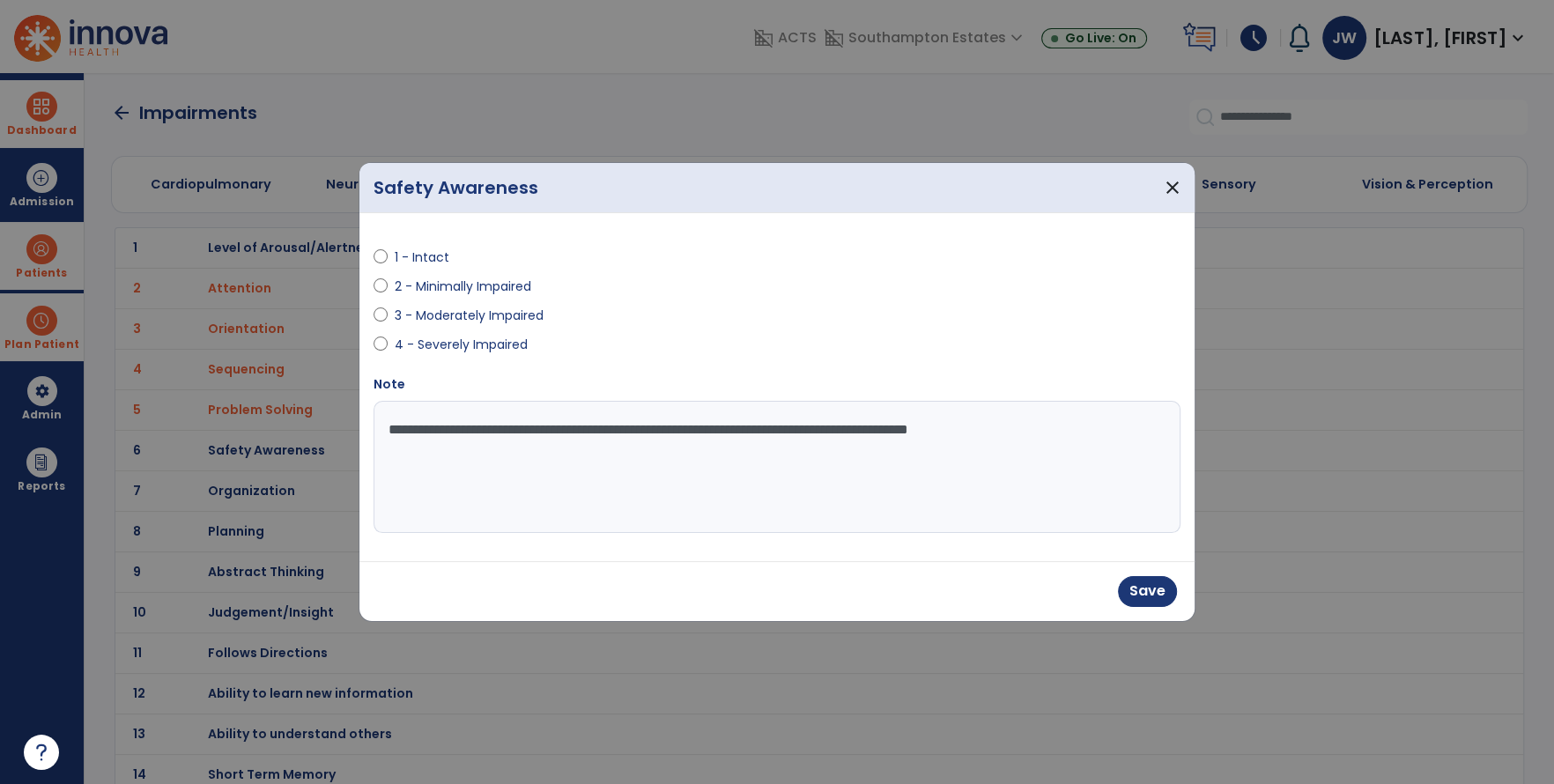 type on "**********" 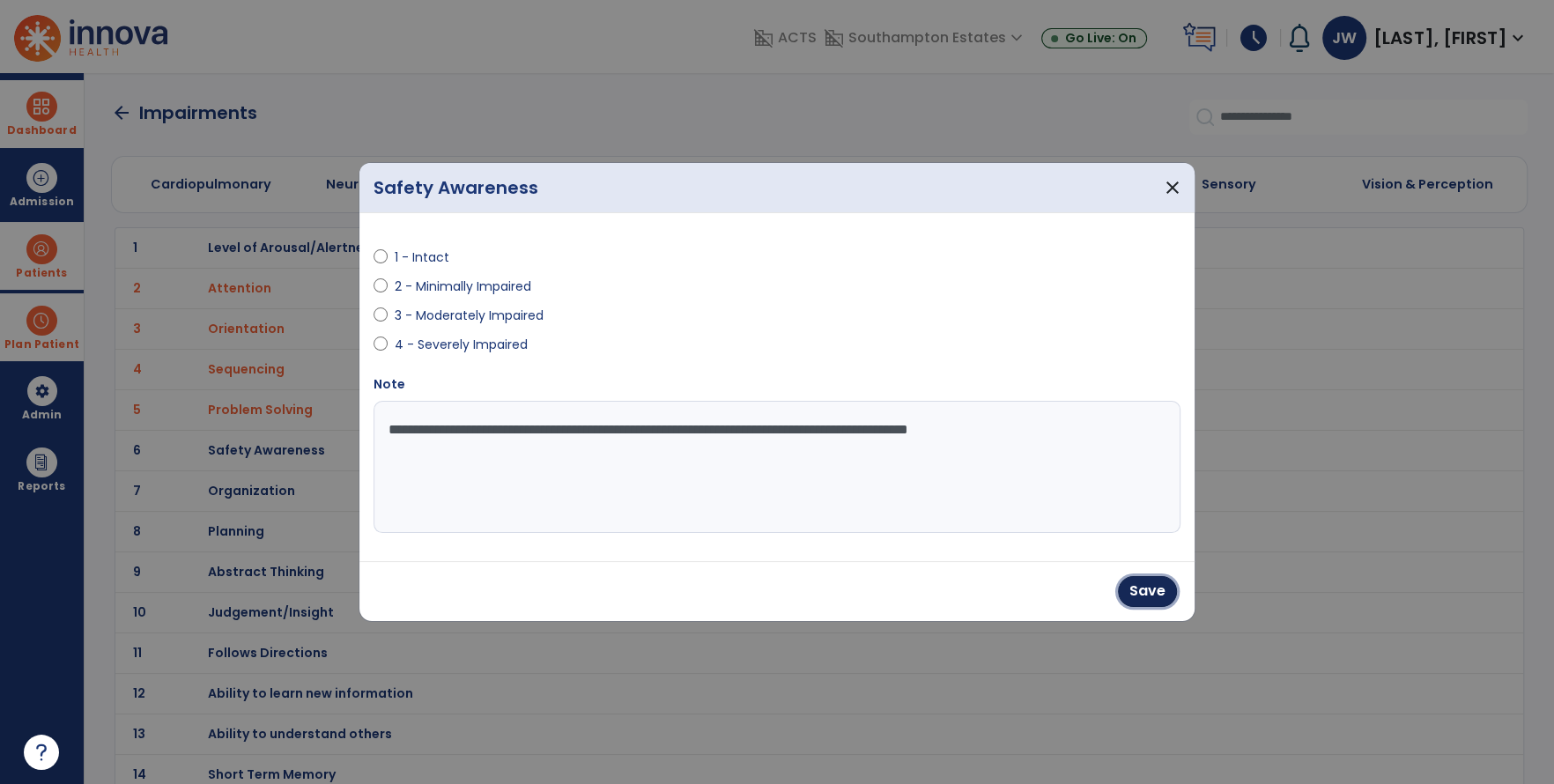 click on "Save" at bounding box center (1147, 591) 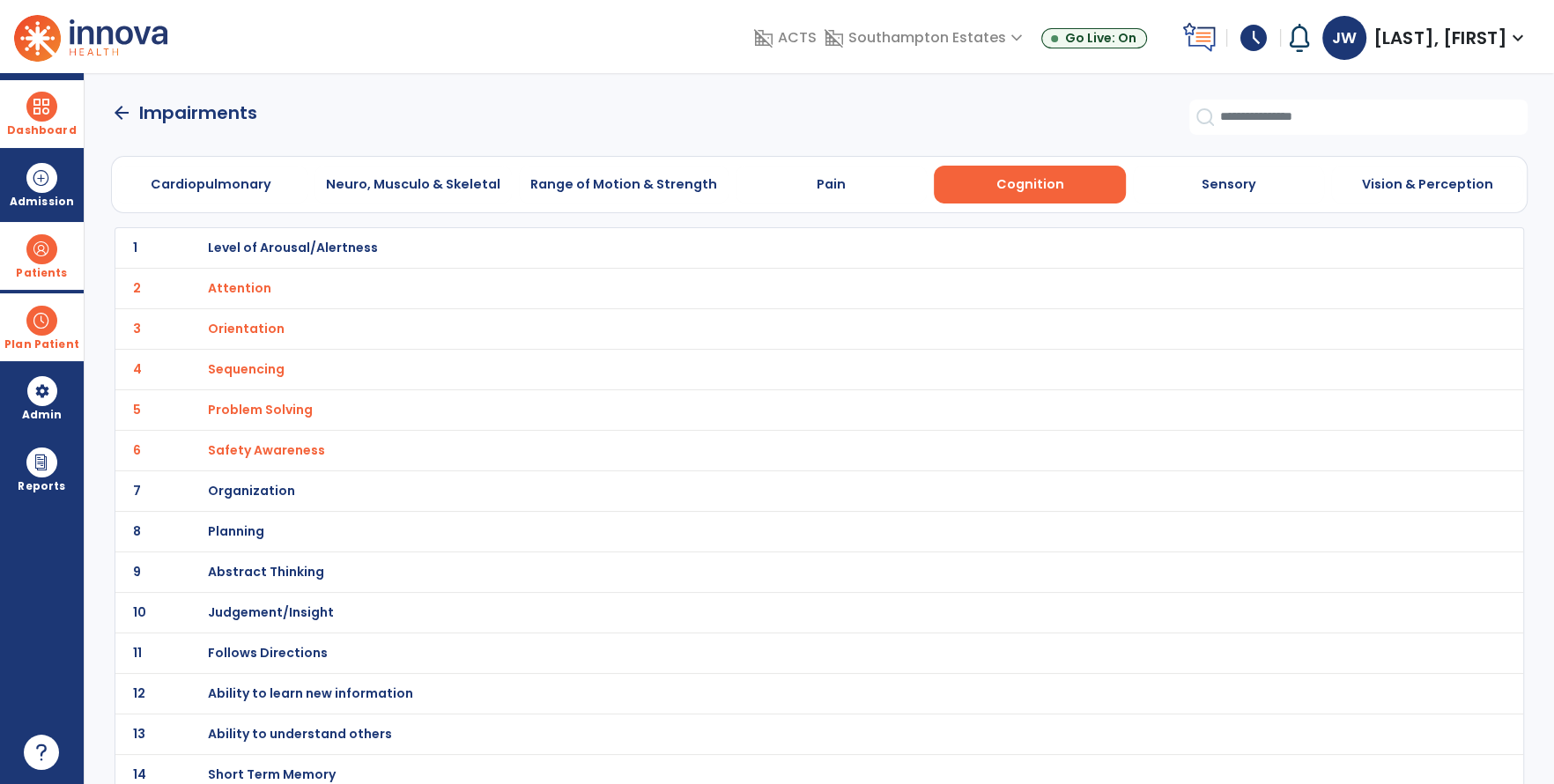 scroll, scrollTop: 49, scrollLeft: 0, axis: vertical 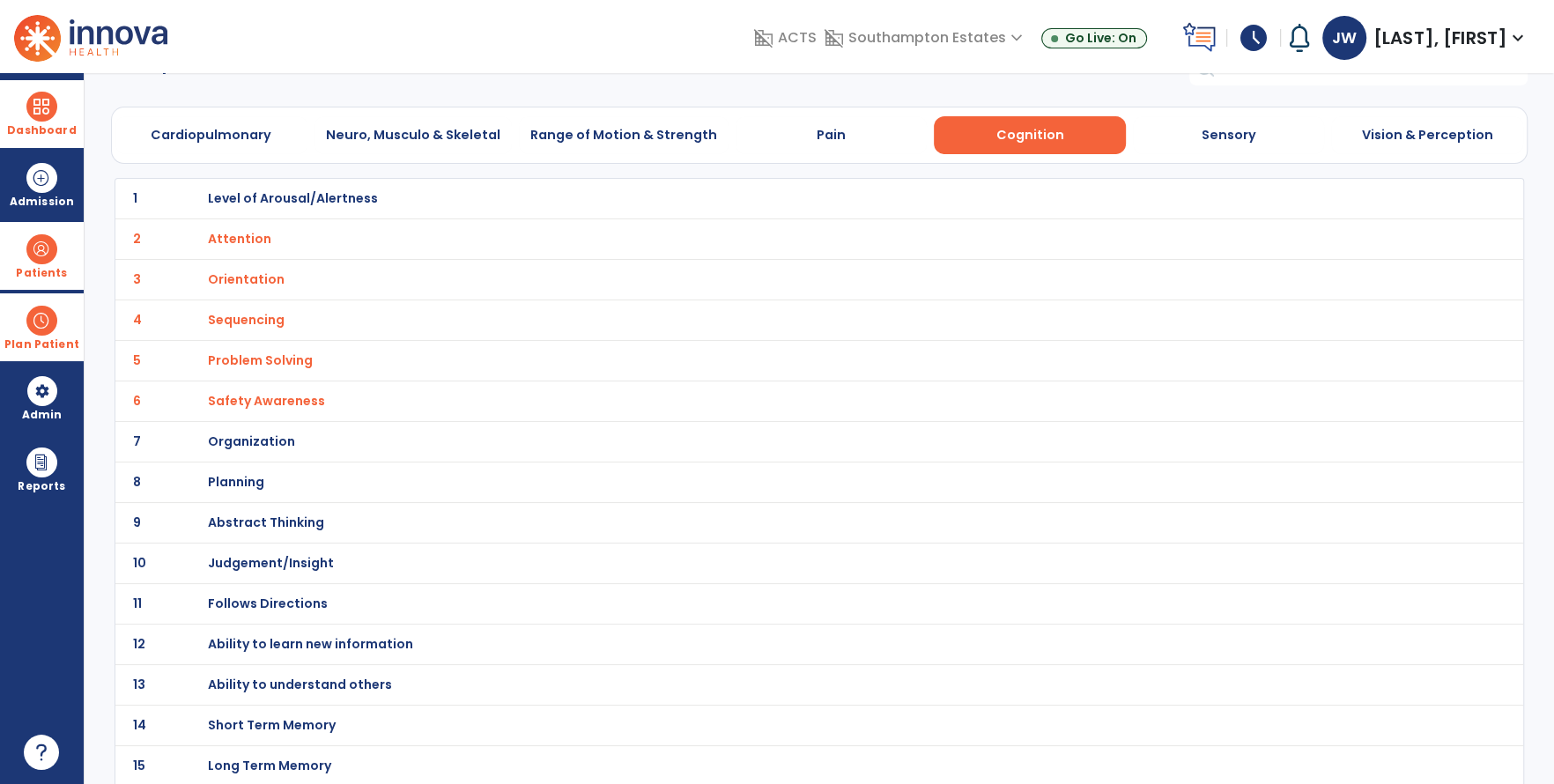click on "Follows Directions" at bounding box center (292, 198) 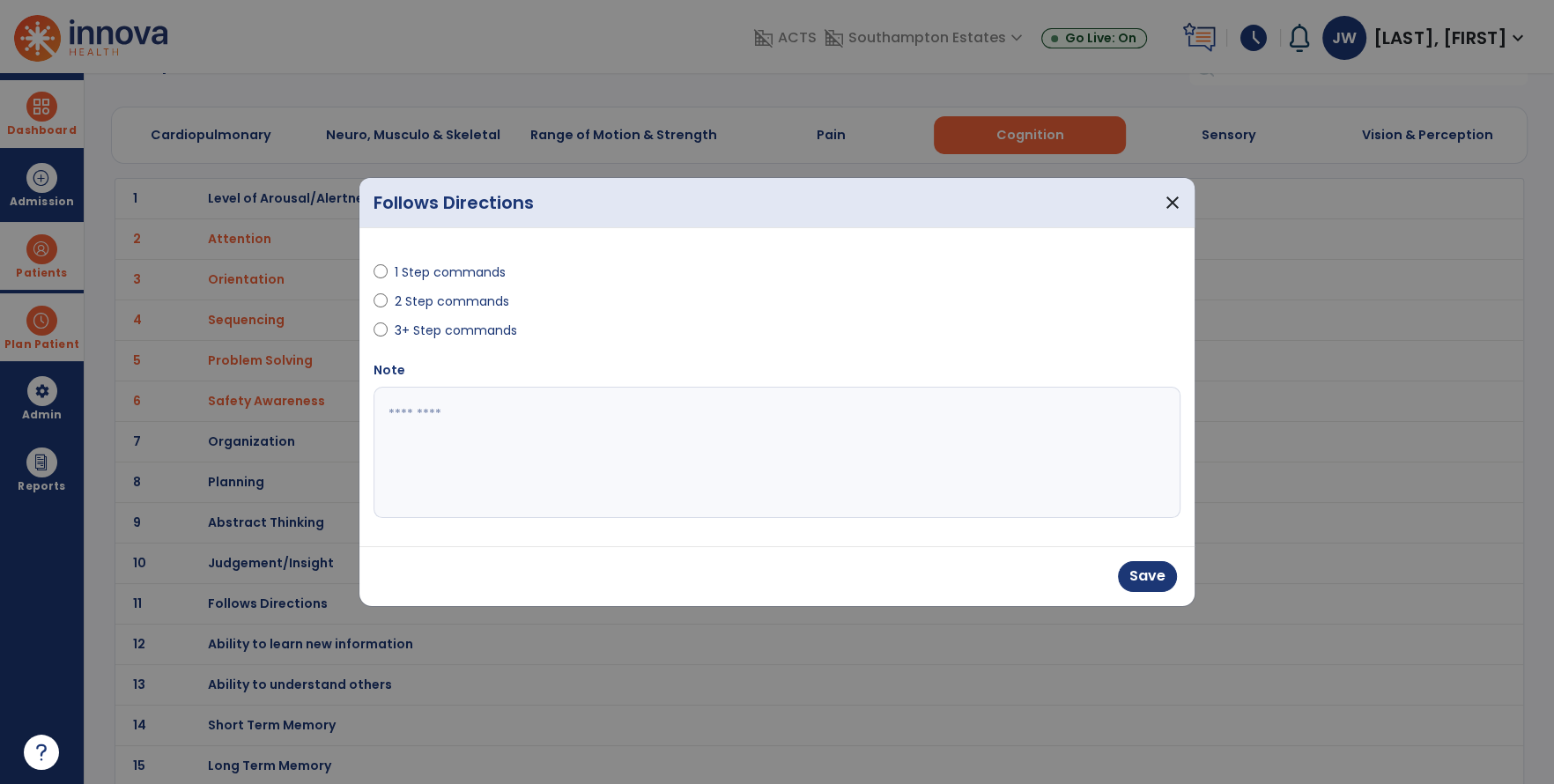 click at bounding box center [777, 453] 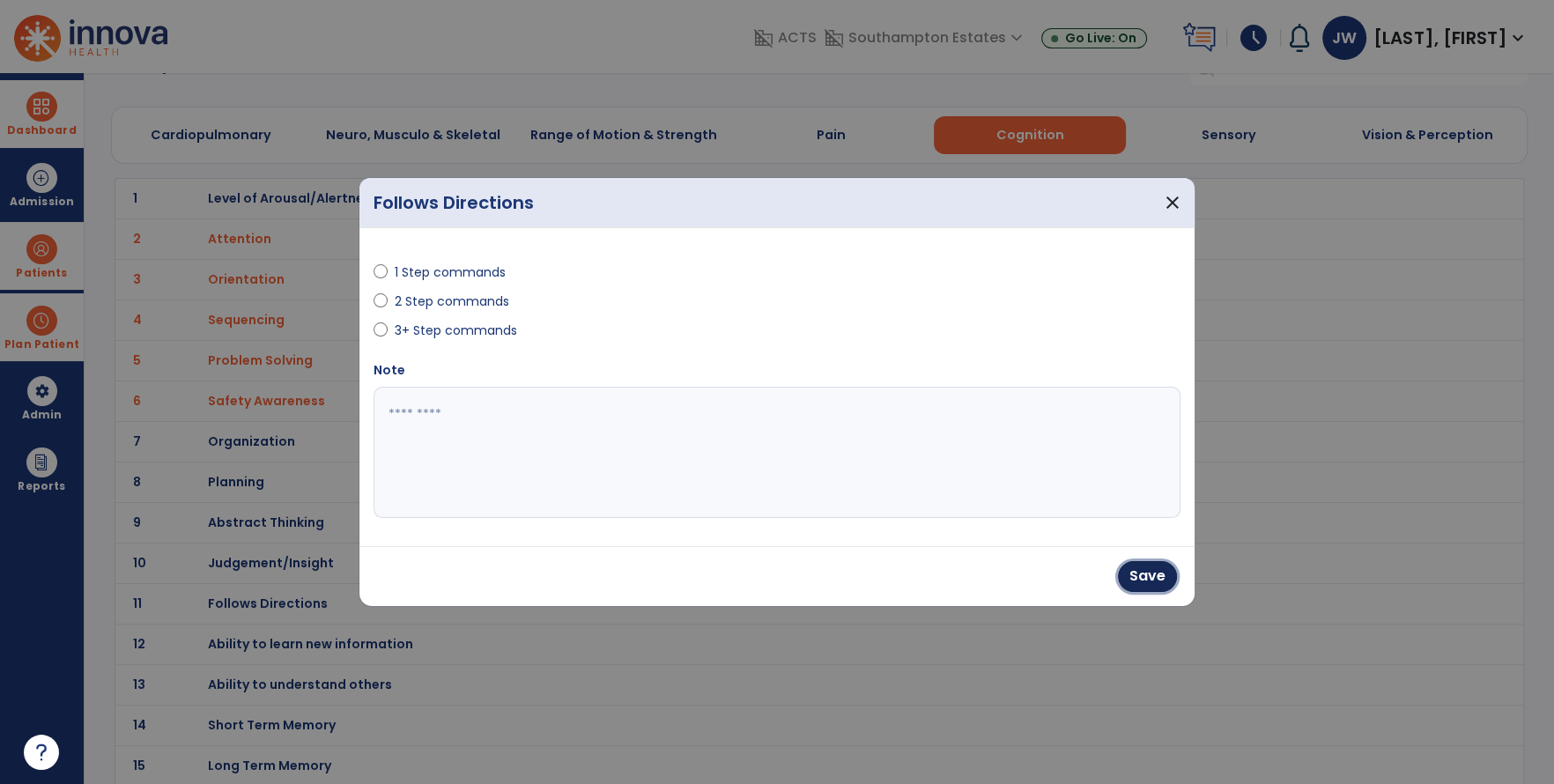 click on "Save" at bounding box center [1147, 576] 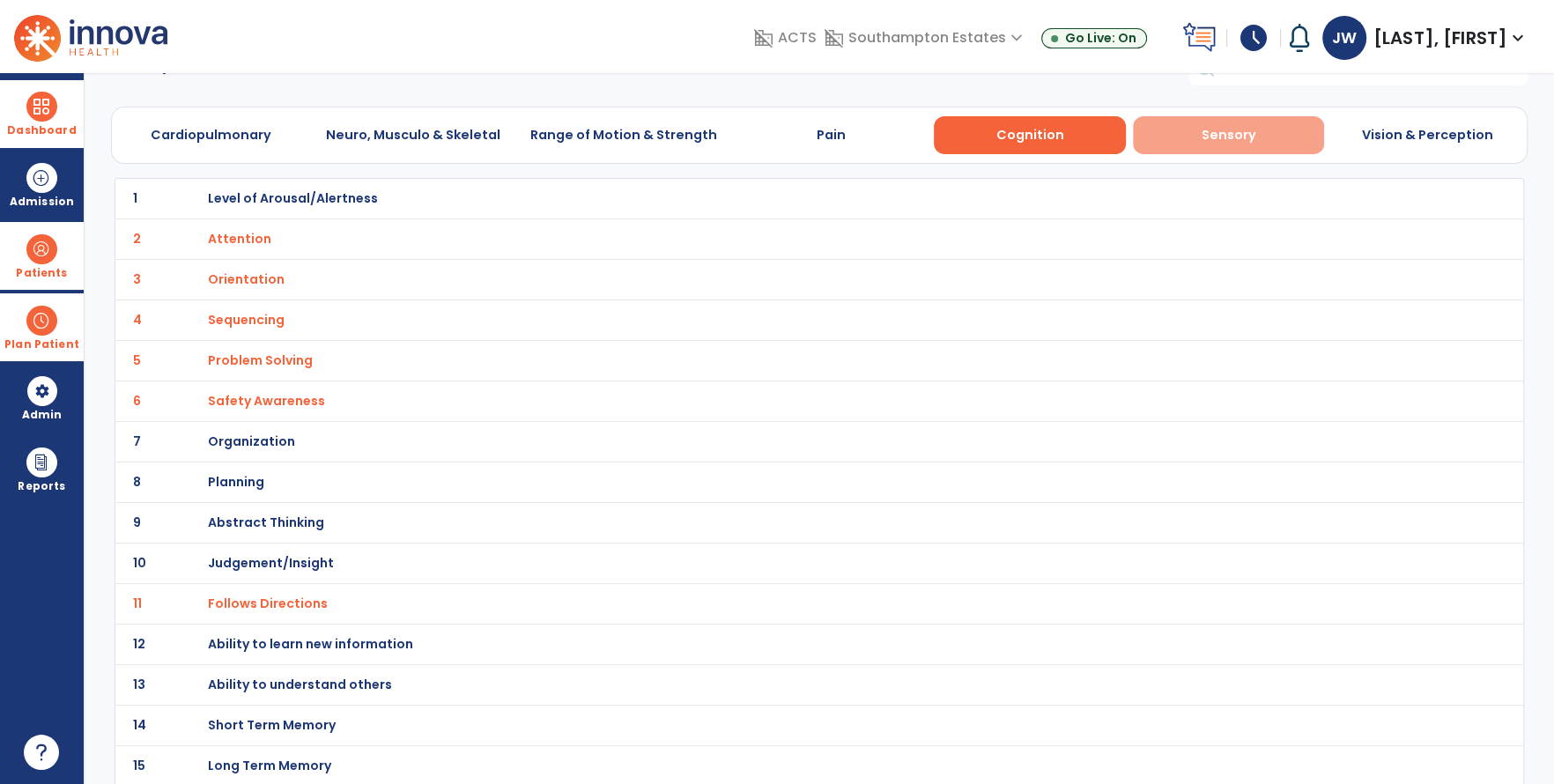click on "Sensory" at bounding box center (1229, 135) 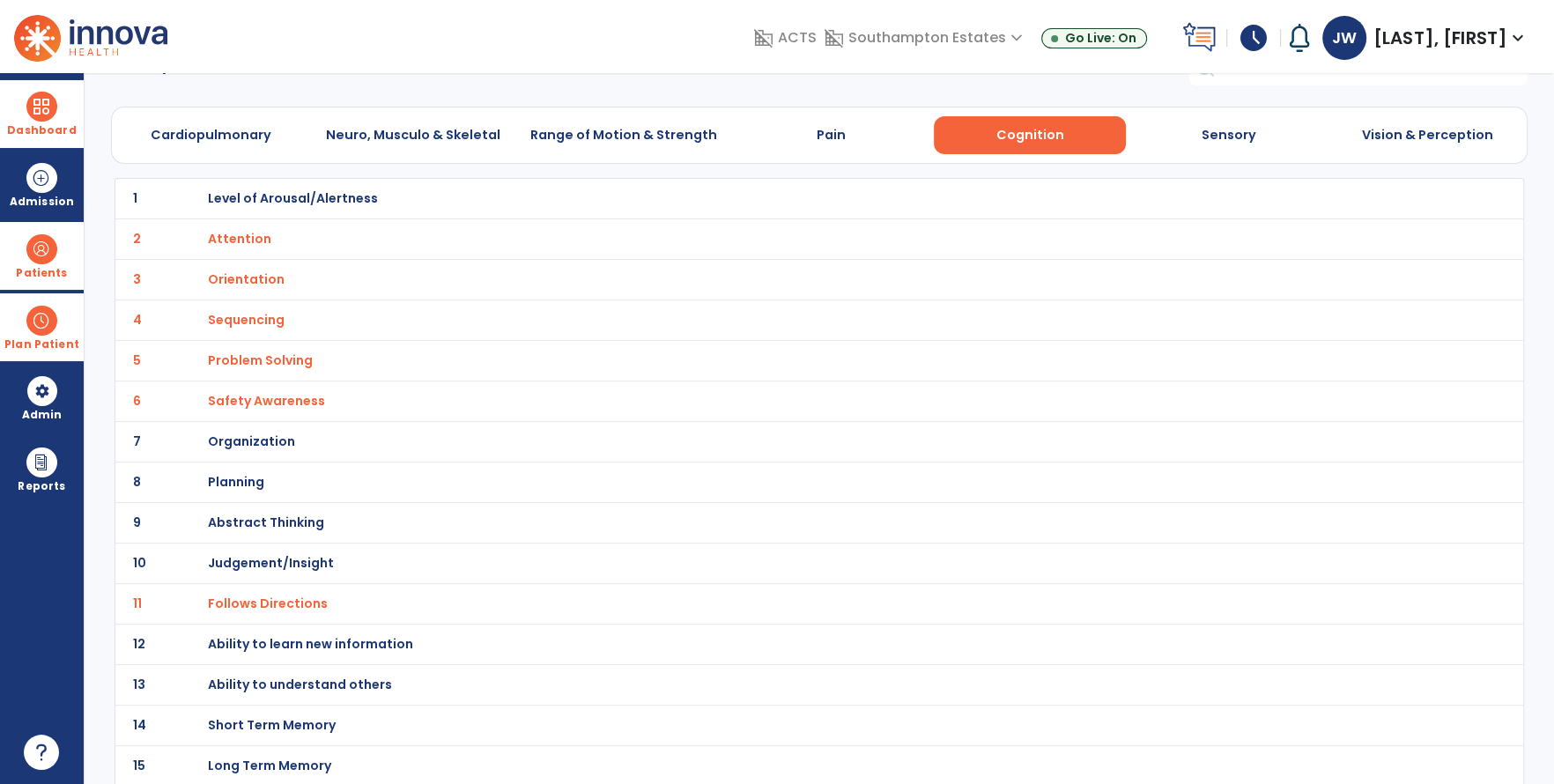 scroll, scrollTop: 0, scrollLeft: 0, axis: both 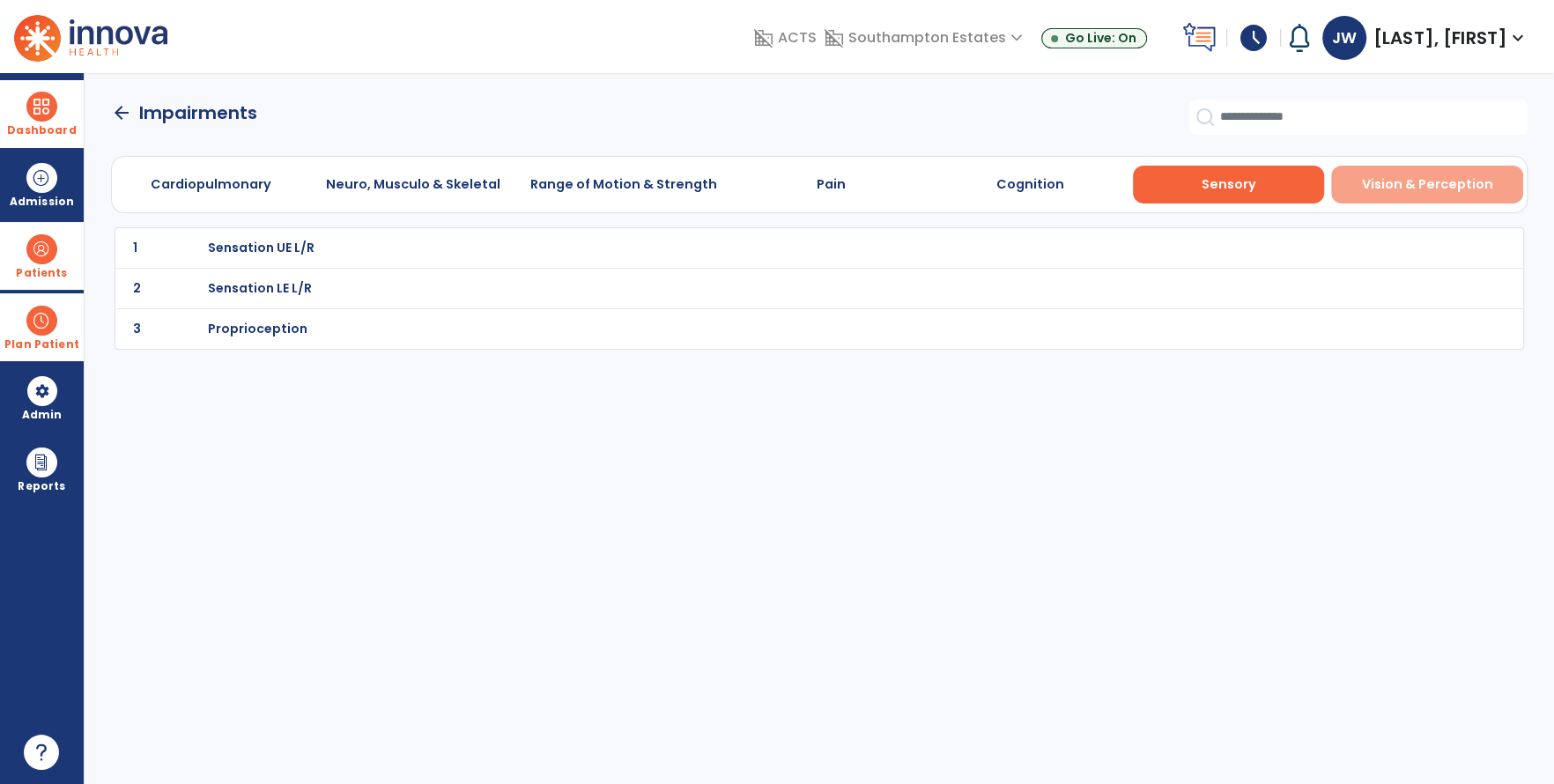 click on "Vision & Perception" at bounding box center [1427, 184] 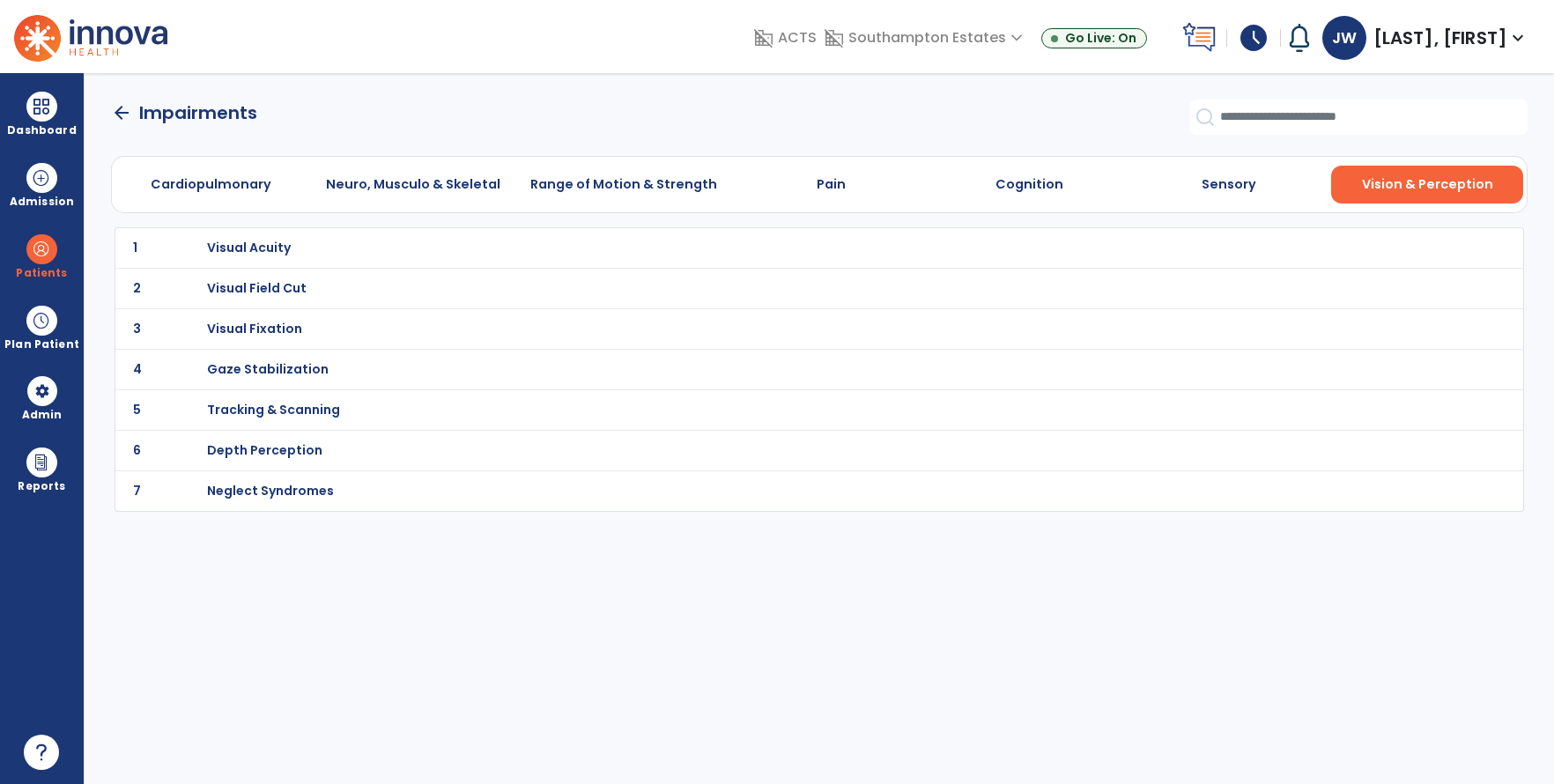 scroll, scrollTop: 0, scrollLeft: 0, axis: both 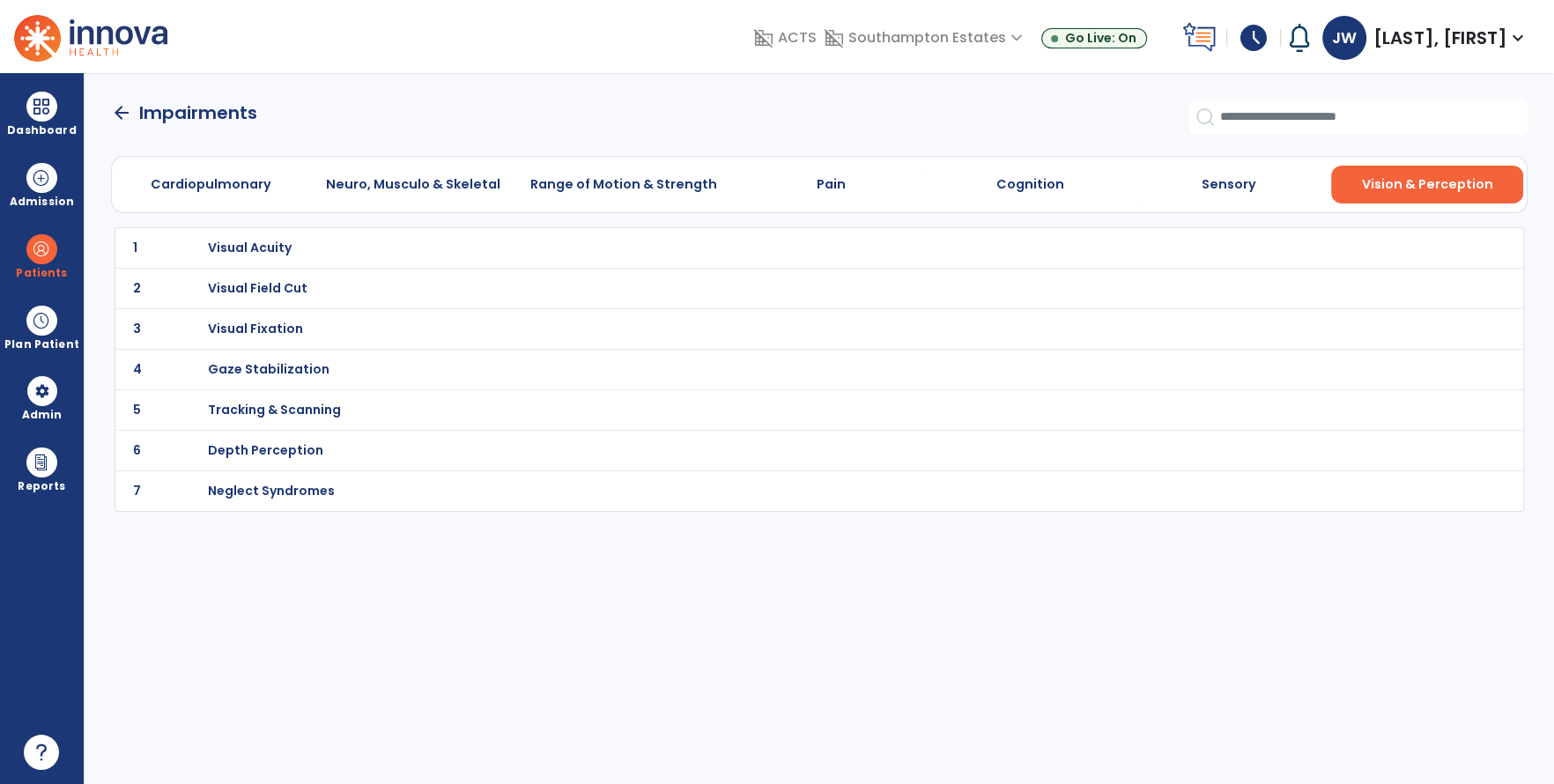 click on "Visual Field Cut" at bounding box center [248, 248] 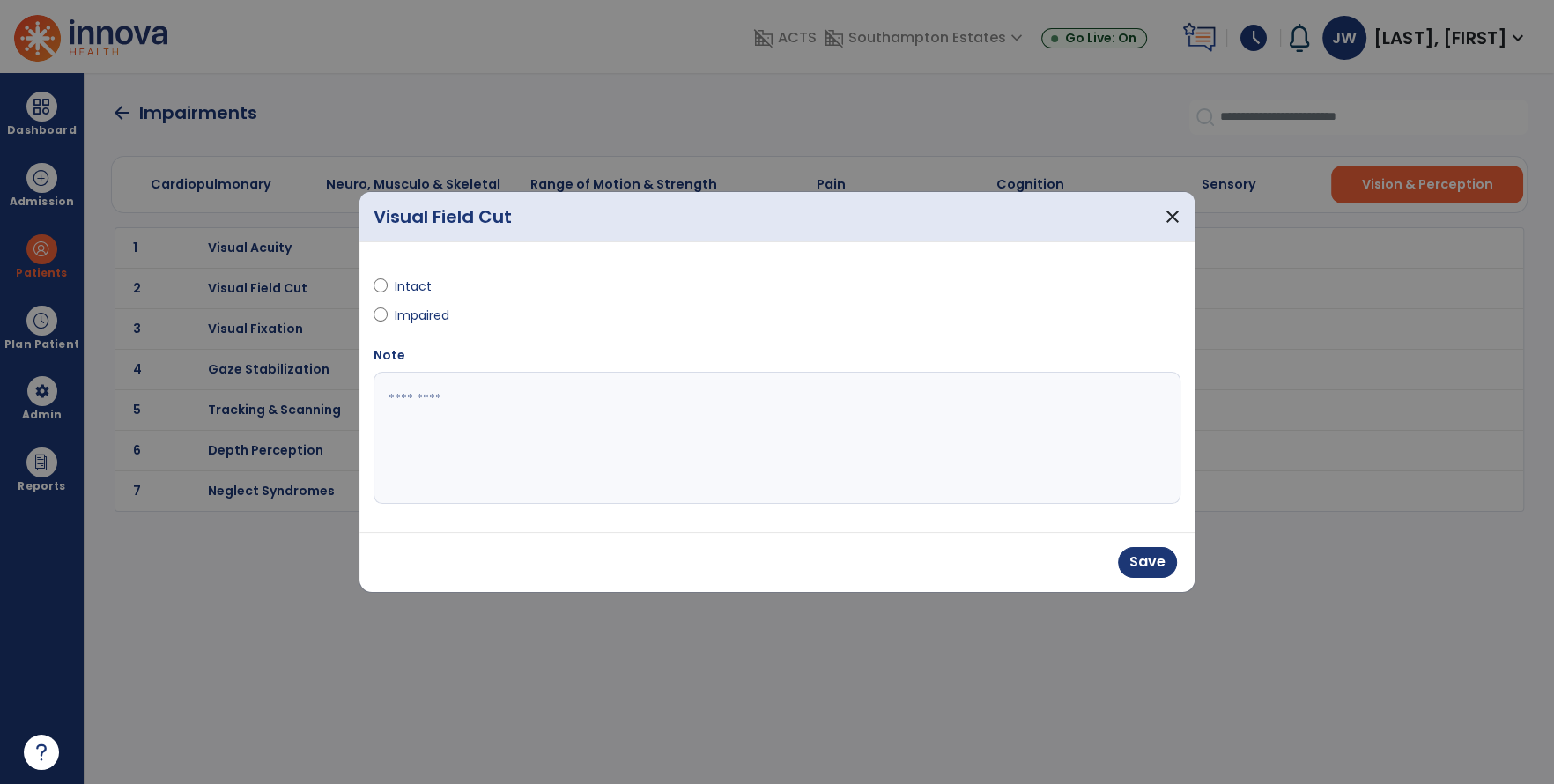 click at bounding box center (777, 438) 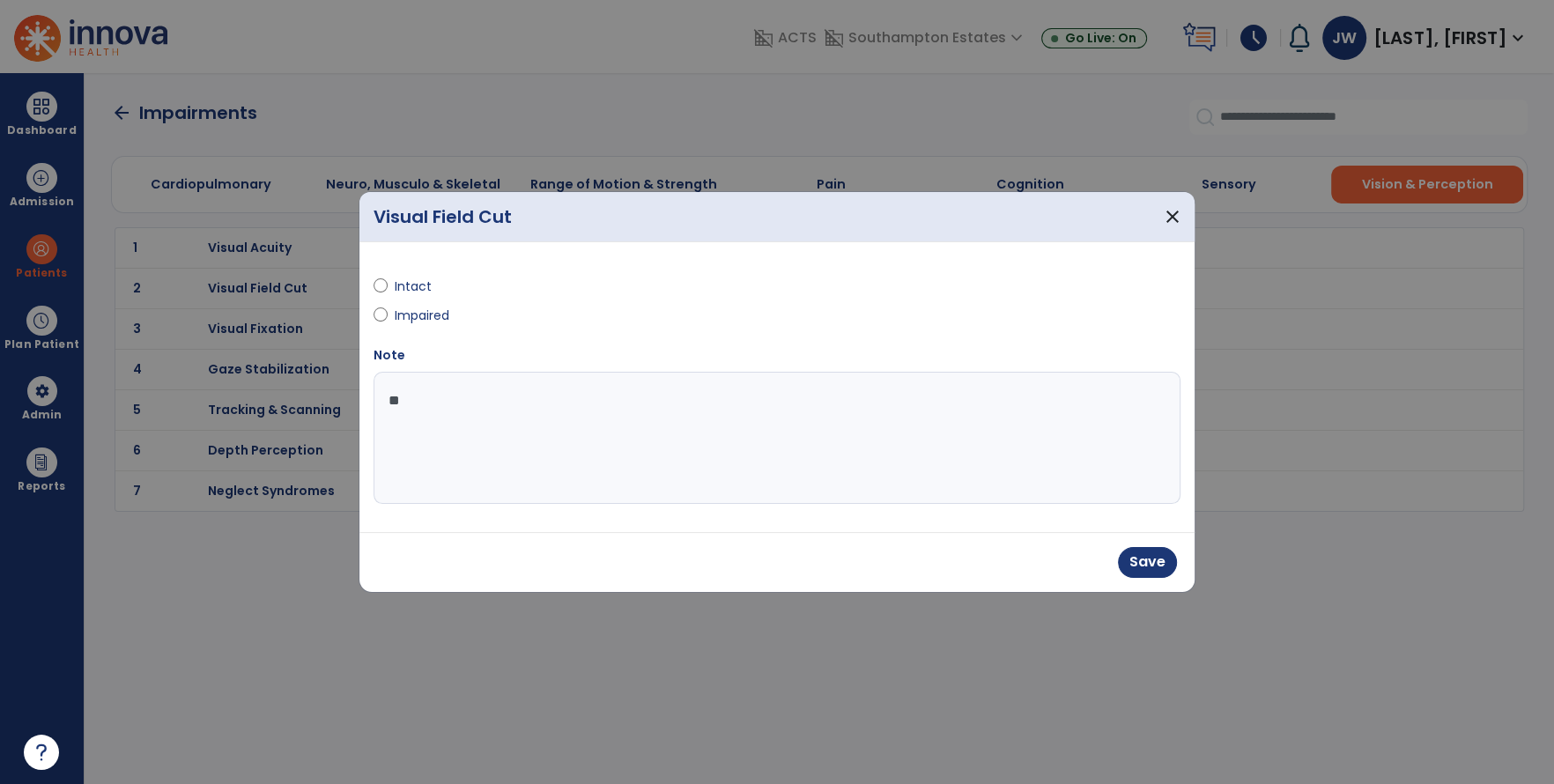 type on "*" 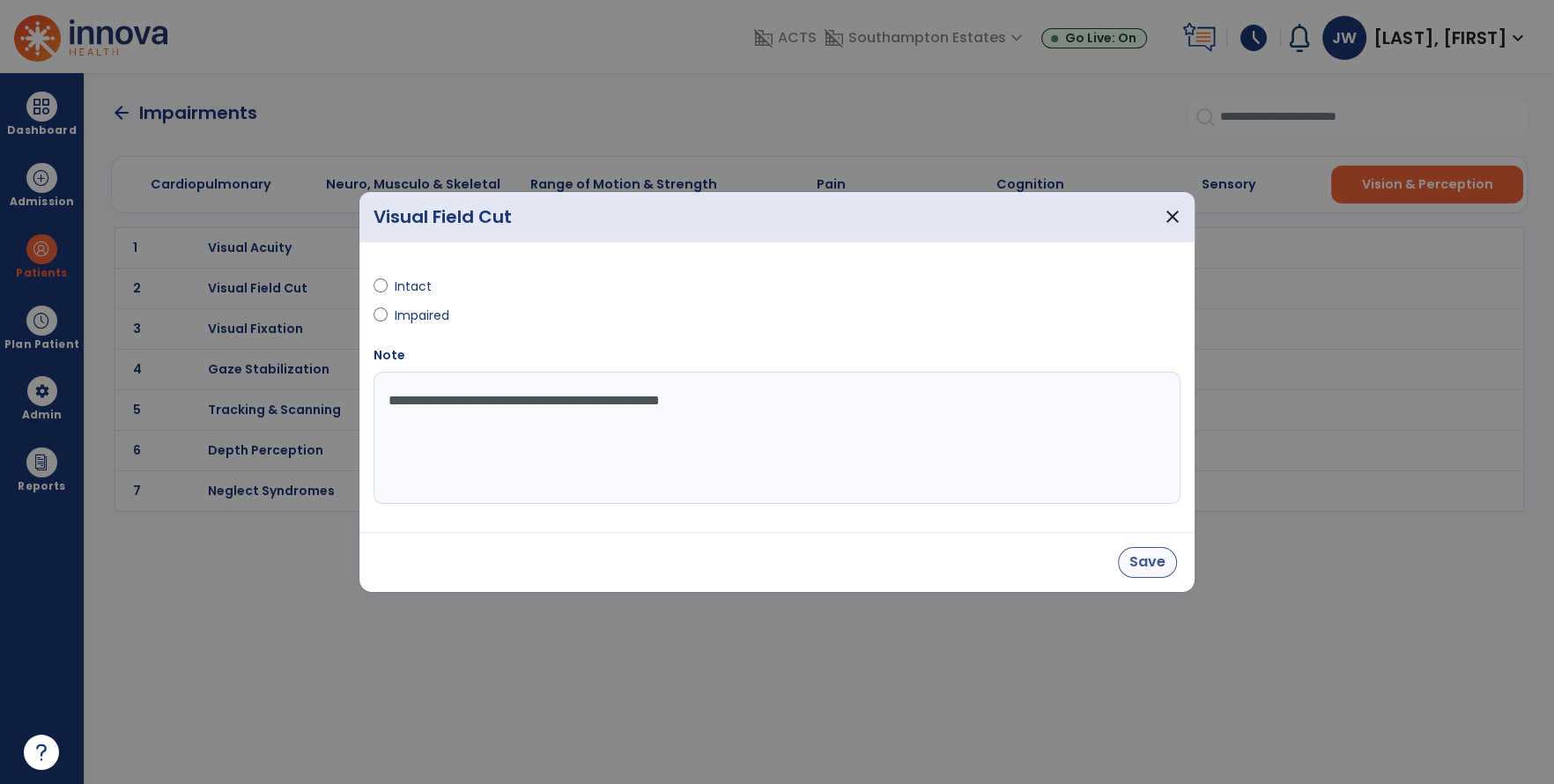 type on "**********" 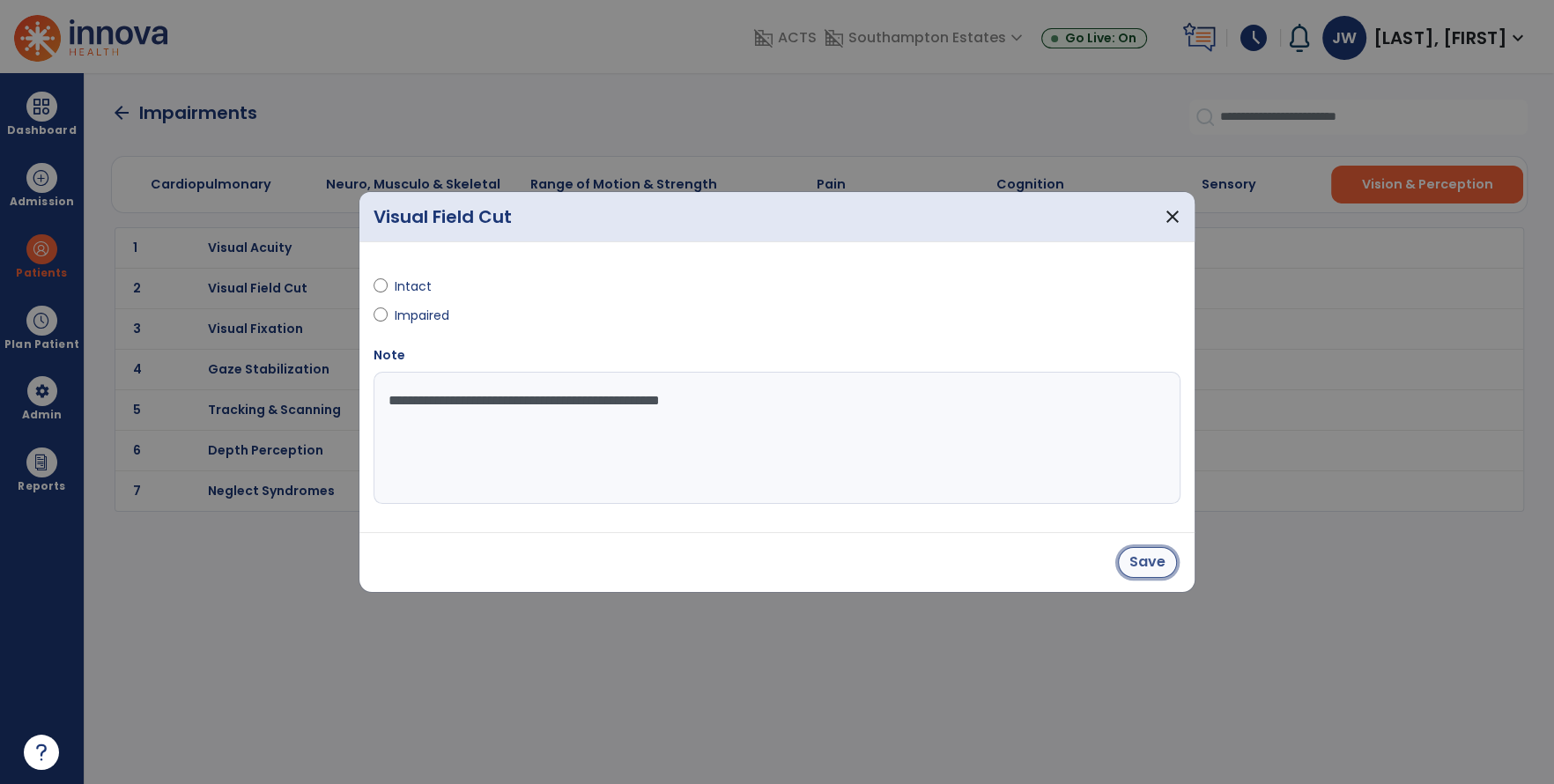 click on "Save" at bounding box center (1147, 562) 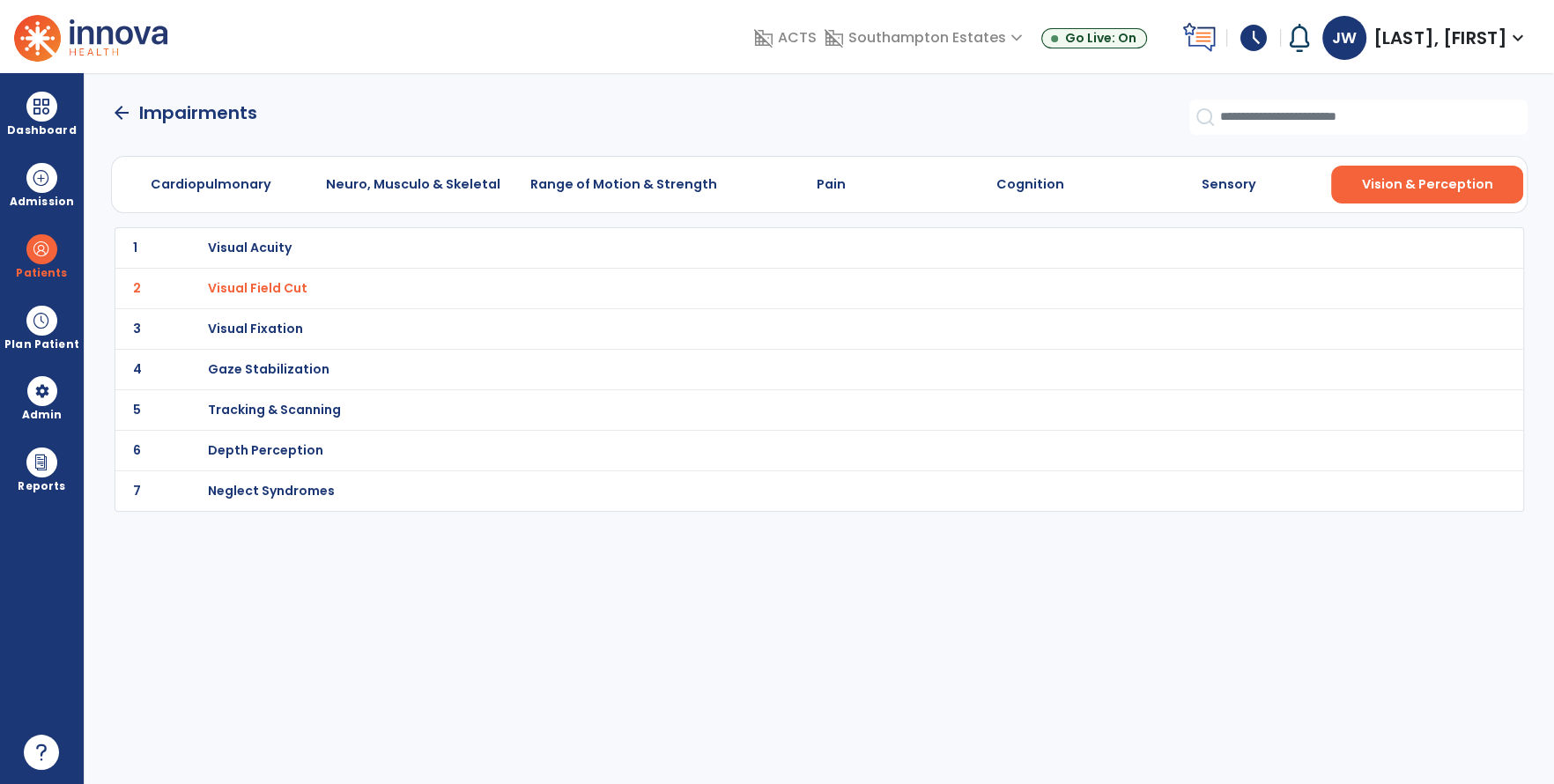 click on "Visual Fixation" at bounding box center [248, 248] 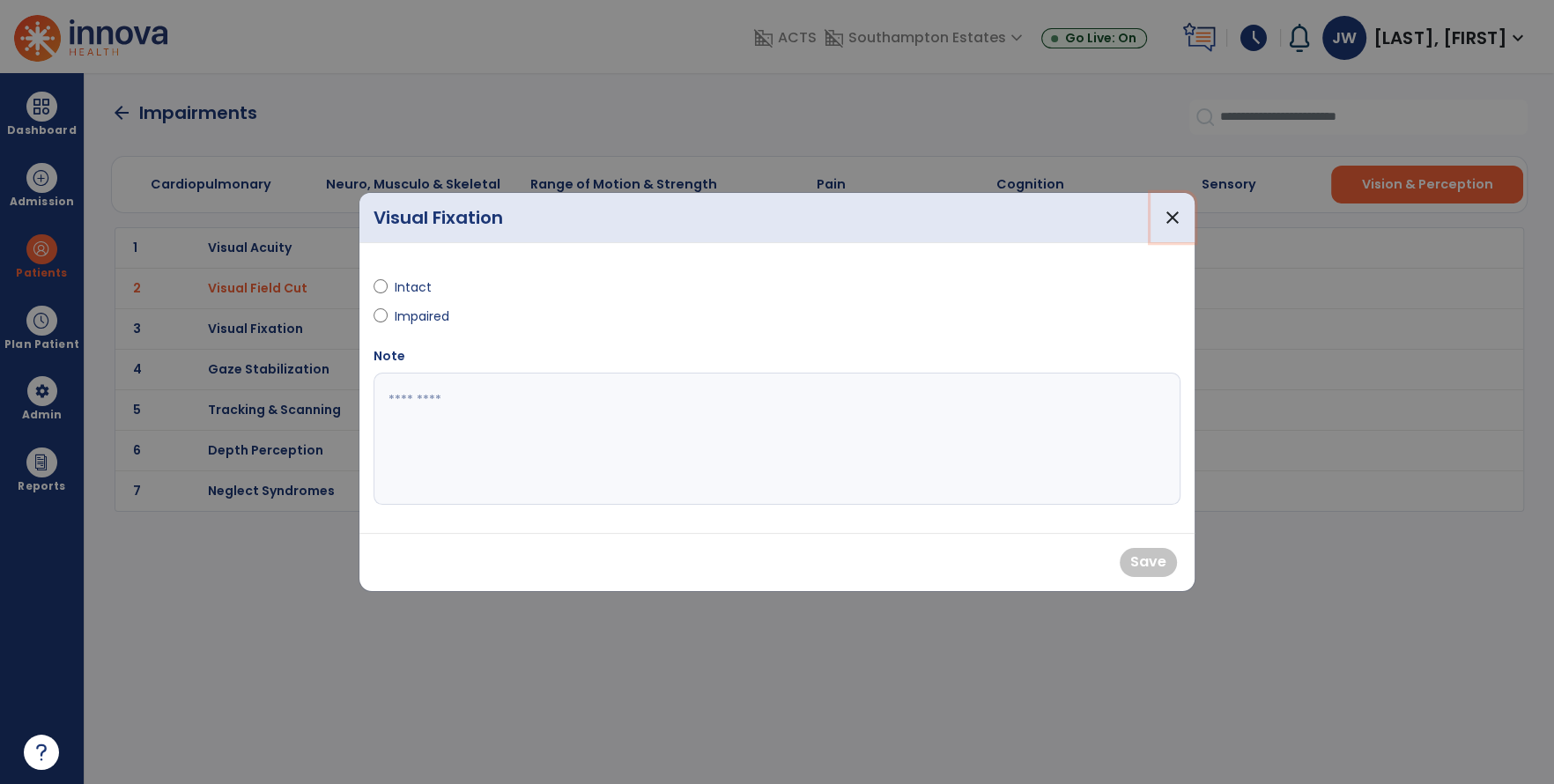 drag, startPoint x: 1186, startPoint y: 223, endPoint x: 840, endPoint y: 241, distance: 346.46789 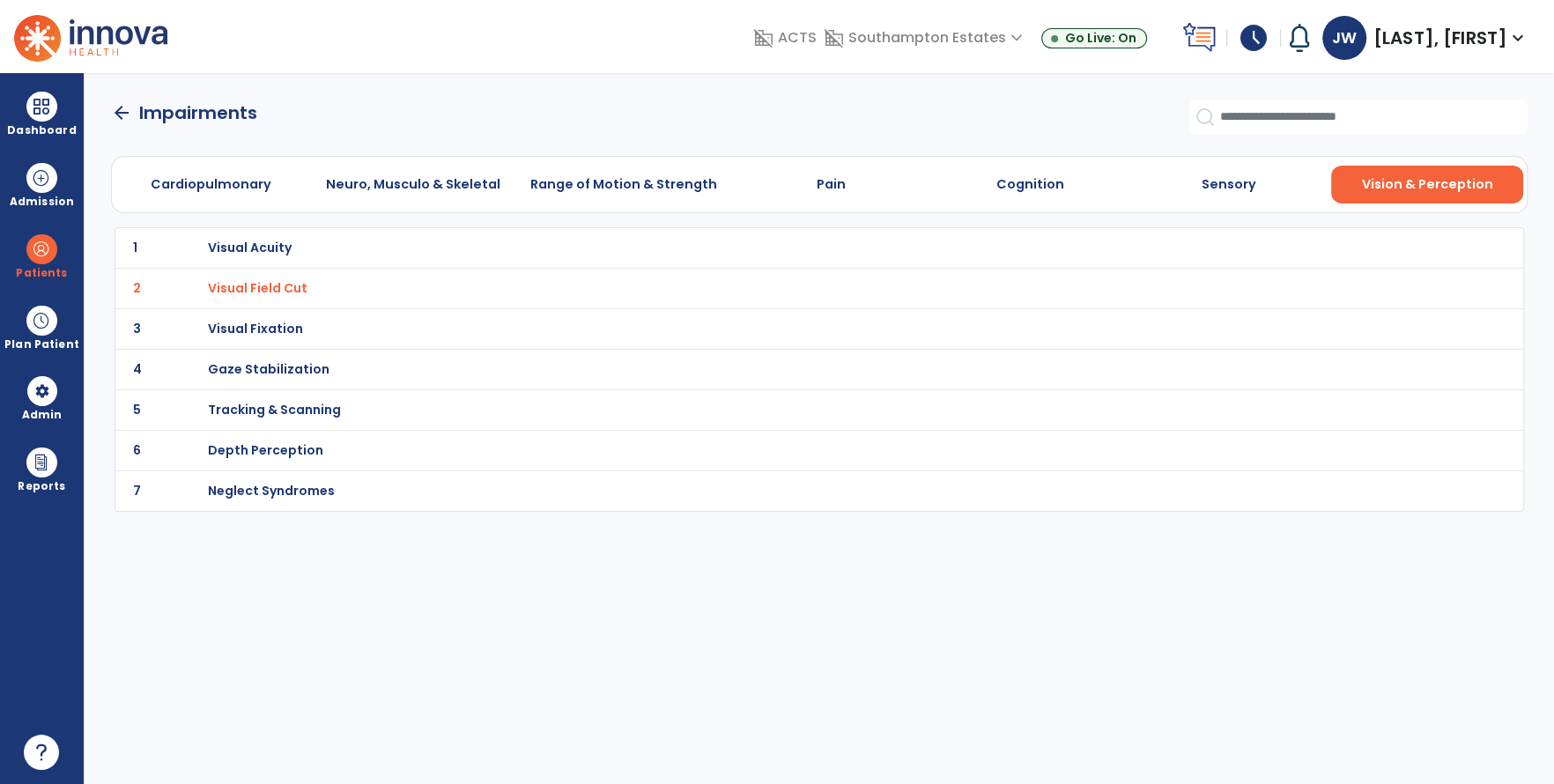click on "Gaze Stabilization" at bounding box center (248, 248) 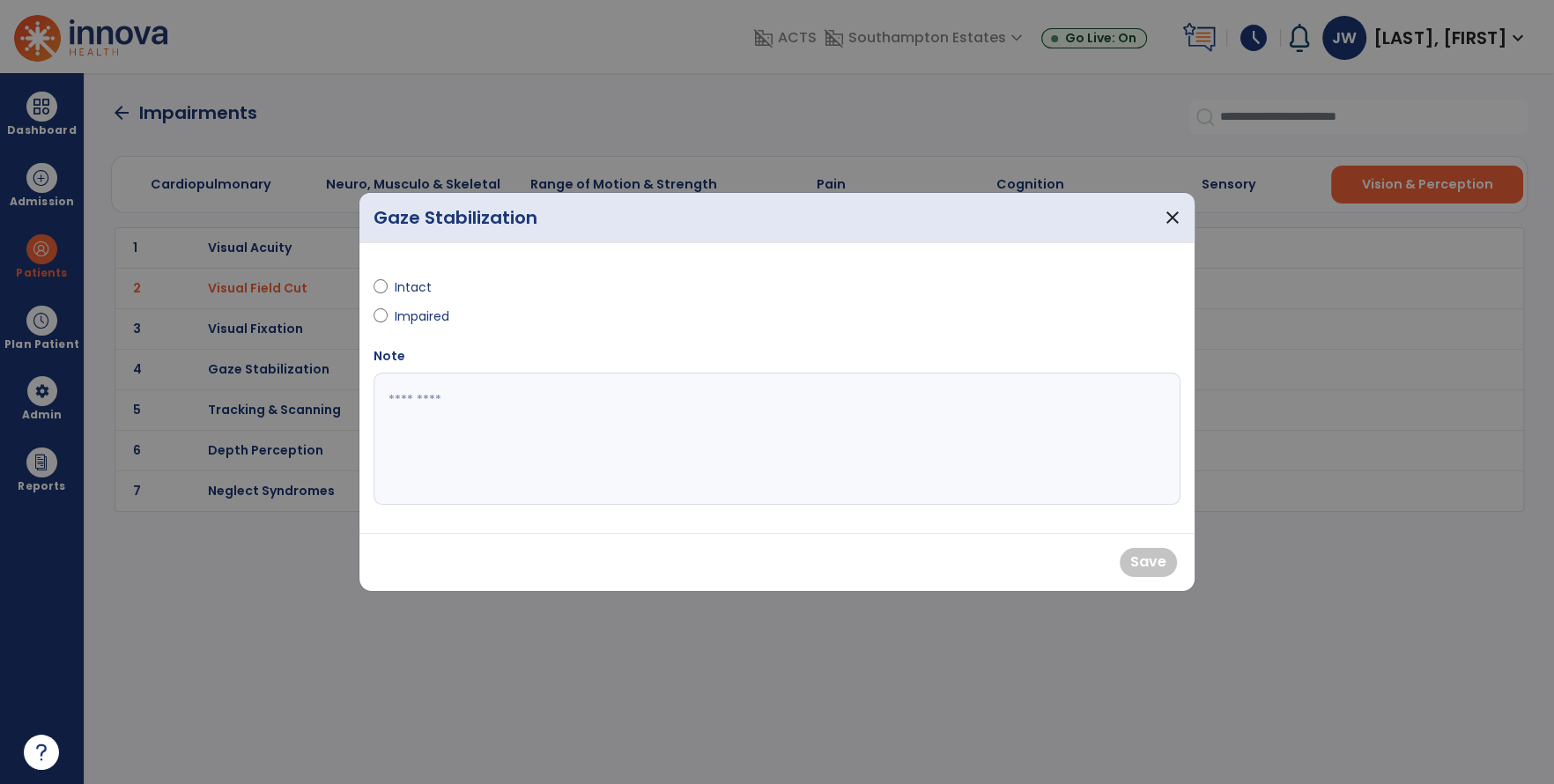 click on "Intact Impaired" at bounding box center [570, 295] 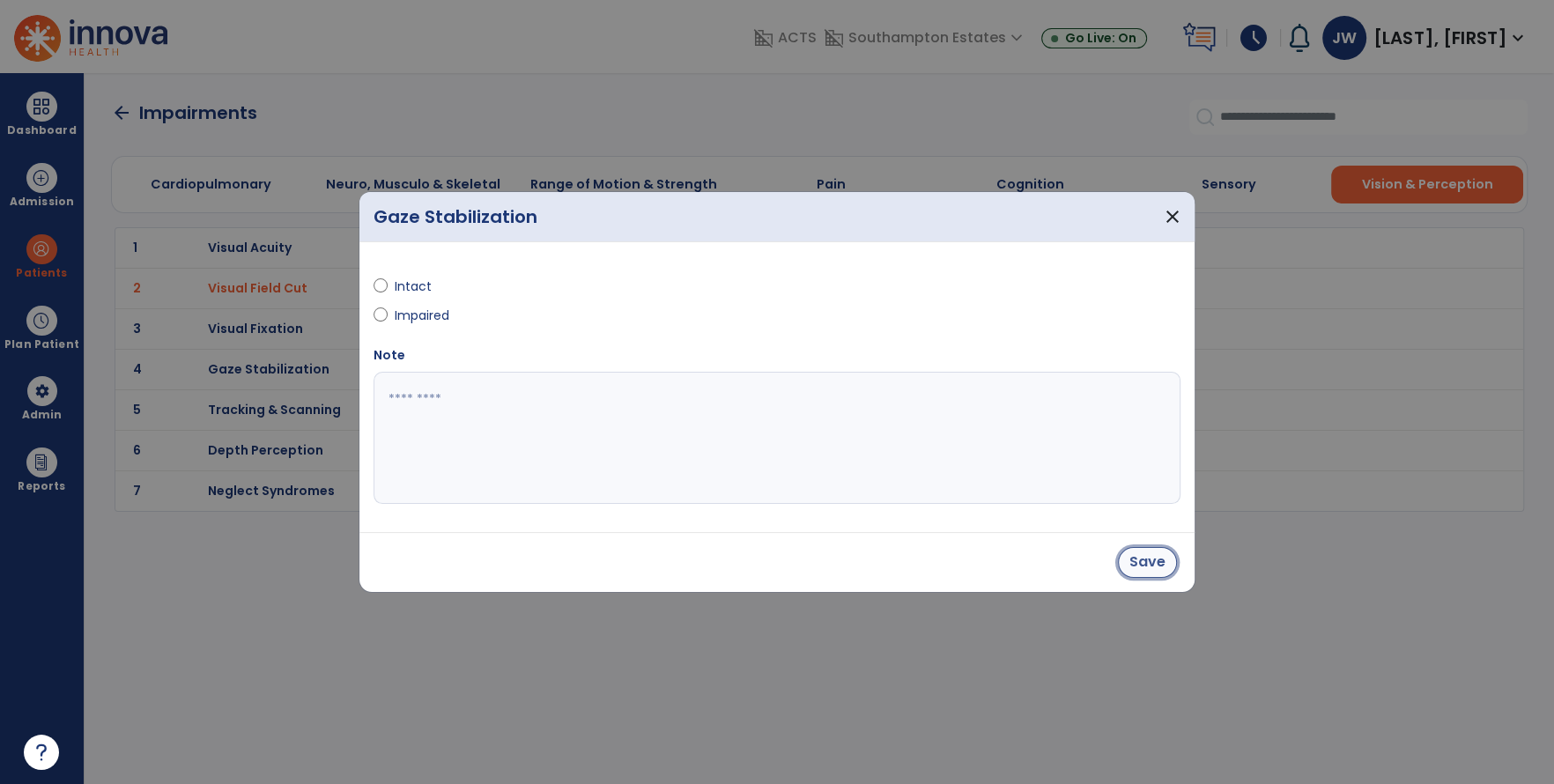 click on "Save" at bounding box center (1147, 562) 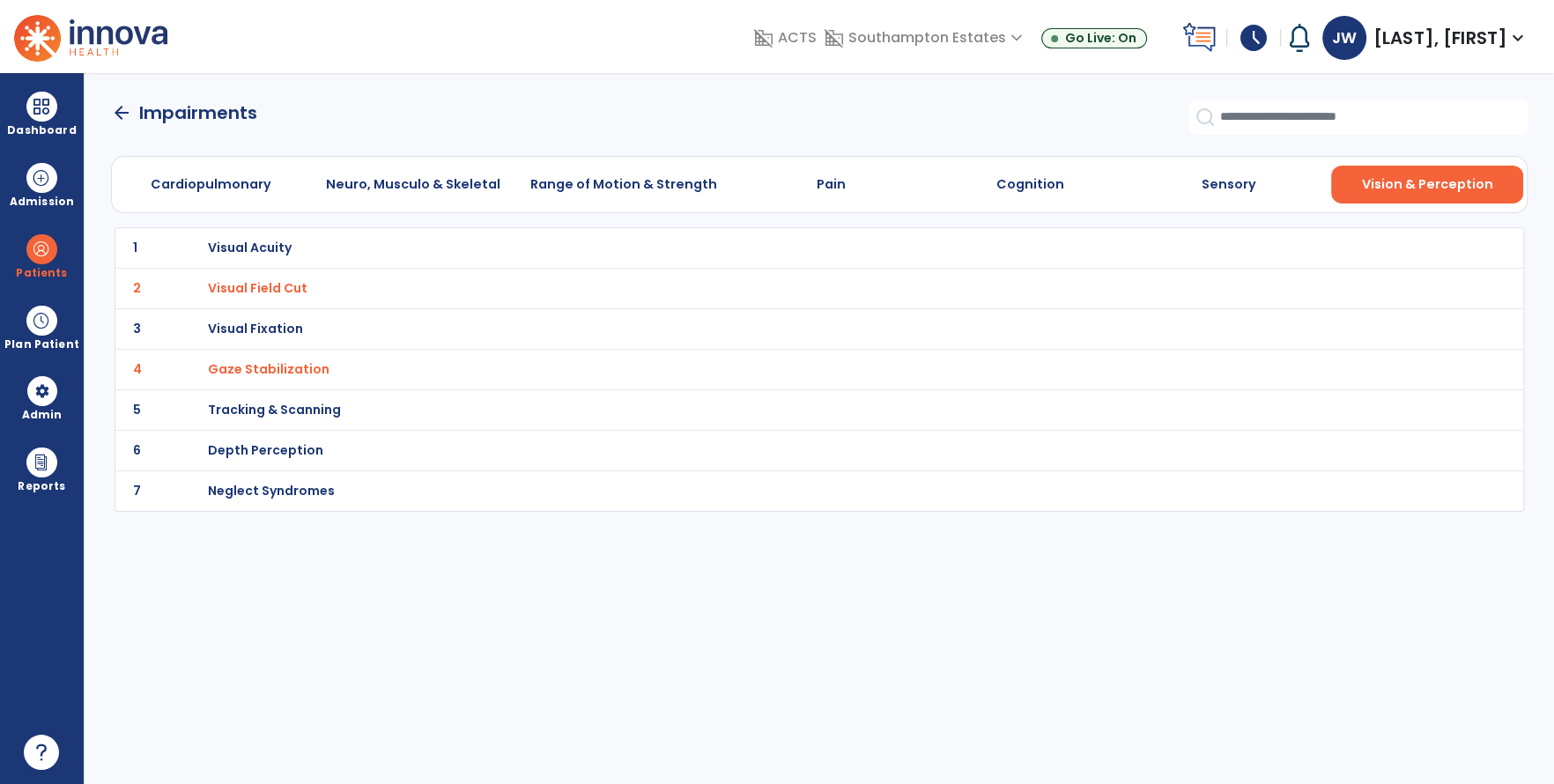click on "Tracking & Scanning" at bounding box center (248, 248) 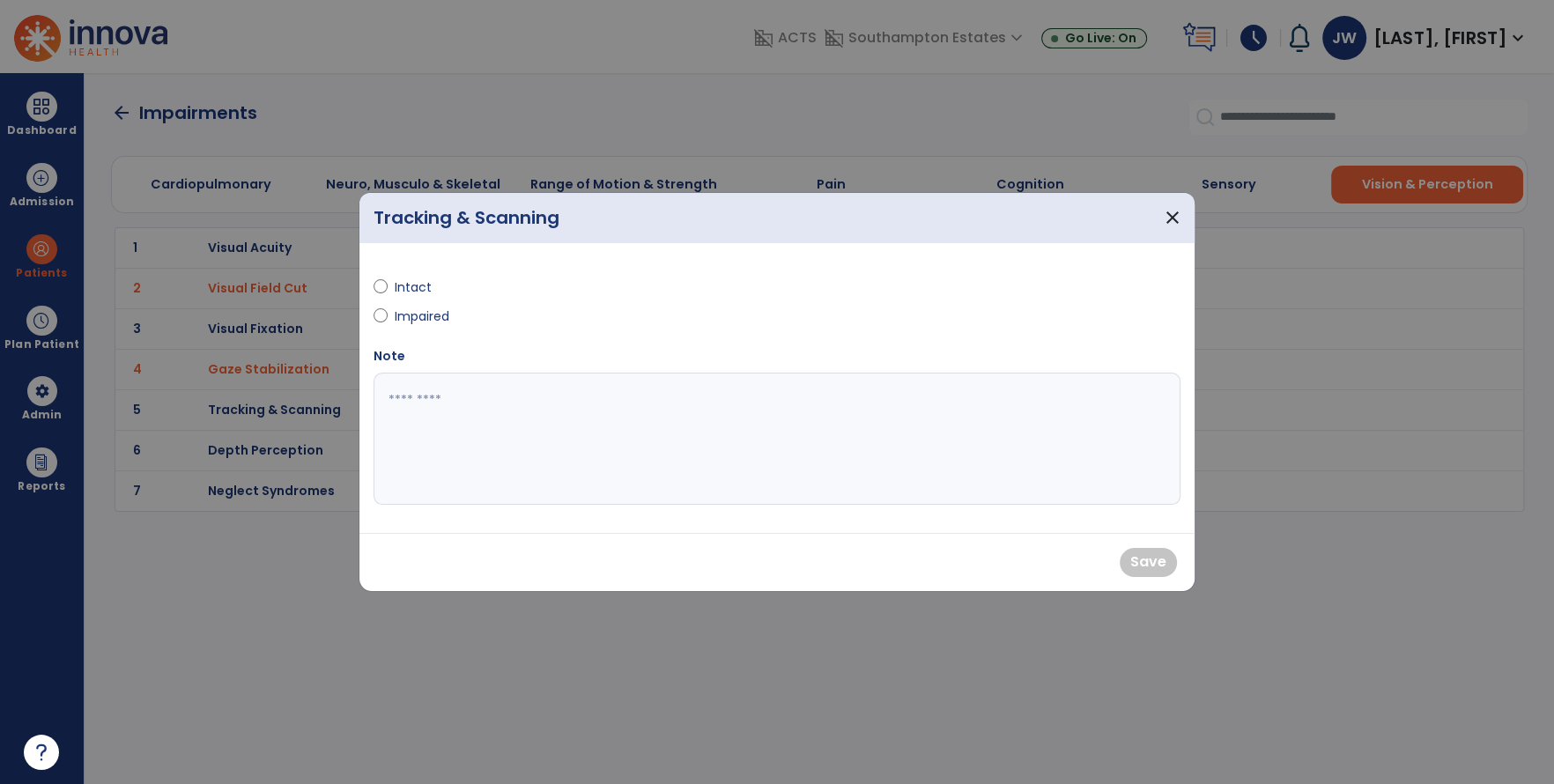 click on "Impaired" at bounding box center (570, 320) 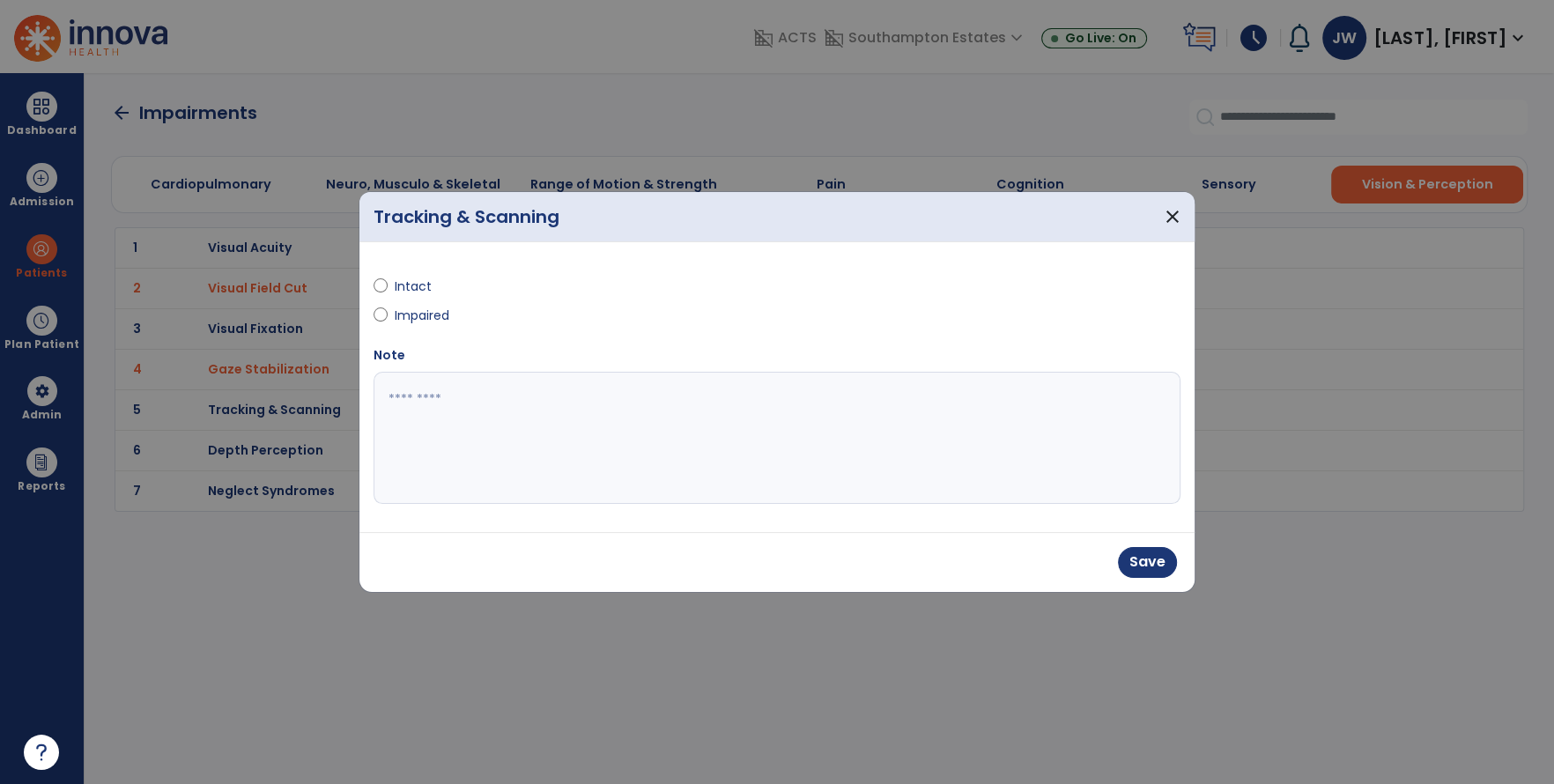 click at bounding box center [777, 438] 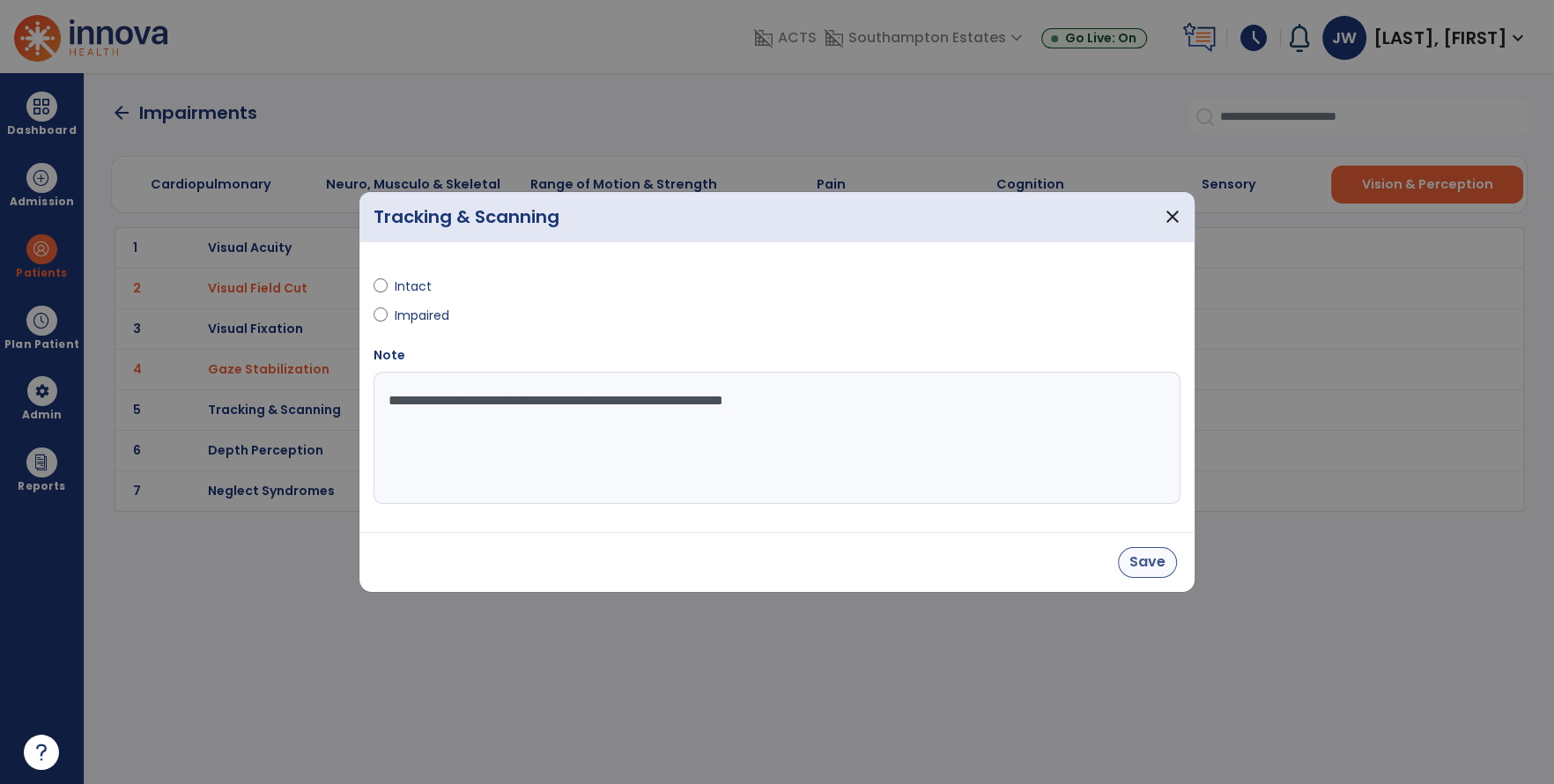 type on "**********" 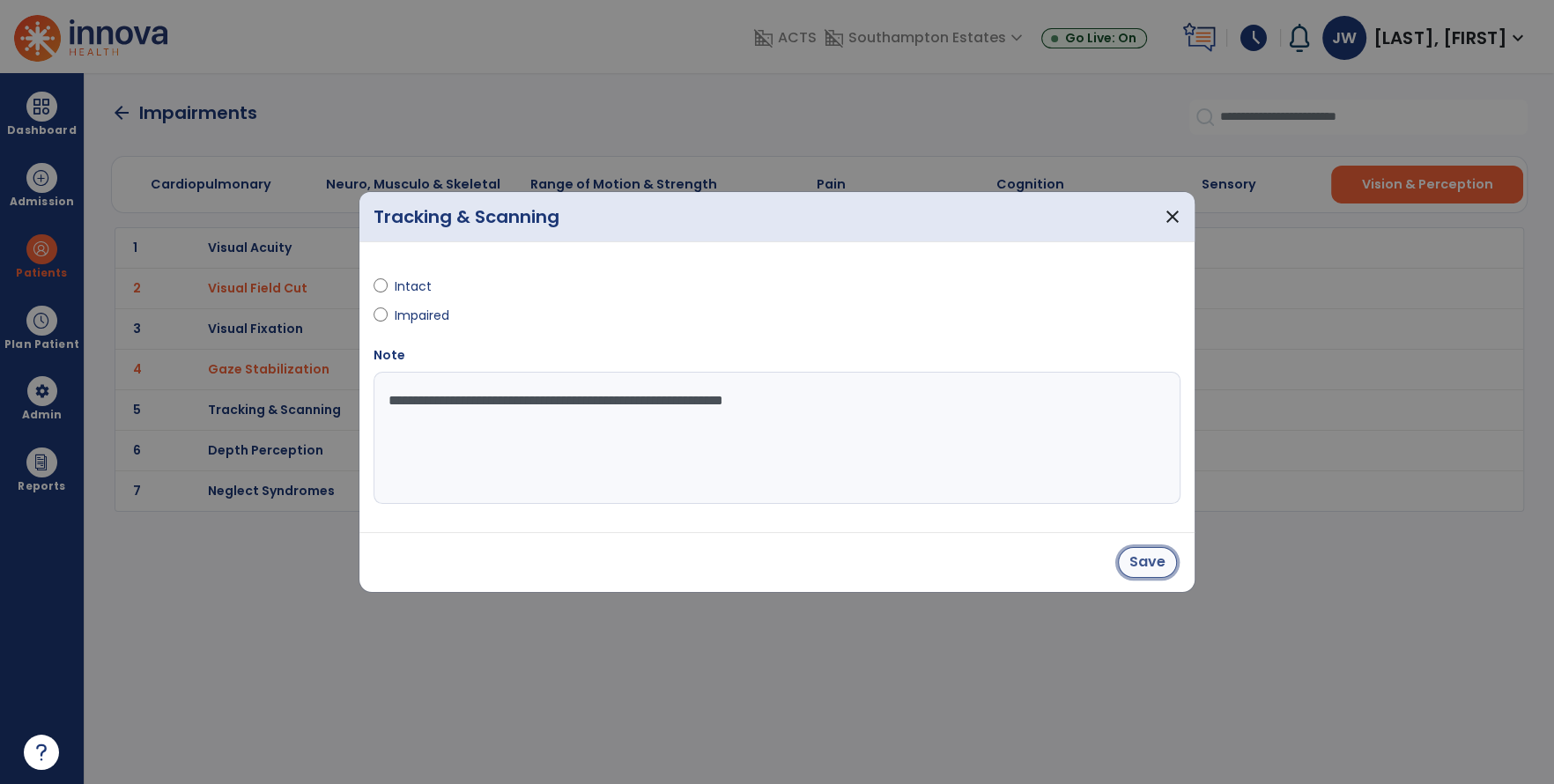 click on "Save" at bounding box center [1147, 562] 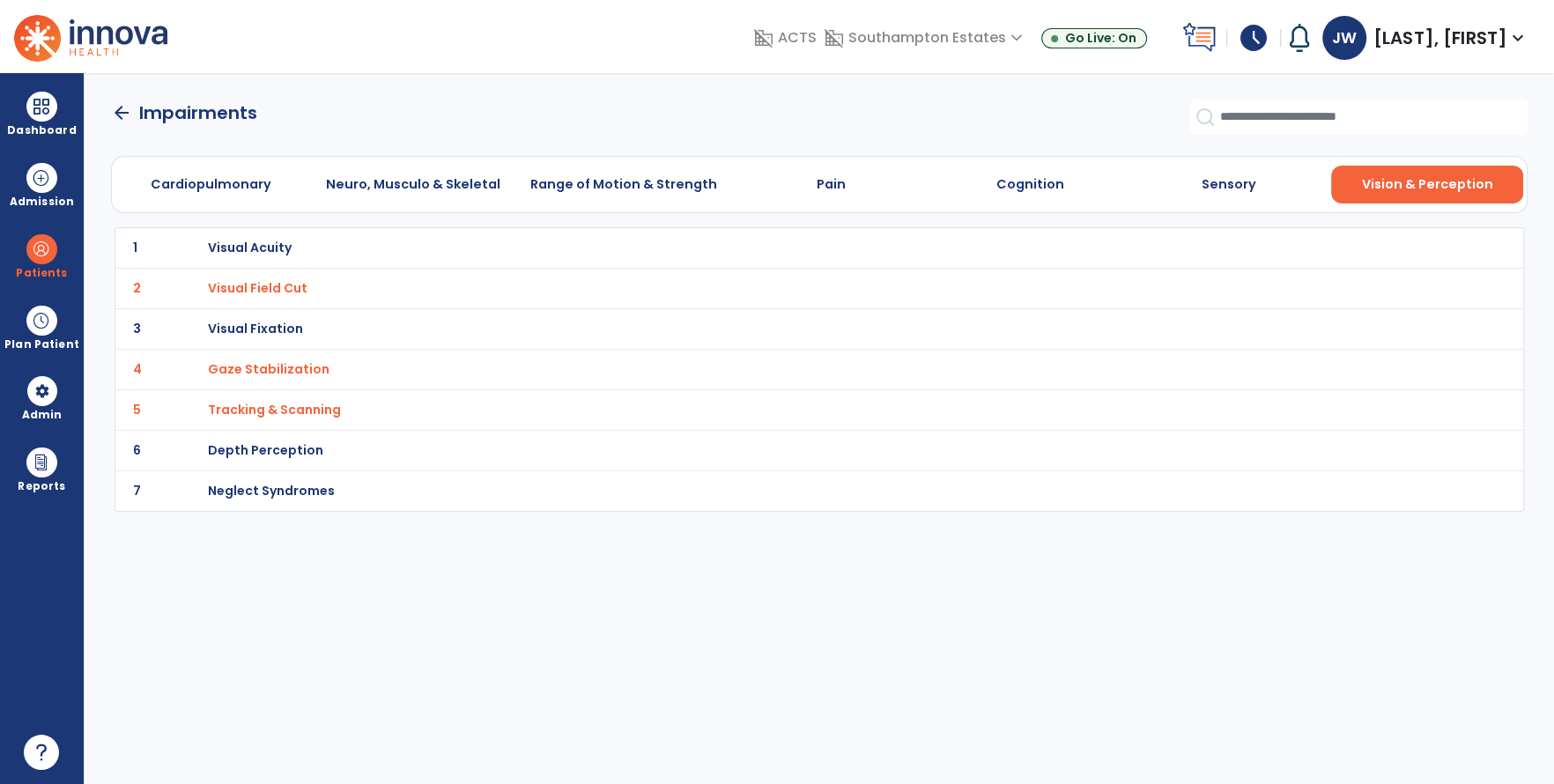 click on "Neglect Syndromes" at bounding box center (248, 248) 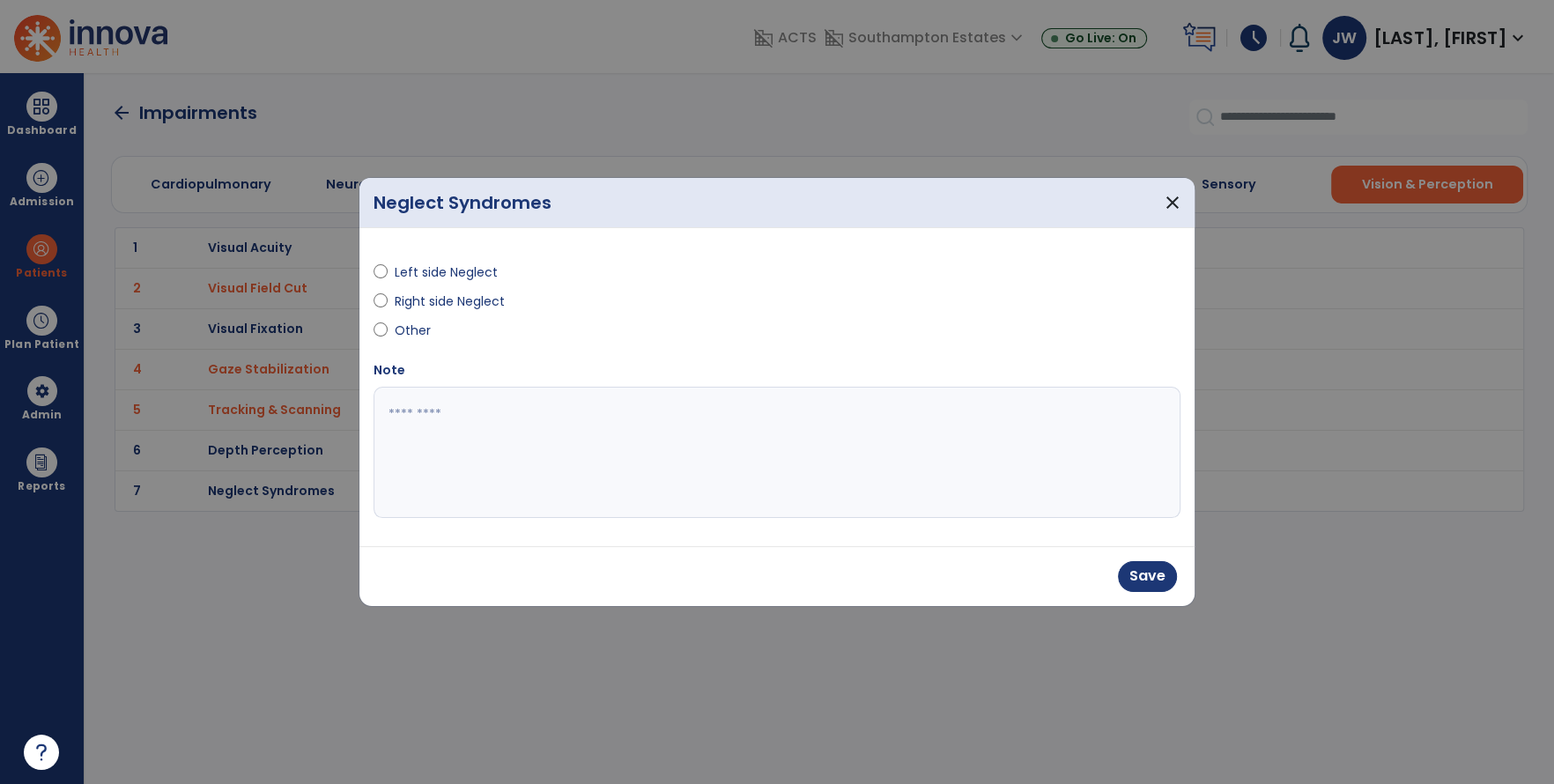 click on "Left side Neglect Right side Neglect Other" at bounding box center (570, 294) 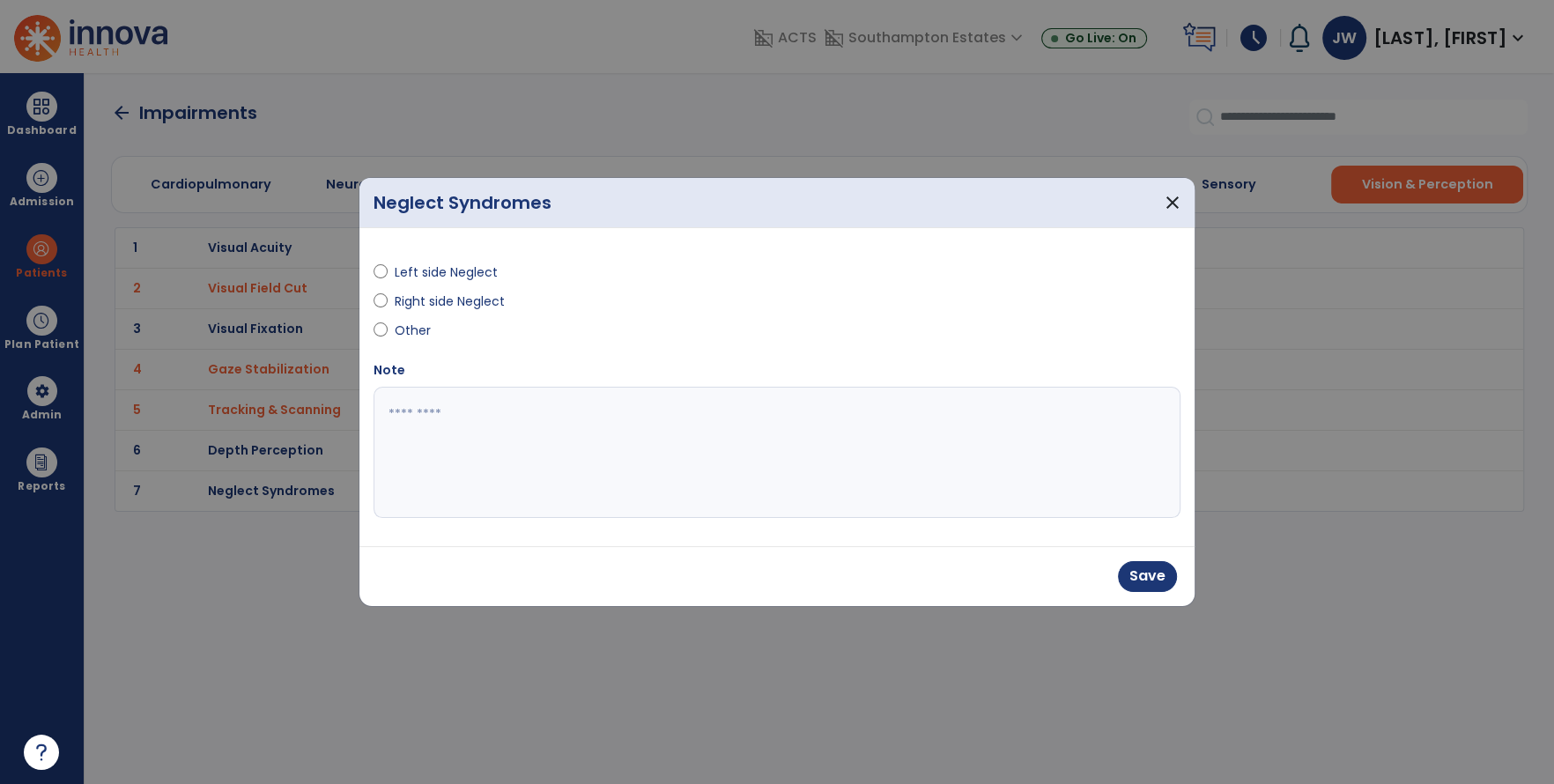 click on "Note" at bounding box center [777, 440] 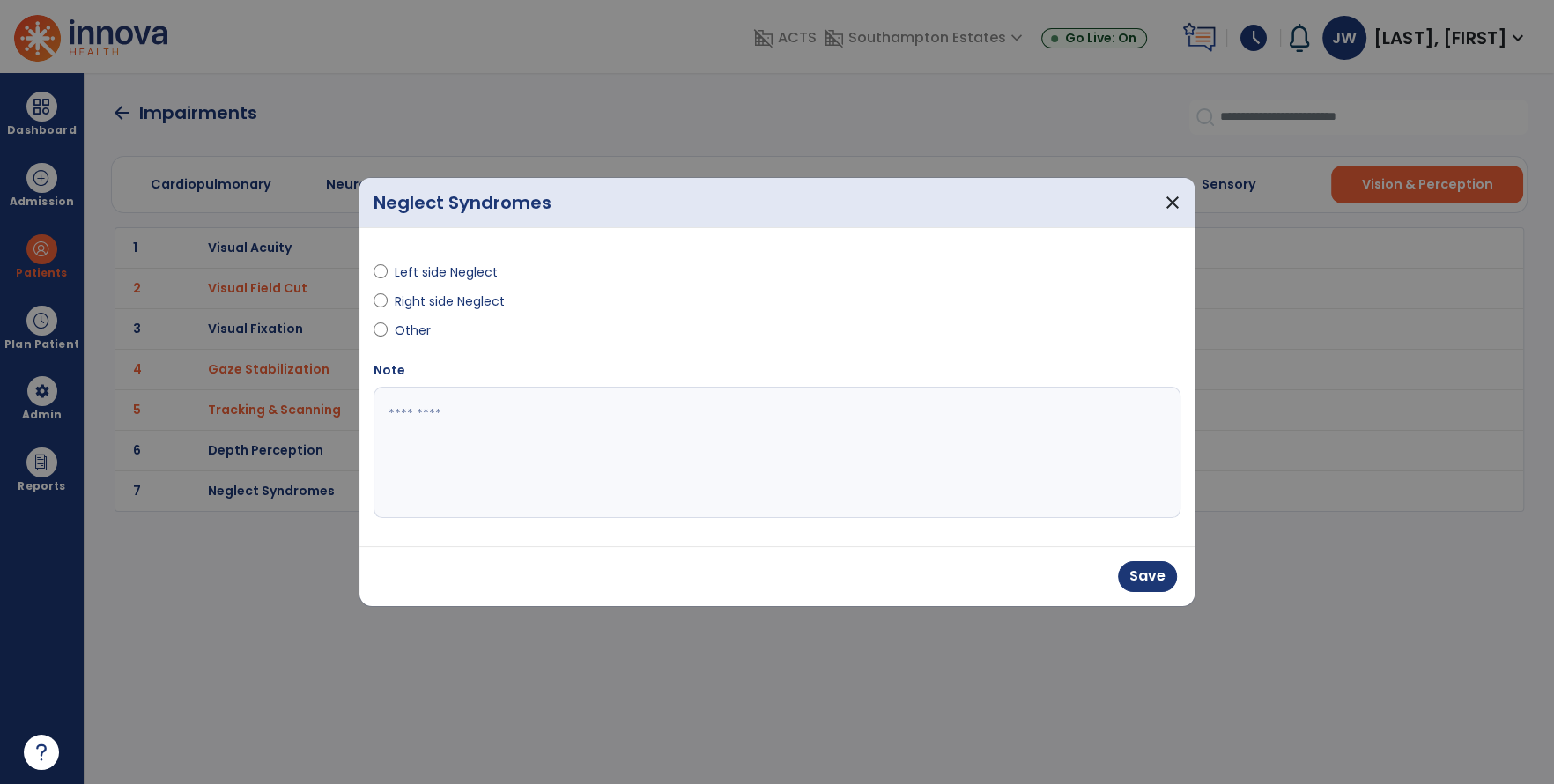 click at bounding box center [777, 453] 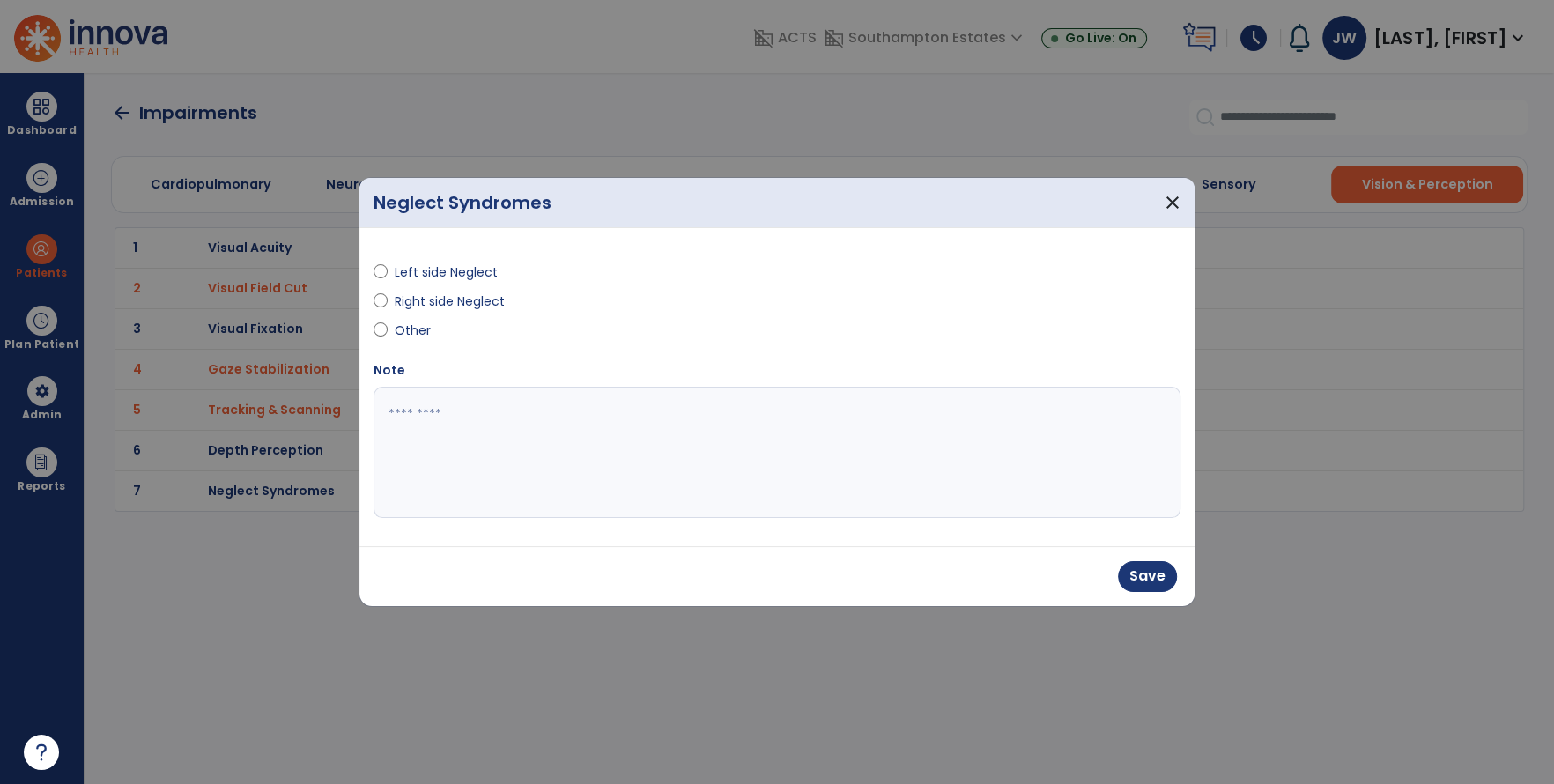 click at bounding box center (777, 453) 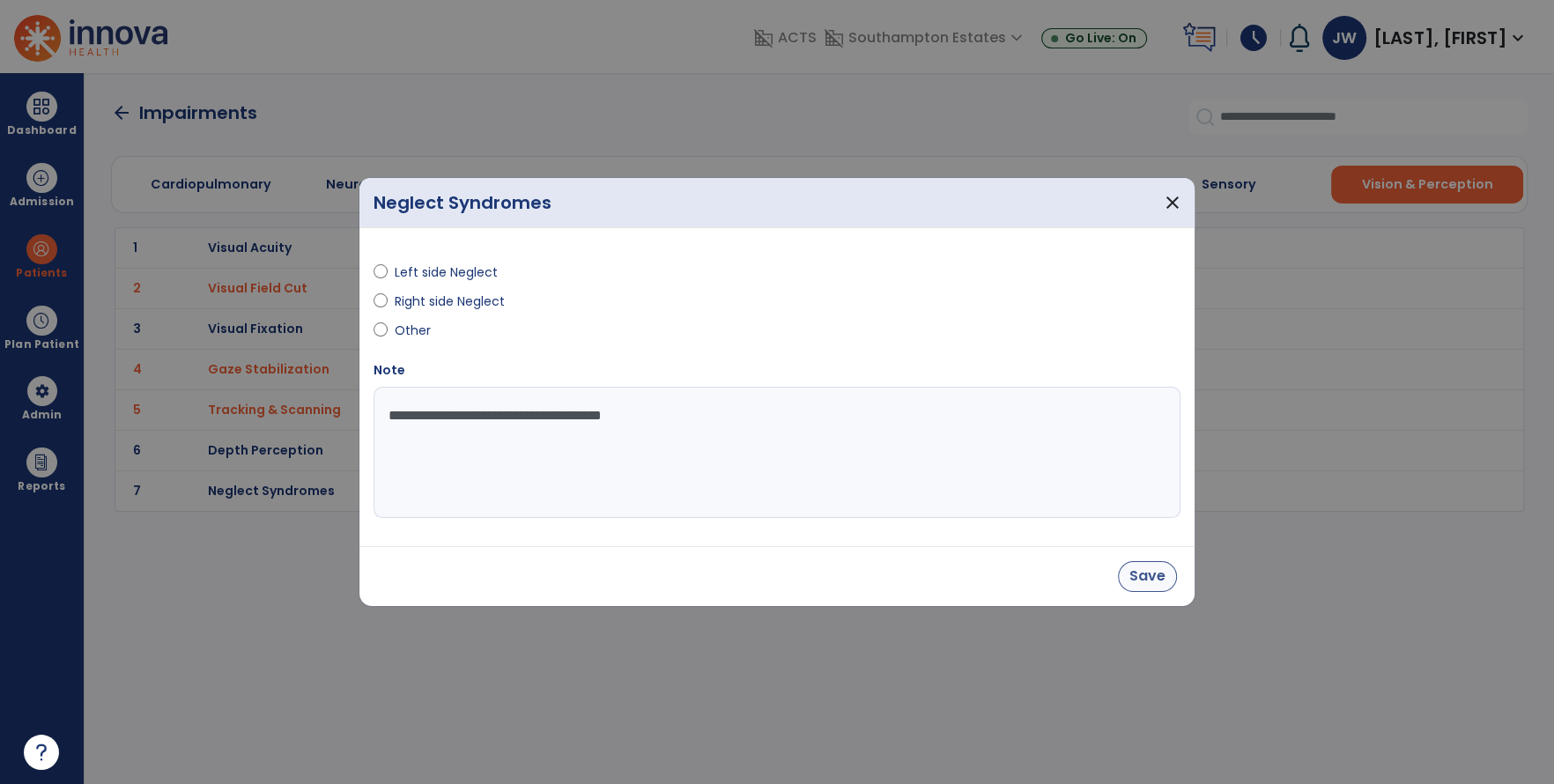 type on "**********" 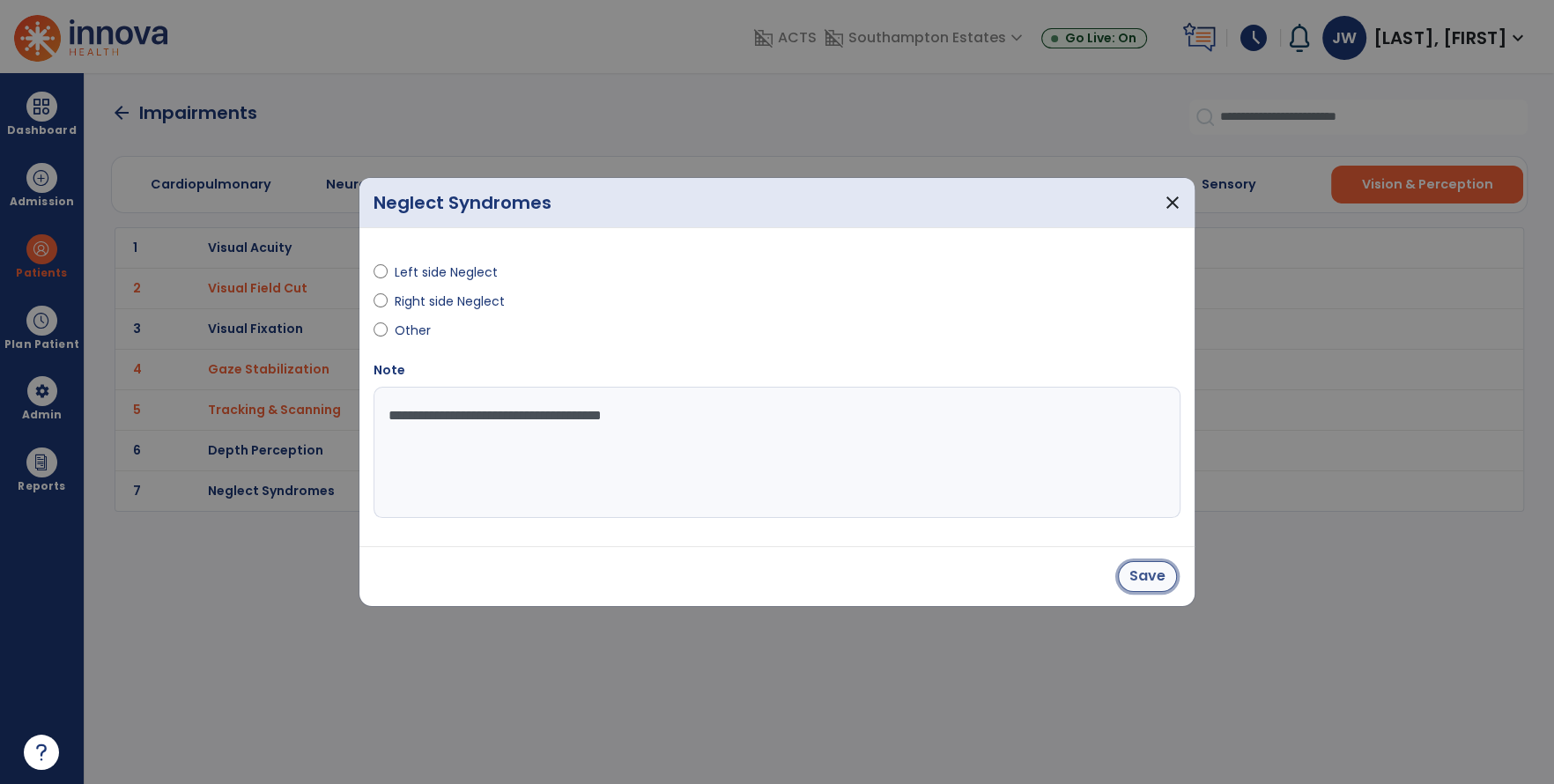 click on "Save" at bounding box center [1147, 576] 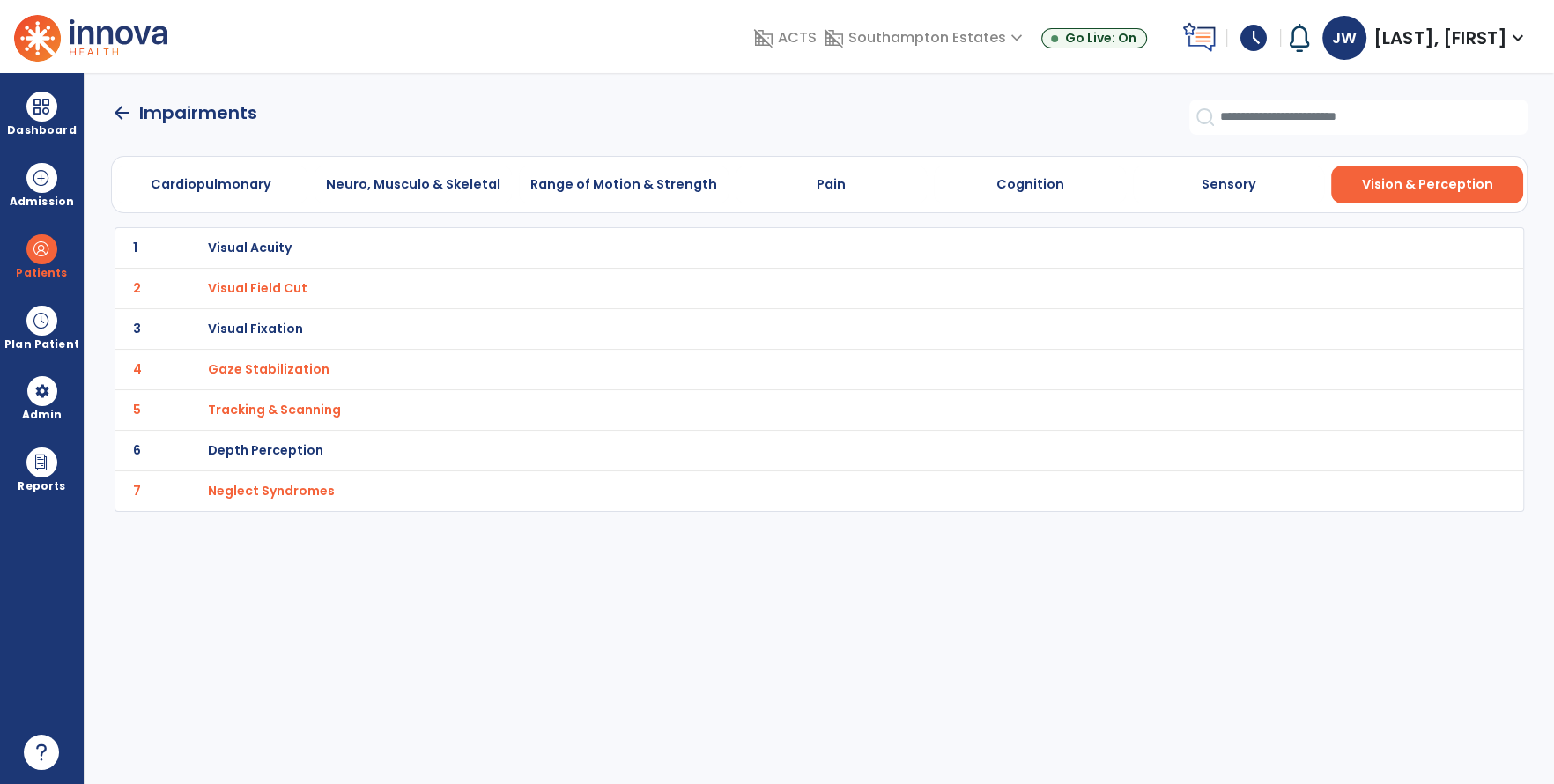 click on "arrow_back   Impairments   Cardiopulmonary   Neuro, Musculo & Skeletal   Range of Motion & Strength   Pain   Cognition   Sensory   Vision & Perception  1 Visual Acuity 2 Visual Field Cut 3 Visual Fixation 4 Gaze Stabilization 5 Tracking & Scanning 6 Depth Perception 7 Neglect Syndromes" at bounding box center [819, 428] 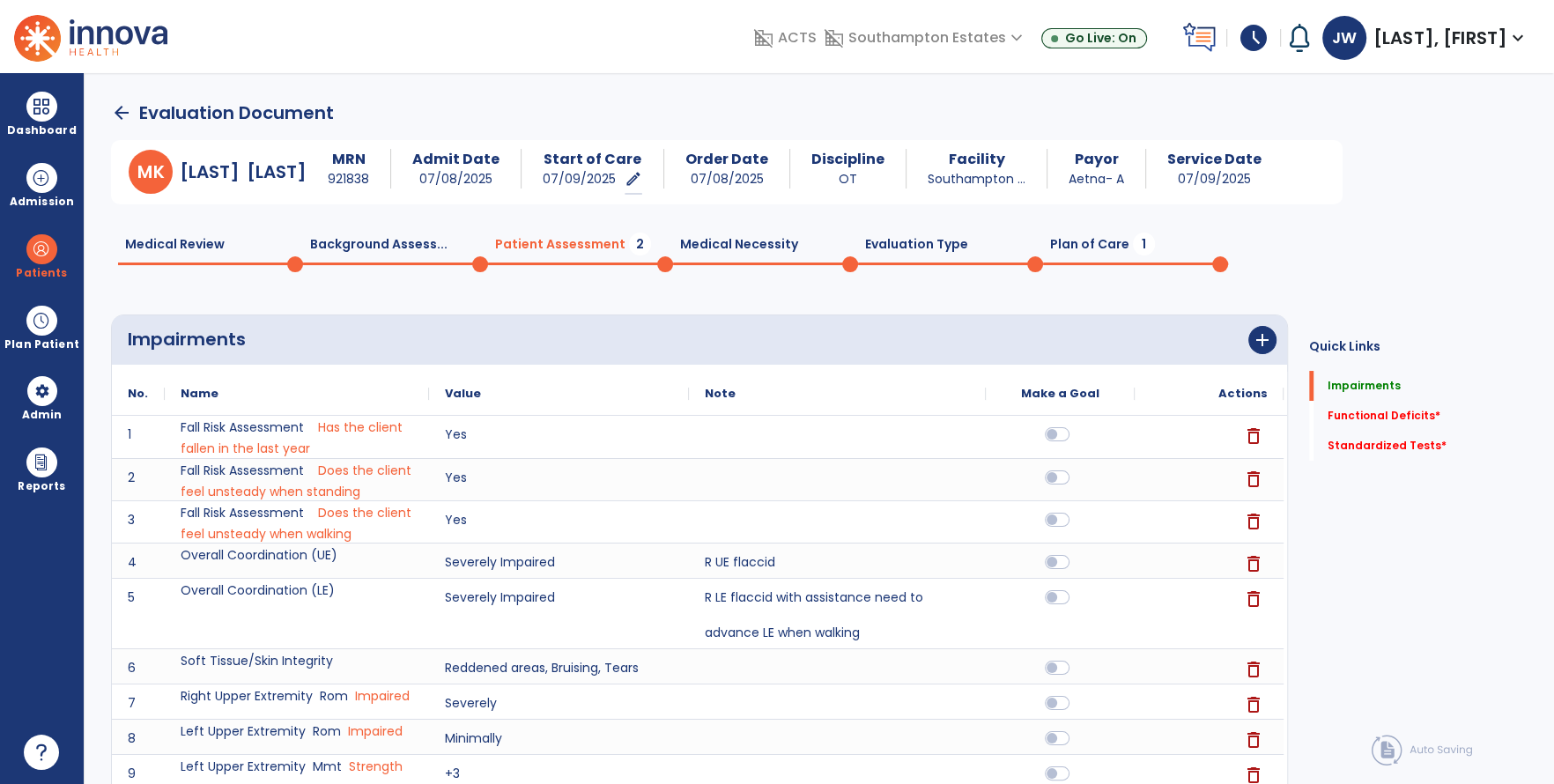 click on "Patient Assessment  2" 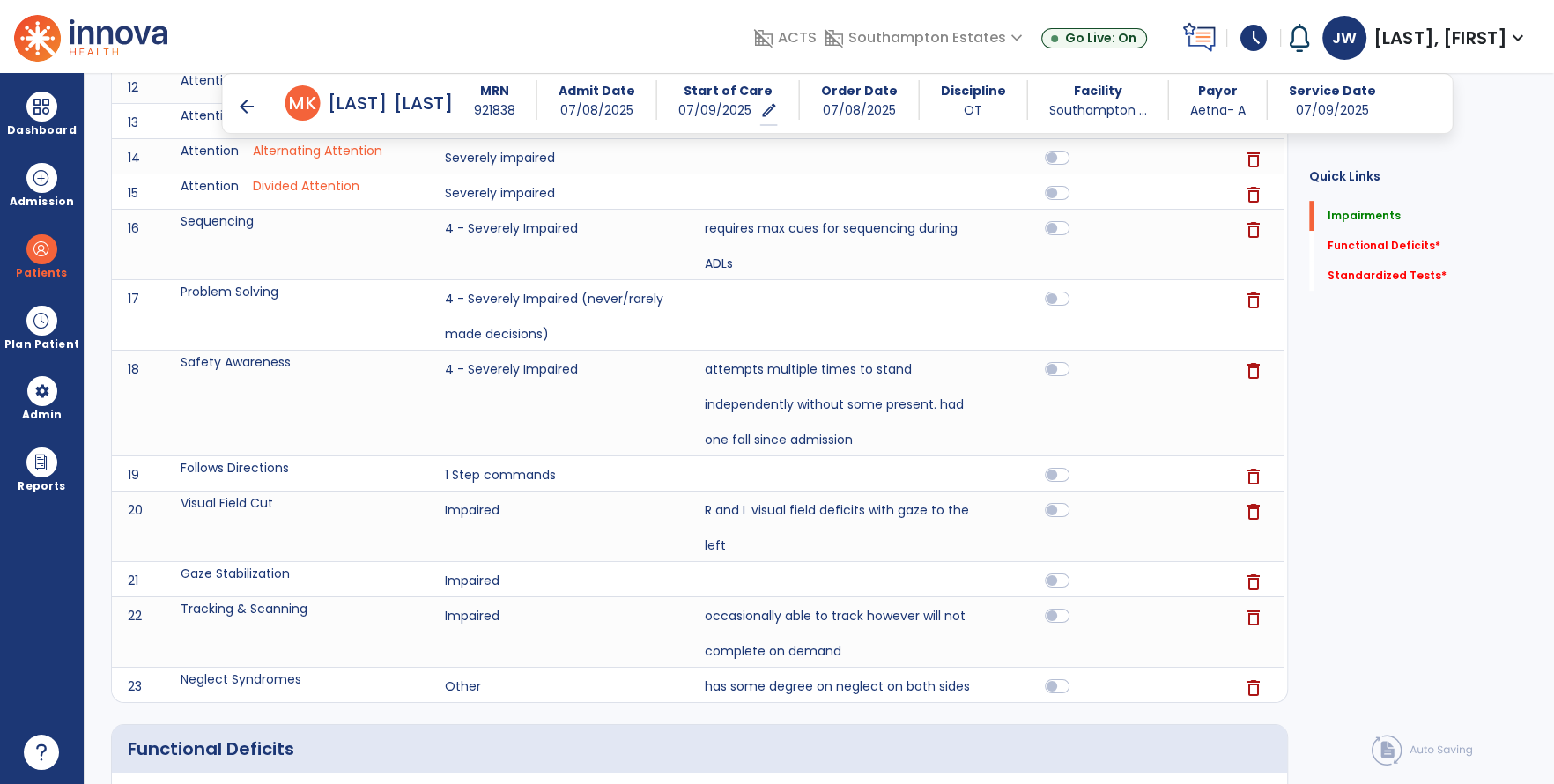 scroll, scrollTop: 1093, scrollLeft: 0, axis: vertical 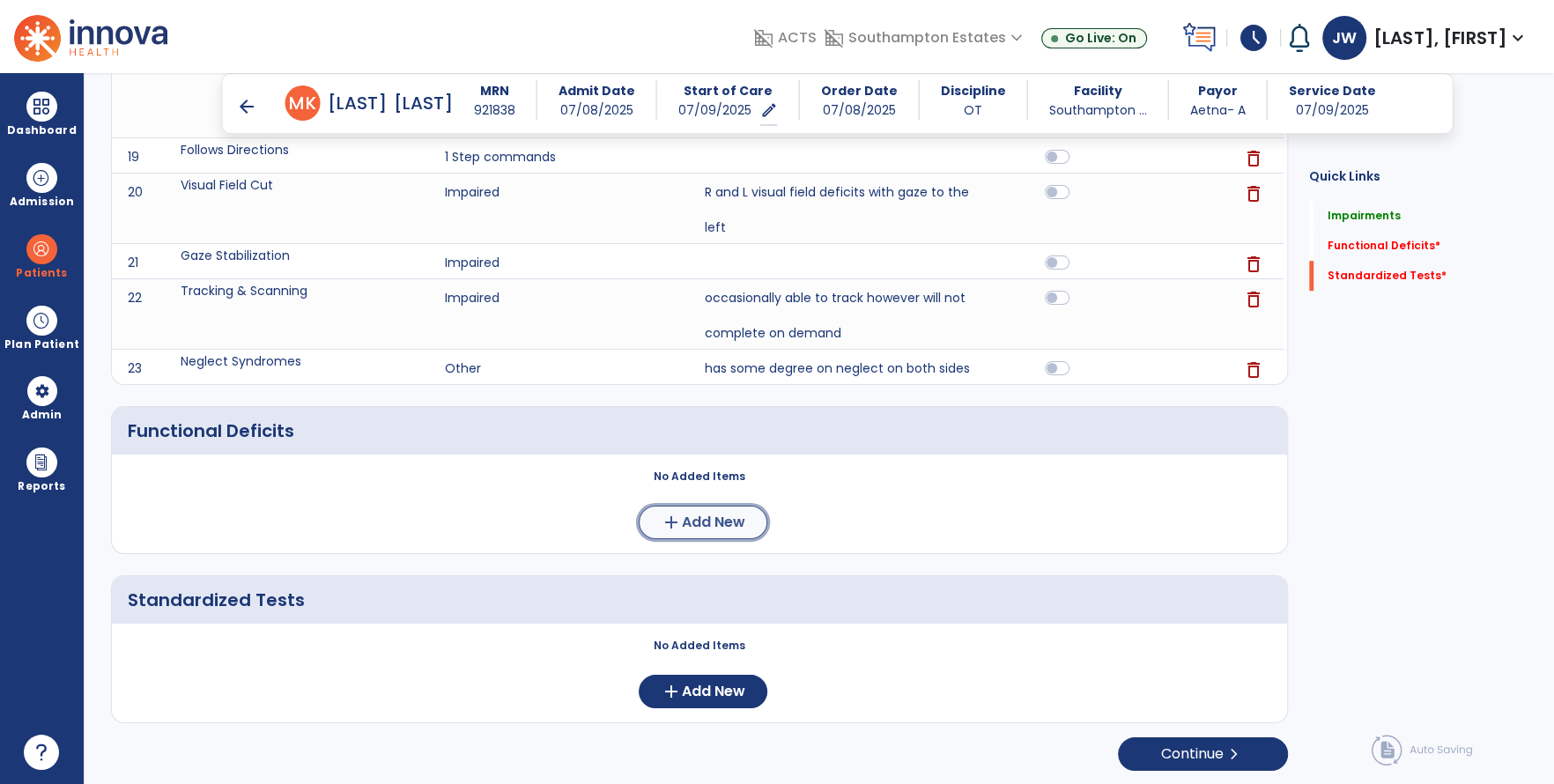 click on "Add New" 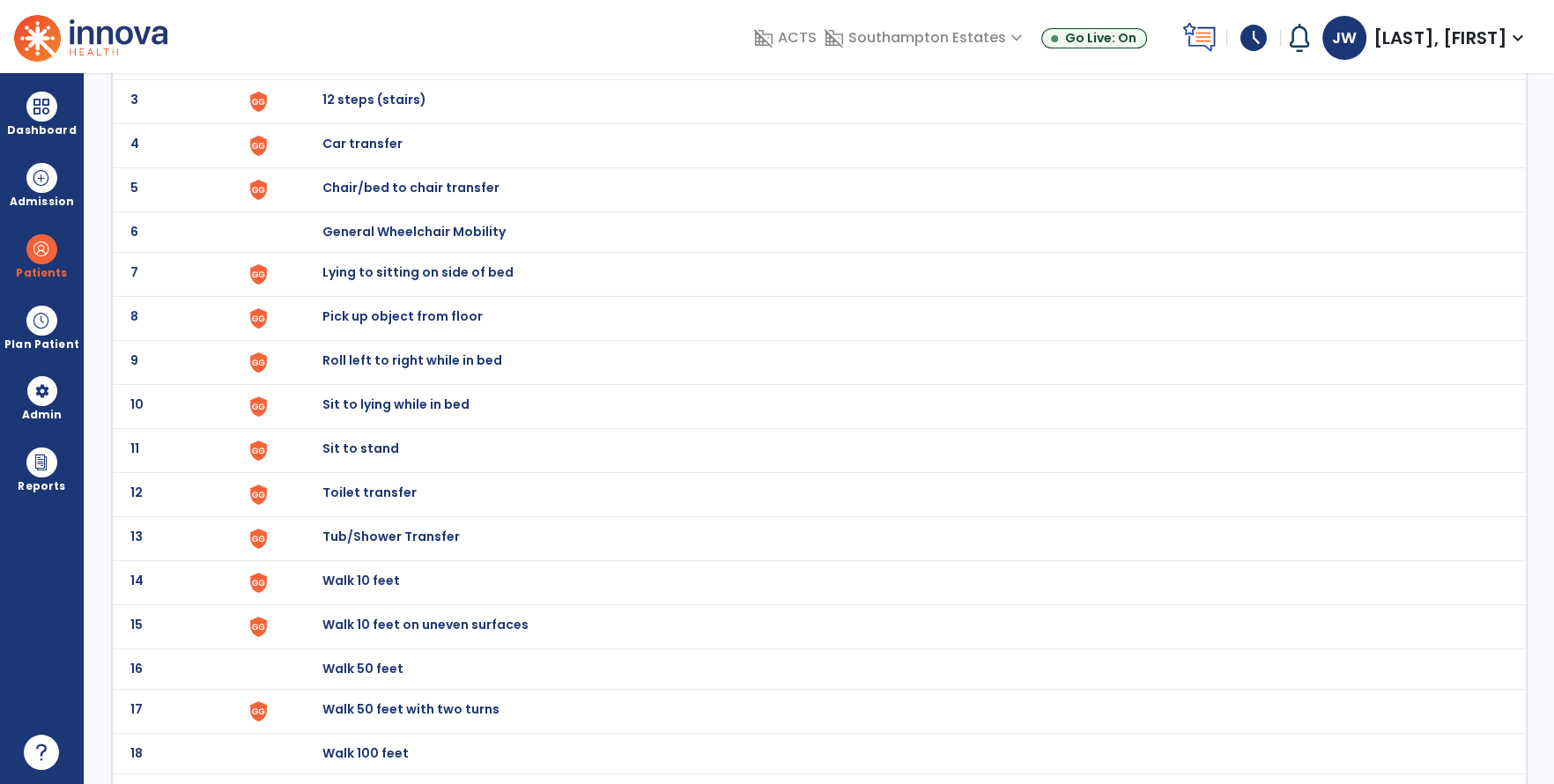 scroll, scrollTop: 238, scrollLeft: 0, axis: vertical 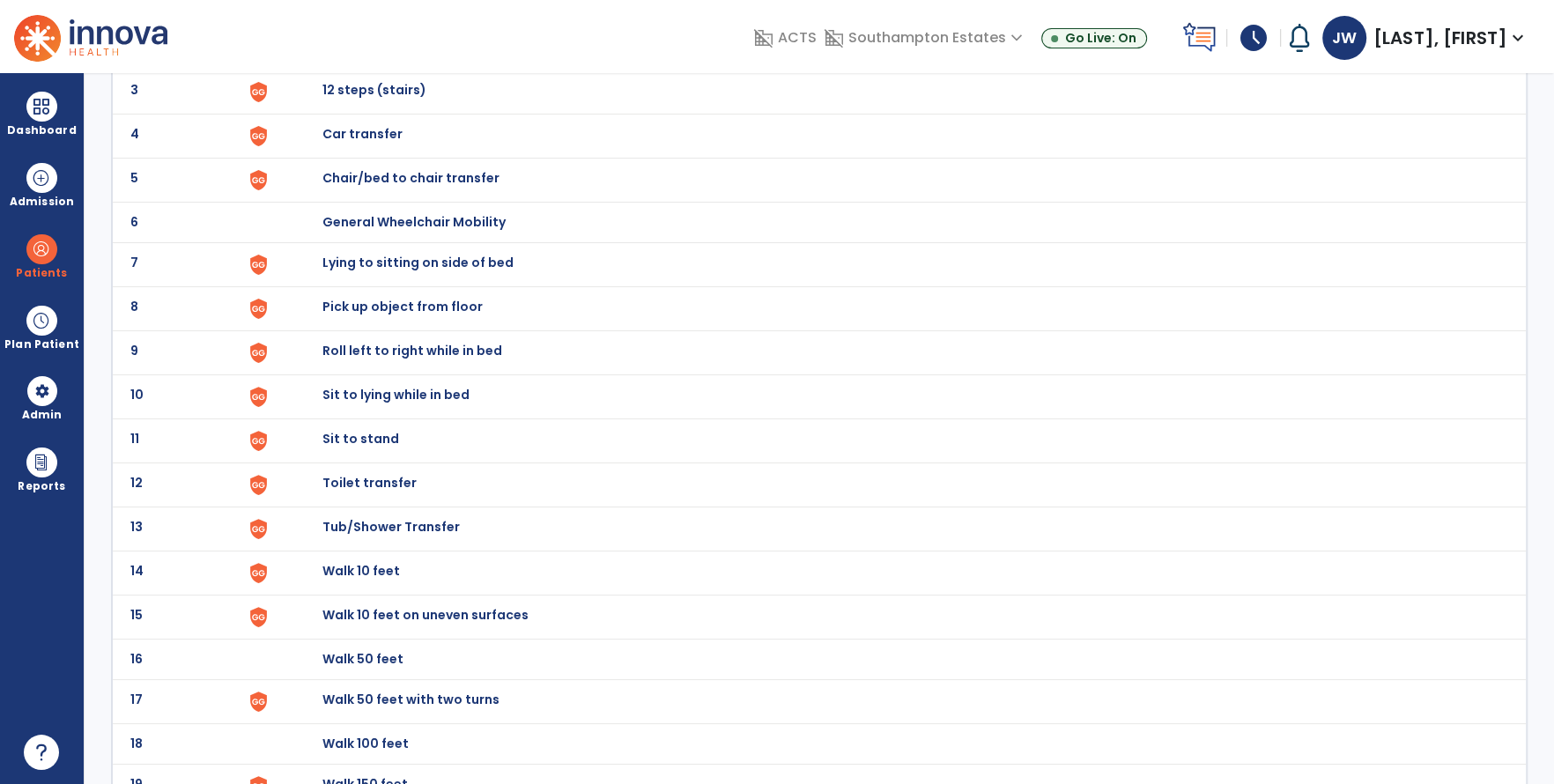 click on "Chair/bed to chair transfer" at bounding box center [363, 2] 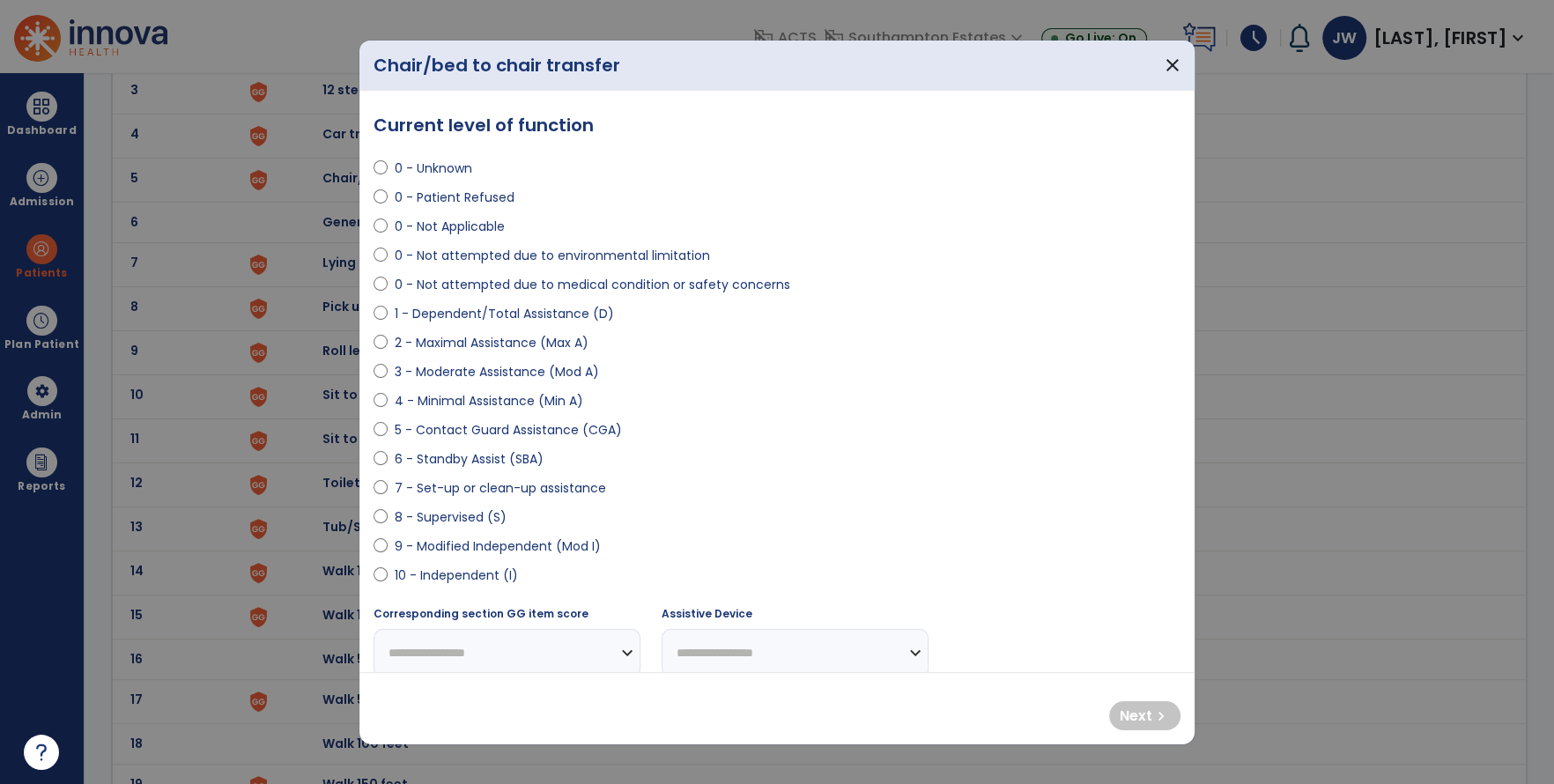 select on "**********" 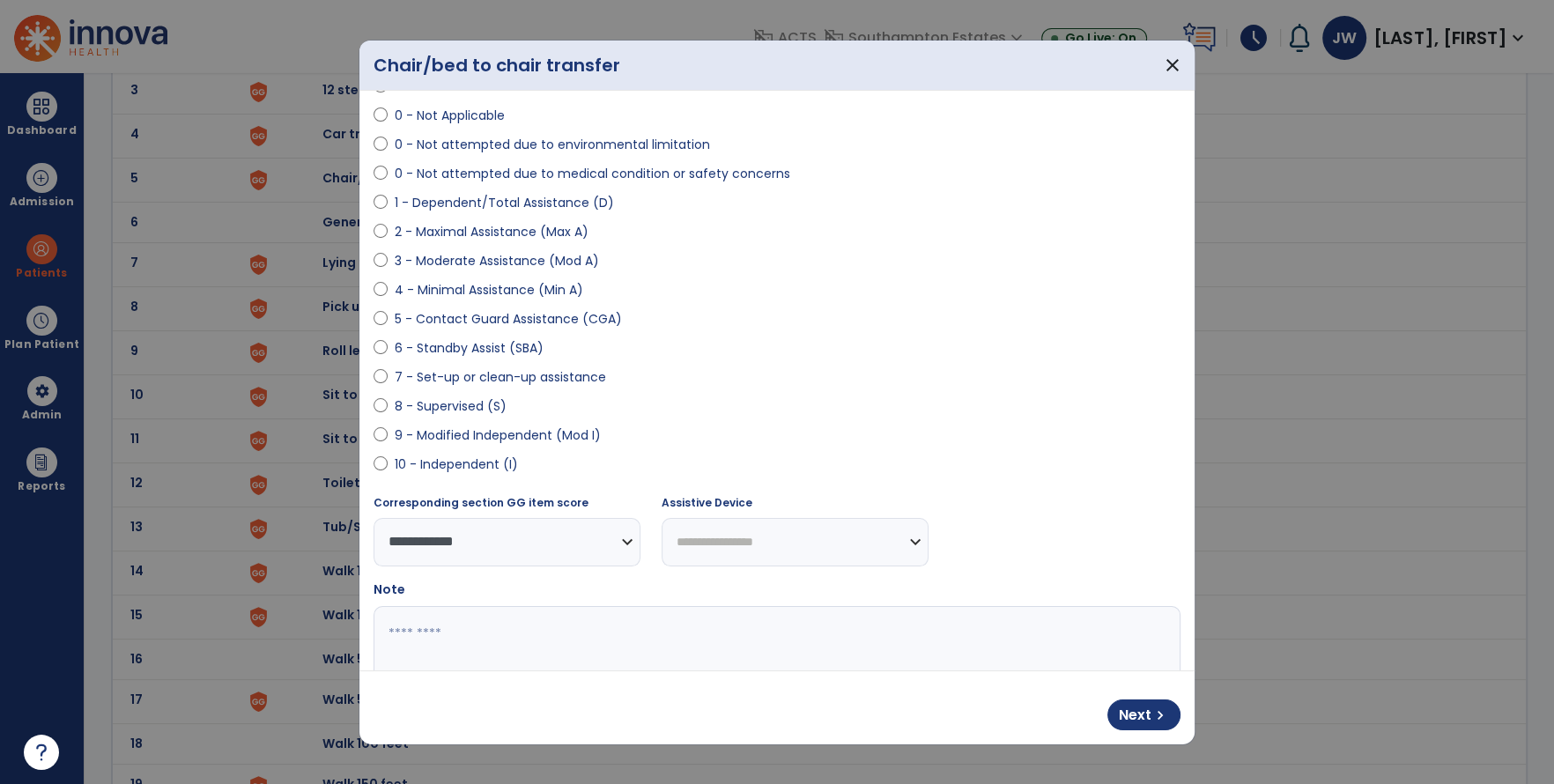 scroll, scrollTop: 205, scrollLeft: 0, axis: vertical 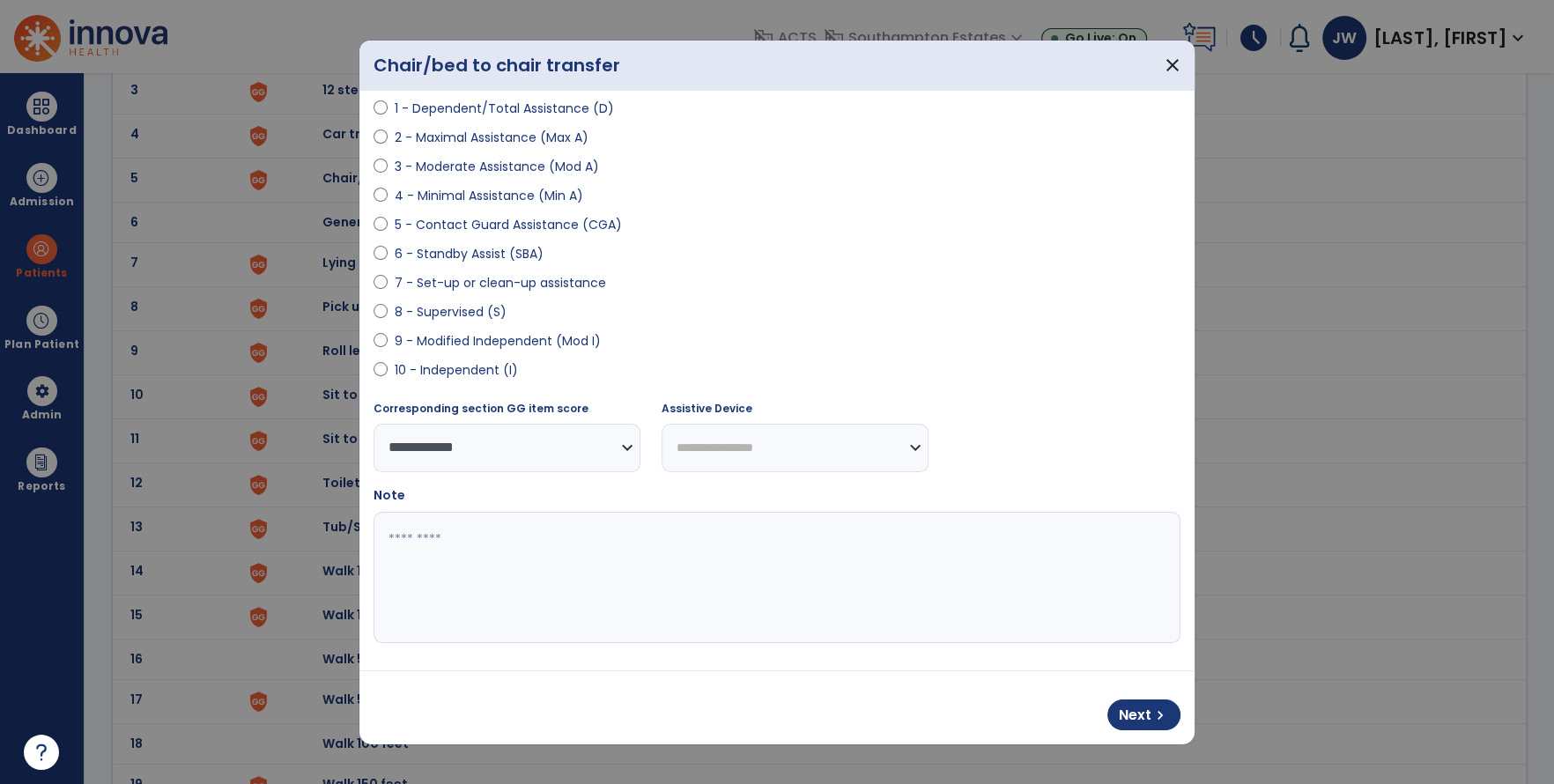 click at bounding box center [775, 578] 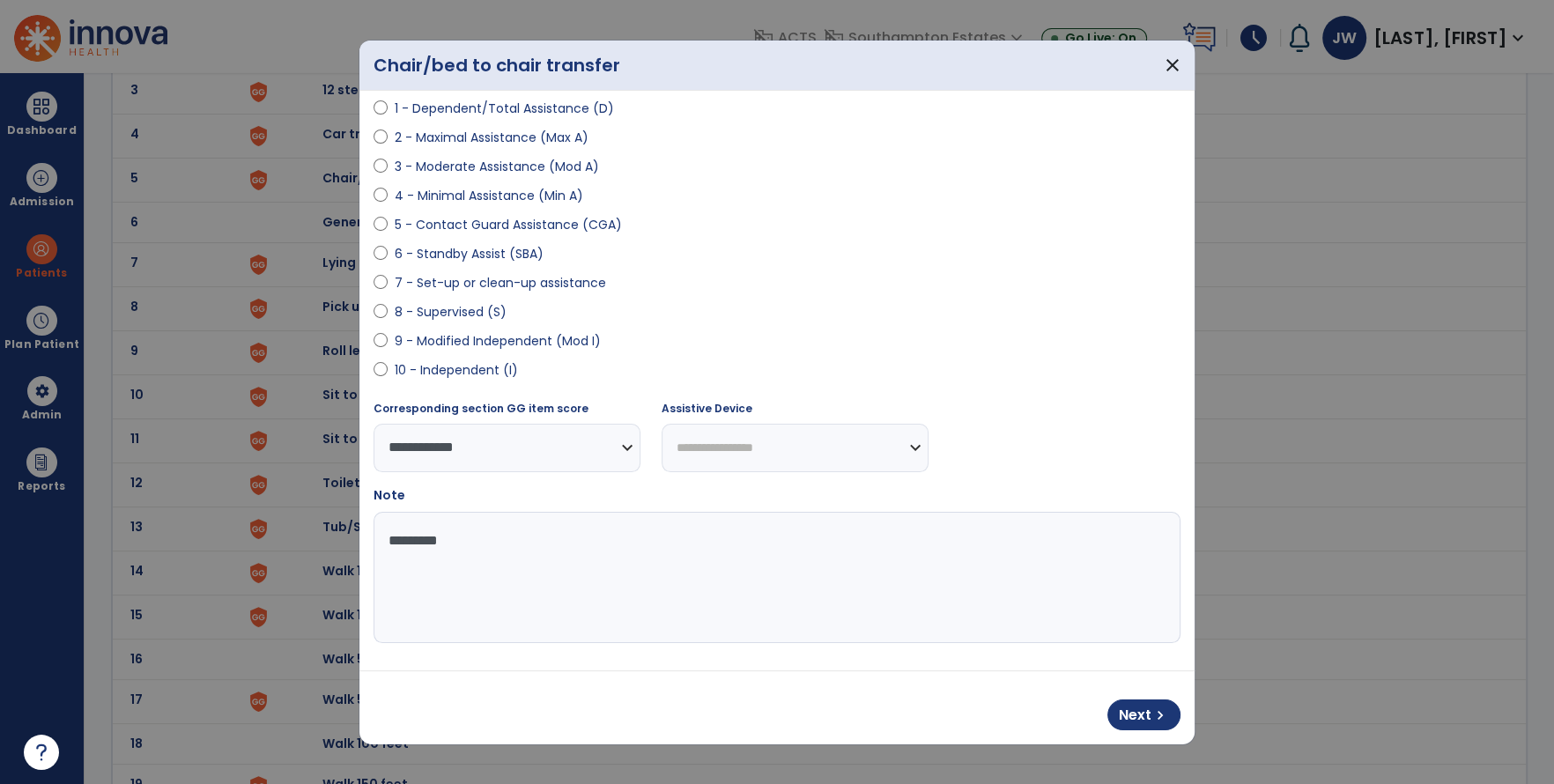 click on "*********" at bounding box center (775, 578) 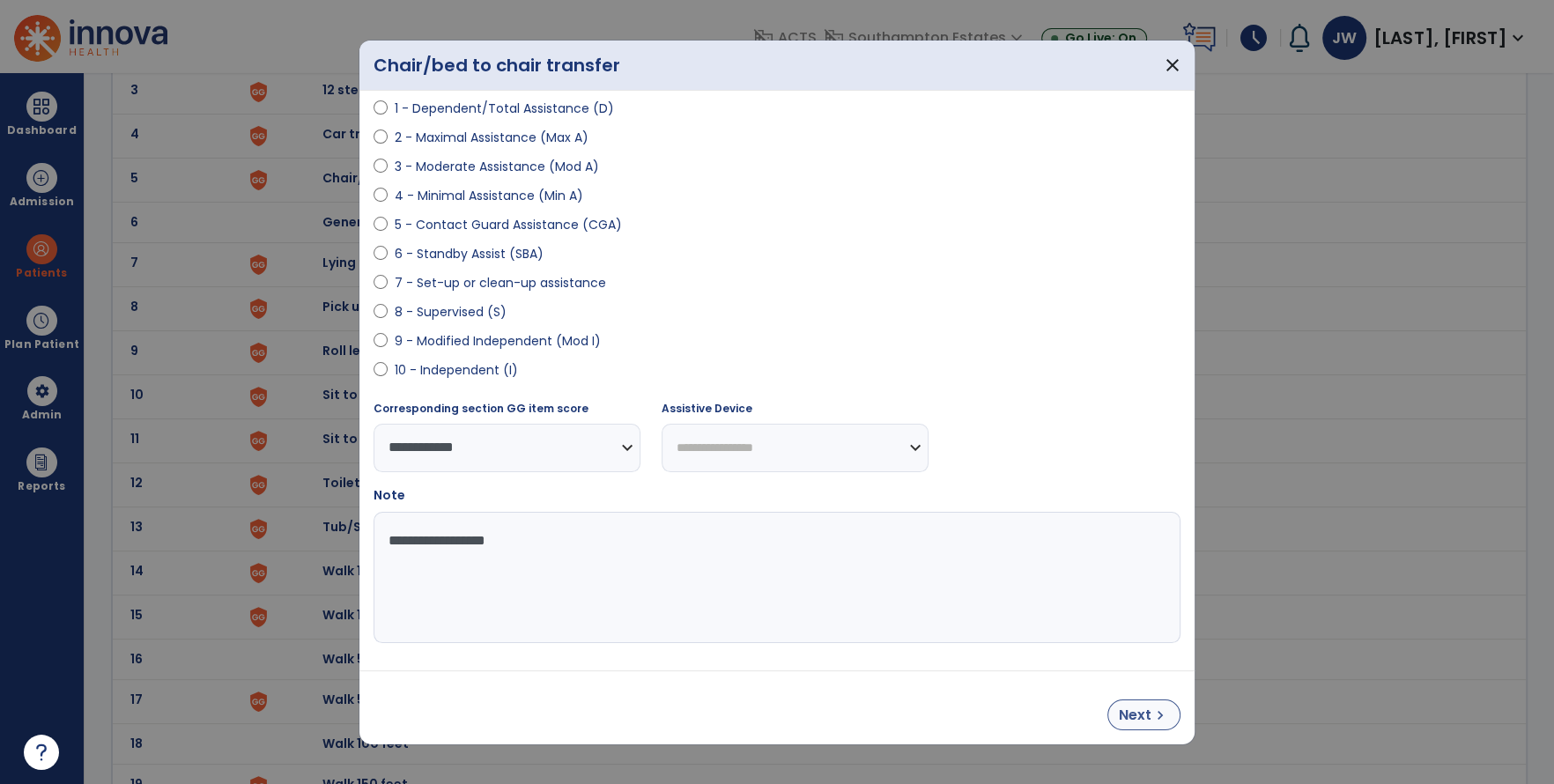 type on "**********" 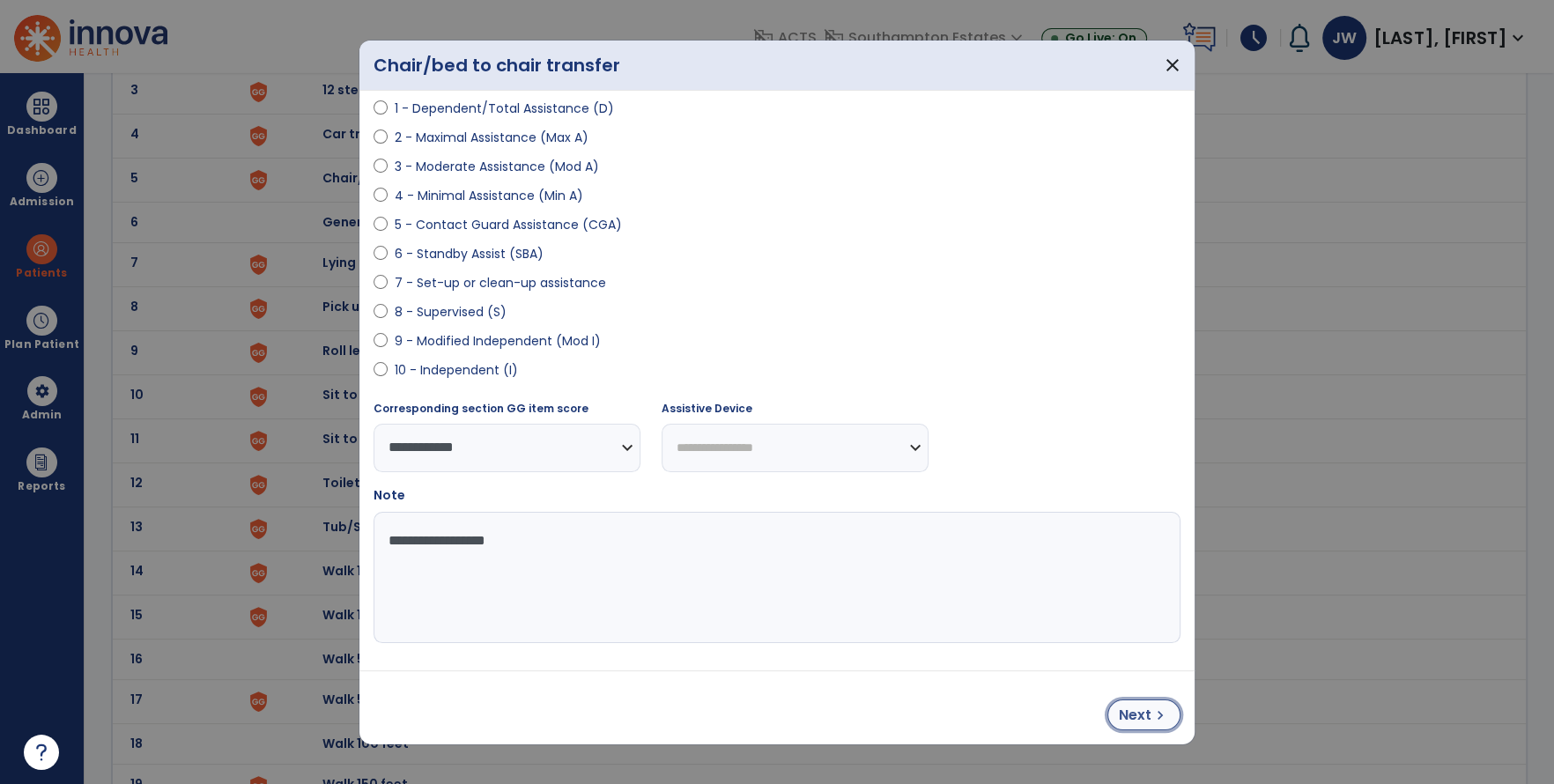 click on "Next" at bounding box center [1135, 715] 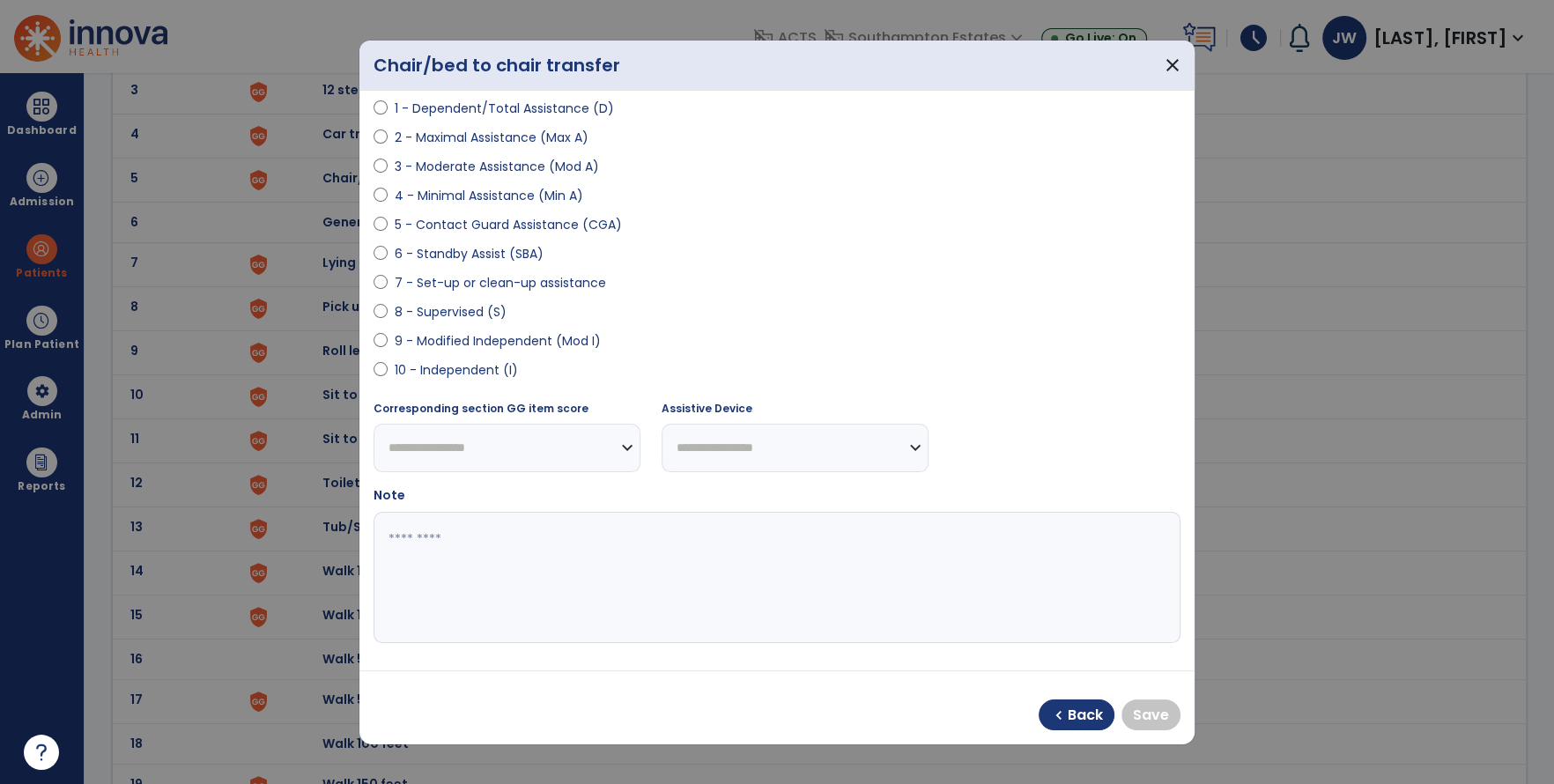 select on "**********" 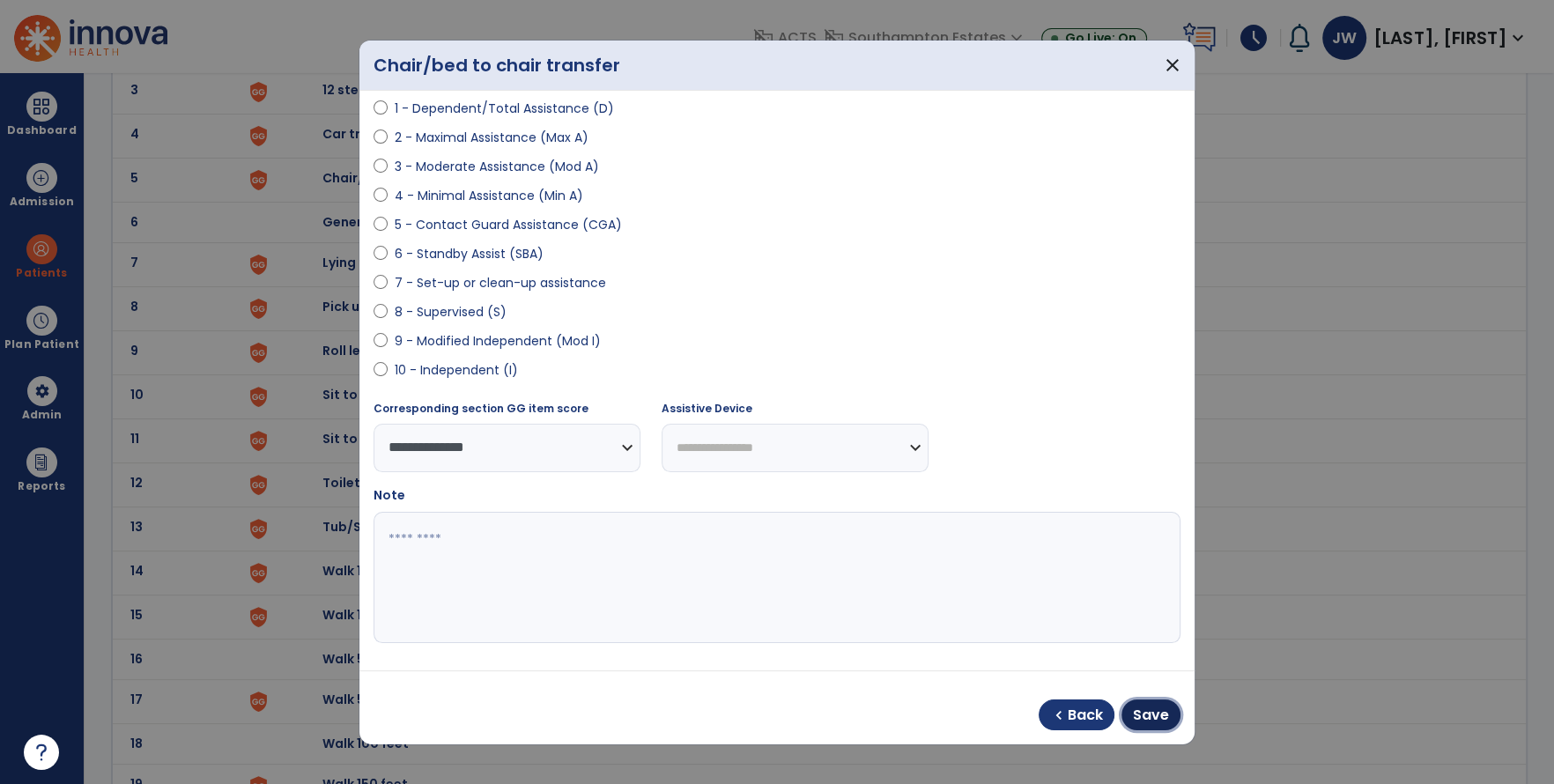 click on "Save" at bounding box center [1151, 715] 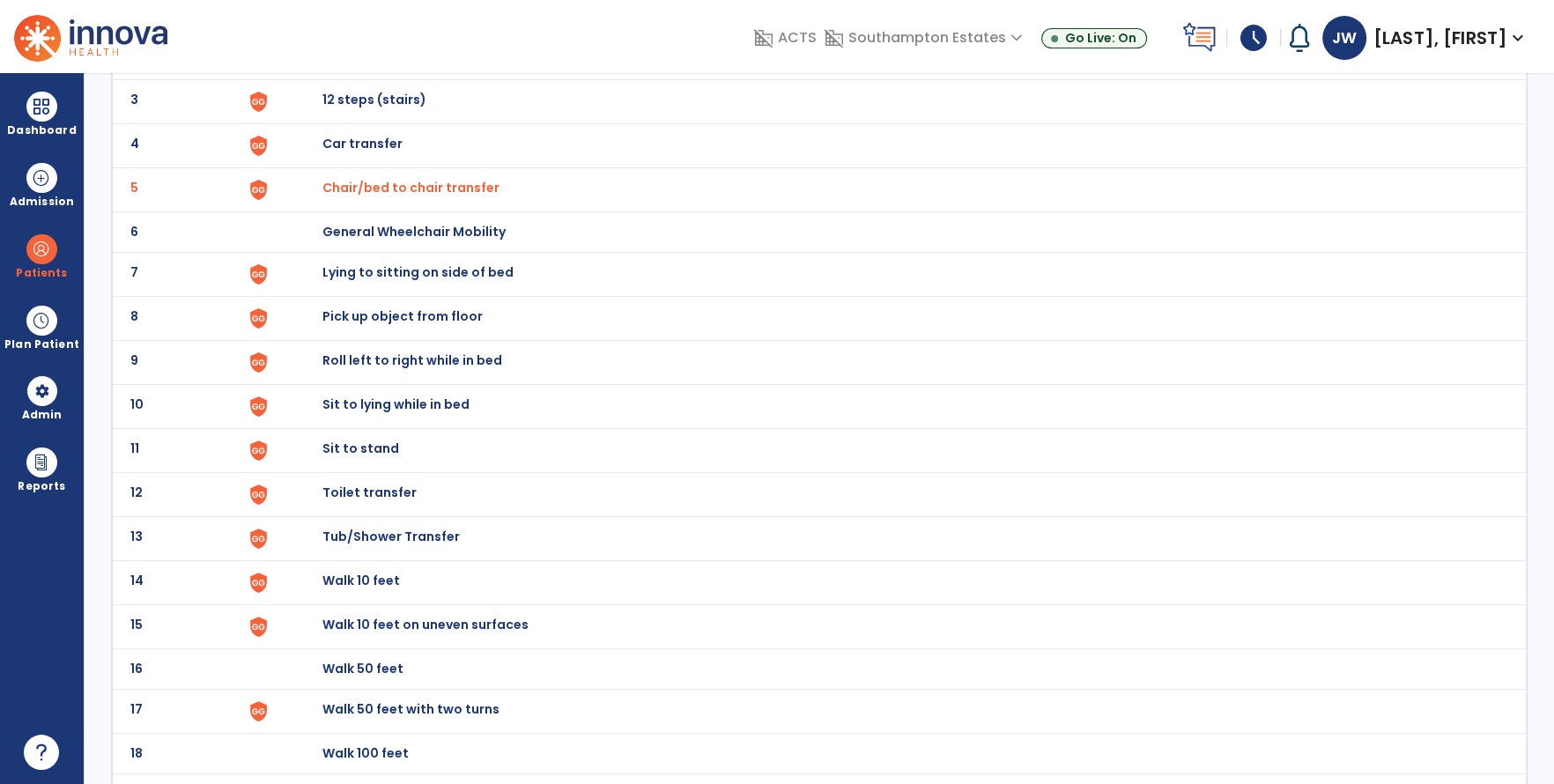 scroll, scrollTop: 317, scrollLeft: 0, axis: vertical 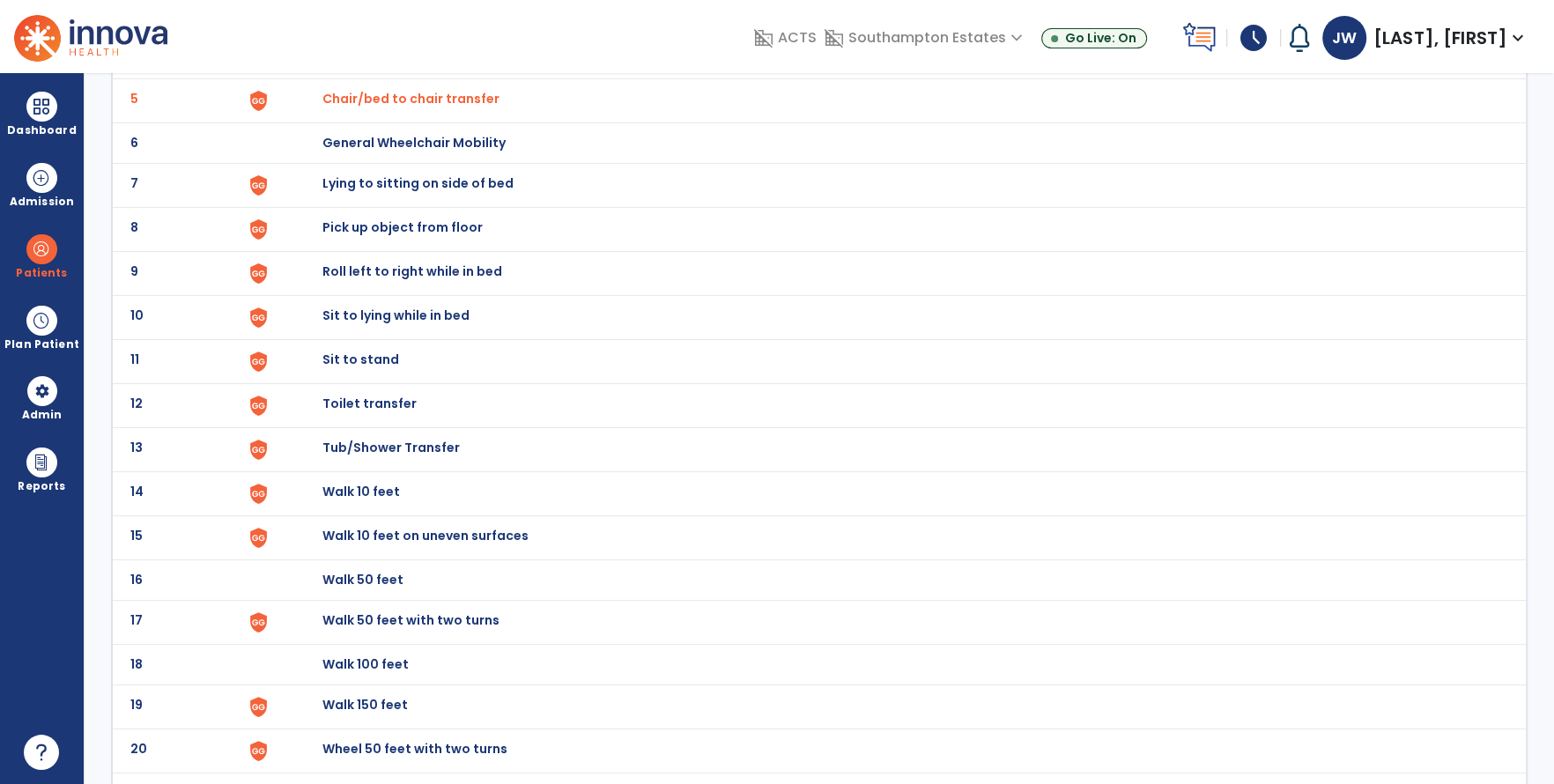 click on "Toilet transfer" at bounding box center (363, -78) 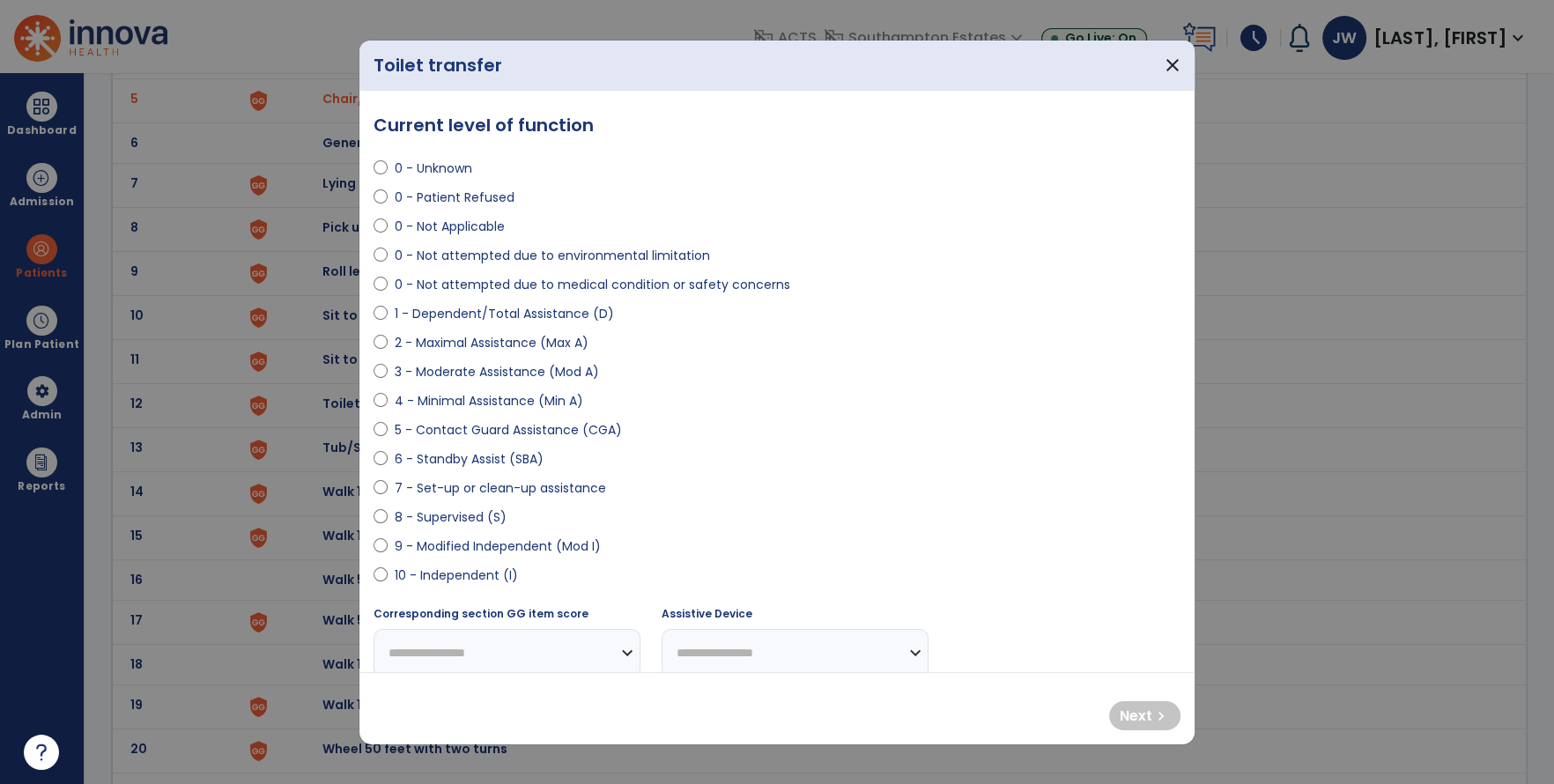 select on "**********" 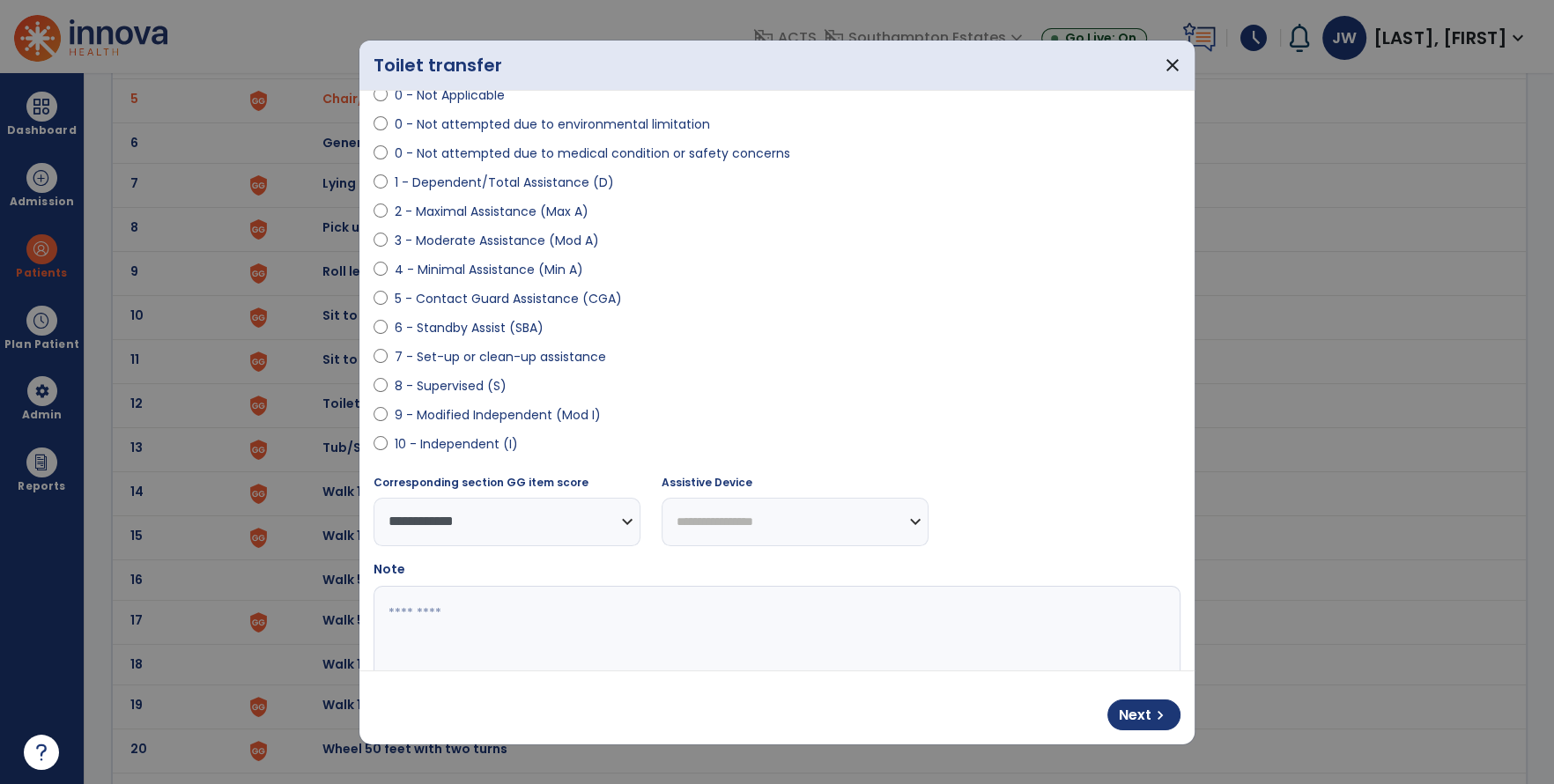 scroll, scrollTop: 205, scrollLeft: 0, axis: vertical 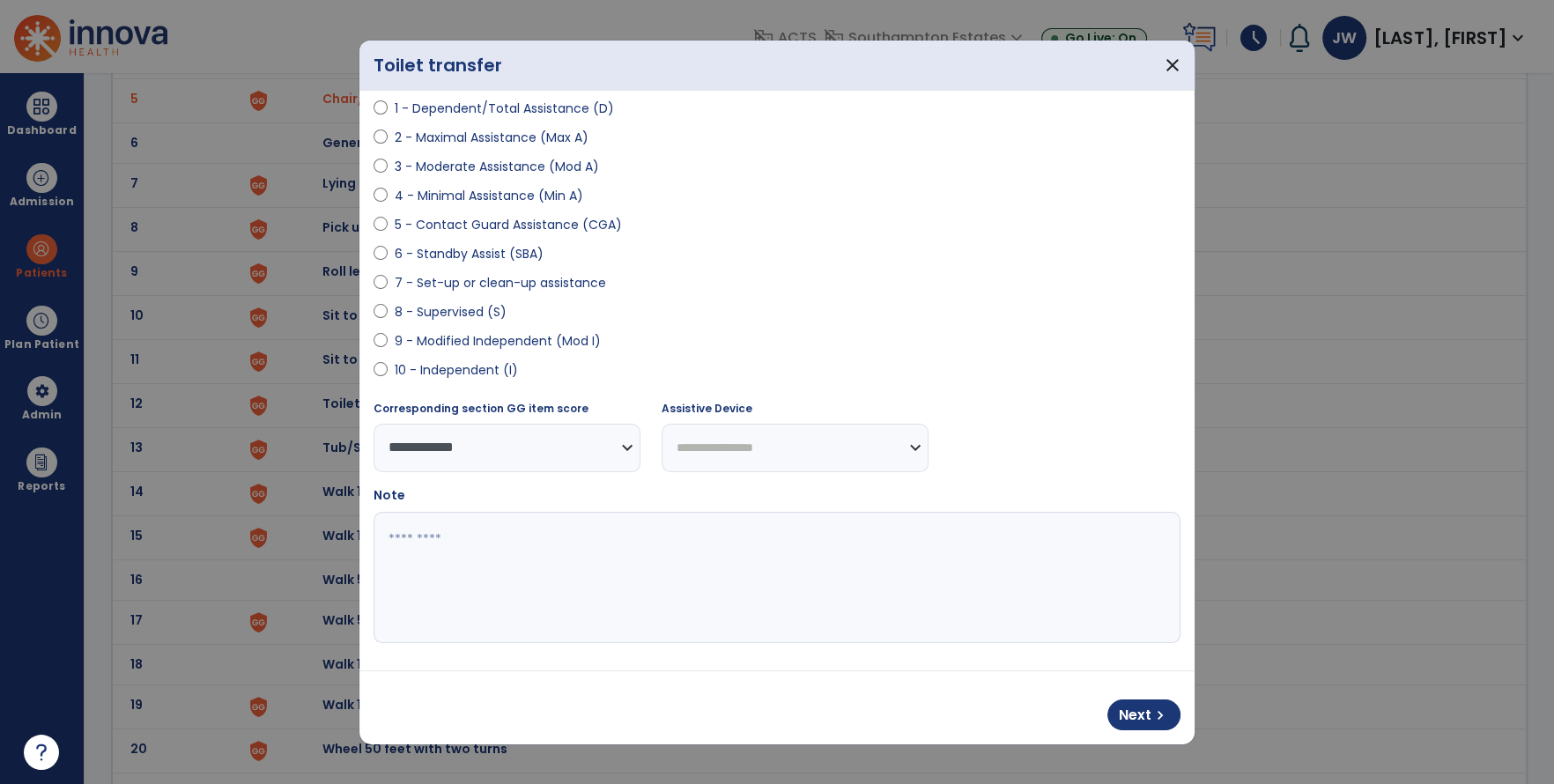 click at bounding box center [775, 578] 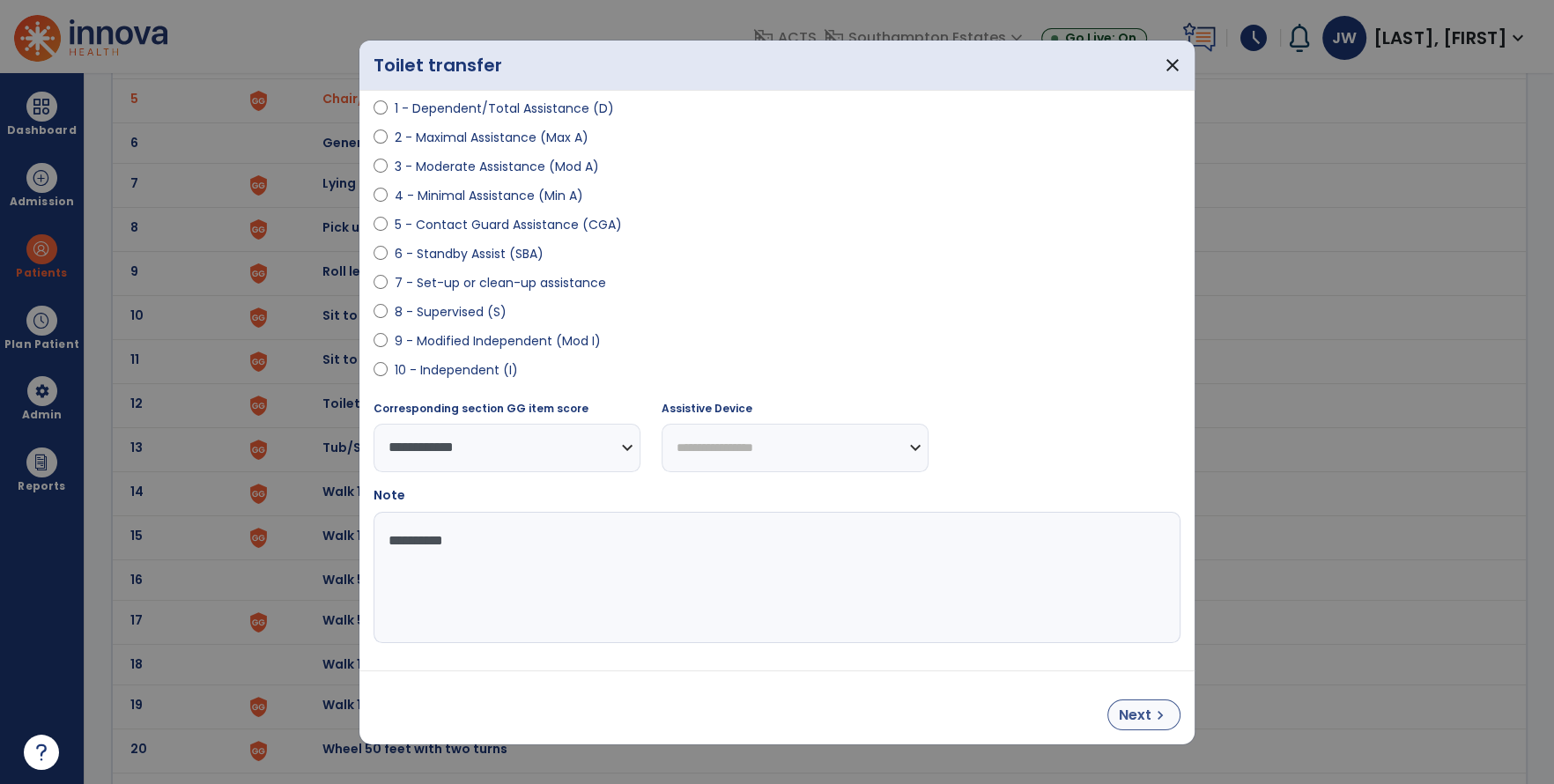 type on "*********" 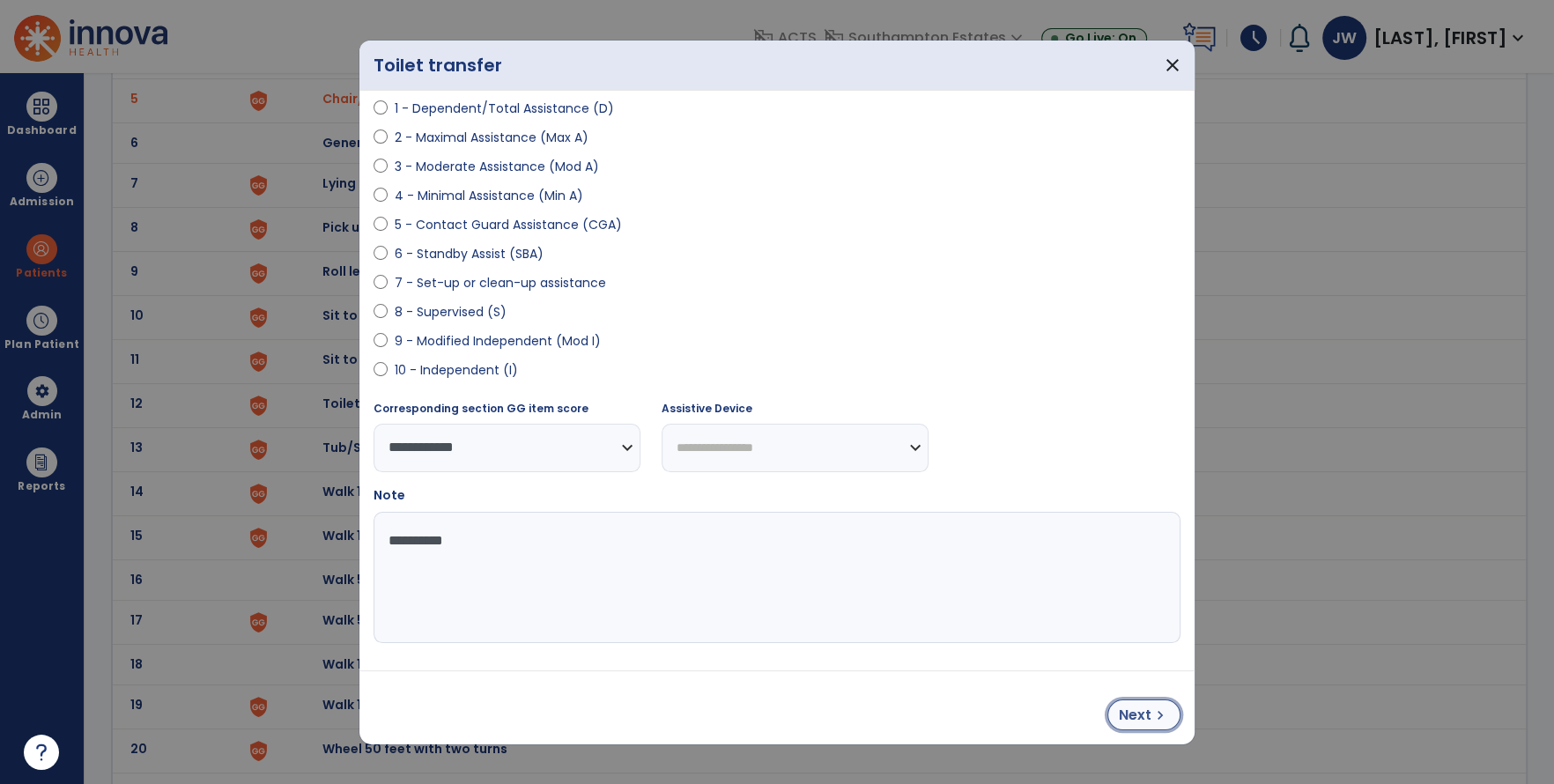click on "Next  chevron_right" at bounding box center [1143, 714] 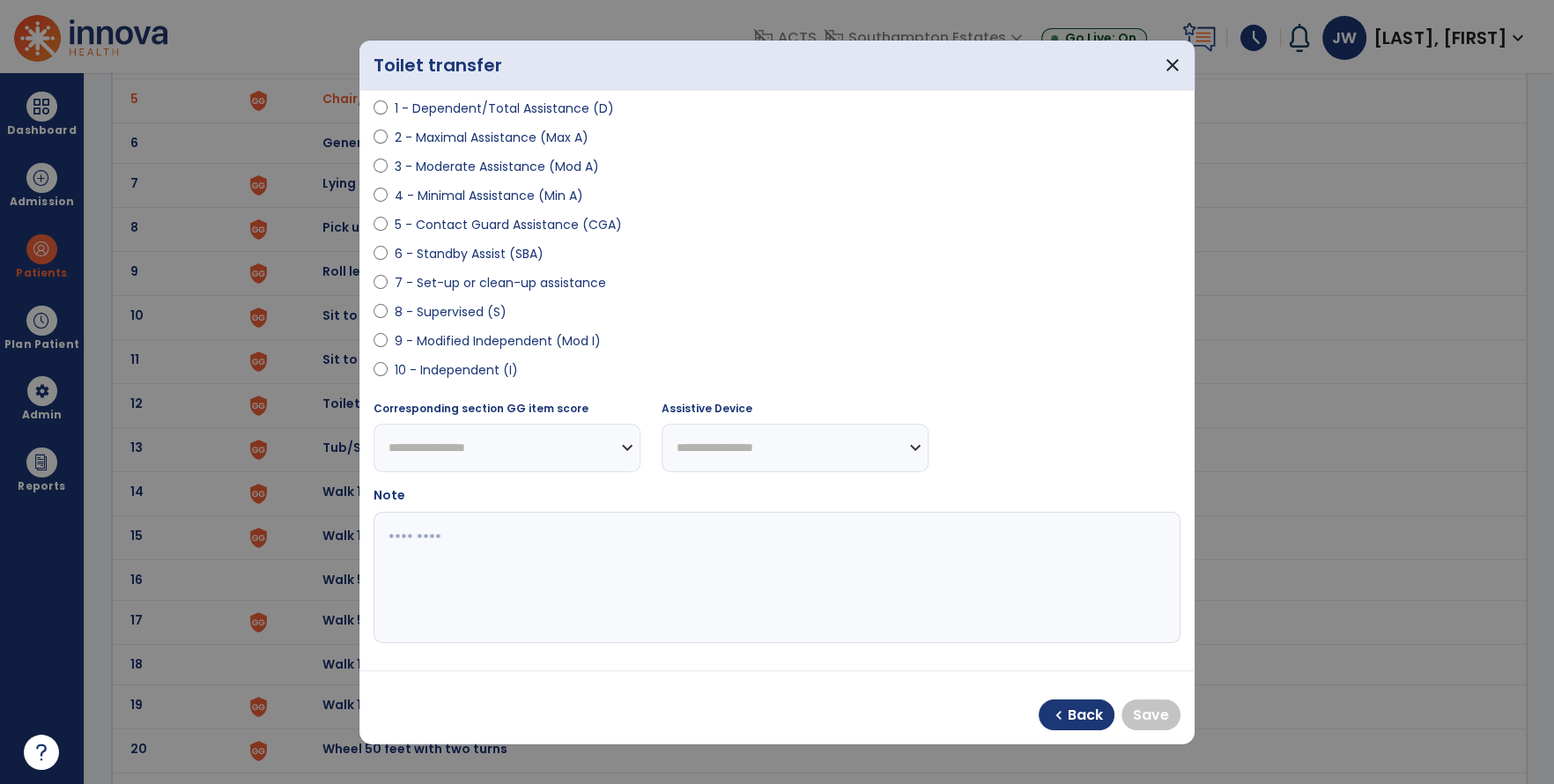 select on "**********" 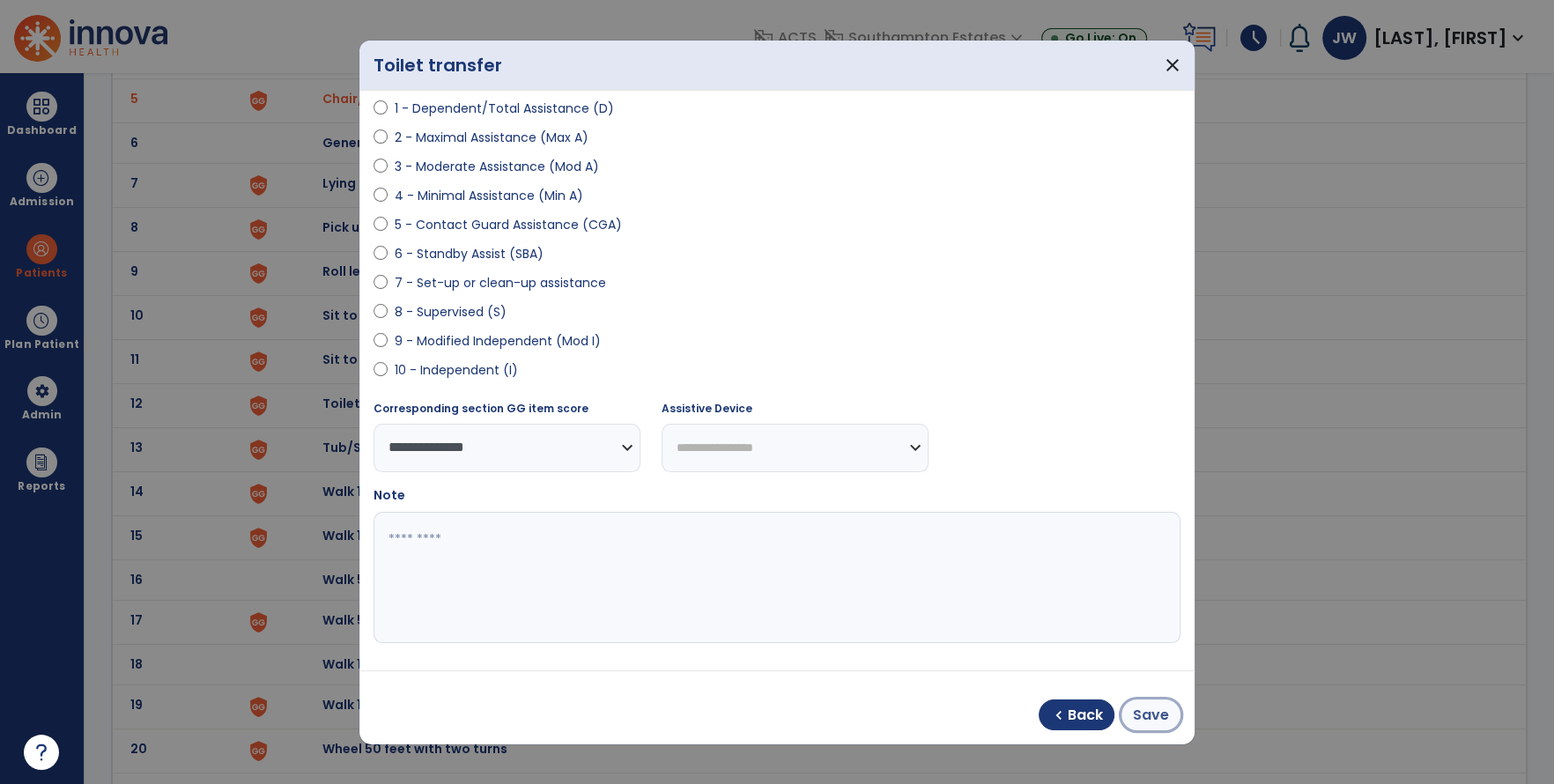 click on "Save" at bounding box center [1151, 715] 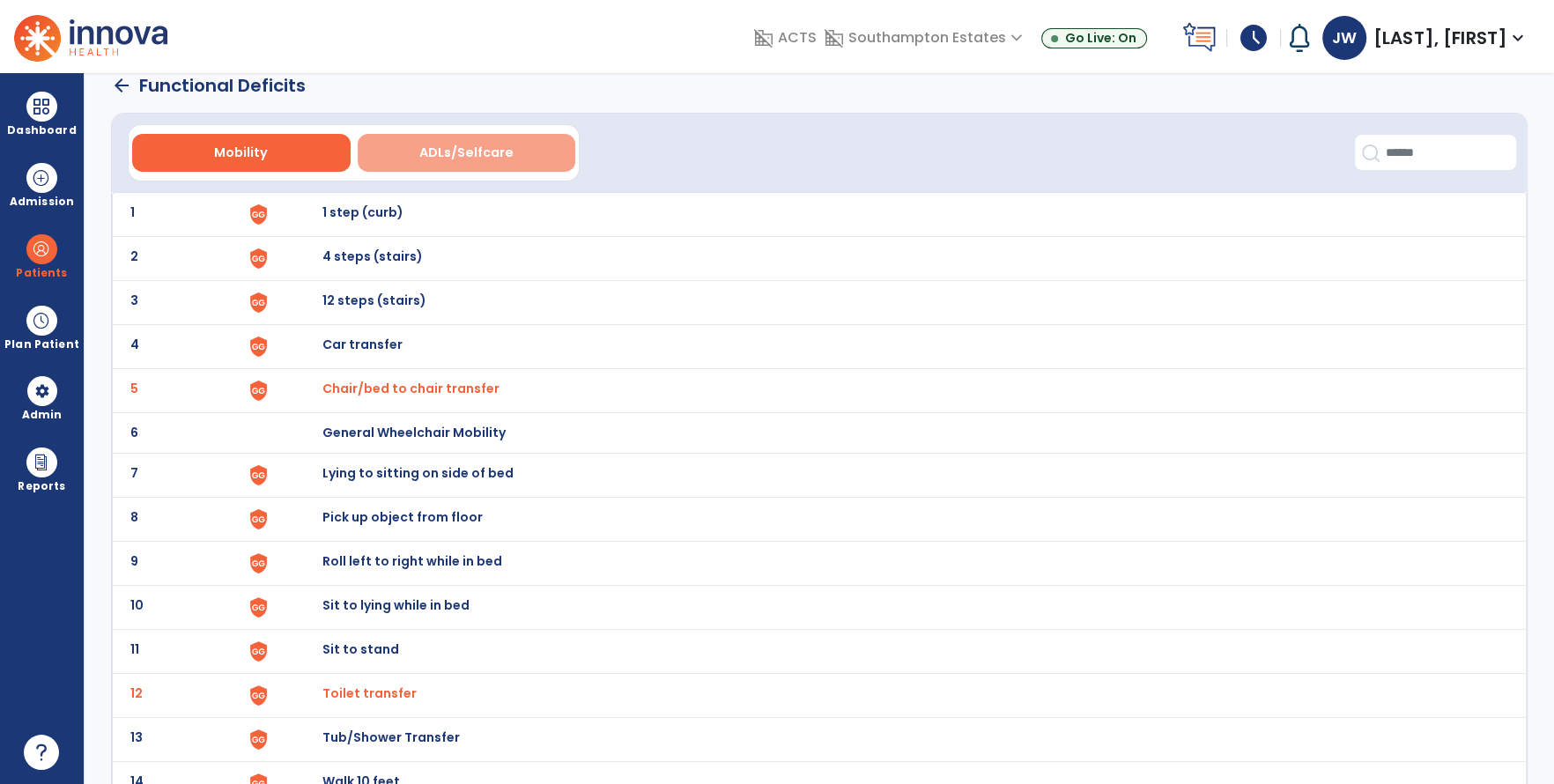 scroll, scrollTop: 0, scrollLeft: 0, axis: both 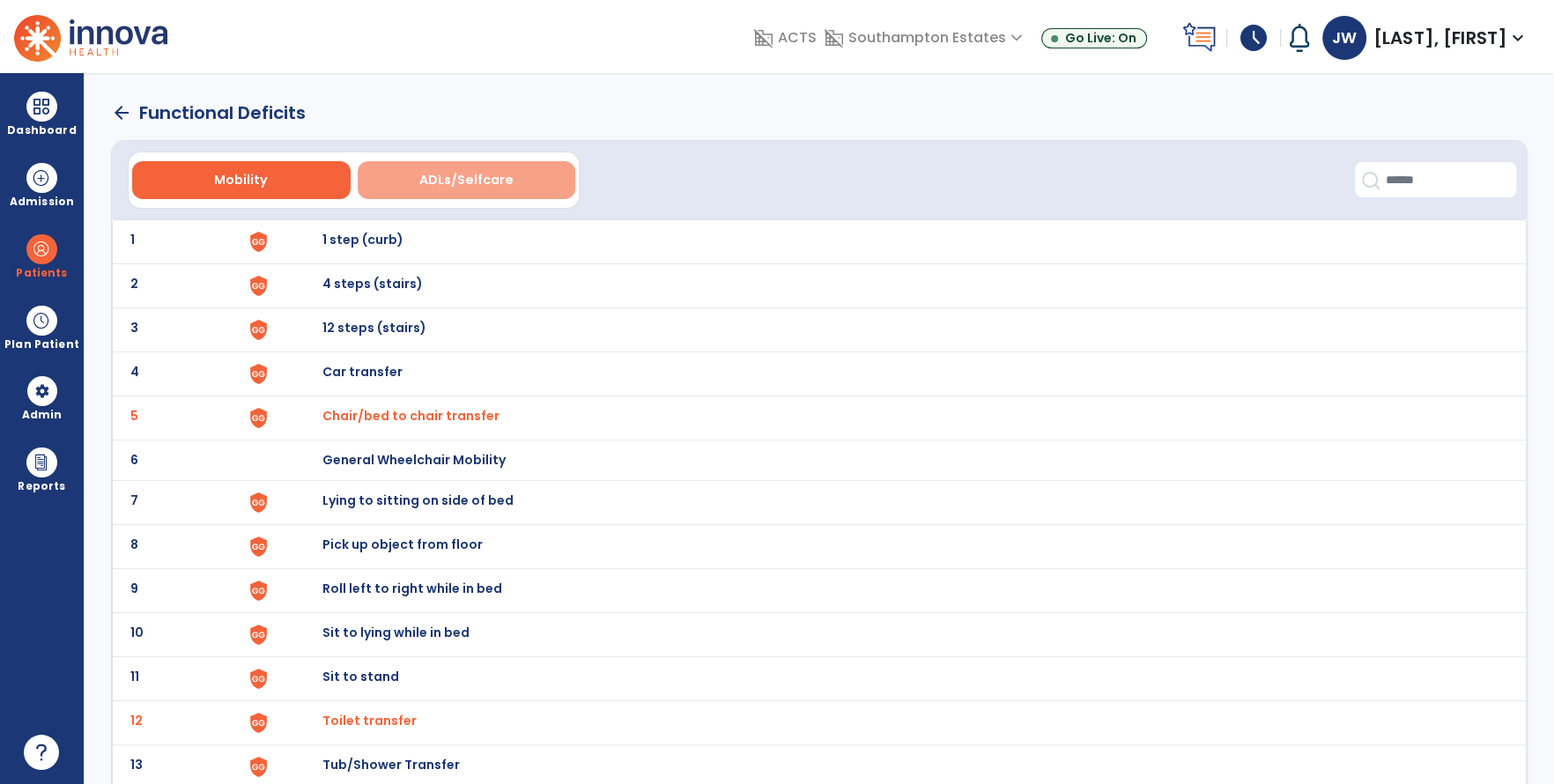 click on "ADLs/Selfcare" at bounding box center [466, 180] 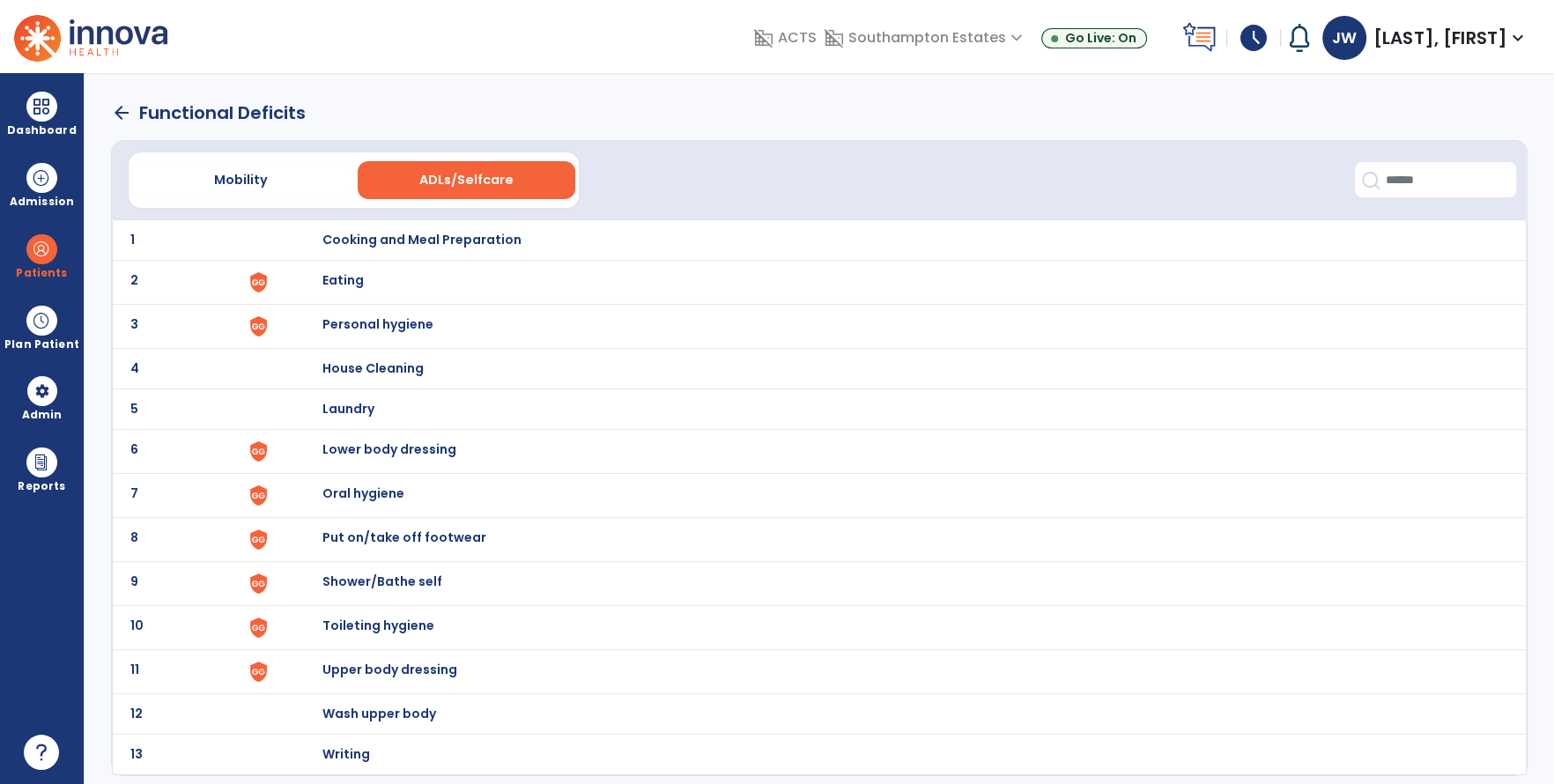 click on "Lower body dressing" at bounding box center (422, 240) 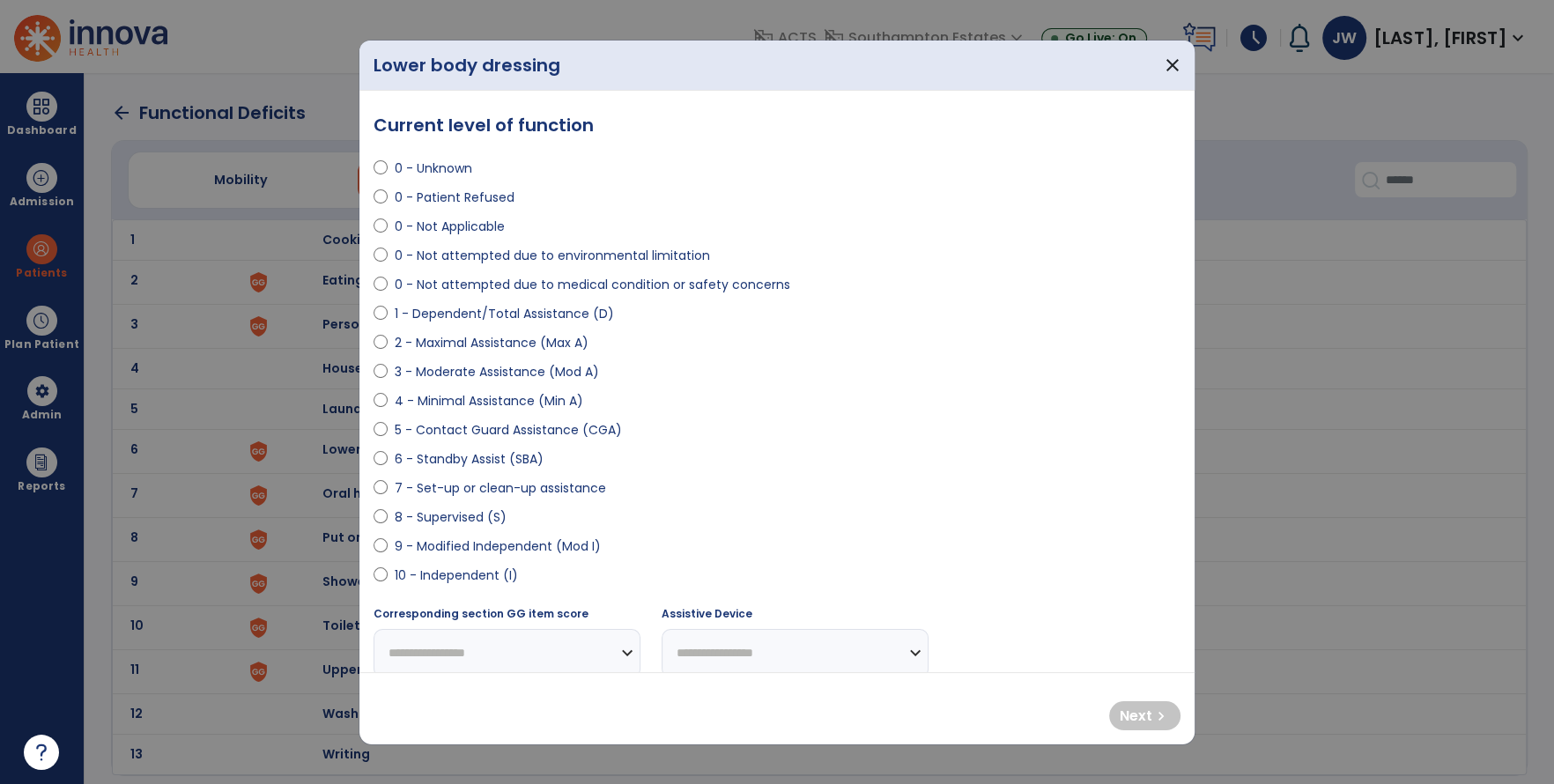 select on "**********" 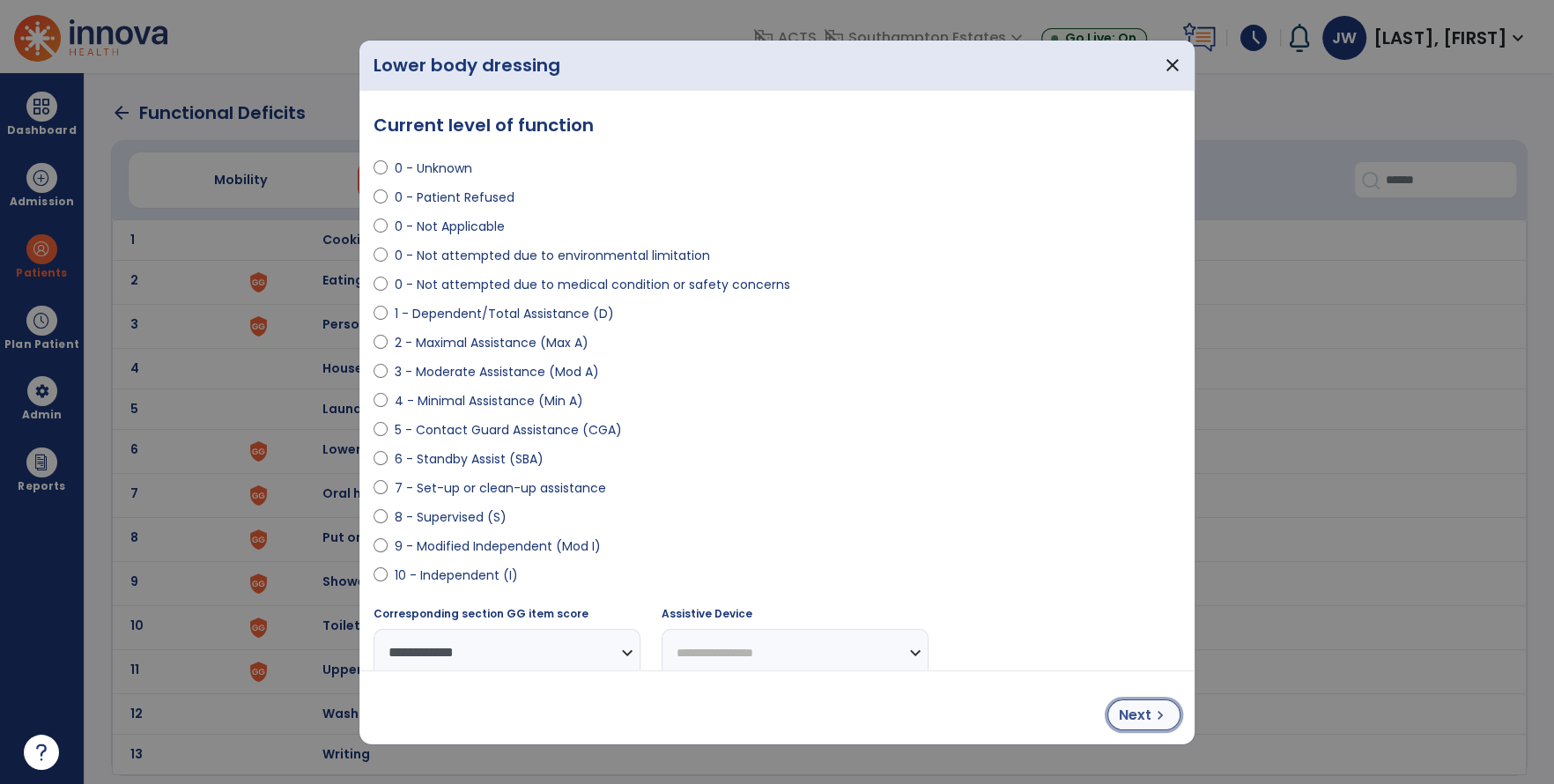click on "Next" at bounding box center (1135, 715) 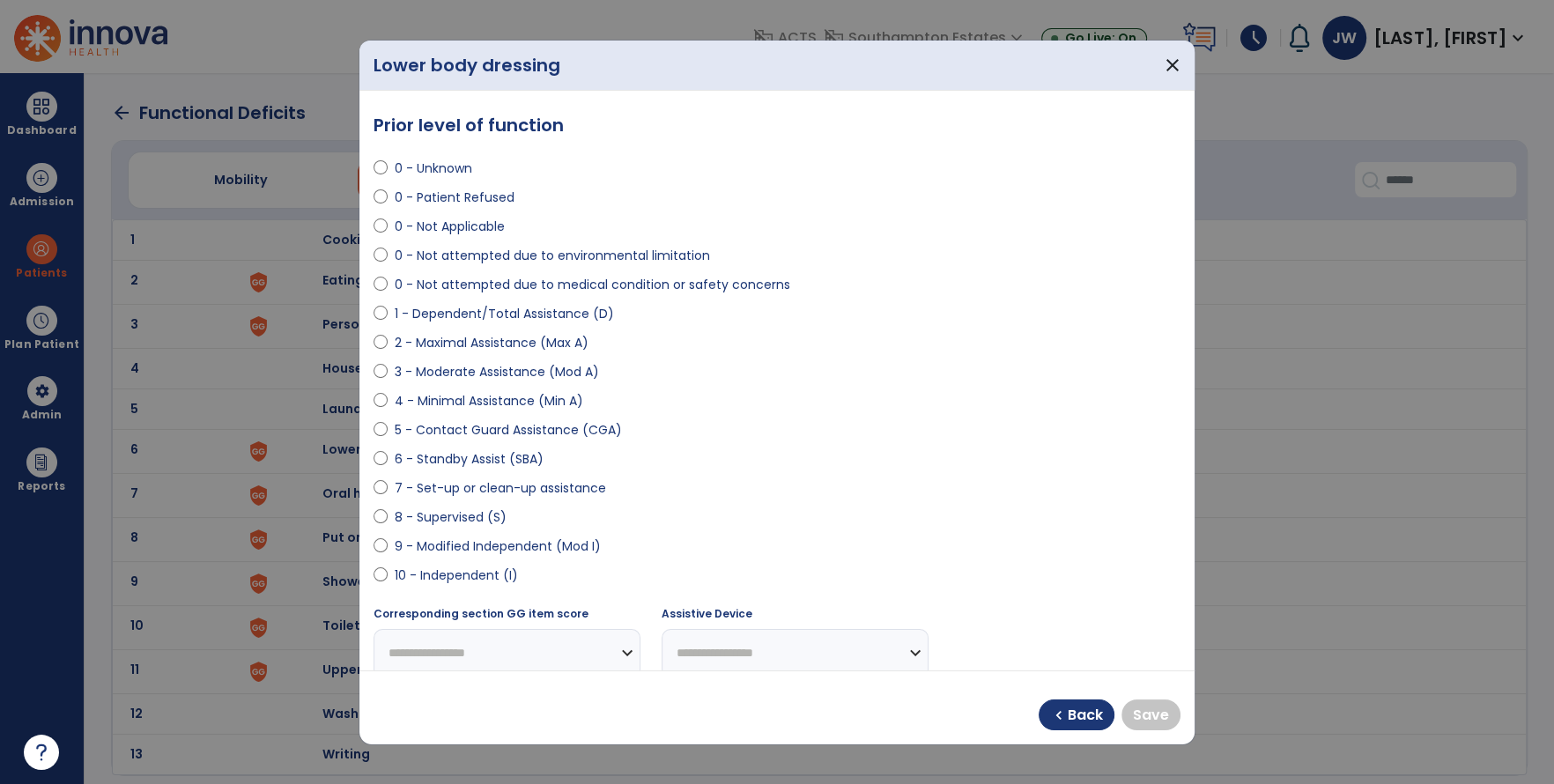 select on "**********" 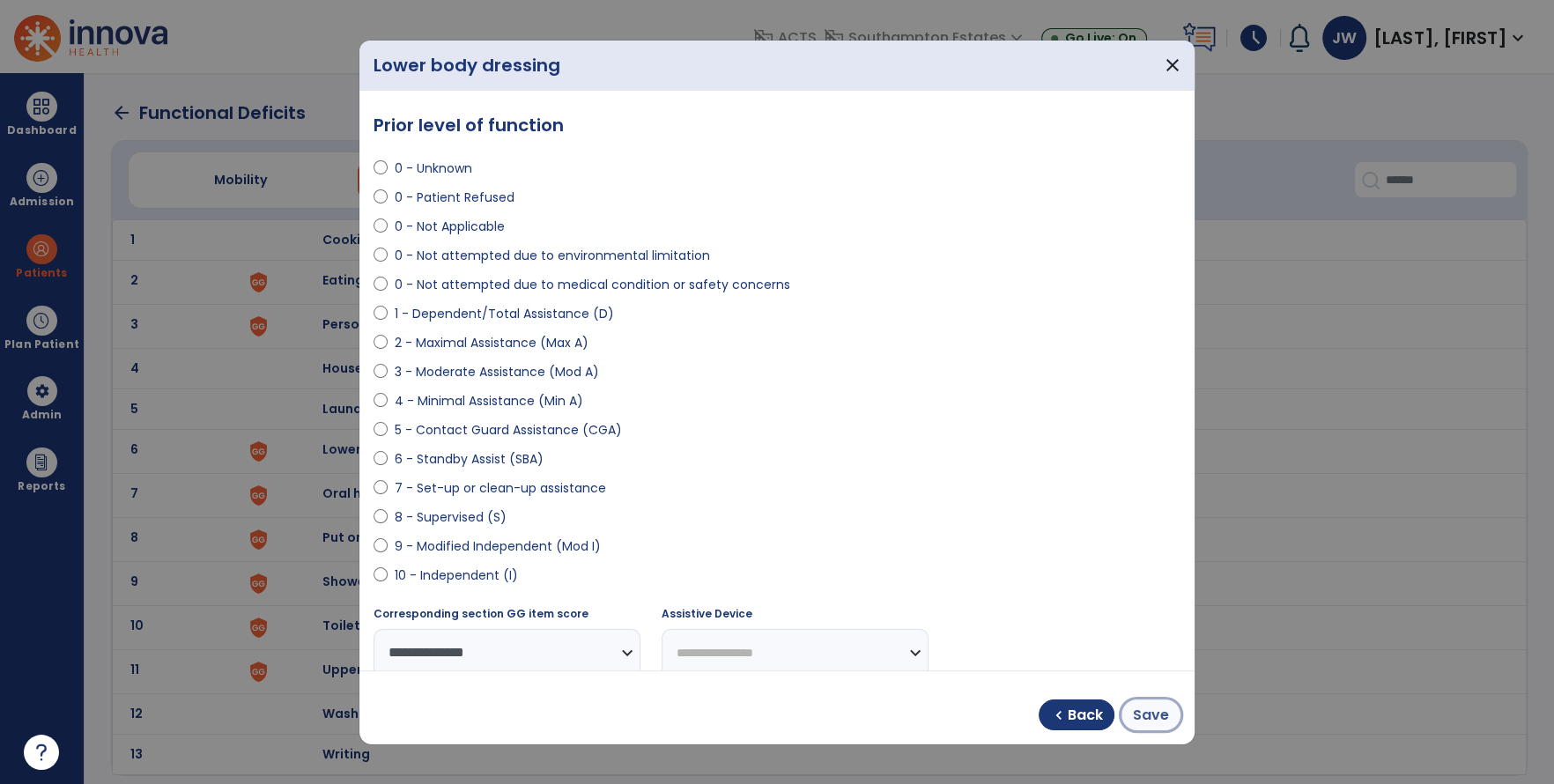 click on "Save" at bounding box center [1151, 715] 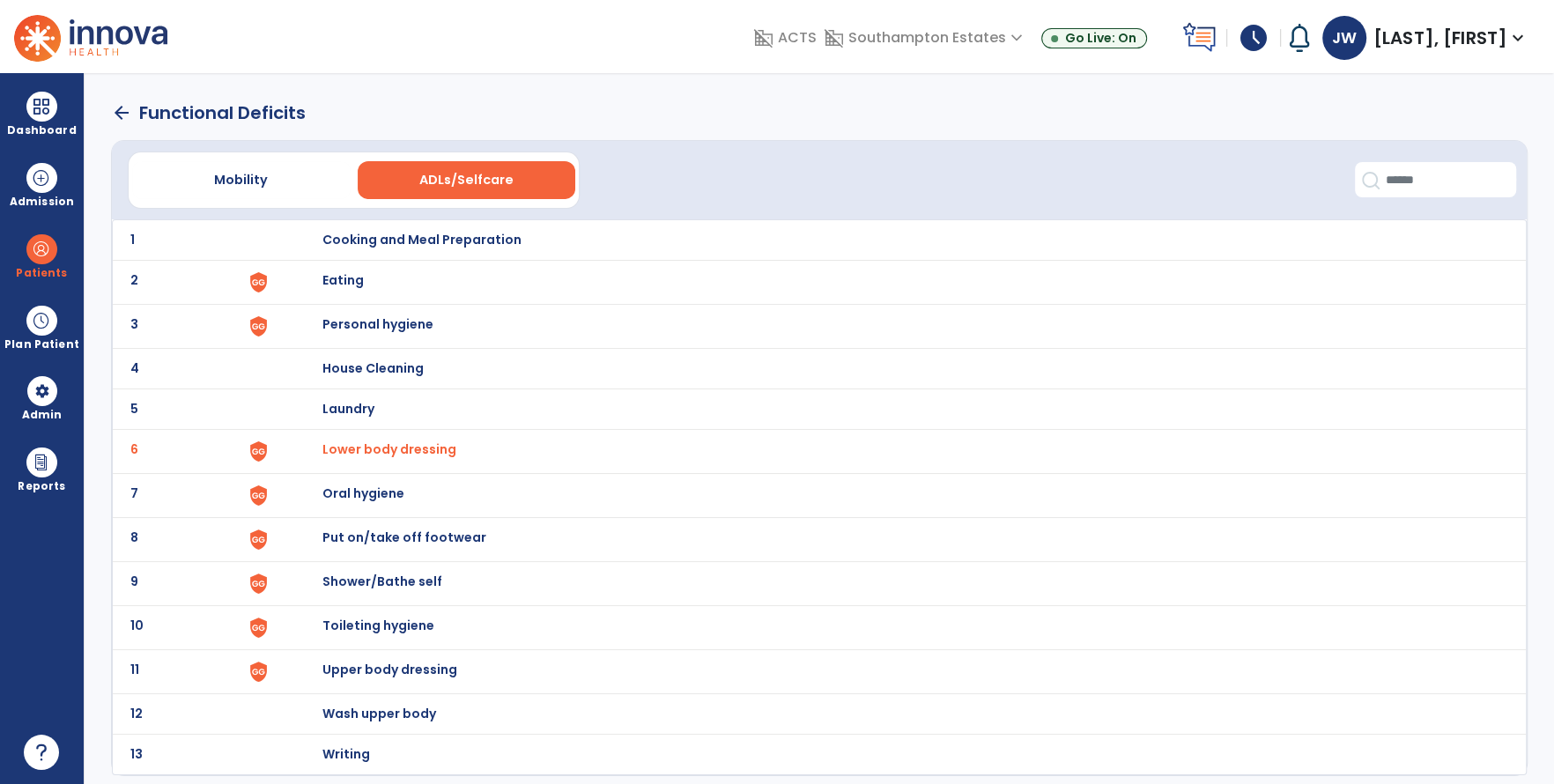 click on "Personal hygiene" at bounding box center (422, 240) 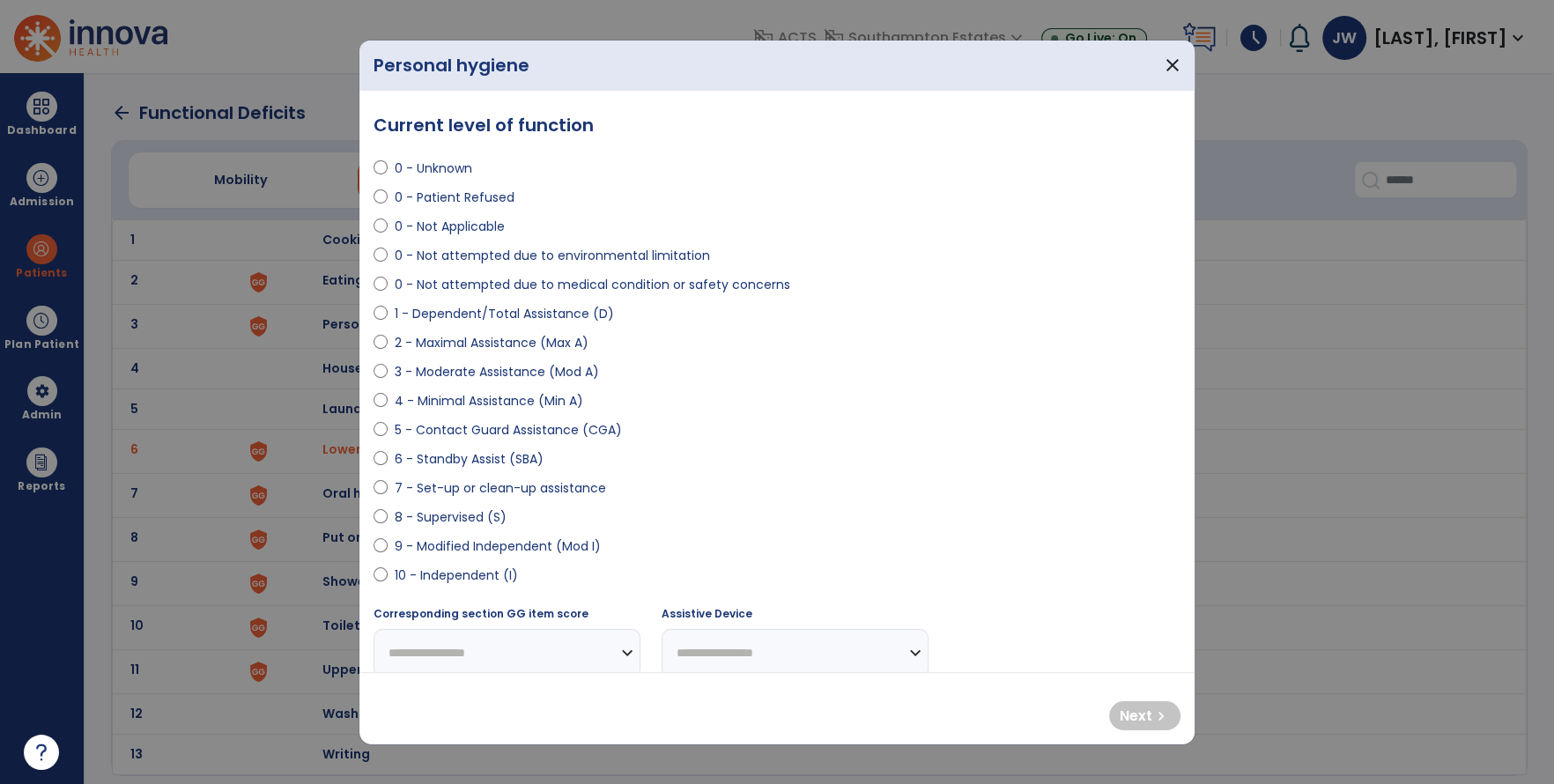 select on "**********" 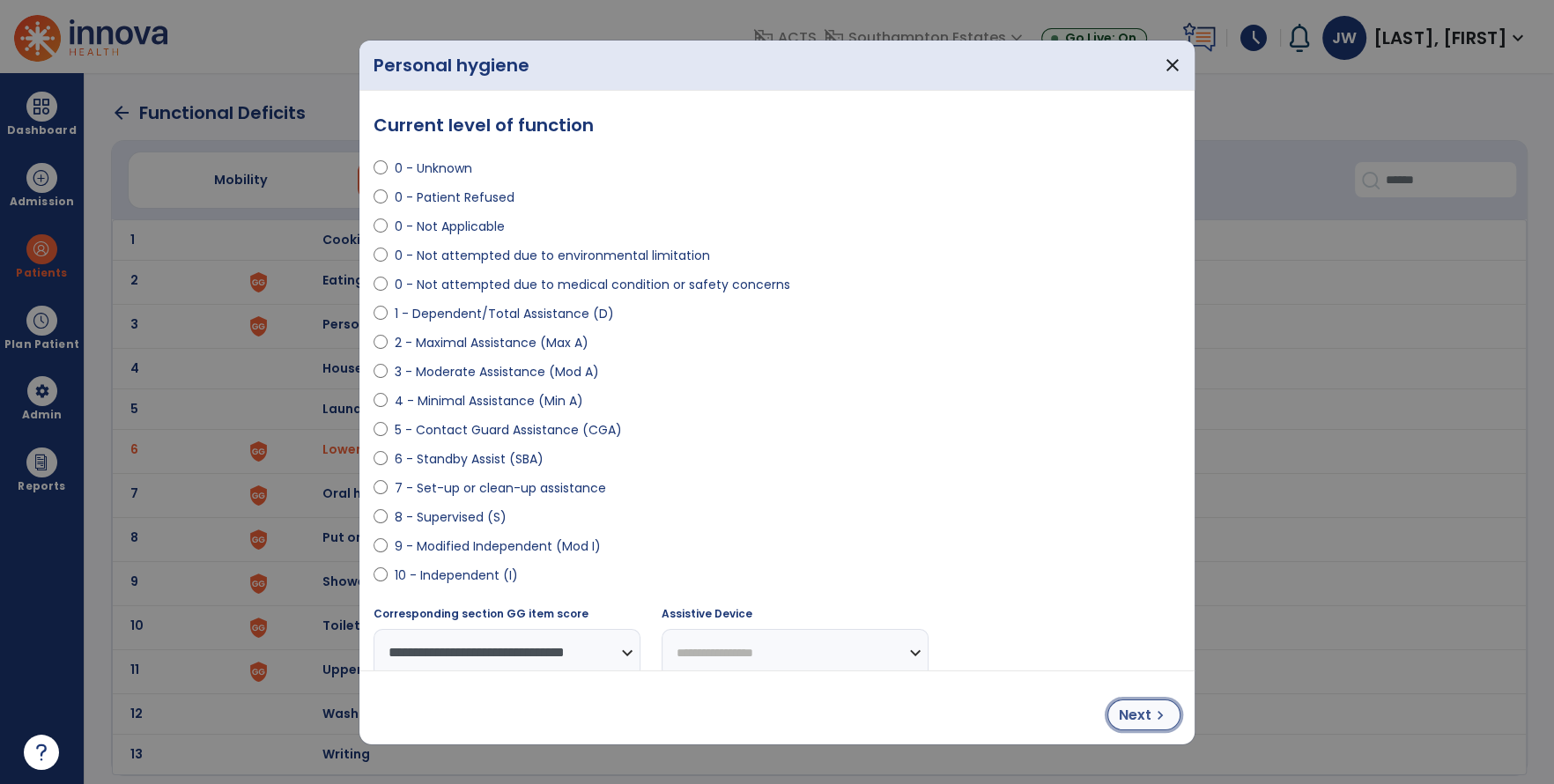 click on "Next  chevron_right" at bounding box center (1143, 714) 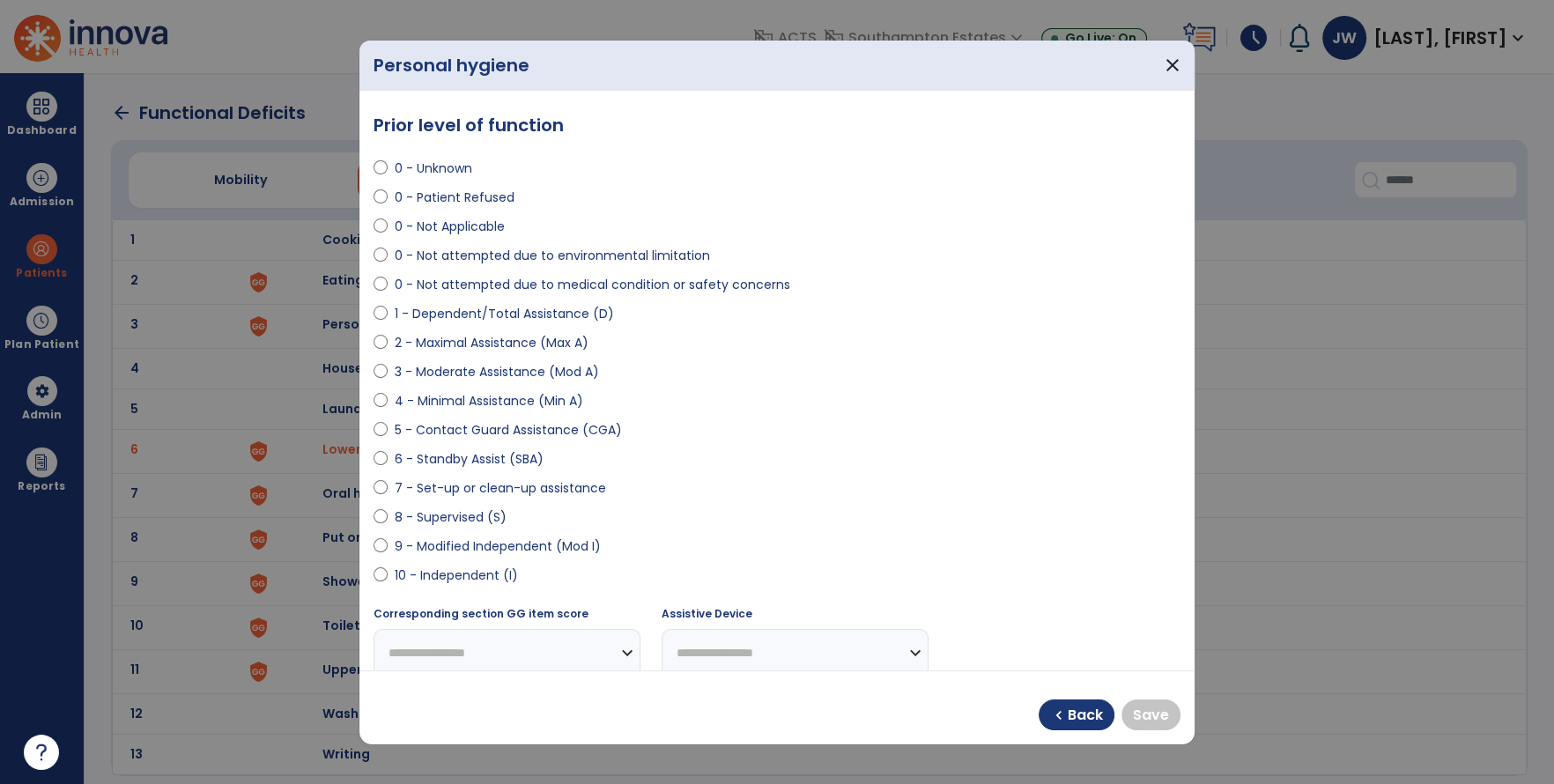 select on "**********" 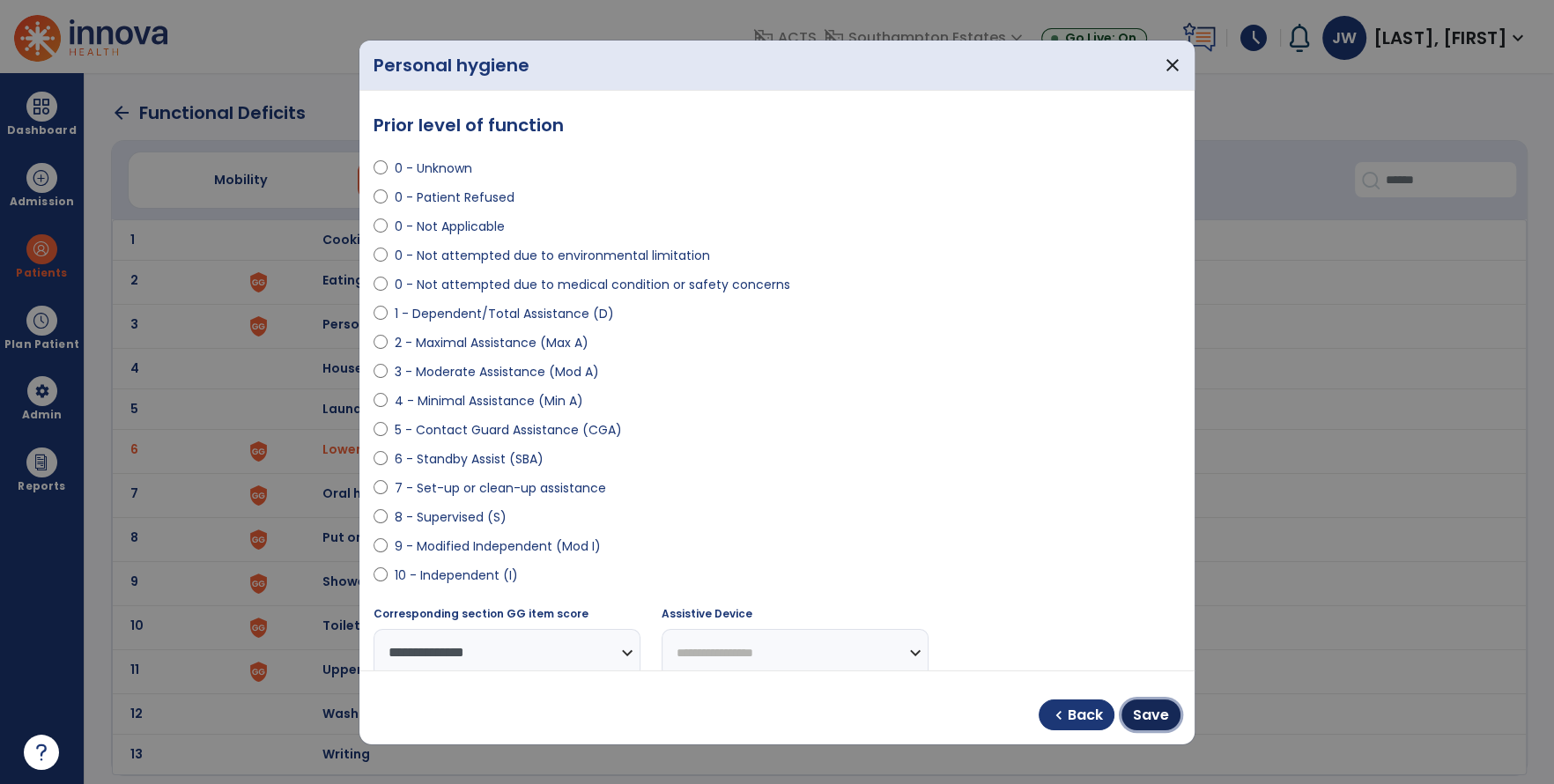 click on "Save" at bounding box center [1151, 715] 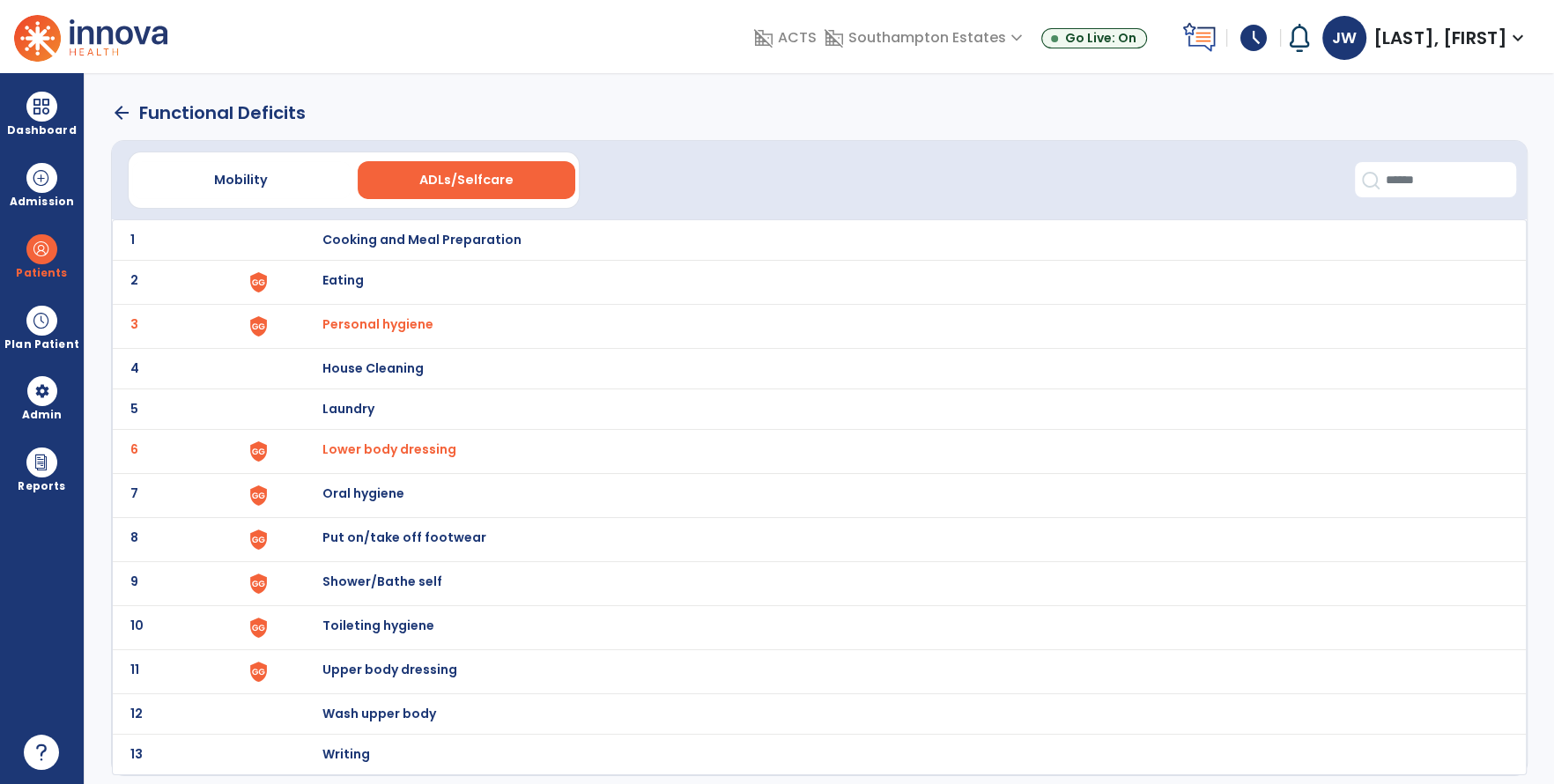 click on "Oral hygiene" at bounding box center (422, 240) 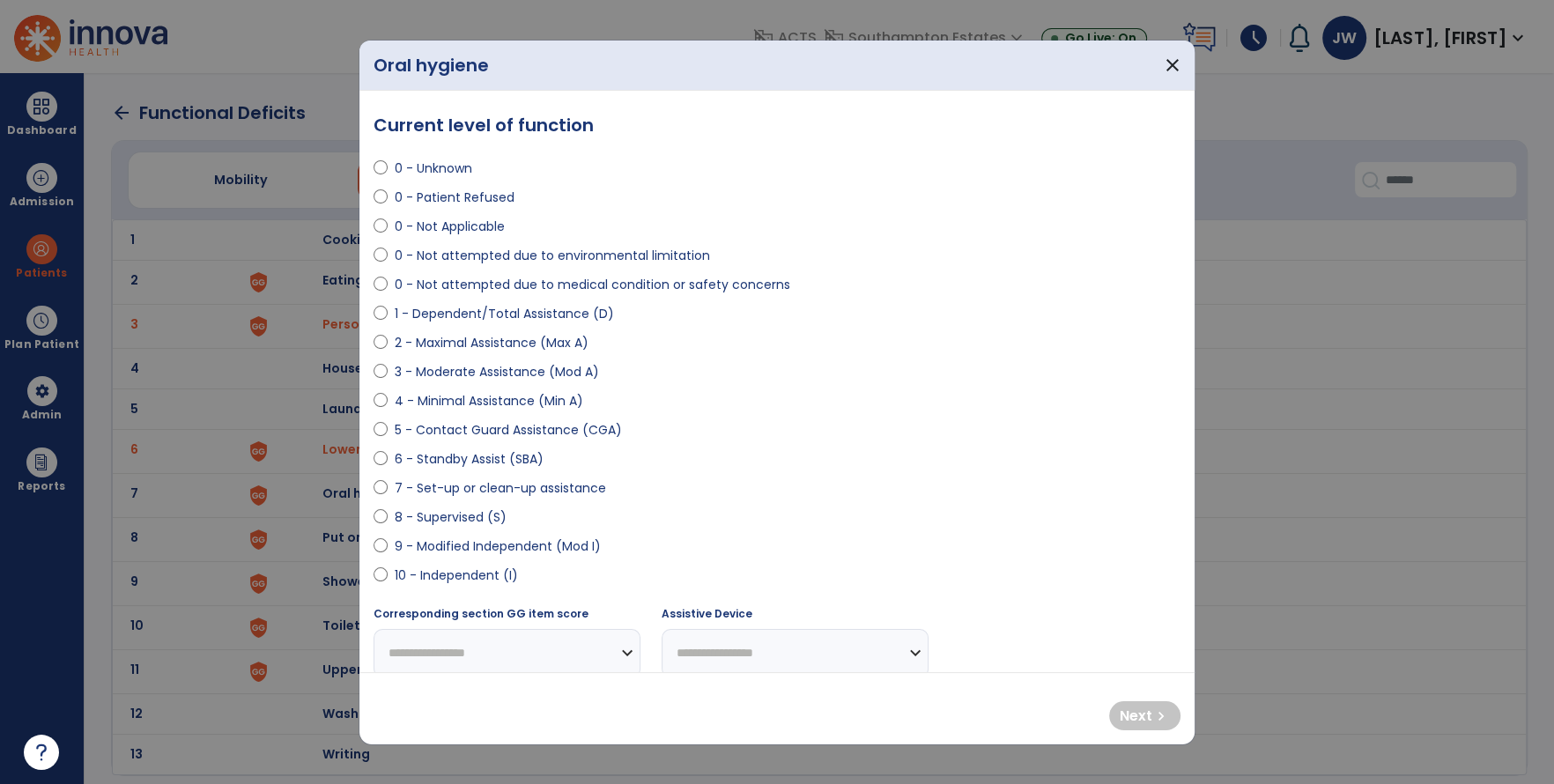 select on "**********" 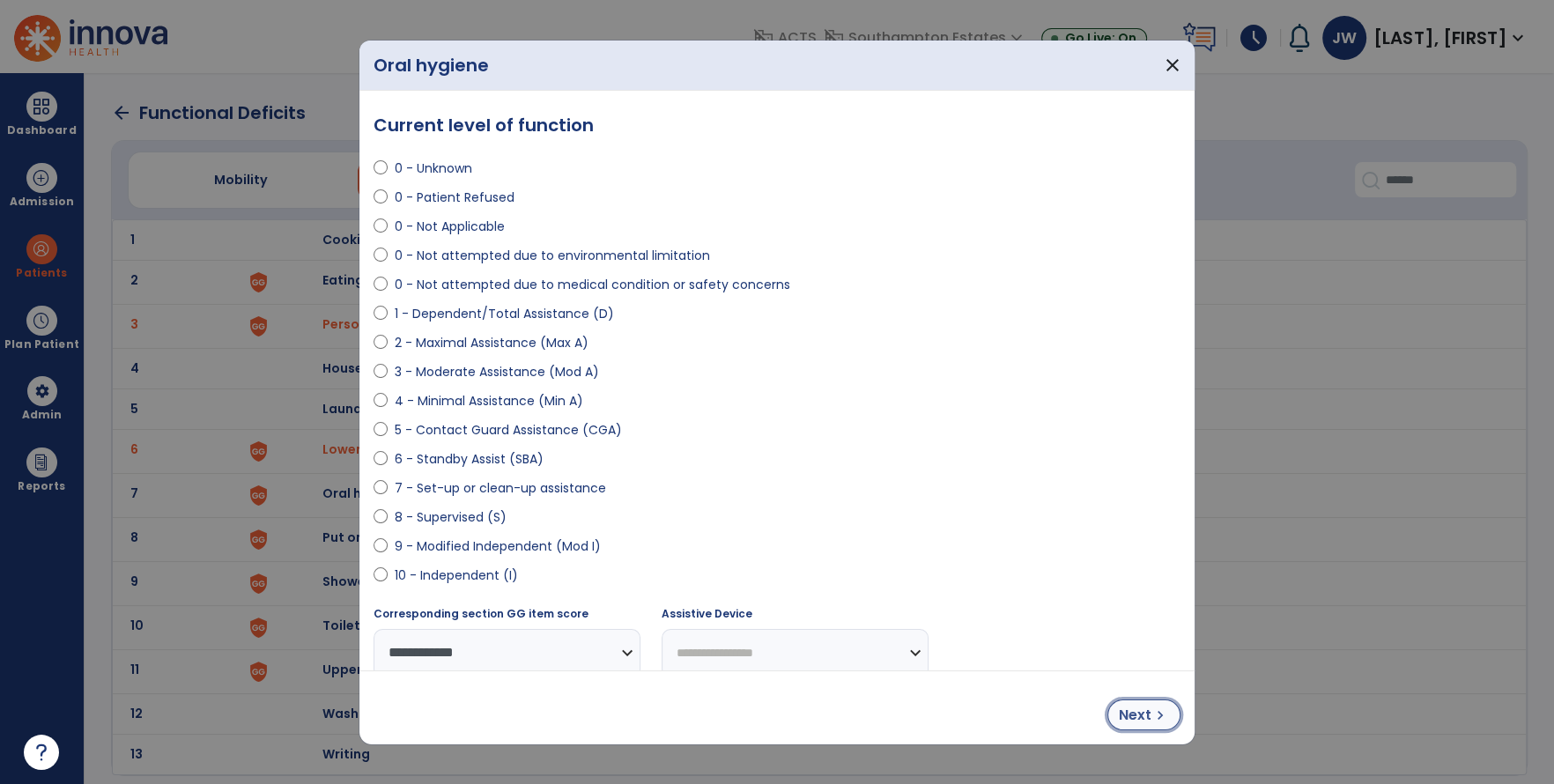click on "chevron_right" at bounding box center [1160, 715] 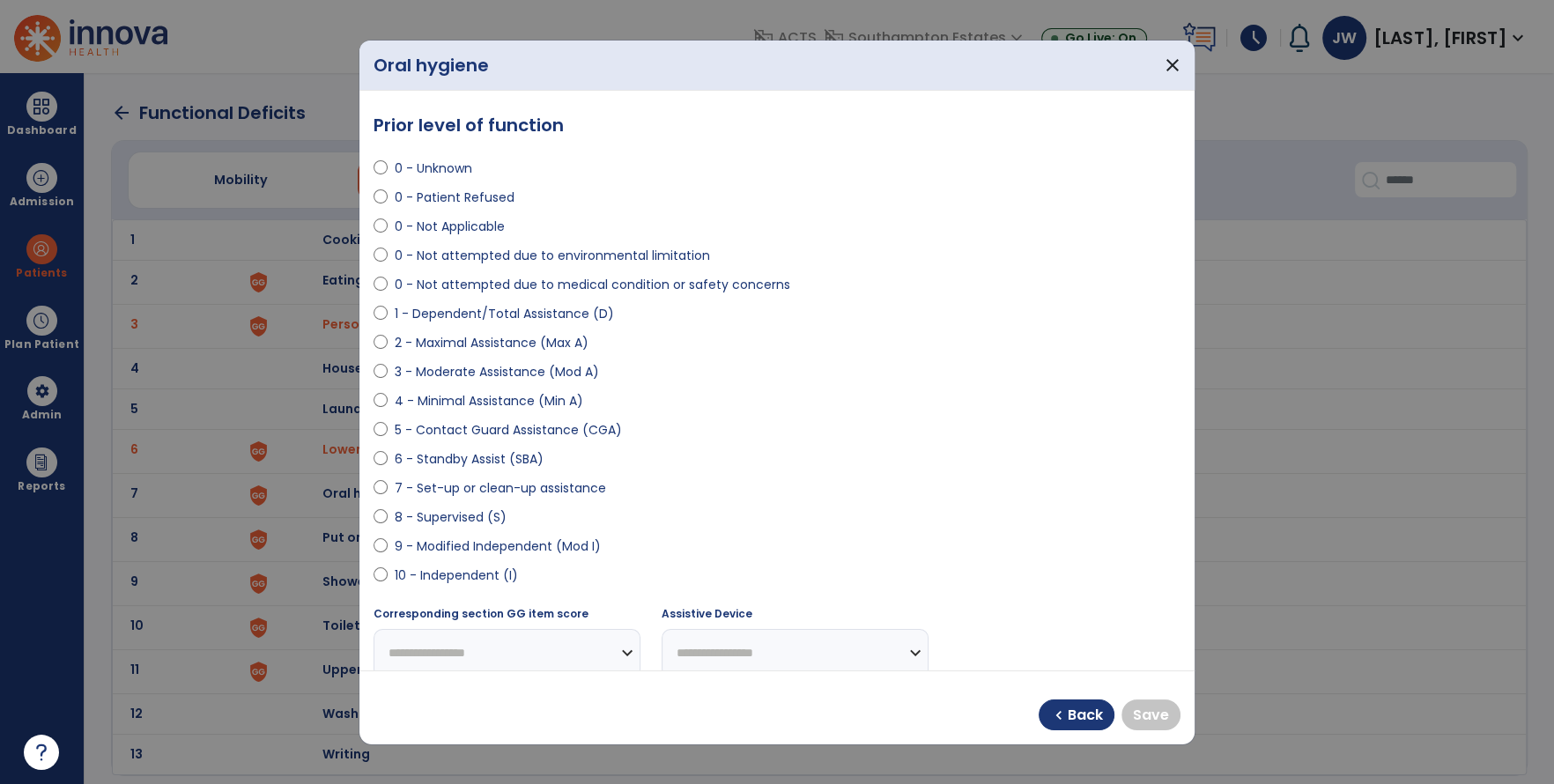 select on "**********" 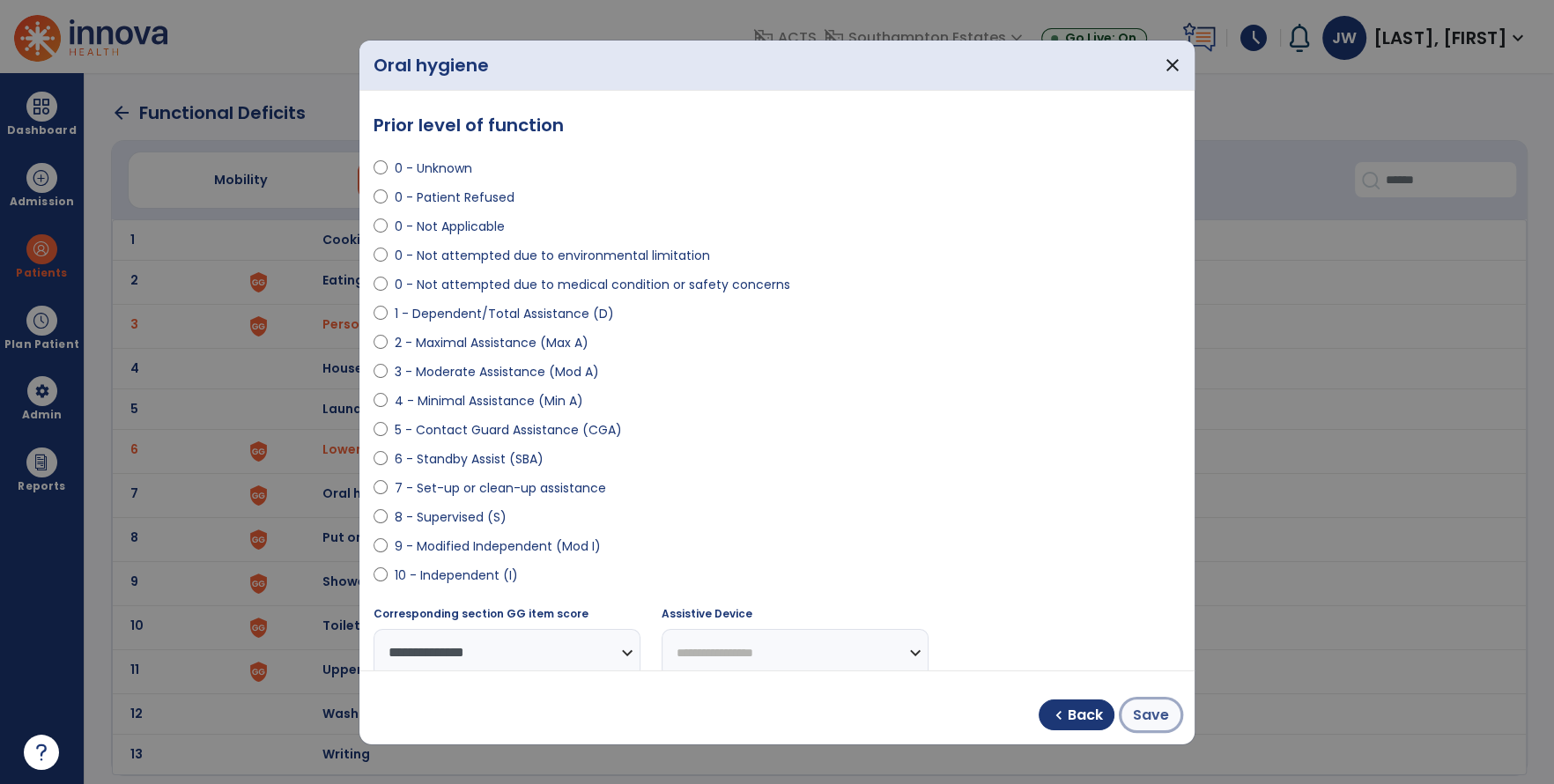 click on "Save" at bounding box center (1151, 715) 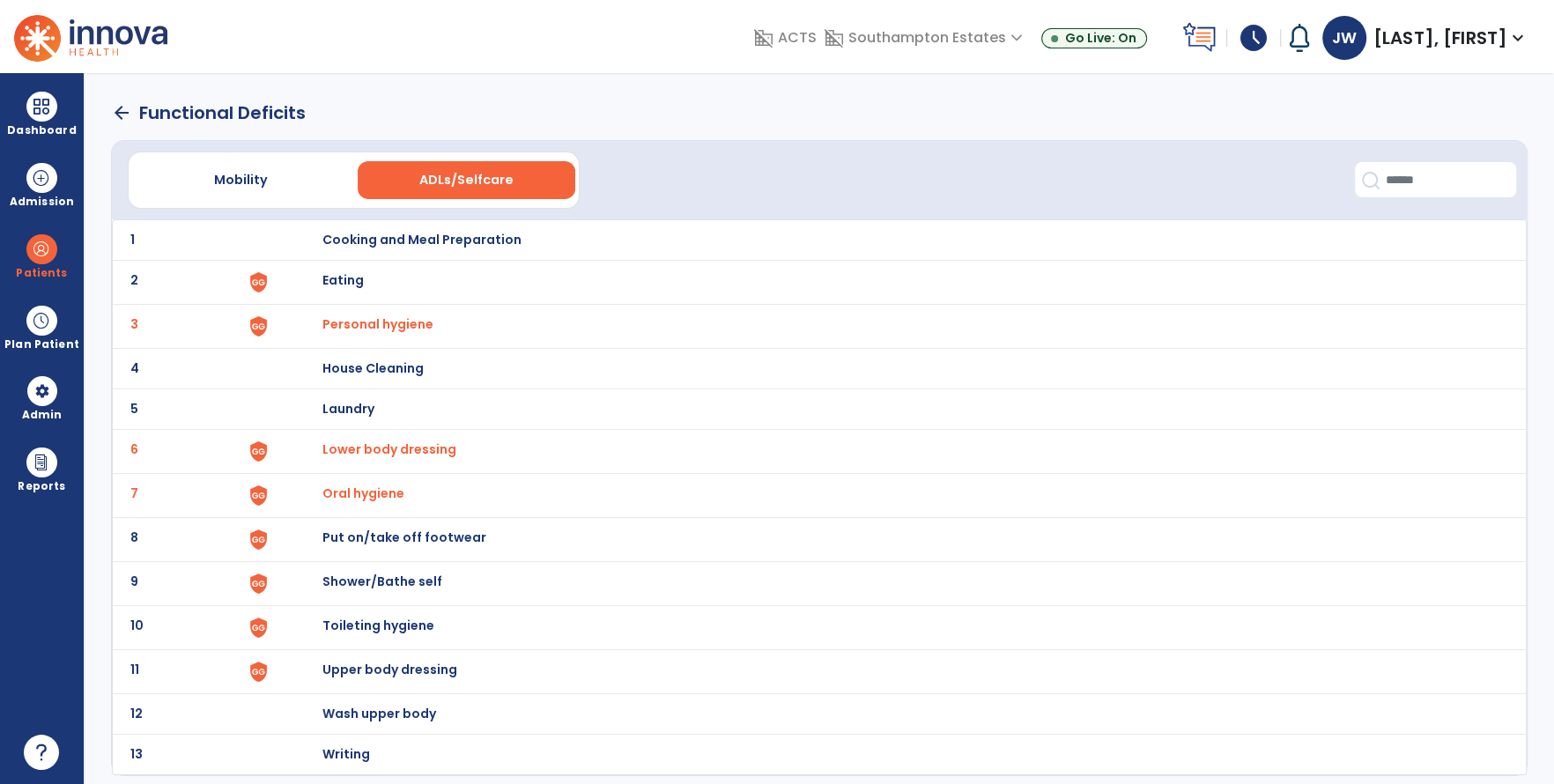 click on "Eating" at bounding box center (422, 240) 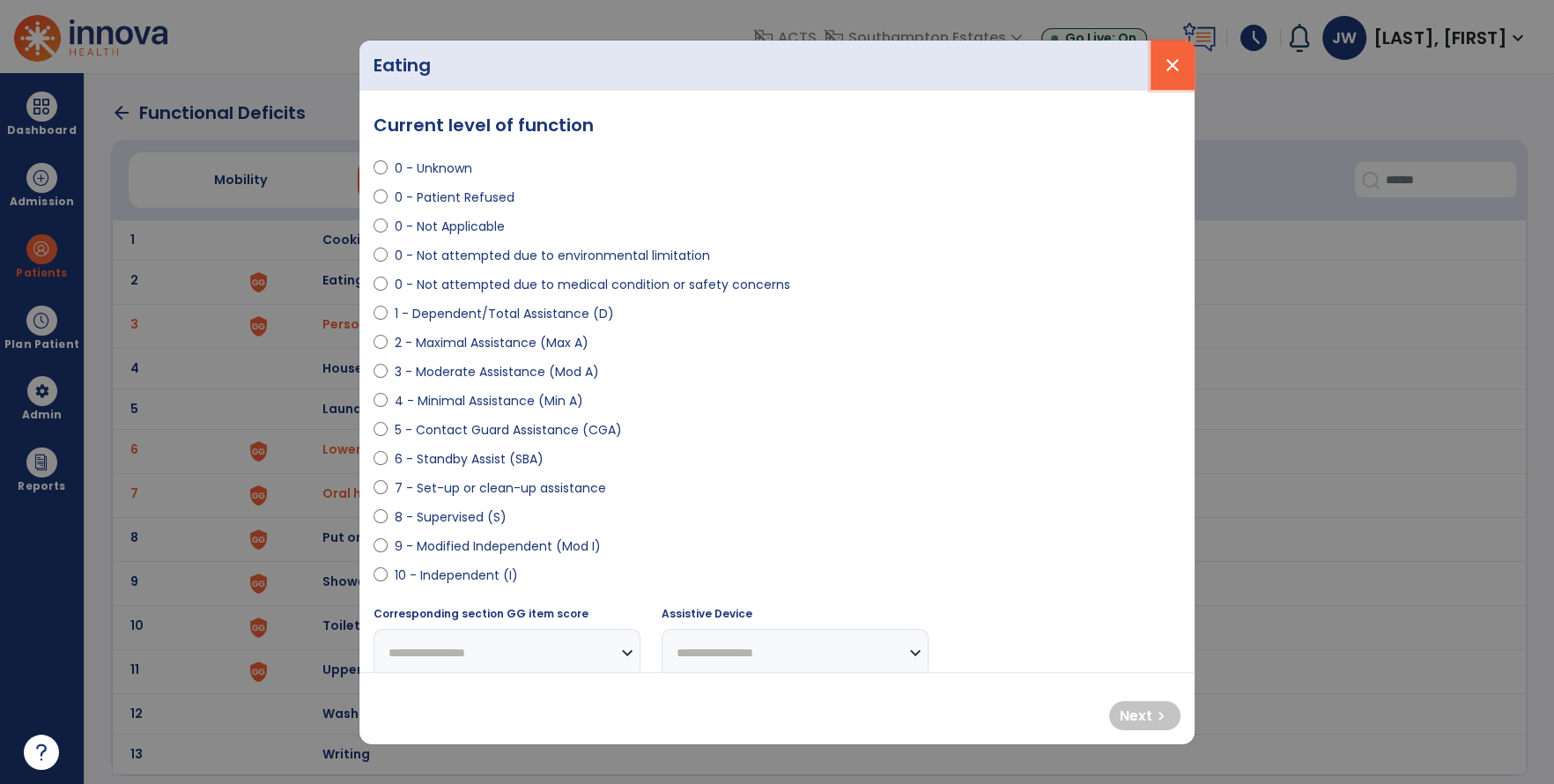 click on "close" at bounding box center [1173, 65] 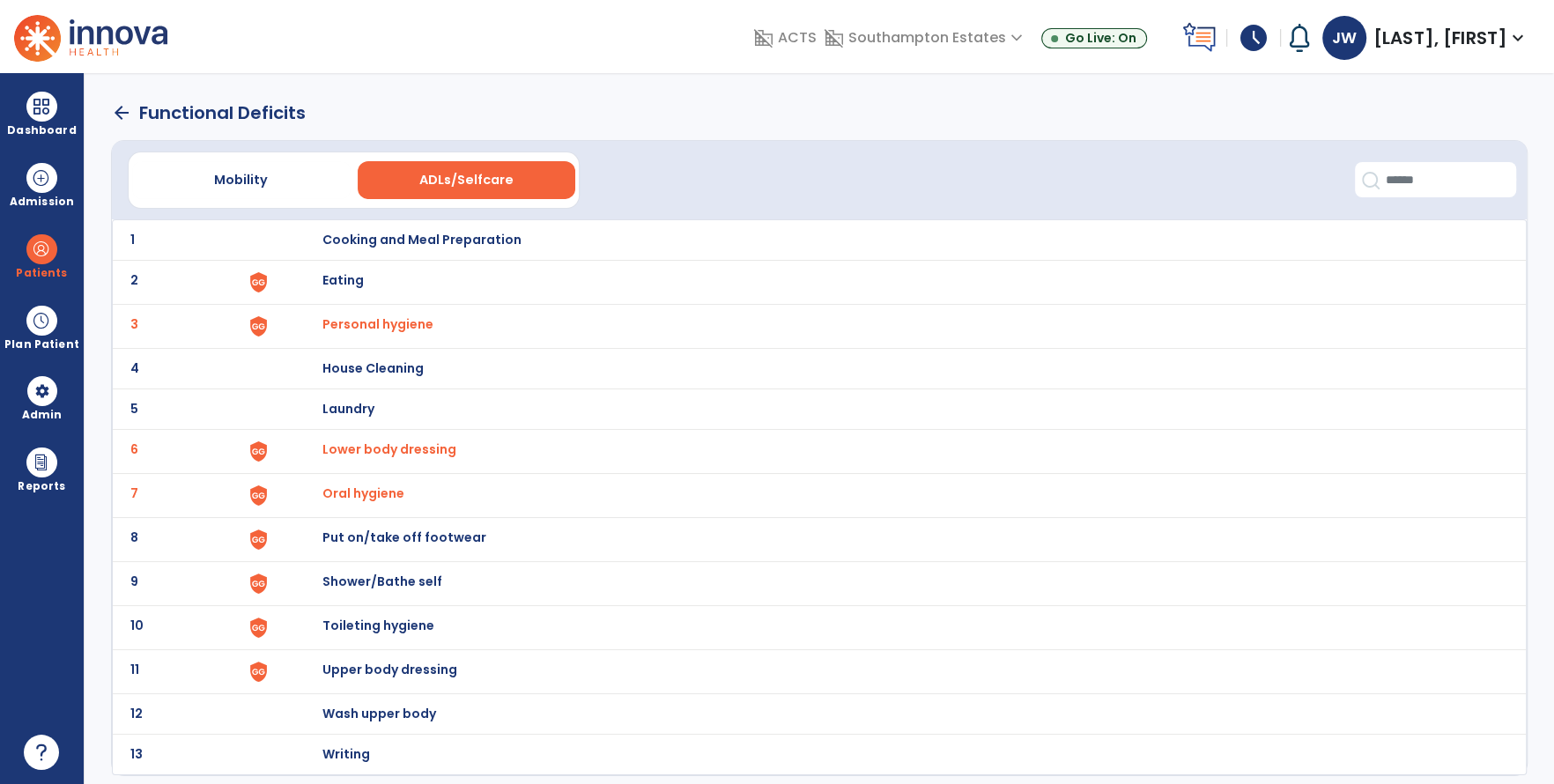 click on "Eating" at bounding box center [422, 240] 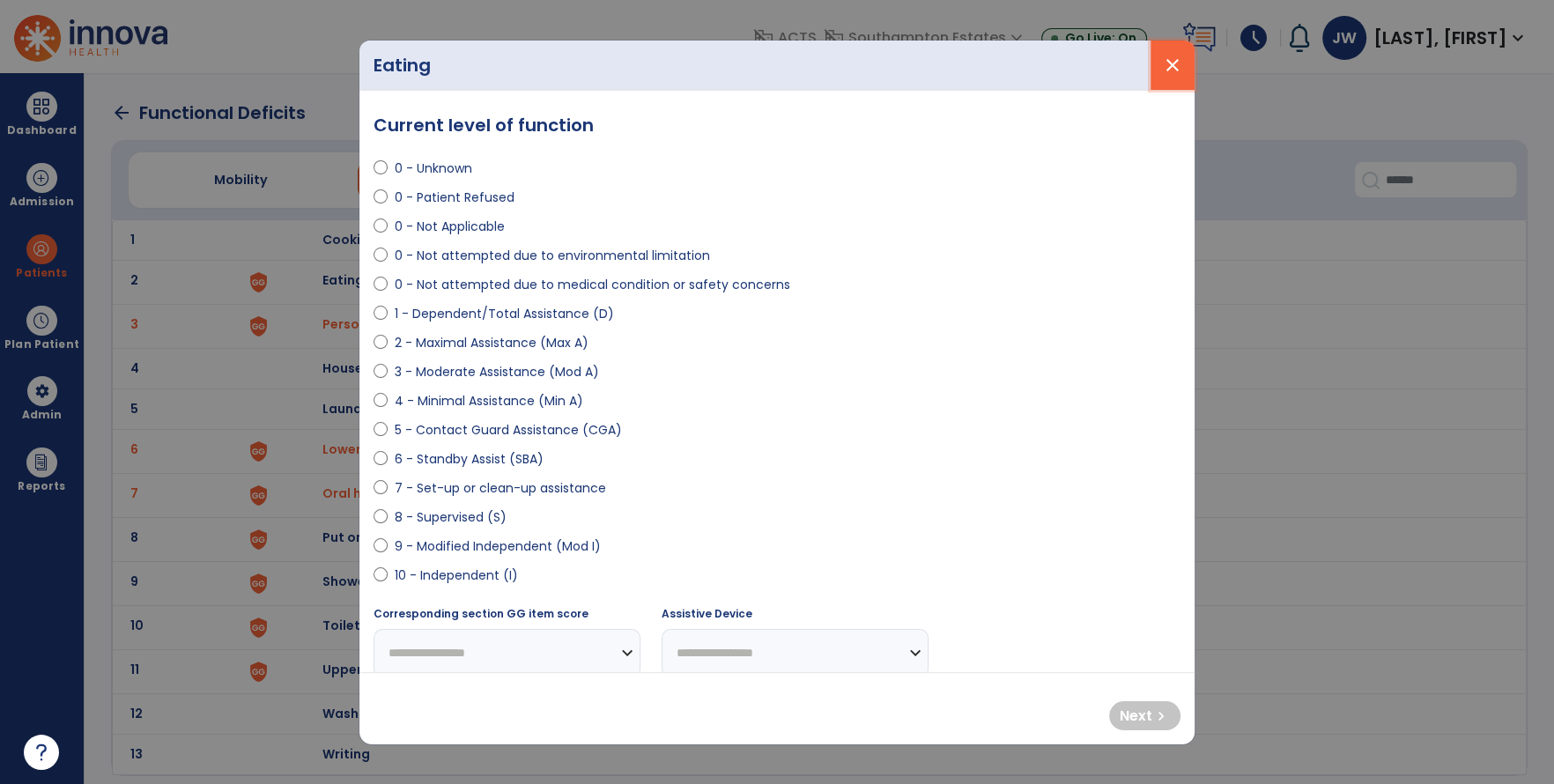 click on "close" at bounding box center (1173, 65) 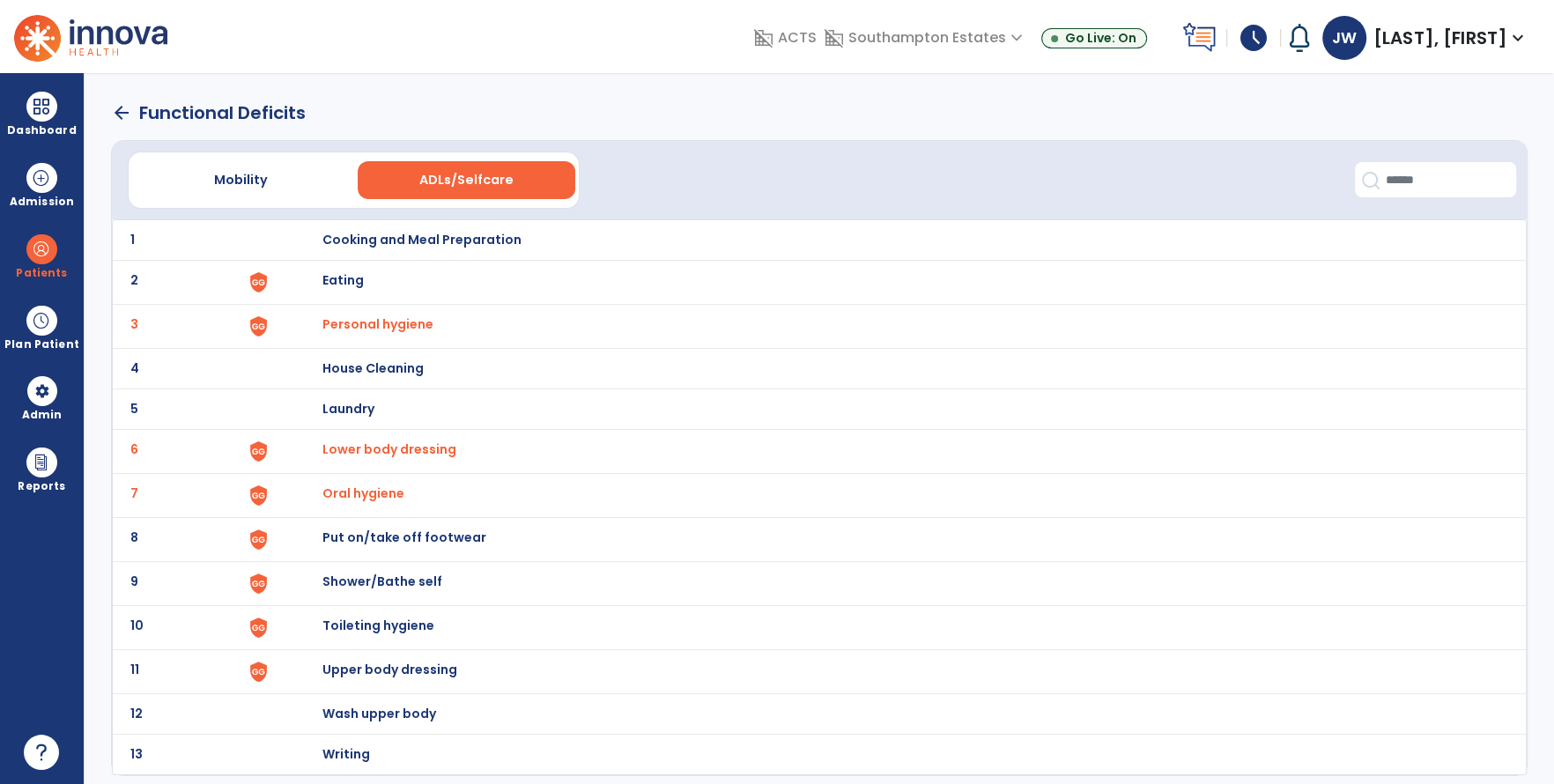 click on "Shower/Bathe self" at bounding box center (422, 240) 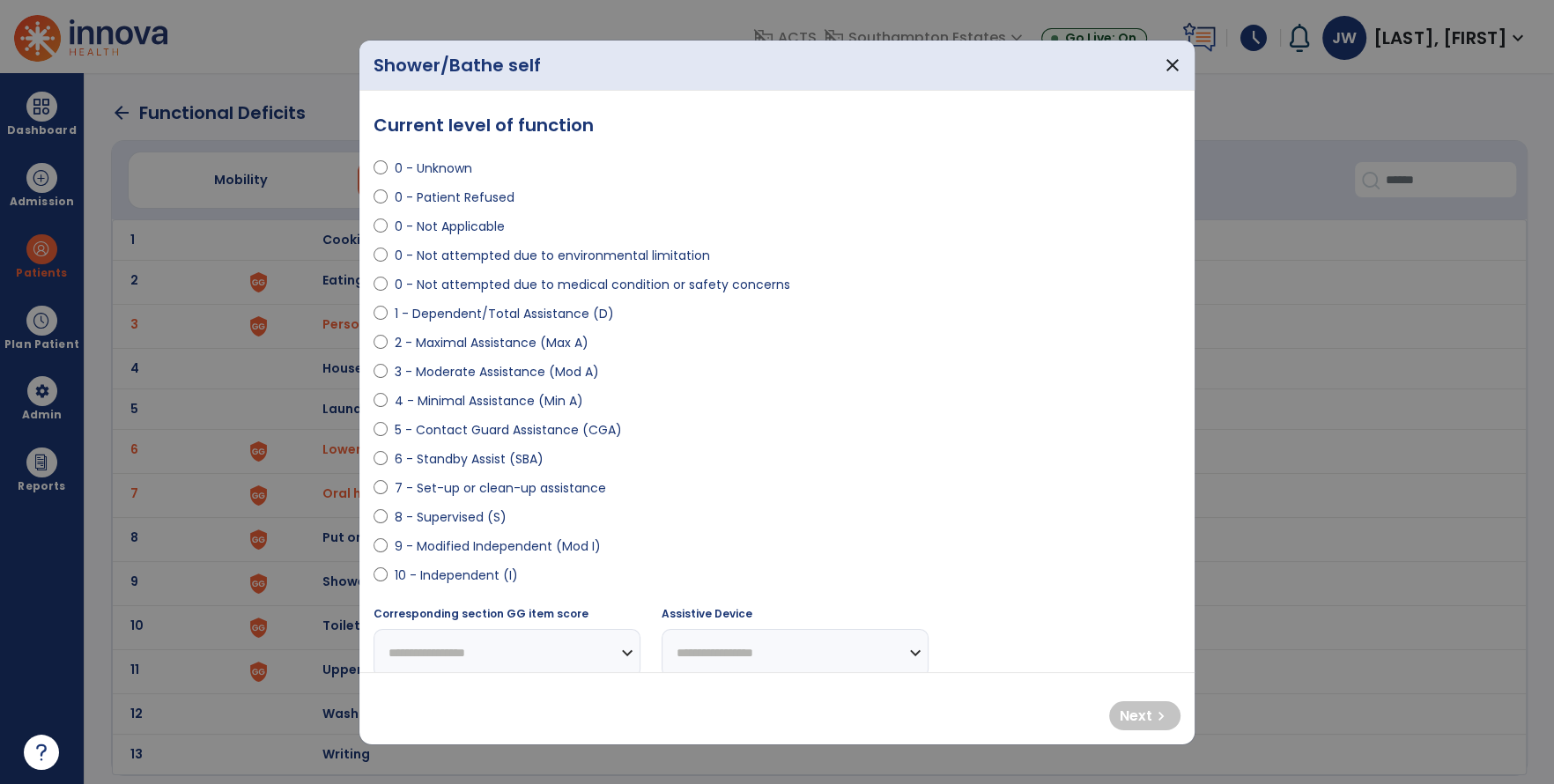 select on "**********" 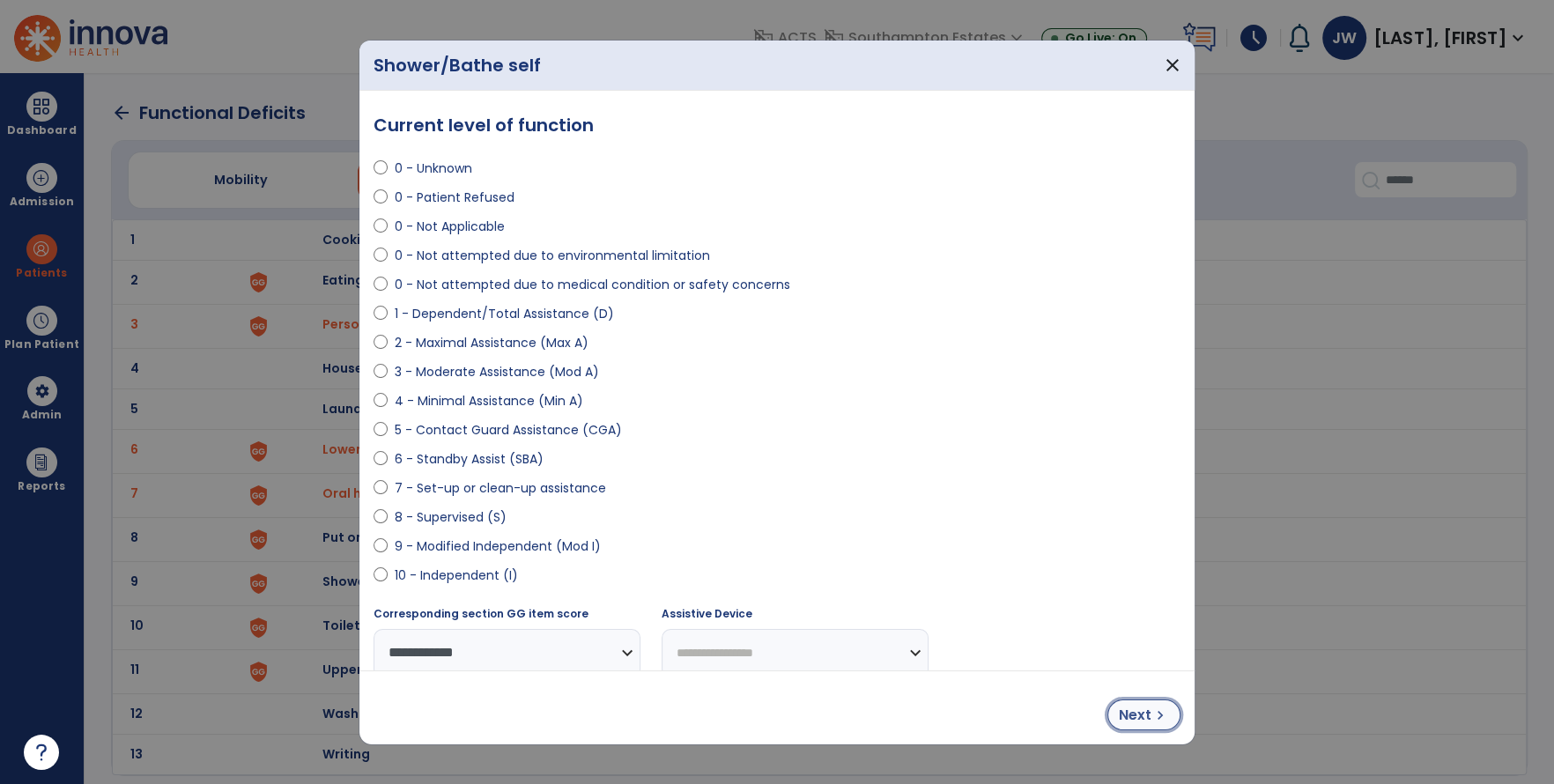 click on "Next  chevron_right" at bounding box center (1143, 714) 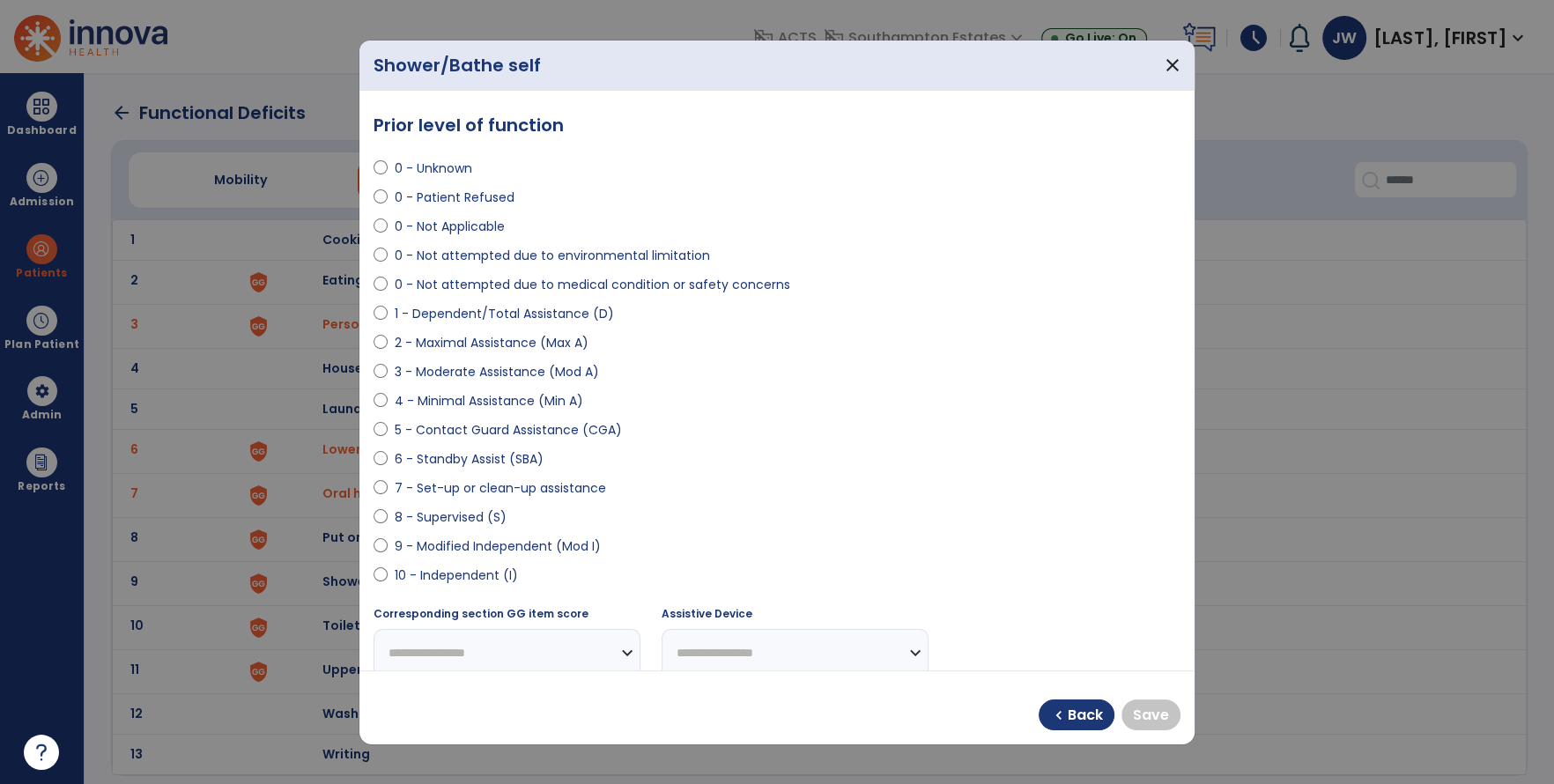 click on "**********" at bounding box center (507, 653) 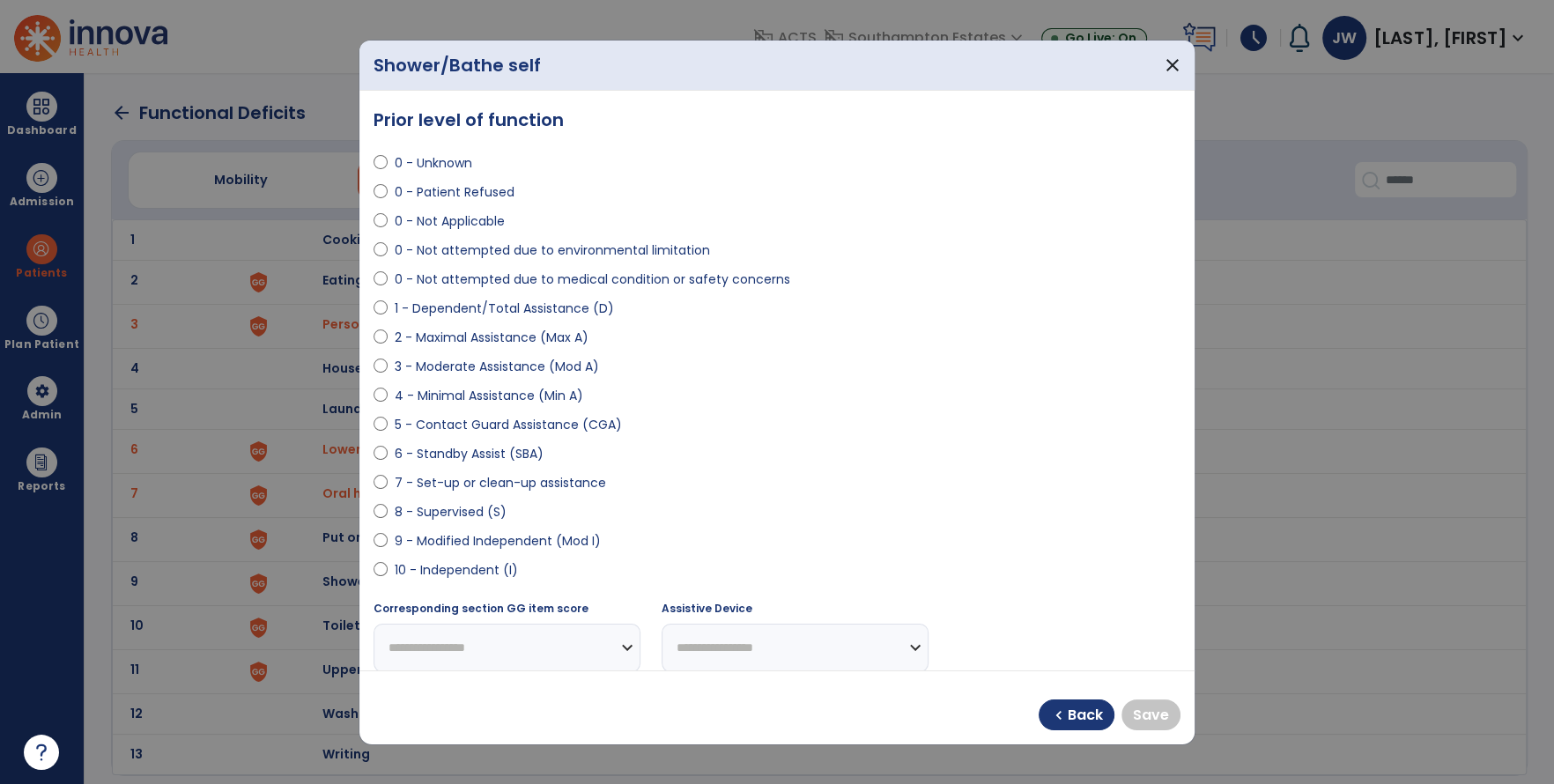 drag, startPoint x: 1062, startPoint y: 482, endPoint x: 962, endPoint y: 472, distance: 100.49876 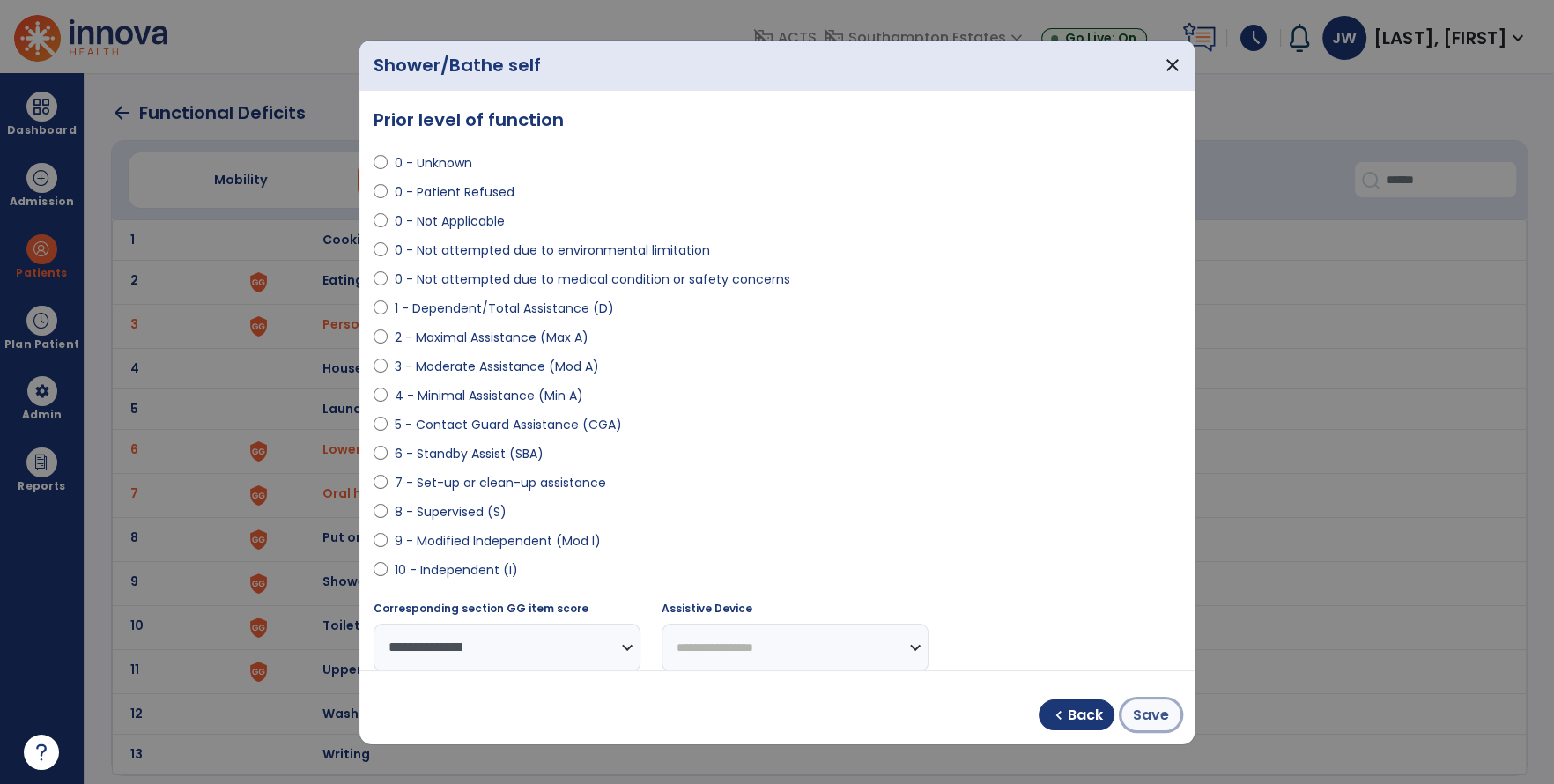 click on "Save" at bounding box center [1151, 714] 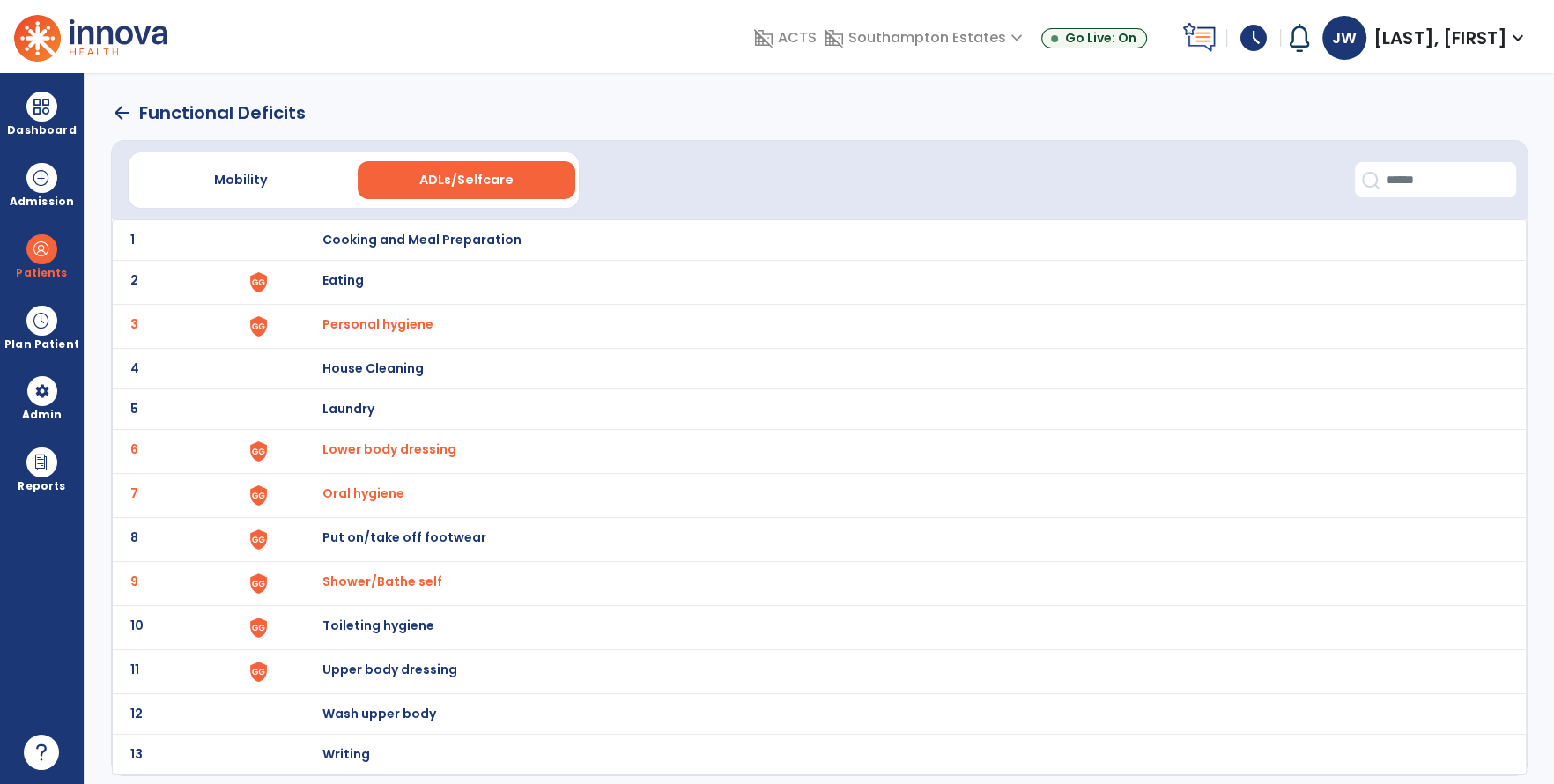 click on "Toileting hygiene" at bounding box center [422, 240] 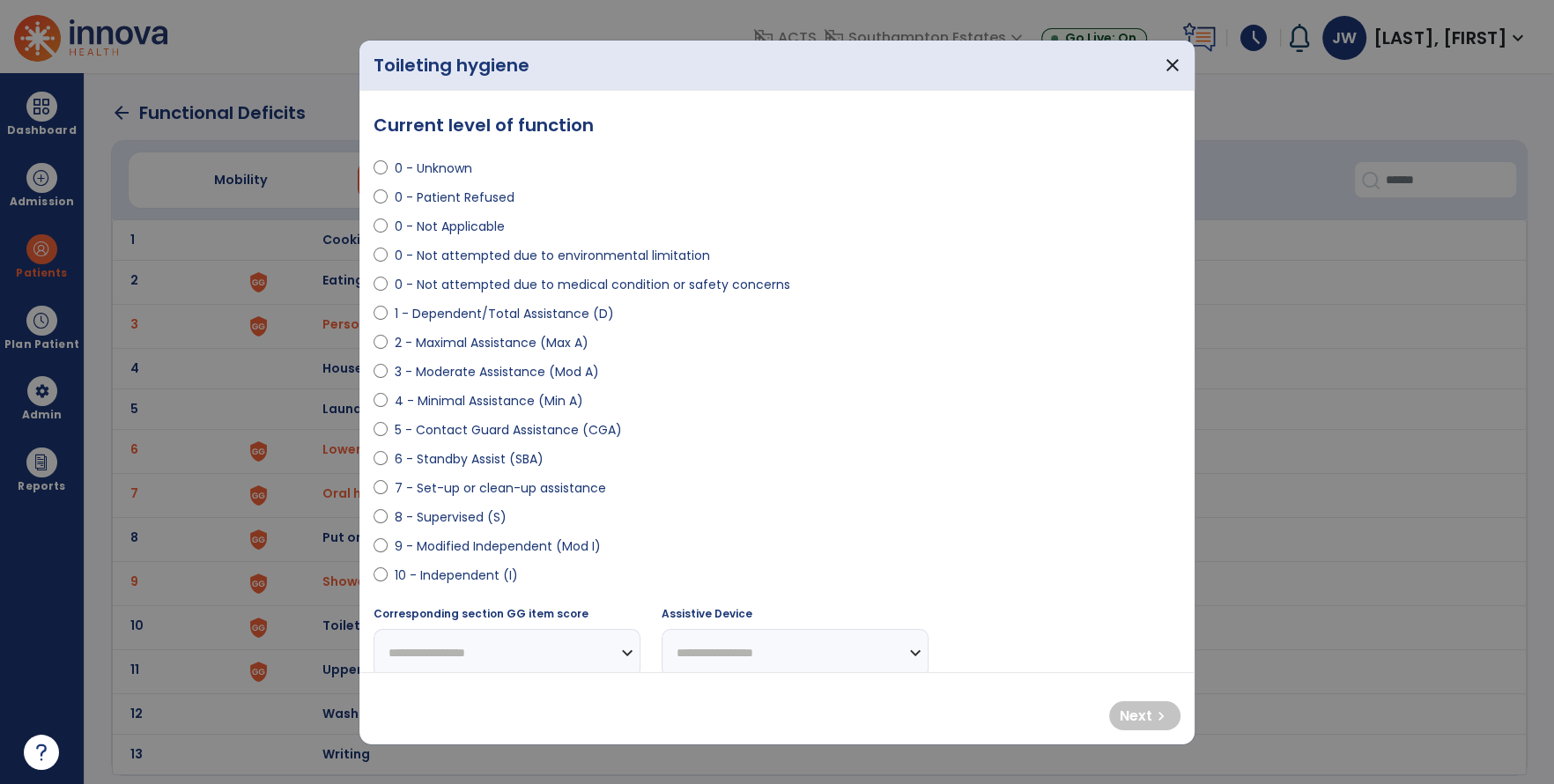 select on "**********" 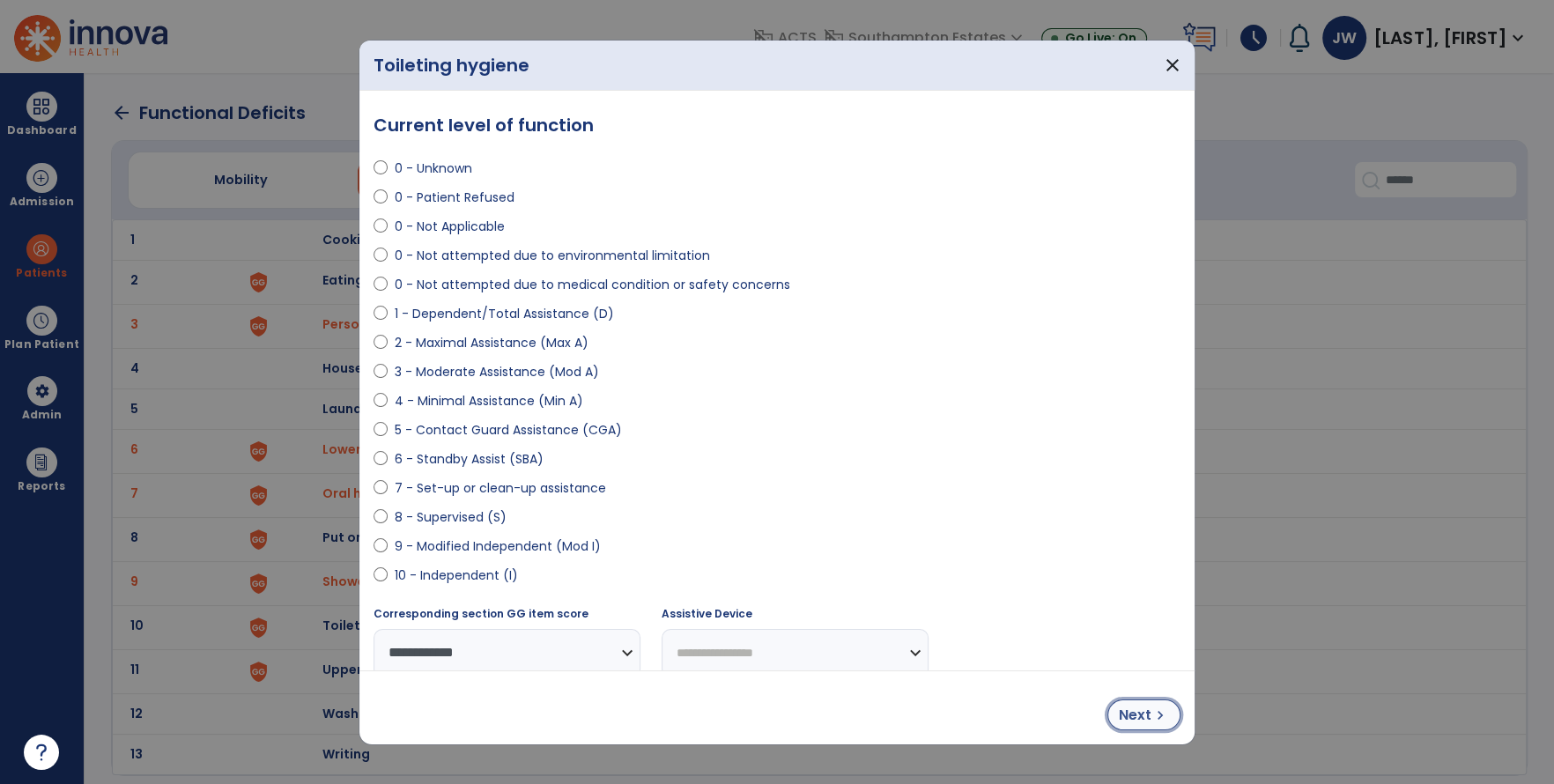 click on "Next" at bounding box center (1135, 715) 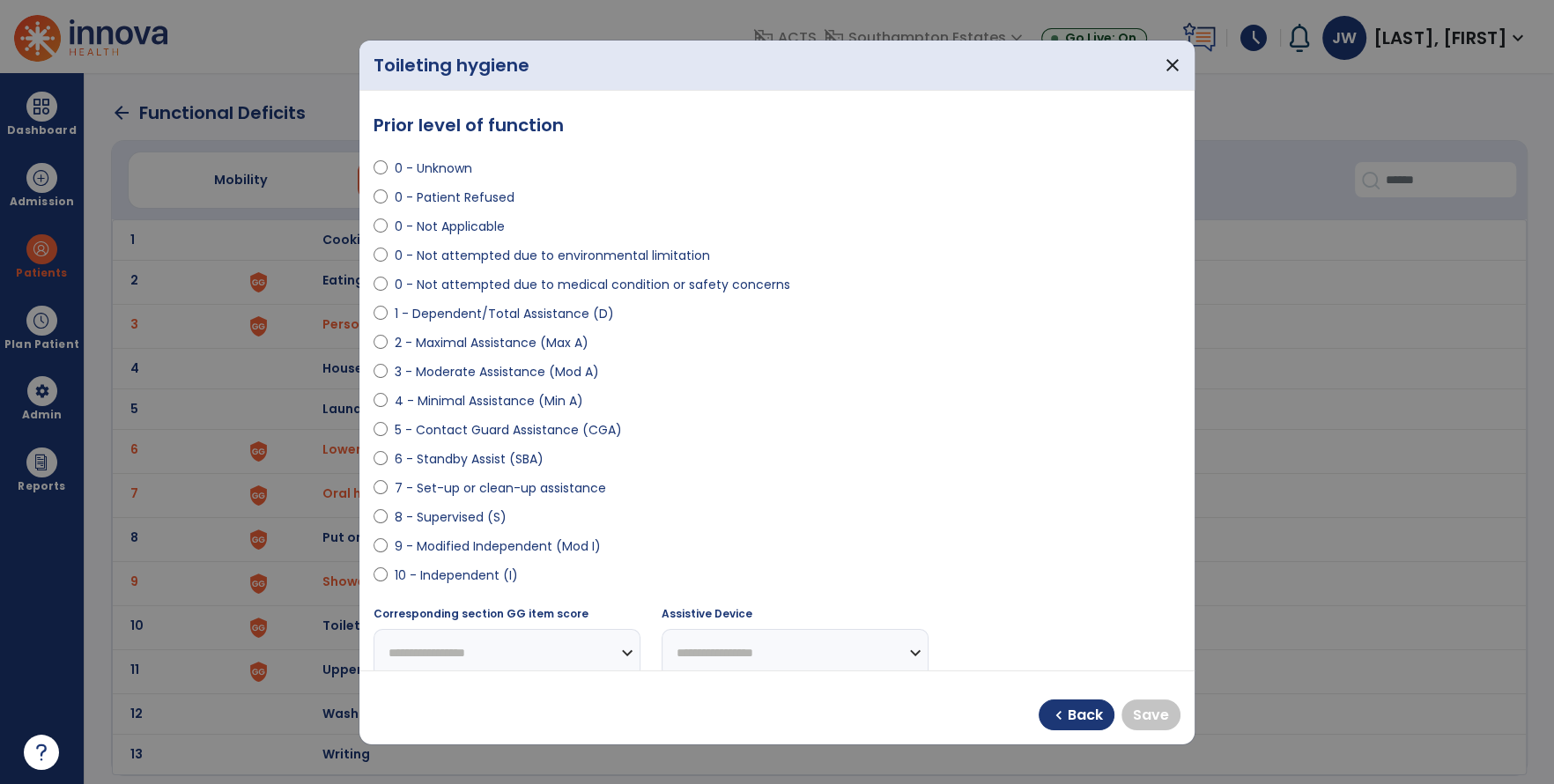 select on "**********" 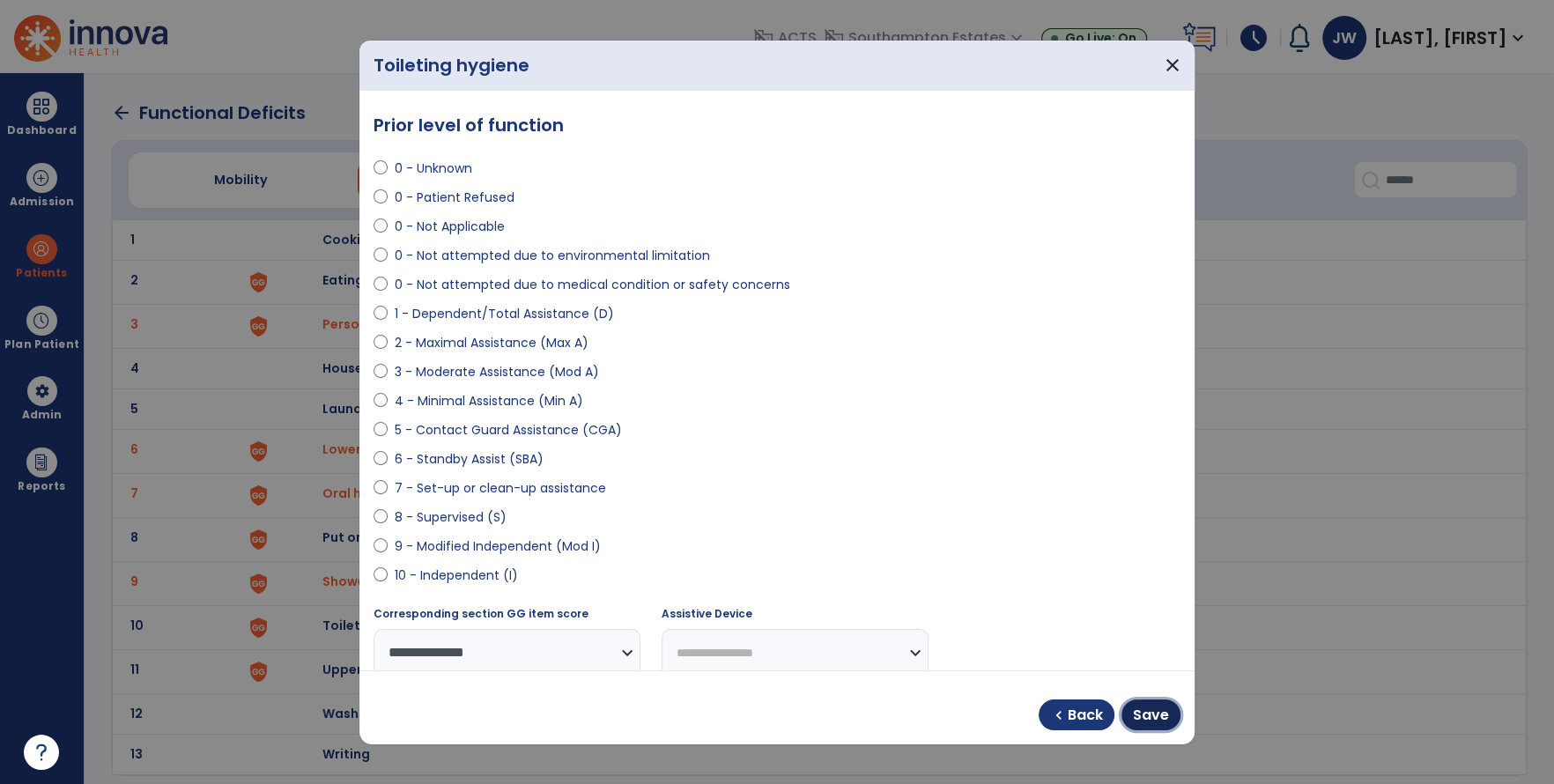 click on "Save" at bounding box center [1151, 715] 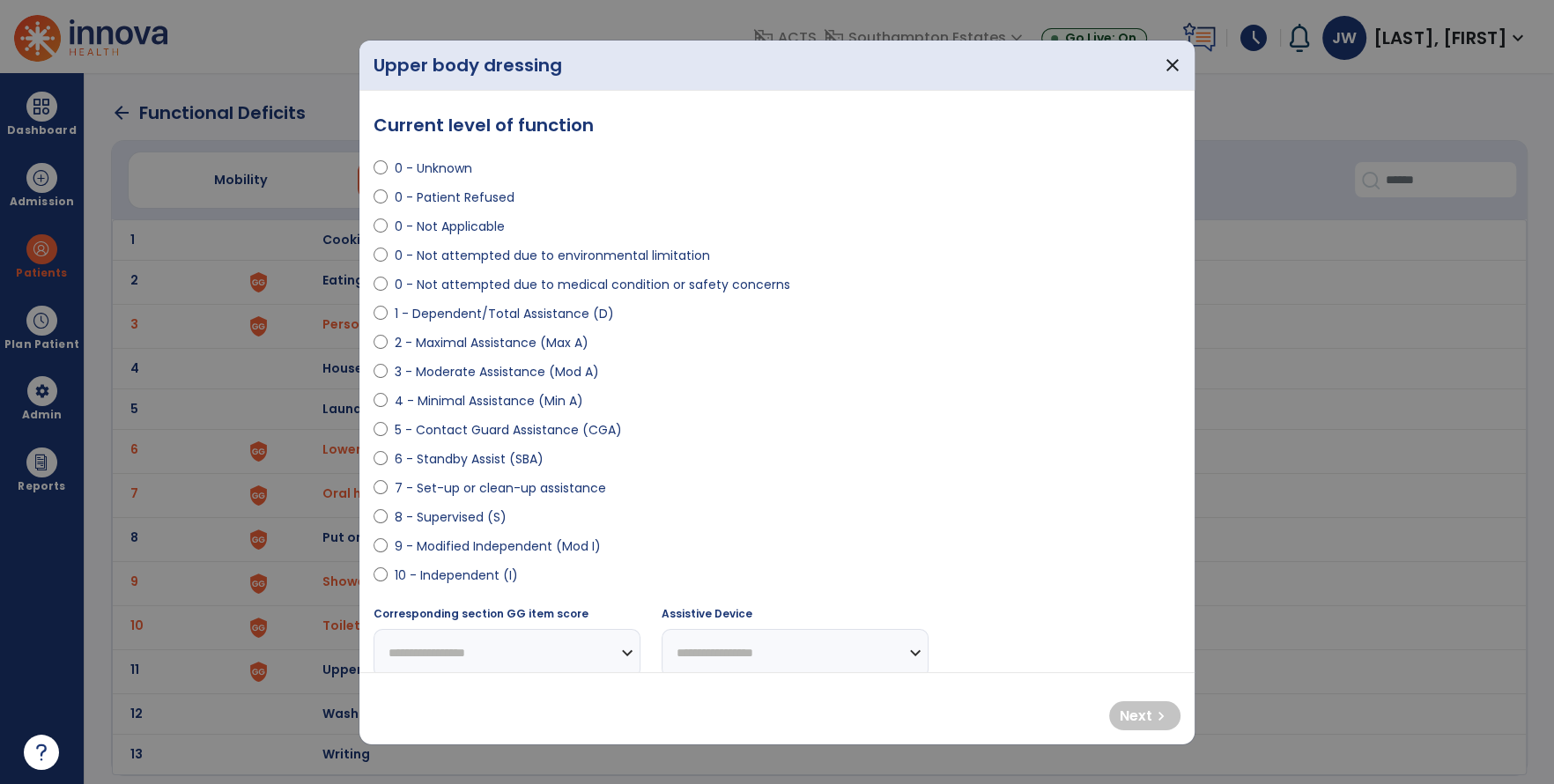 select on "**********" 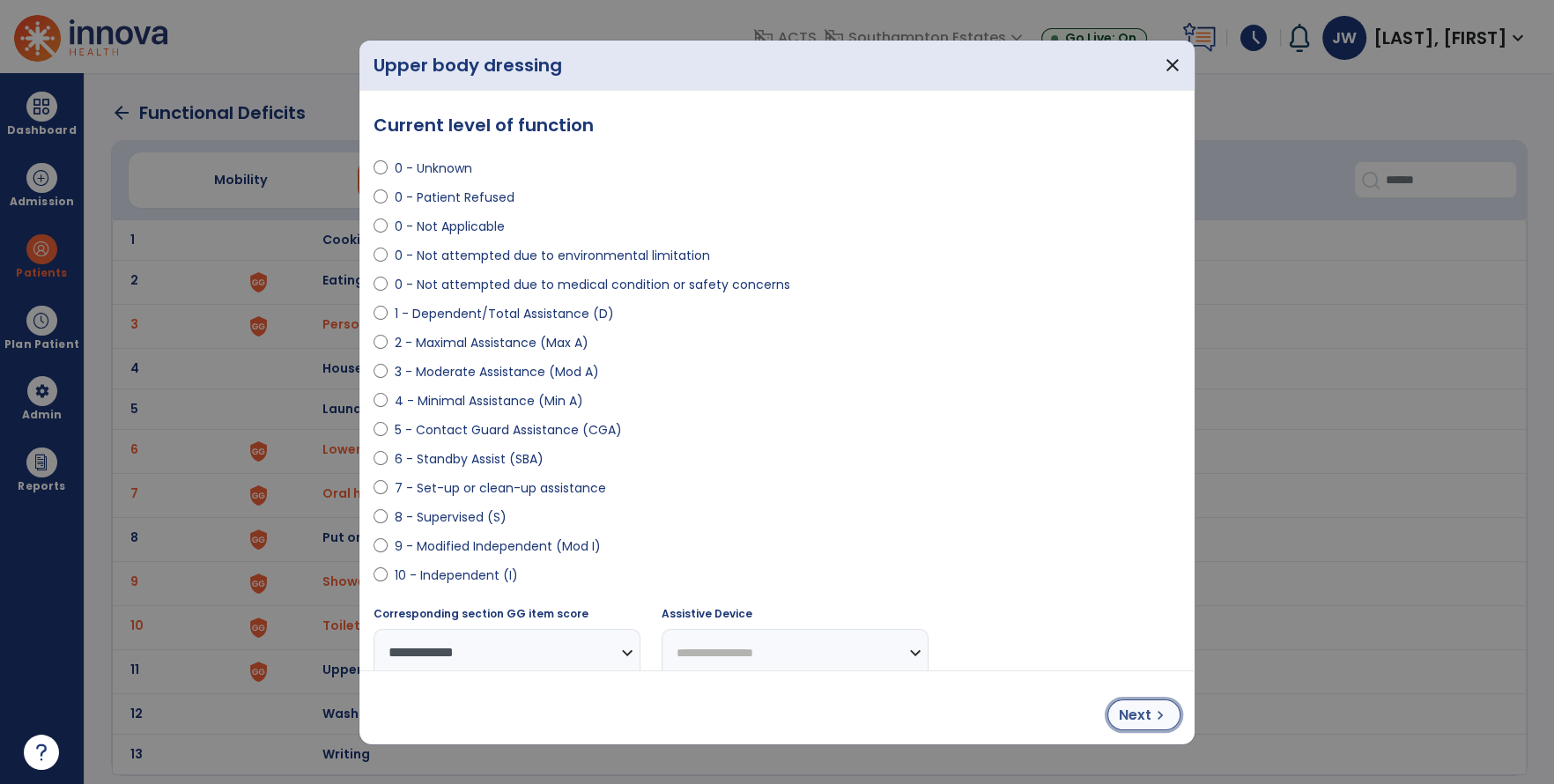 click on "chevron_right" at bounding box center (1160, 715) 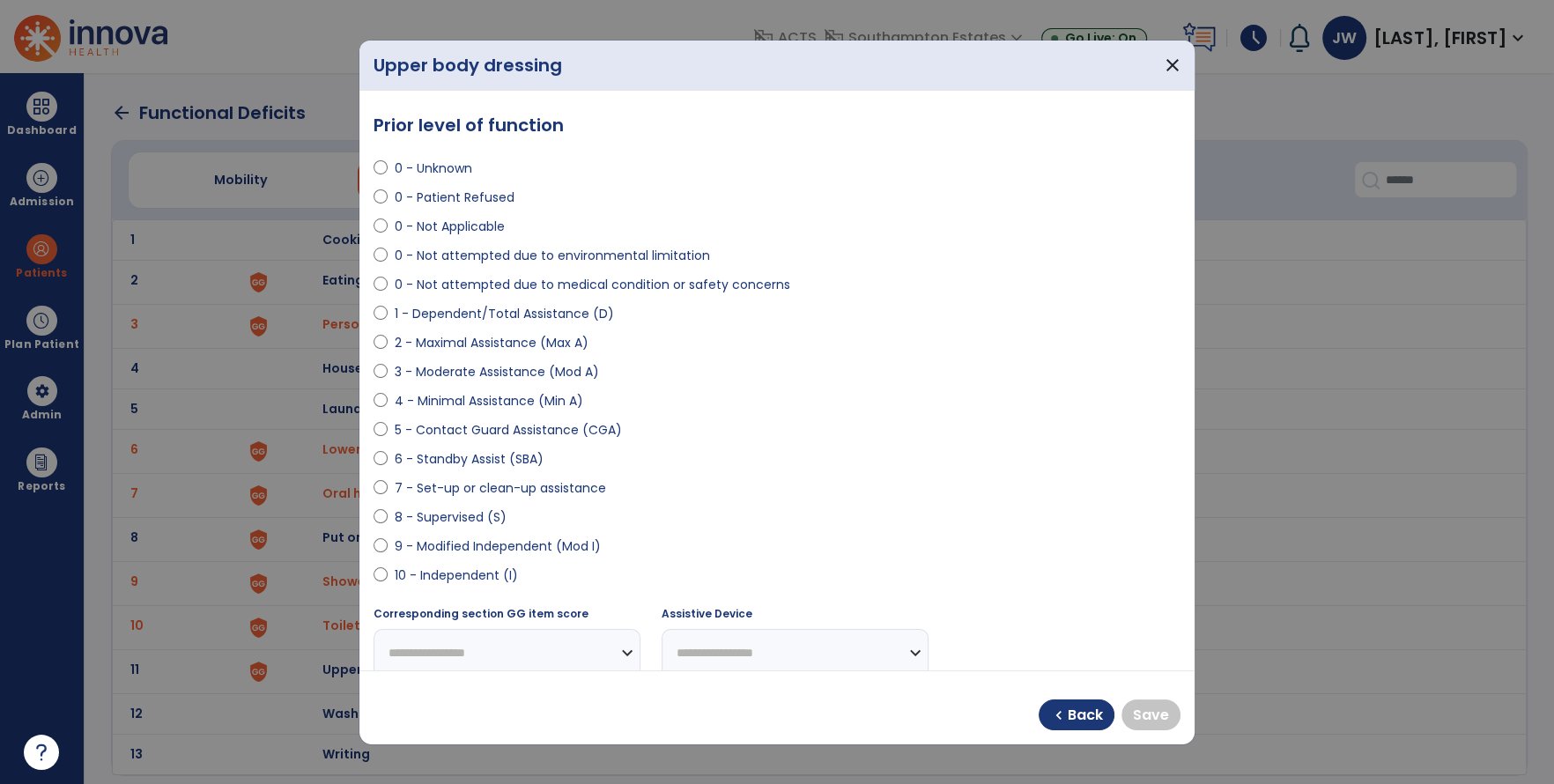 select on "**********" 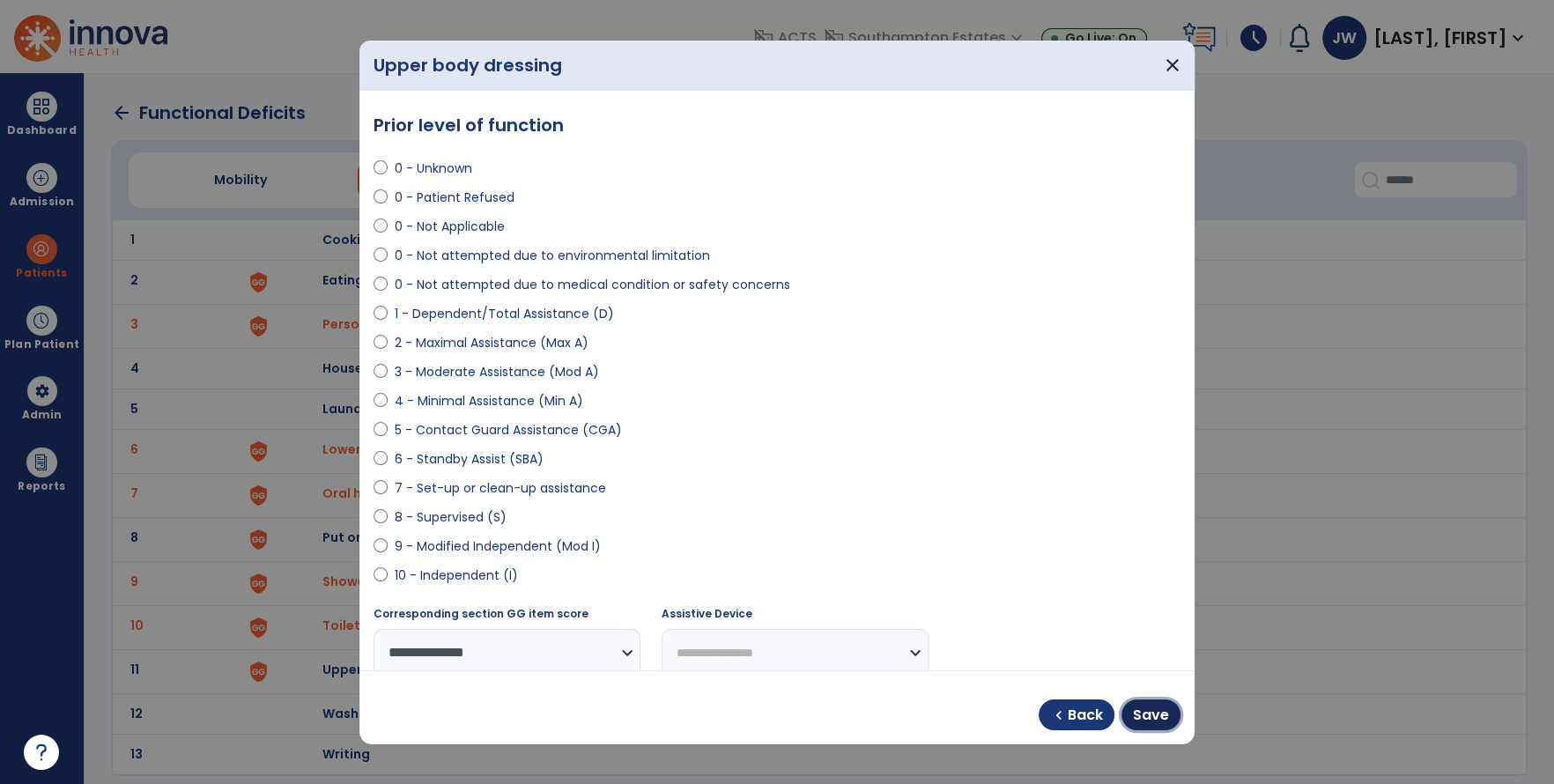 drag, startPoint x: 1151, startPoint y: 714, endPoint x: 1119, endPoint y: 709, distance: 32.388269 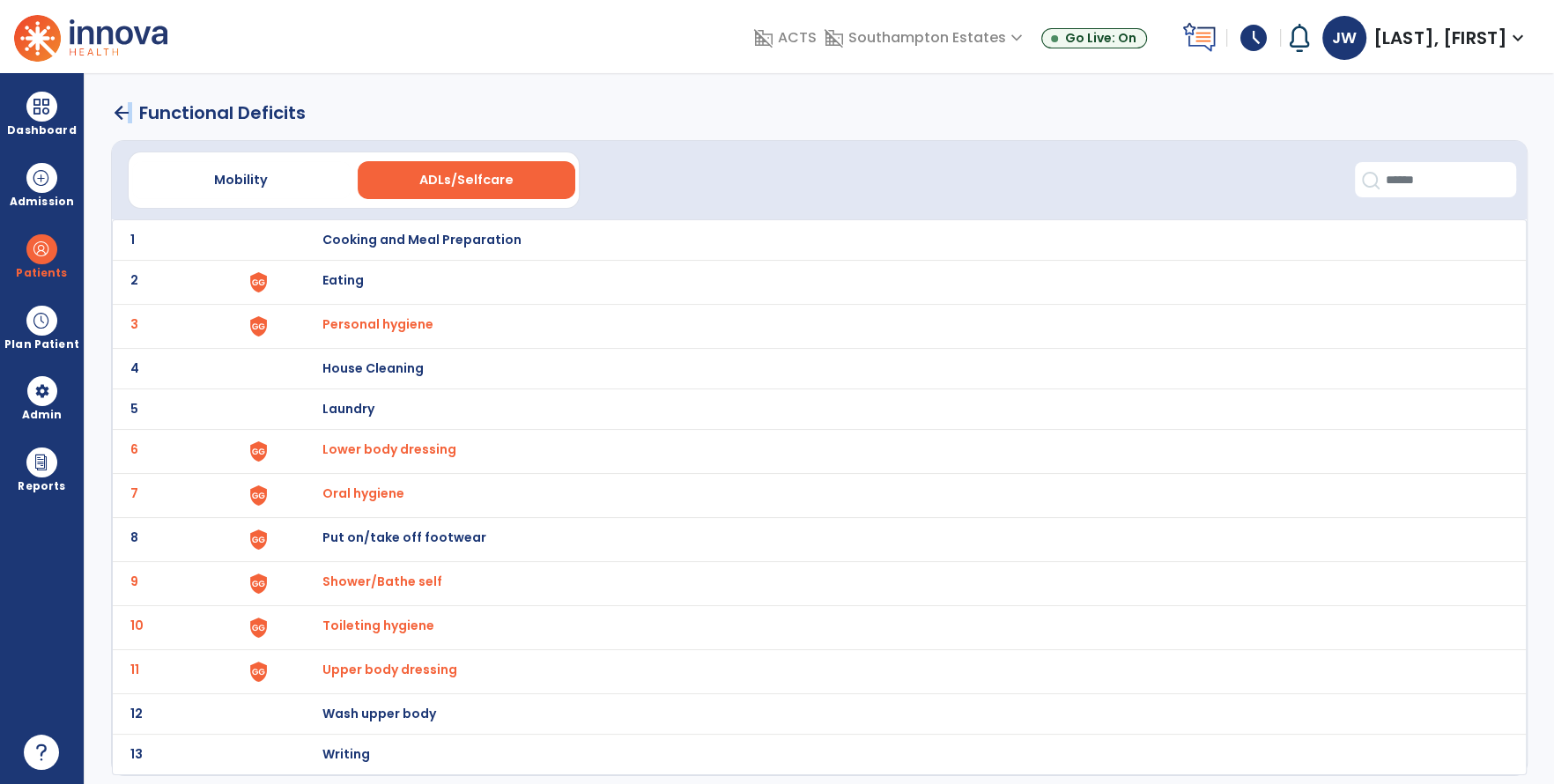 click on "arrow_back" 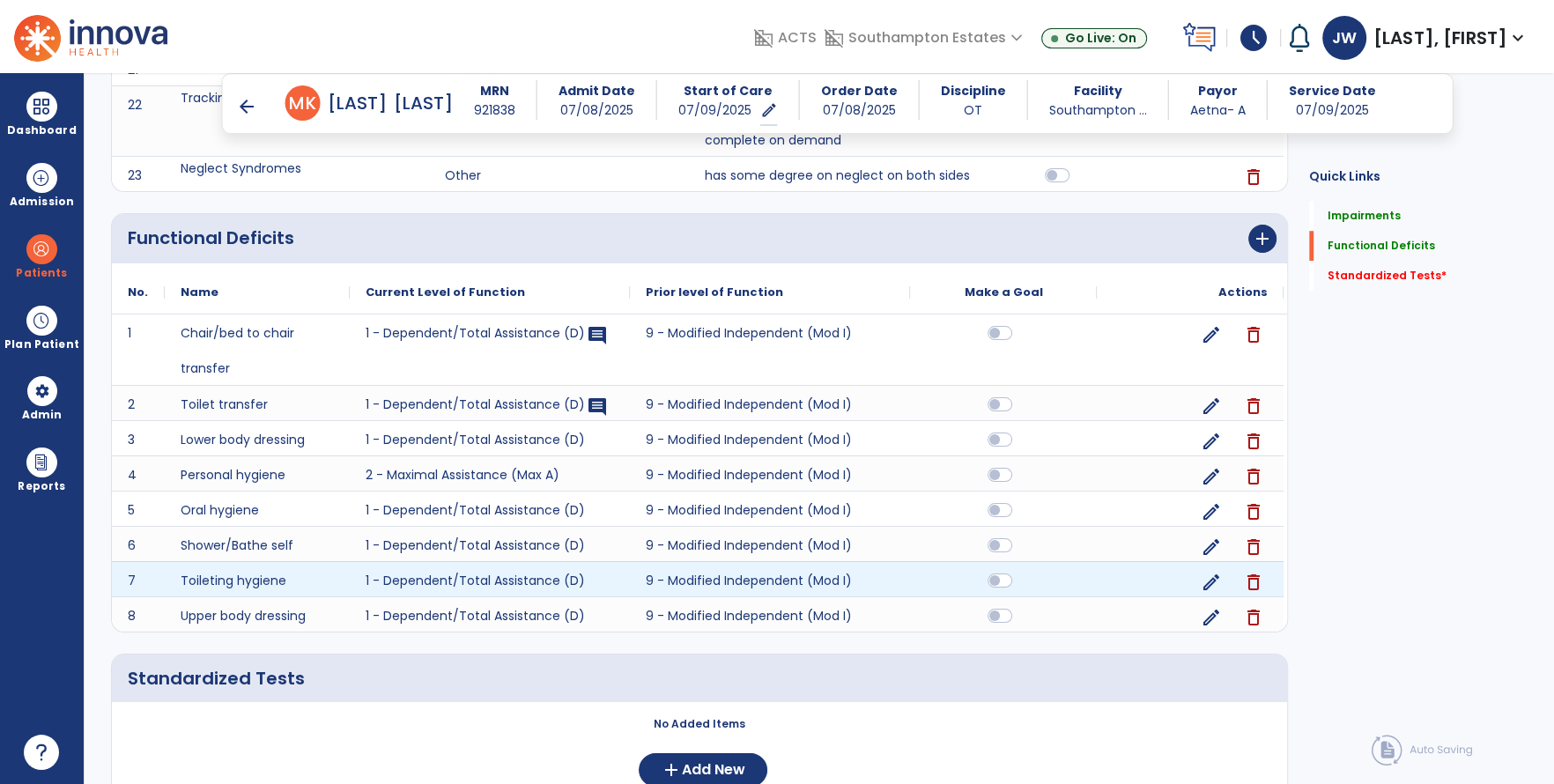 scroll, scrollTop: 1364, scrollLeft: 0, axis: vertical 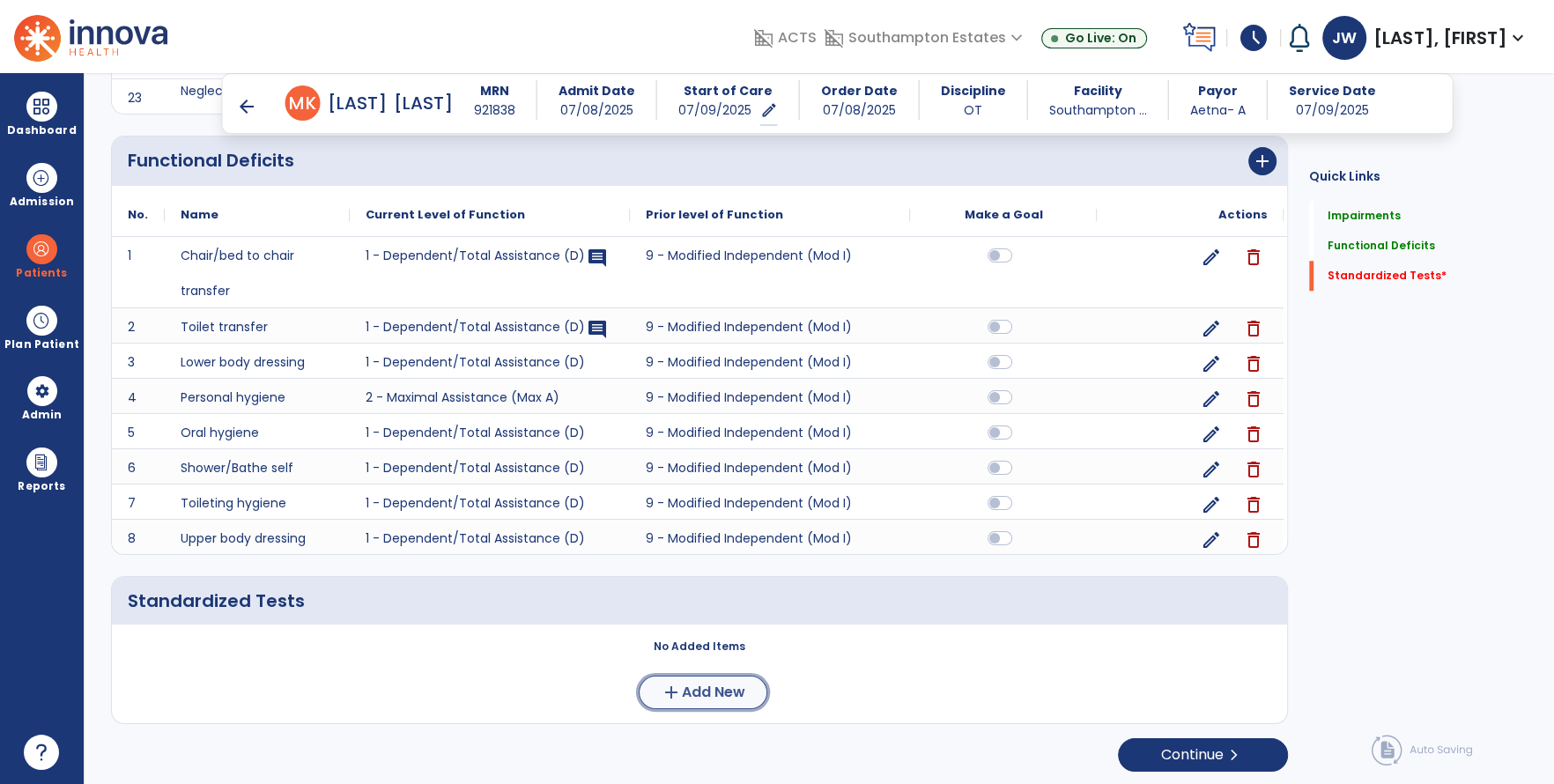 click on "add" 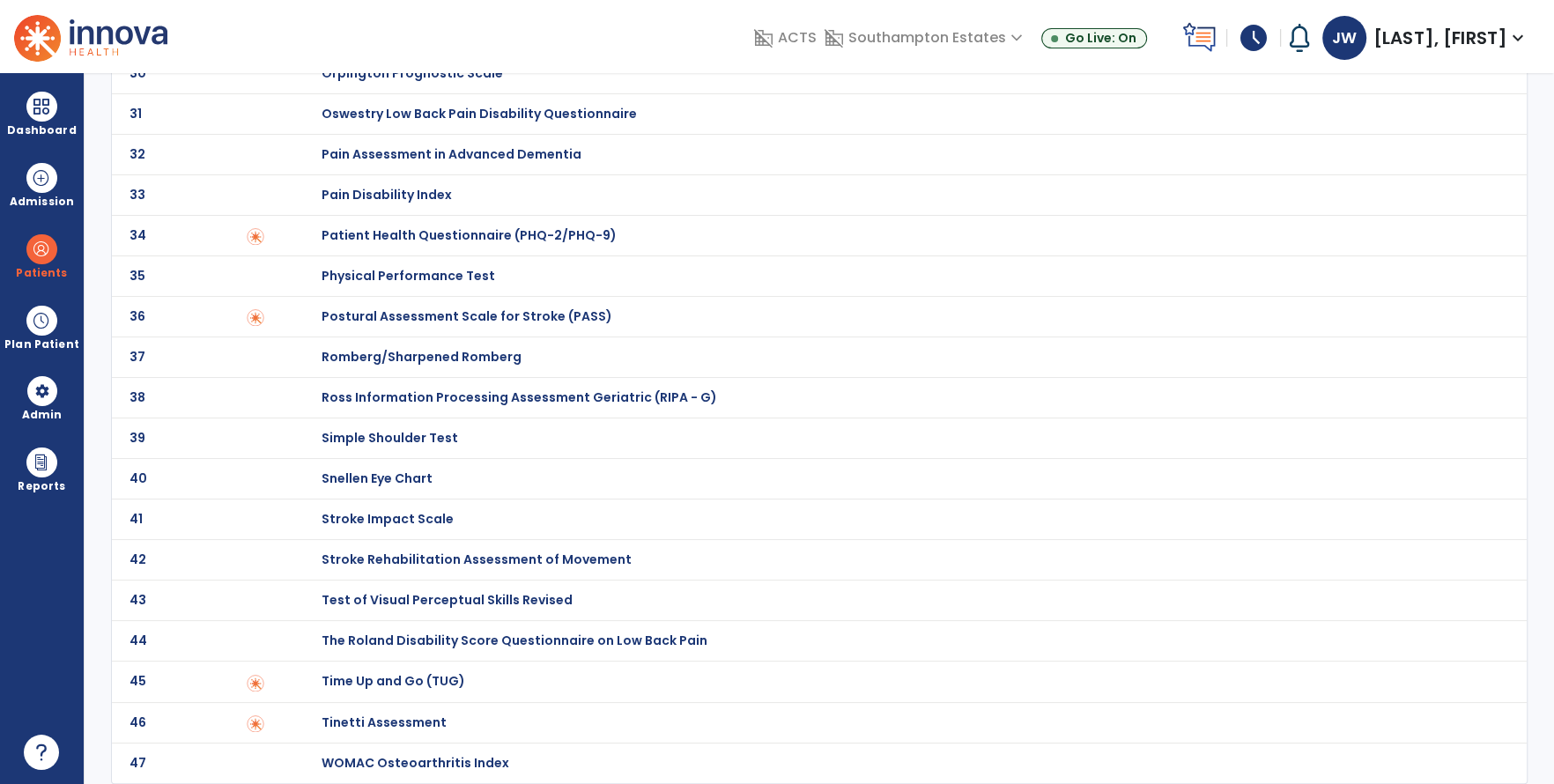 scroll, scrollTop: 0, scrollLeft: 0, axis: both 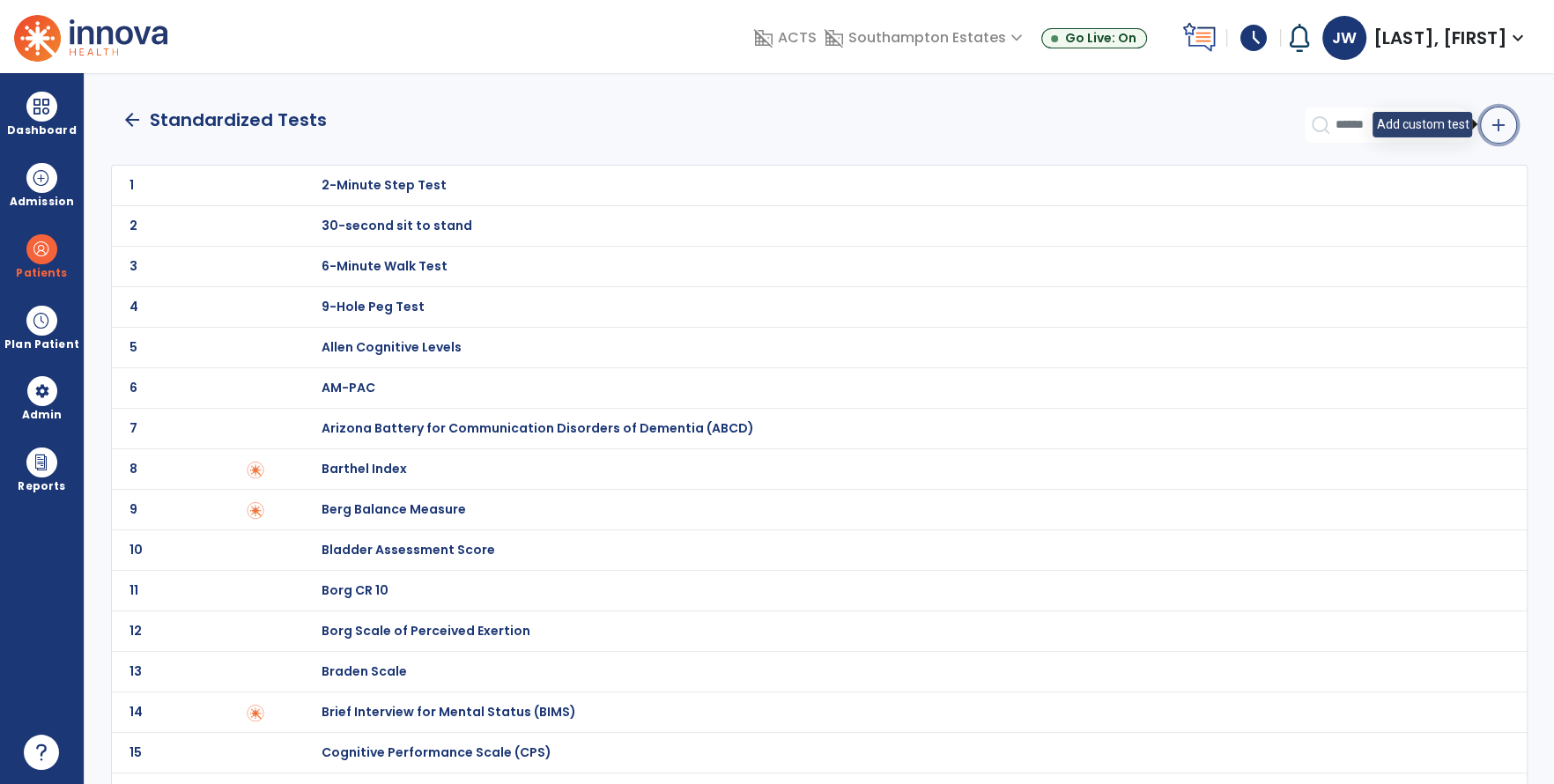 click on "add" 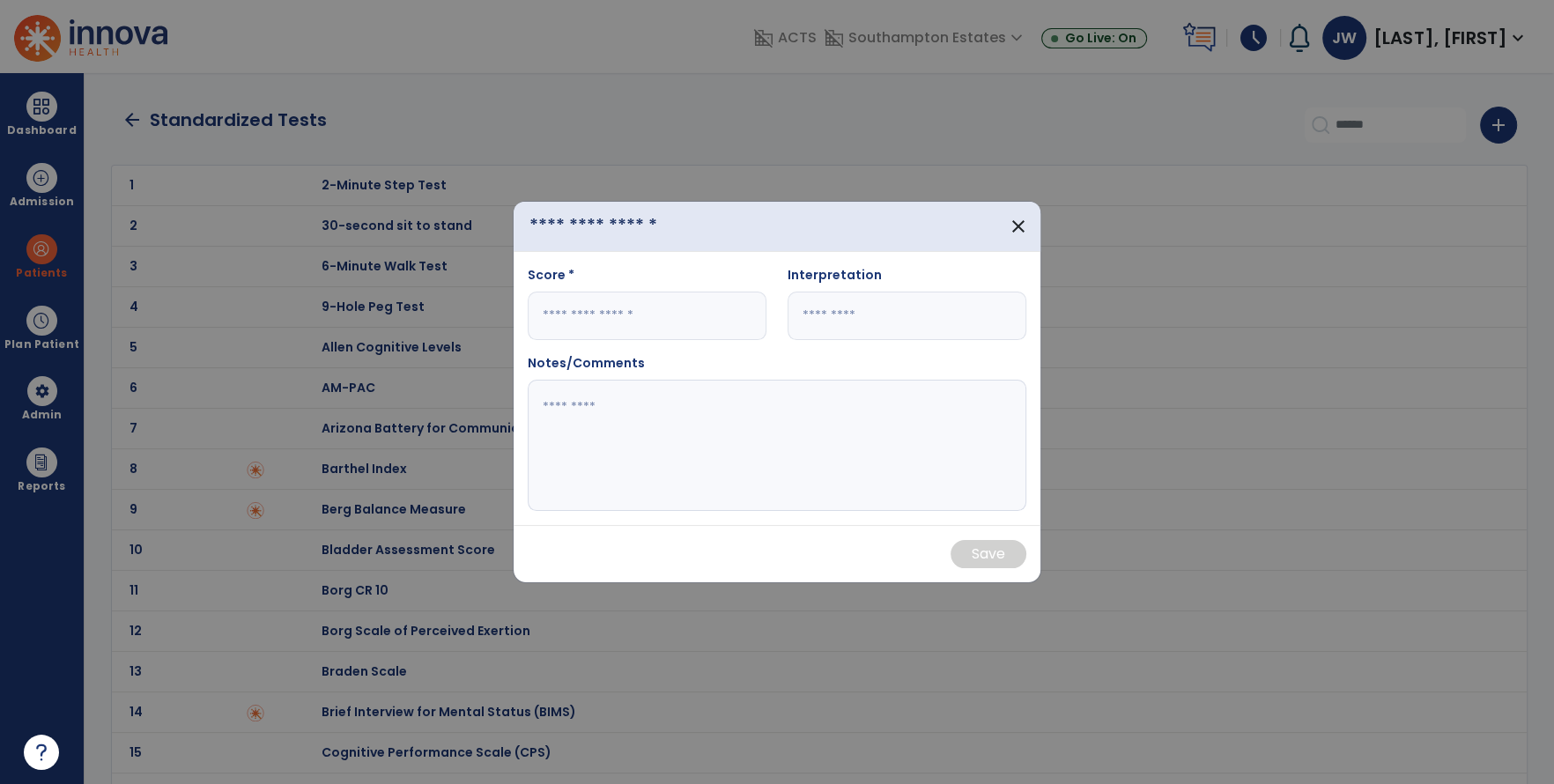 click at bounding box center (644, 226) 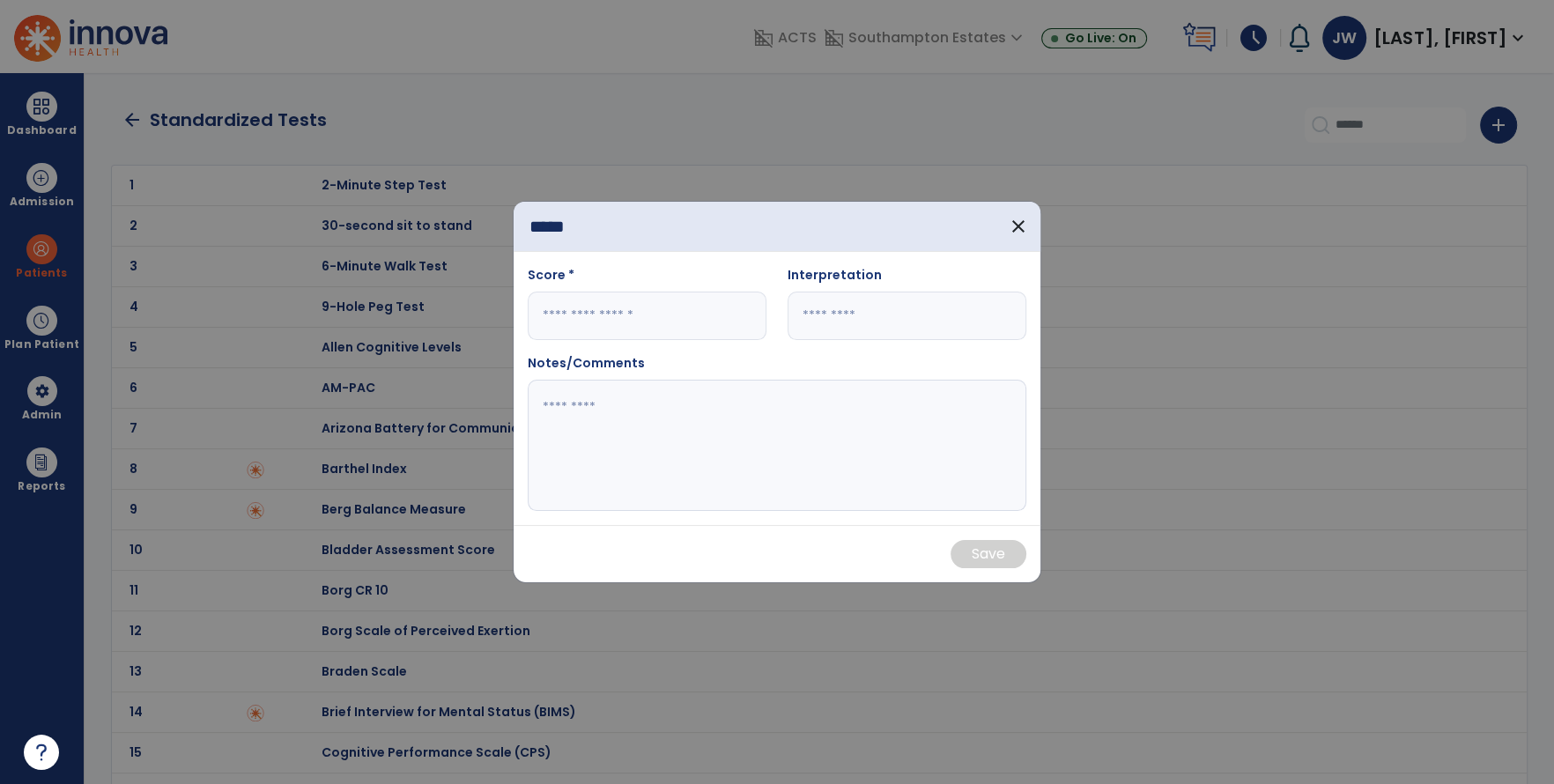 type on "*****" 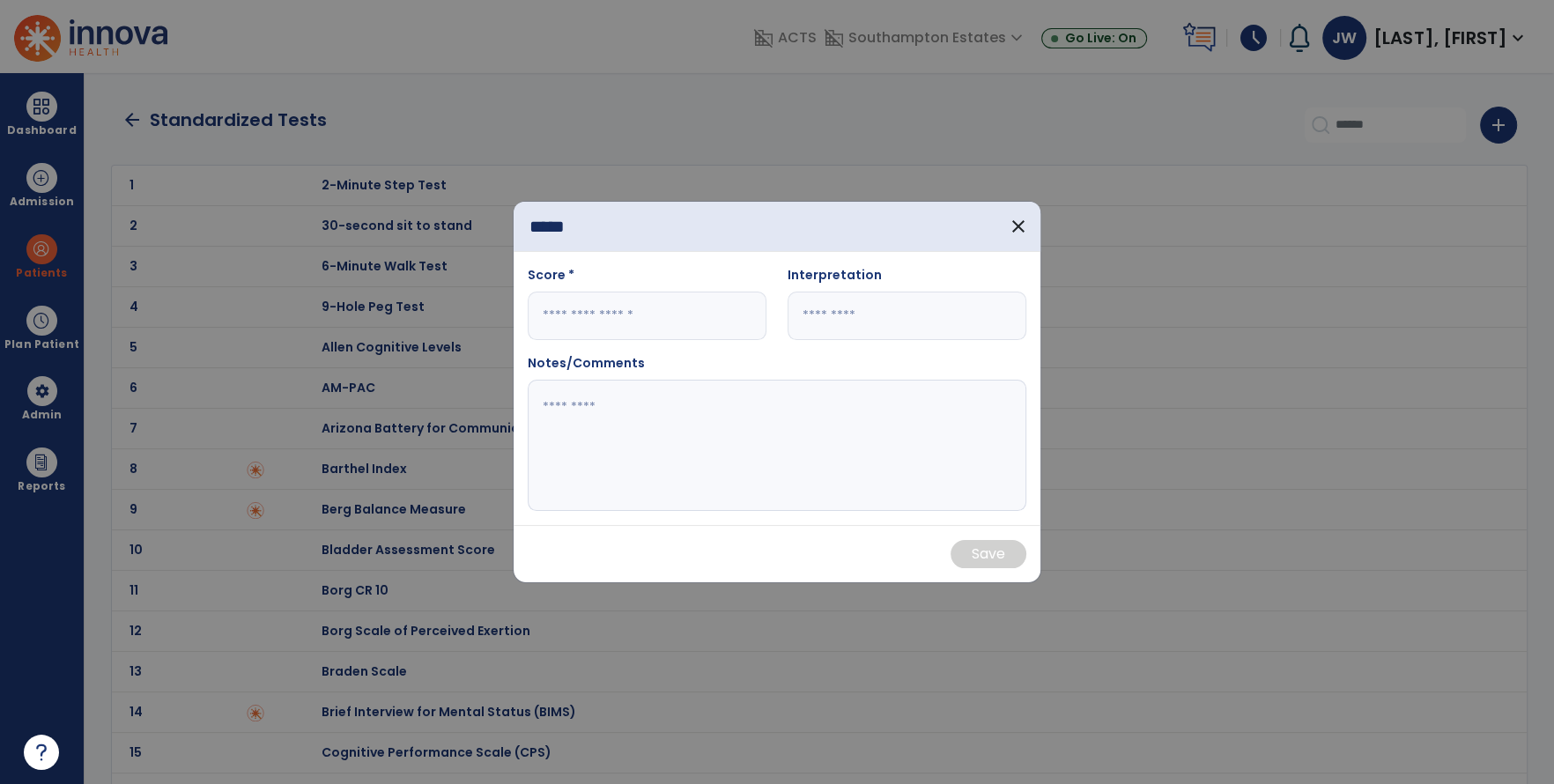 click at bounding box center [647, 315] 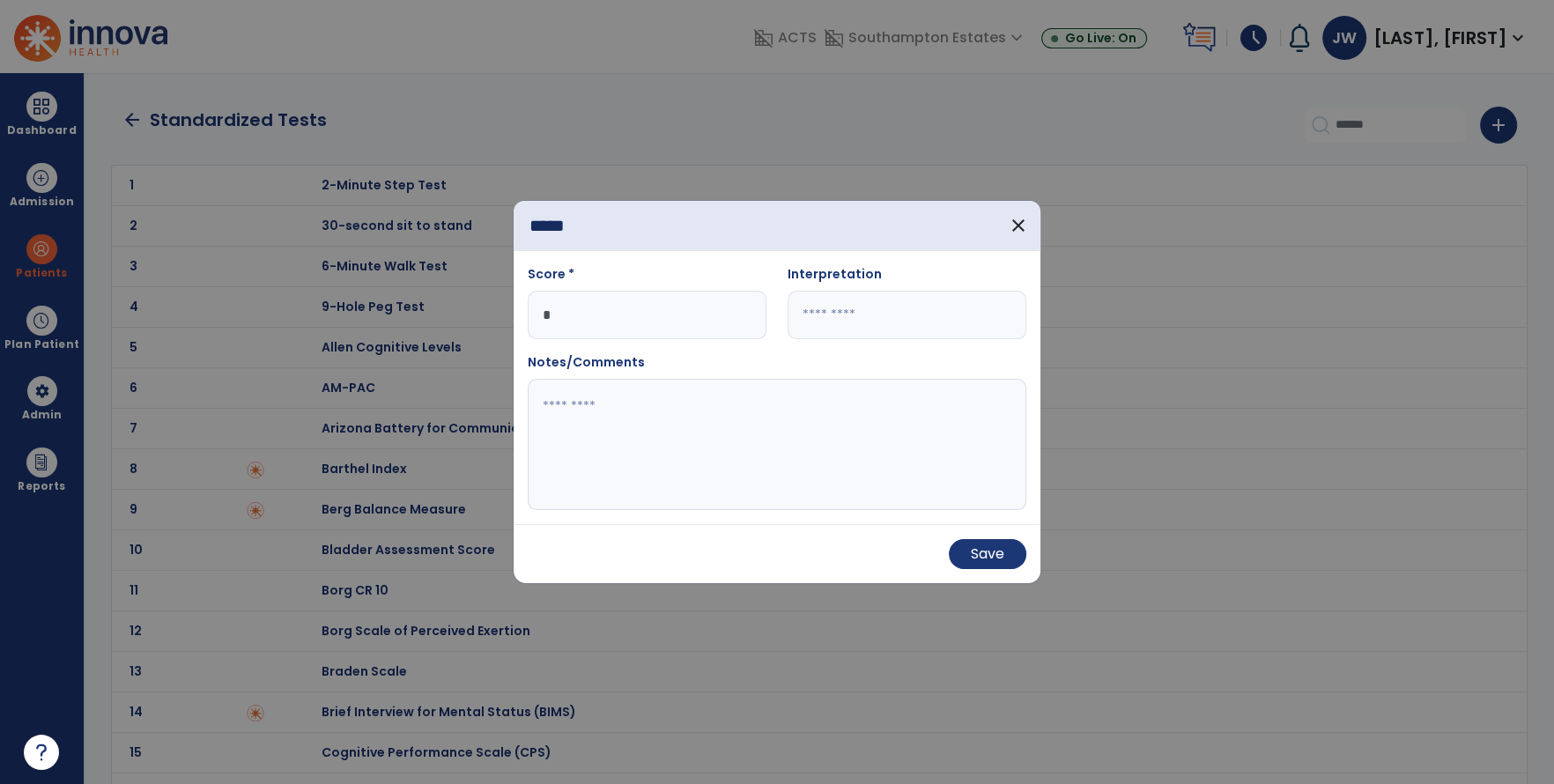 type on "*" 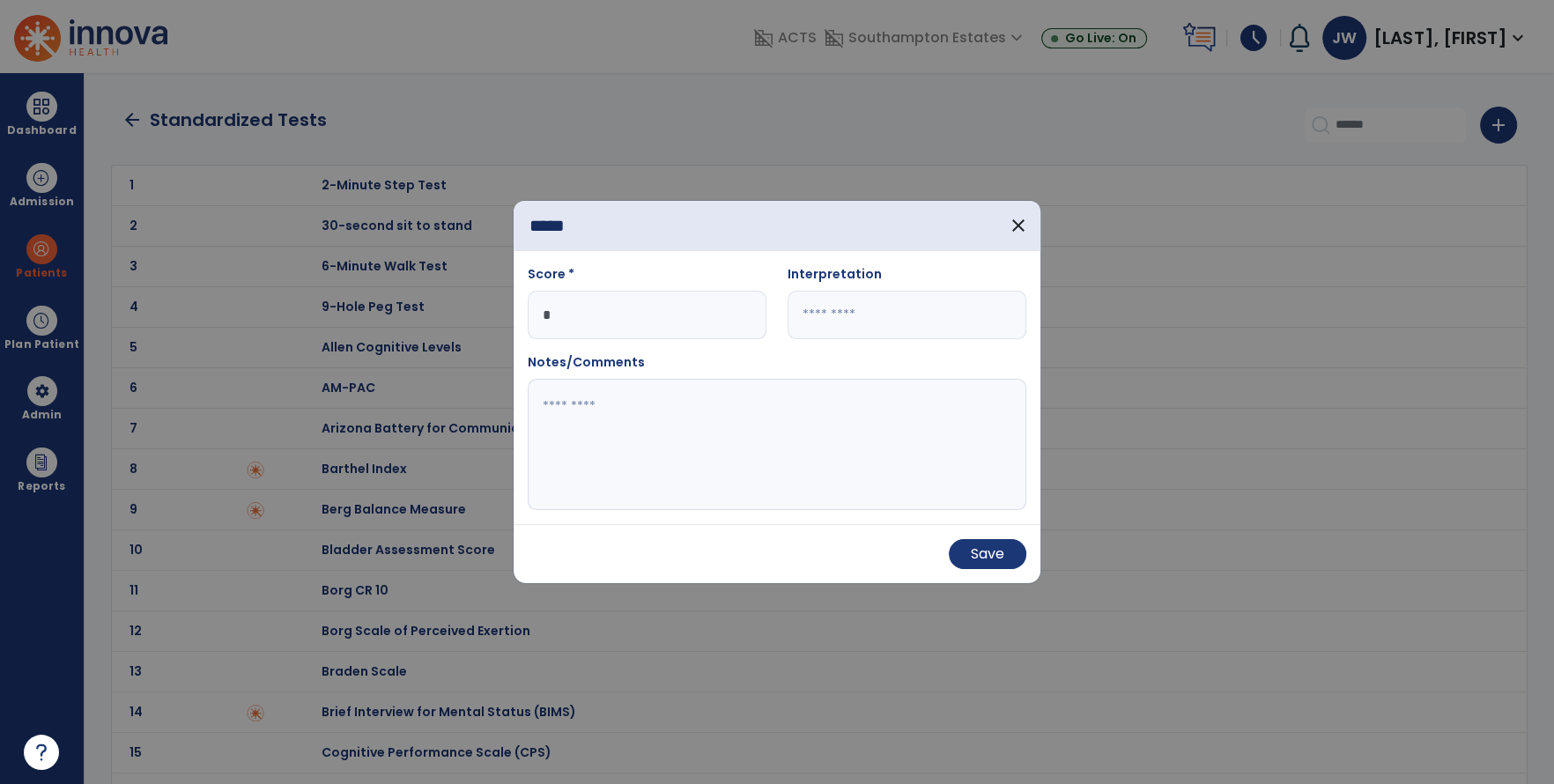 click at bounding box center [906, 314] 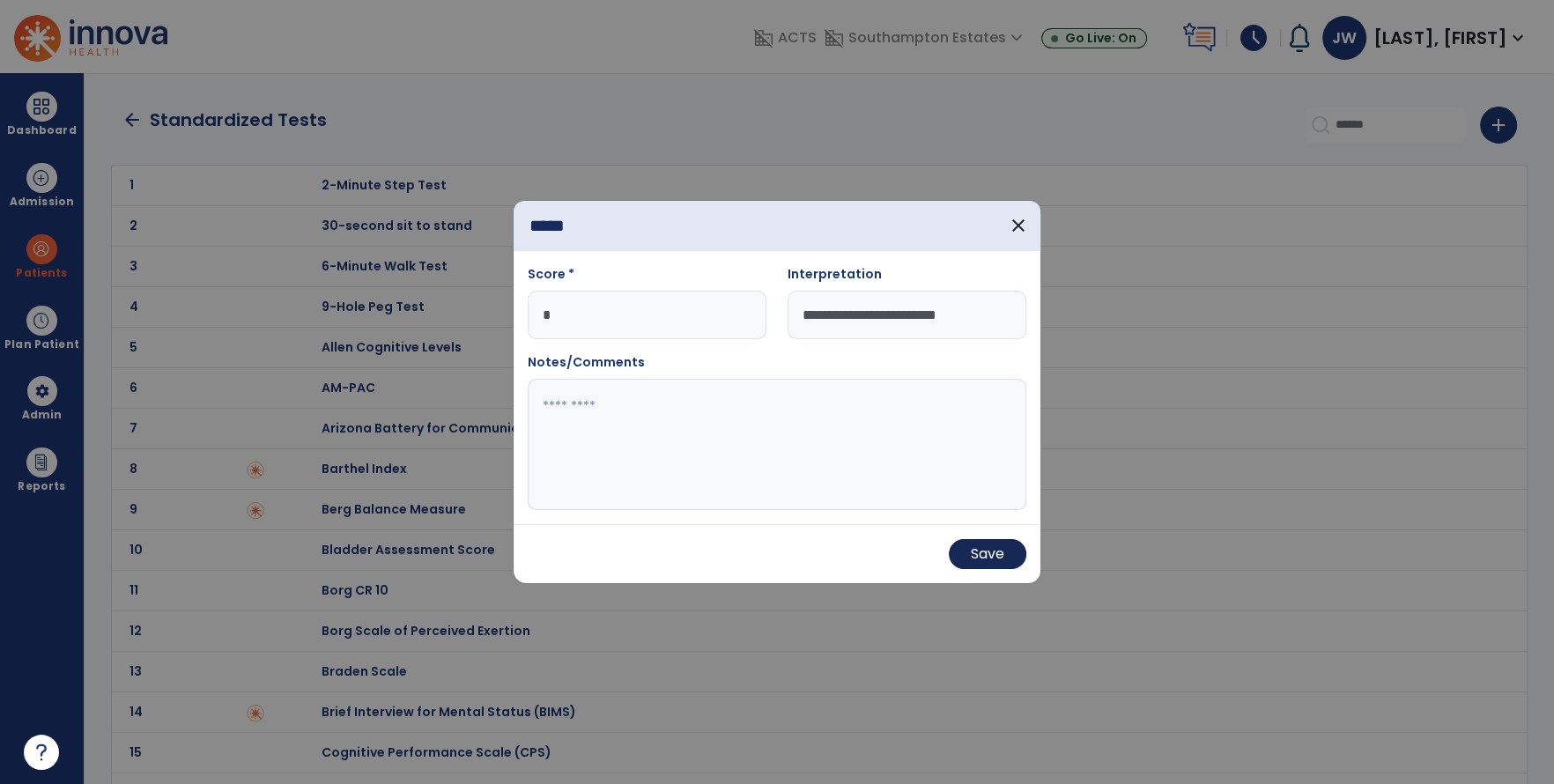 type on "**********" 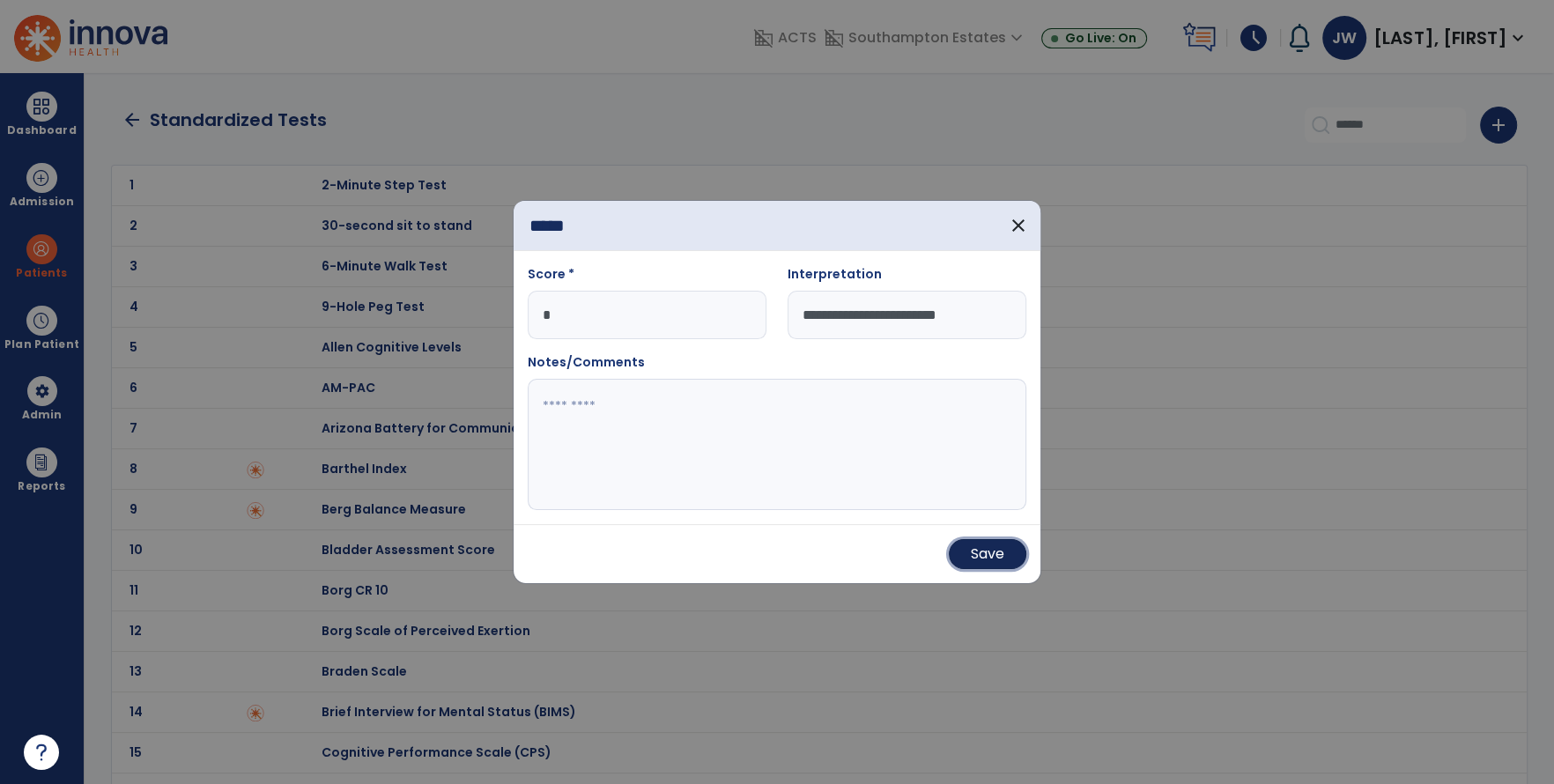 click on "Save" at bounding box center [988, 554] 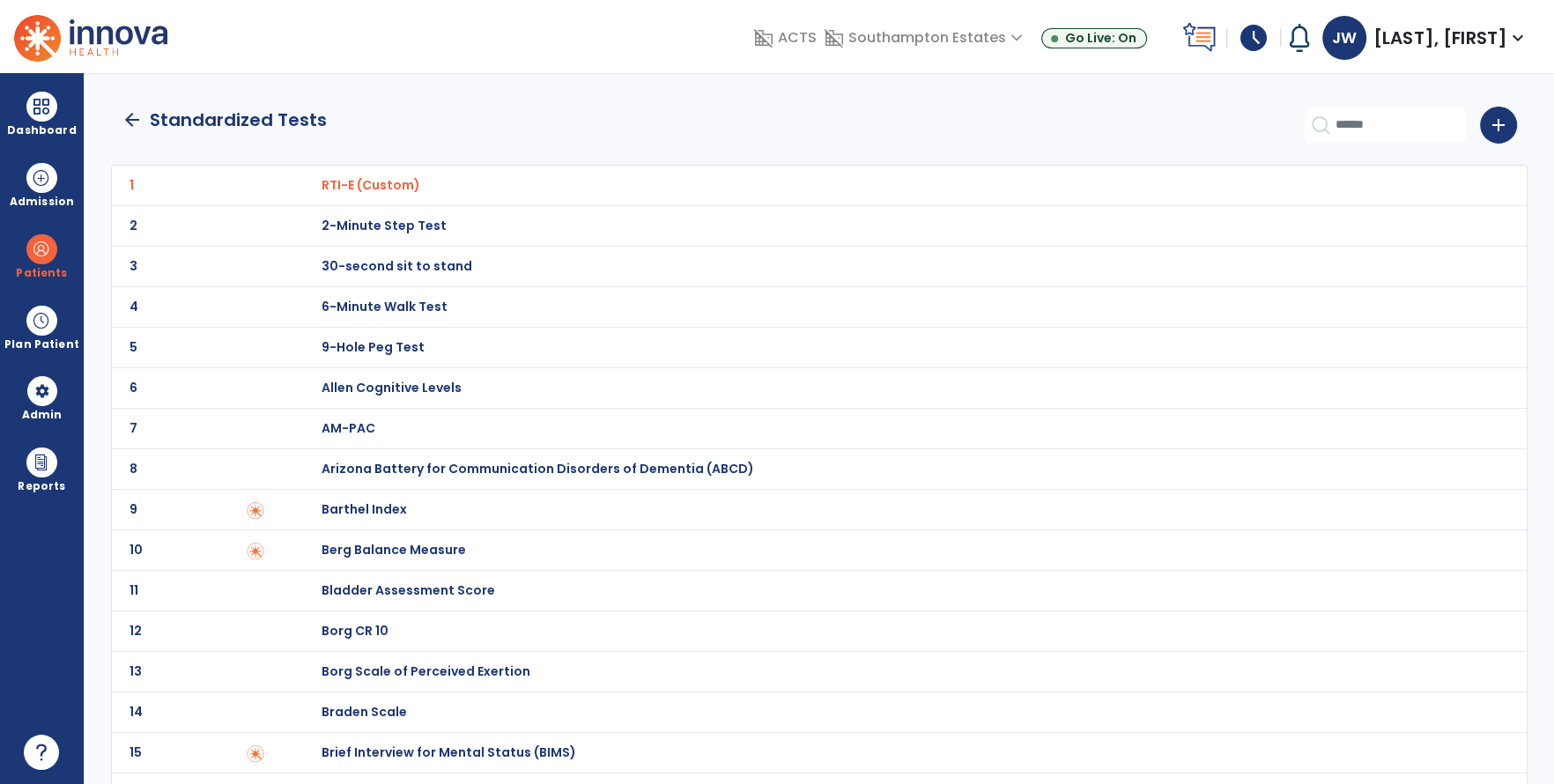 click on "RTI-E (Custom)" at bounding box center (371, 185) 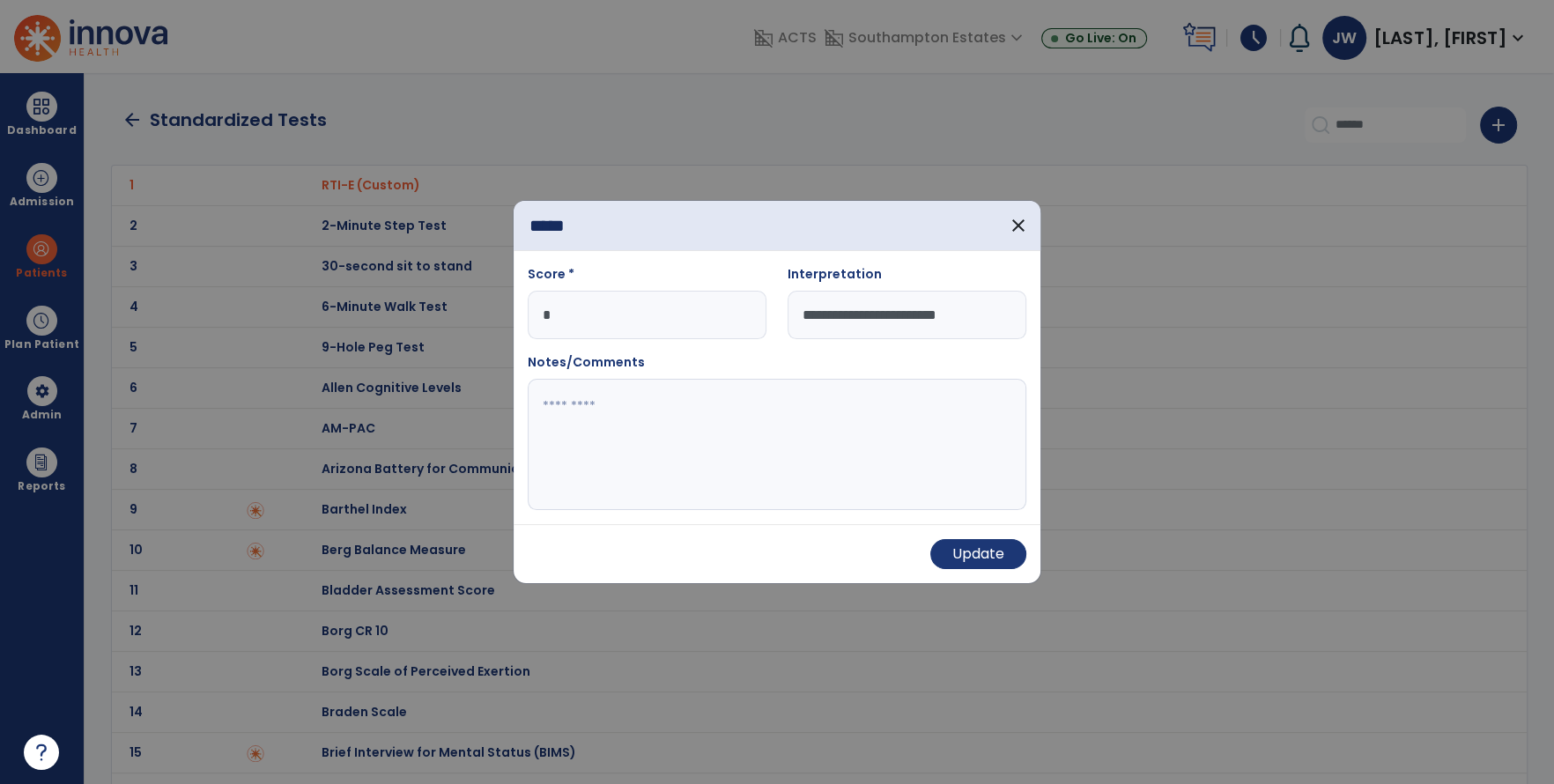 click on "*" at bounding box center [647, 314] 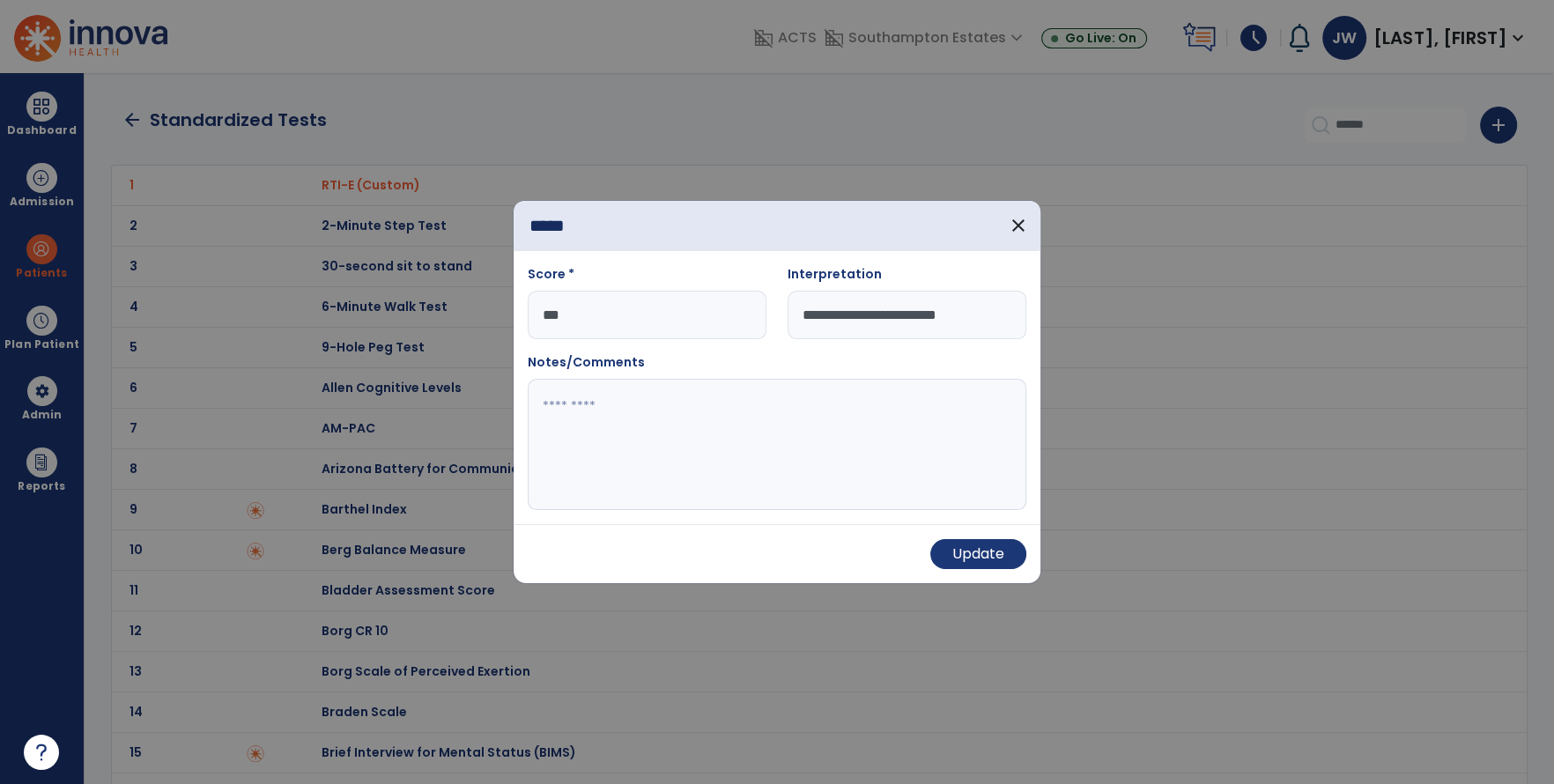 type on "***" 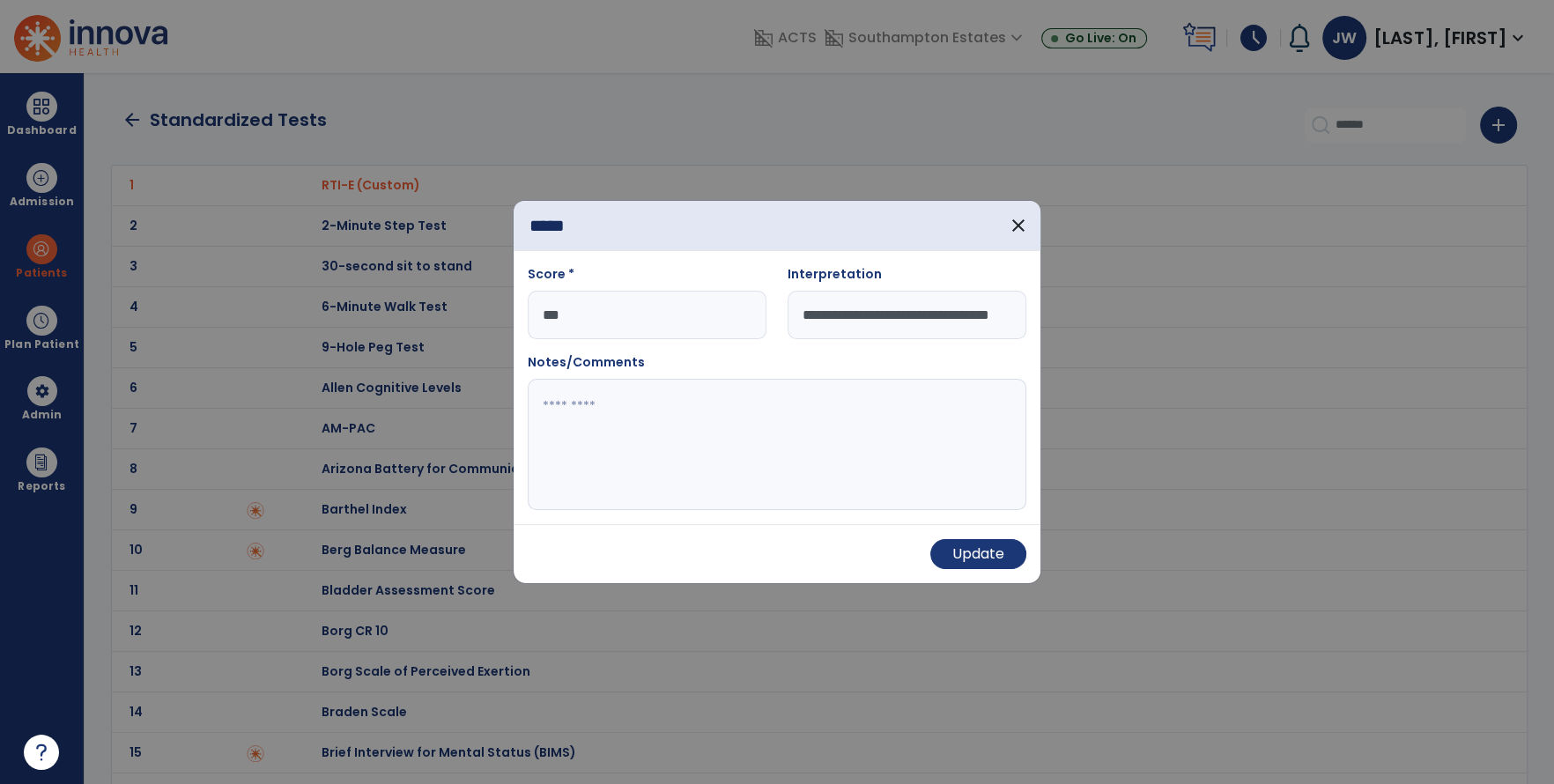 scroll, scrollTop: 0, scrollLeft: 42, axis: horizontal 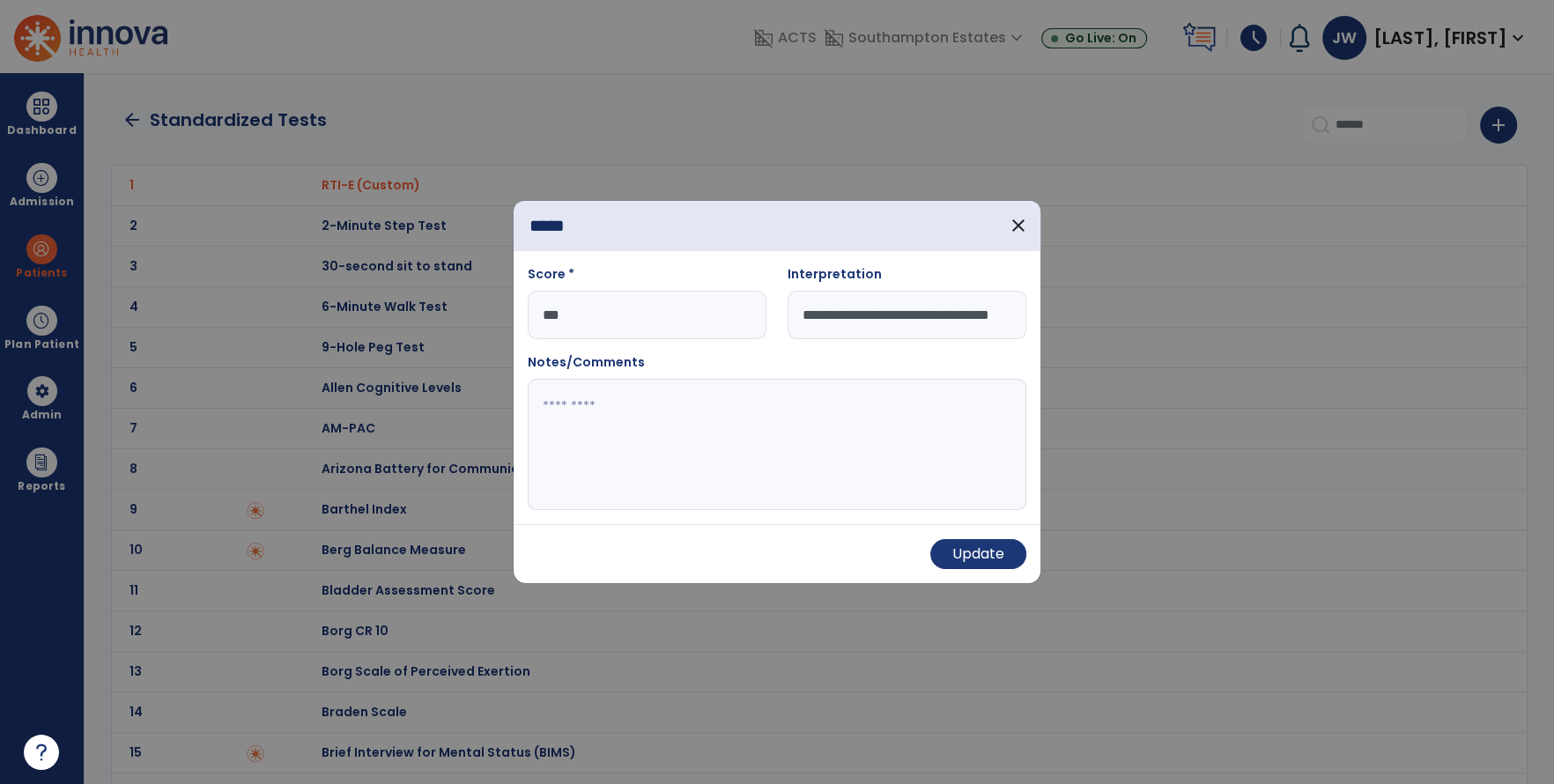 type on "**********" 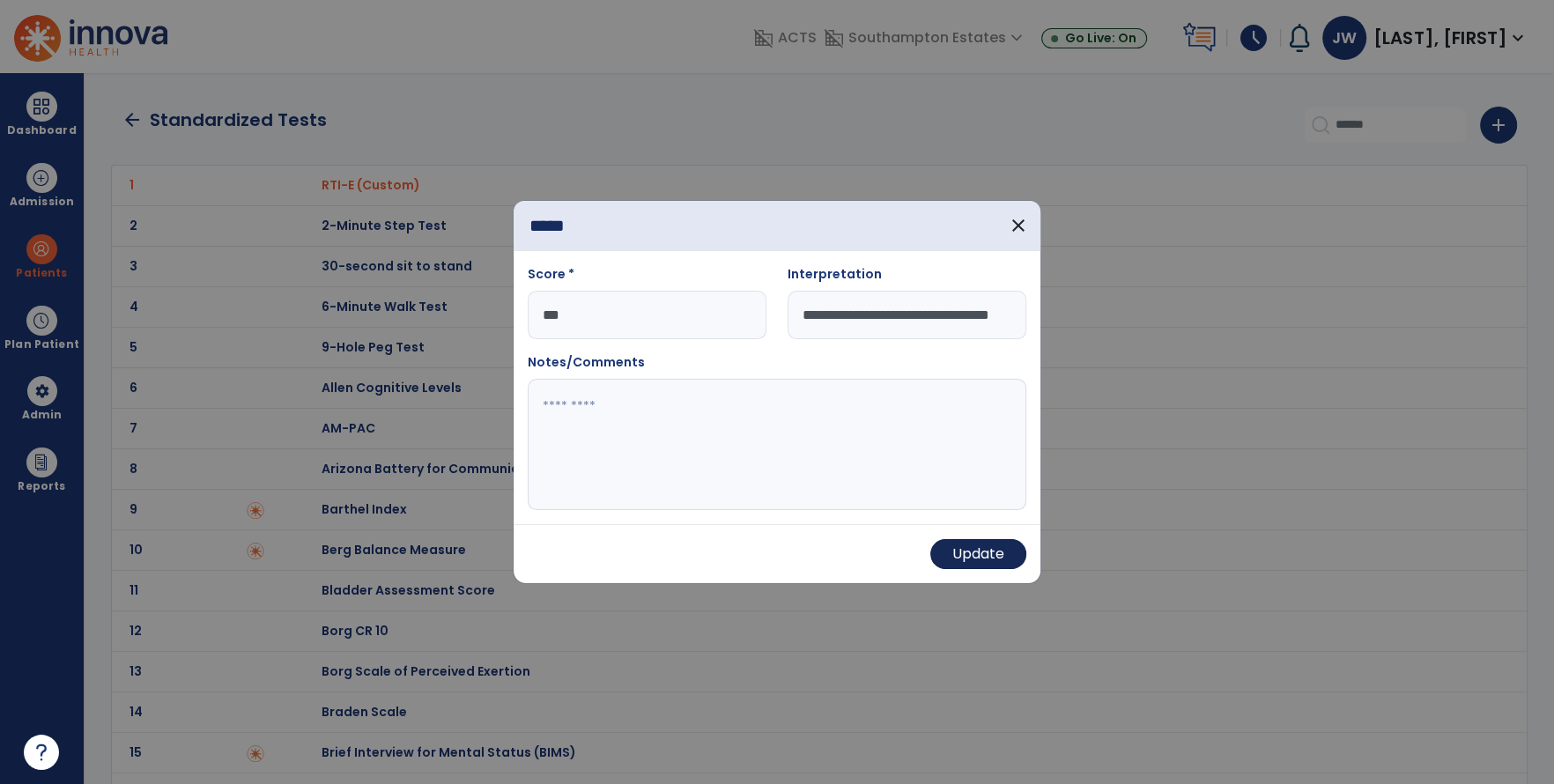 drag, startPoint x: 936, startPoint y: 530, endPoint x: 939, endPoint y: 543, distance: 13.3416641 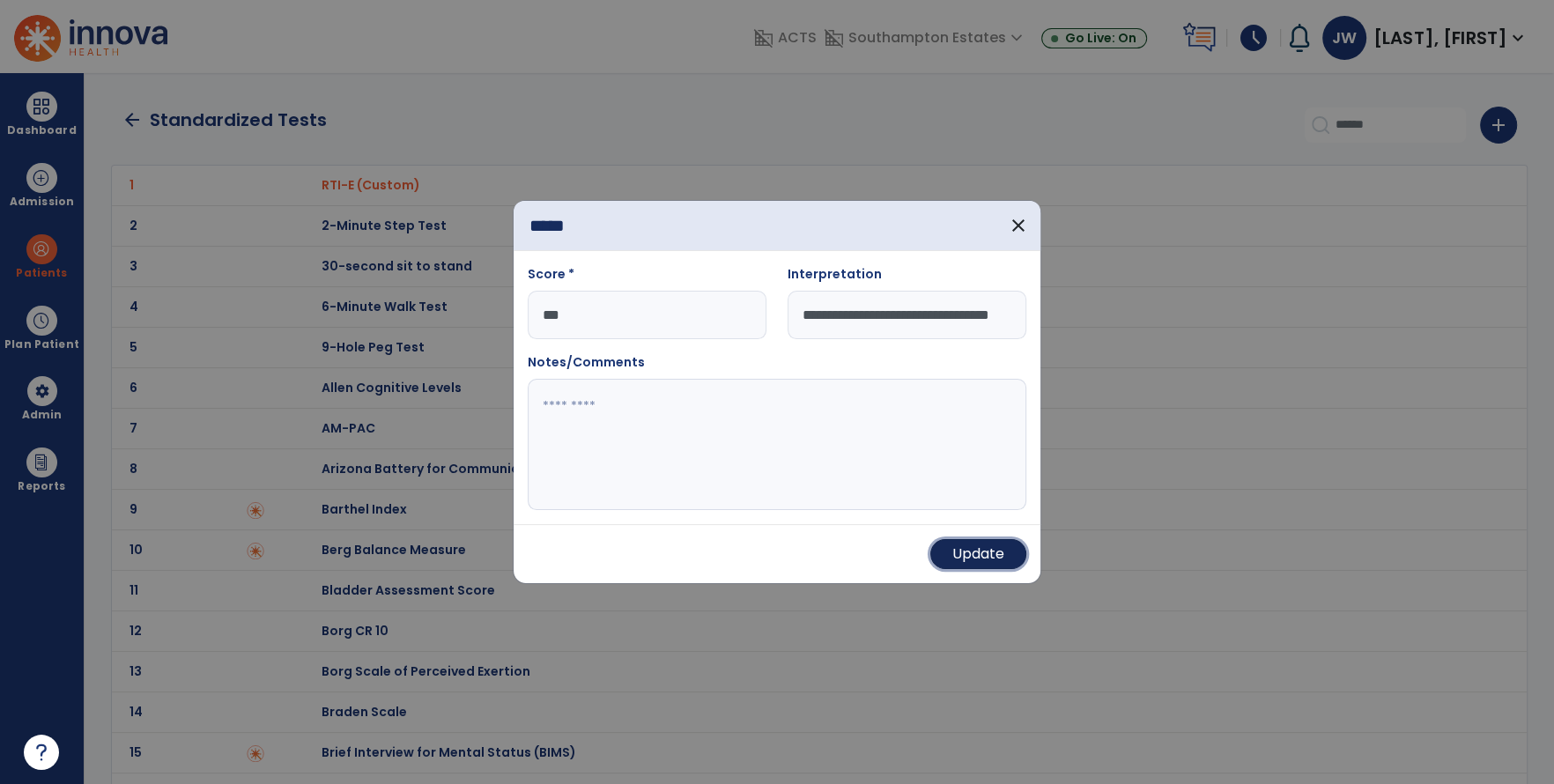 click on "Update" at bounding box center (978, 554) 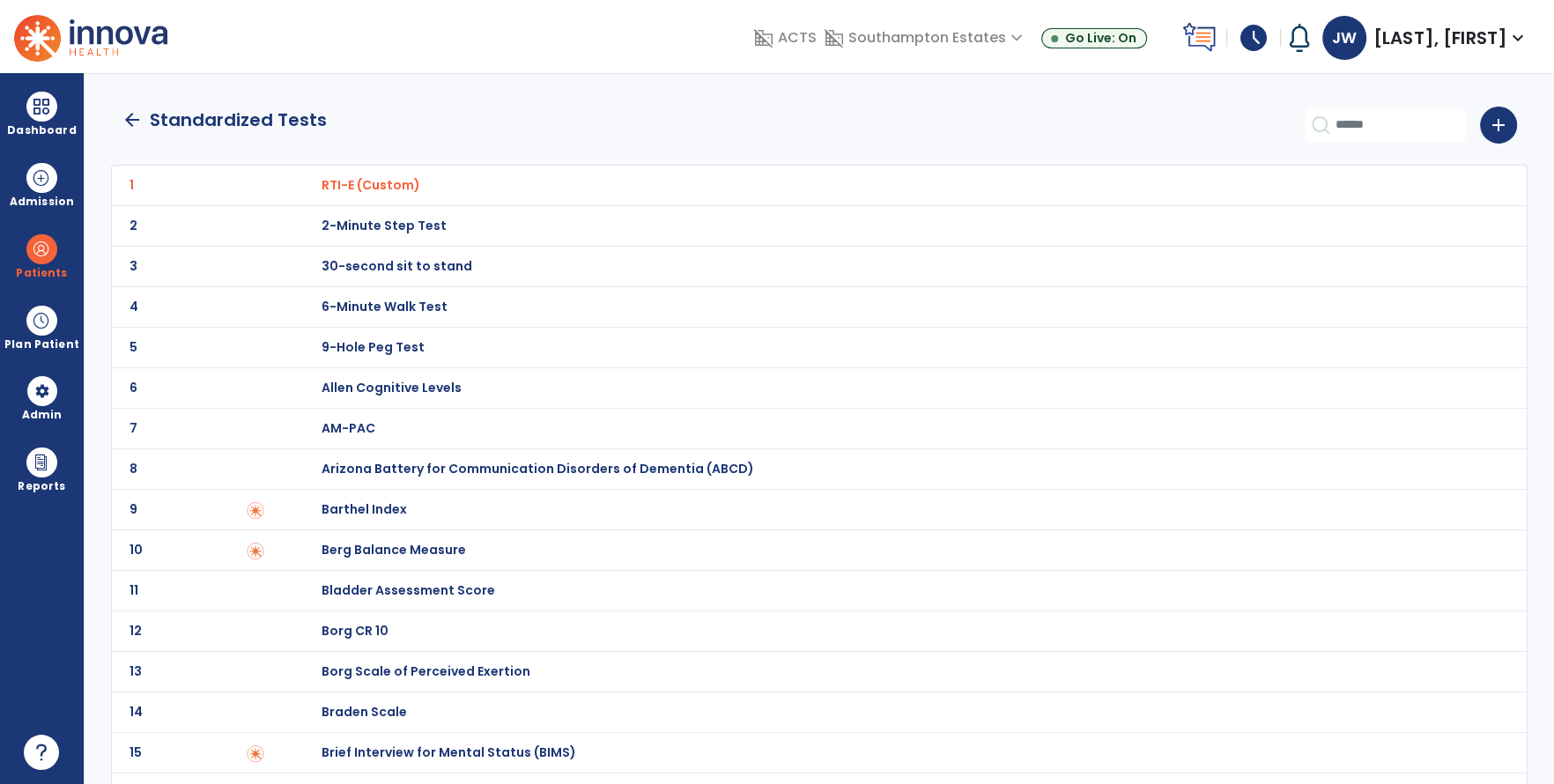 click on "arrow_back" 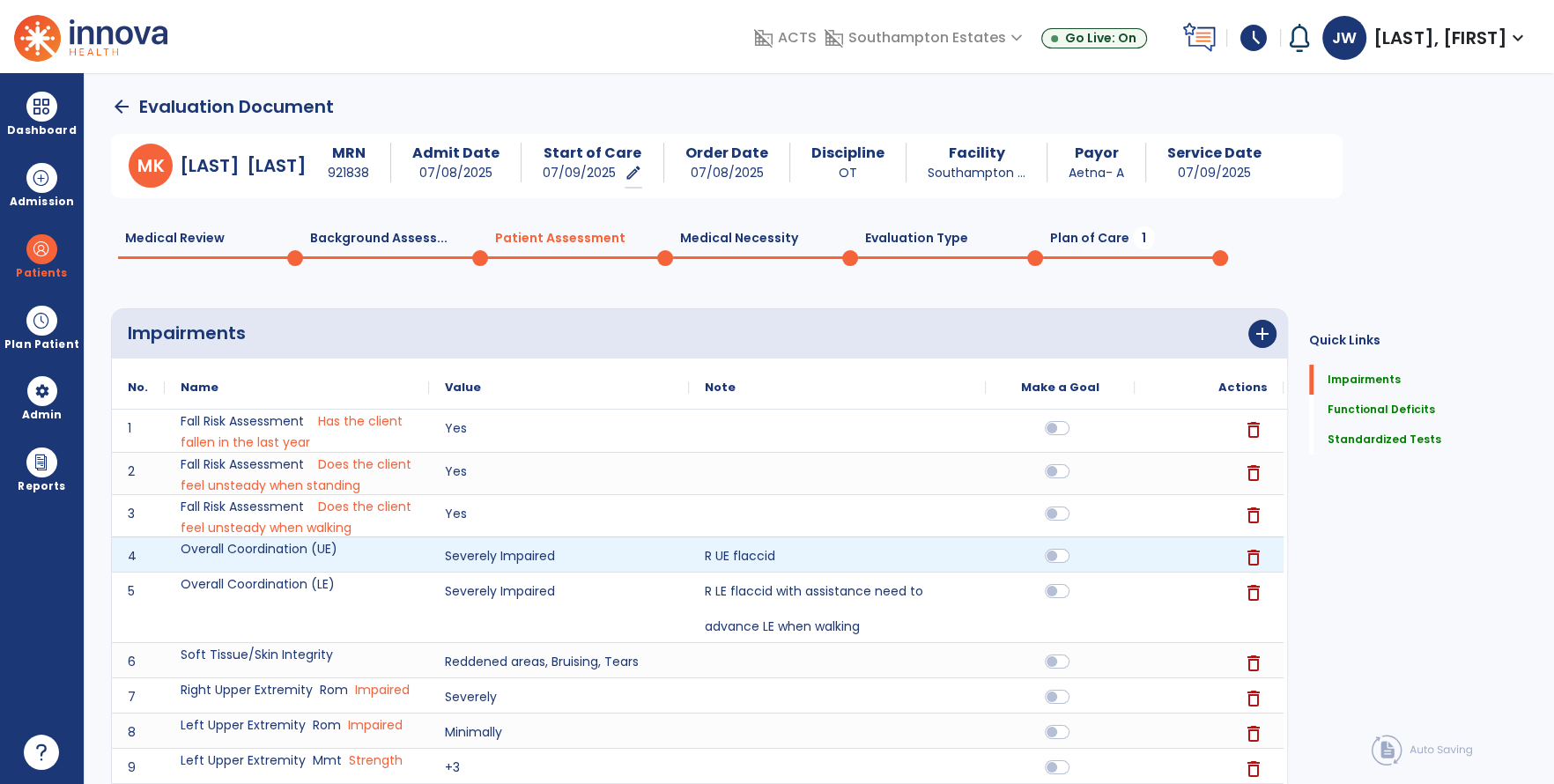 scroll, scrollTop: 0, scrollLeft: 0, axis: both 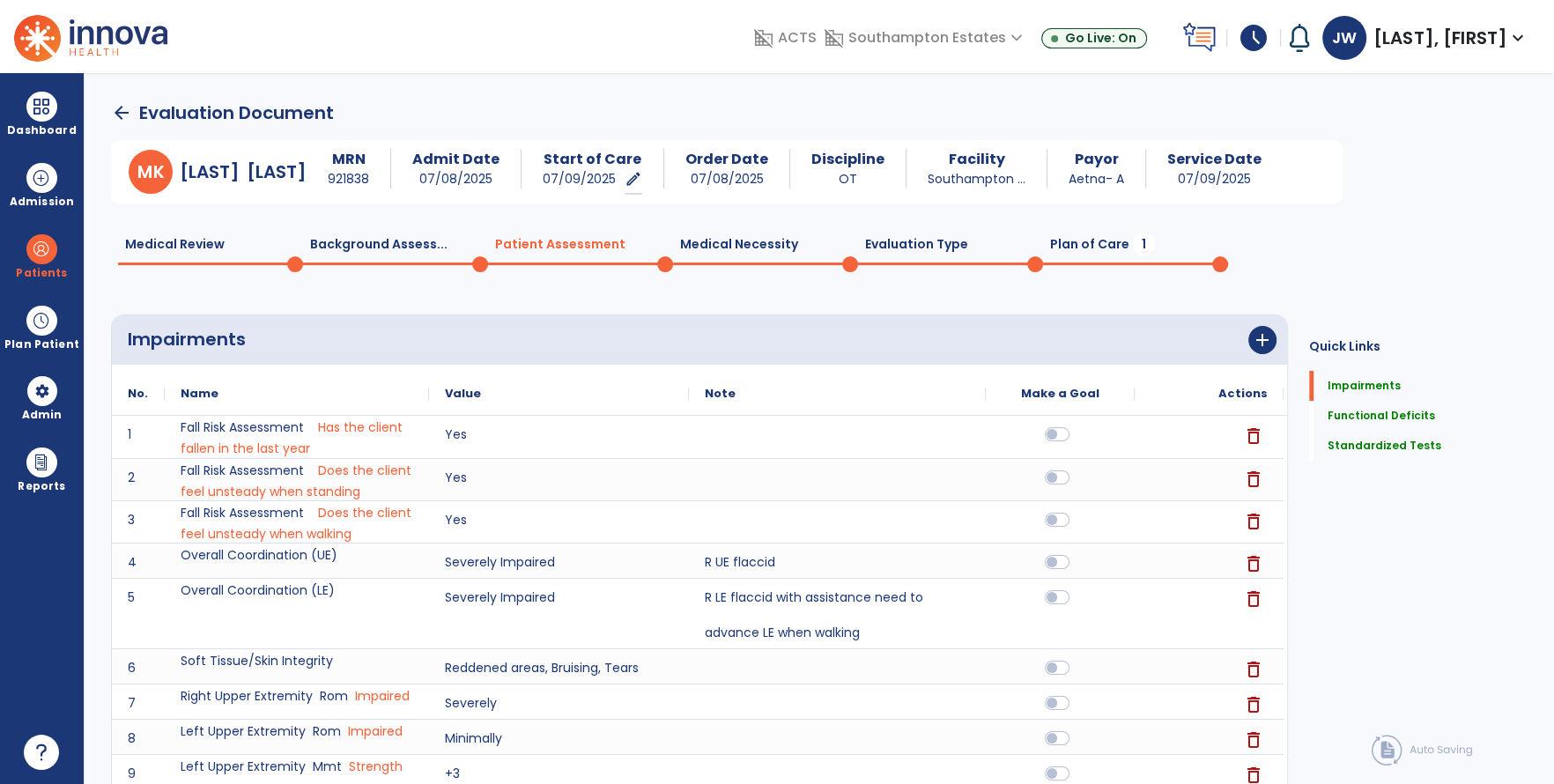 click on "M  K  Mcgarrity,   Kelly  MRN 921838 Admit Date 07/08/2025 Start of Care 07/09/2025   edit  ******** Order Date 07/08/2025 Discipline OT Facility Southampton ... Payor Aetna- A Service Date 07/09/2025" 